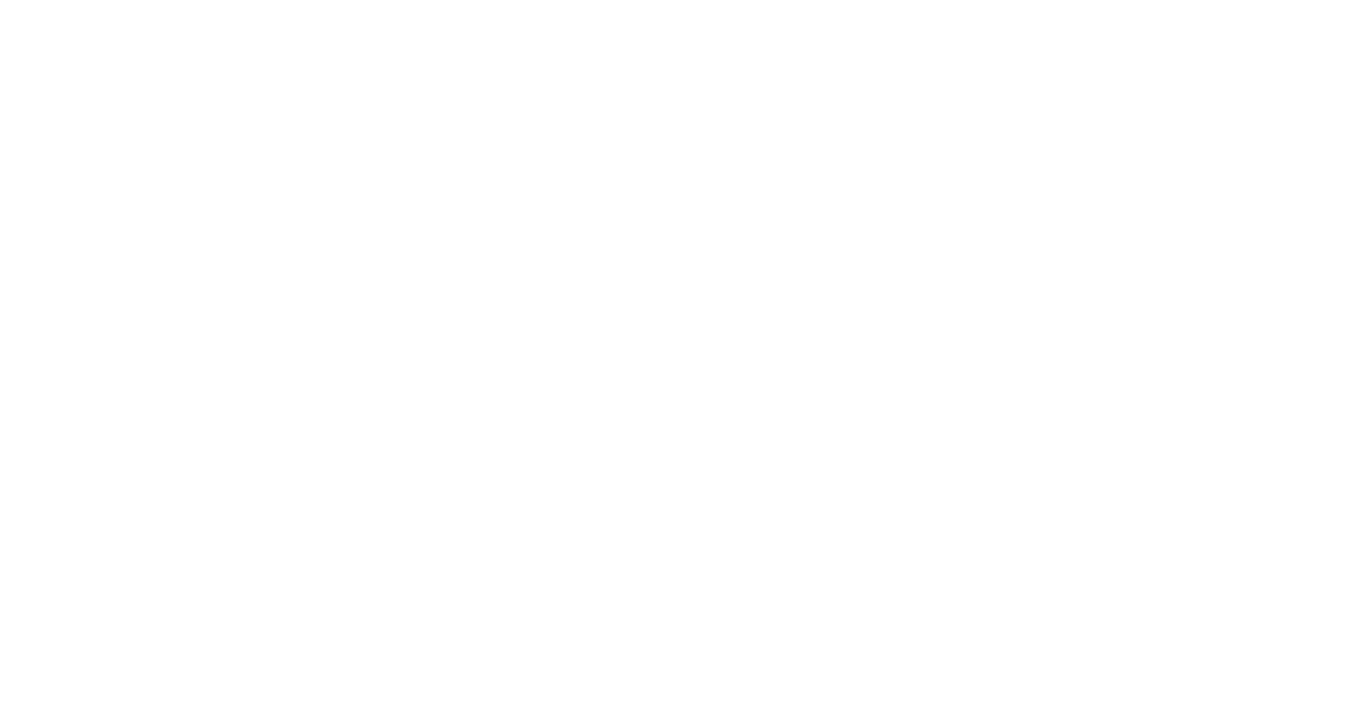 scroll, scrollTop: 0, scrollLeft: 0, axis: both 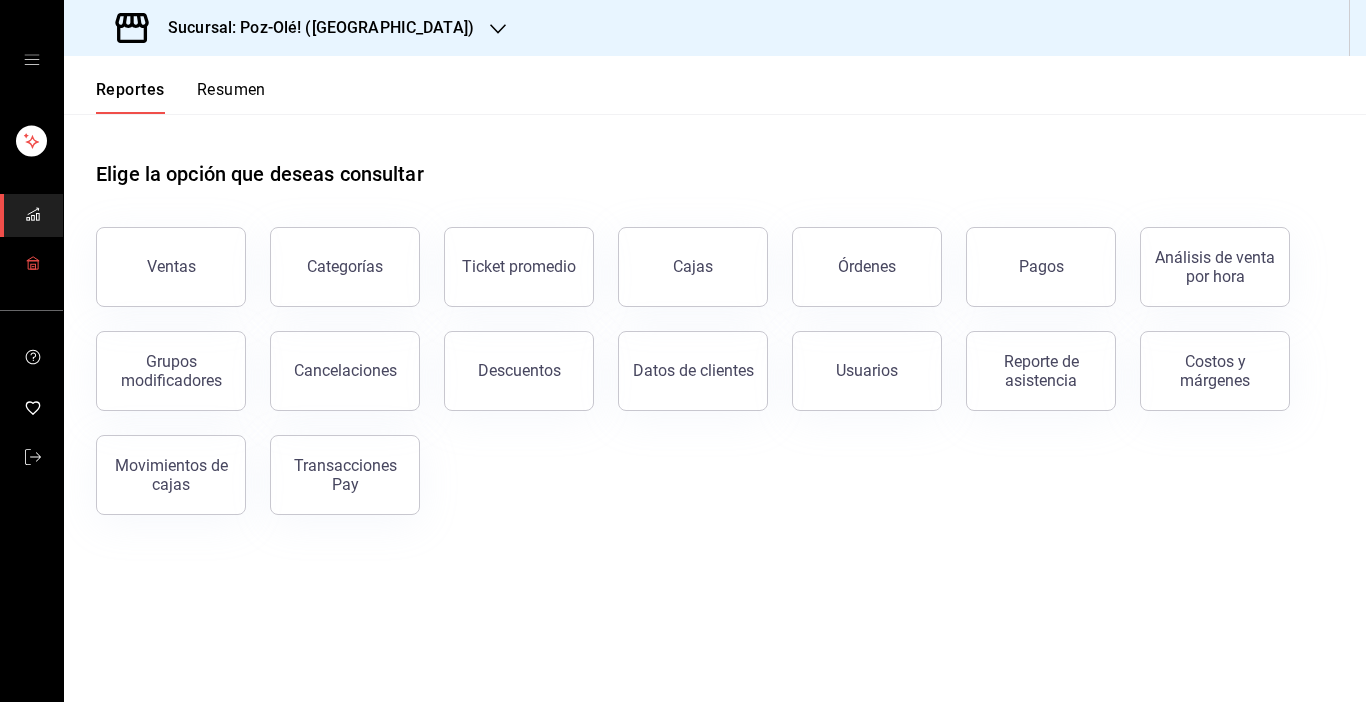 click 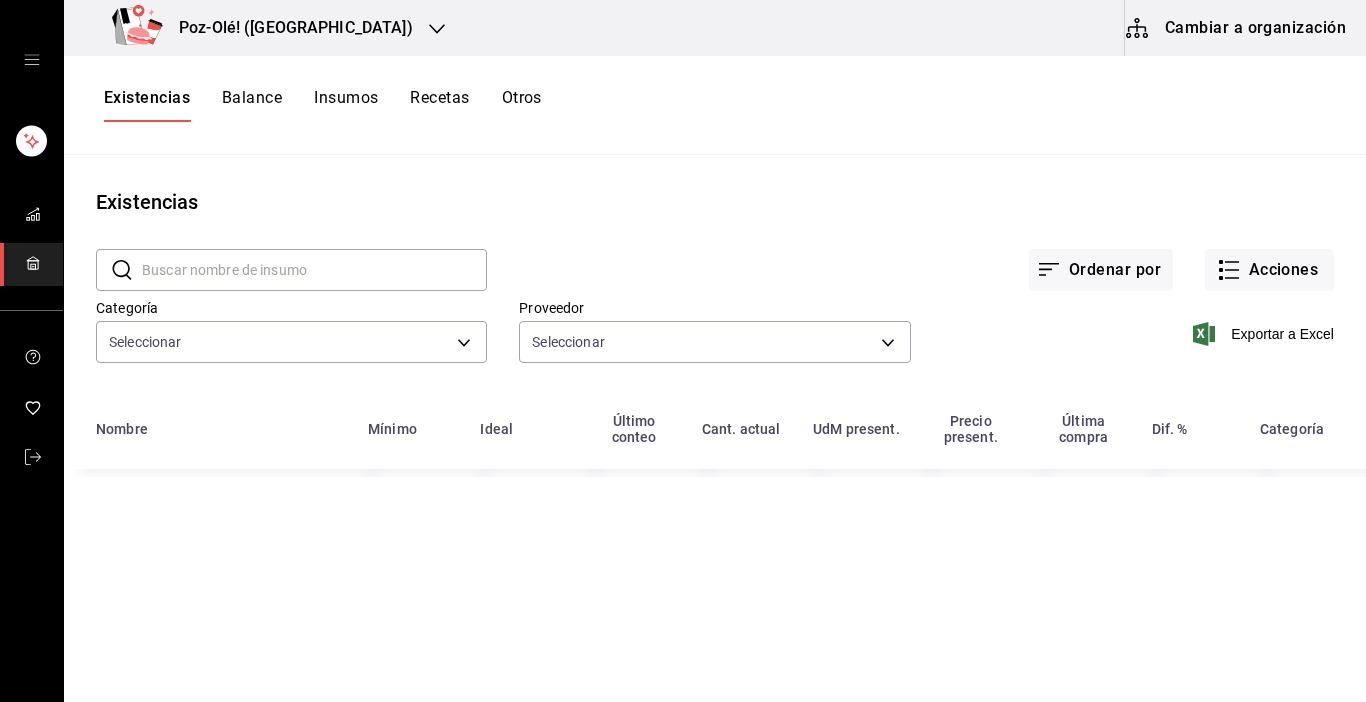 type on "d676893f-1eff-4afc-89d5-be7931405371,64c67766-f765-4080-8c3b-6b73adc83a6f,5c5041bb-a5f2-4fee-a852-9518eaaaed63,a9ecc625-3e6e-4f3a-af89-b6f5851c2aa6,664a98cc-303f-4457-ad6a-208424c1b37e,36a74587-1017-4fd3-9202-a42460c92c41,6f6df9d1-7af3-447f-bdad-717510cfd3a0,5edf9950-3e7b-46be-983e-759299c0bd72,a0016c89-fc40-4d14-a13f-f79d9adf0461,641e80c7-81a0-4fcb-acf7-bf130a73799a,7c441fcf-f04e-4a9e-887d-7e4510957efa" 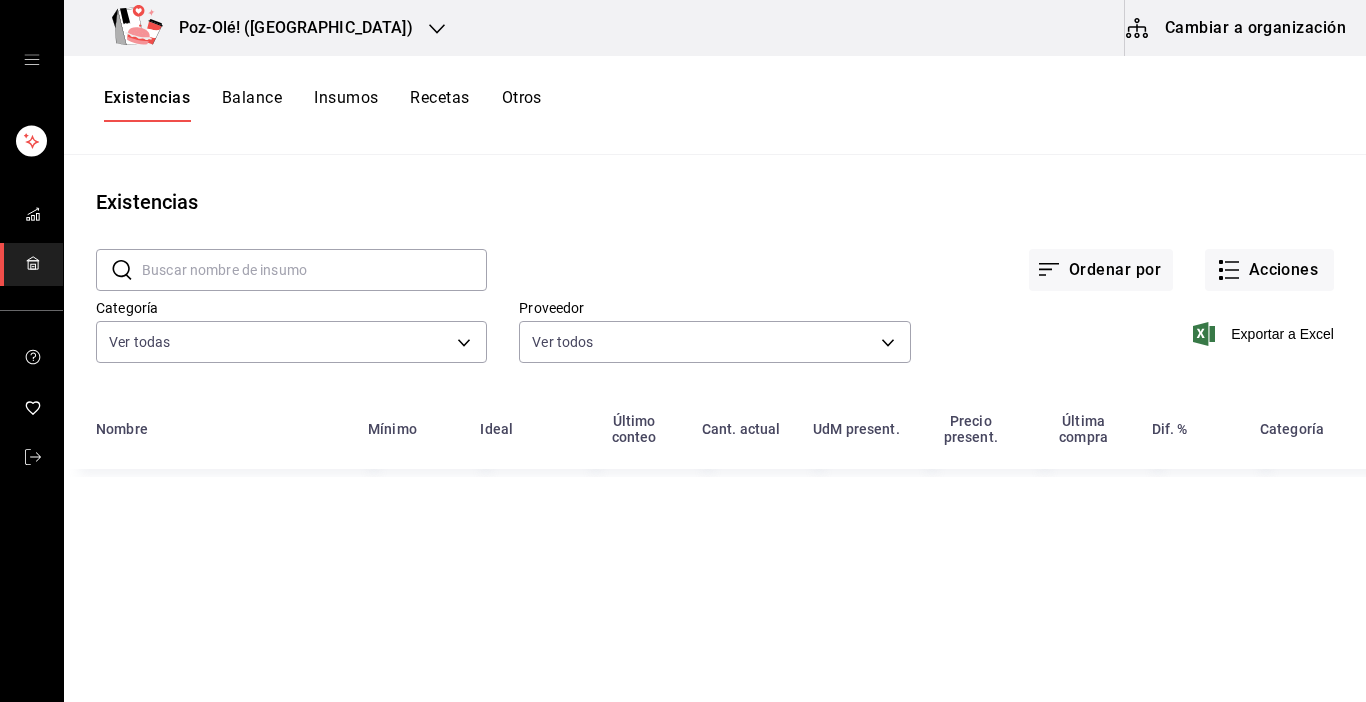 click on "Cambiar a organización" at bounding box center [1237, 28] 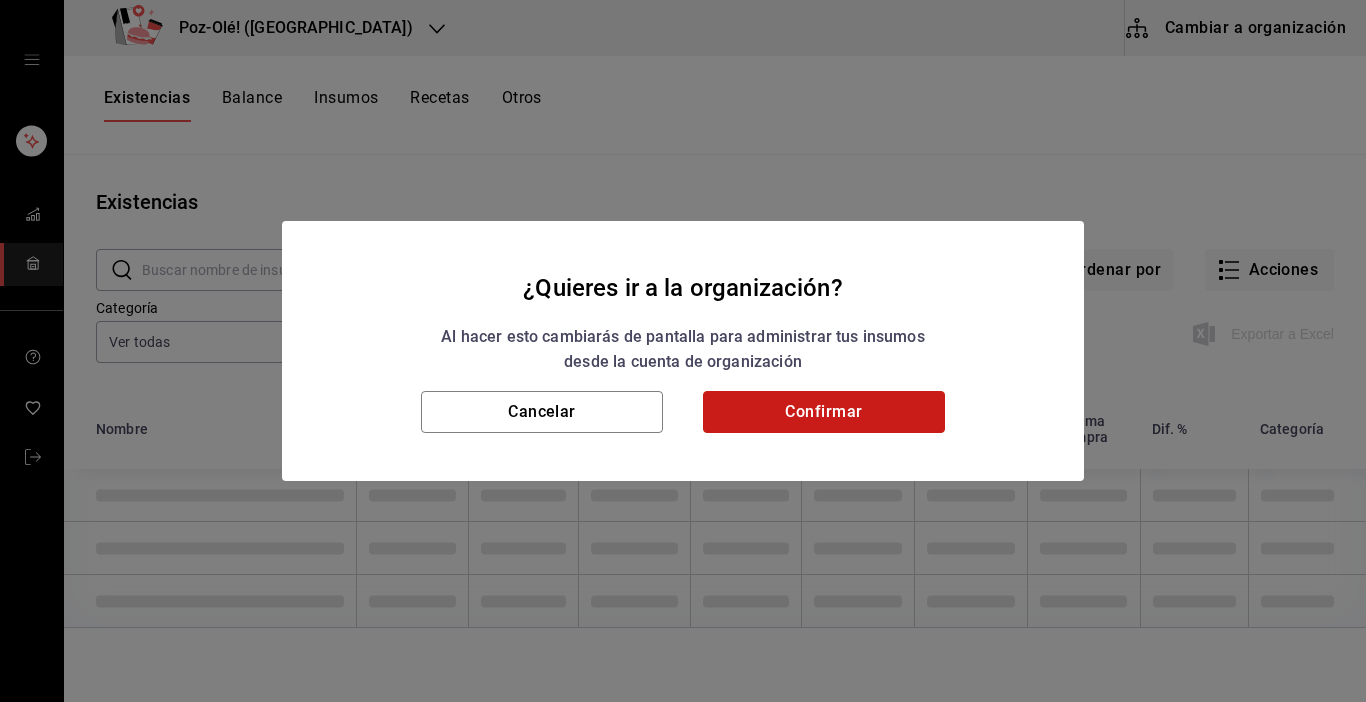 click on "Confirmar" at bounding box center [824, 412] 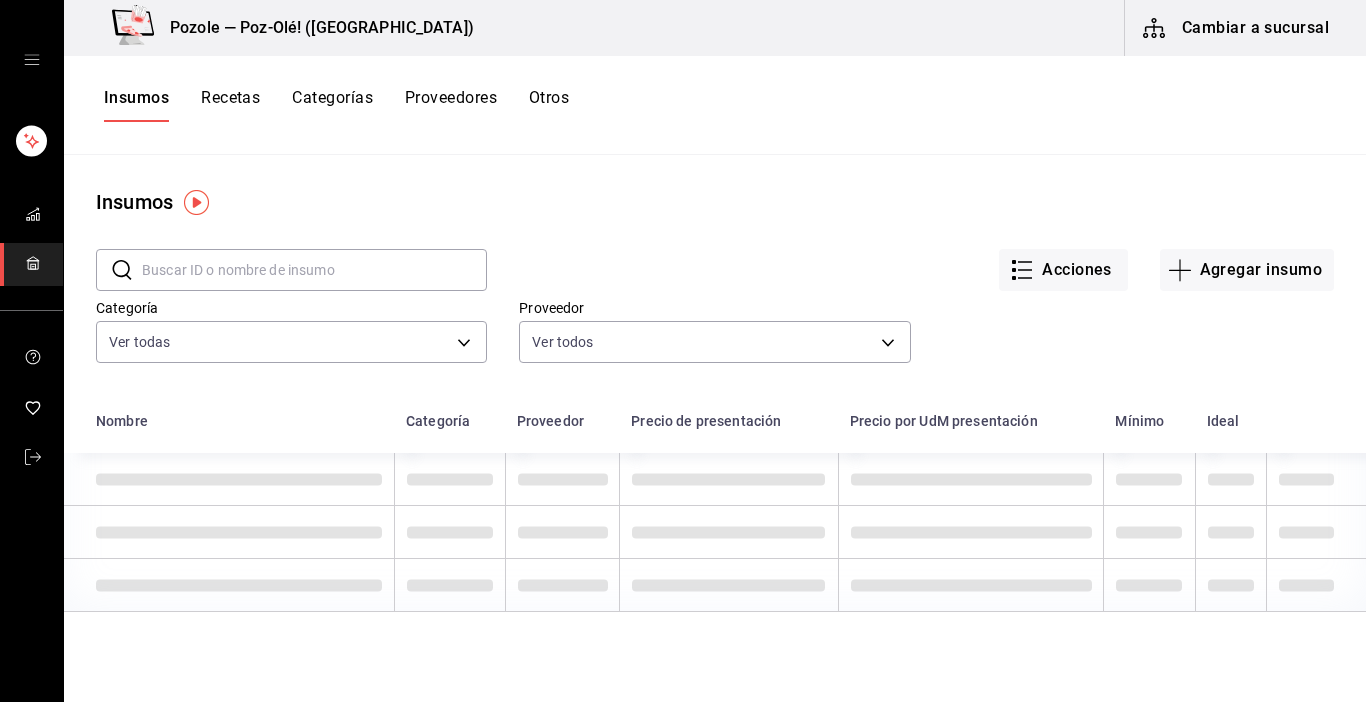 click on "Otros" at bounding box center (549, 105) 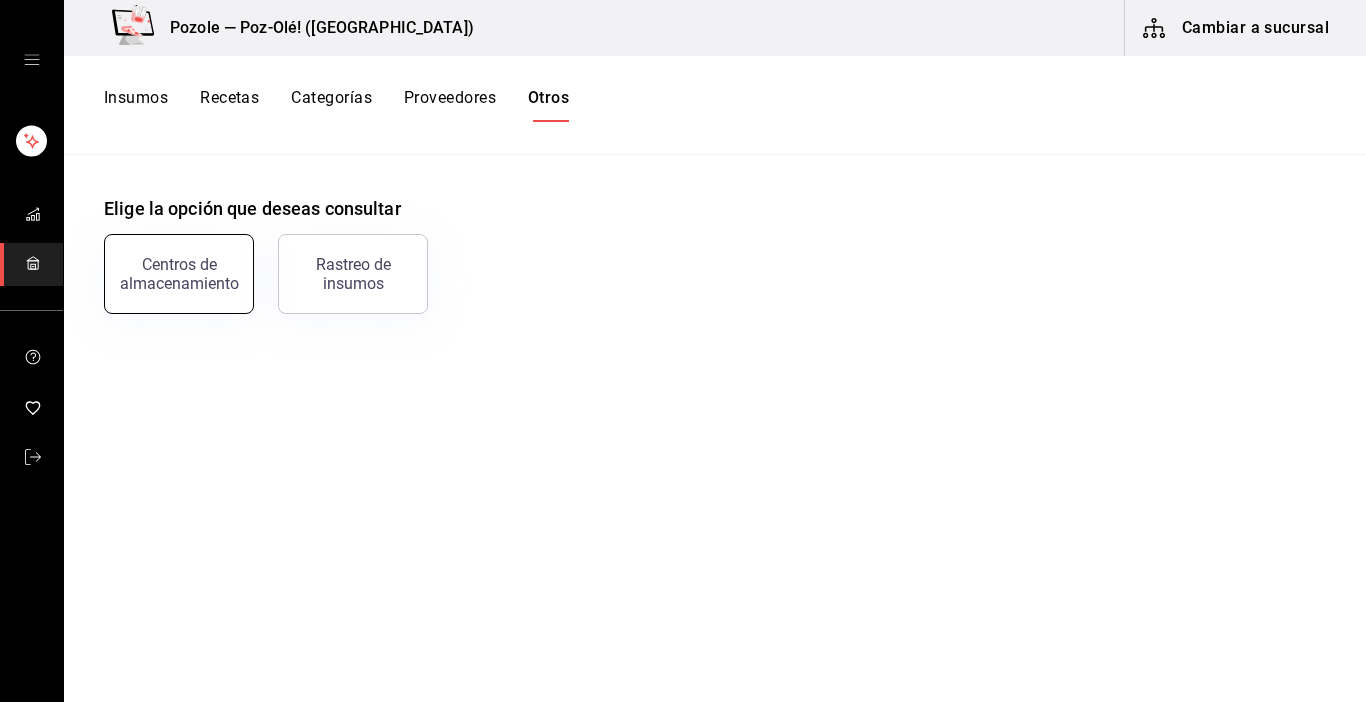 click on "Centros de almacenamiento" at bounding box center [179, 274] 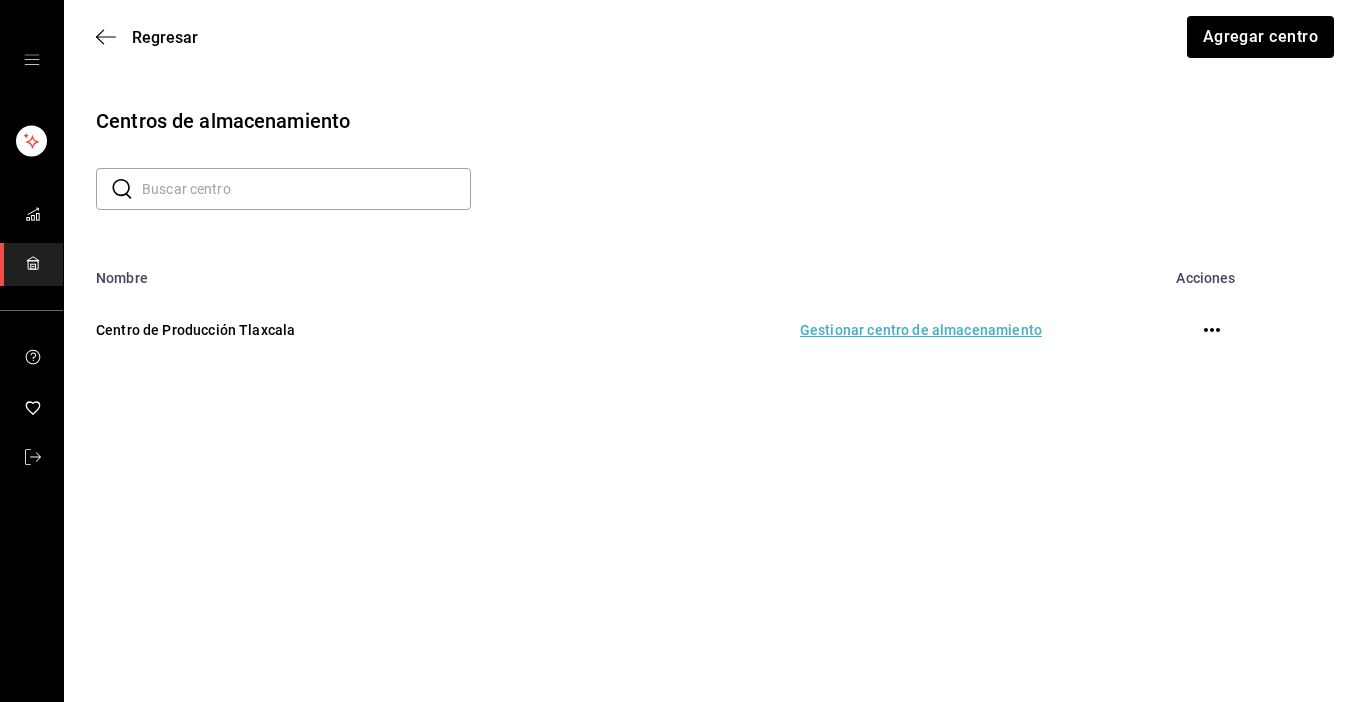 click on "Gestionar centro de almacenamiento" at bounding box center (799, 330) 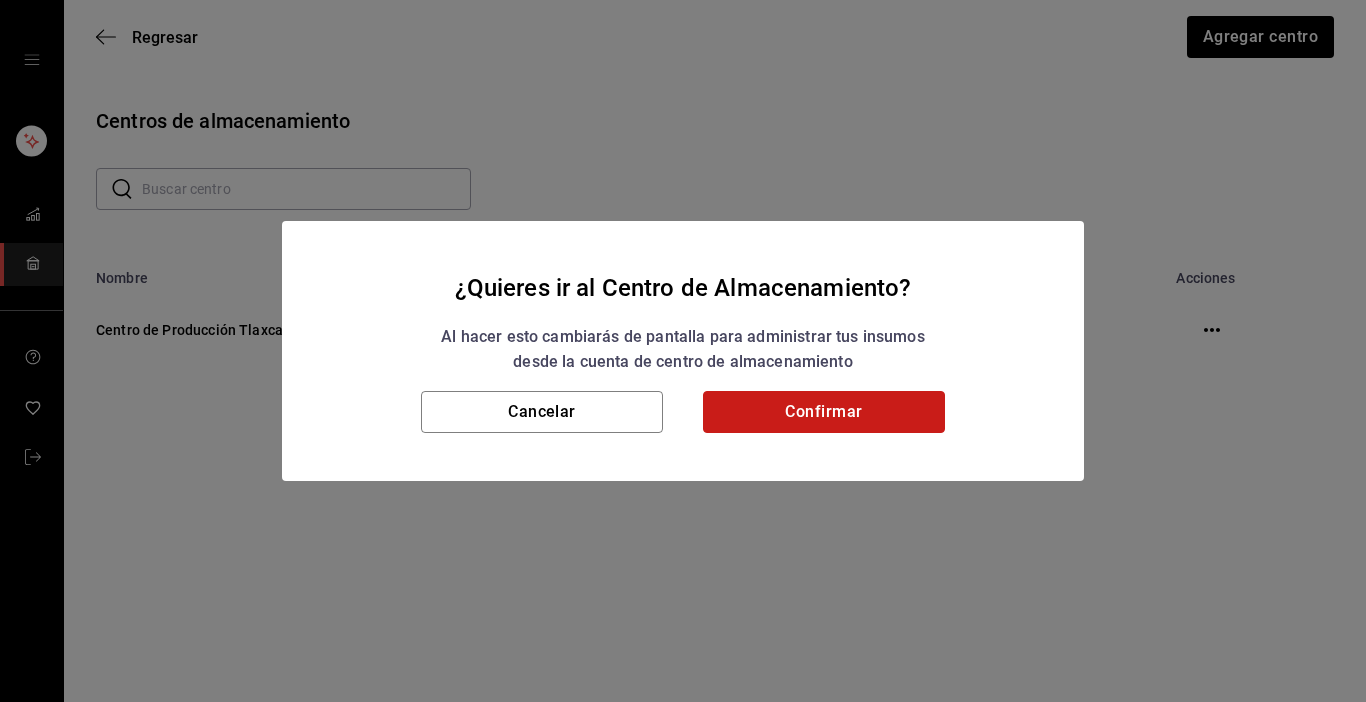 click on "Confirmar" at bounding box center (824, 412) 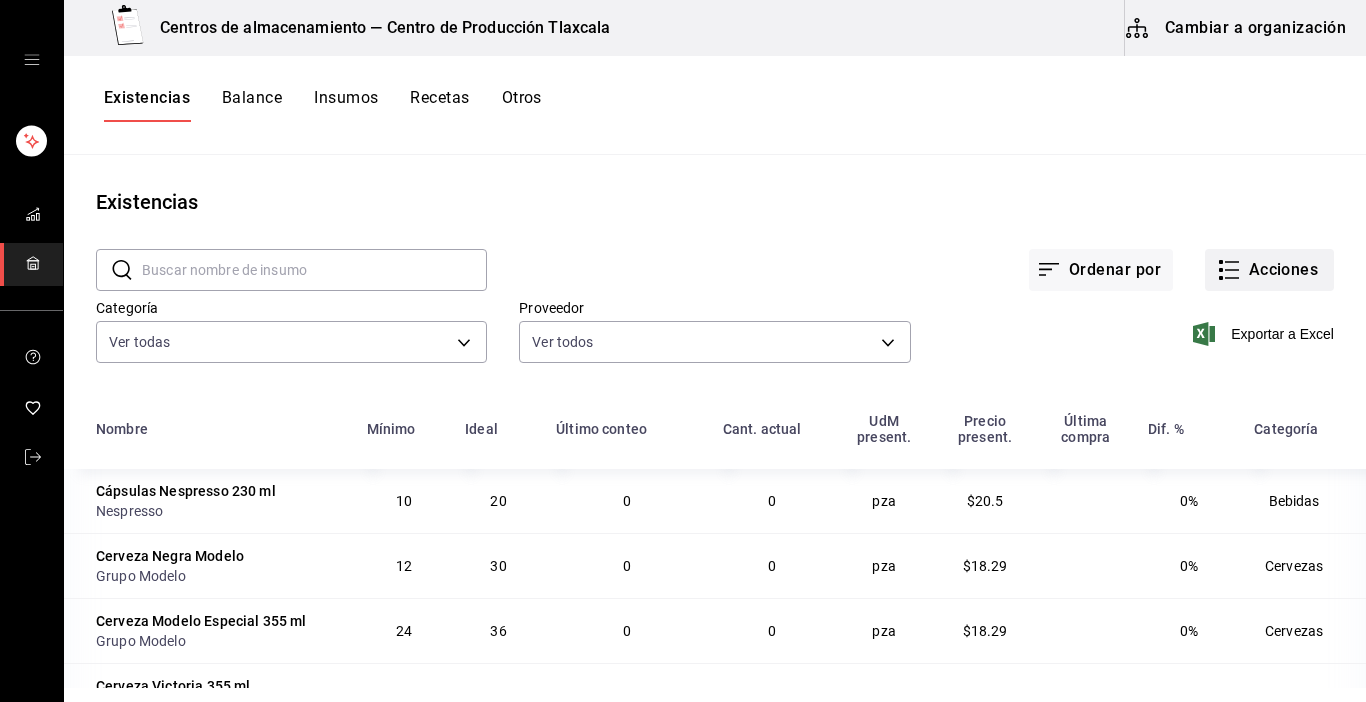 click 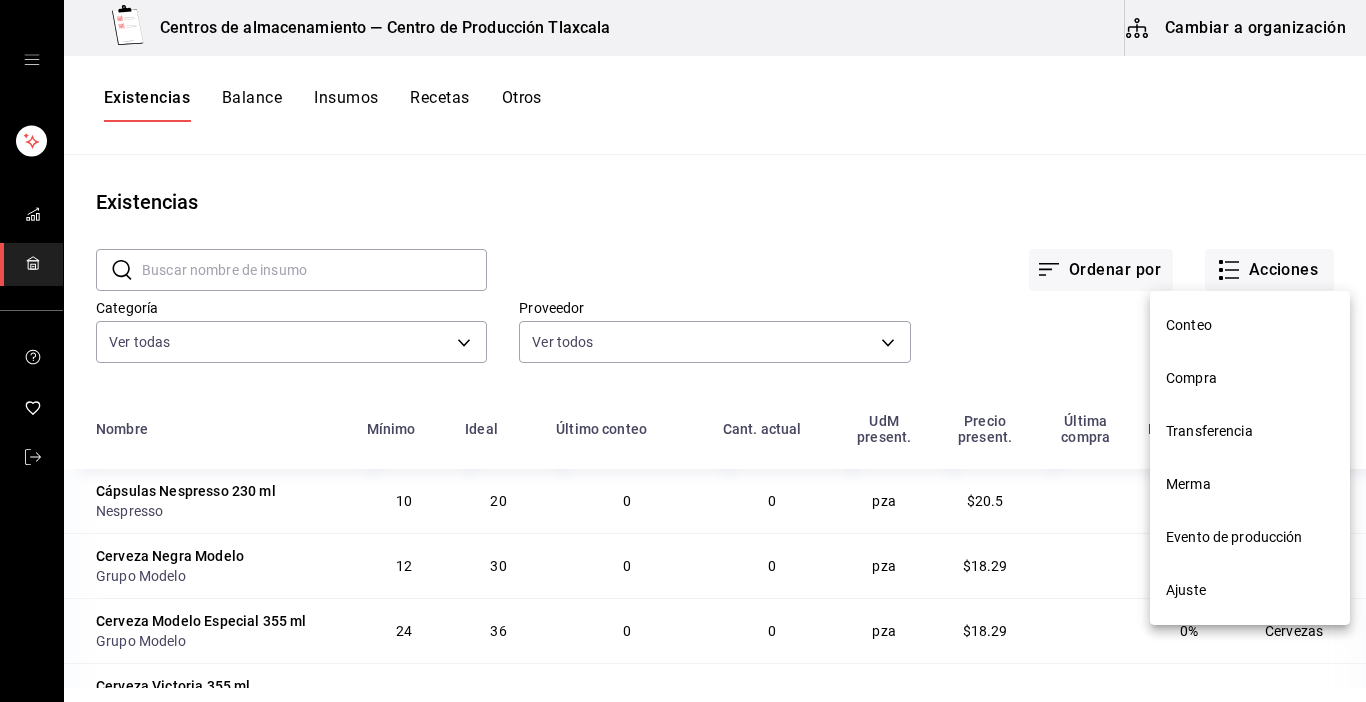 click on "Evento de producción" at bounding box center (1250, 537) 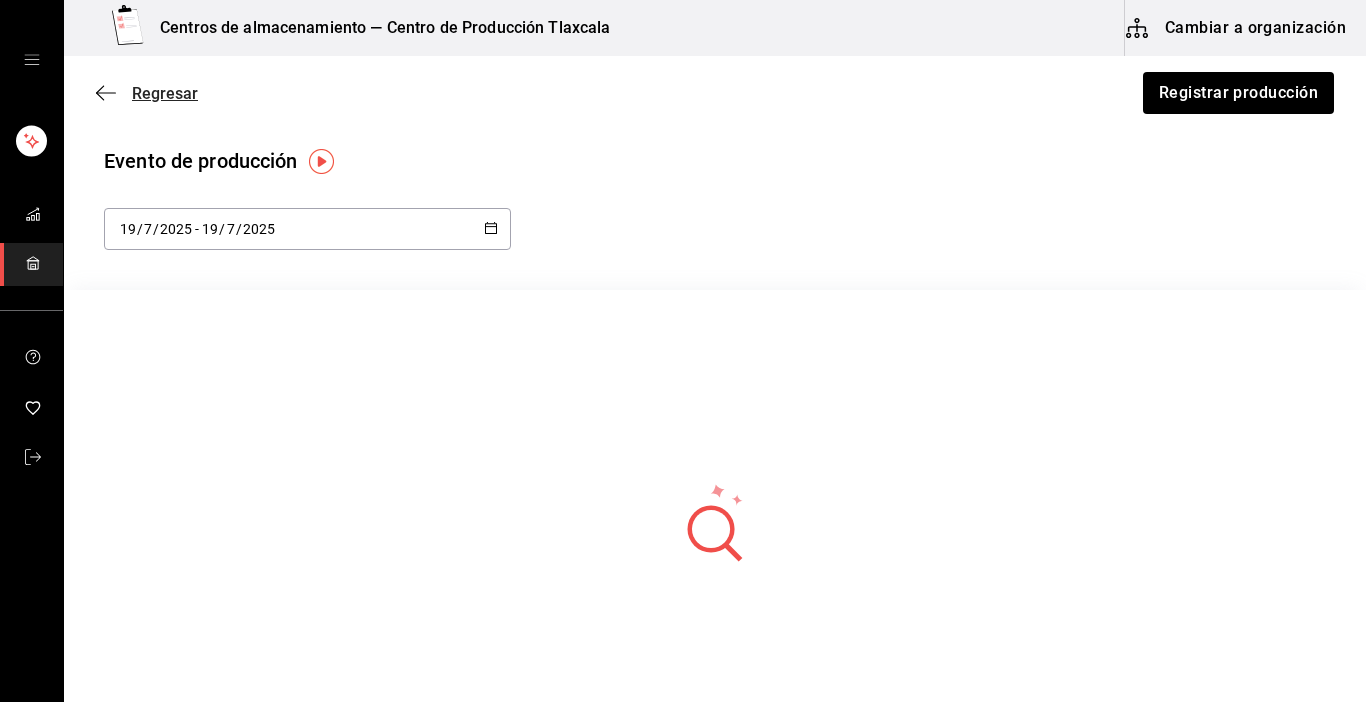 click 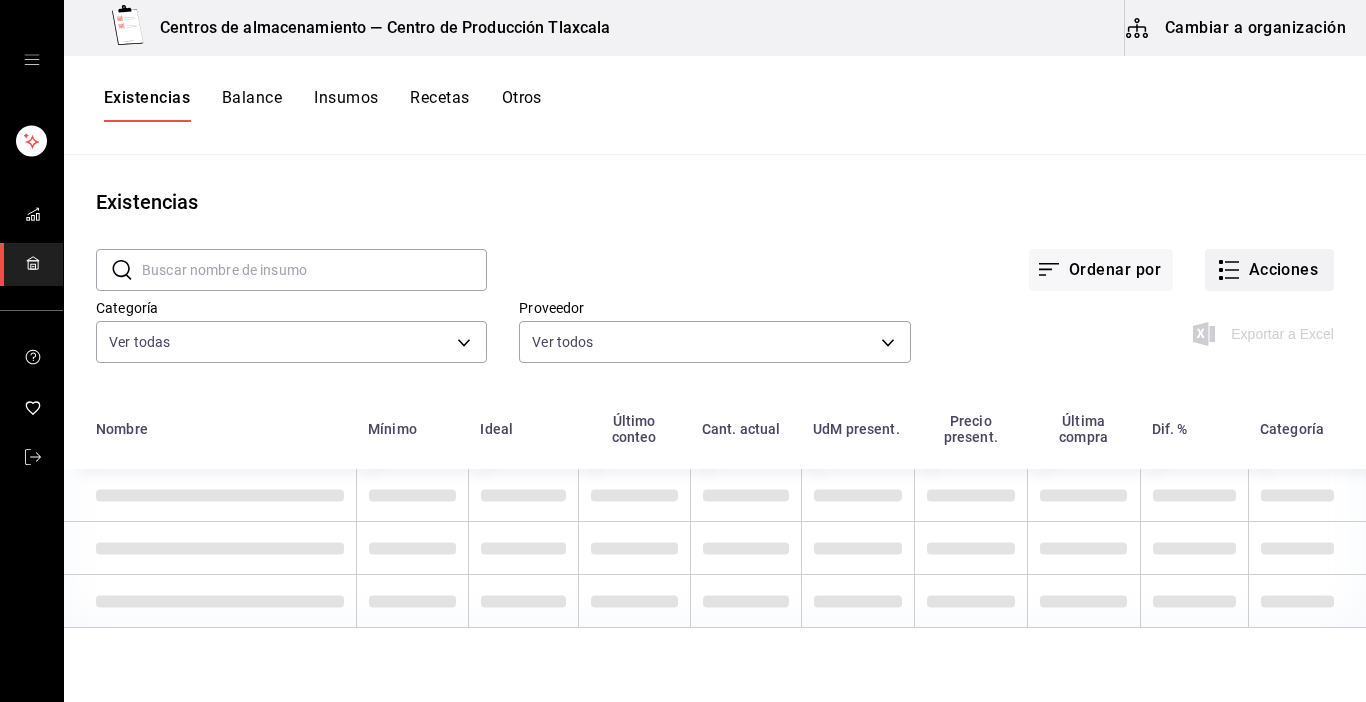 click 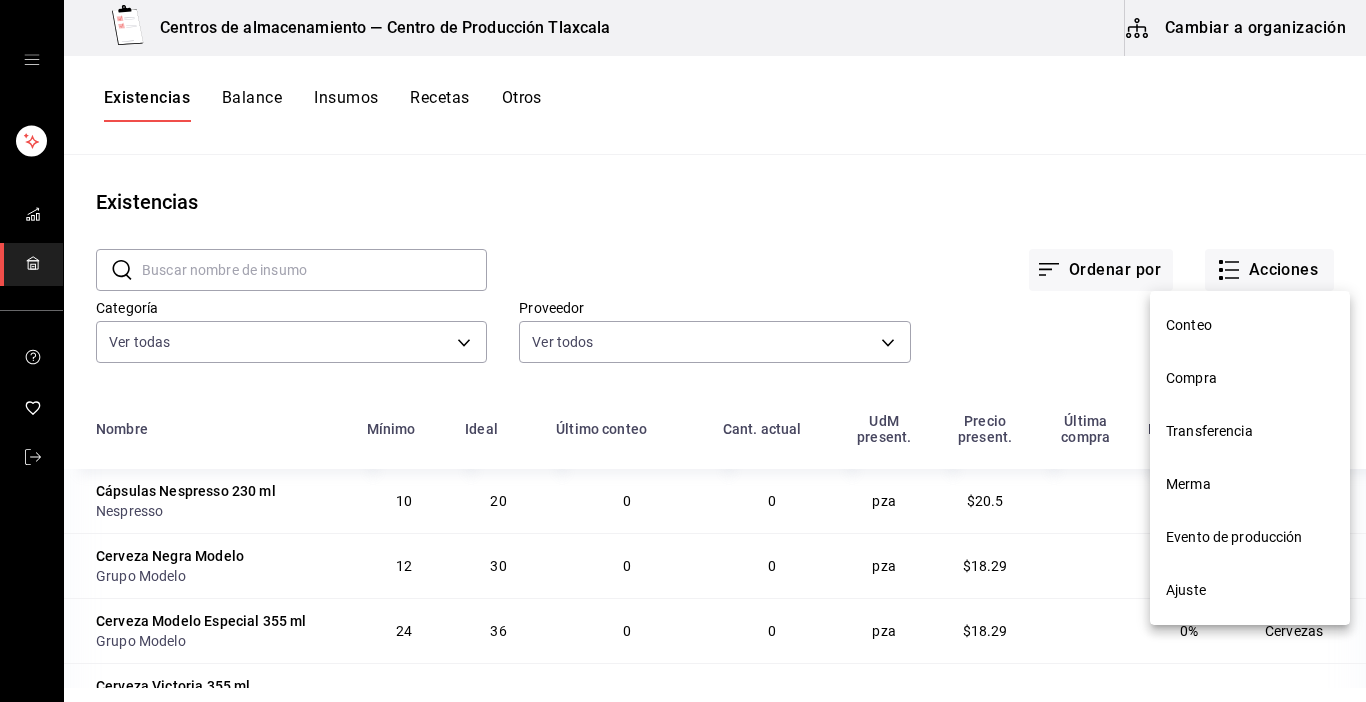 click on "Transferencia" at bounding box center [1250, 431] 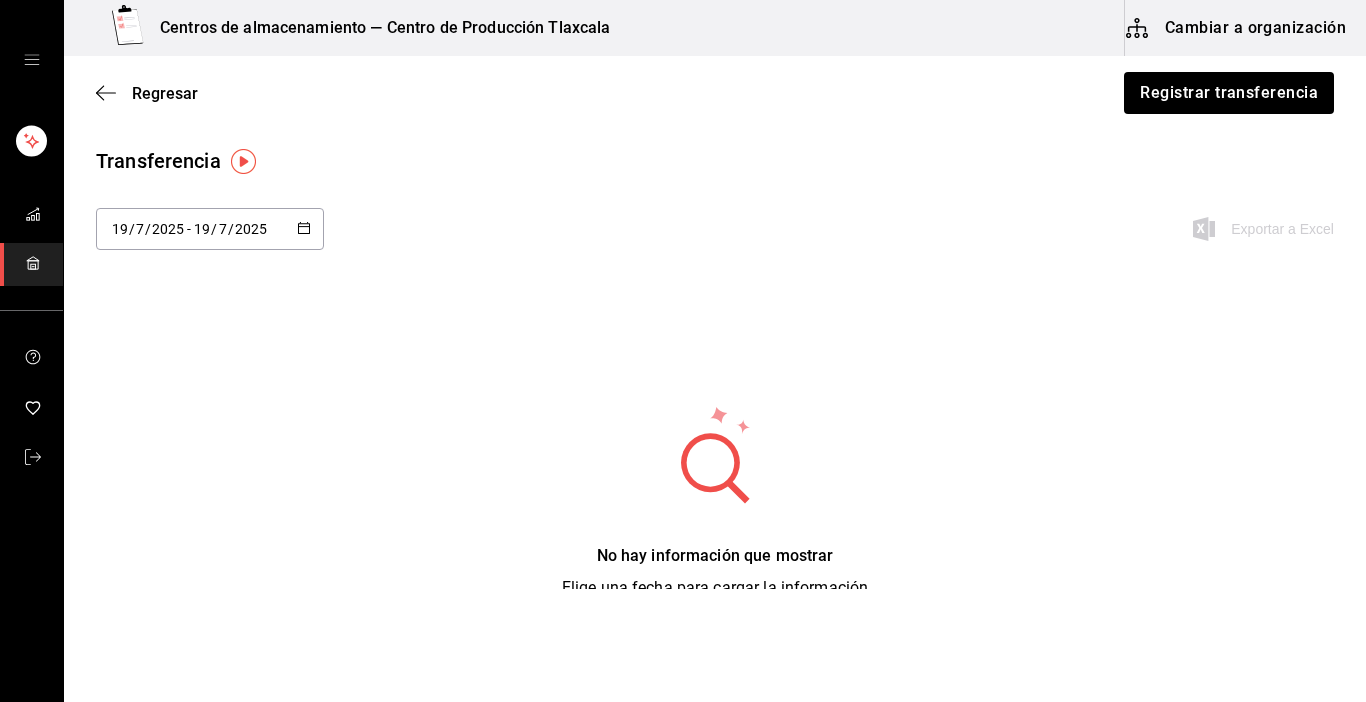 click 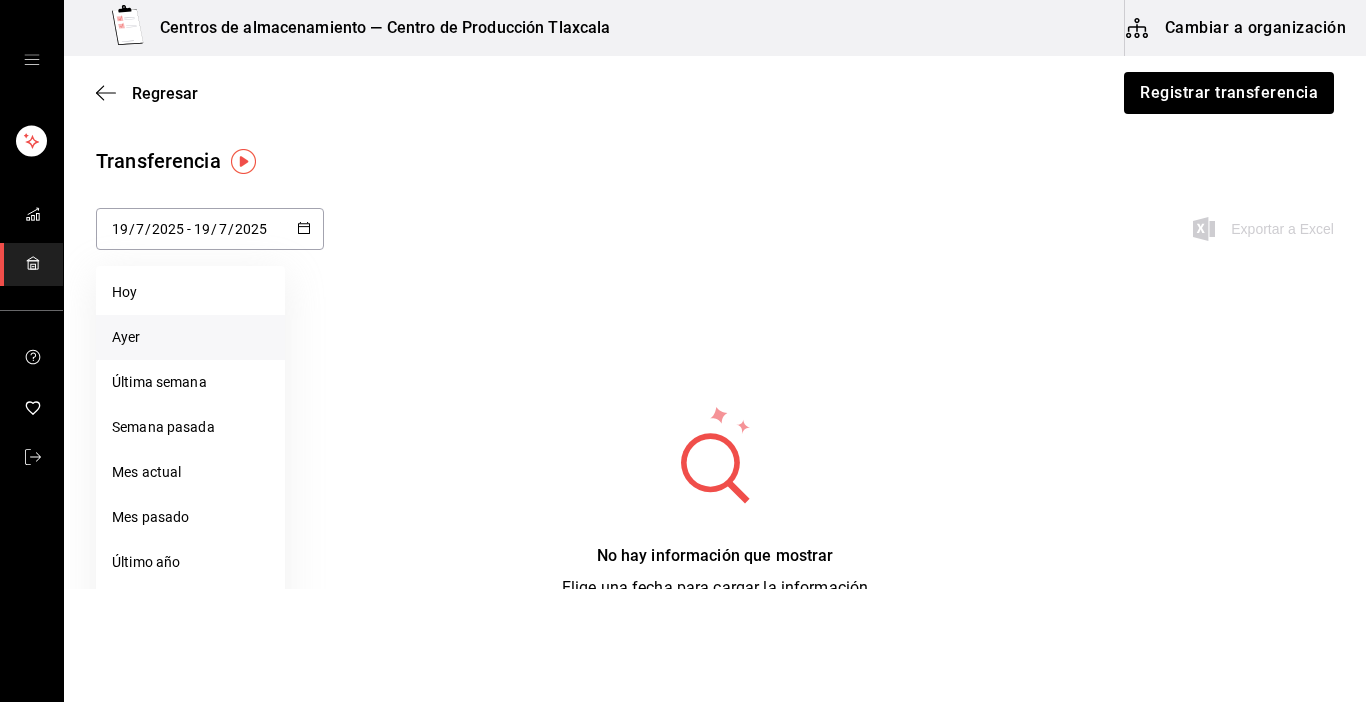 click on "Ayer" at bounding box center [190, 337] 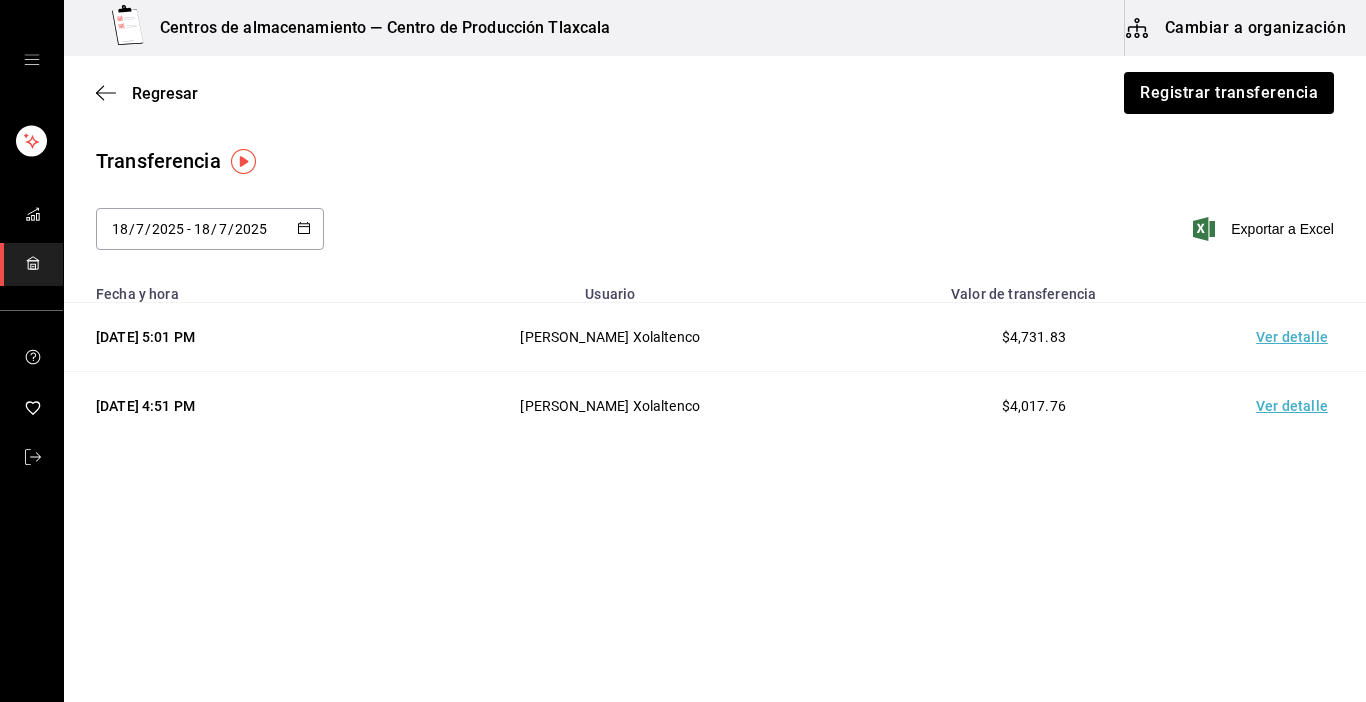 click on "Ver detalle" at bounding box center [1296, 337] 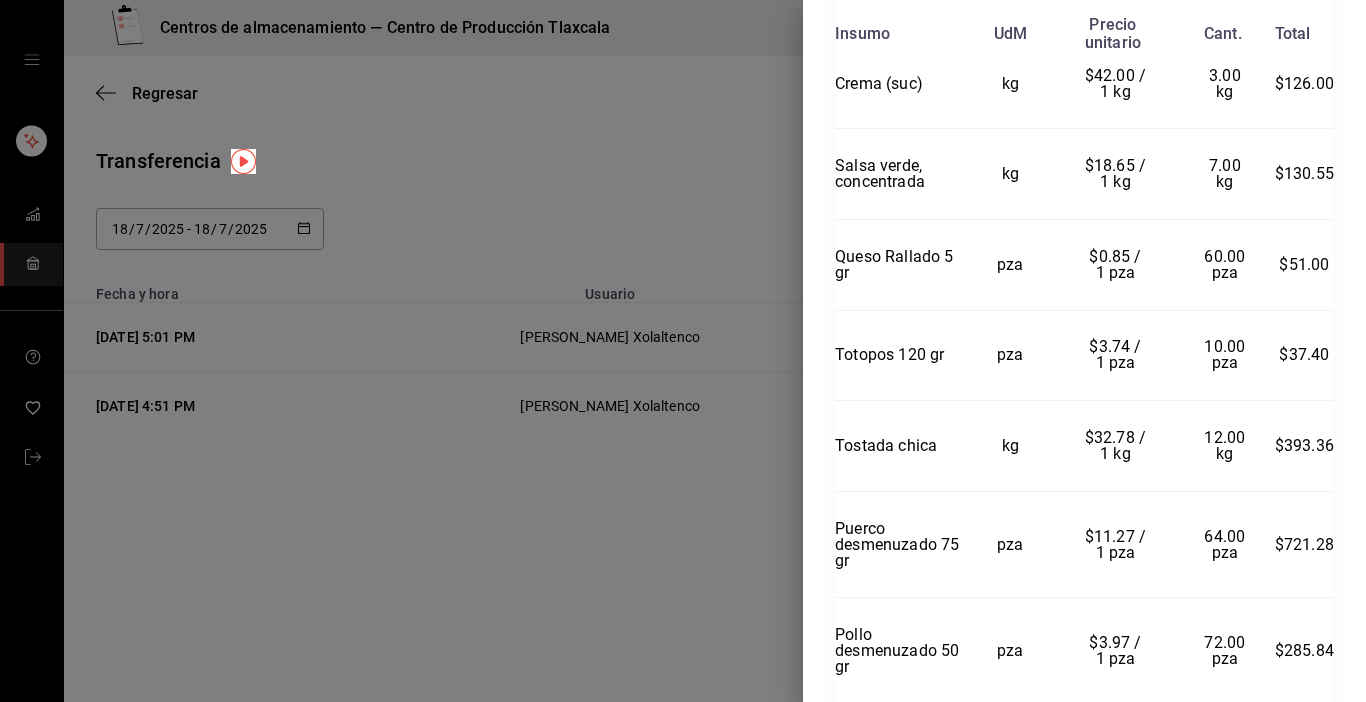 scroll, scrollTop: 840, scrollLeft: 0, axis: vertical 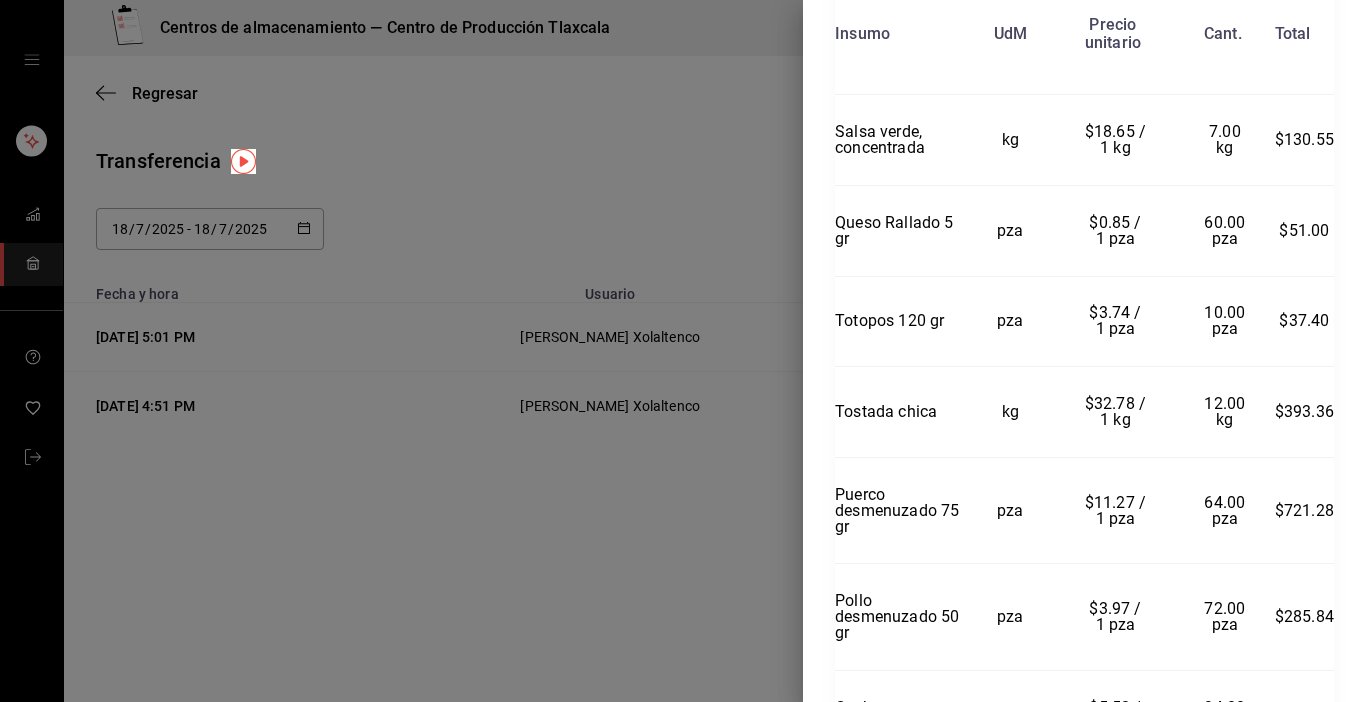 drag, startPoint x: 704, startPoint y: 100, endPoint x: 884, endPoint y: 12, distance: 200.35968 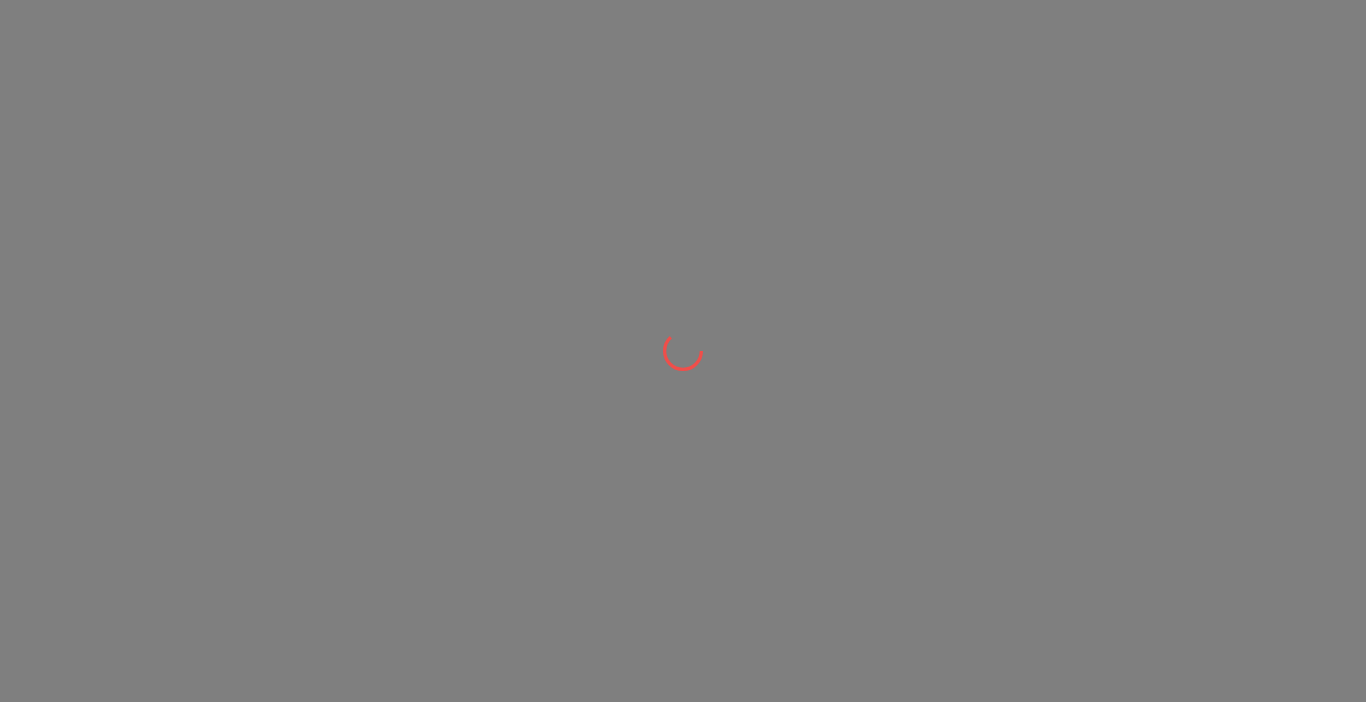 scroll, scrollTop: 0, scrollLeft: 0, axis: both 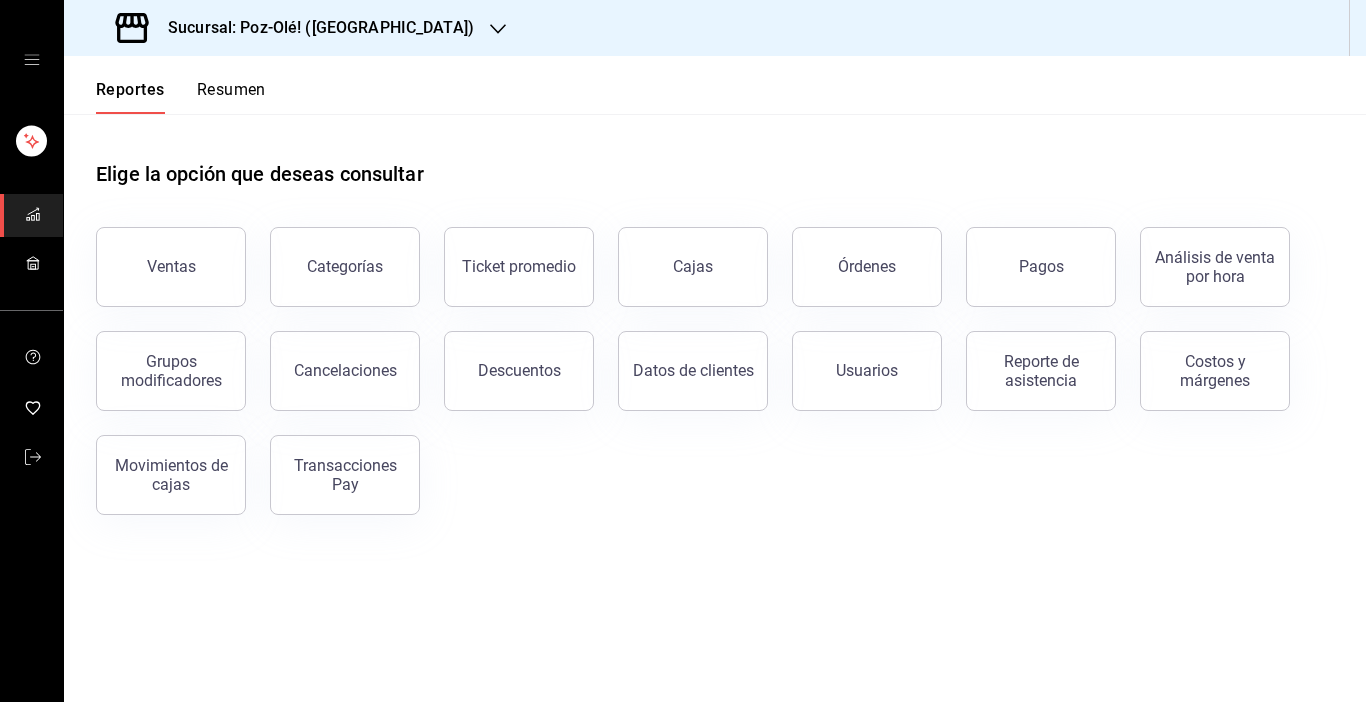 click at bounding box center (31, 264) 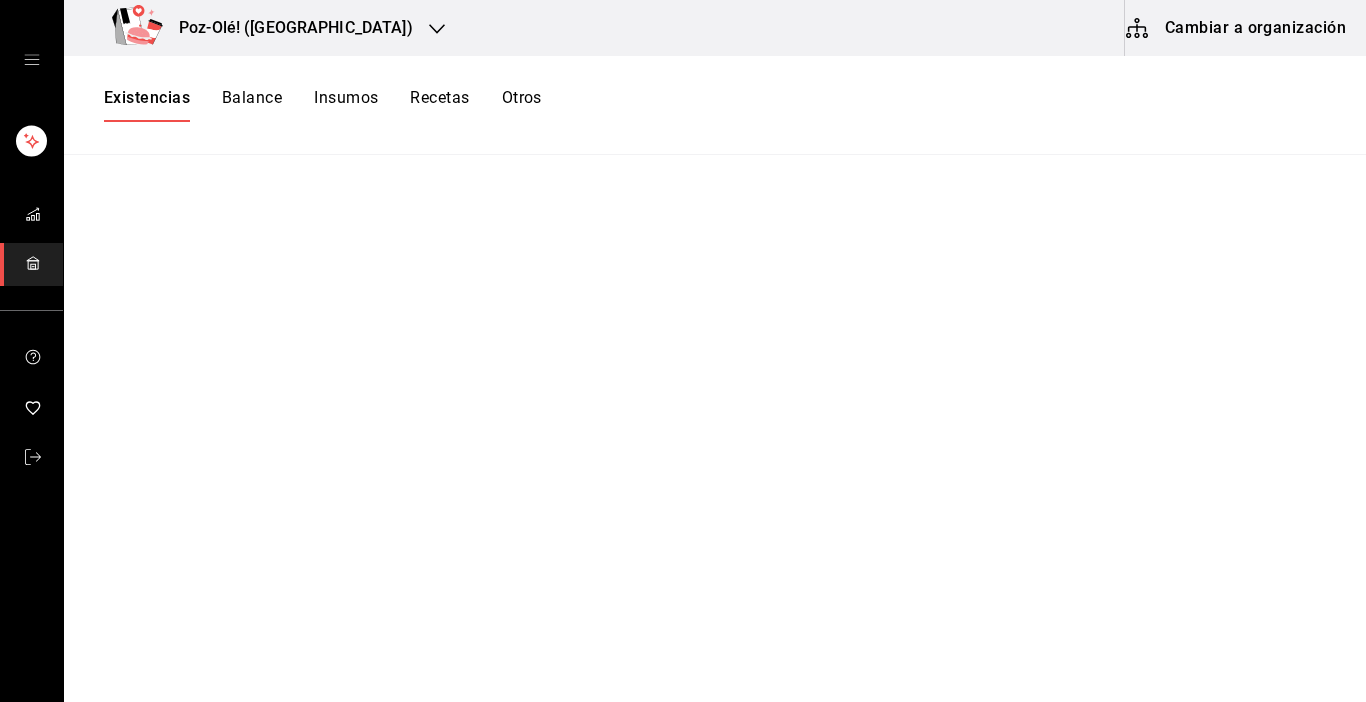 click on "Cambiar a organización" at bounding box center (1237, 28) 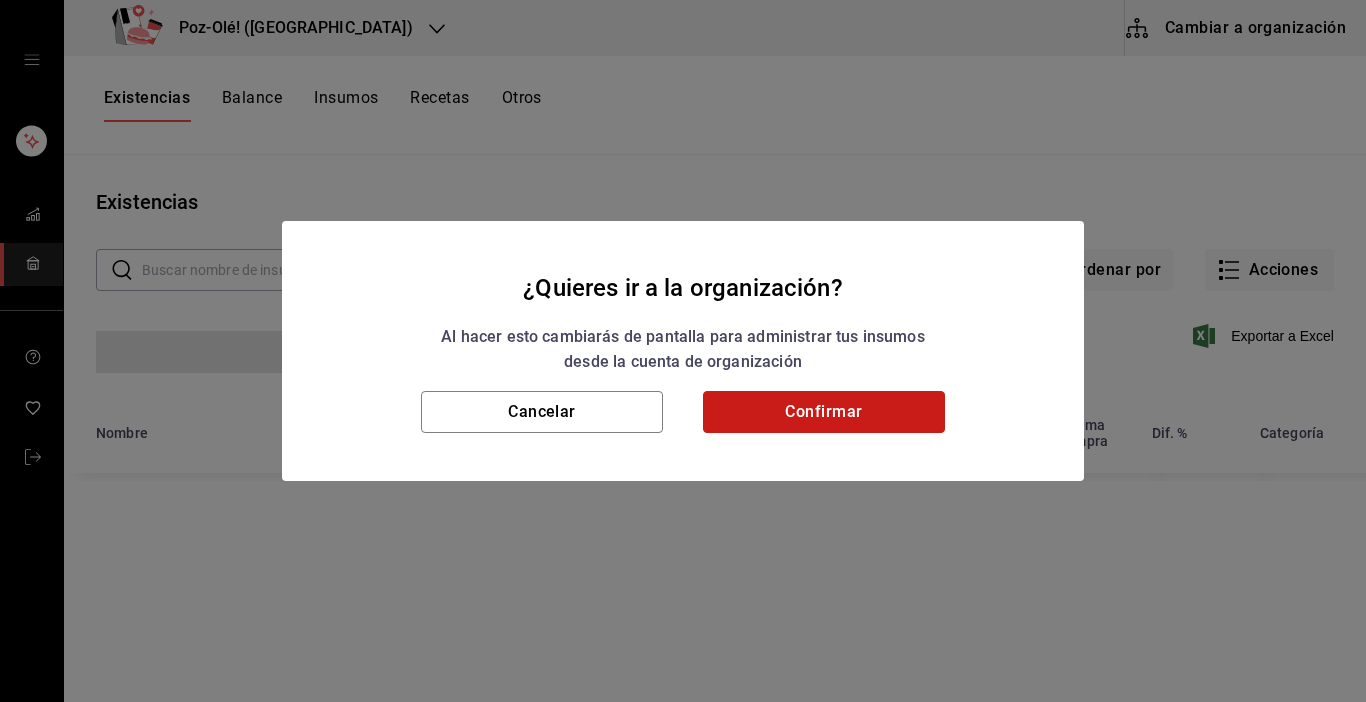 click on "Confirmar" at bounding box center (824, 412) 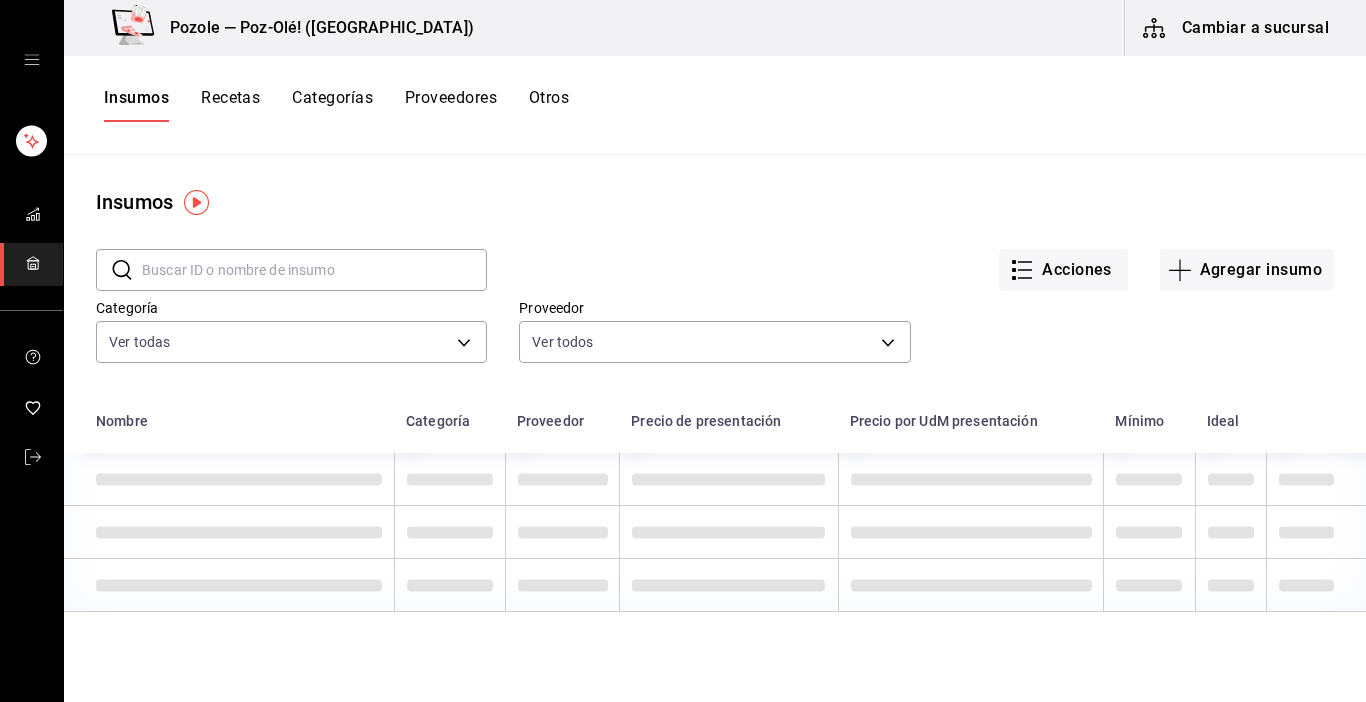 click on "Otros" at bounding box center [549, 105] 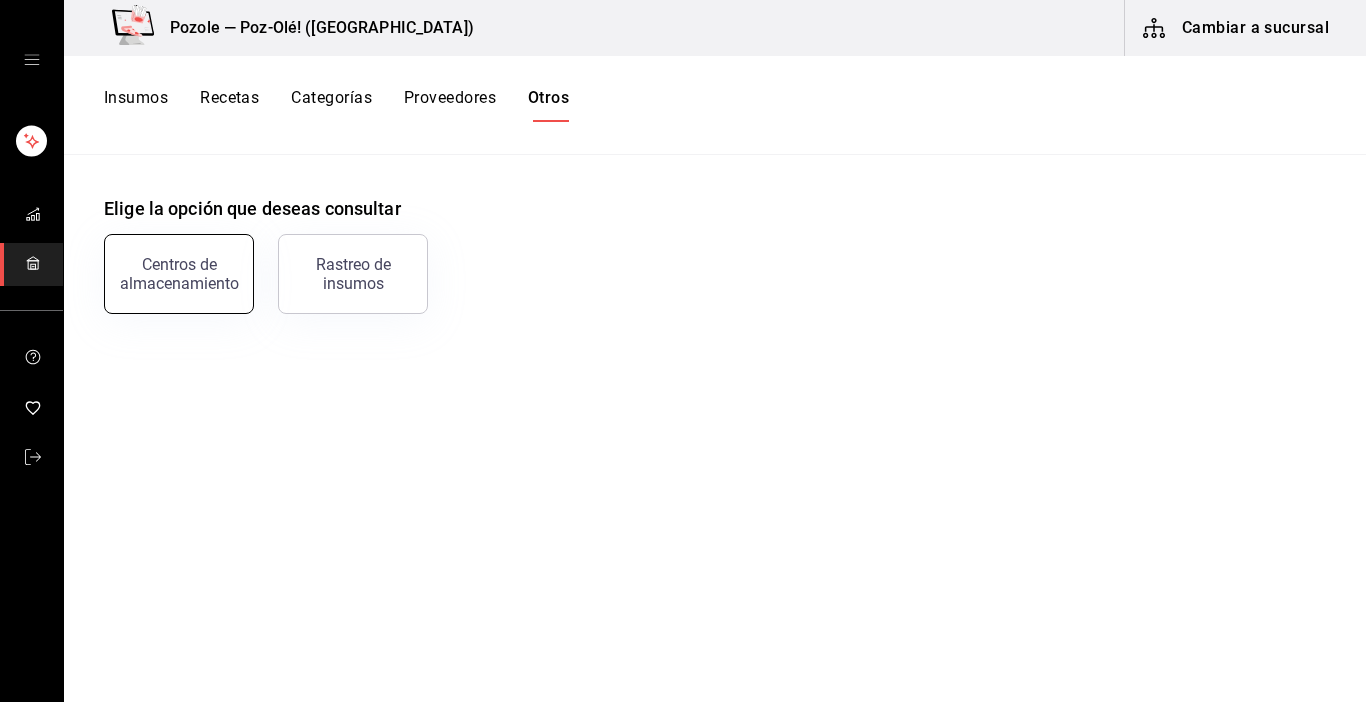 click on "Centros de almacenamiento" at bounding box center [179, 274] 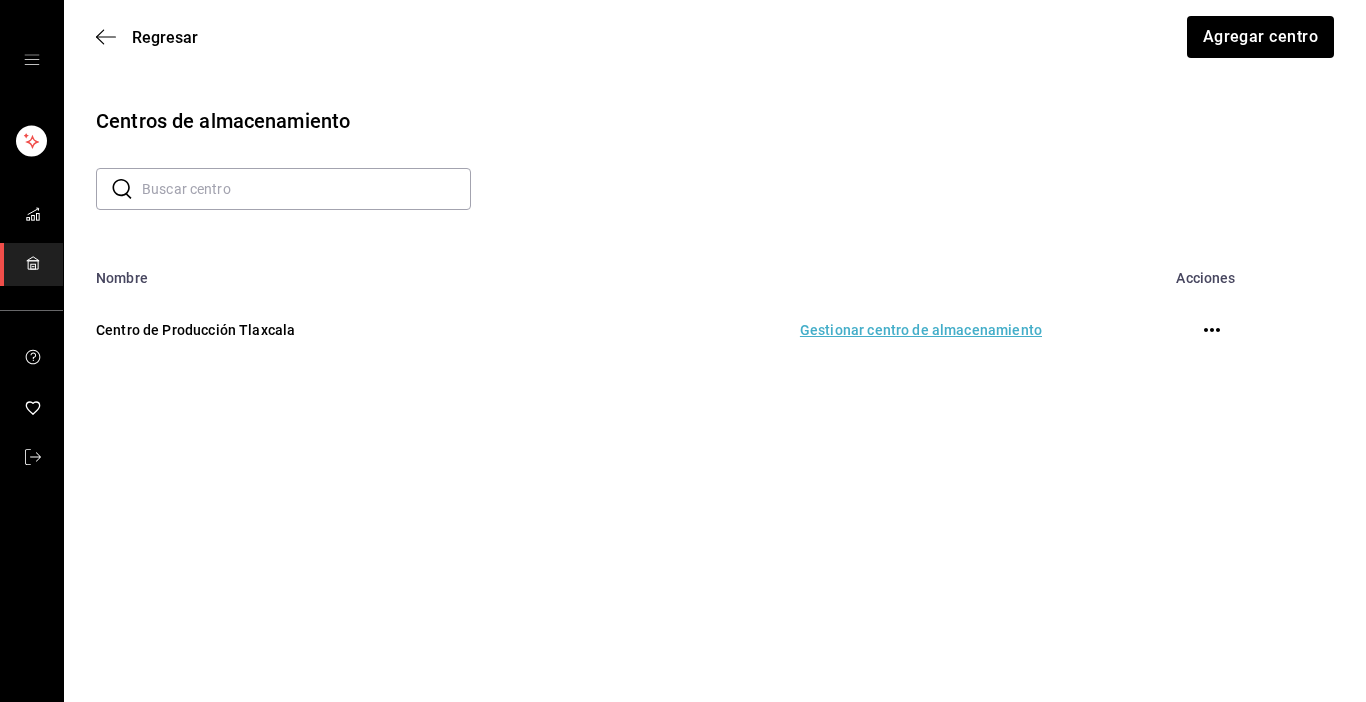 click on "Gestionar centro de almacenamiento" at bounding box center (799, 330) 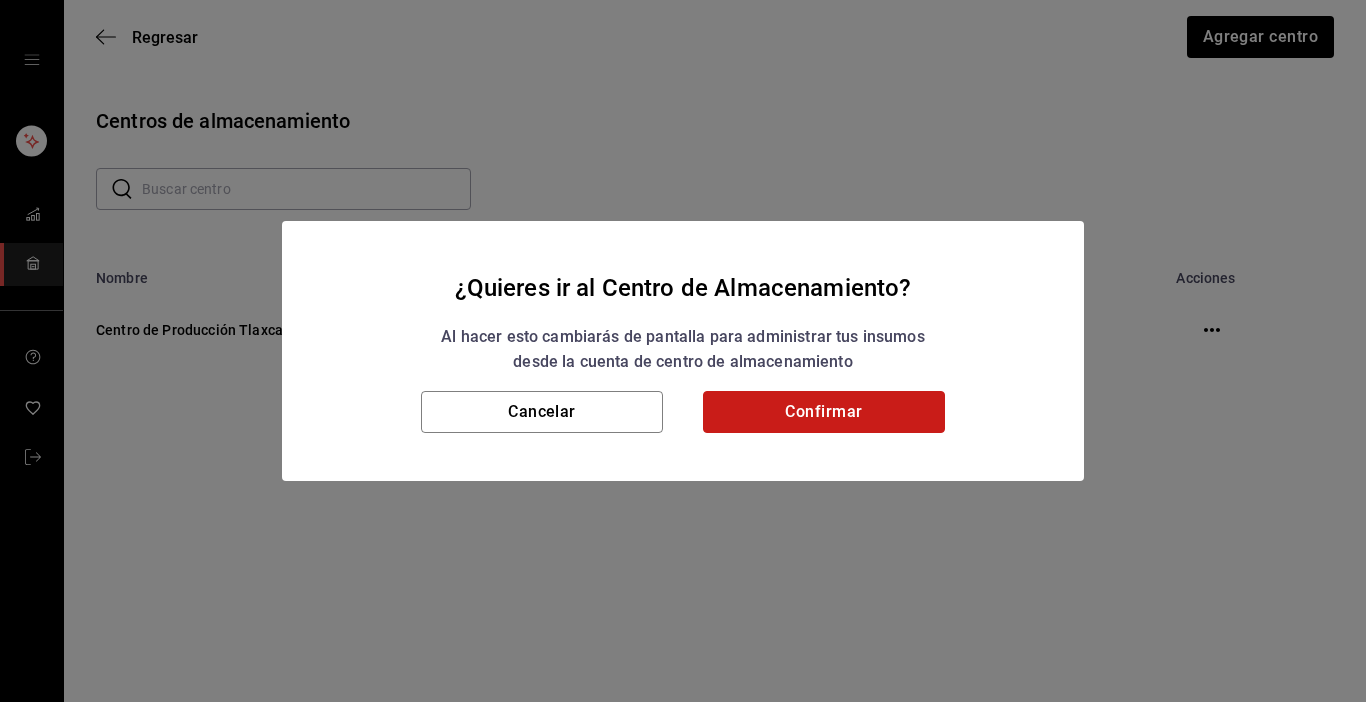 click on "Confirmar" at bounding box center (824, 412) 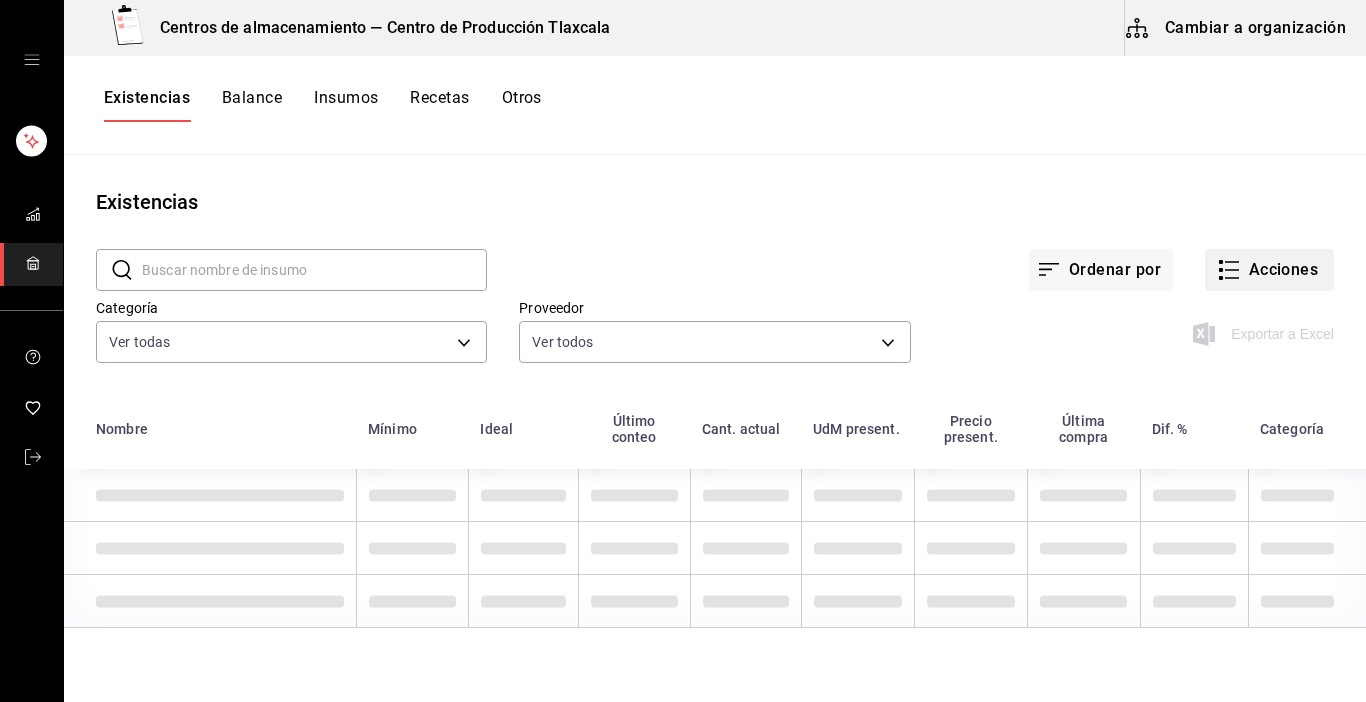 click 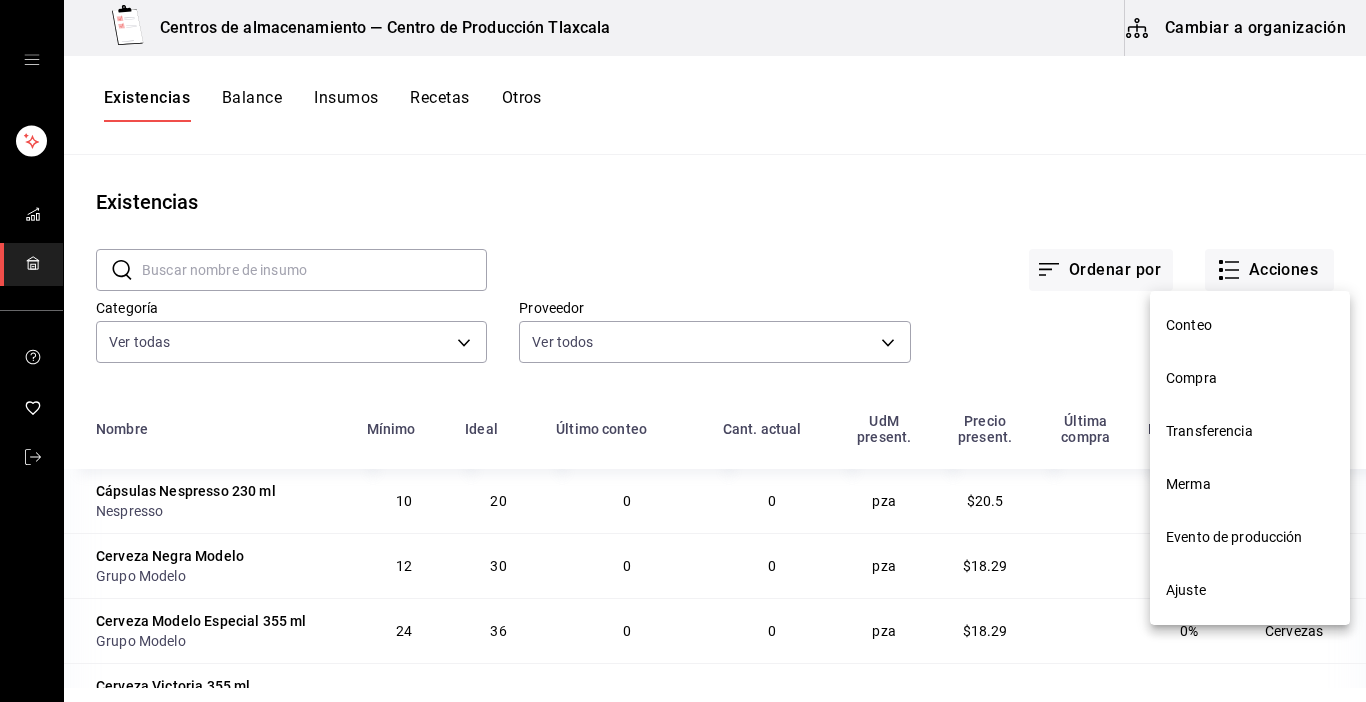 click on "Transferencia" at bounding box center [1250, 431] 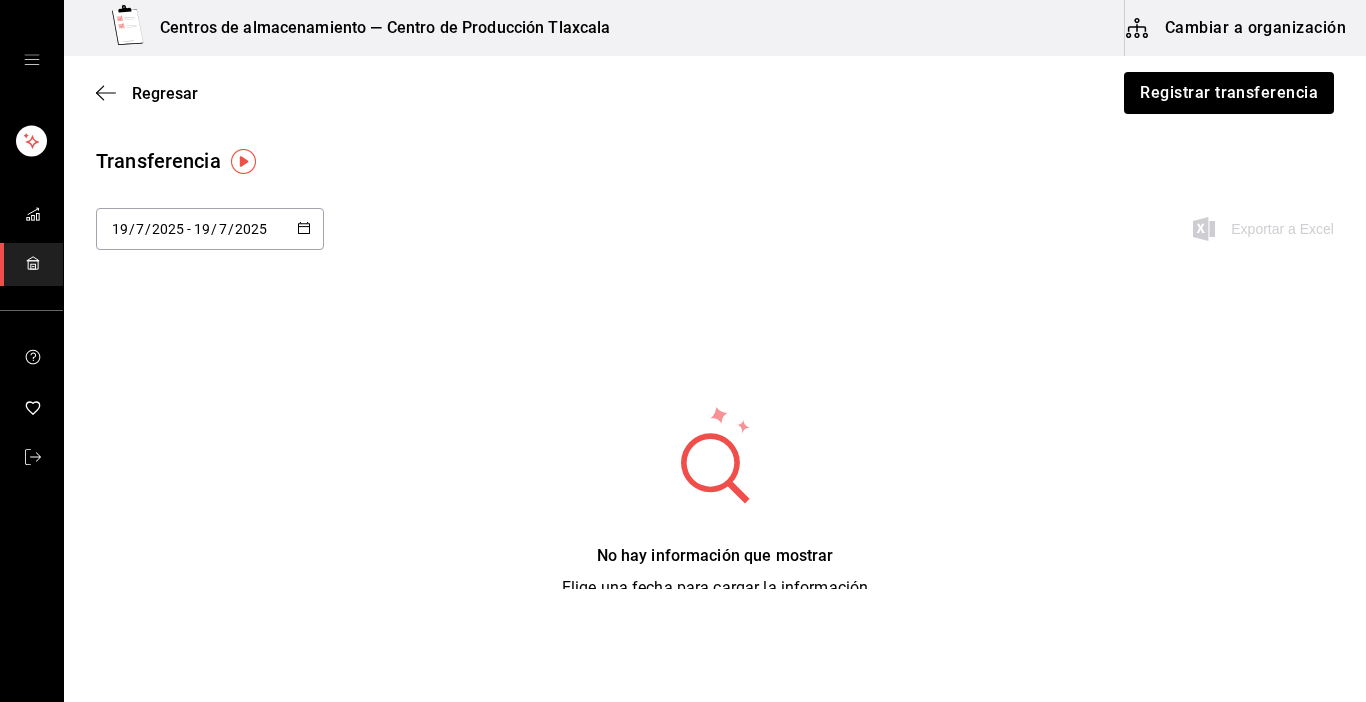 click 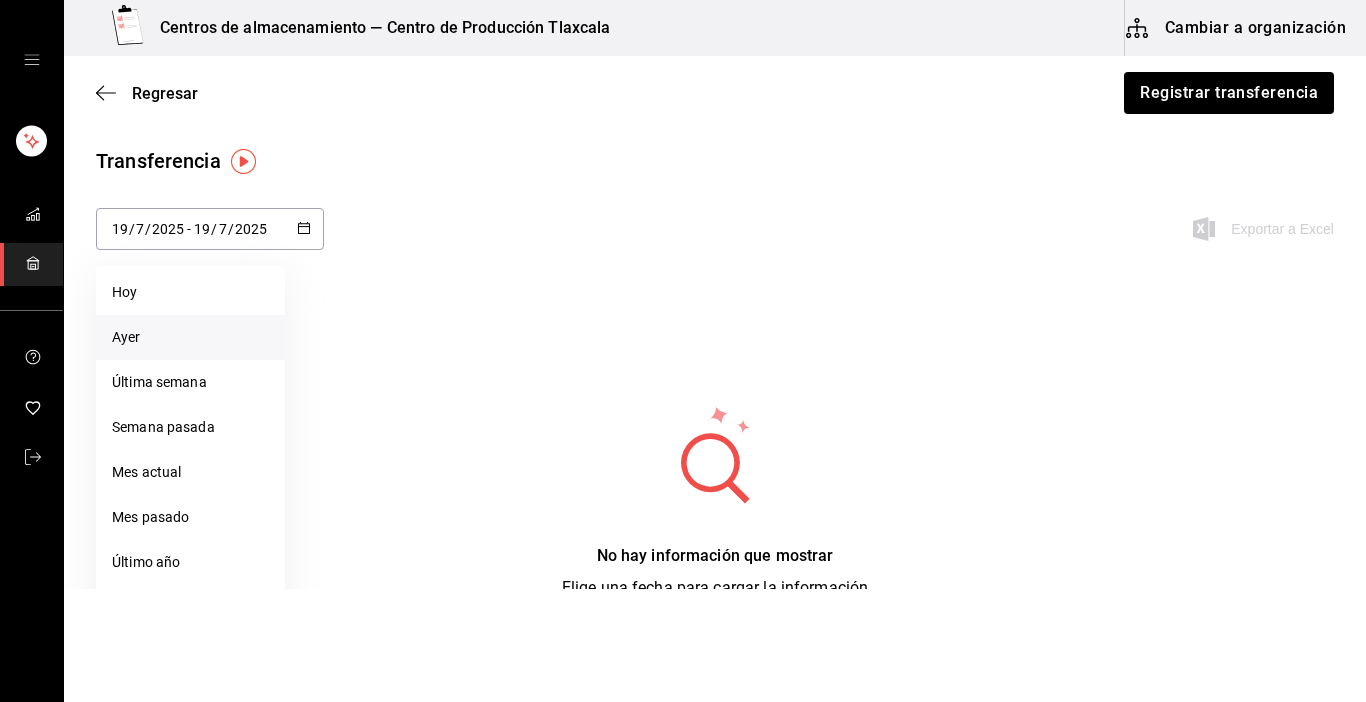 click on "Ayer" at bounding box center [190, 337] 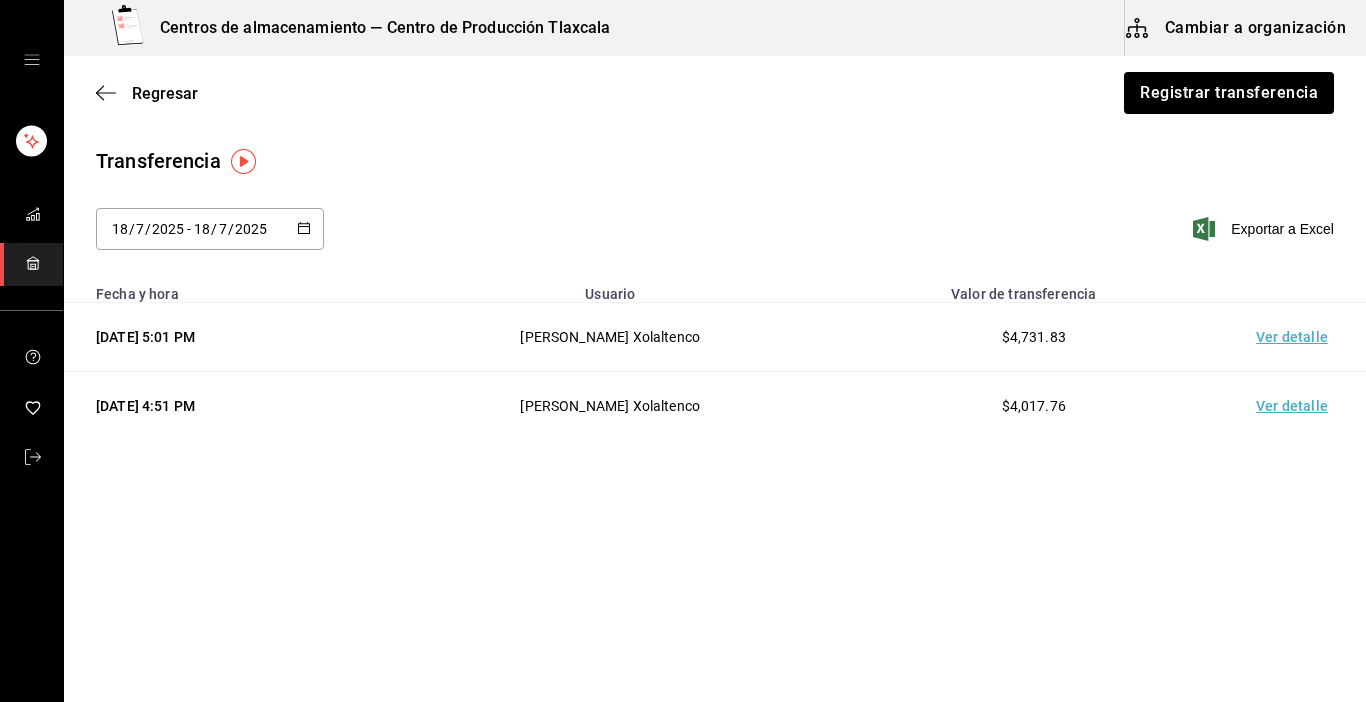 click on "Ver detalle" at bounding box center [1296, 337] 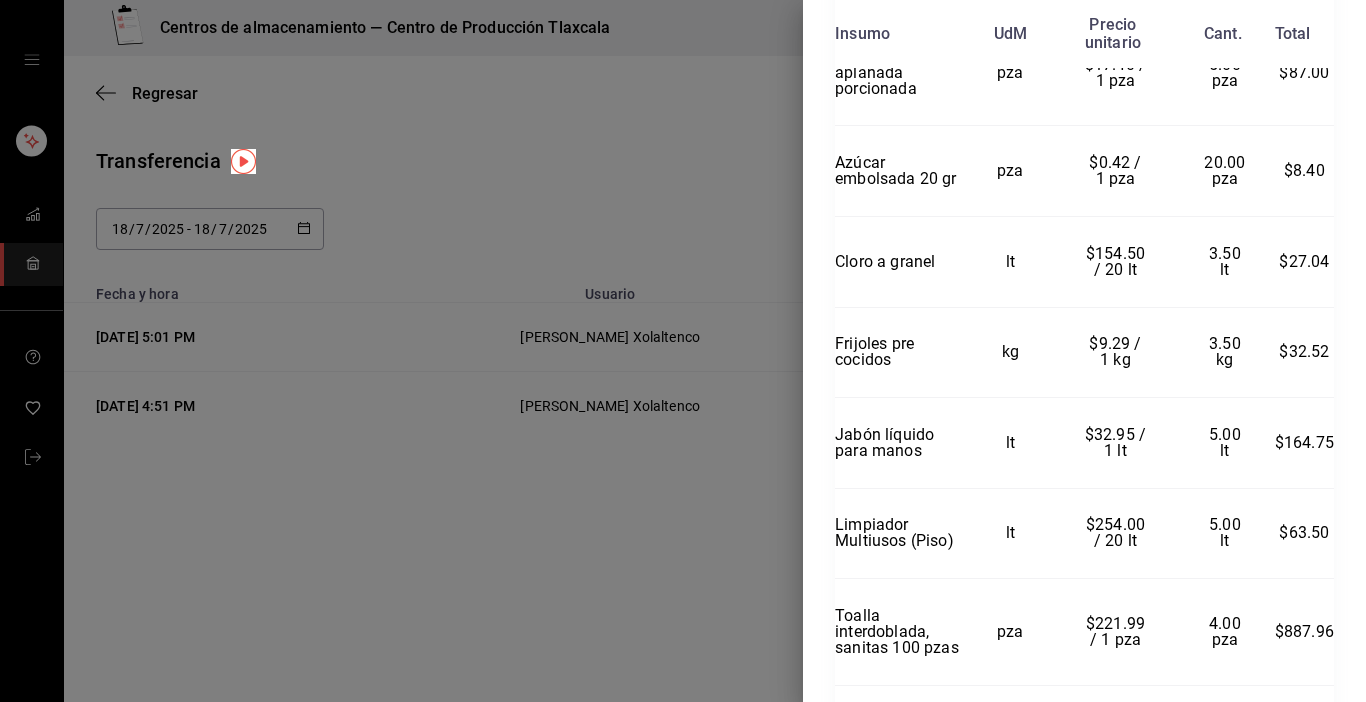 scroll, scrollTop: 1843, scrollLeft: 0, axis: vertical 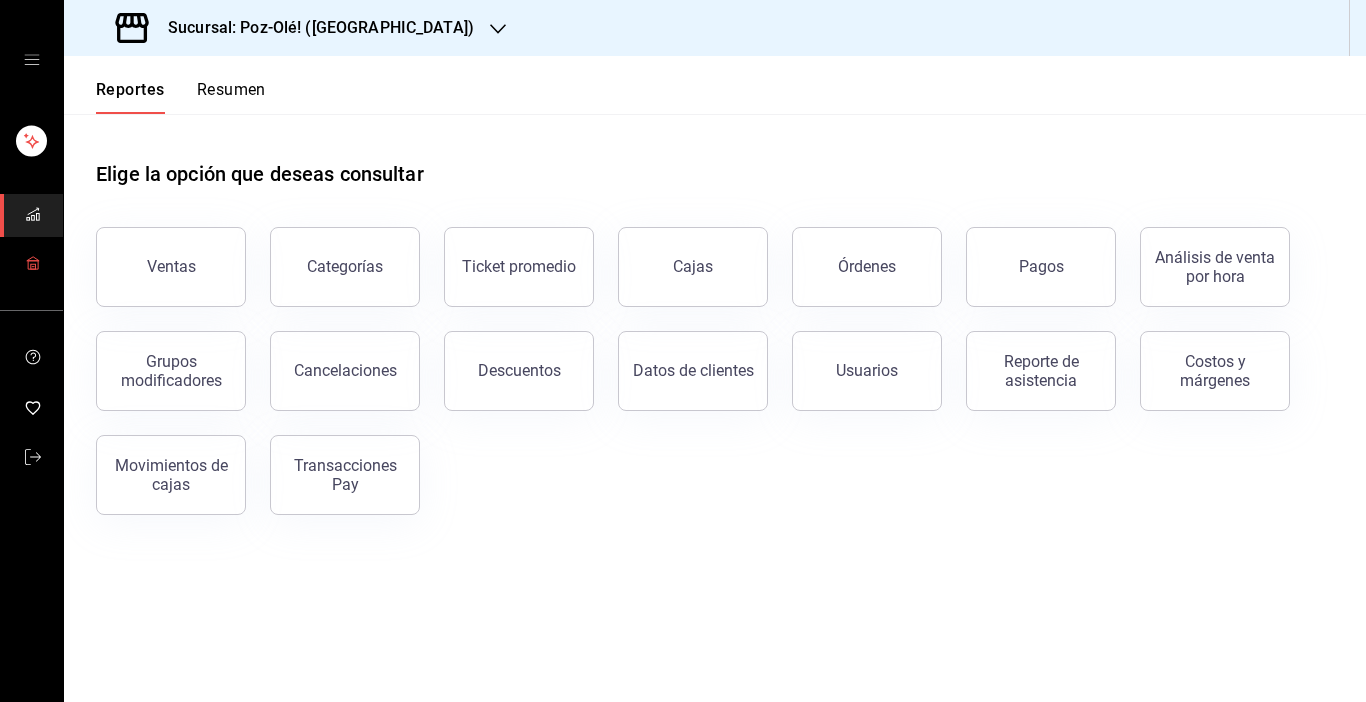 click 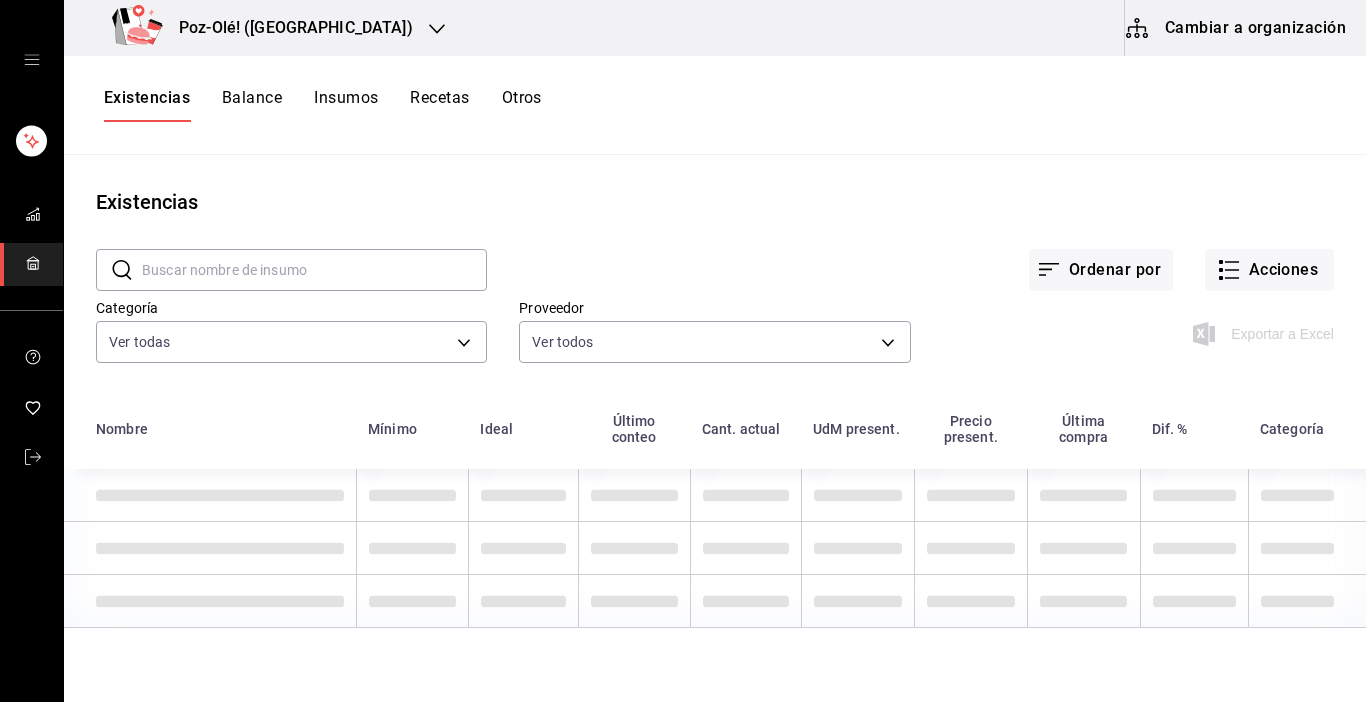 click on "Cambiar a organización" at bounding box center (1237, 28) 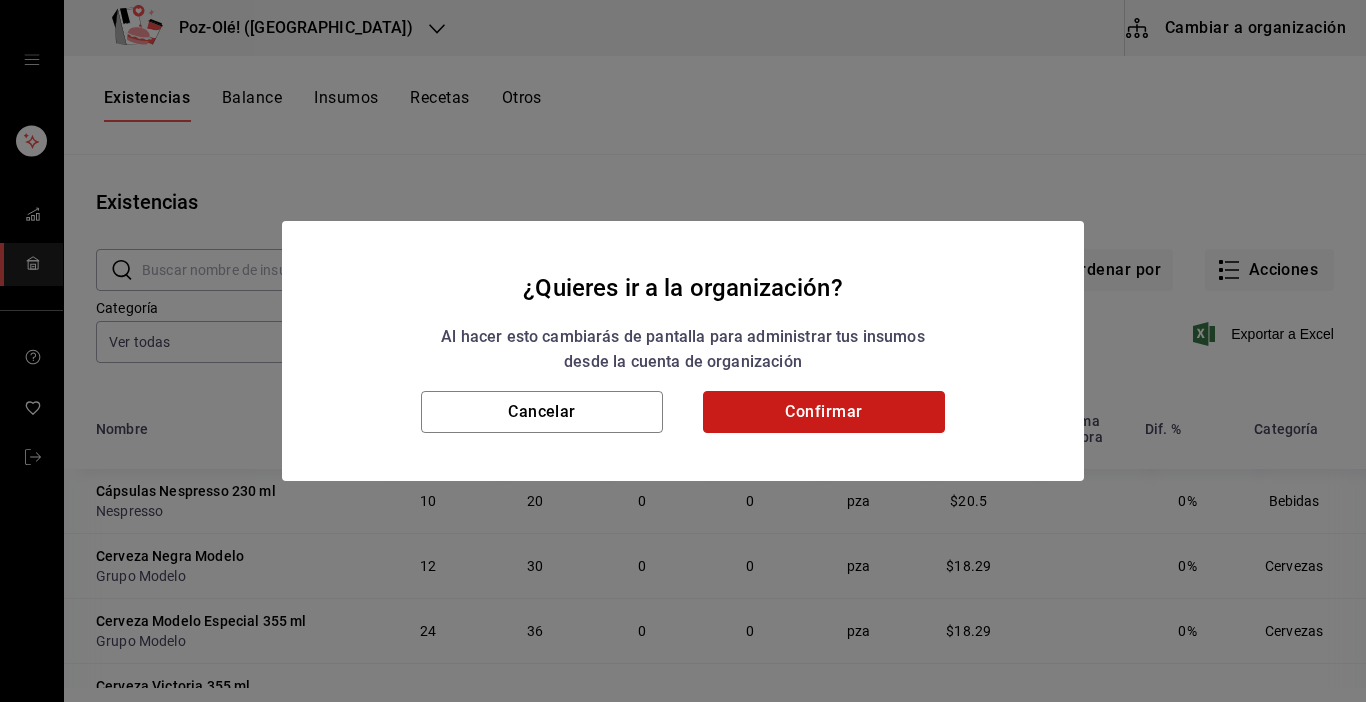 click on "Confirmar" at bounding box center (824, 412) 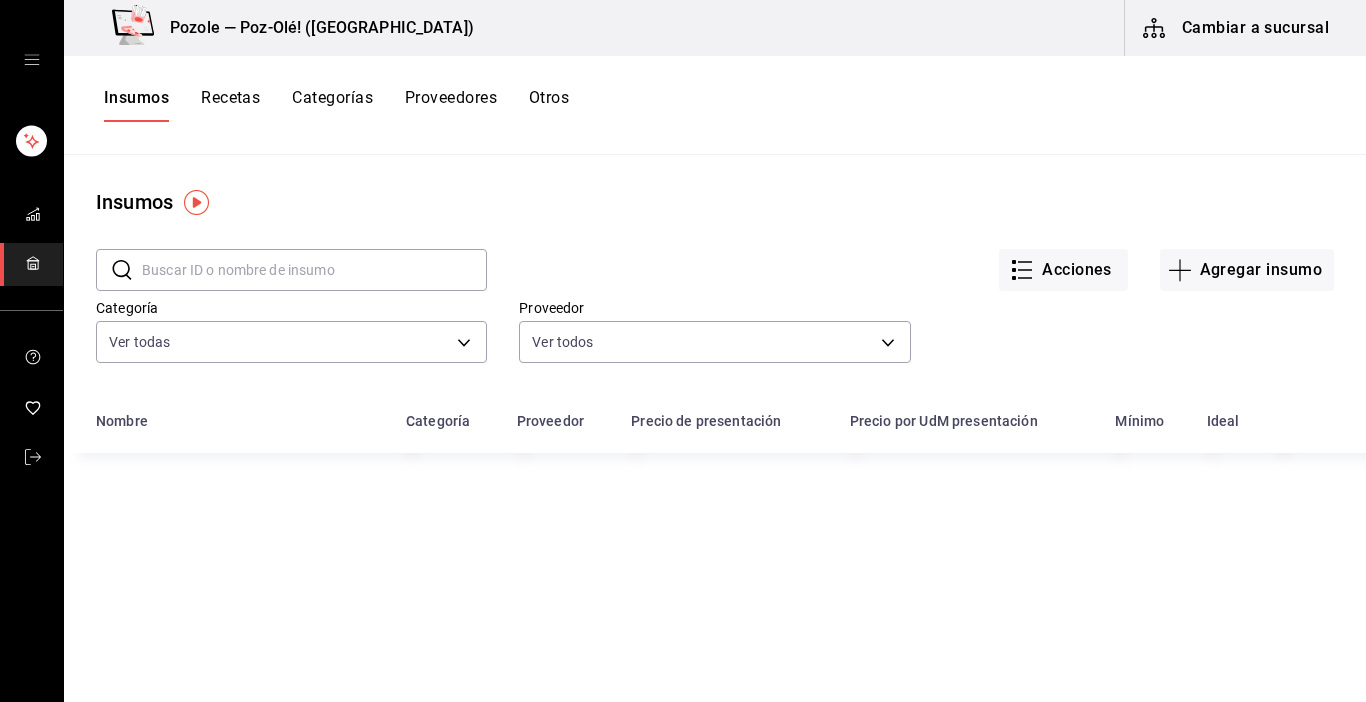 click on "Otros" at bounding box center [549, 105] 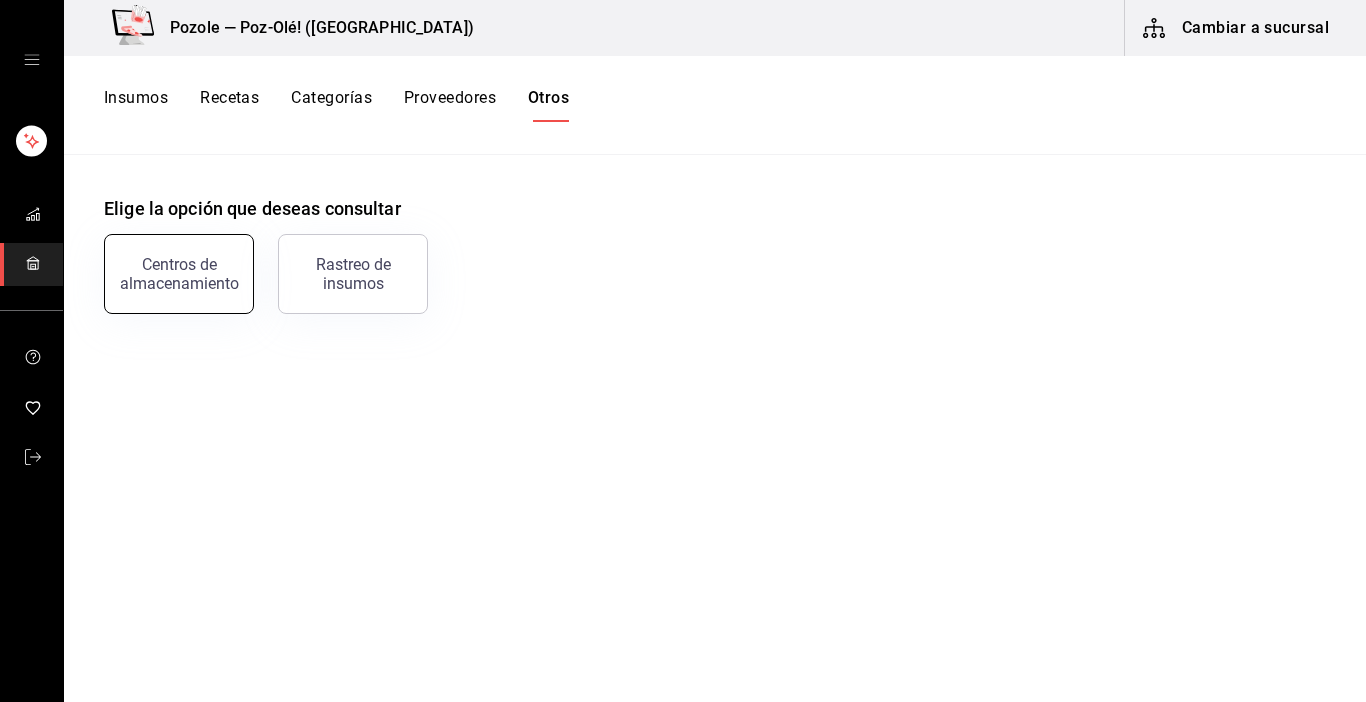 click on "Centros de almacenamiento" at bounding box center (179, 274) 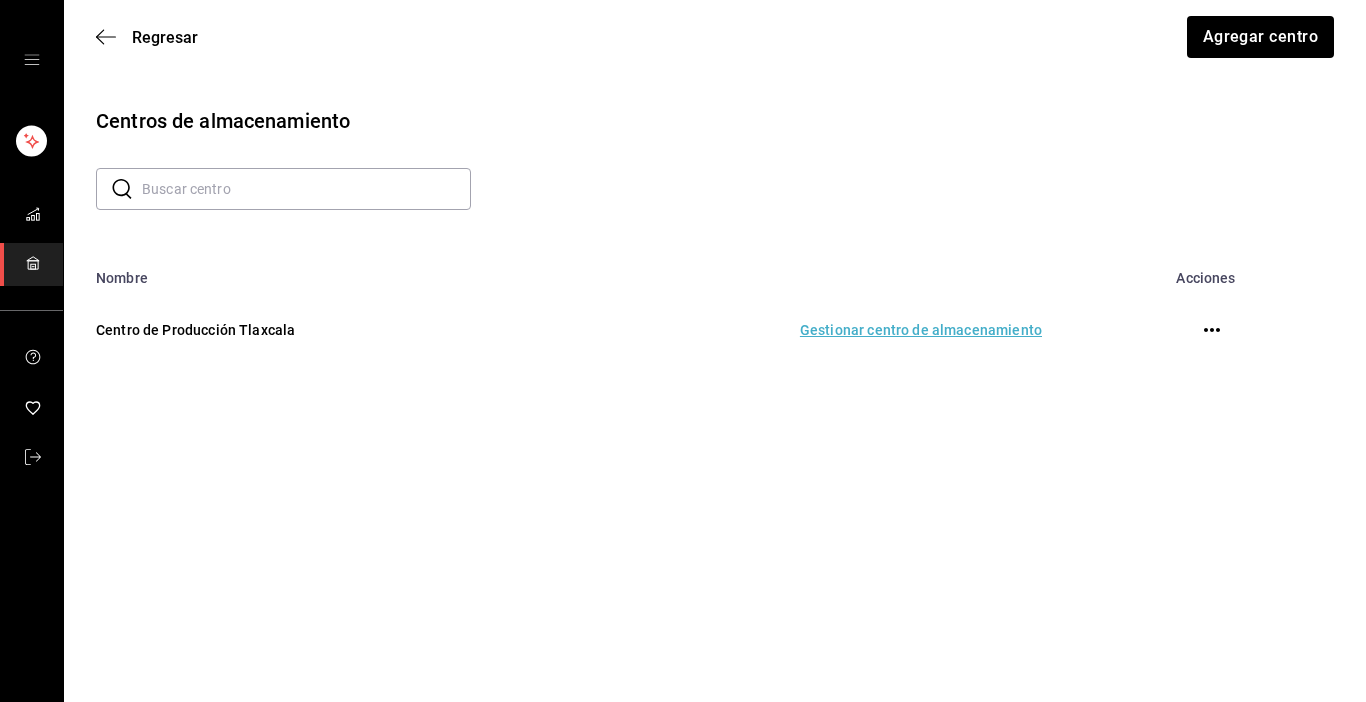 click on "Gestionar centro de almacenamiento" at bounding box center (799, 330) 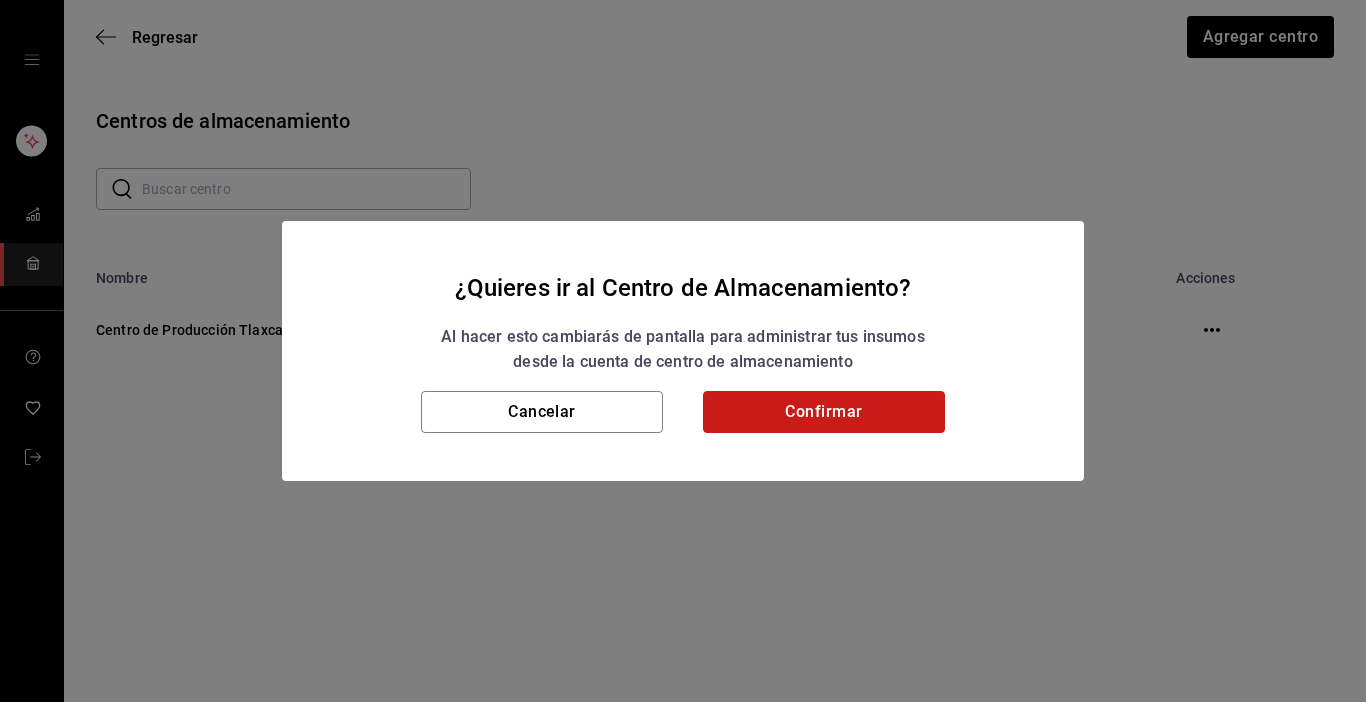 click on "Confirmar" at bounding box center (824, 412) 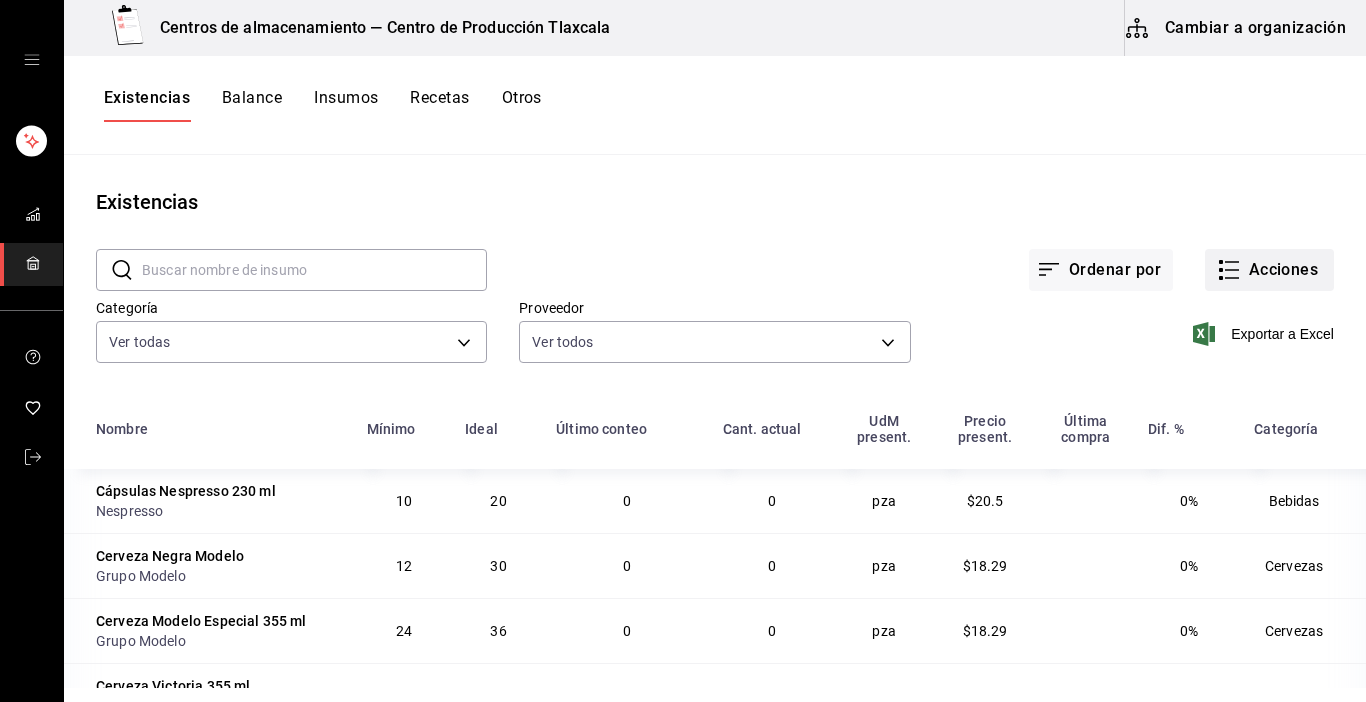 click 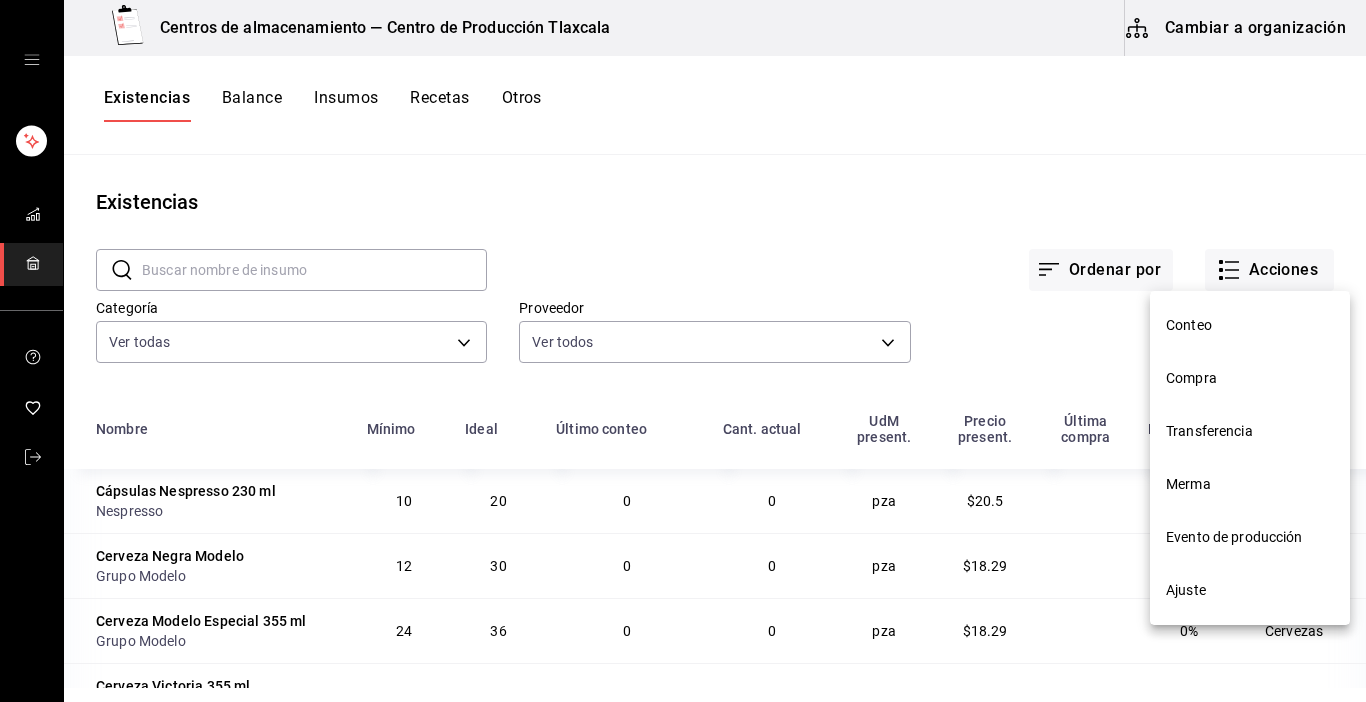 click on "Compra" at bounding box center [1250, 378] 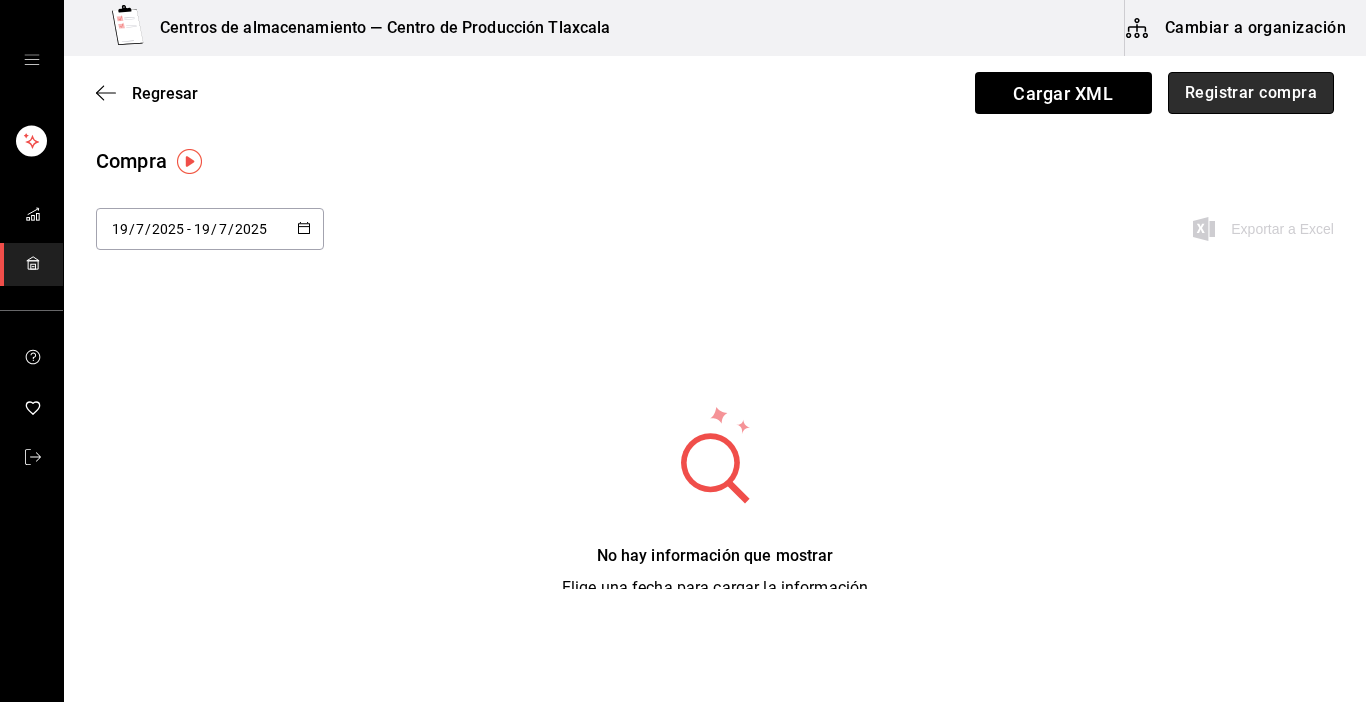 click on "Registrar compra" at bounding box center (1251, 93) 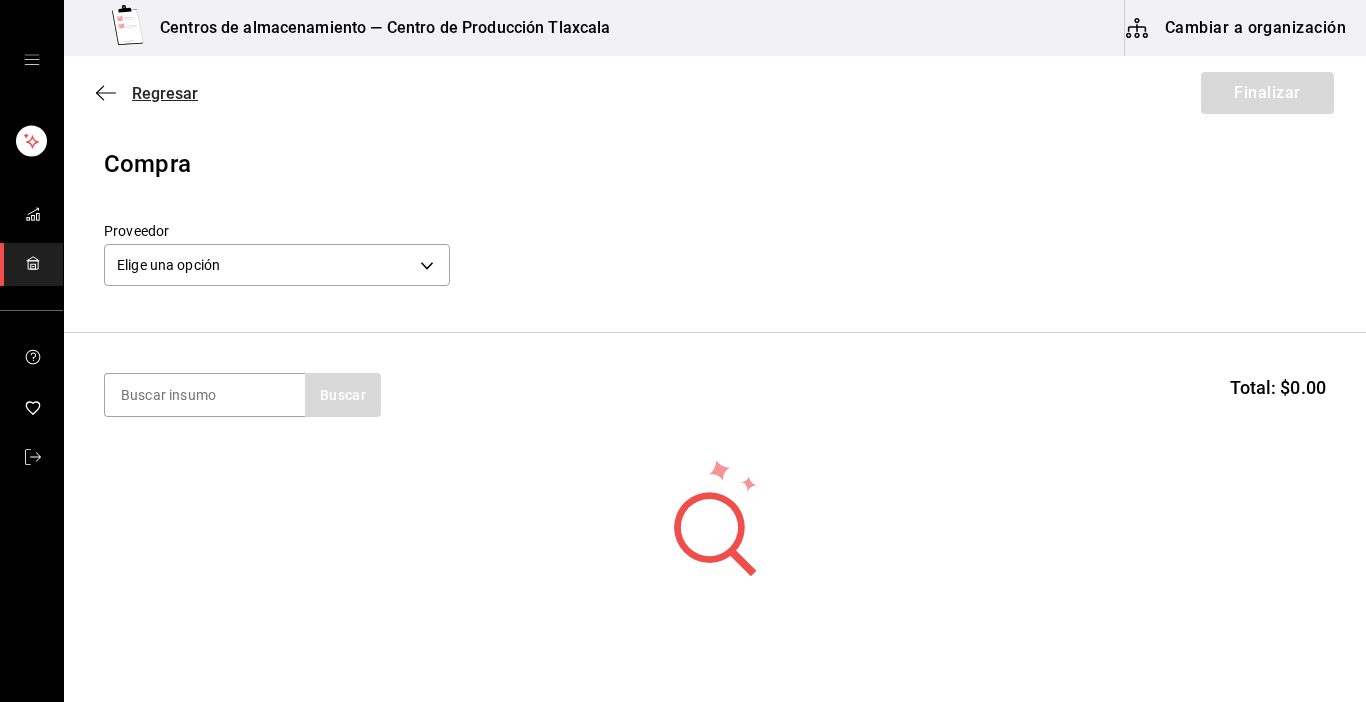 click 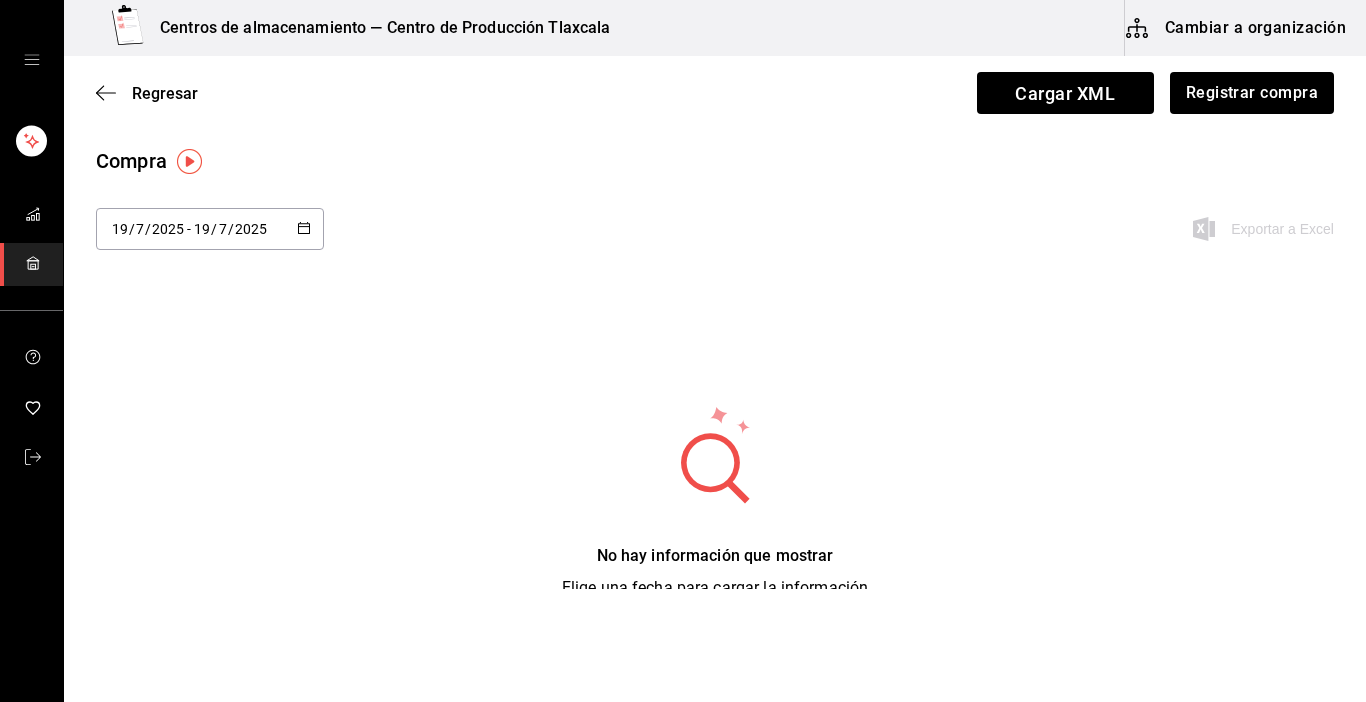 click at bounding box center (304, 229) 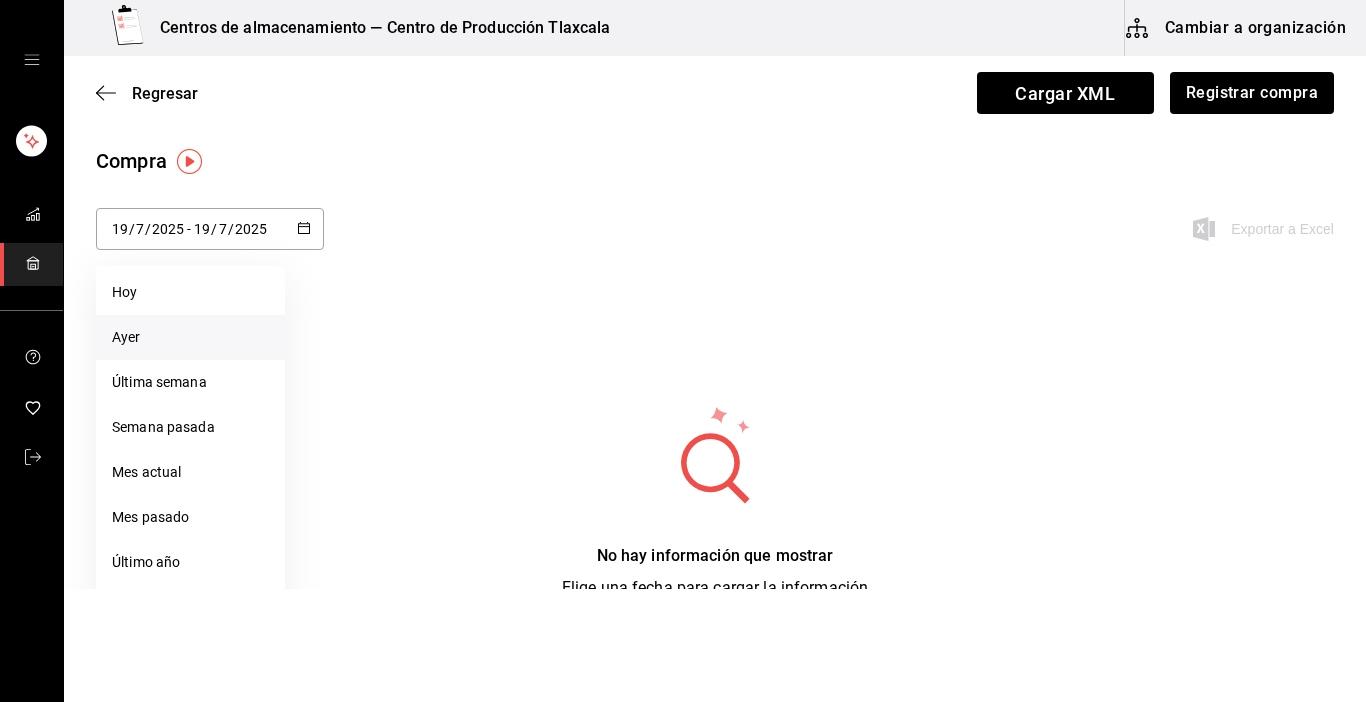 click on "Ayer" at bounding box center [190, 337] 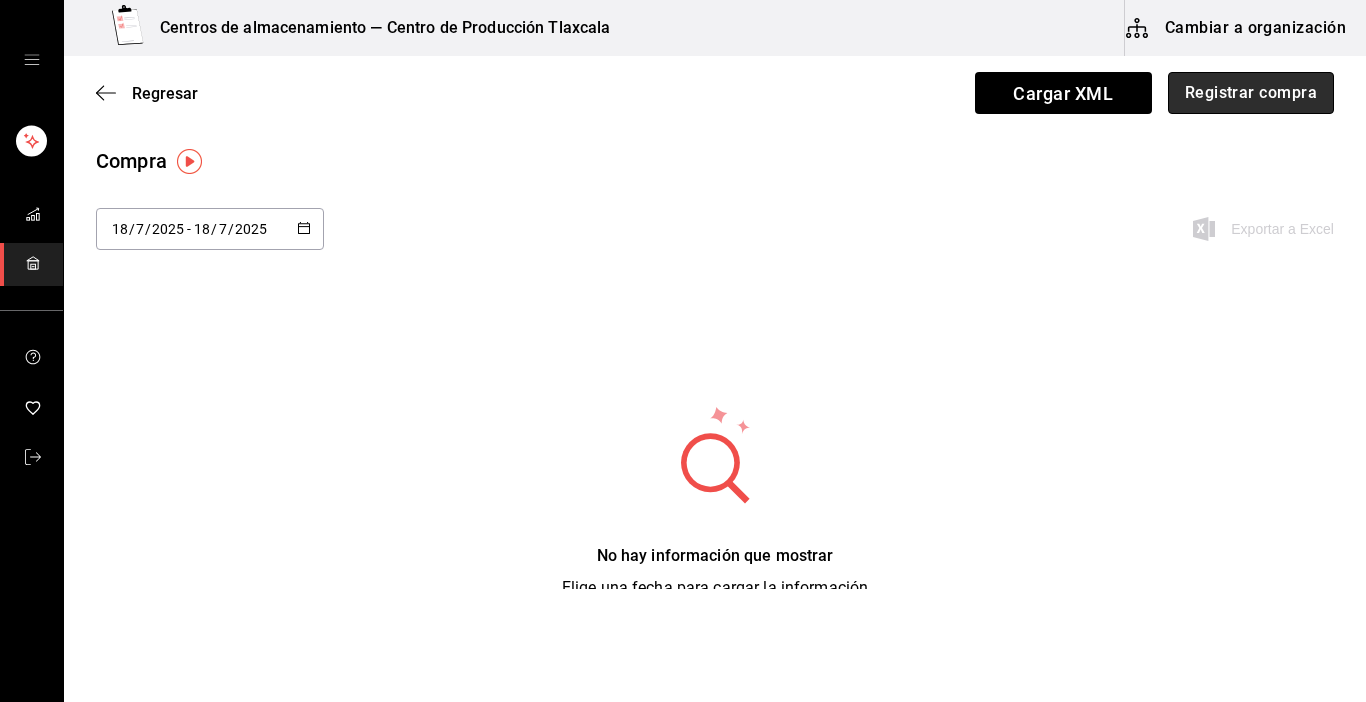 click on "Registrar compra" at bounding box center (1251, 93) 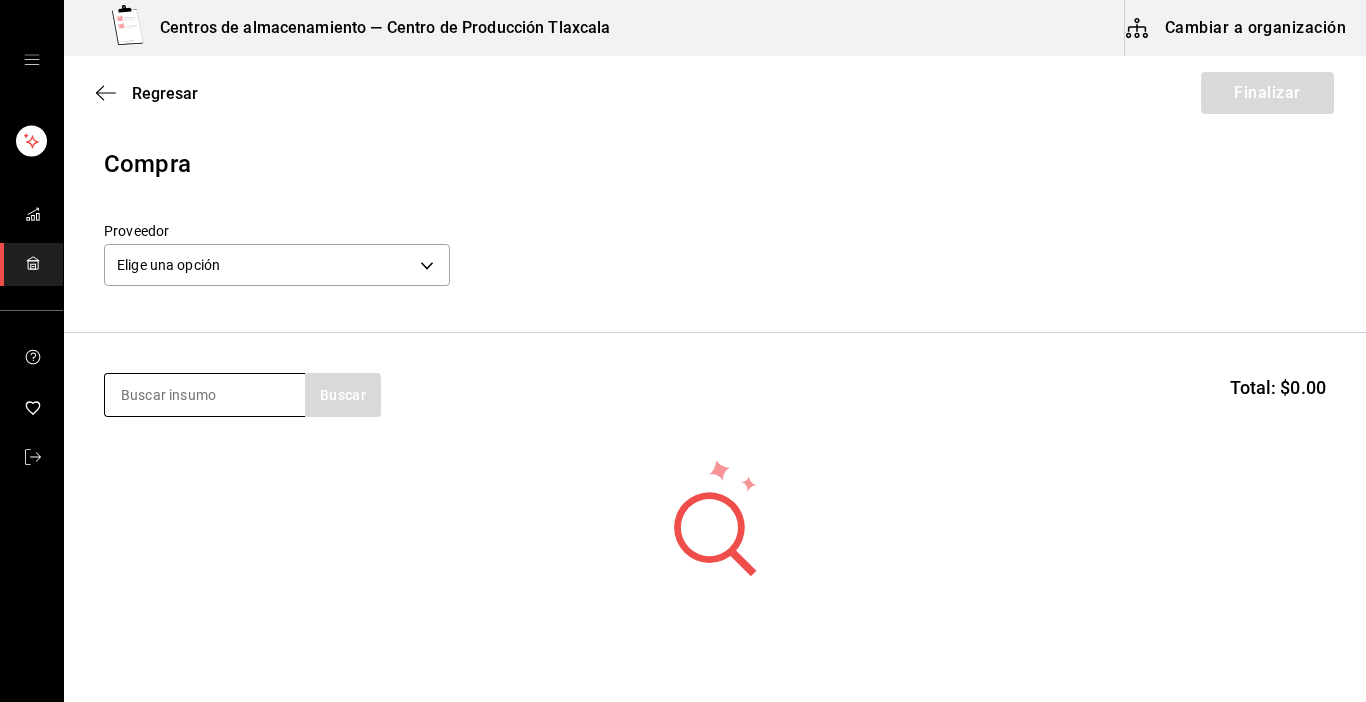 click at bounding box center (205, 395) 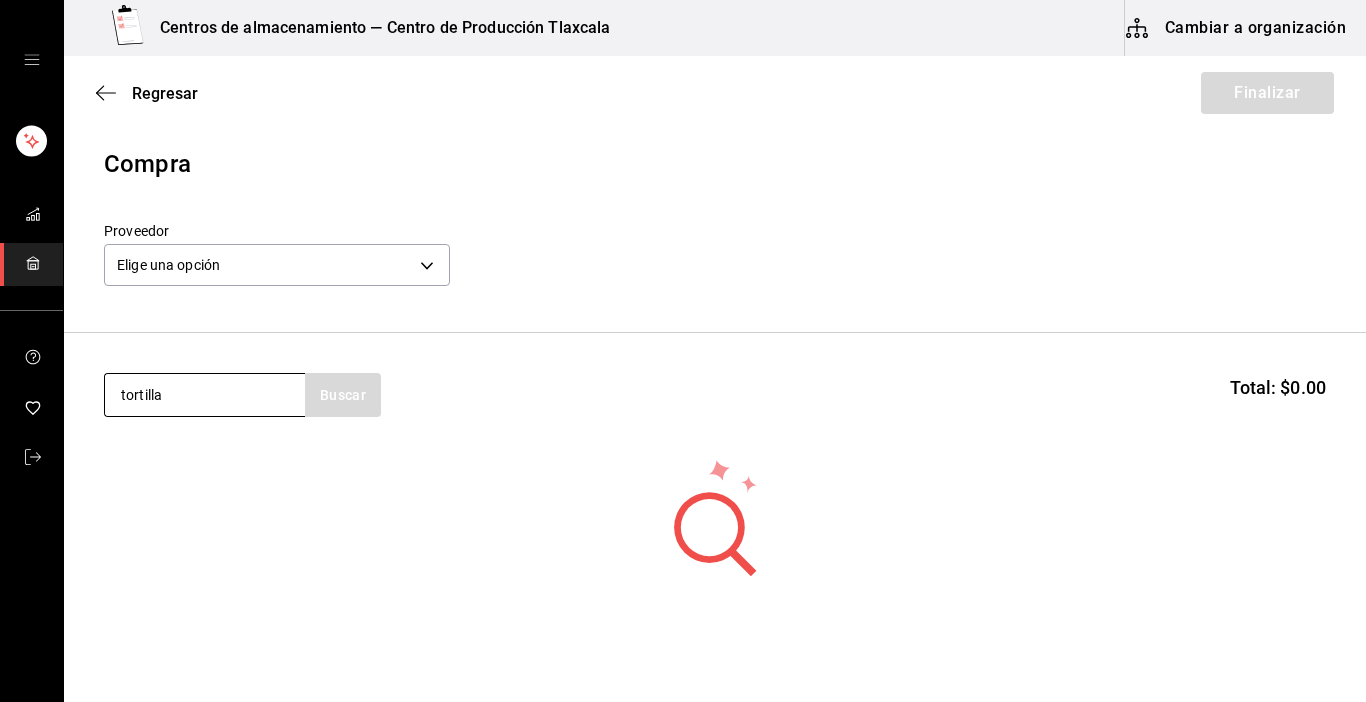 type on "tortilla" 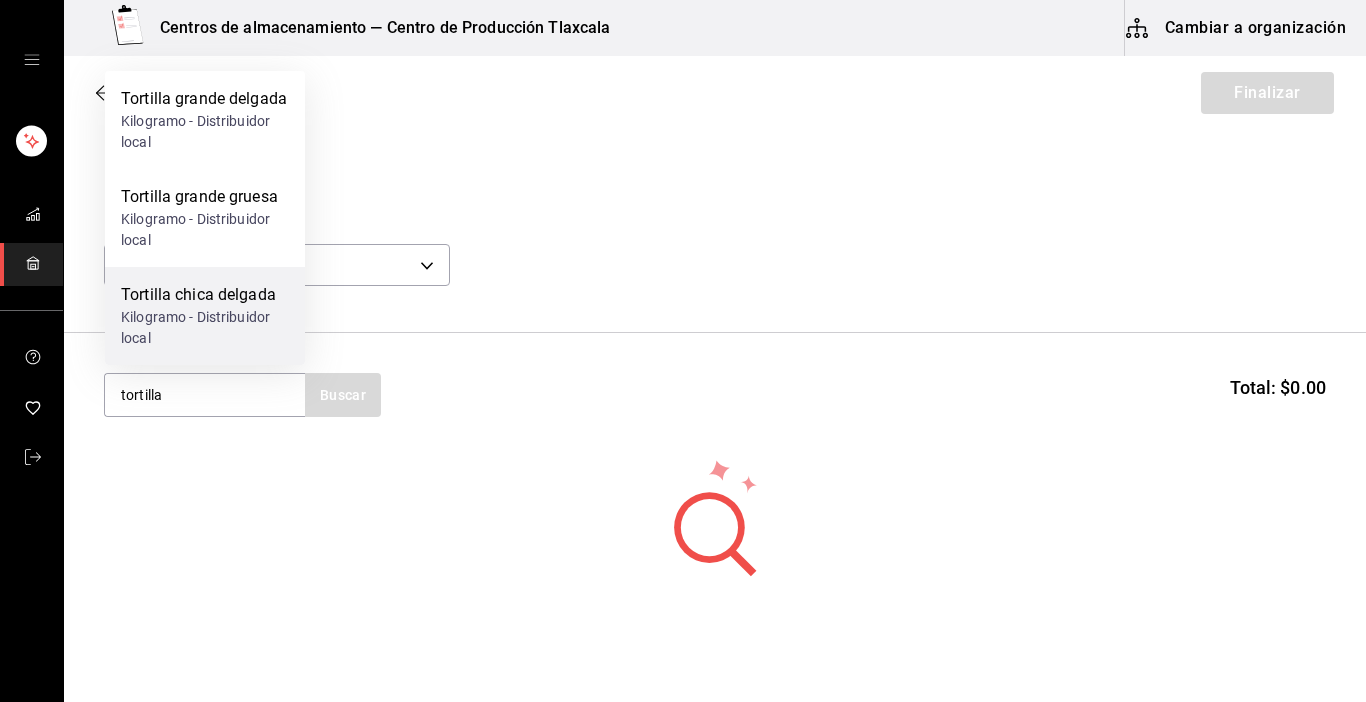 click on "Kilogramo - Distribuidor local" at bounding box center [205, 328] 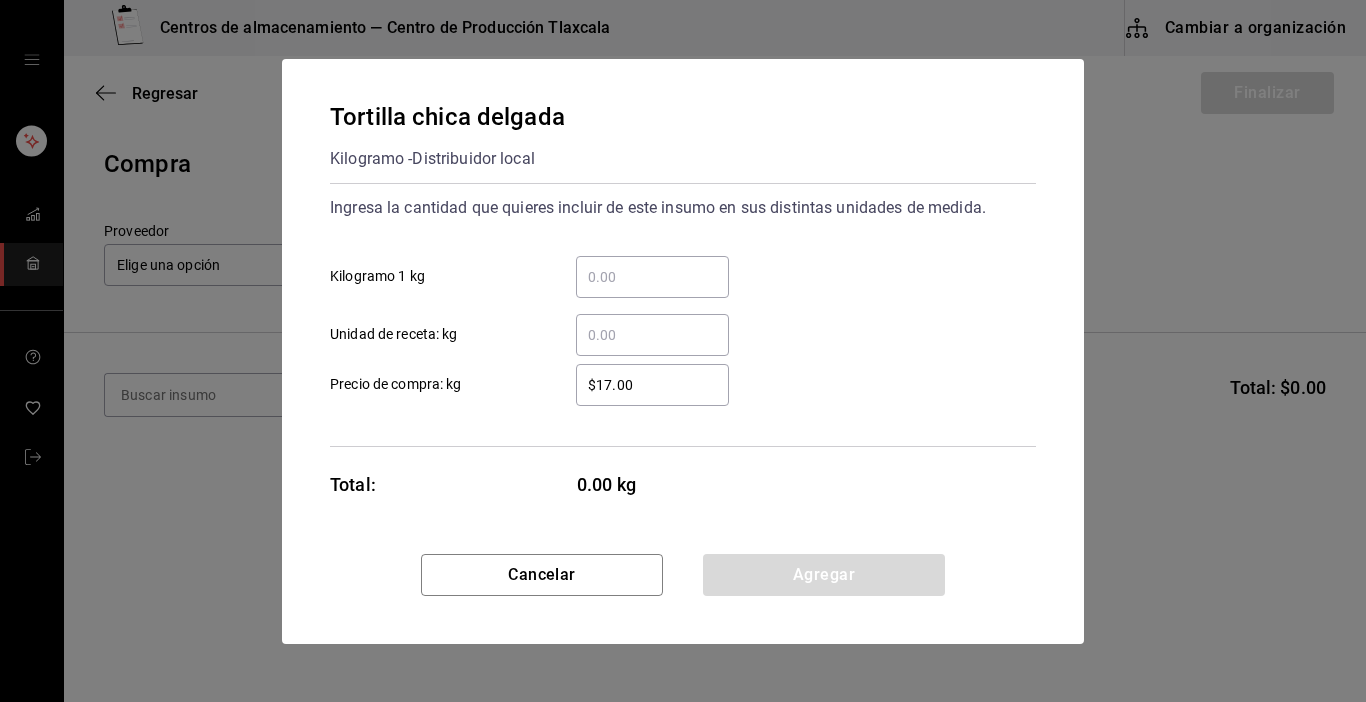 click on "​ Kilogramo 1 kg" at bounding box center [652, 277] 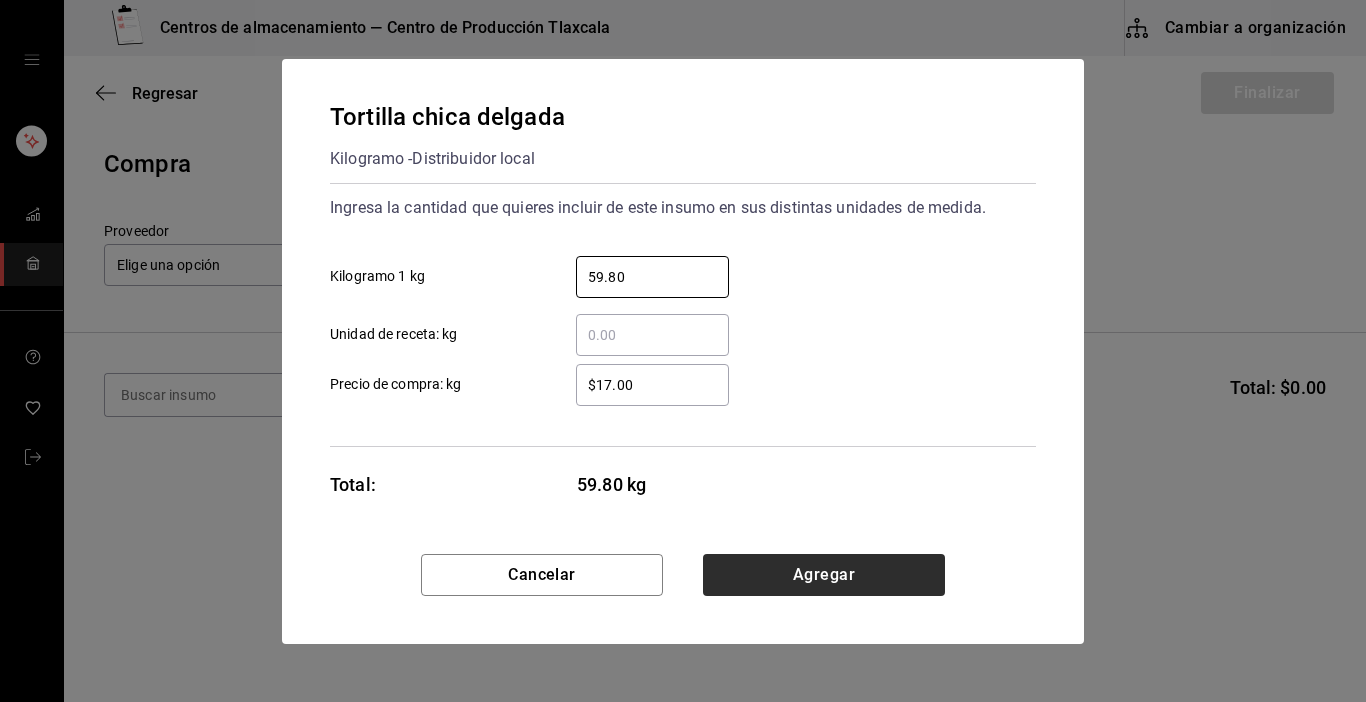 type on "59.80" 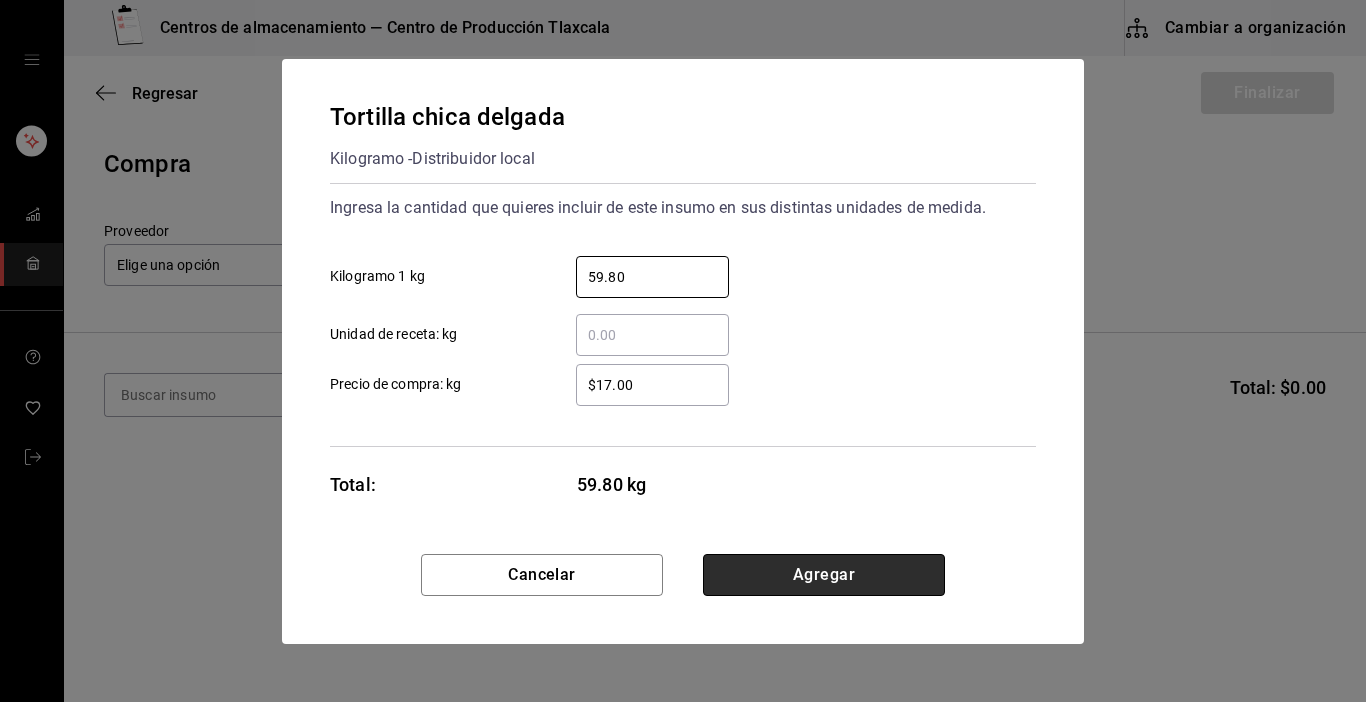 click on "Agregar" at bounding box center [824, 575] 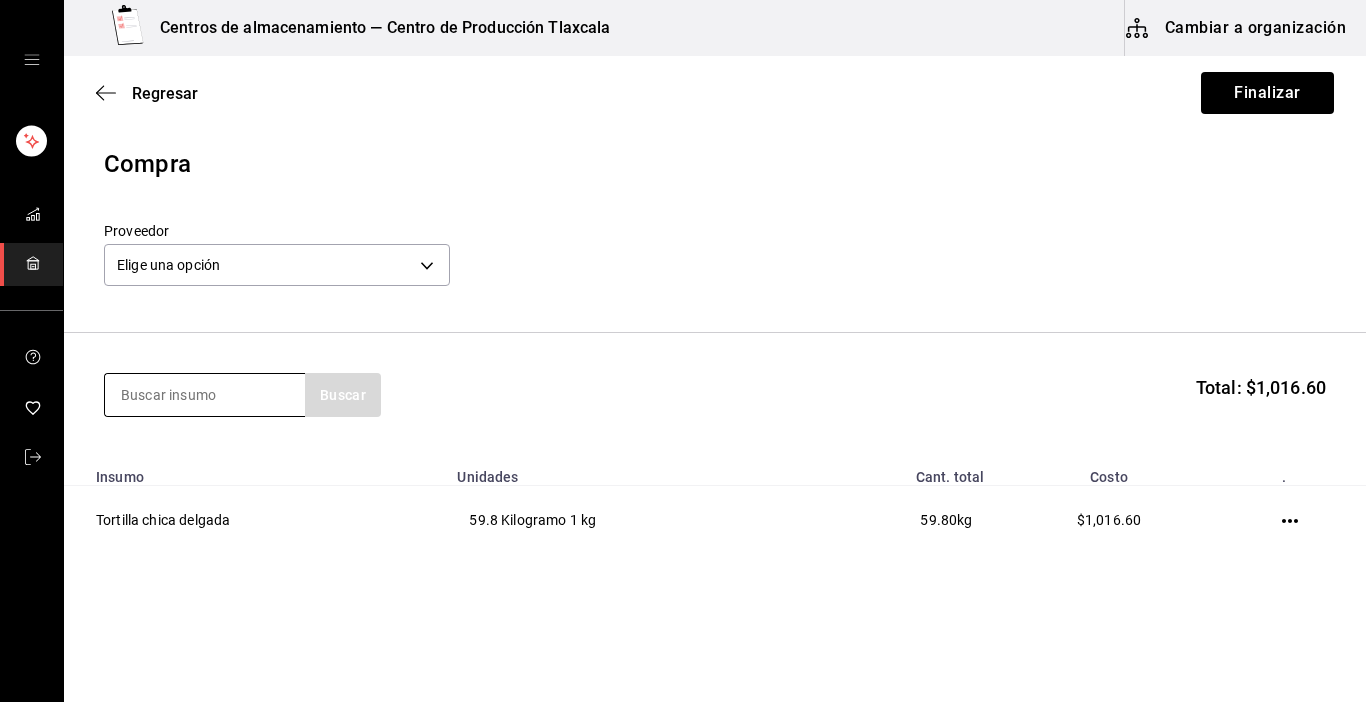 click at bounding box center (205, 395) 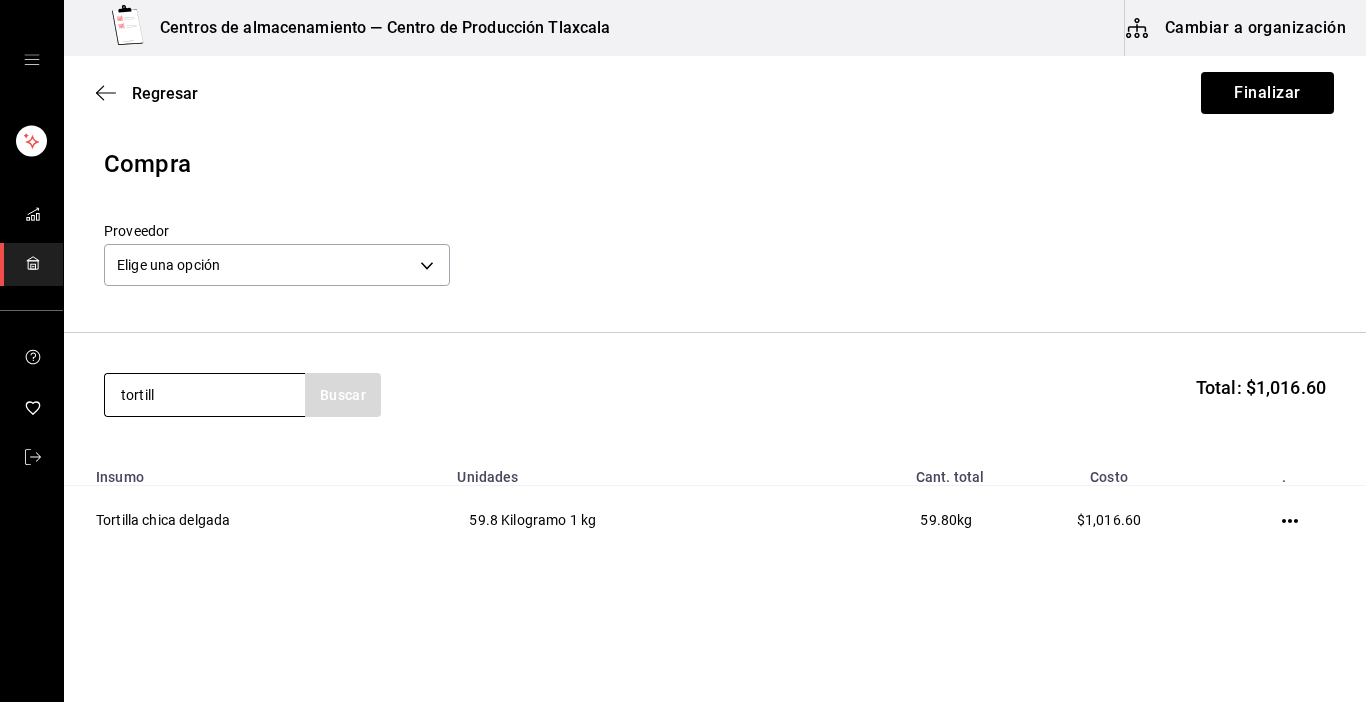 type on "tortilla" 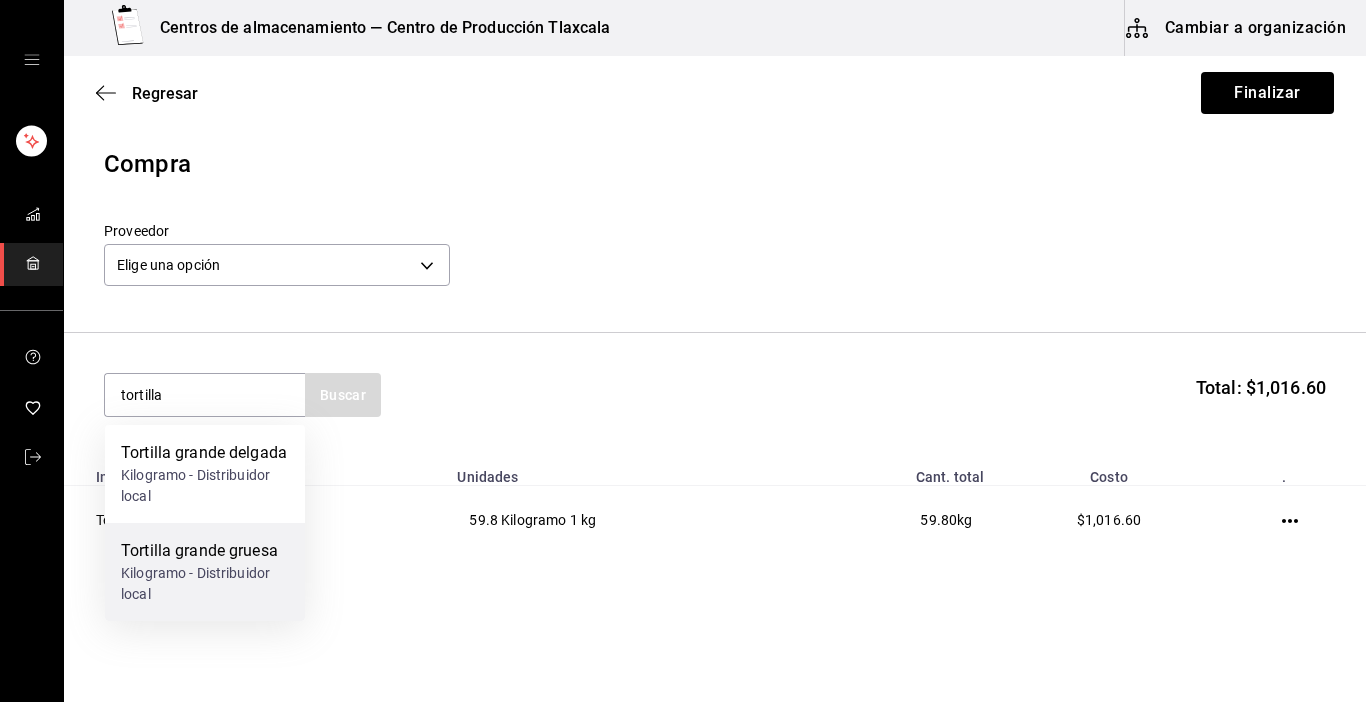 click on "Tortilla grande gruesa" at bounding box center [205, 551] 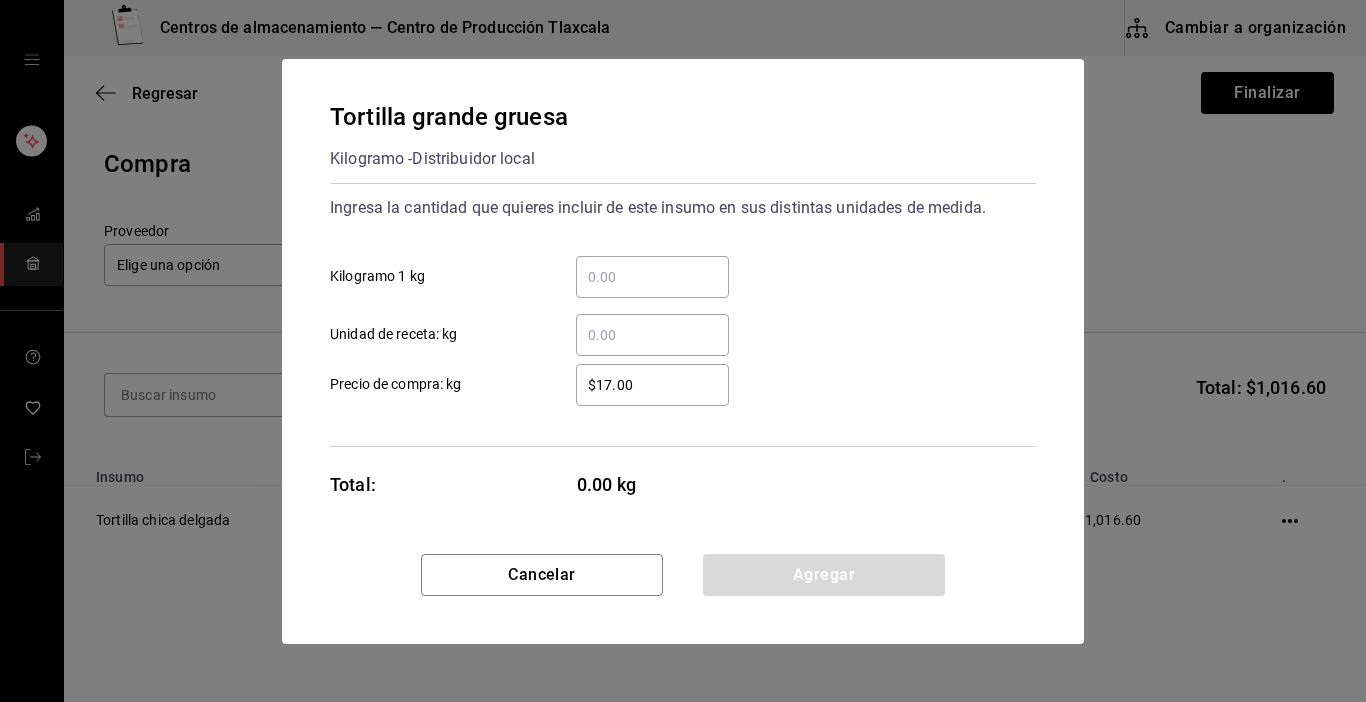 click on "​ Kilogramo 1 kg" at bounding box center [652, 277] 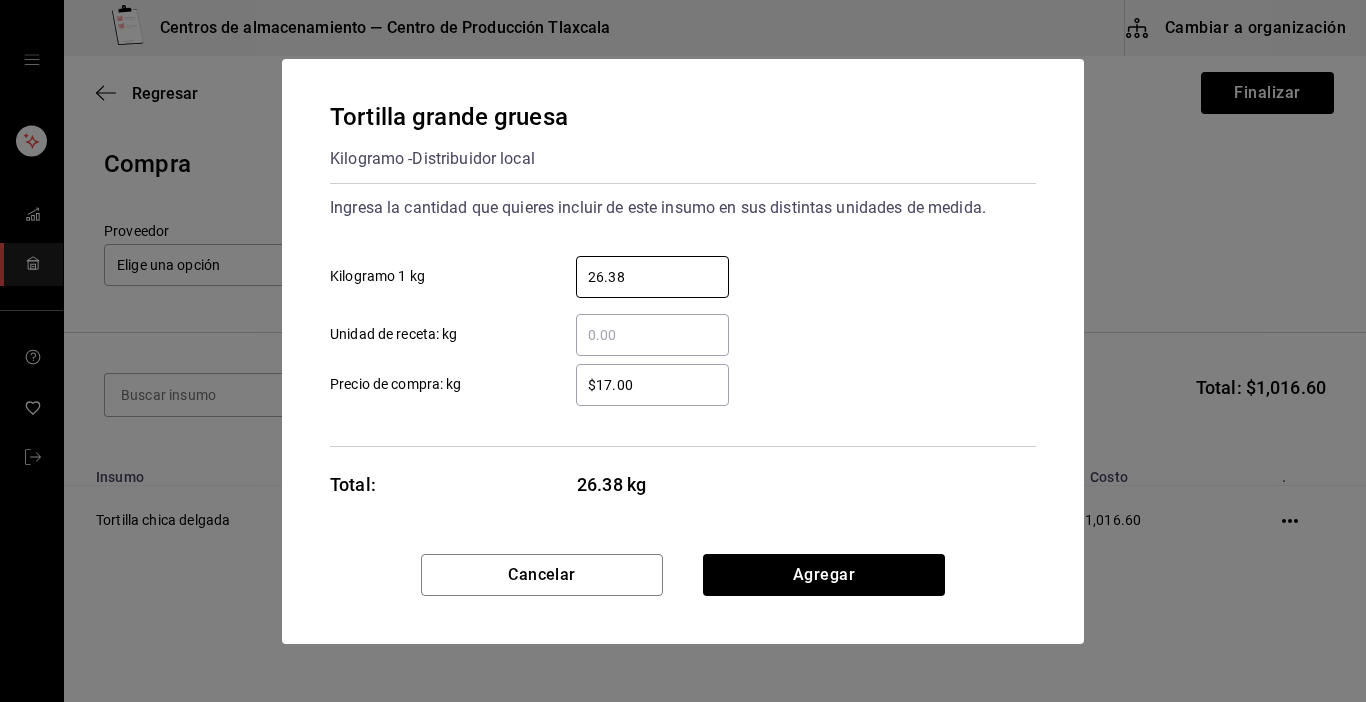 type on "26.38" 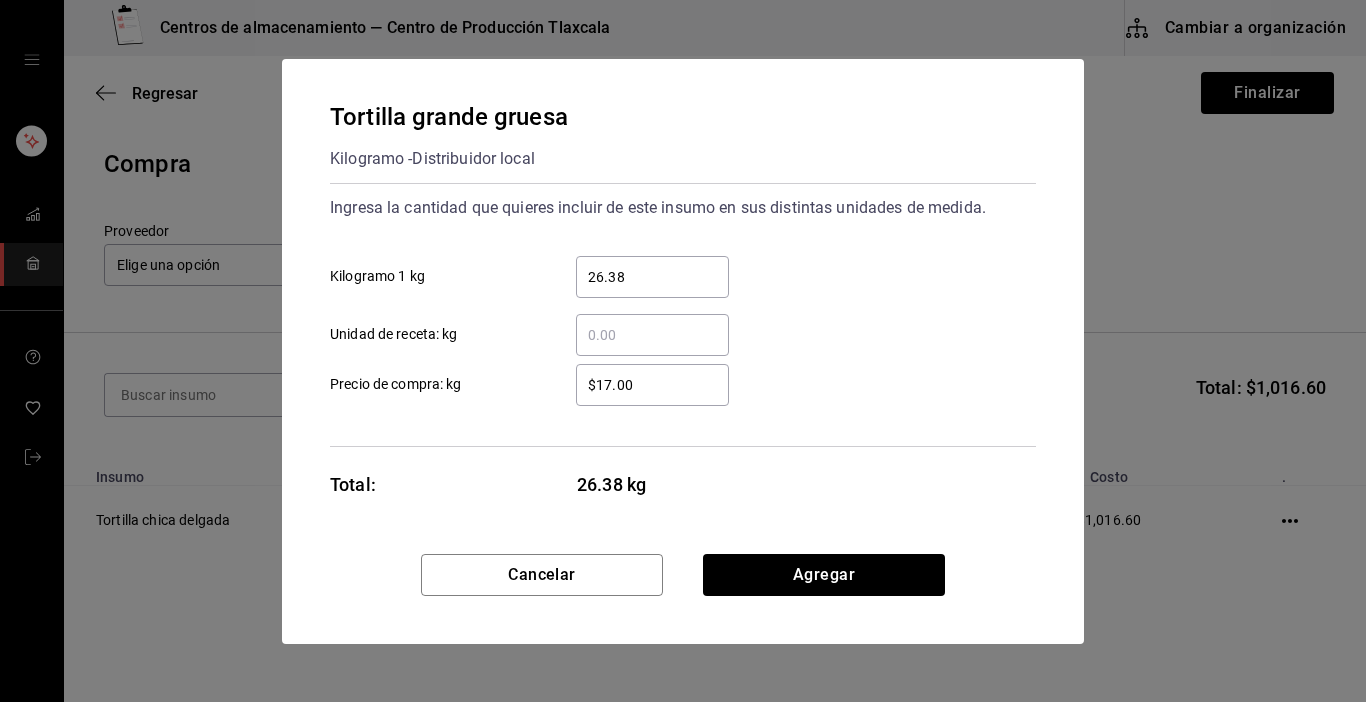 click on "Tortilla grande gruesa   Kilogramo -  Distribuidor local Ingresa la cantidad que quieres incluir de este insumo en sus distintas unidades de medida. 26.38 ​ Kilogramo 1 kg ​ Unidad de receta: kg $17.00 ​ Precio de compra: kg Total: 26.38 kg" at bounding box center (683, 306) 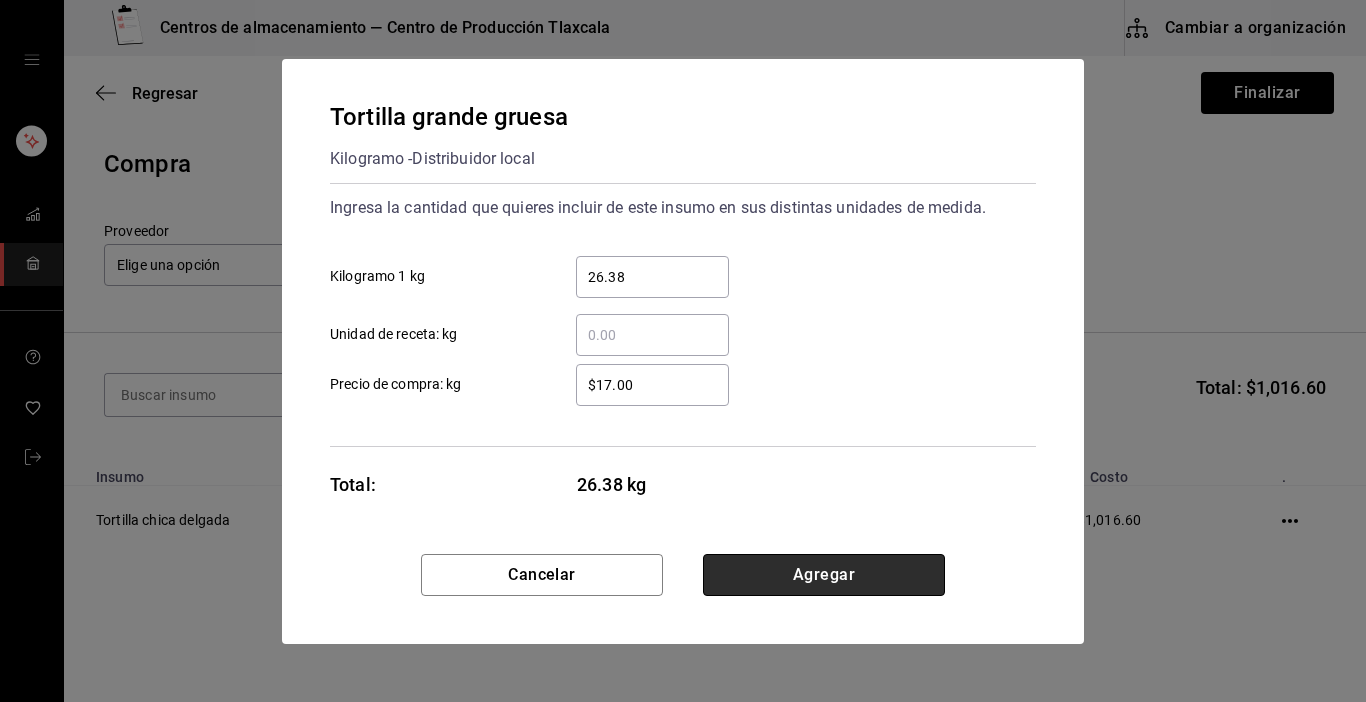 click on "Agregar" at bounding box center (824, 575) 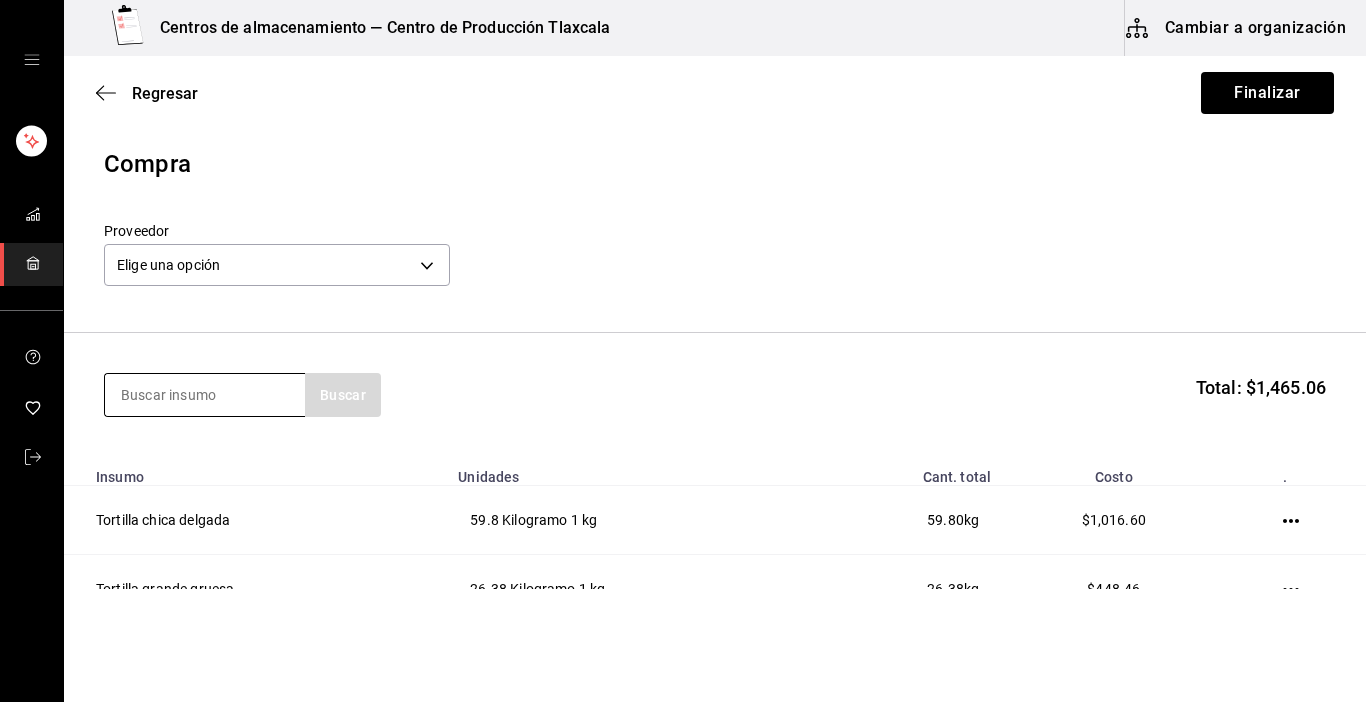 click at bounding box center [205, 395] 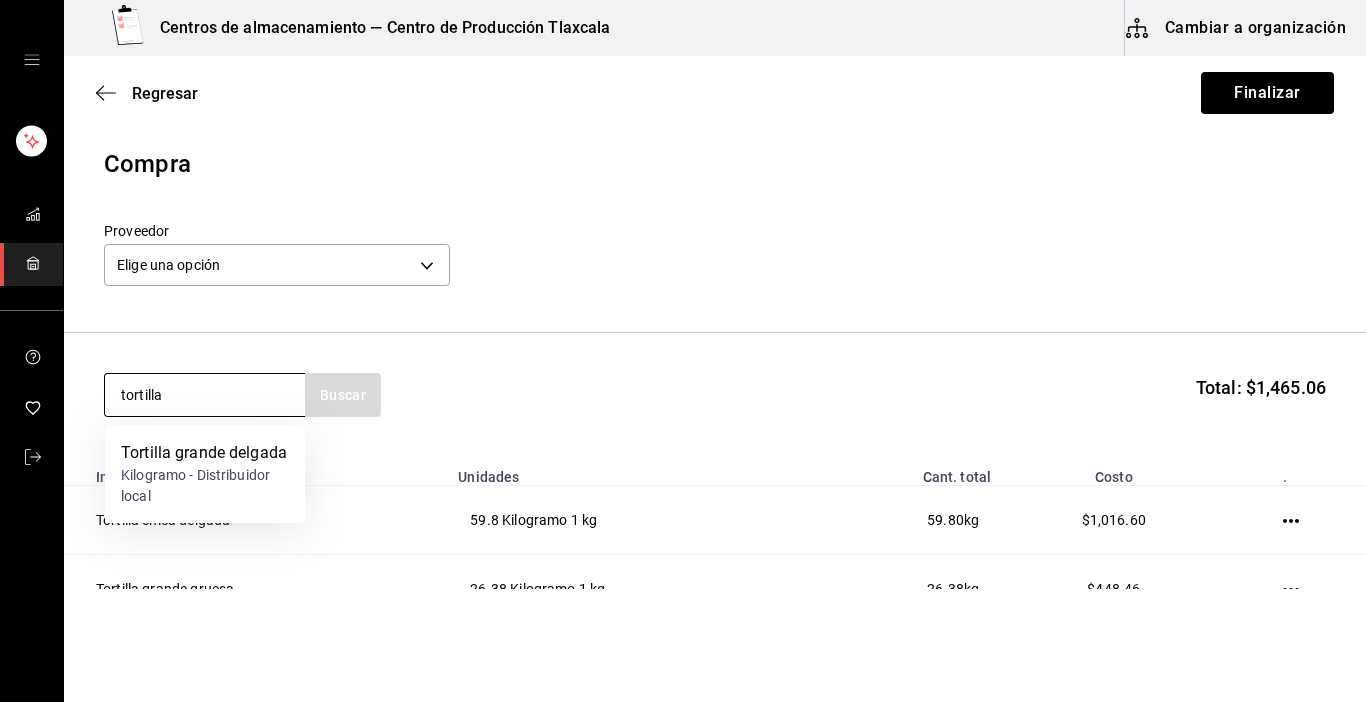 type on "tortilla" 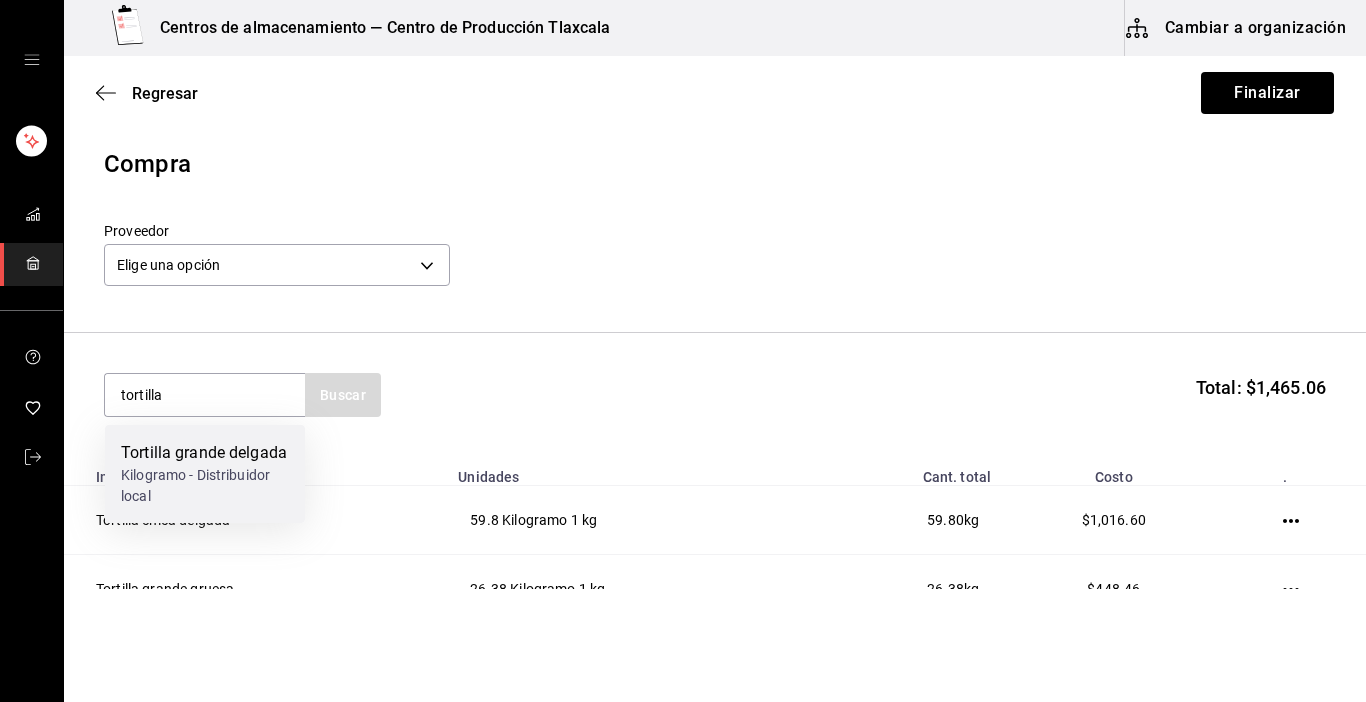 click on "Tortilla grande delgada" at bounding box center (205, 453) 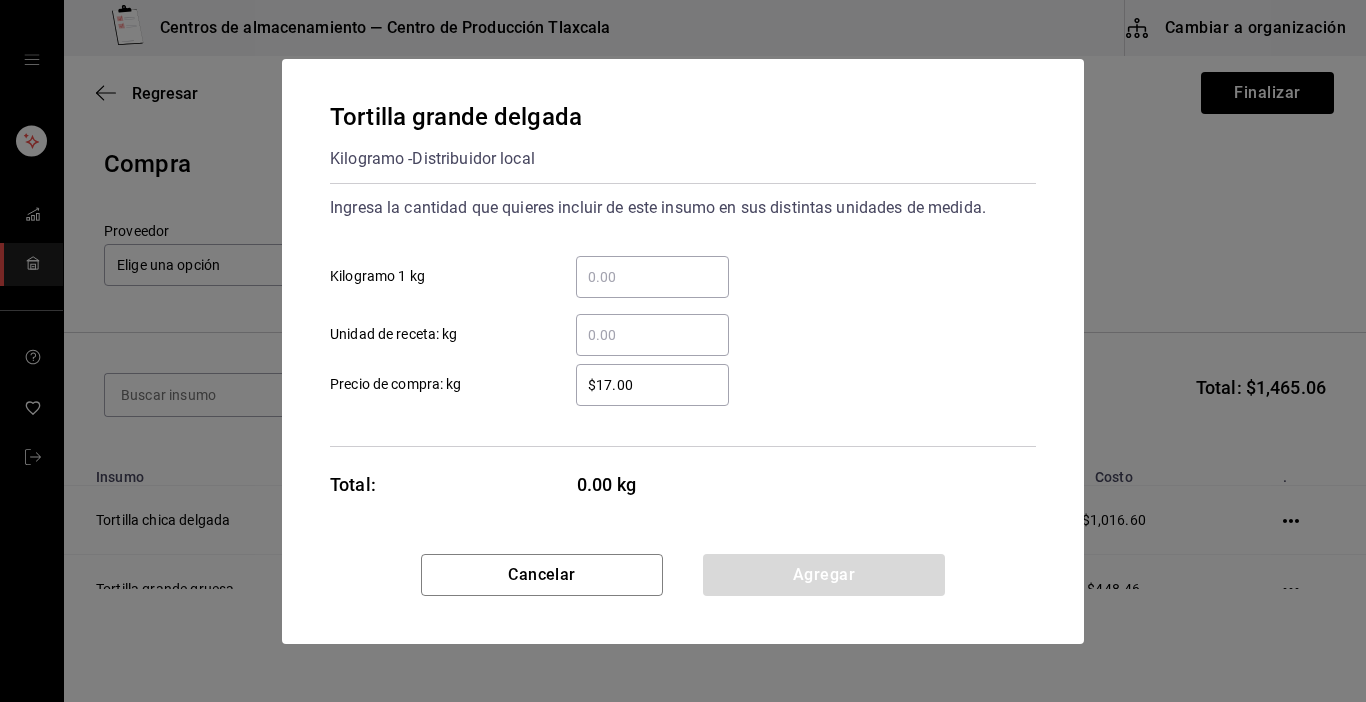 click on "​ Kilogramo 1 kg" at bounding box center [652, 277] 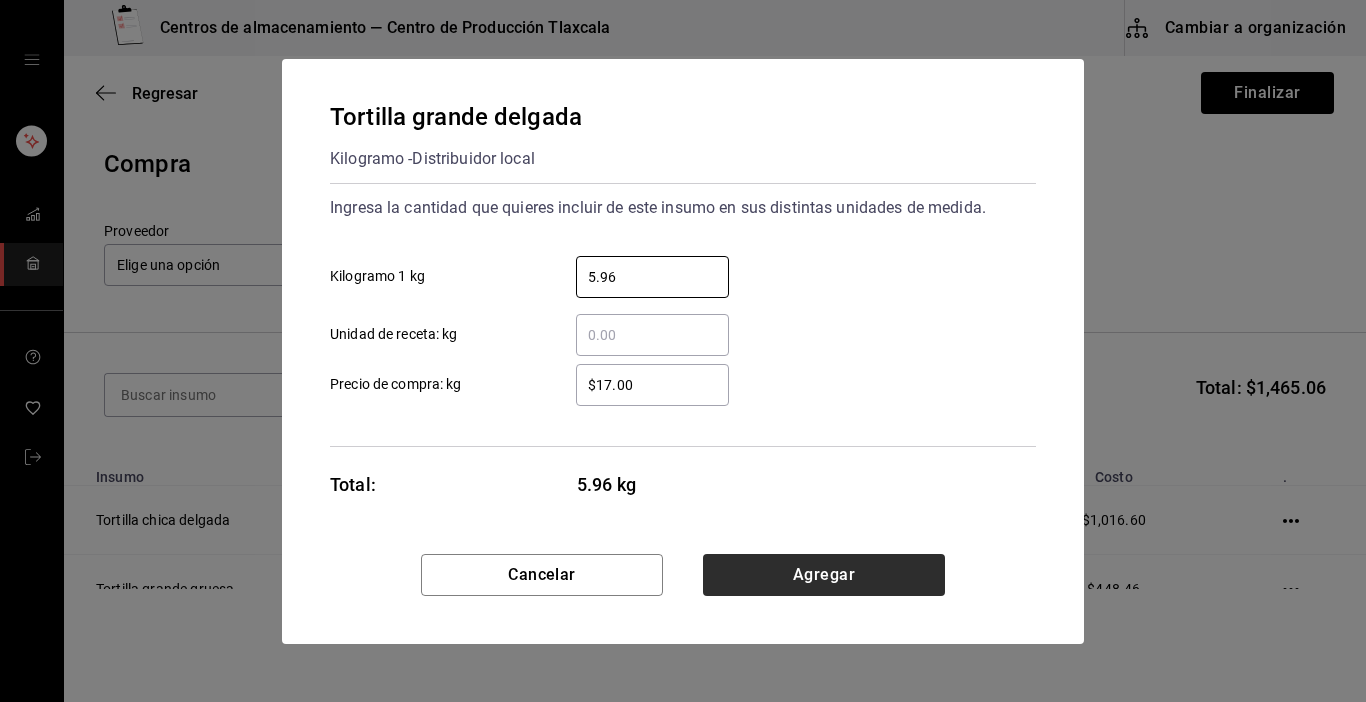 type on "5.96" 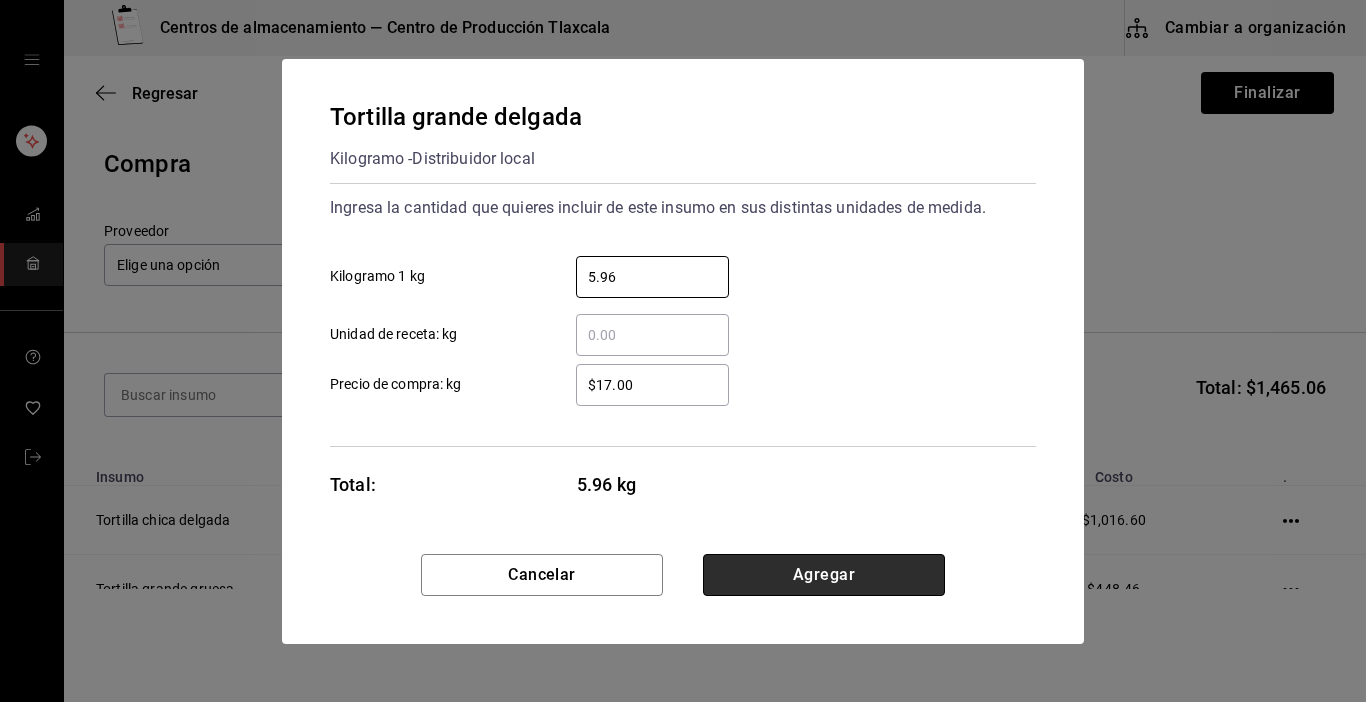 click on "Agregar" at bounding box center [824, 575] 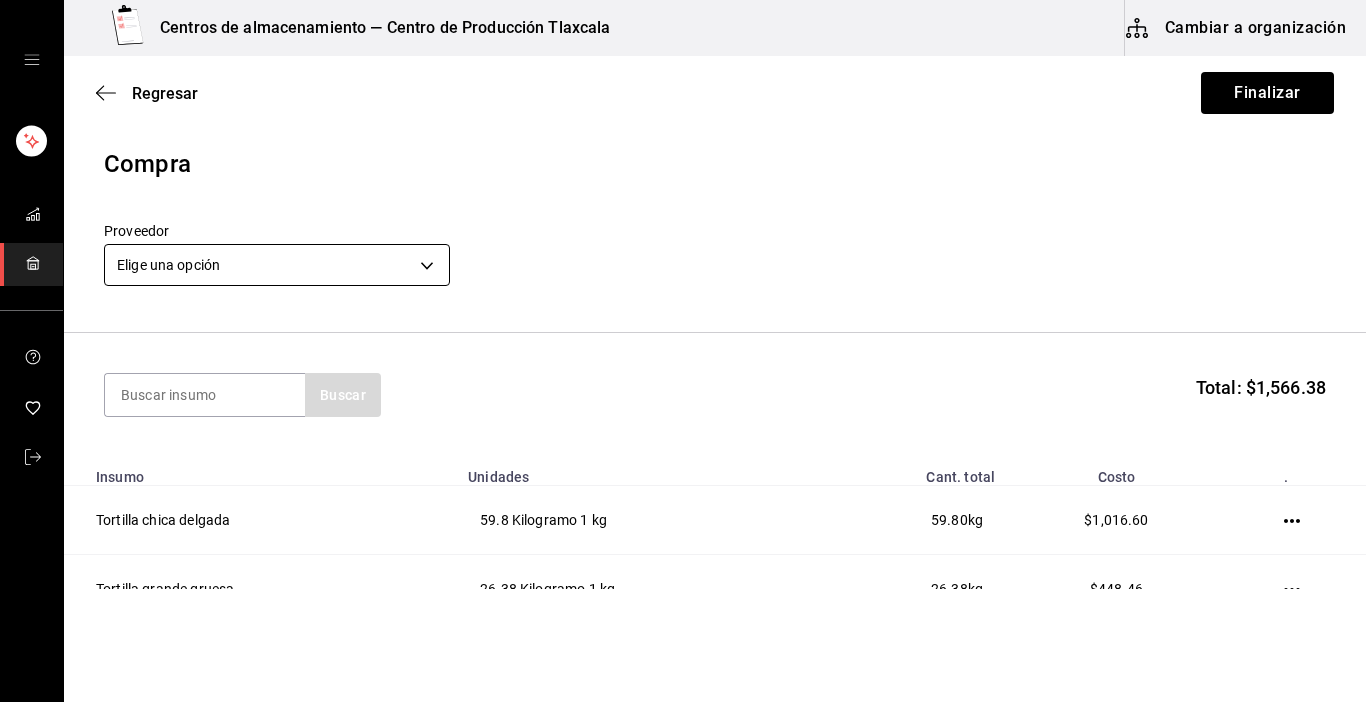 click on "Centros de almacenamiento — Centro de Producción Tlaxcala Cambiar a organización Regresar Finalizar Compra Proveedor Elige una opción default Buscar Total: $1,566.38 Insumo Unidades Cant. total Costo  .  Tortilla chica delgada 59.8 Kilogramo 1 kg 59.80  kg $1,016.60 Tortilla grande gruesa 26.38 Kilogramo 1 kg 26.38  kg $448.46 Tortilla grande delgada 5.96 Kilogramo 1 kg 5.96  kg $101.32 GANA 1 MES GRATIS EN TU SUSCRIPCIÓN AQUÍ ¿Recuerdas cómo empezó tu restaurante?
[DATE] puedes ayudar a un colega a tener el mismo cambio que tú viviste.
Recomienda Parrot directamente desde tu Portal Administrador.
Es fácil y rápido.
🎁 Por cada restaurante que se una, ganas 1 mes gratis. Ver video tutorial Ir a video Editar Eliminar Visitar centro de ayuda [PHONE_NUMBER] [EMAIL_ADDRESS][DOMAIN_NAME] Visitar centro de ayuda [PHONE_NUMBER] [EMAIL_ADDRESS][DOMAIN_NAME]" at bounding box center [683, 294] 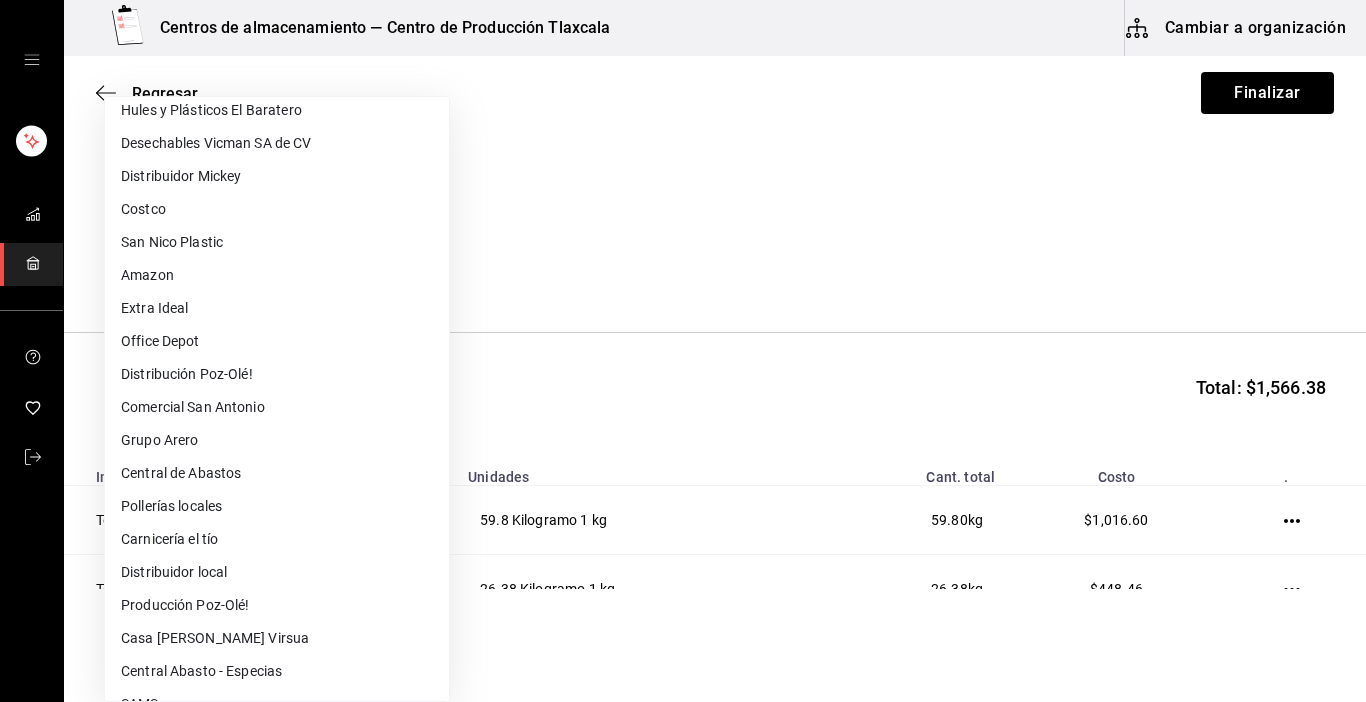 scroll, scrollTop: 240, scrollLeft: 0, axis: vertical 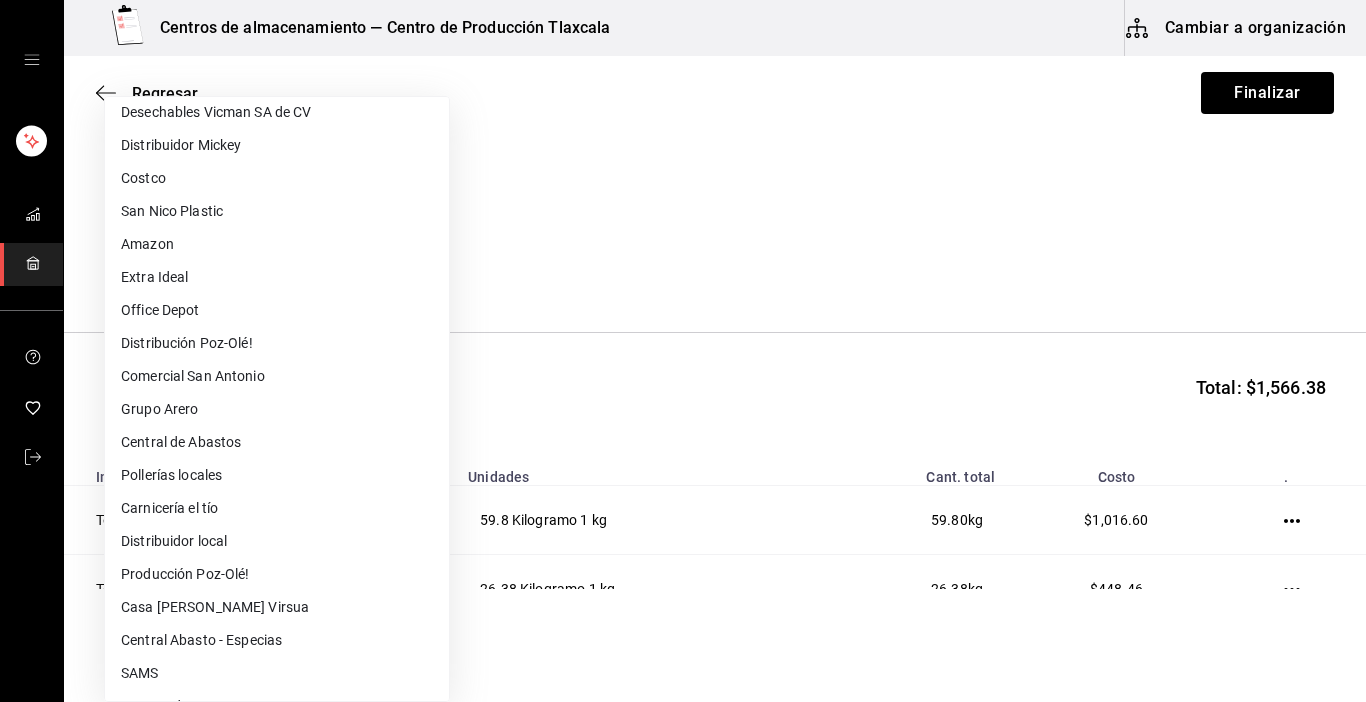 click on "Distribuidor local" at bounding box center [277, 541] 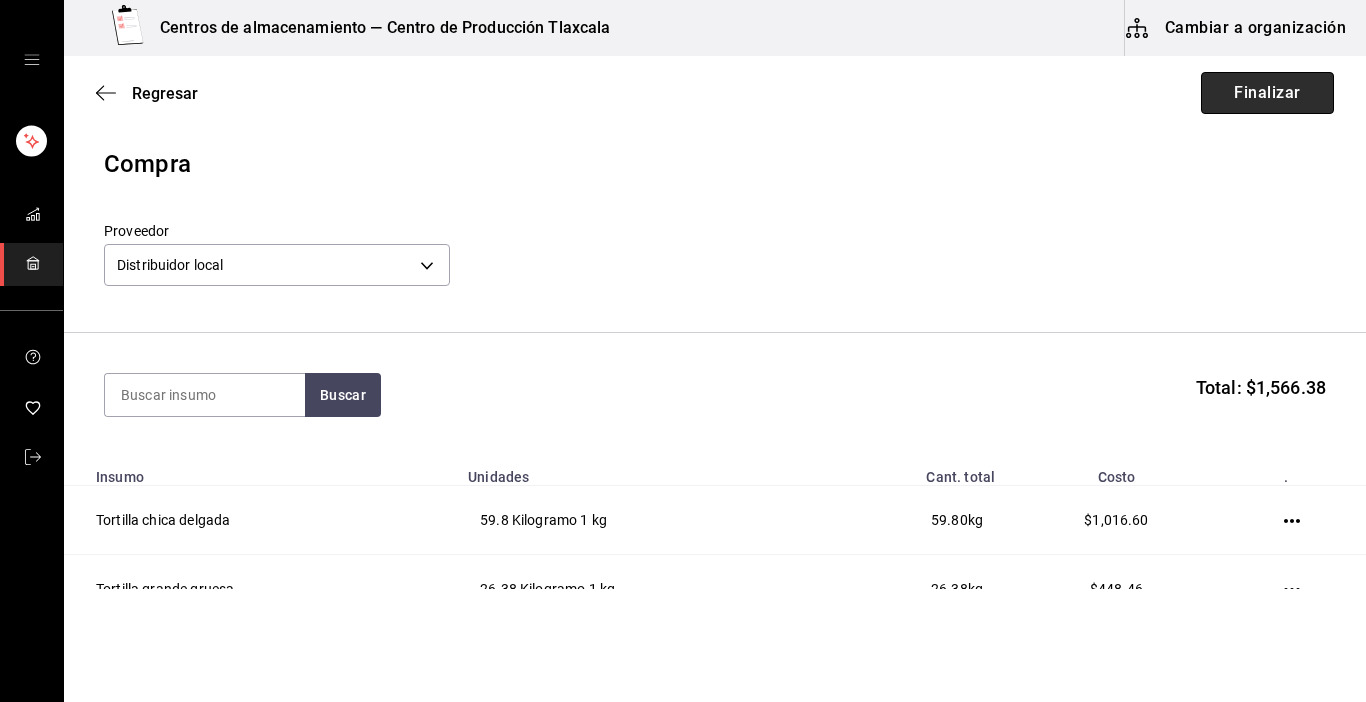 click on "Finalizar" at bounding box center [1267, 93] 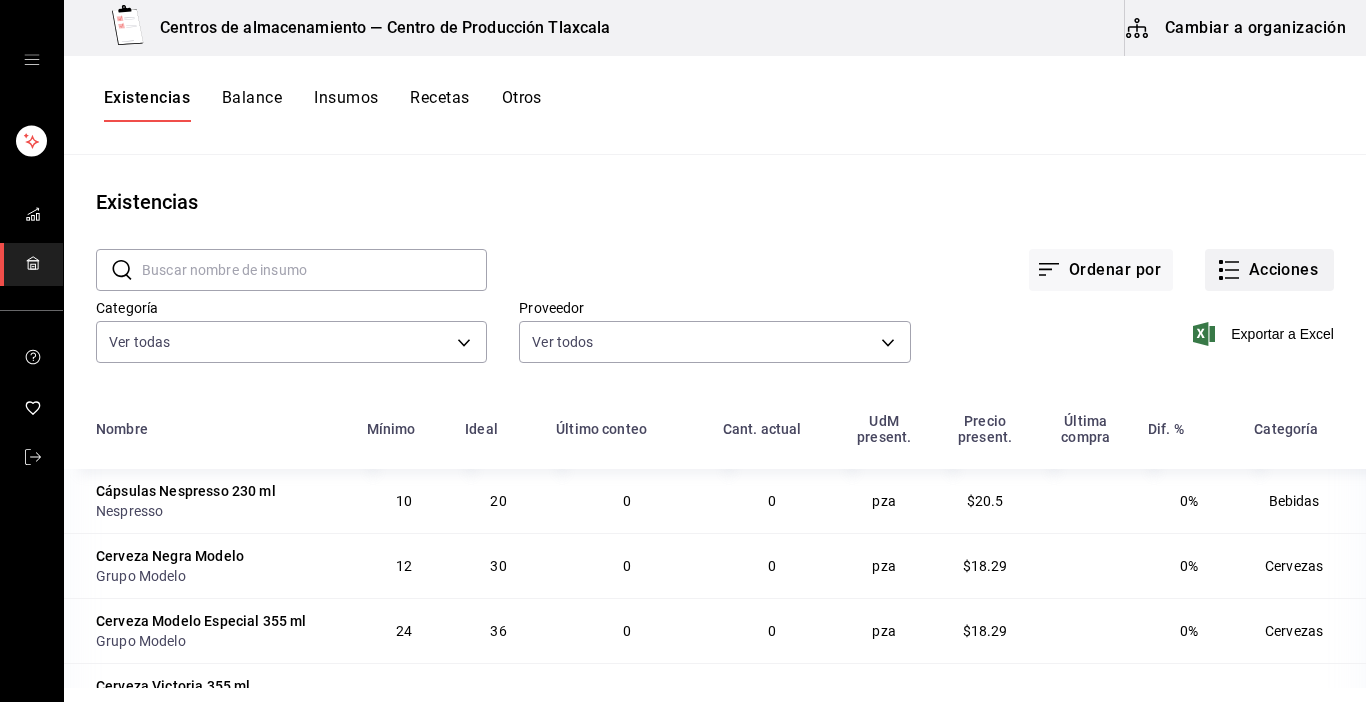 click 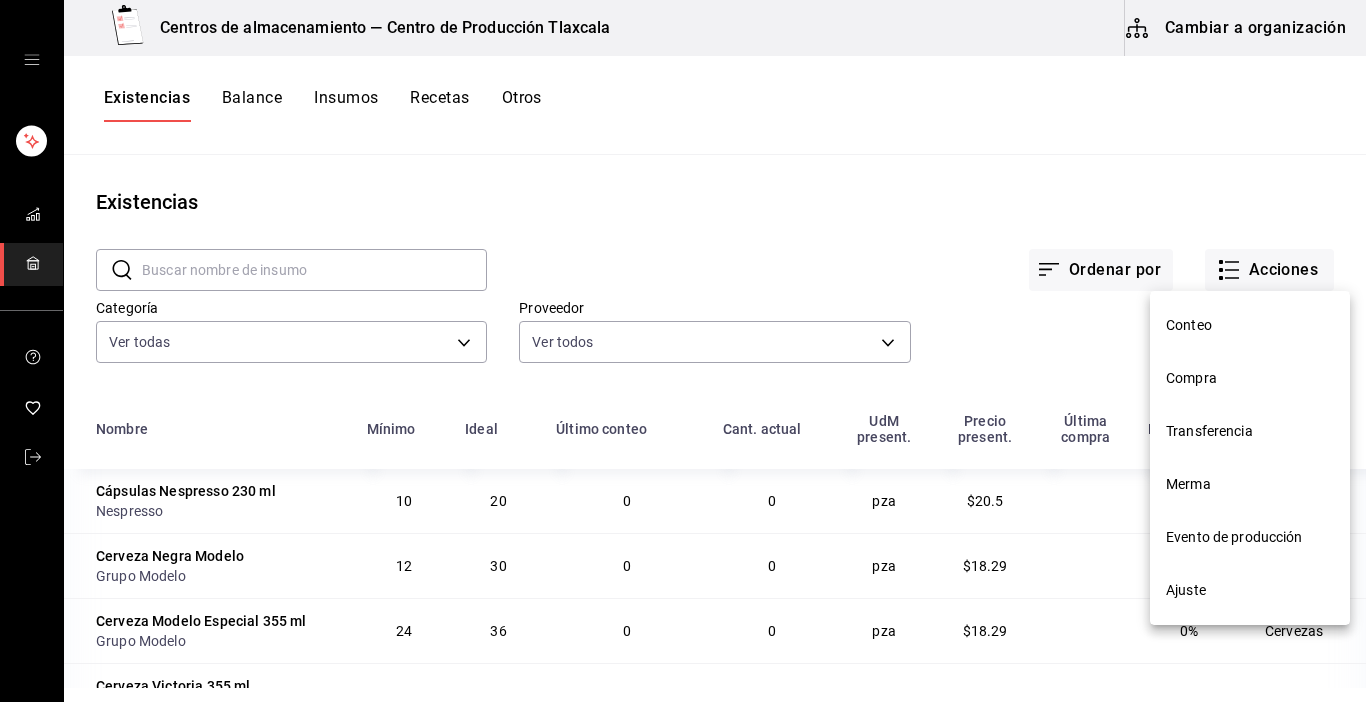 click on "Evento de producción" at bounding box center (1250, 537) 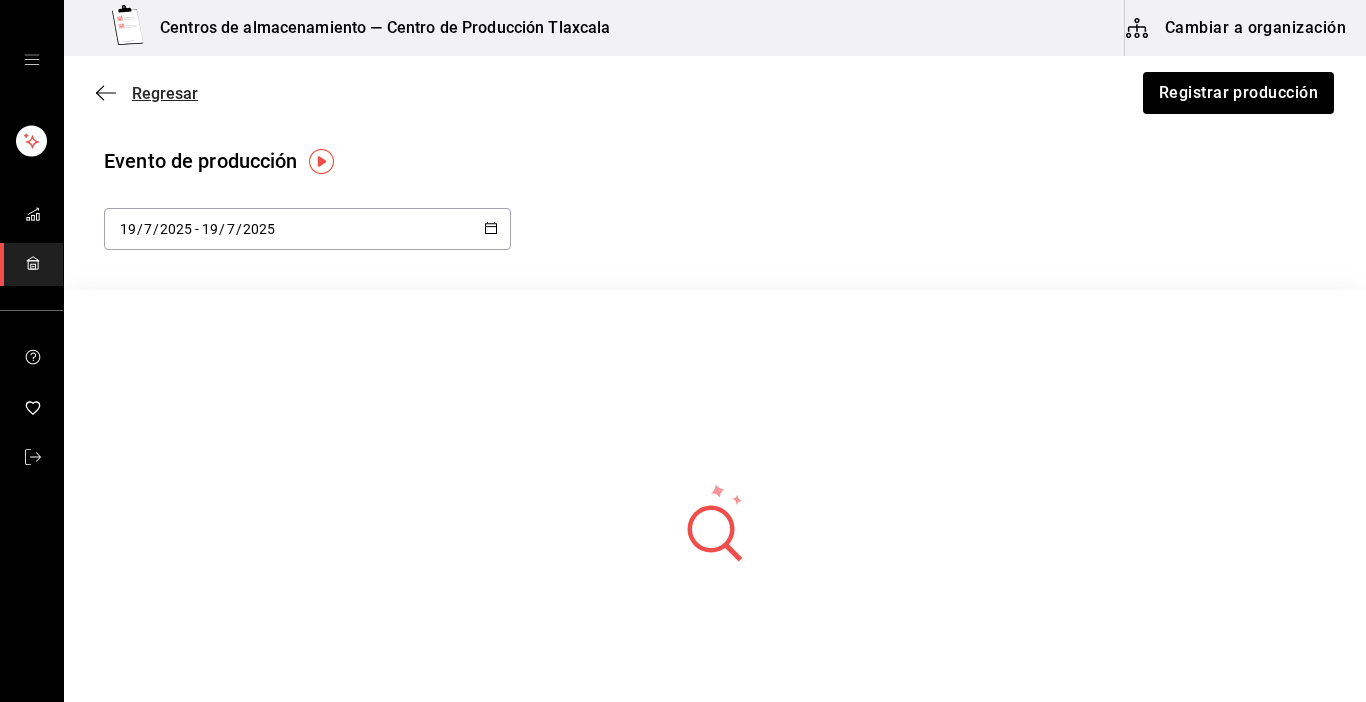 click 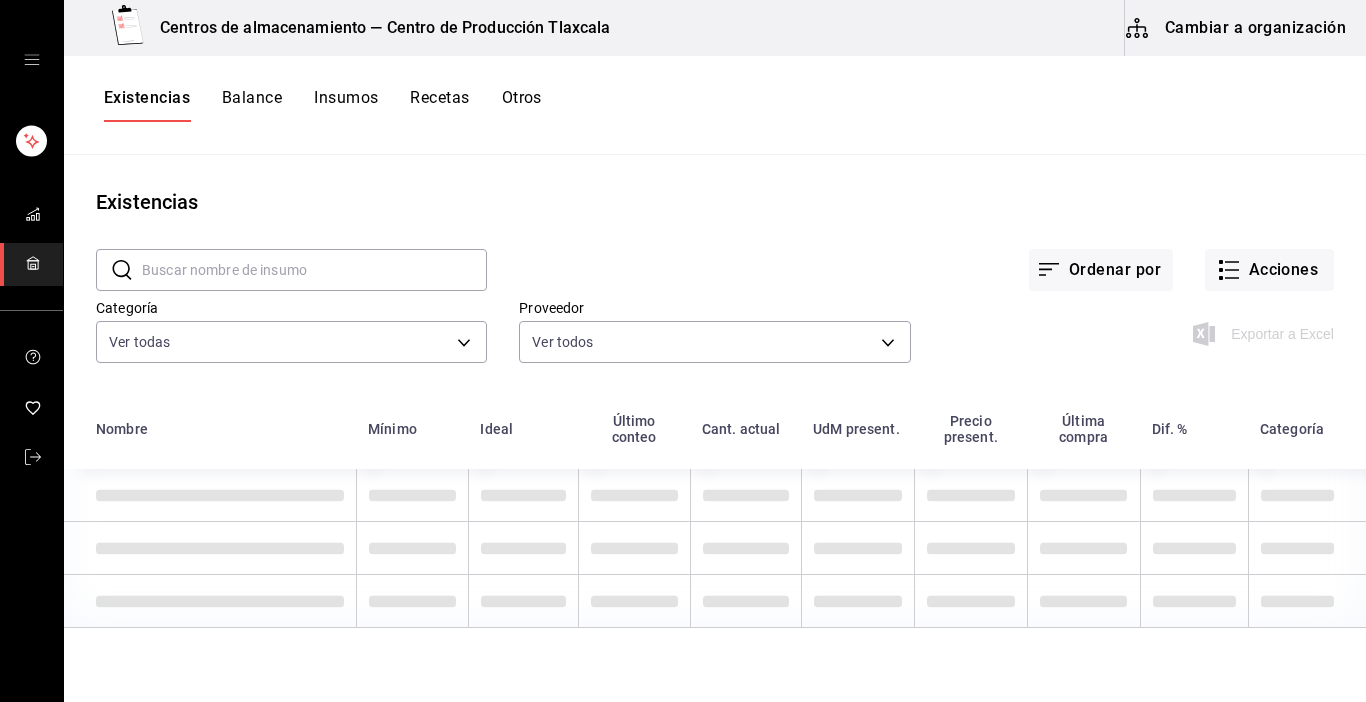 click at bounding box center [314, 270] 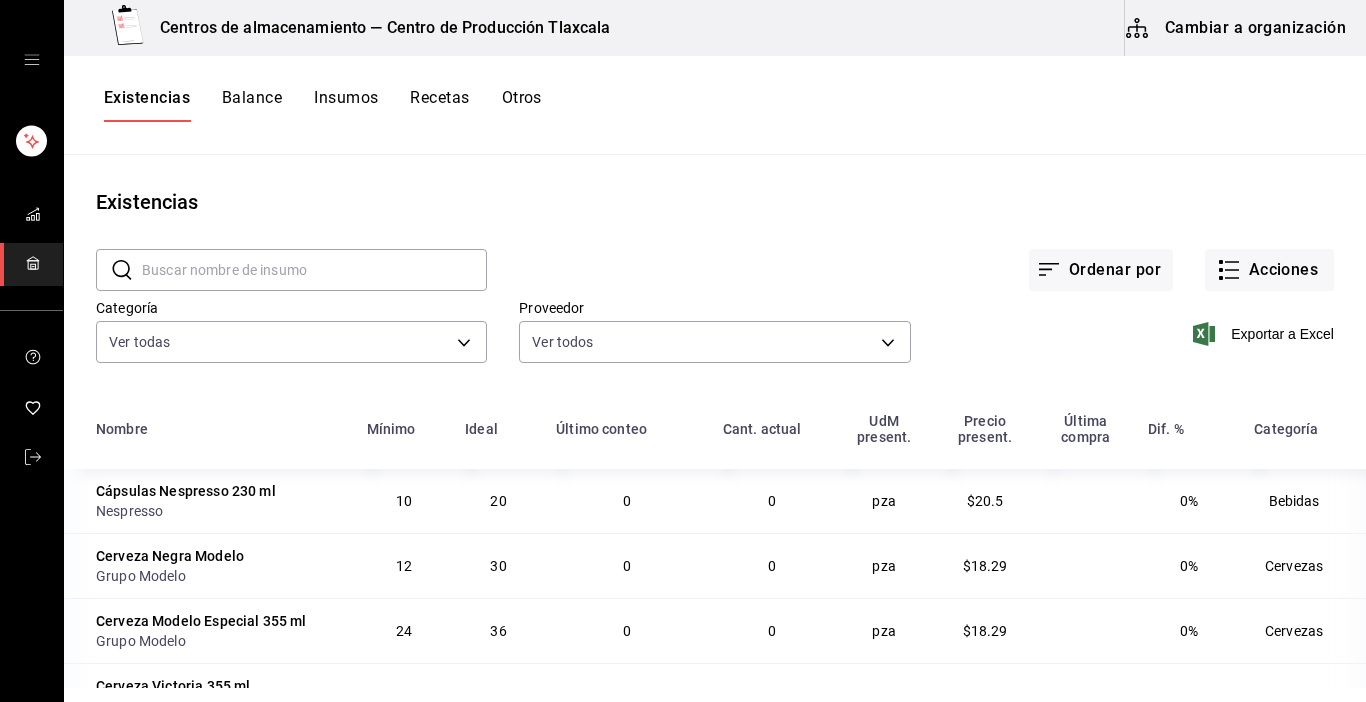 type on "caldo" 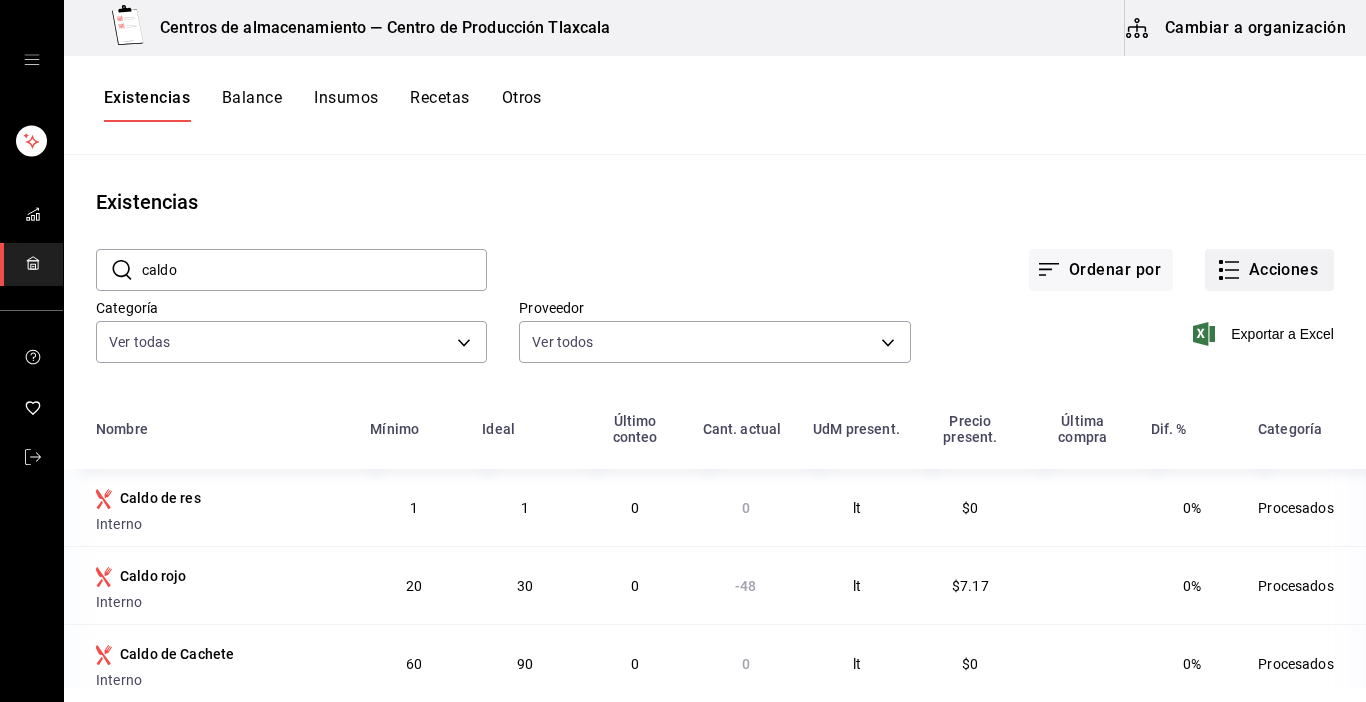 click on "Acciones" at bounding box center [1269, 270] 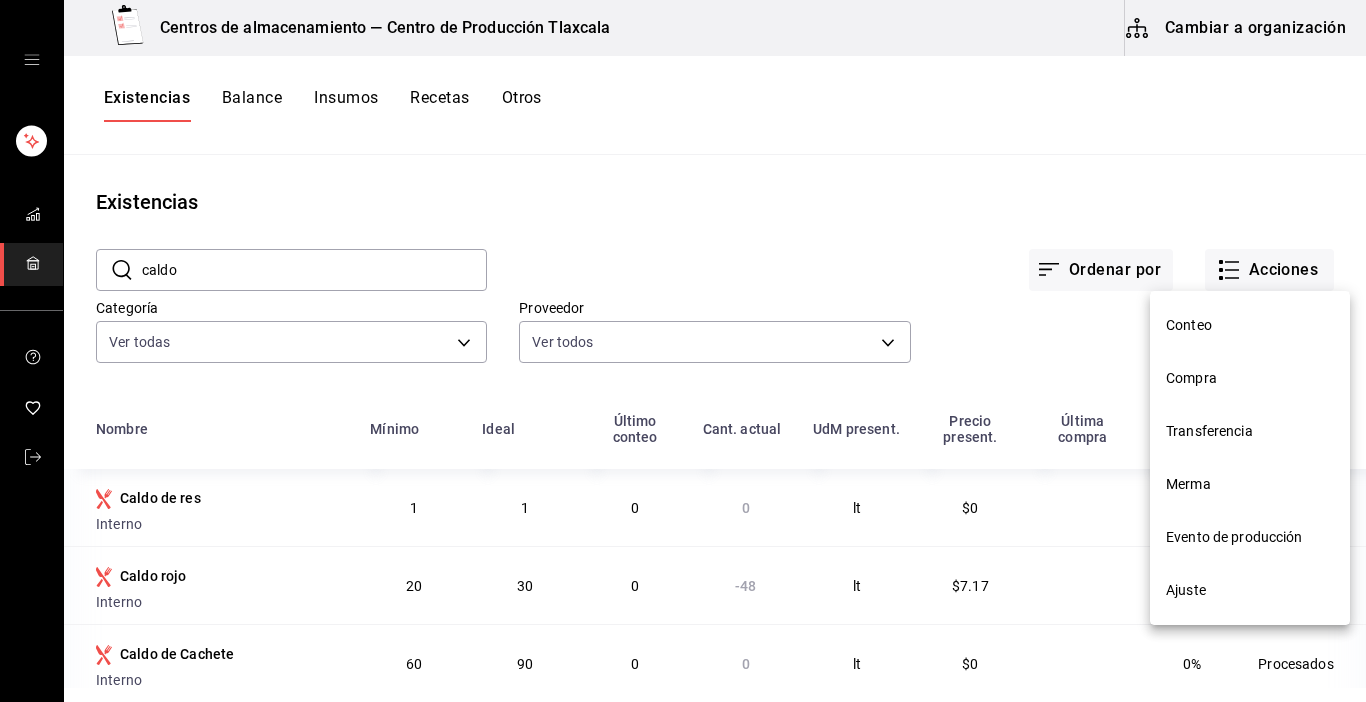 click on "Evento de producción" at bounding box center (1250, 537) 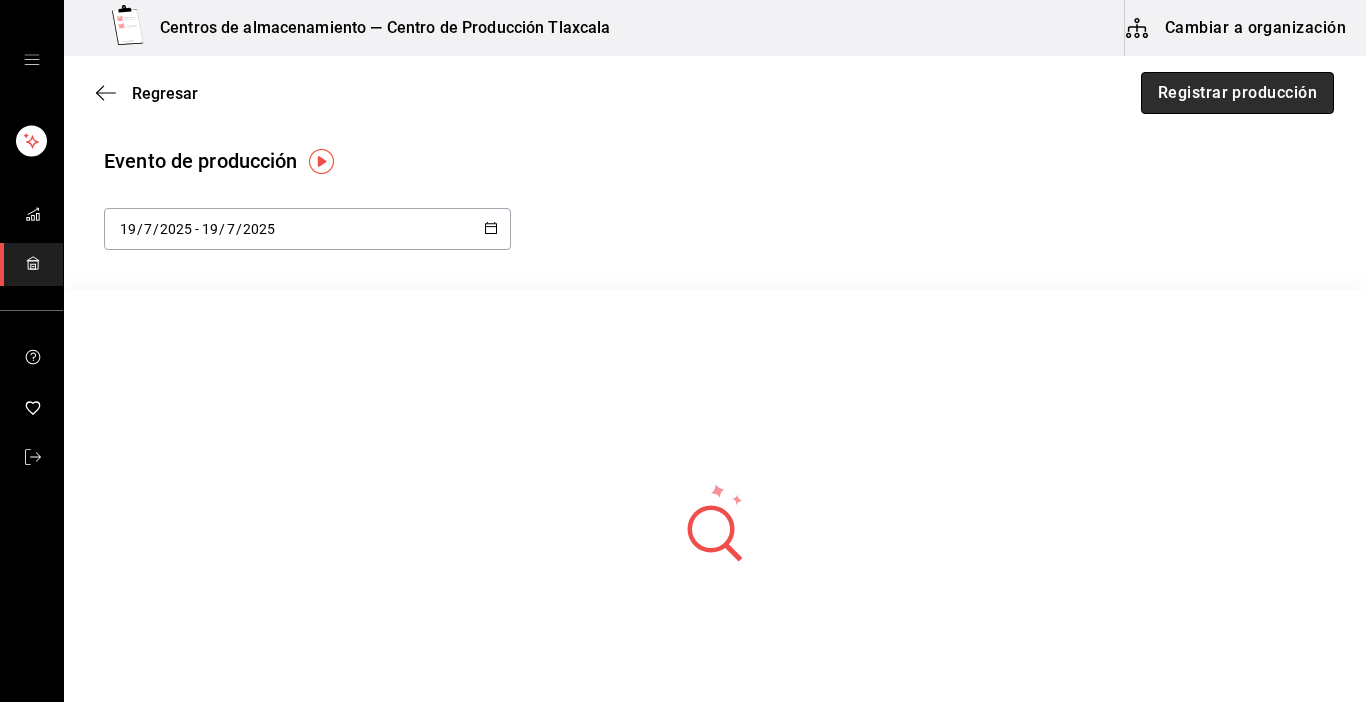 click on "Registrar producción" at bounding box center (1237, 93) 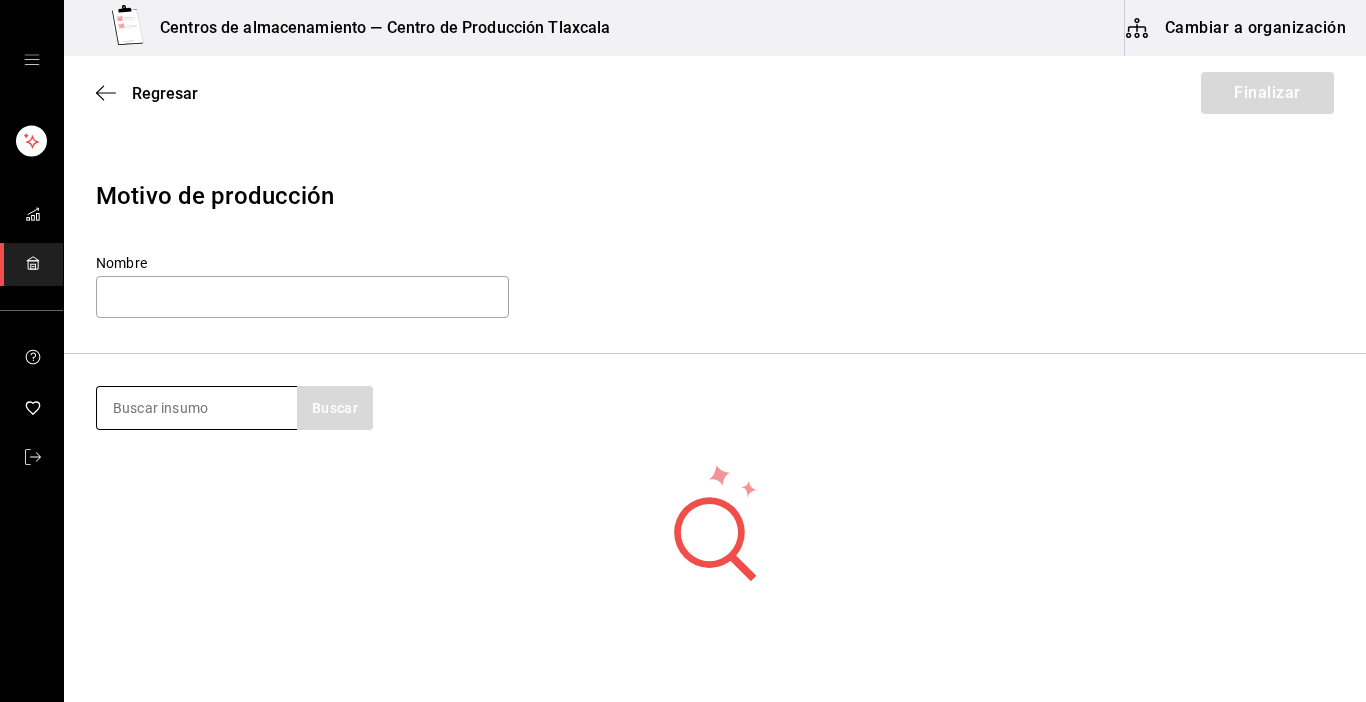 click at bounding box center (197, 408) 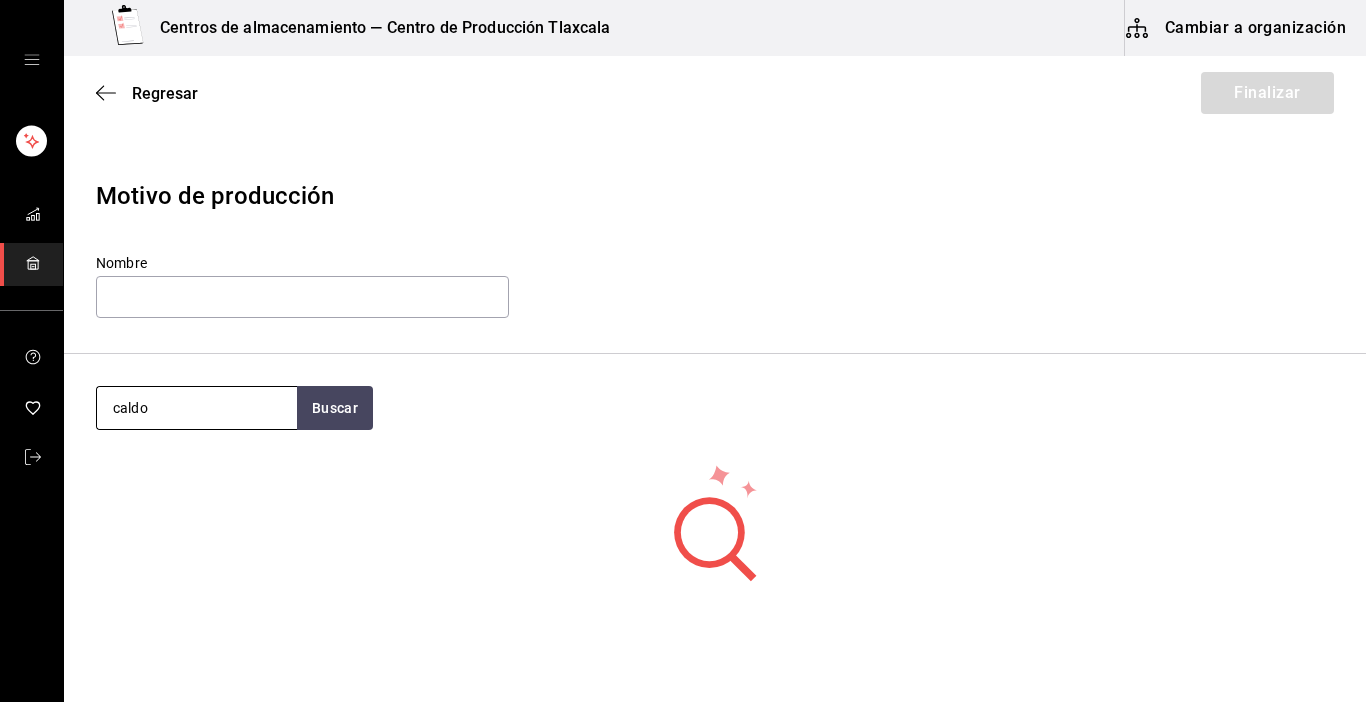 type on "caldo" 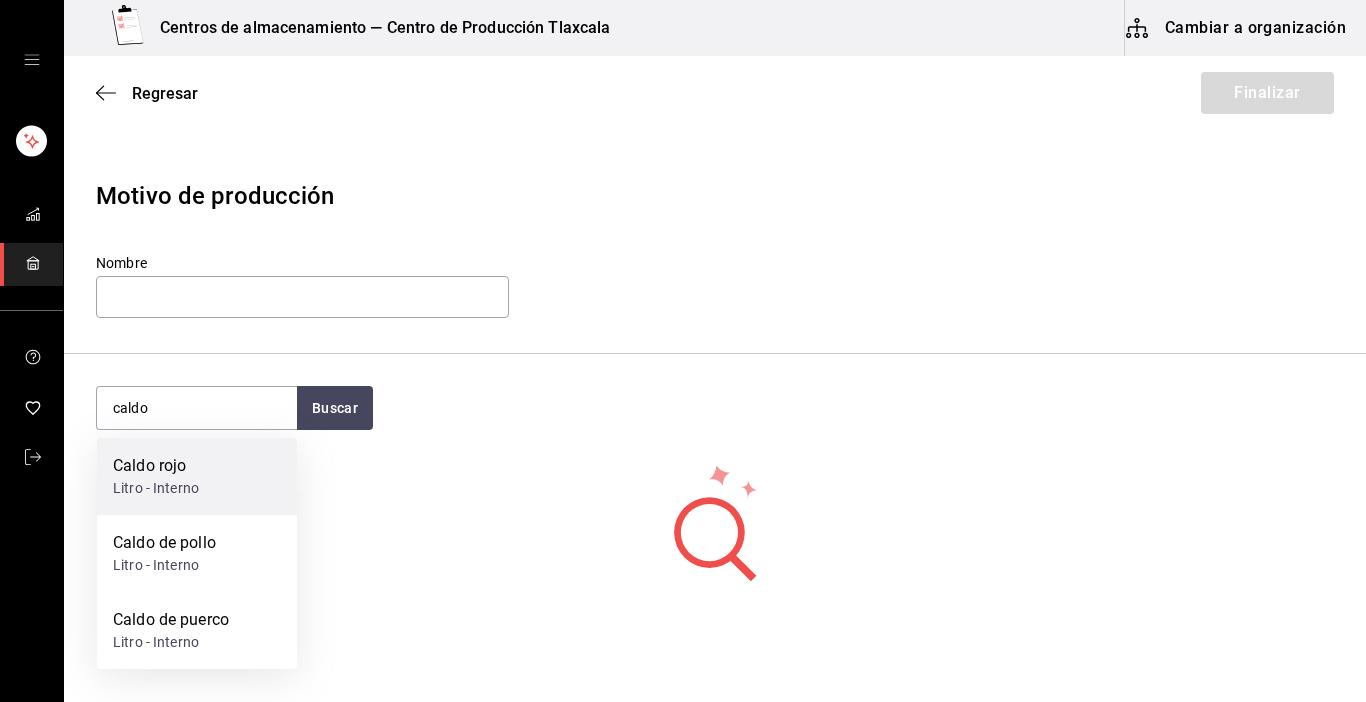 click on "Litro - Interno" at bounding box center (156, 488) 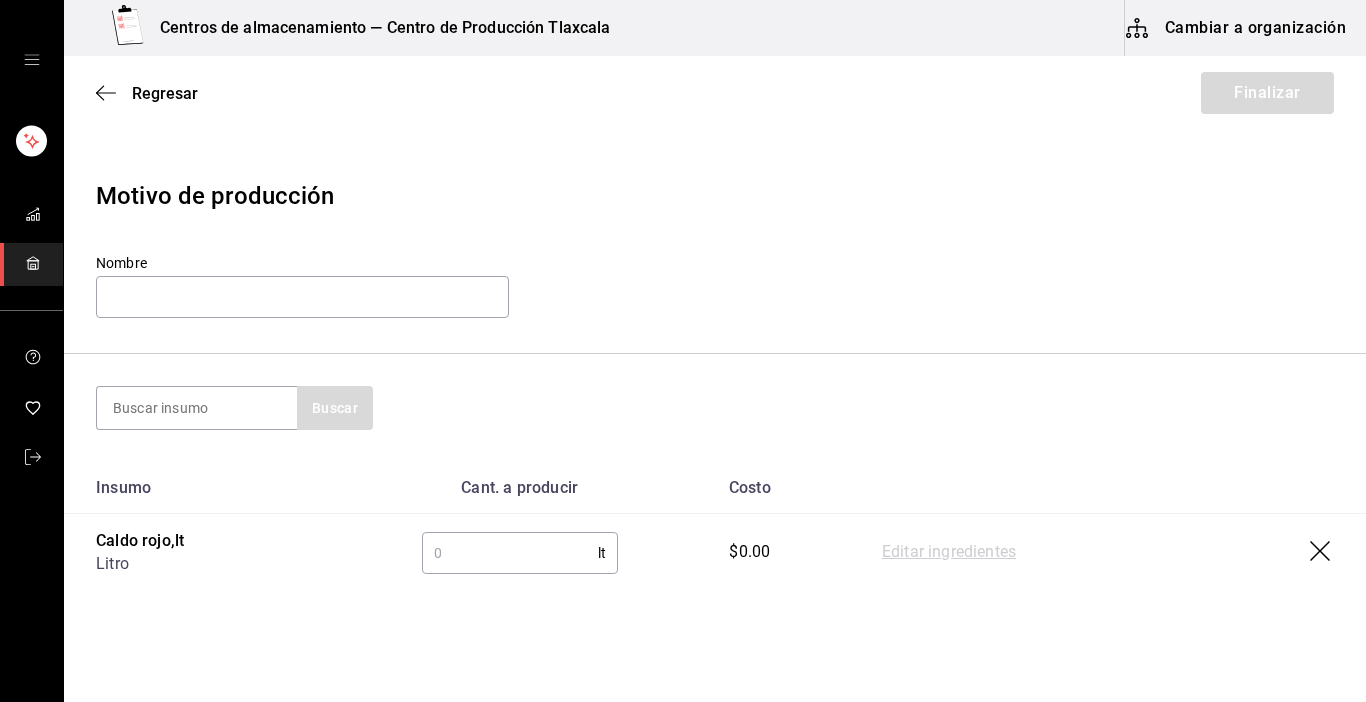 click at bounding box center [510, 553] 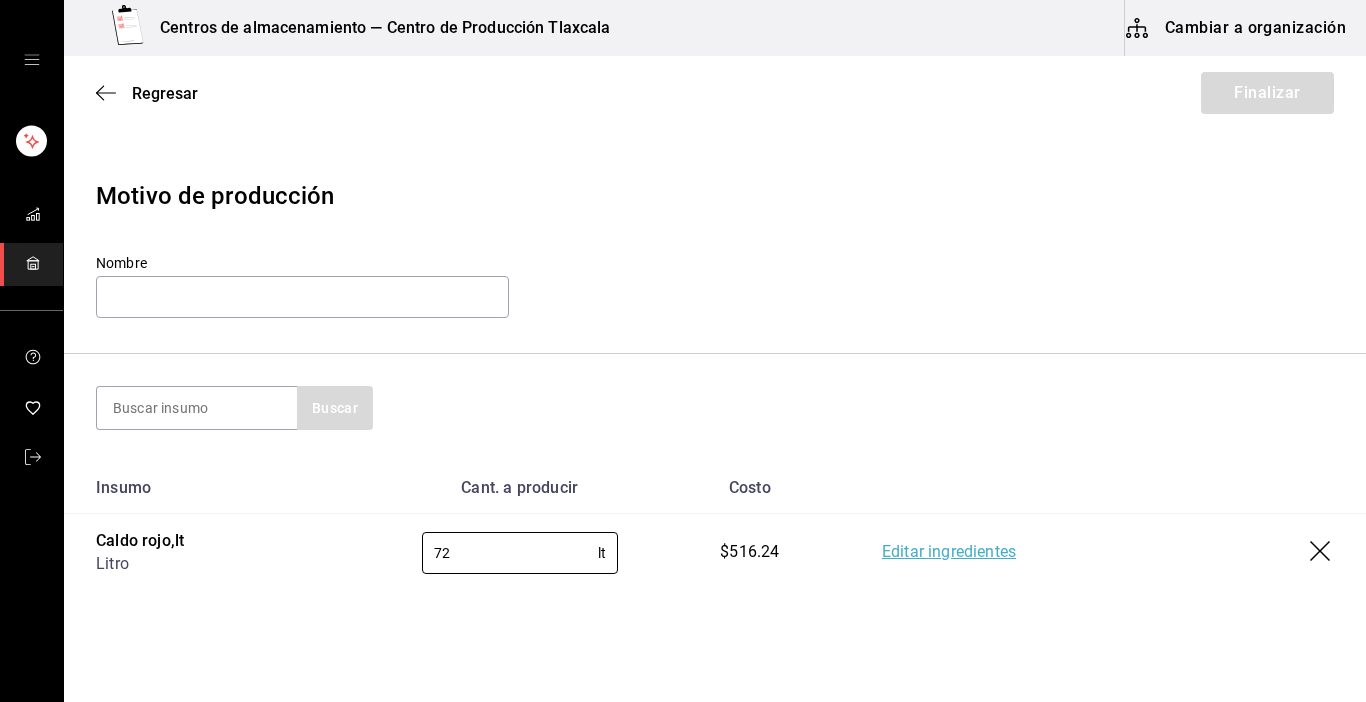 type on "72" 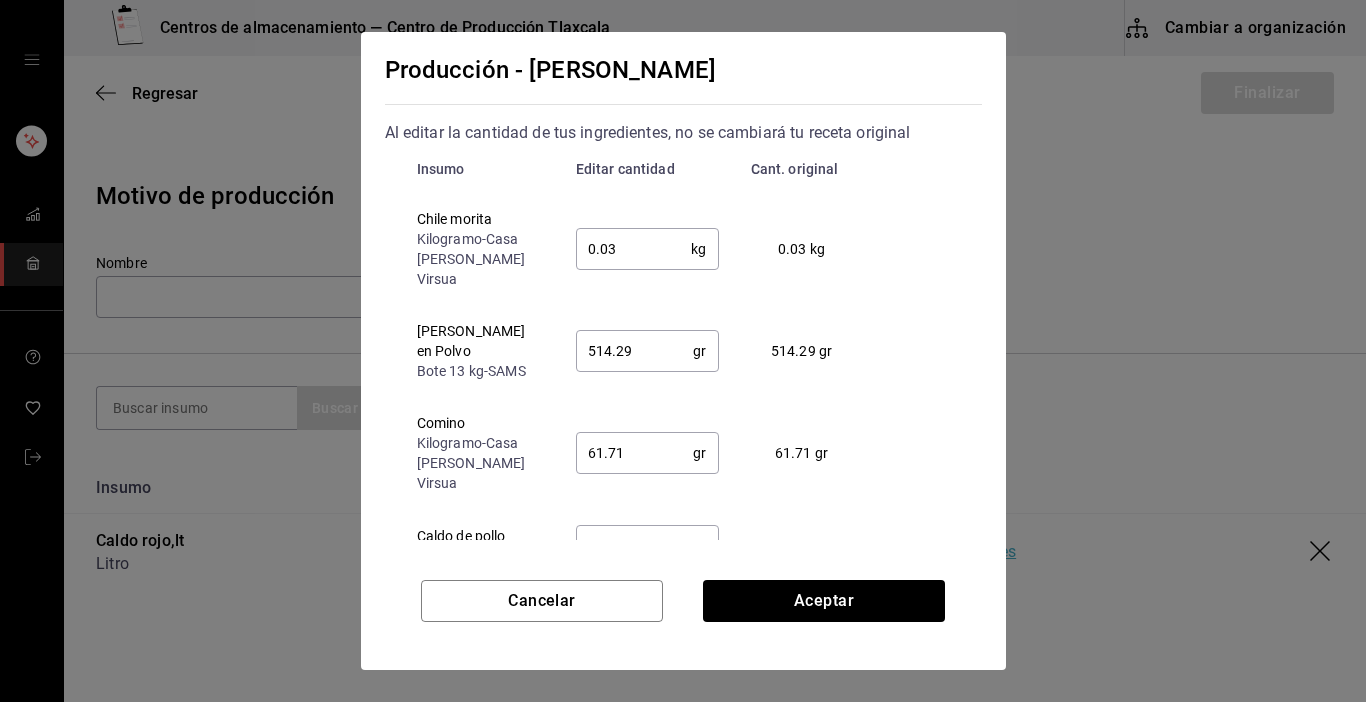 click on "0.03" at bounding box center [634, 249] 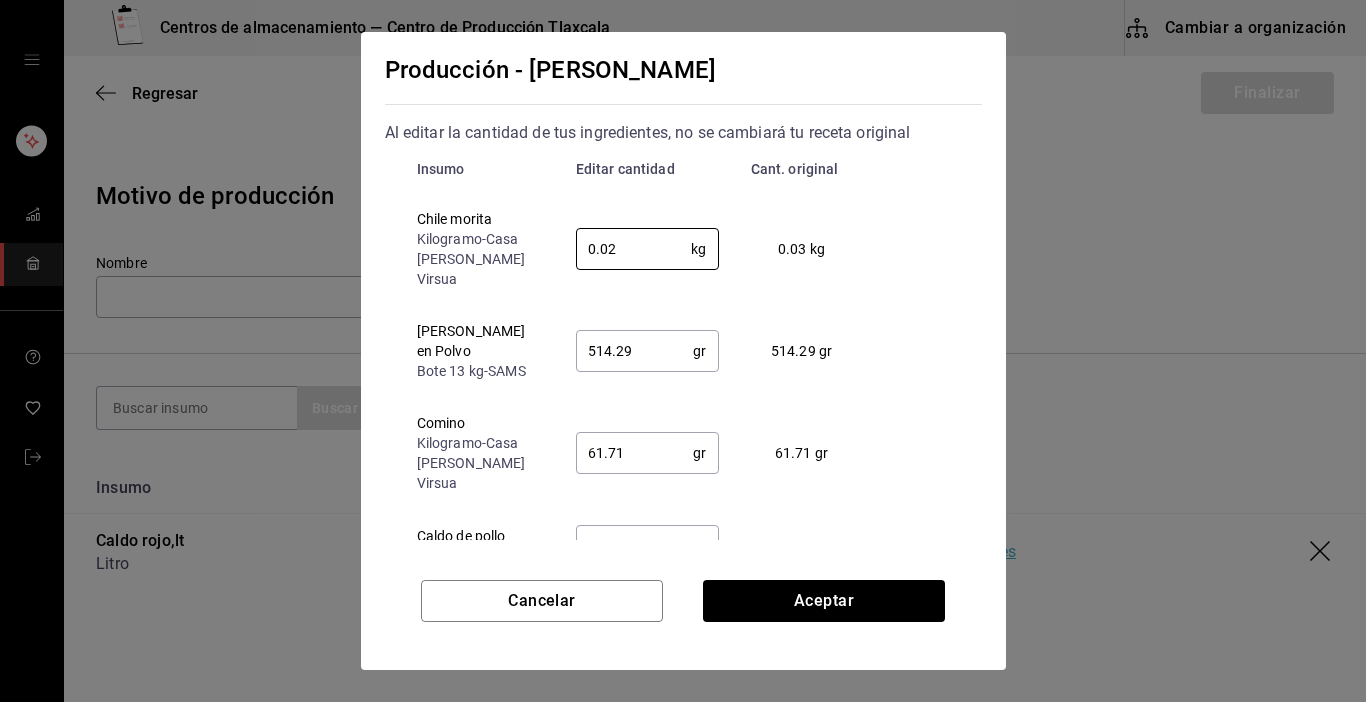 type on "0.02" 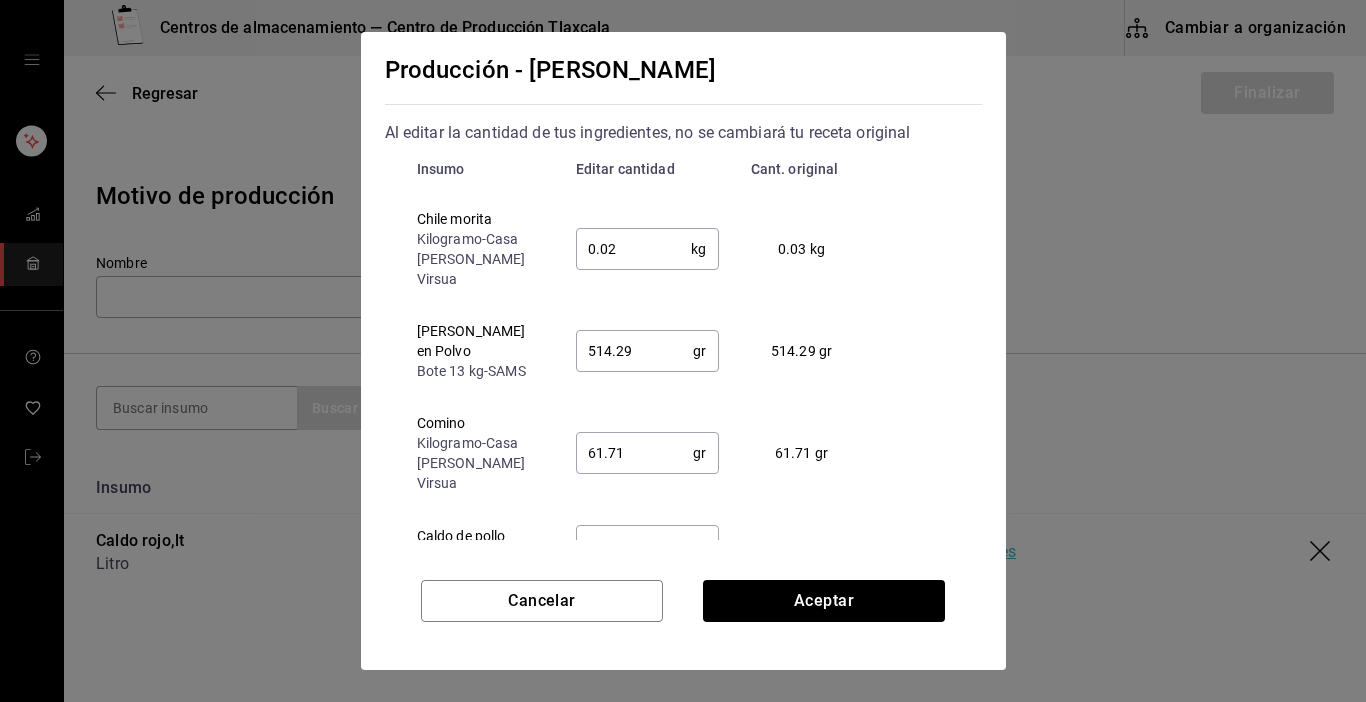 click on "514.29" at bounding box center (635, 351) 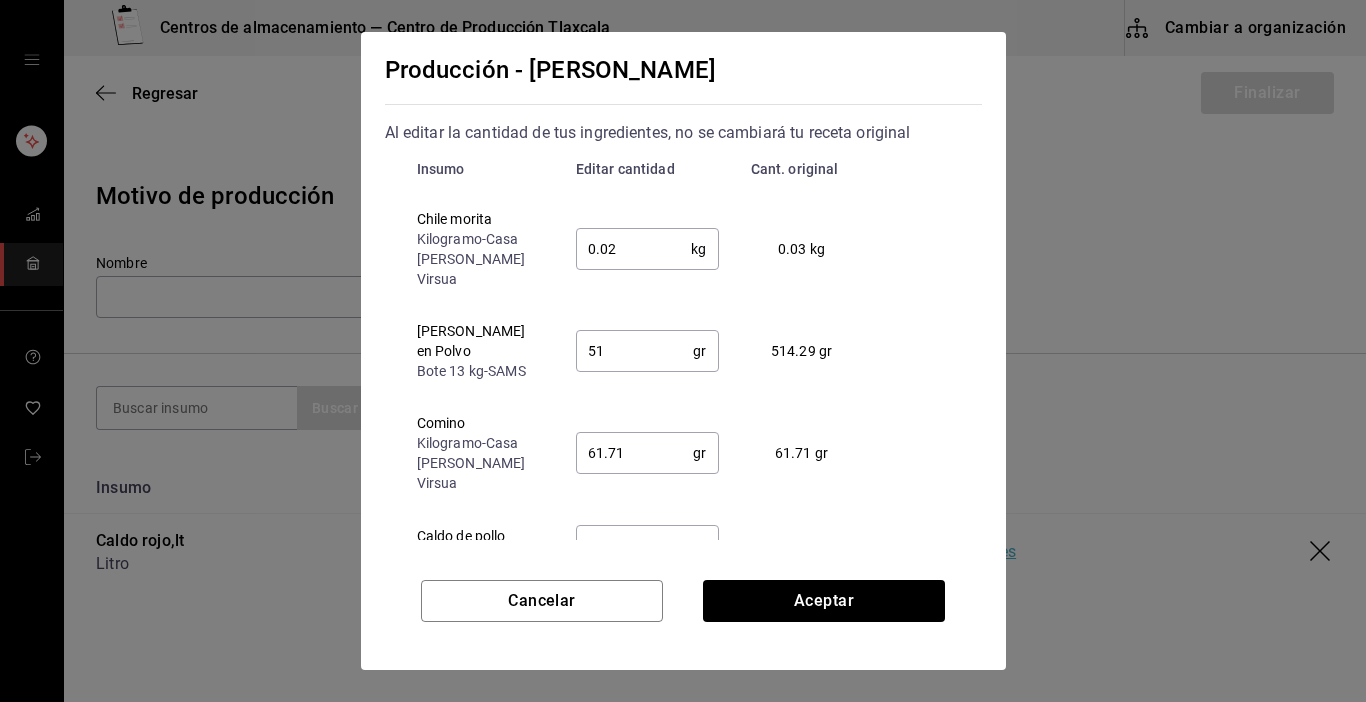 type on "5" 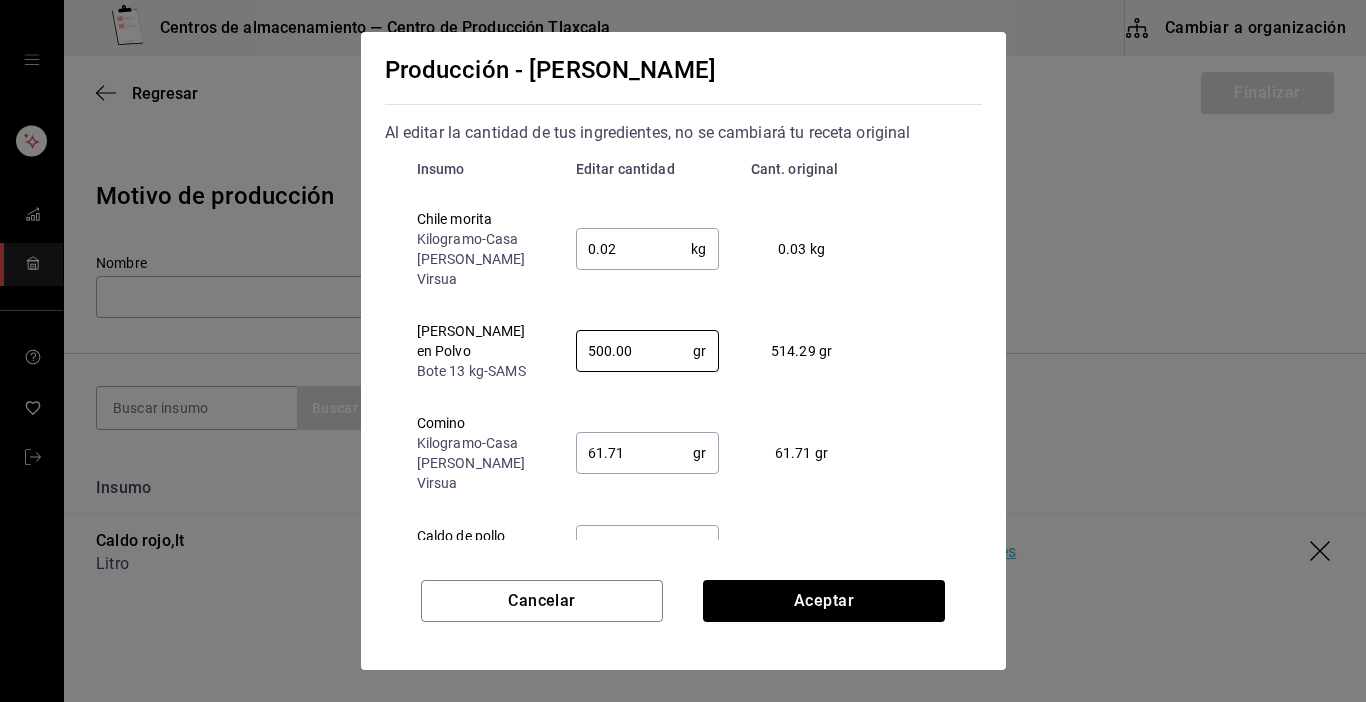 type on "500.00" 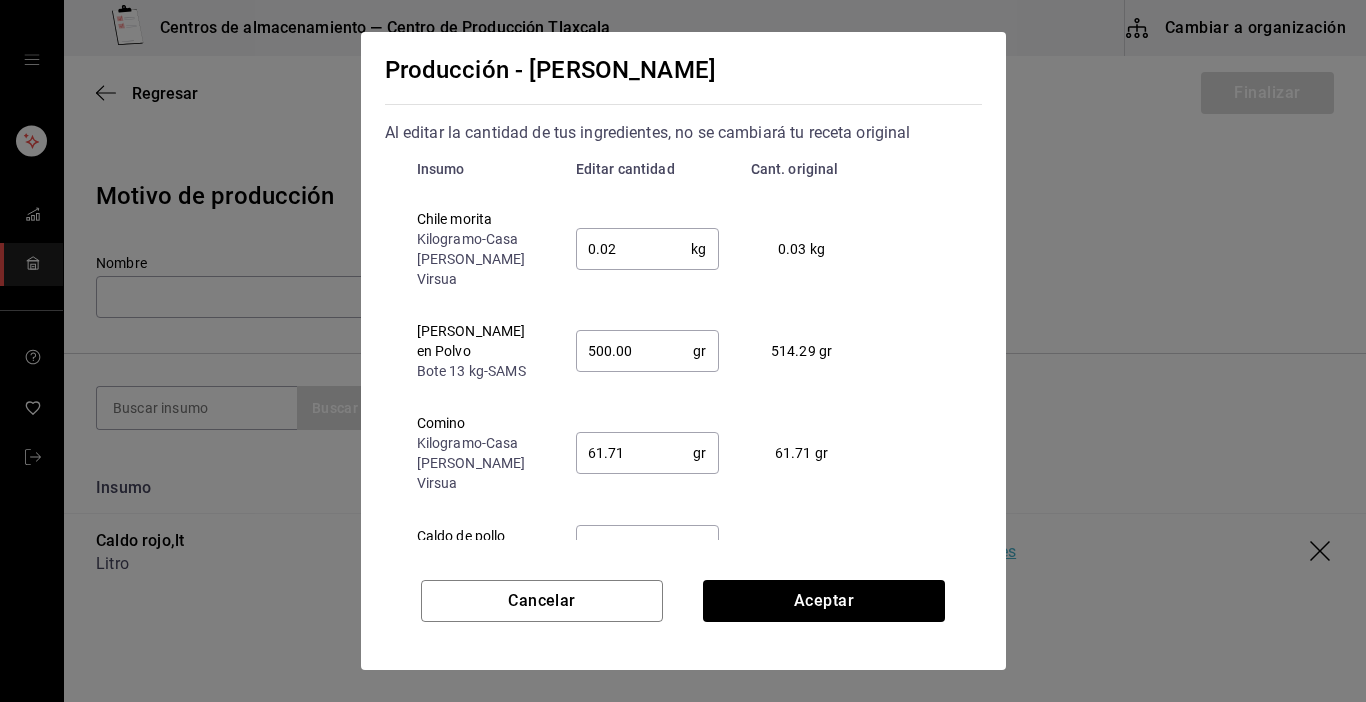 click on "61.71" at bounding box center (635, 453) 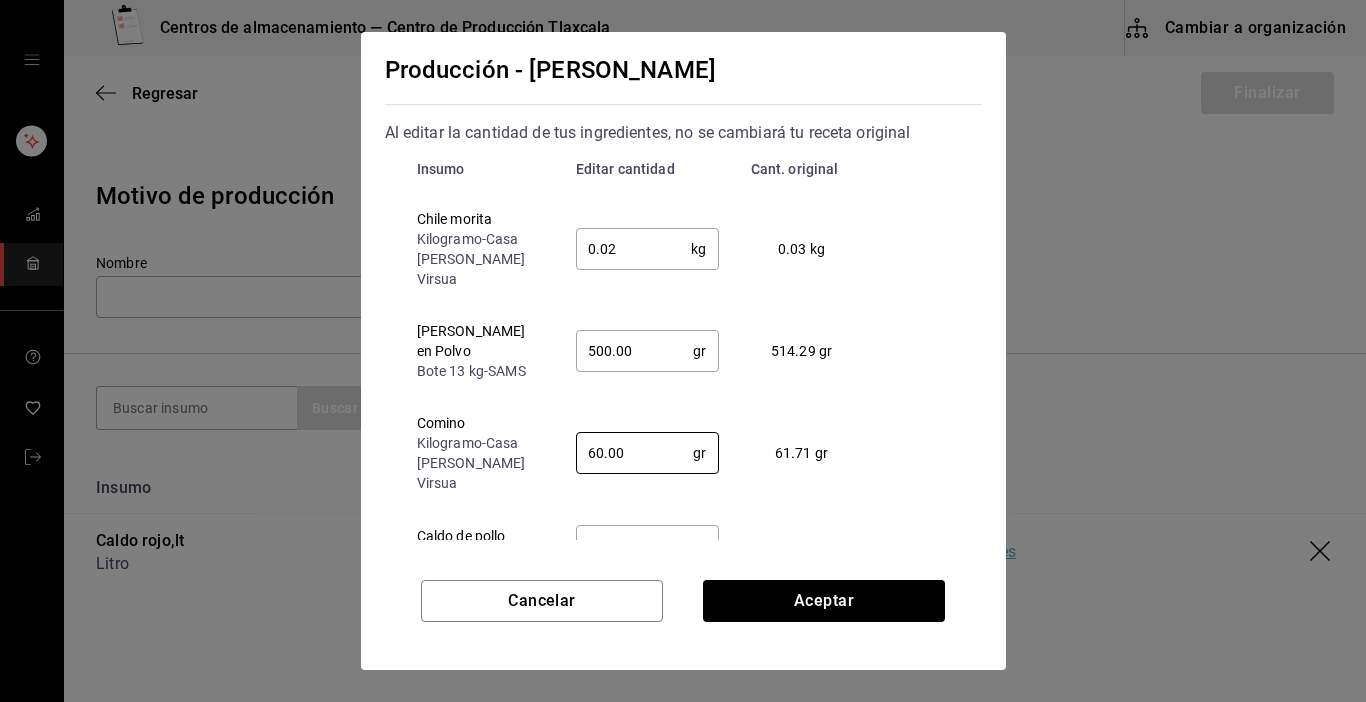 type on "60.00" 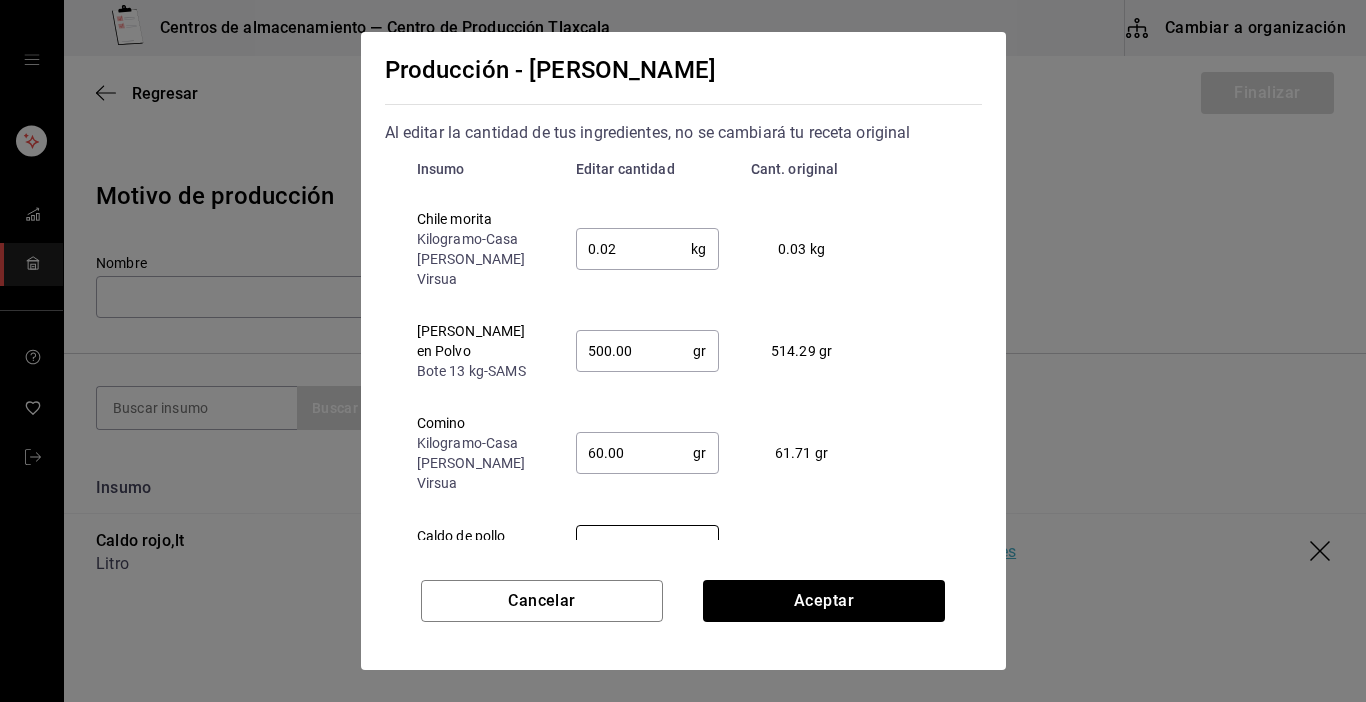 type on "12000.00" 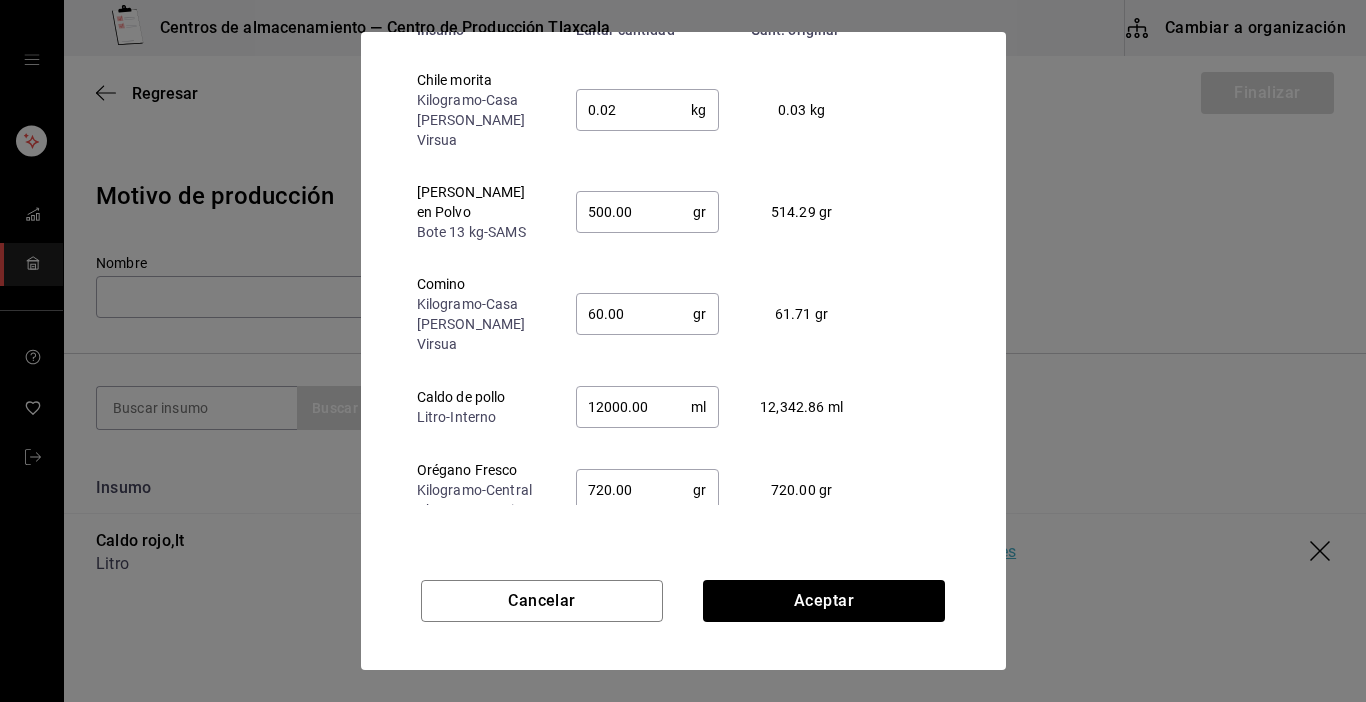 scroll, scrollTop: 152, scrollLeft: 0, axis: vertical 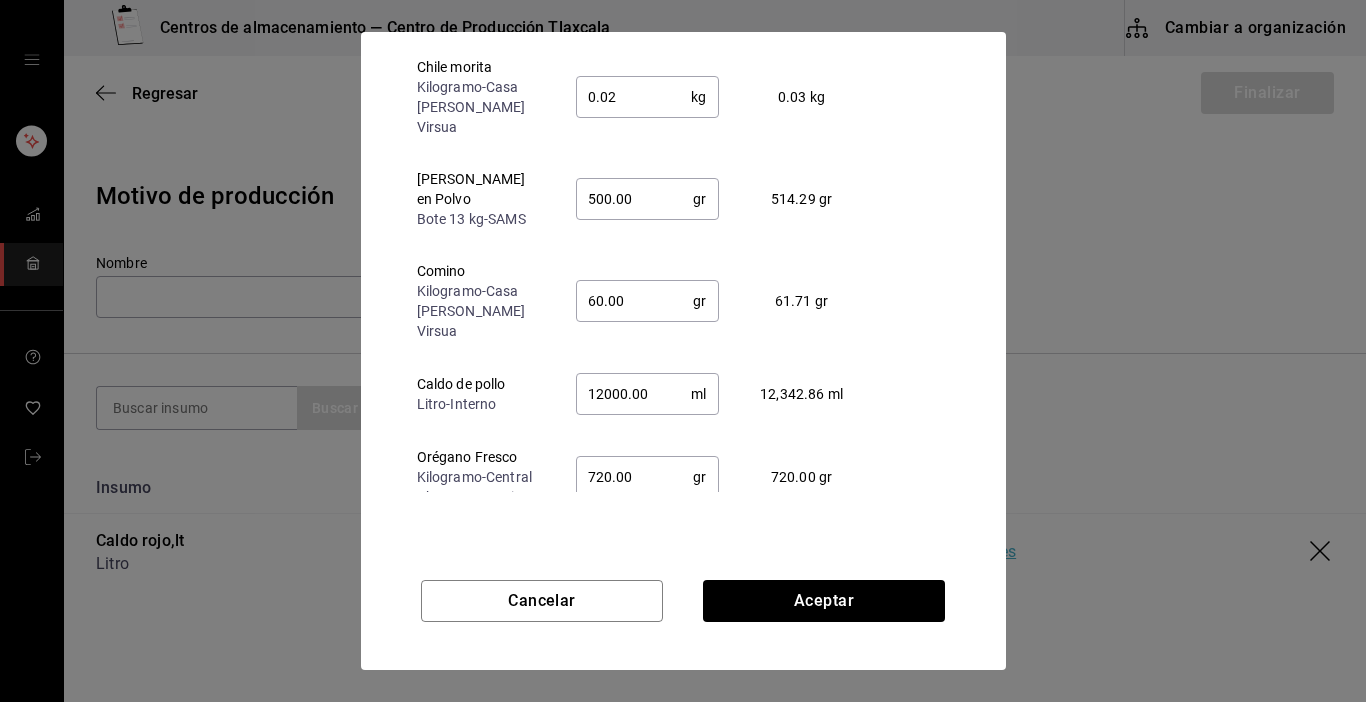 click on "720.00" at bounding box center [635, 477] 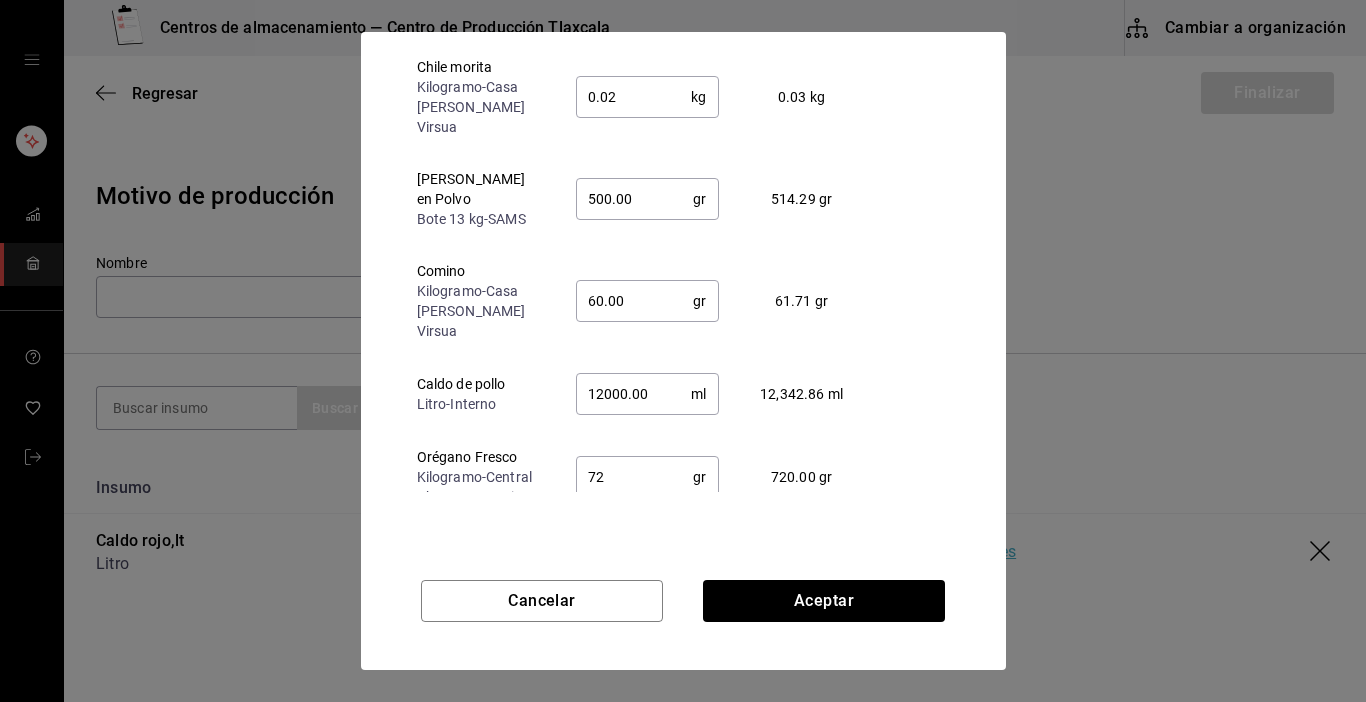 type on "7" 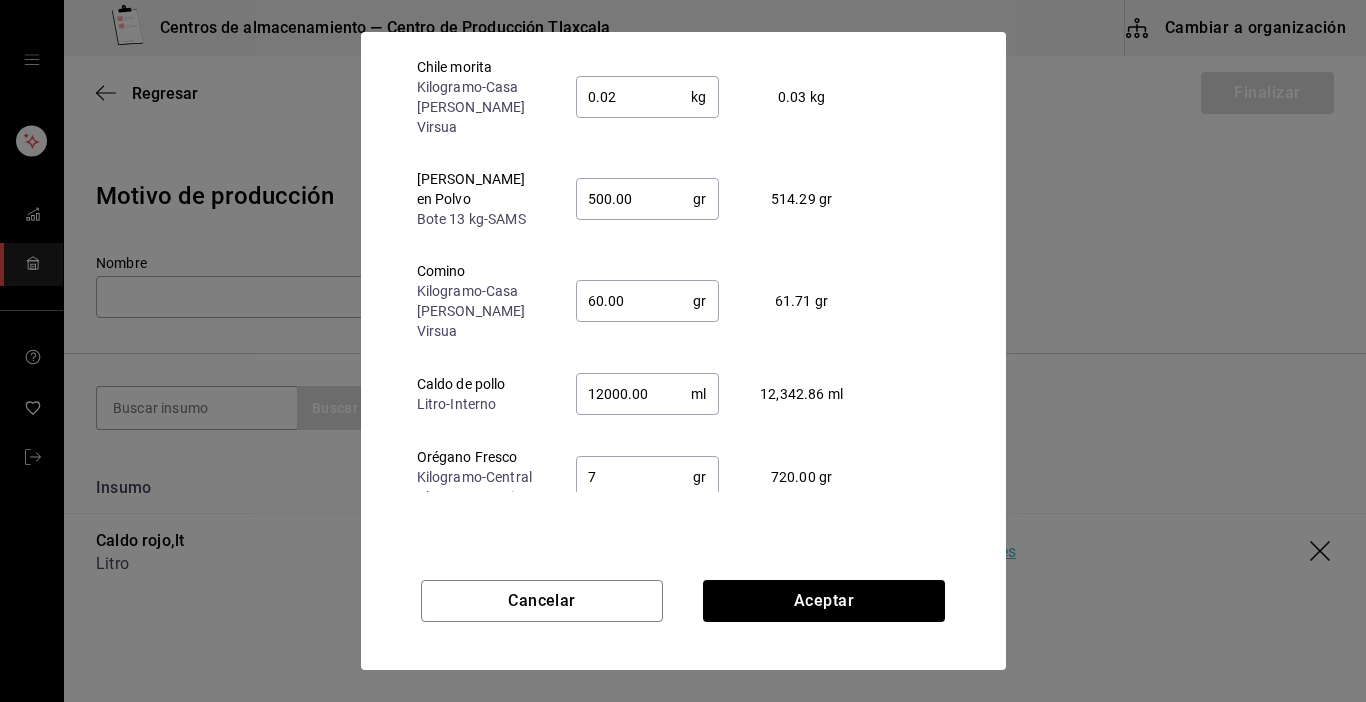type 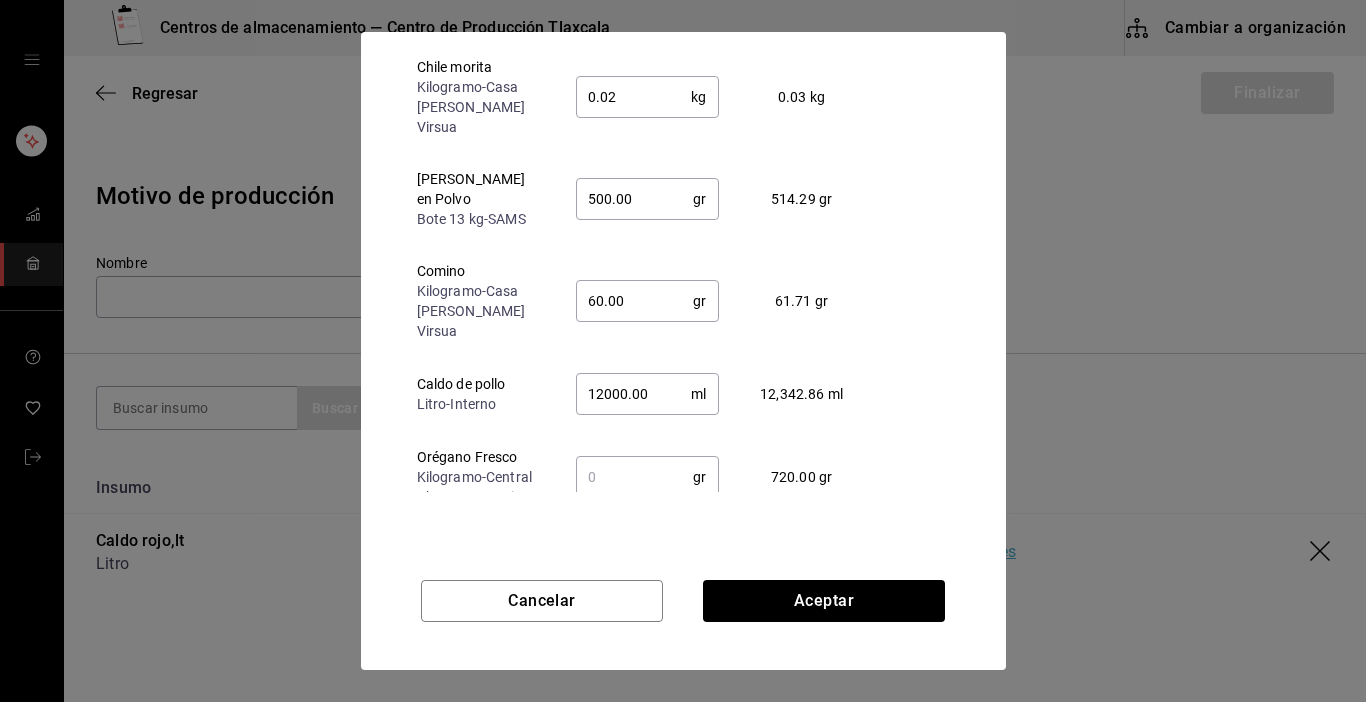 type on "500" 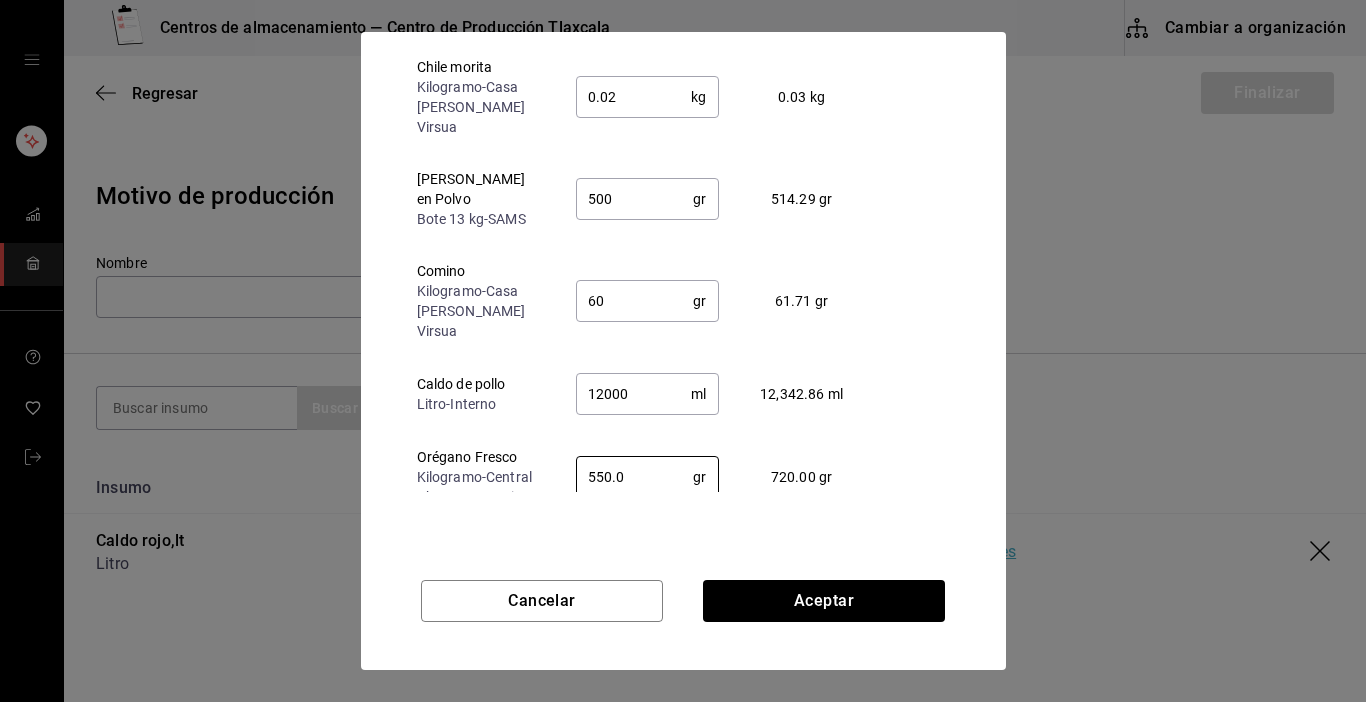 type on "550.0" 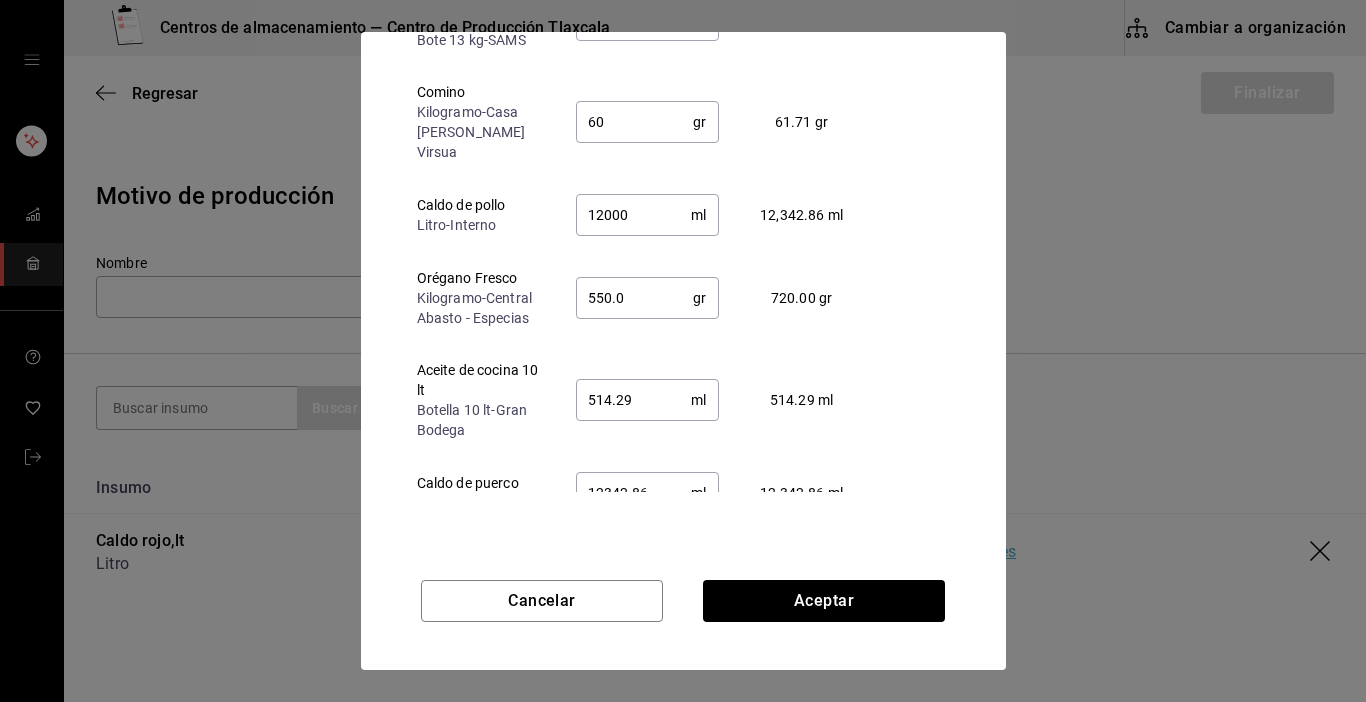 scroll, scrollTop: 200, scrollLeft: 0, axis: vertical 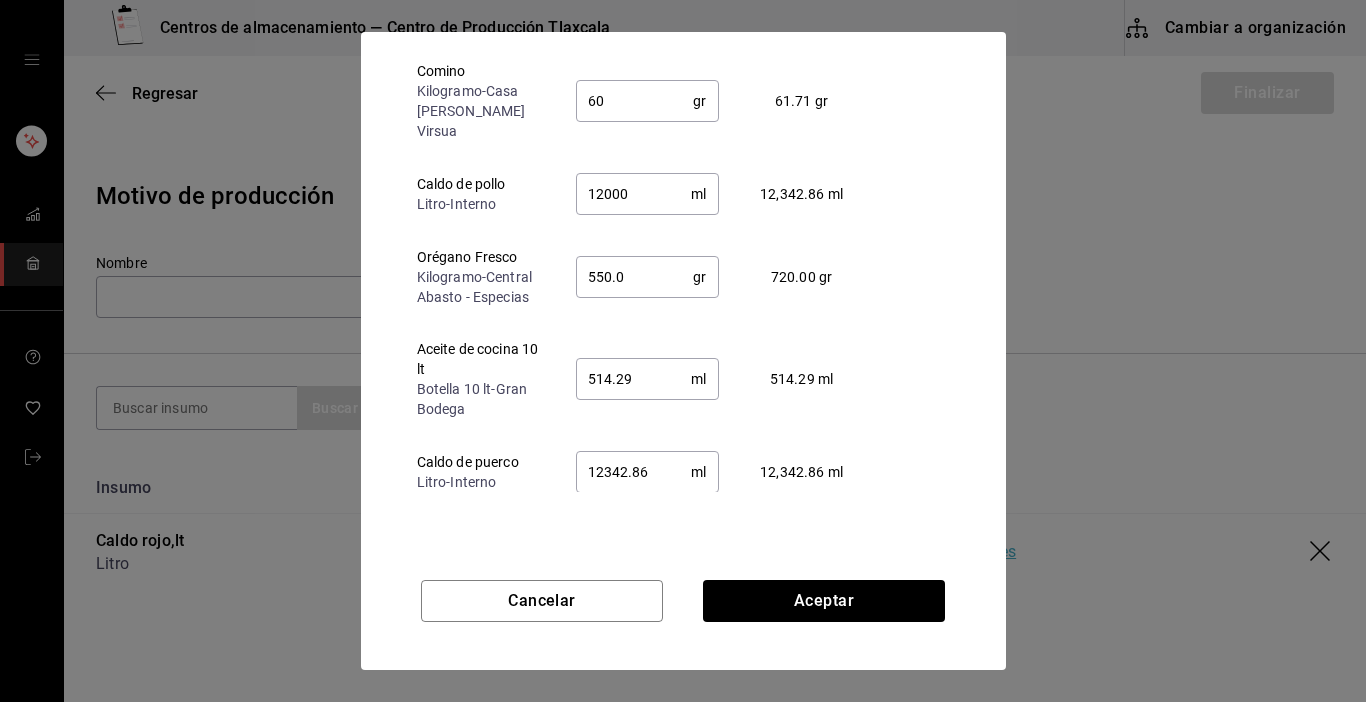 click on "514.29" at bounding box center (634, 379) 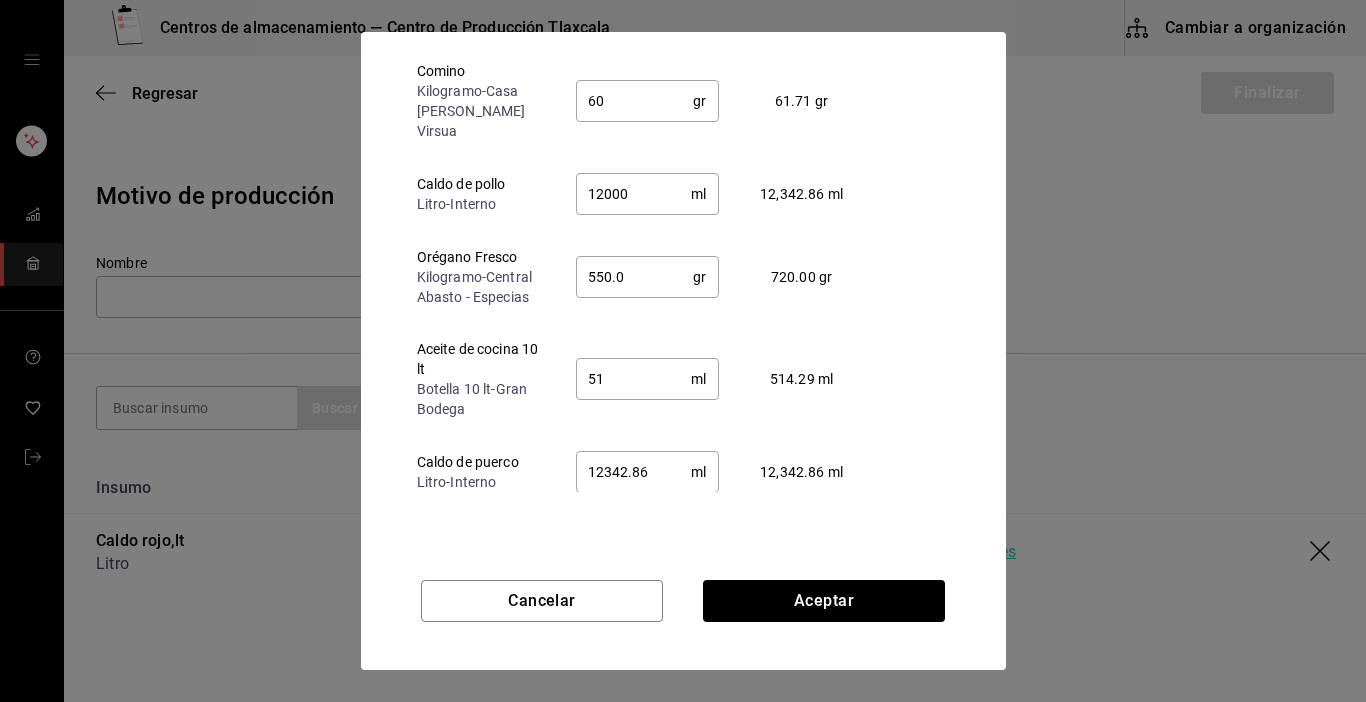 type on "5" 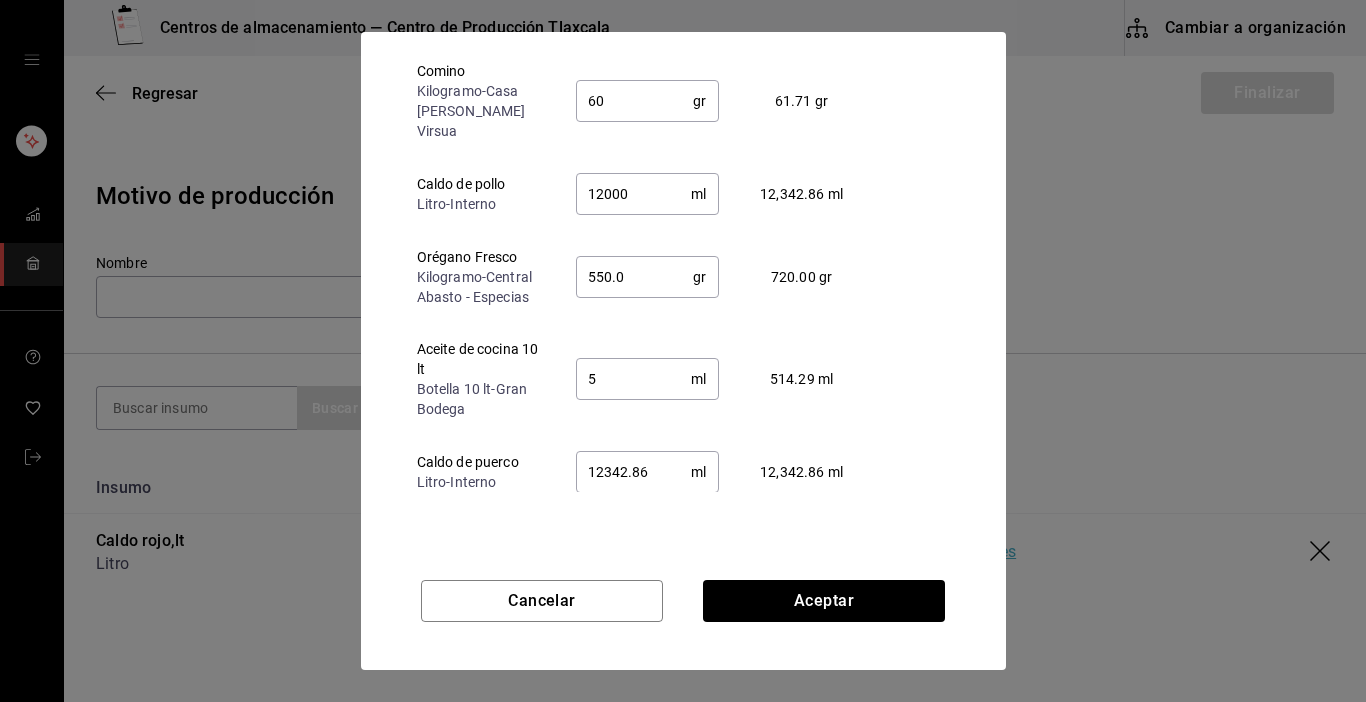 type on "550" 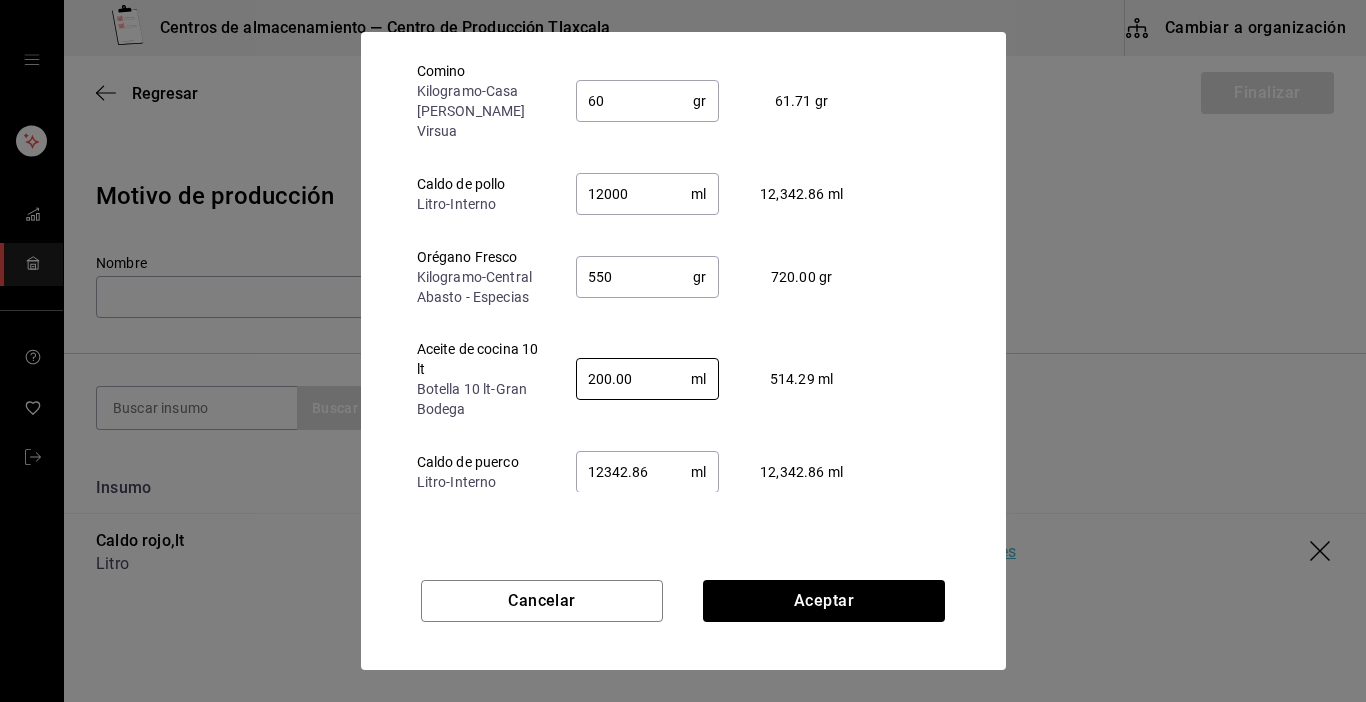 type on "200.00" 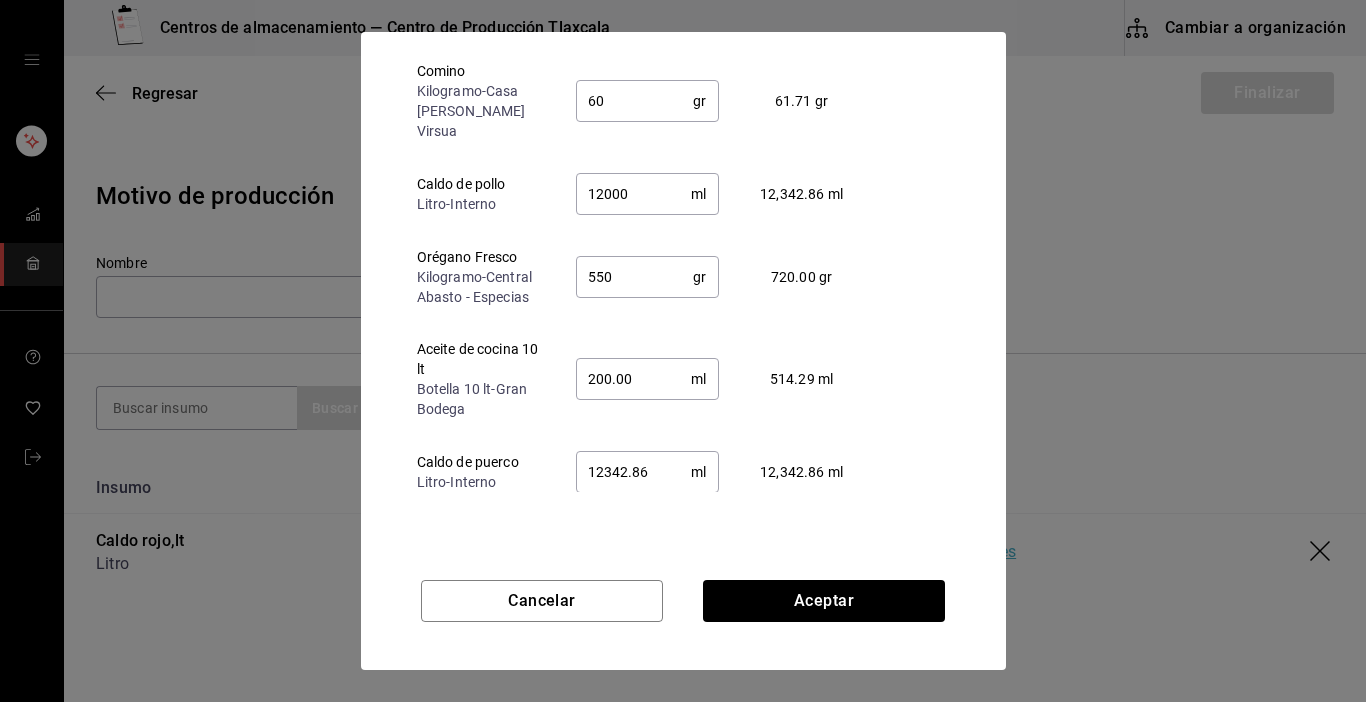 click on "12342.86" at bounding box center (634, 472) 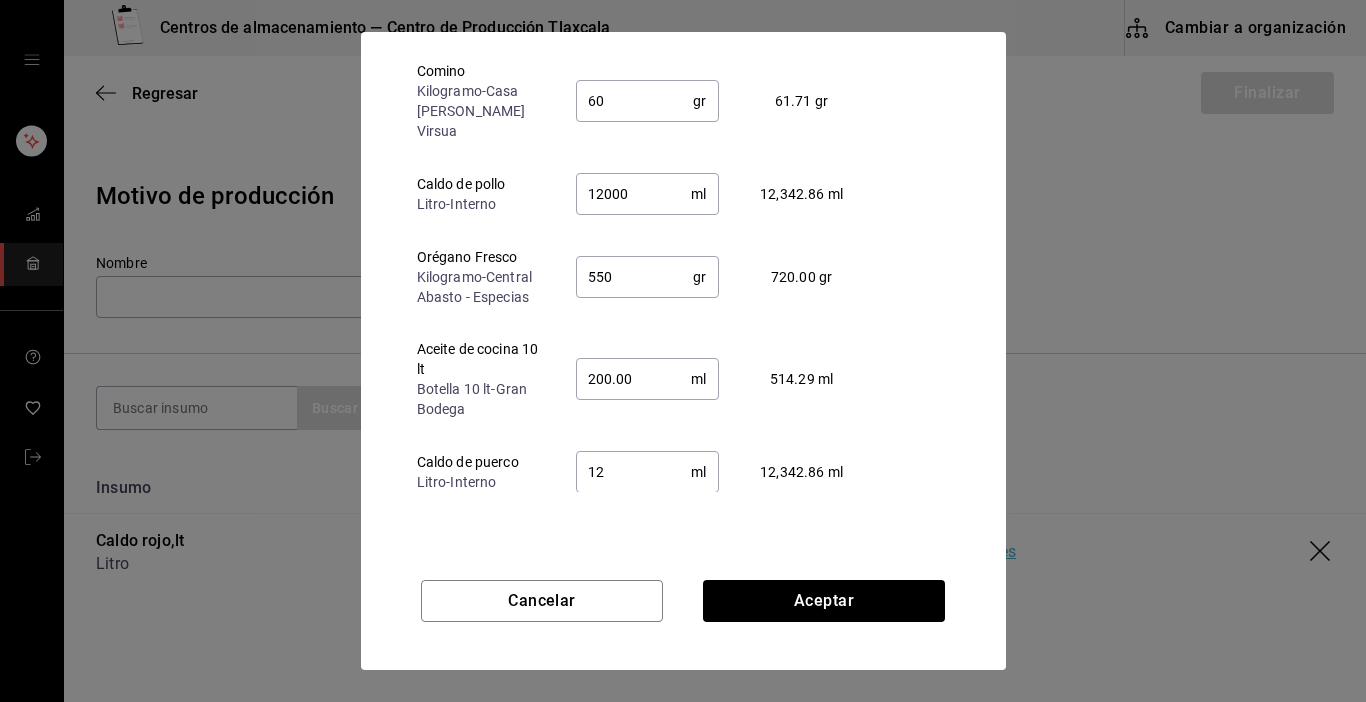 type on "1" 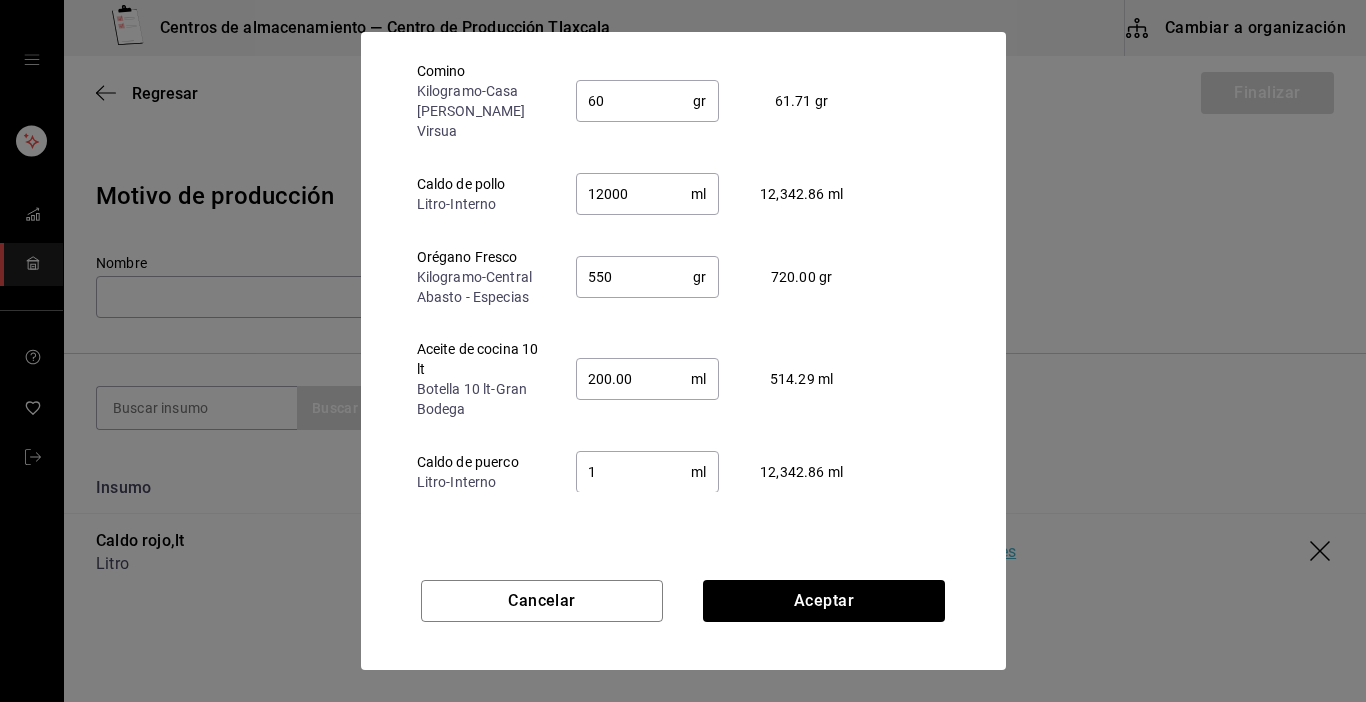 type 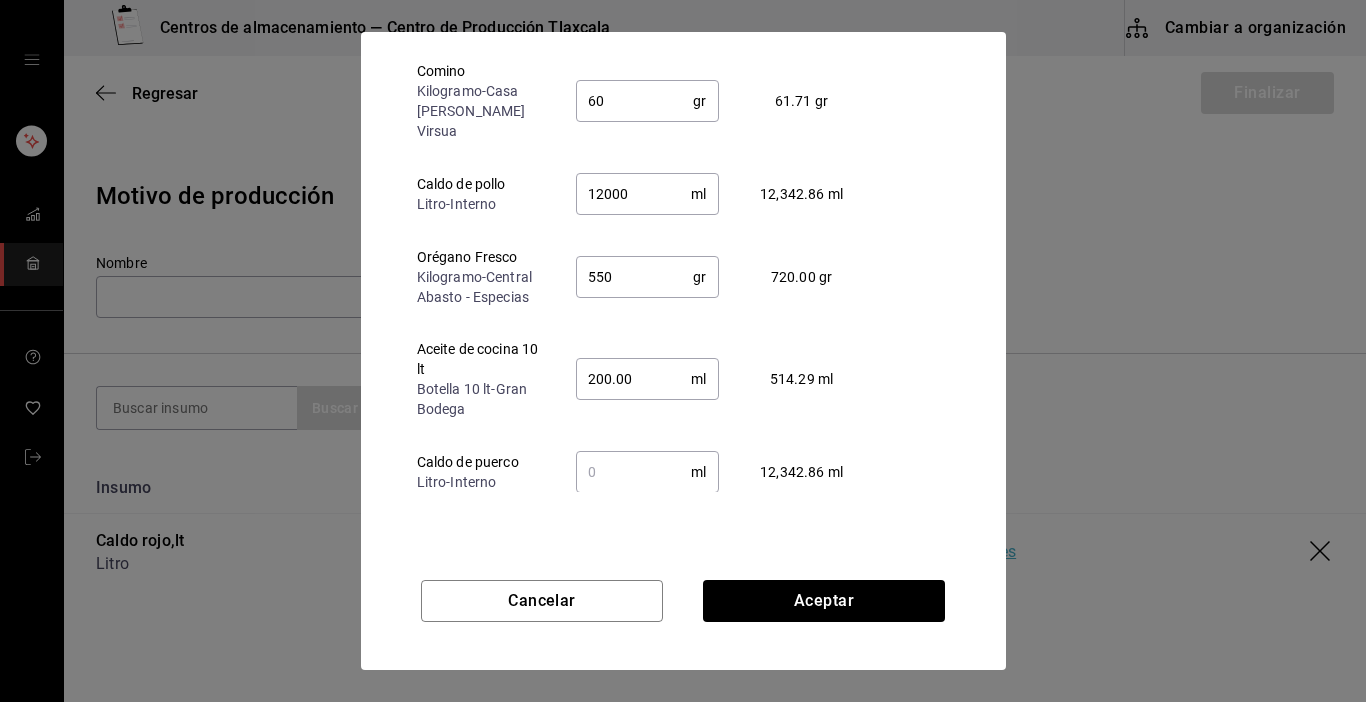 type on "200" 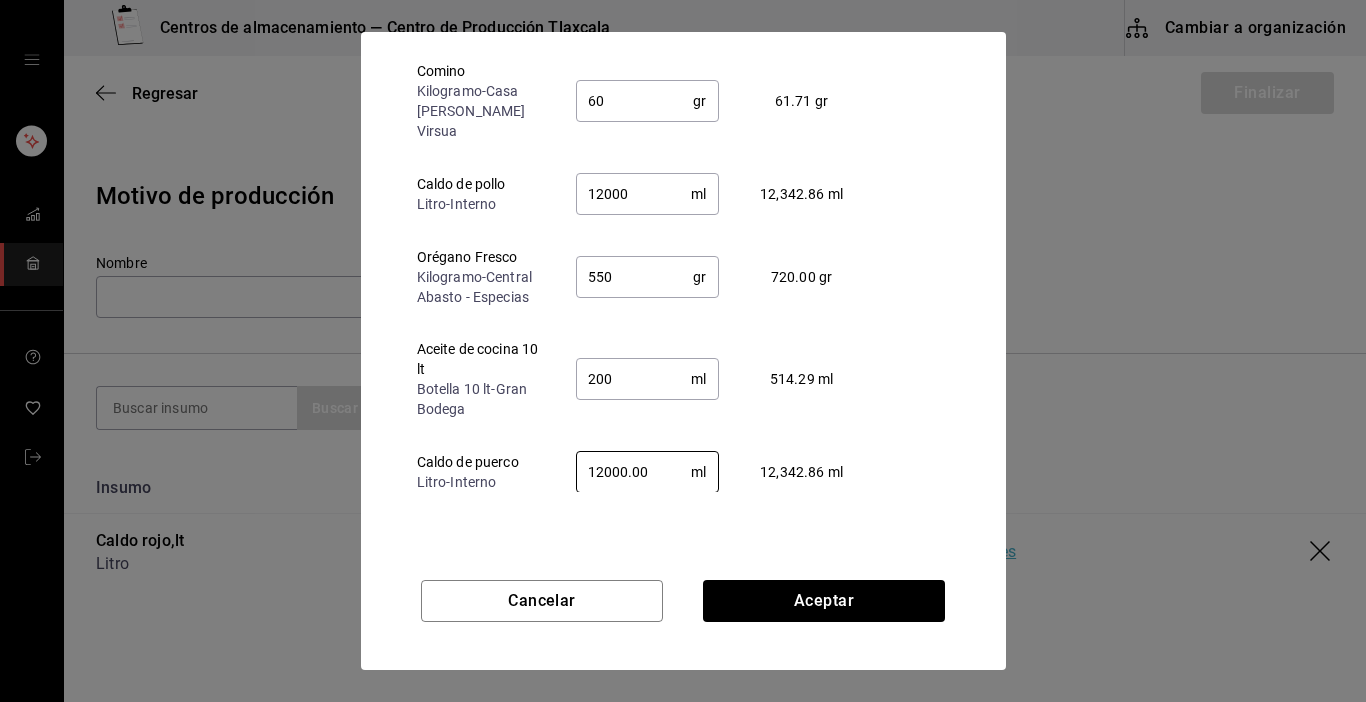 type on "12000.00" 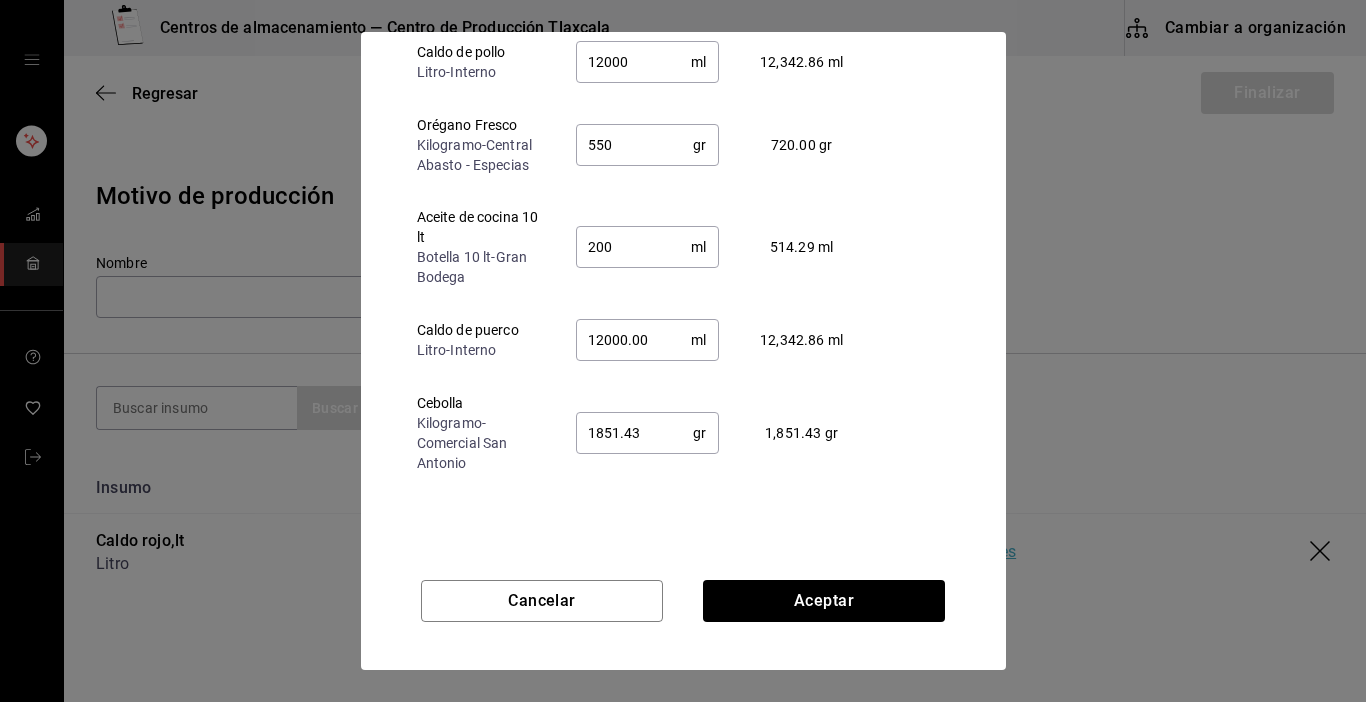 scroll, scrollTop: 360, scrollLeft: 0, axis: vertical 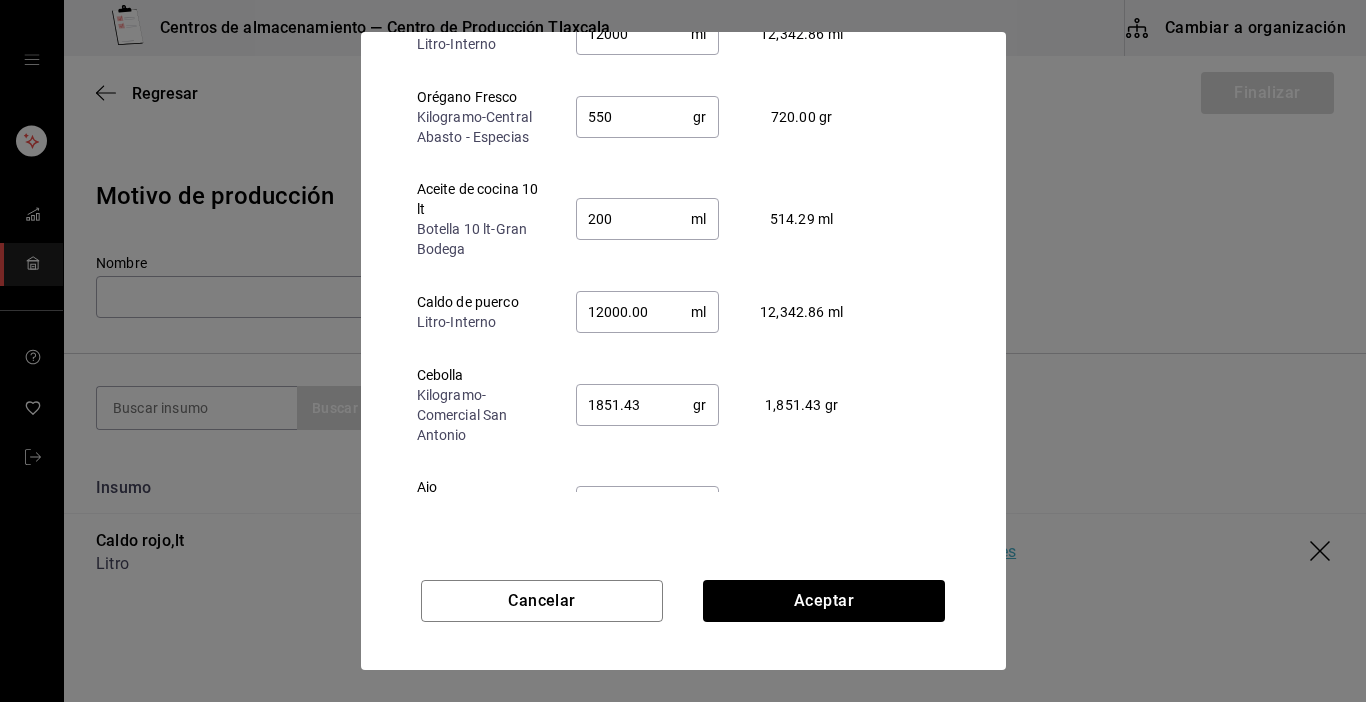 click on "1851.43" at bounding box center [635, 405] 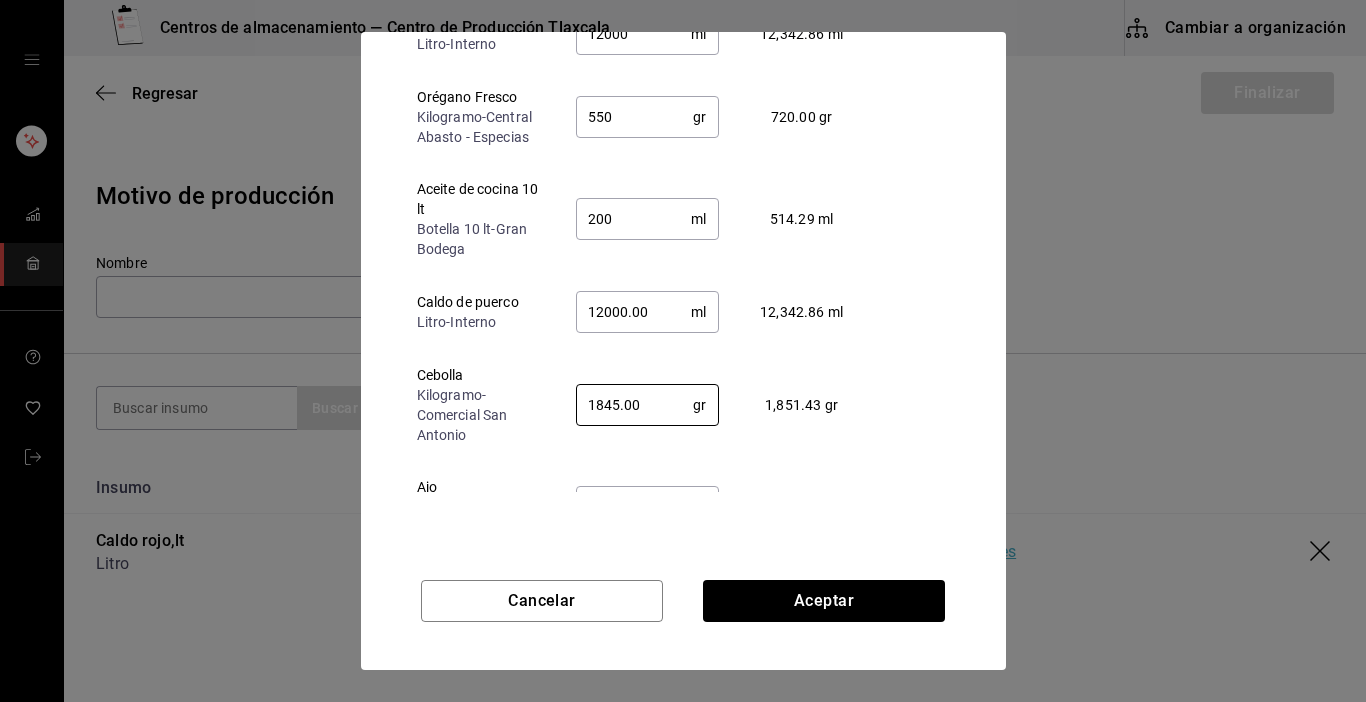 type on "1845.00" 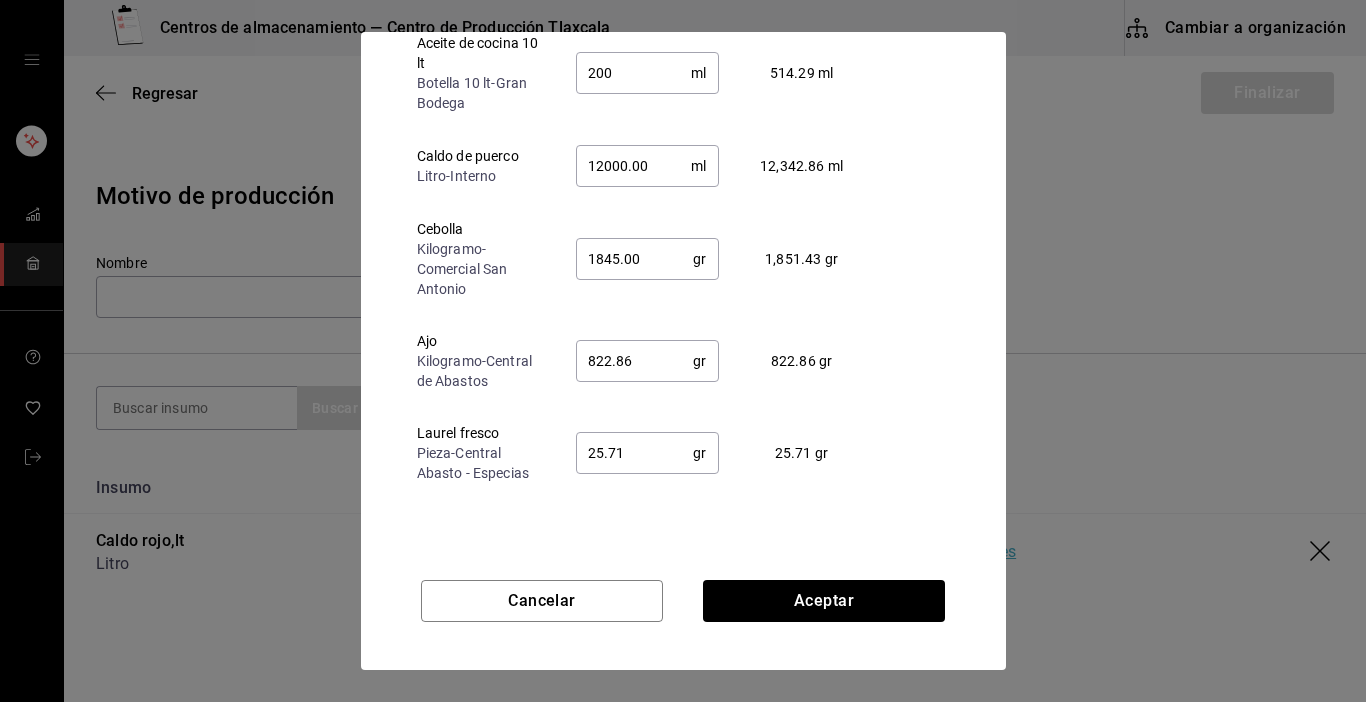 scroll, scrollTop: 520, scrollLeft: 0, axis: vertical 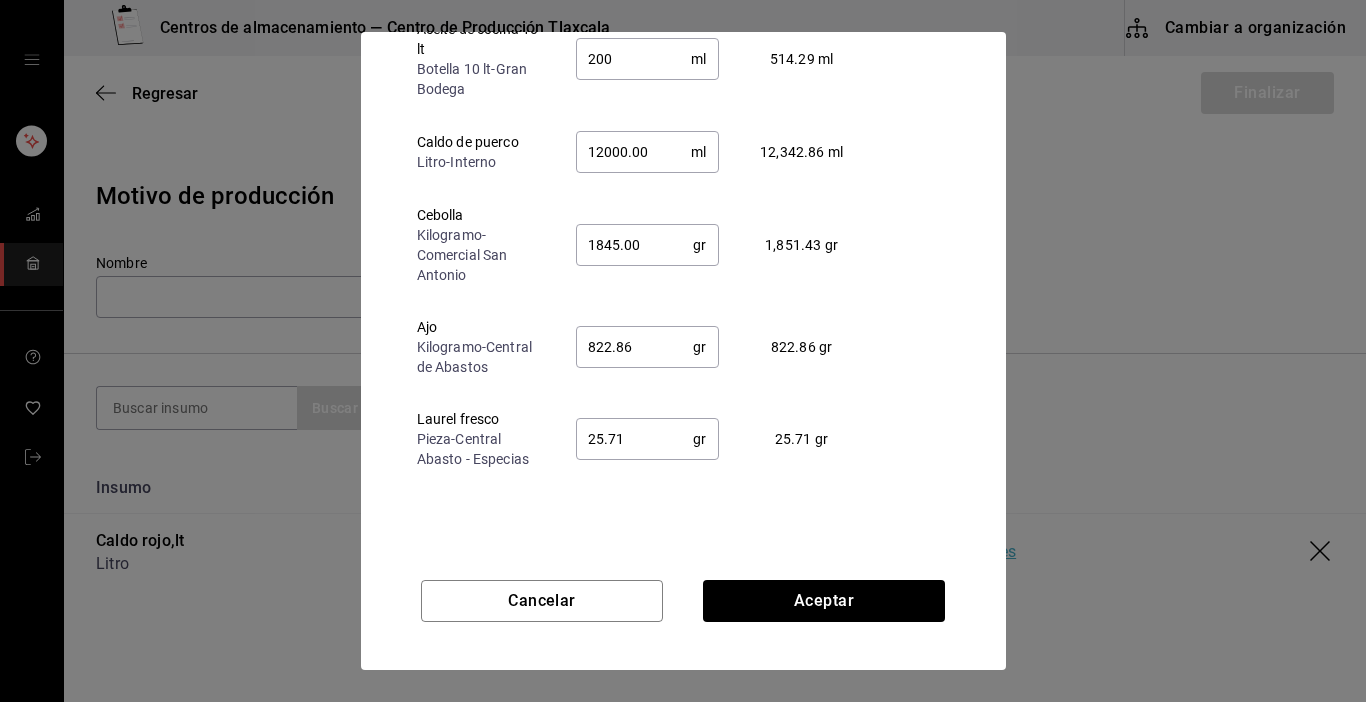 click on "822.86" at bounding box center (635, 347) 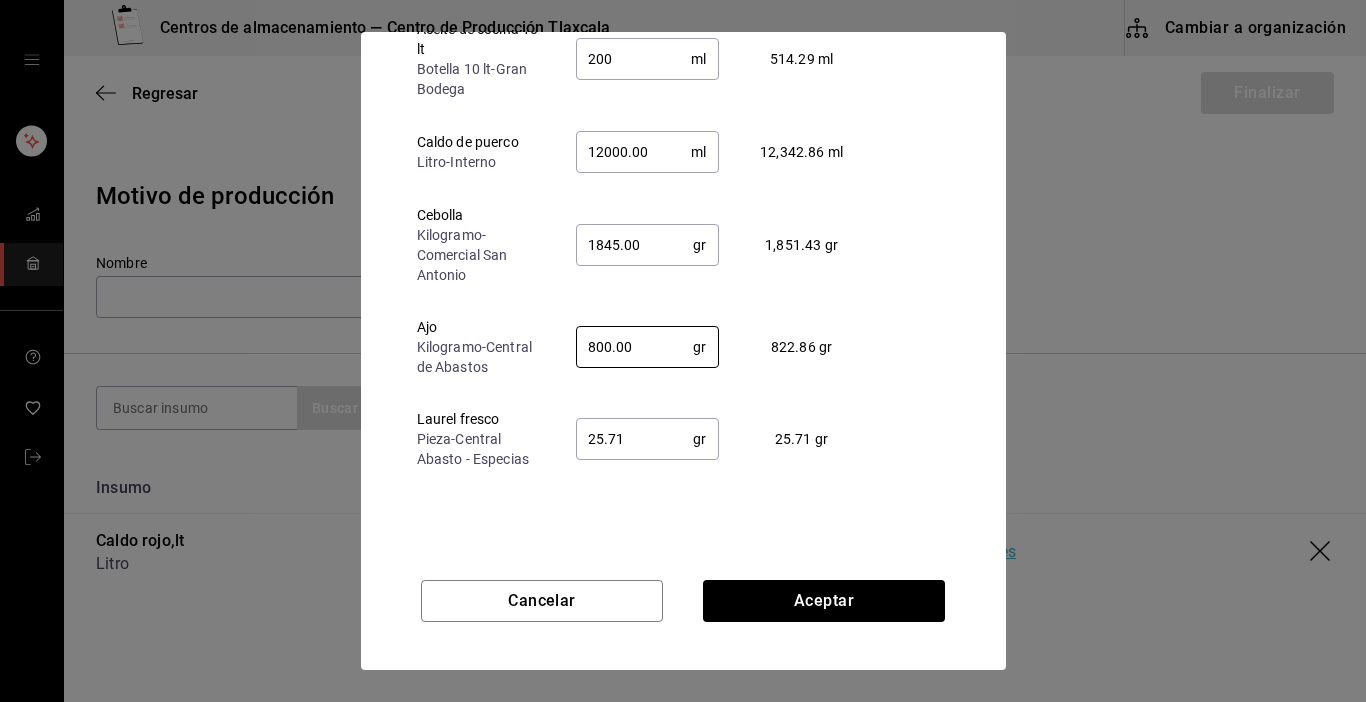 type on "800.00" 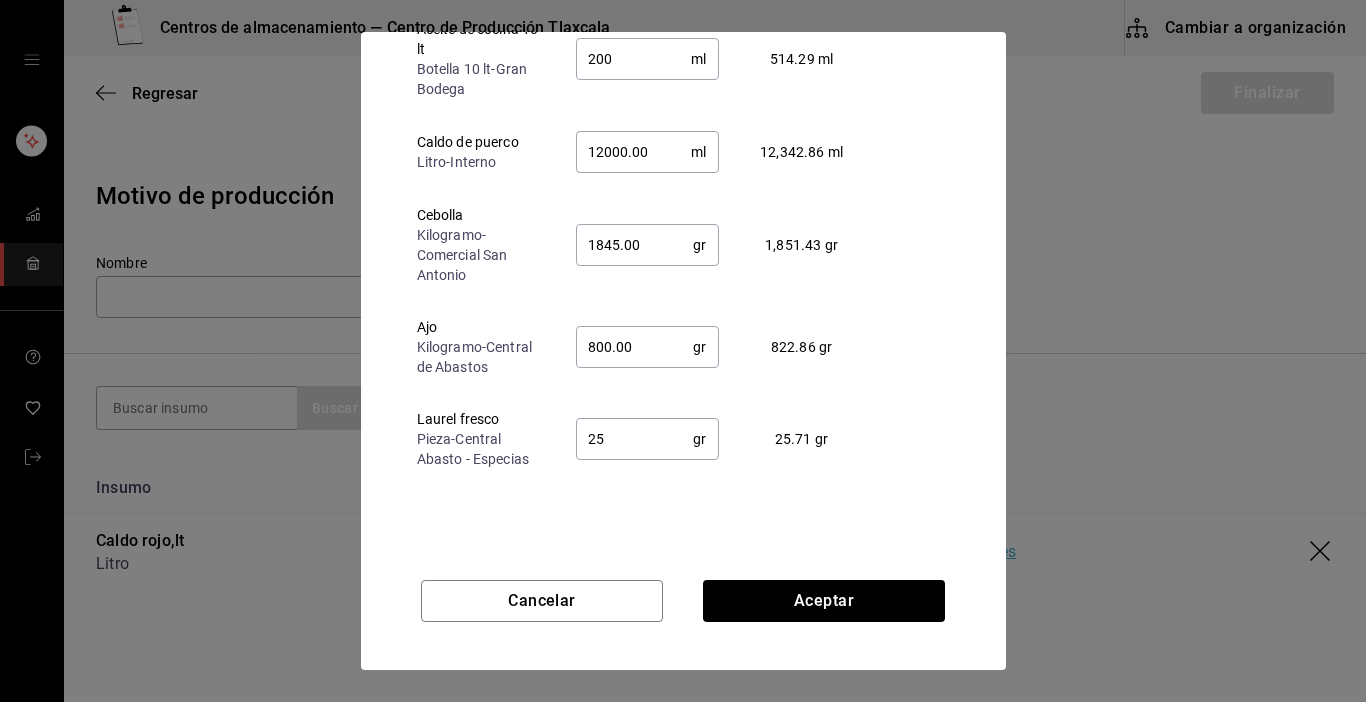 type on "2" 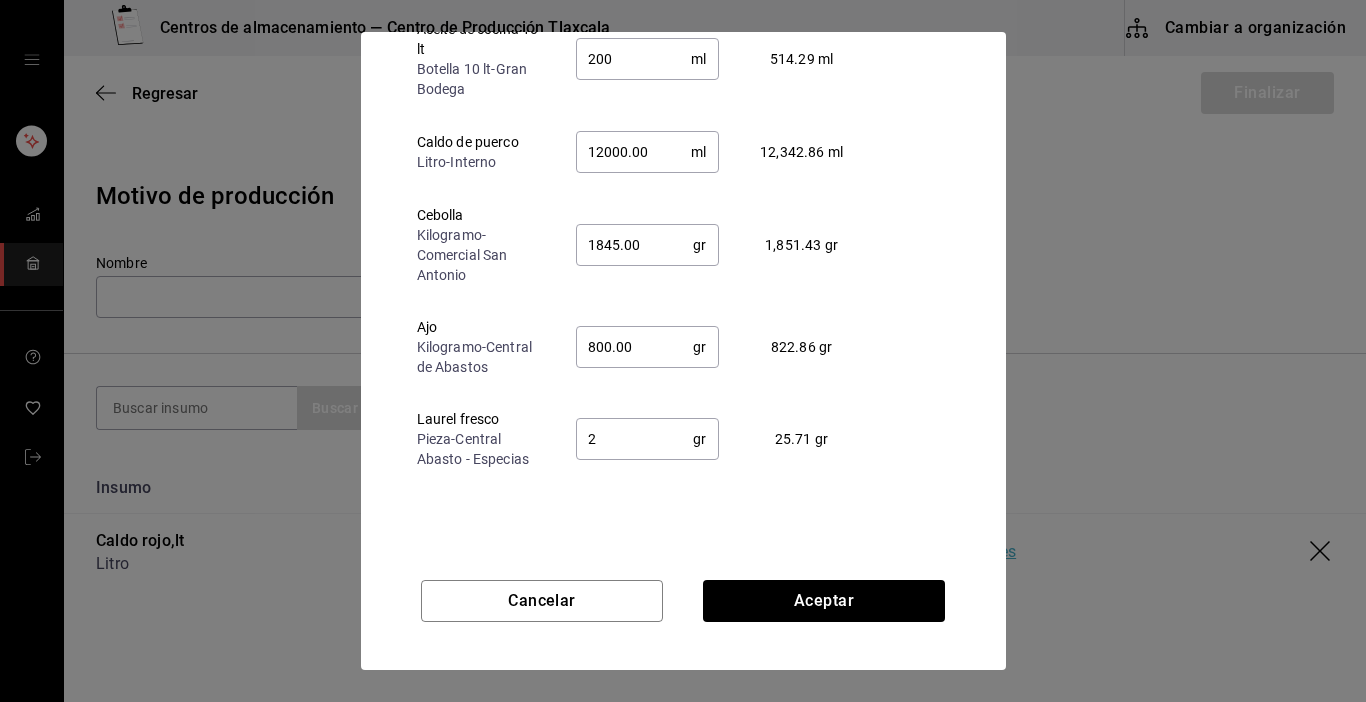 type 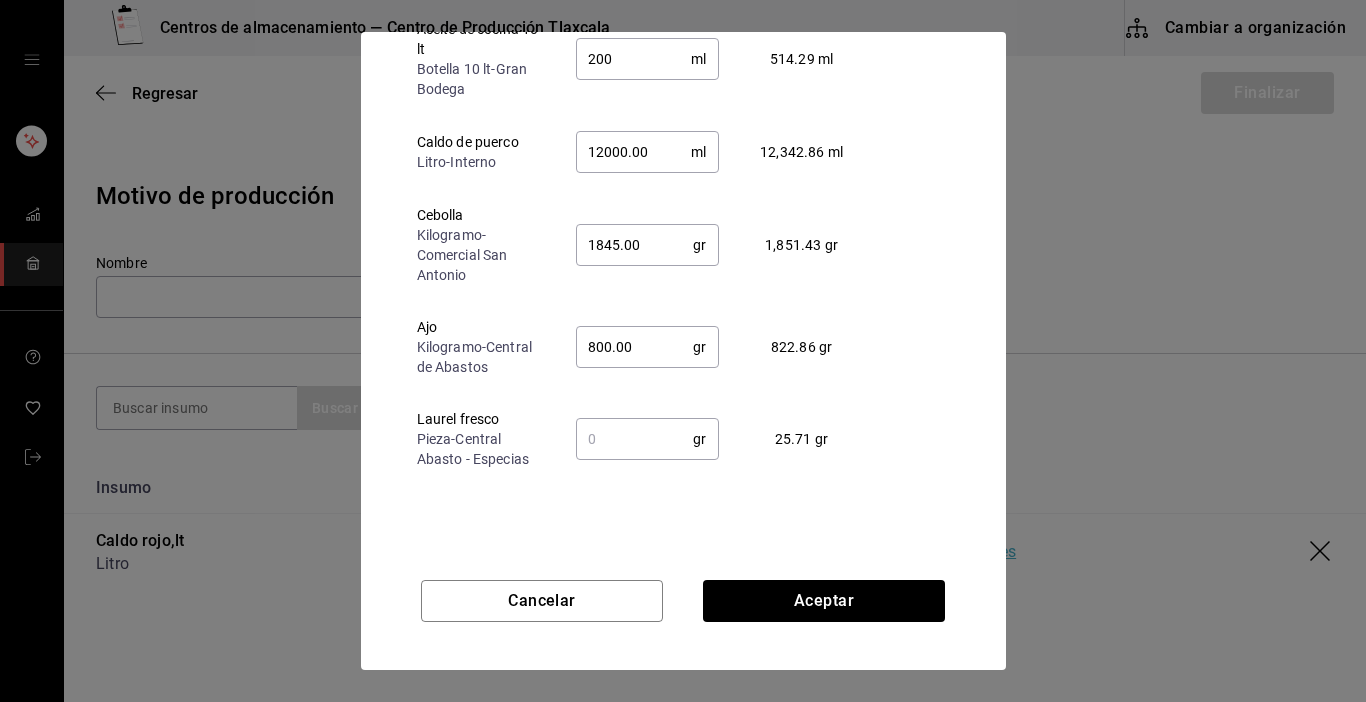 type on "12000" 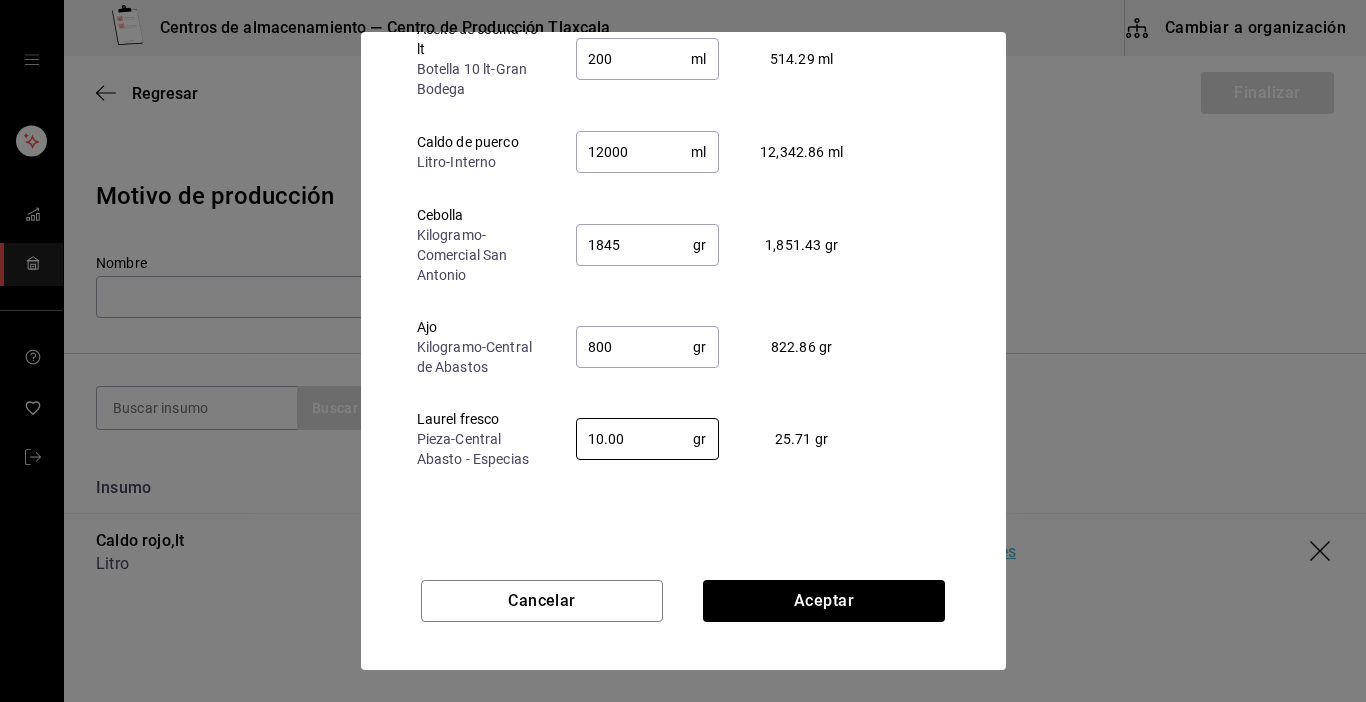 type on "10.00" 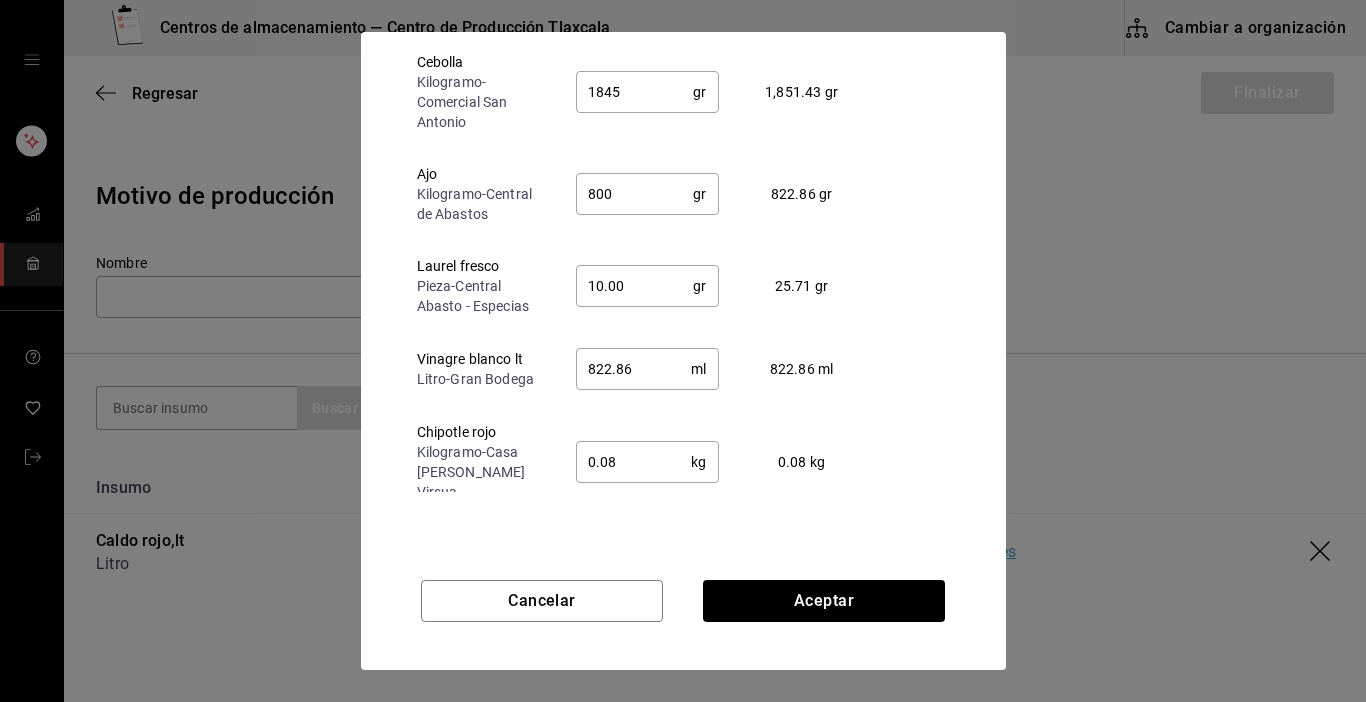 scroll, scrollTop: 680, scrollLeft: 0, axis: vertical 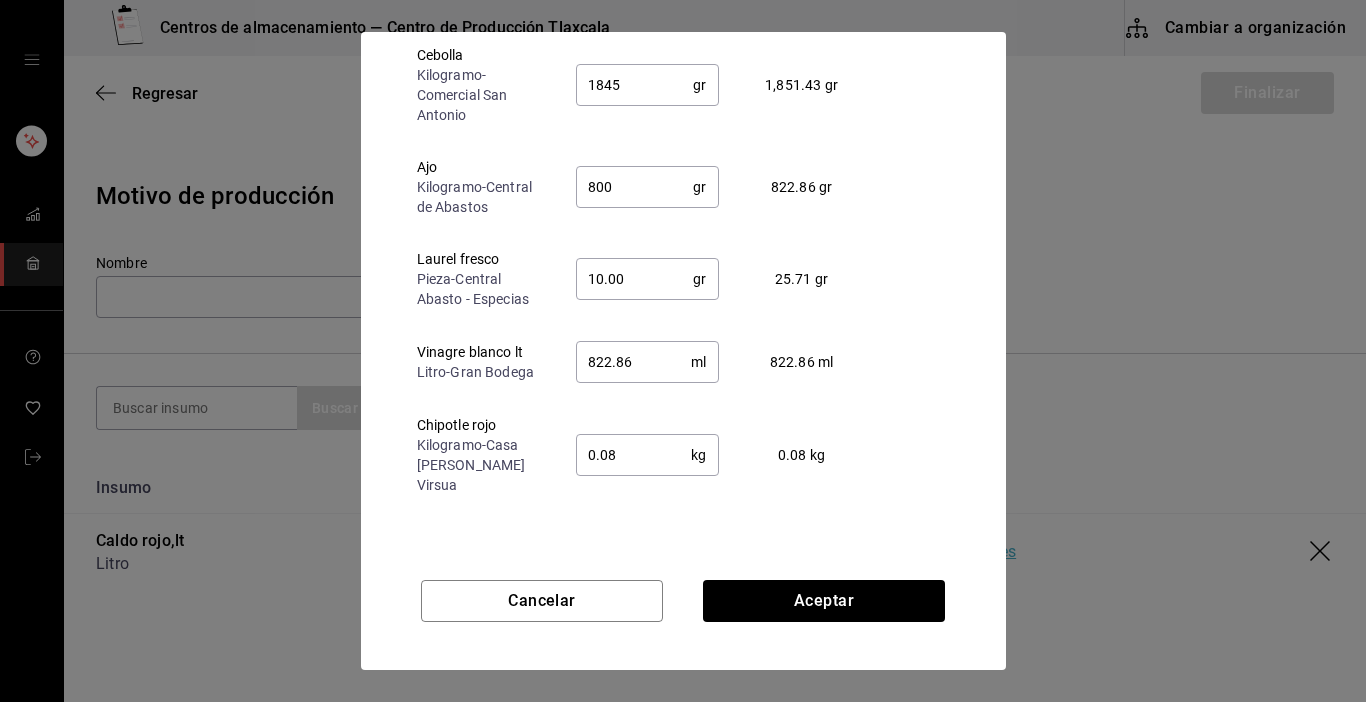 click on "822.86" at bounding box center (634, 362) 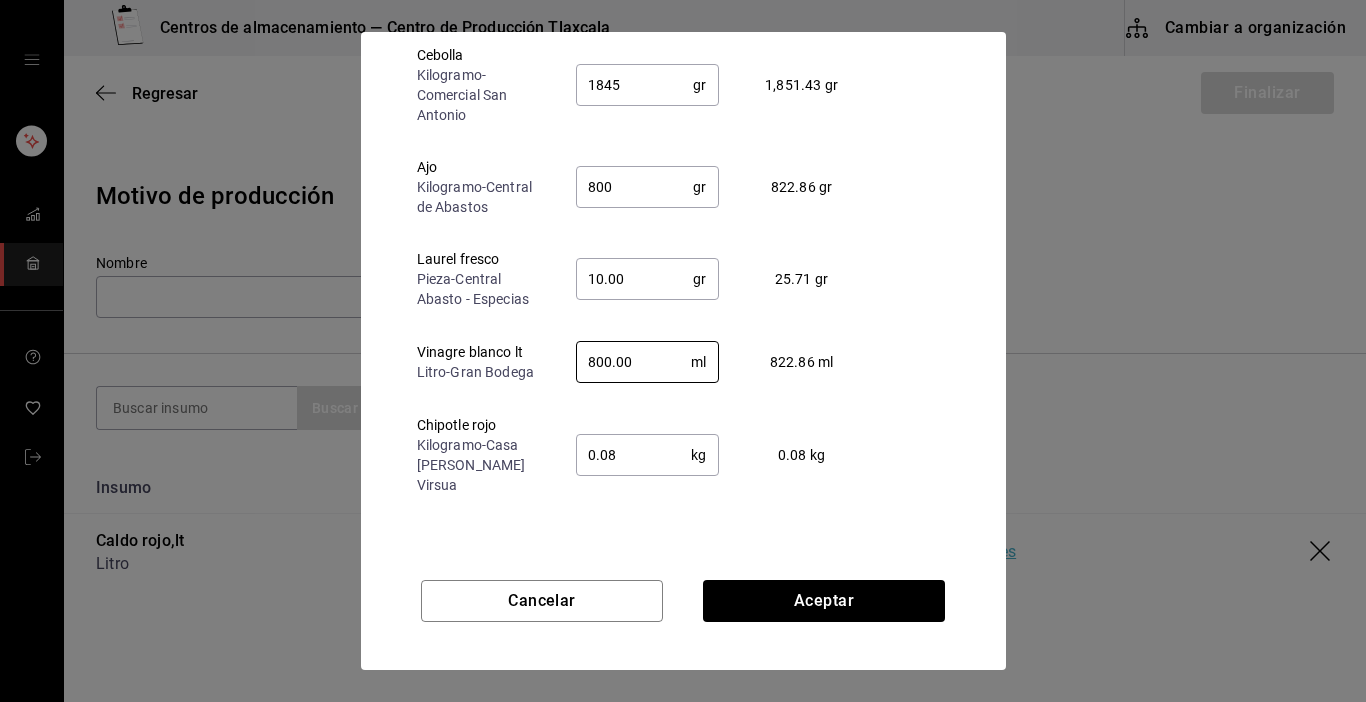 type on "800.00" 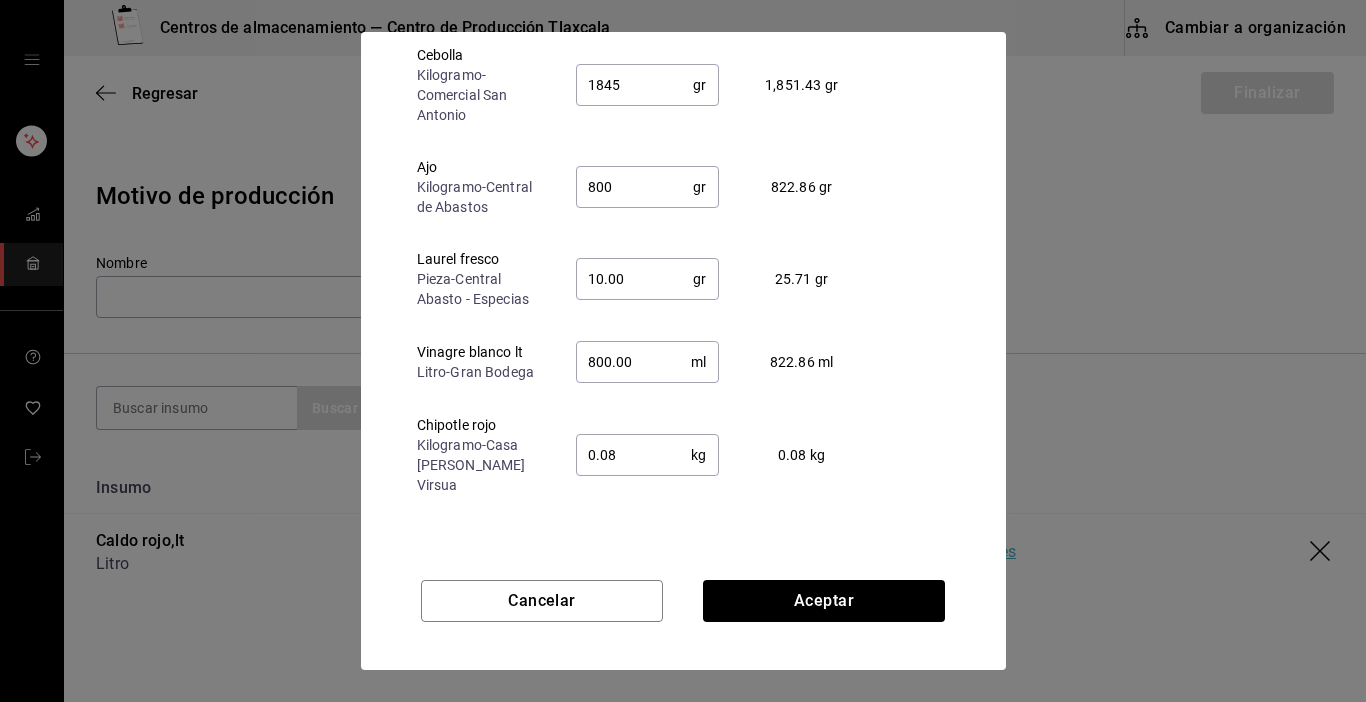 type 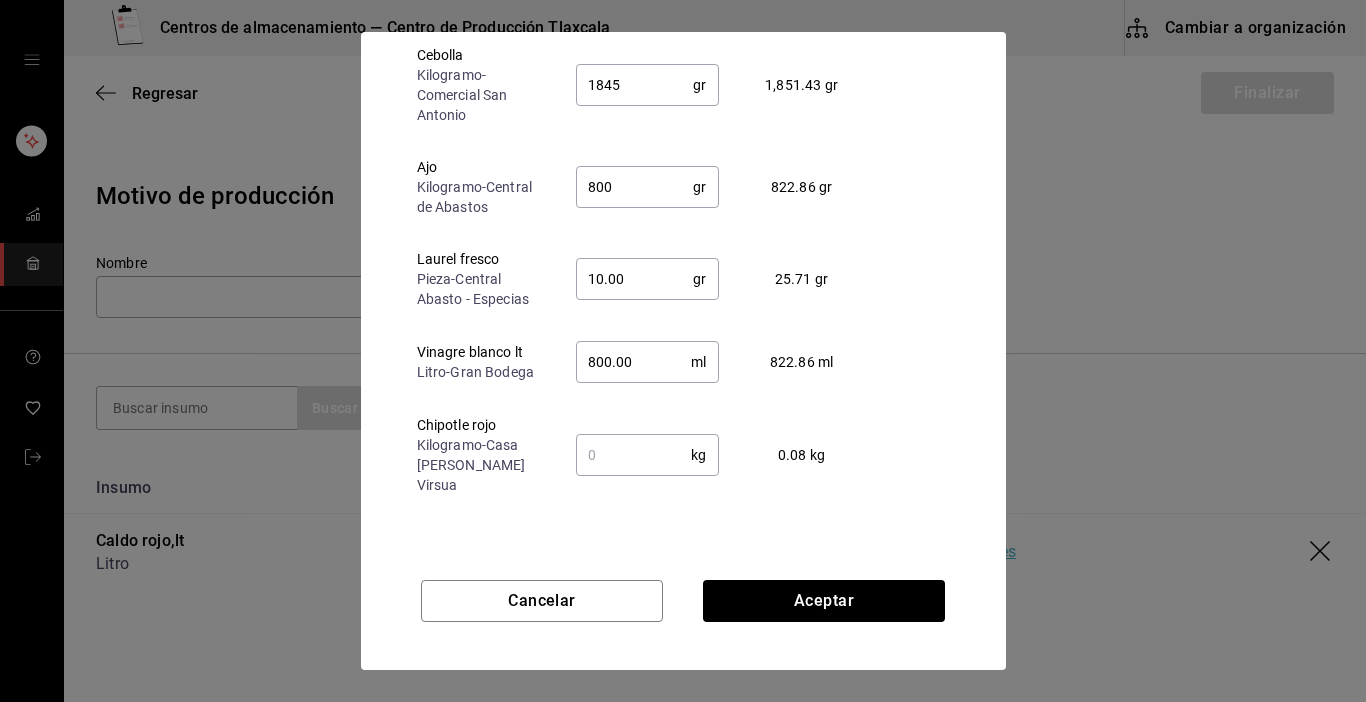 type on "10" 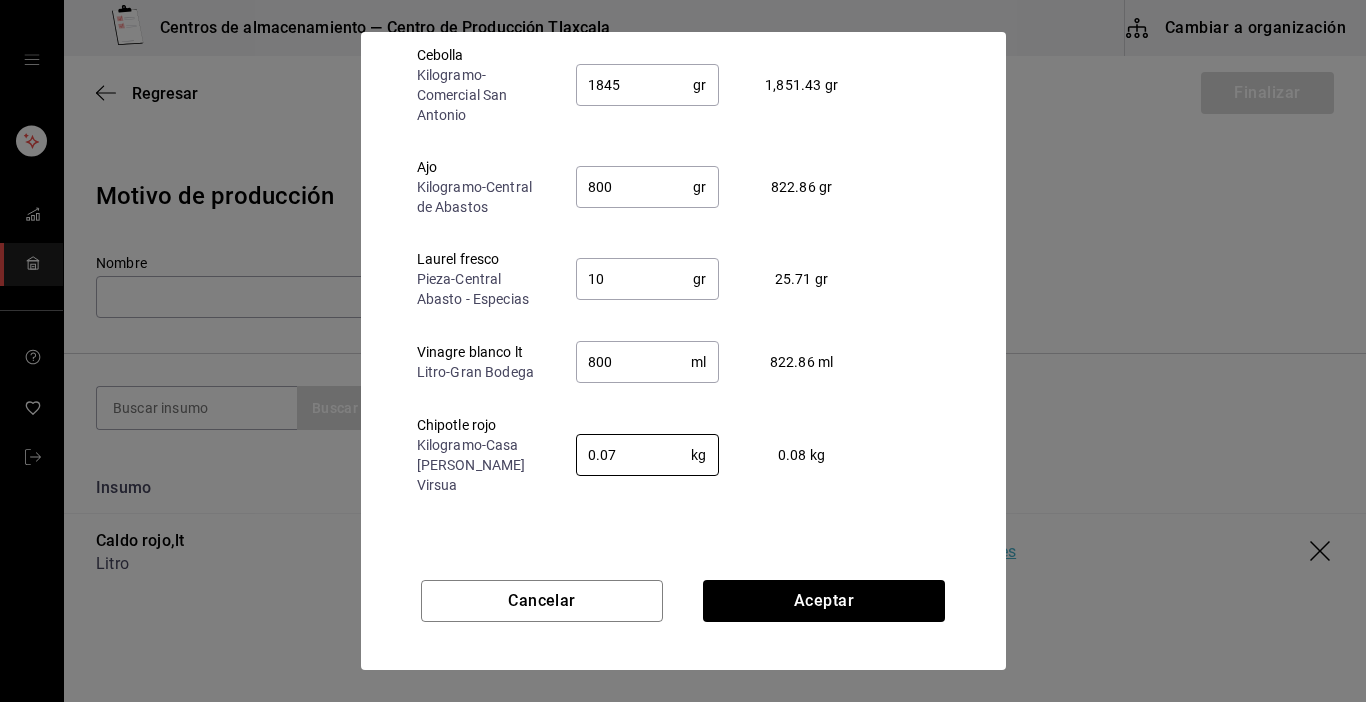 type on "0.07" 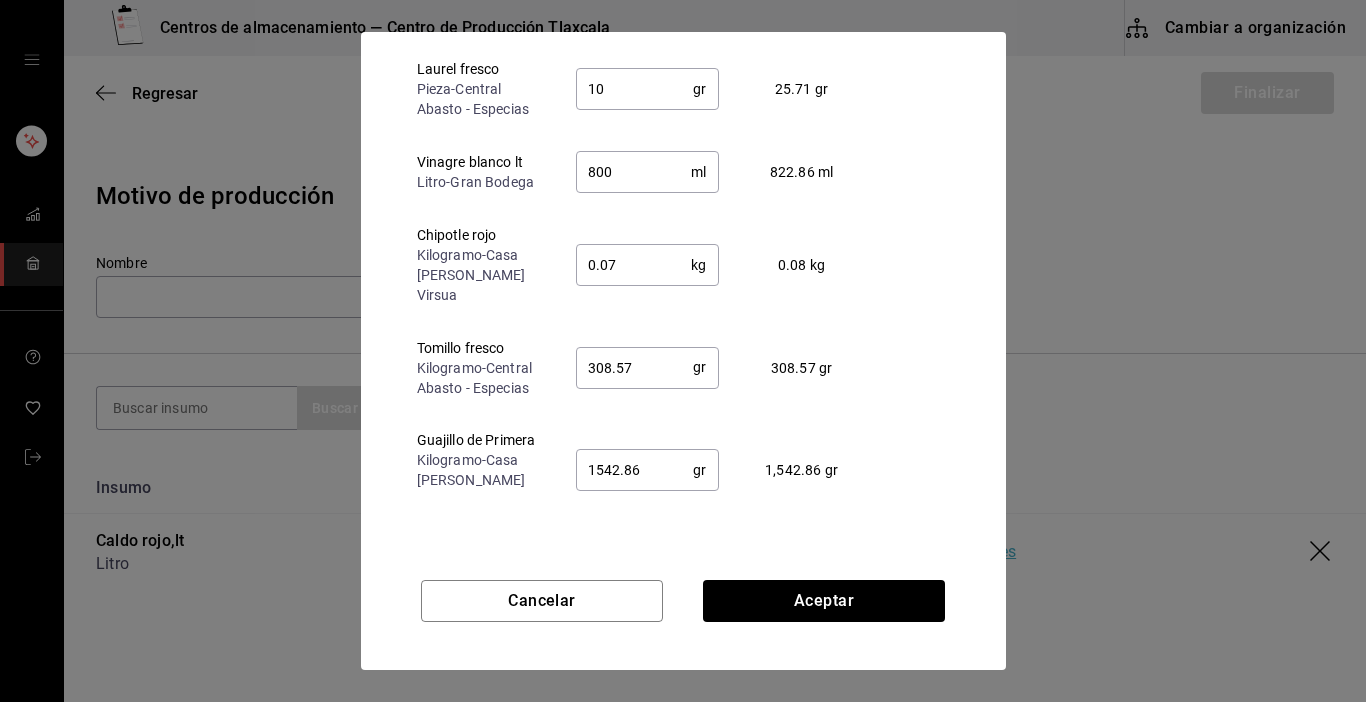 scroll, scrollTop: 880, scrollLeft: 0, axis: vertical 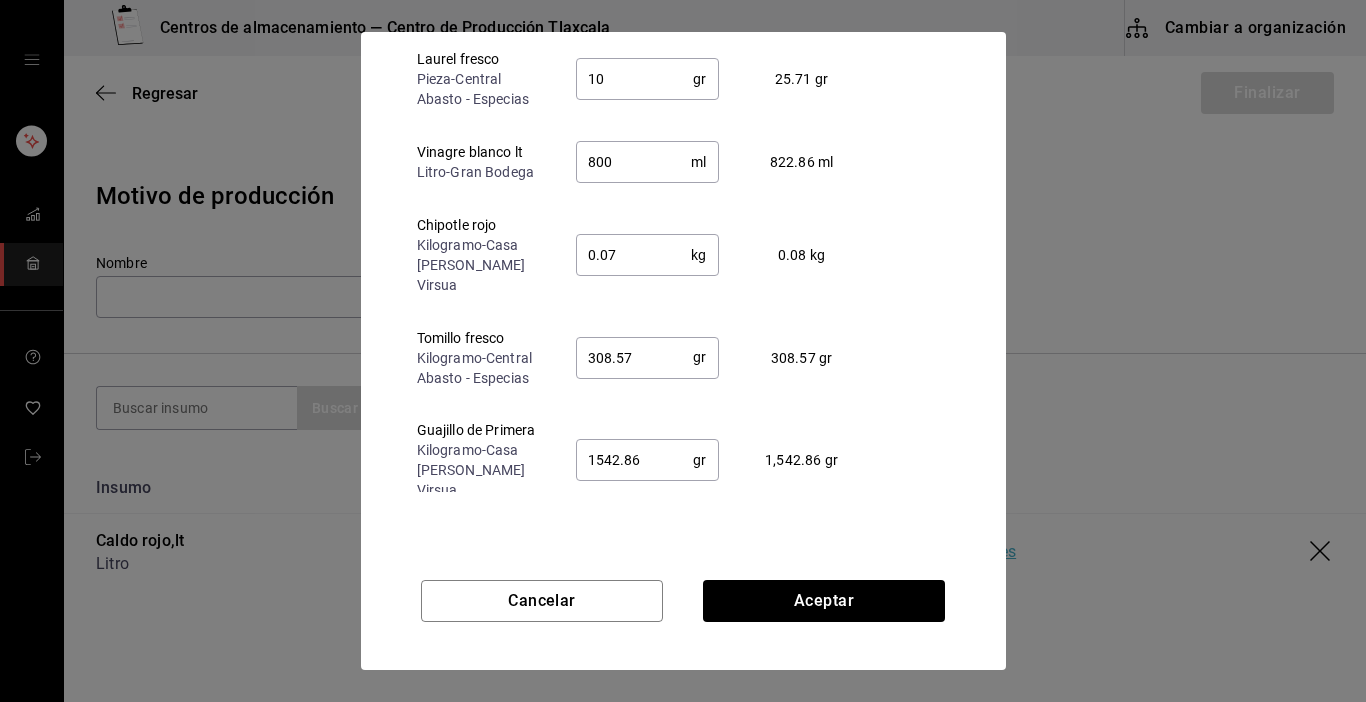 click on "308.57" at bounding box center [635, 357] 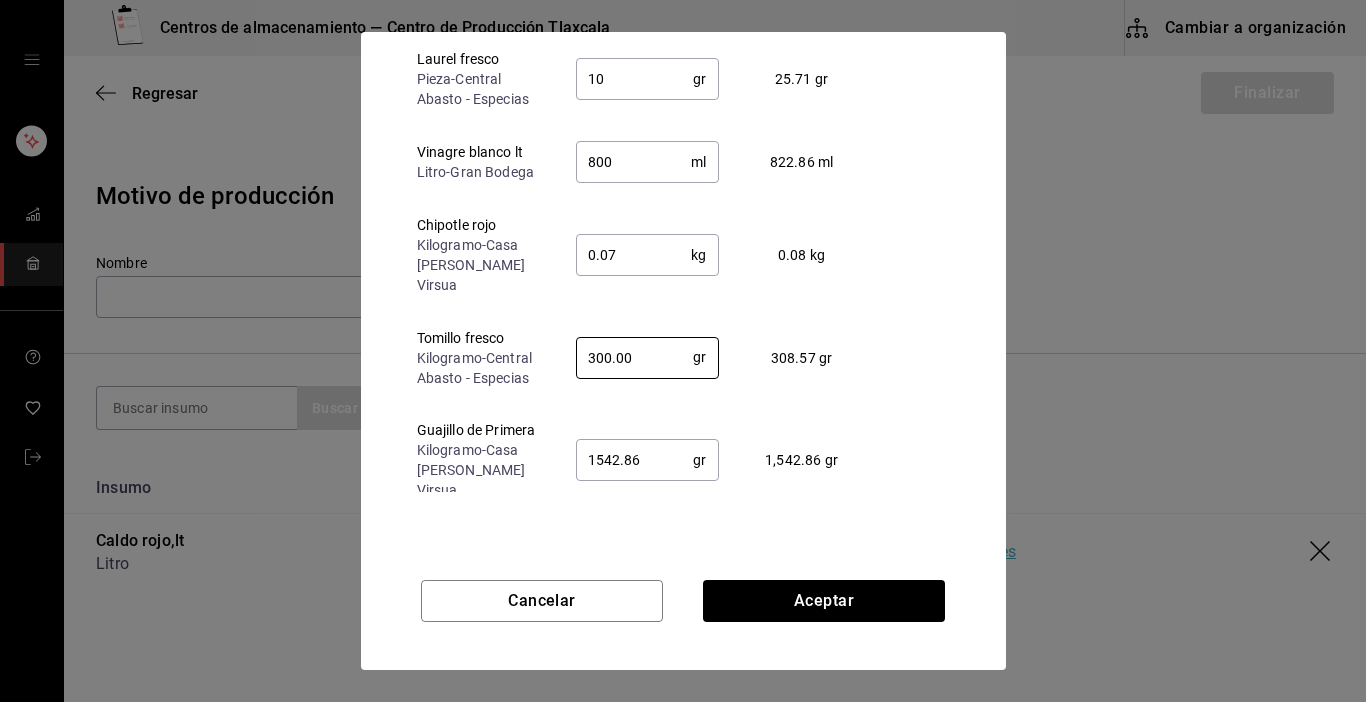 type on "300.00" 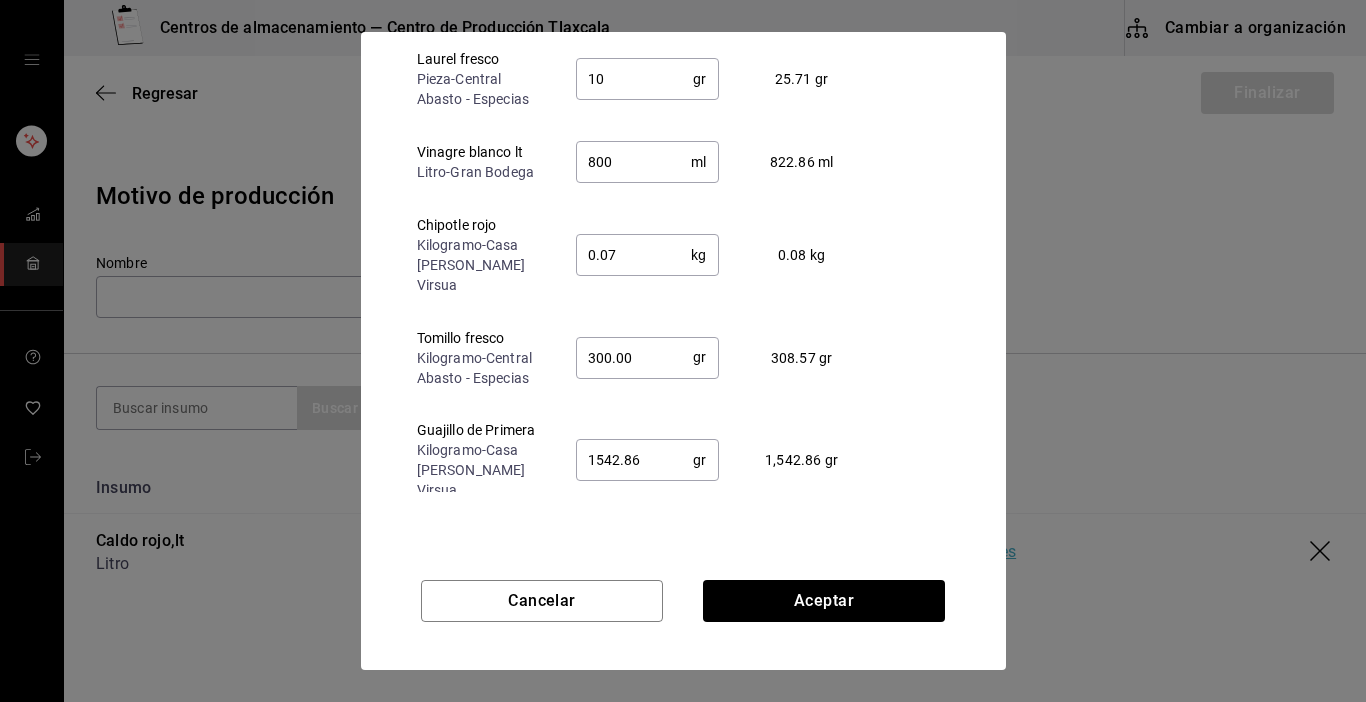 click on "1542.86" at bounding box center [635, 460] 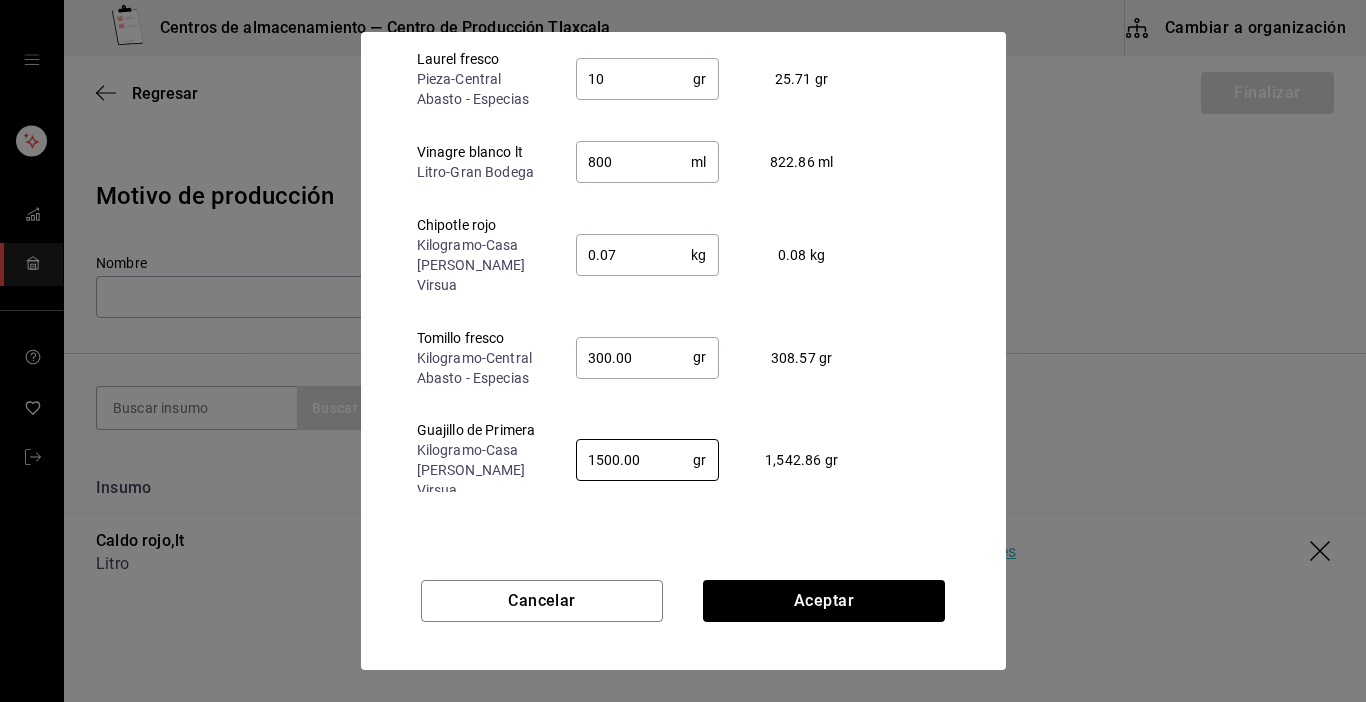 type on "1500.00" 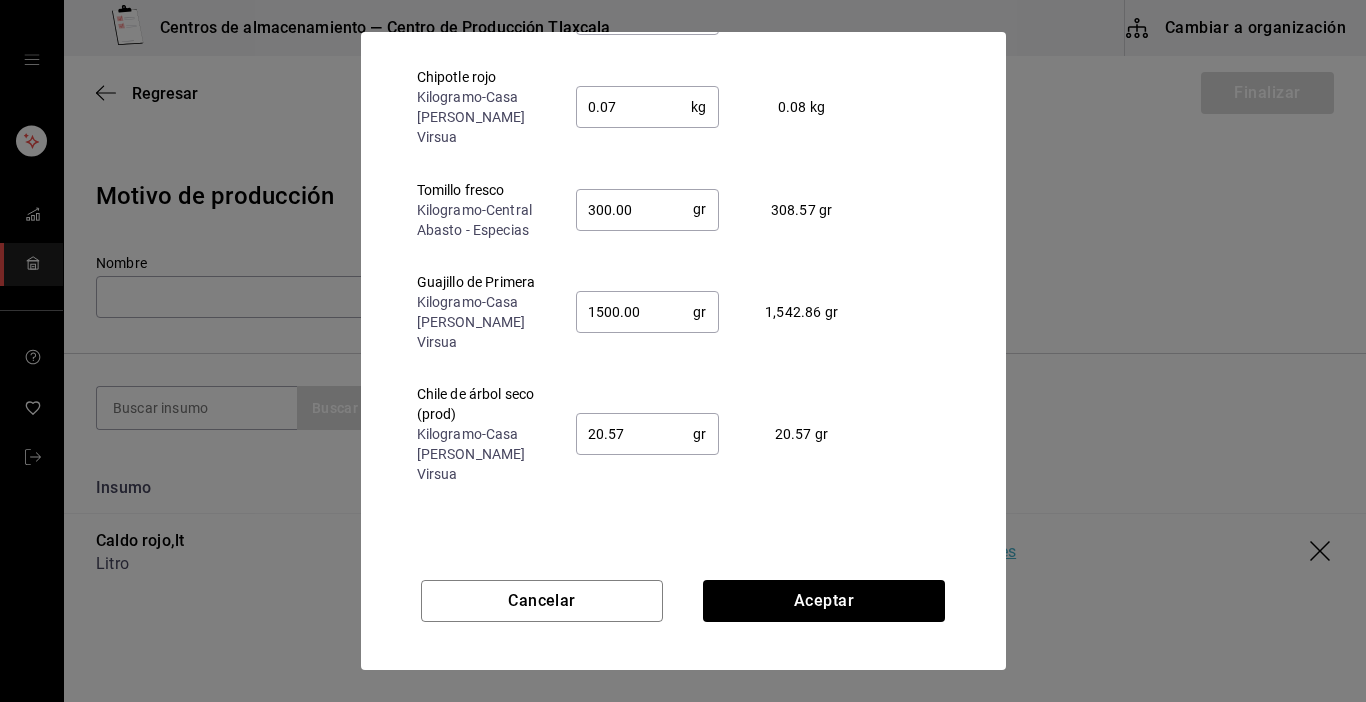 scroll, scrollTop: 1029, scrollLeft: 0, axis: vertical 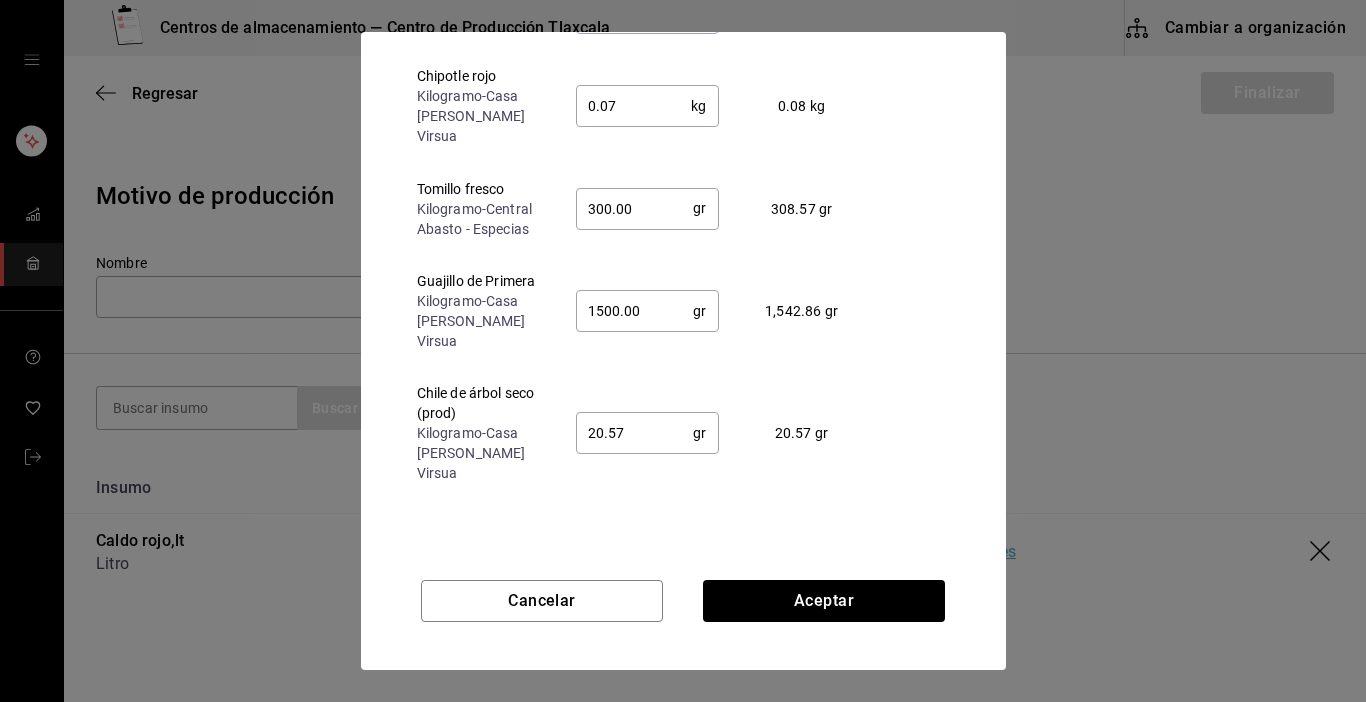 click on "20.57" at bounding box center (635, 433) 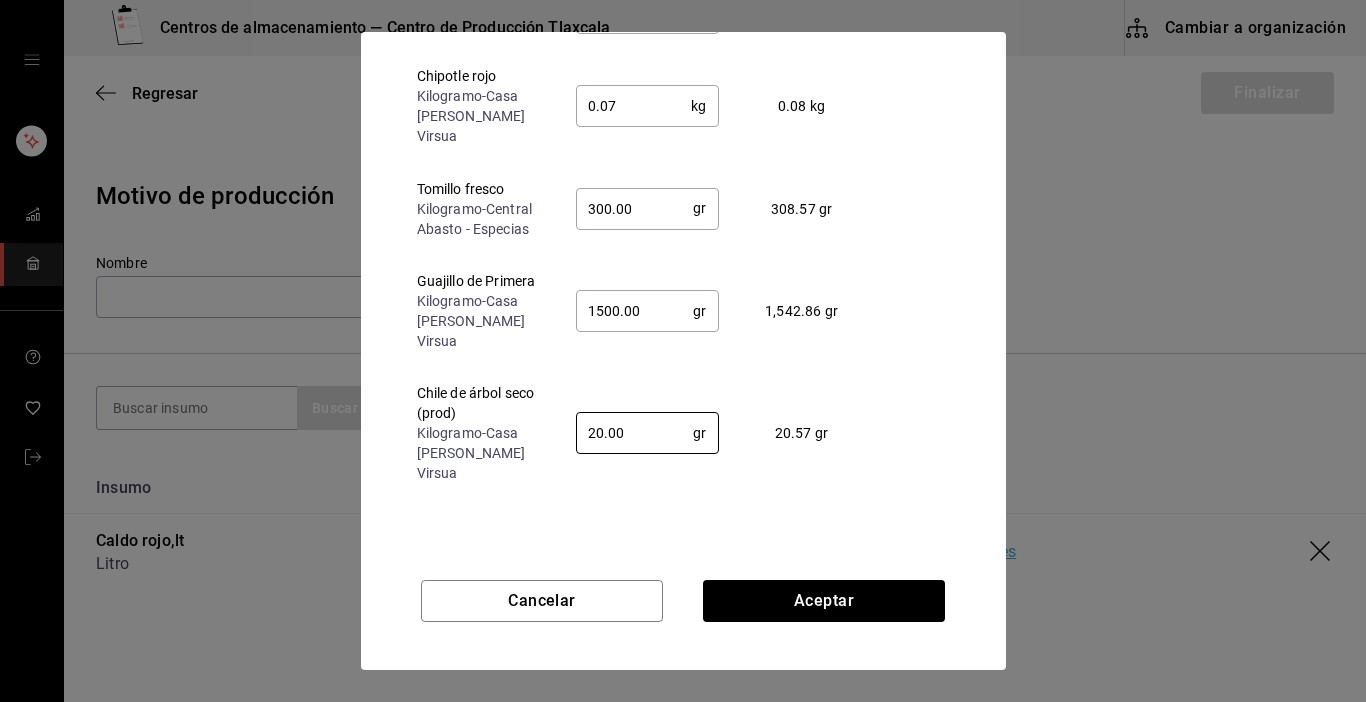 type on "20.00" 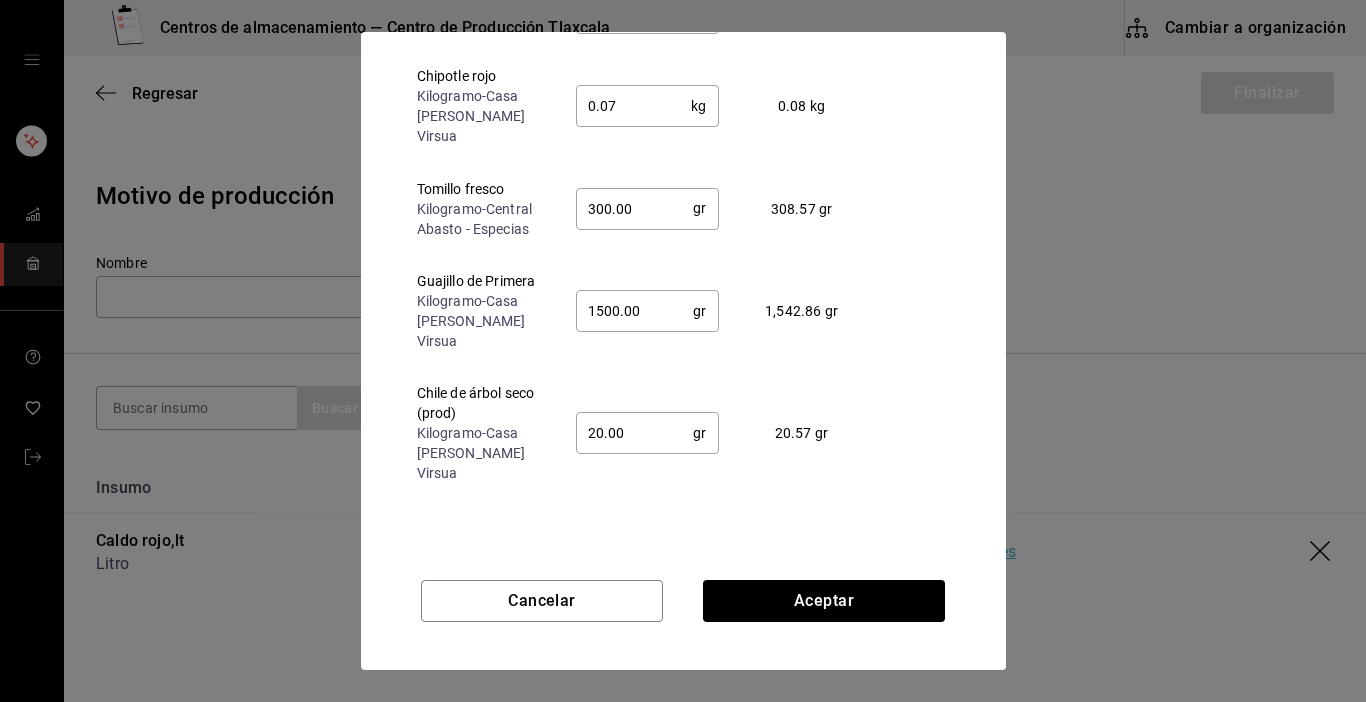 type on "25.00" 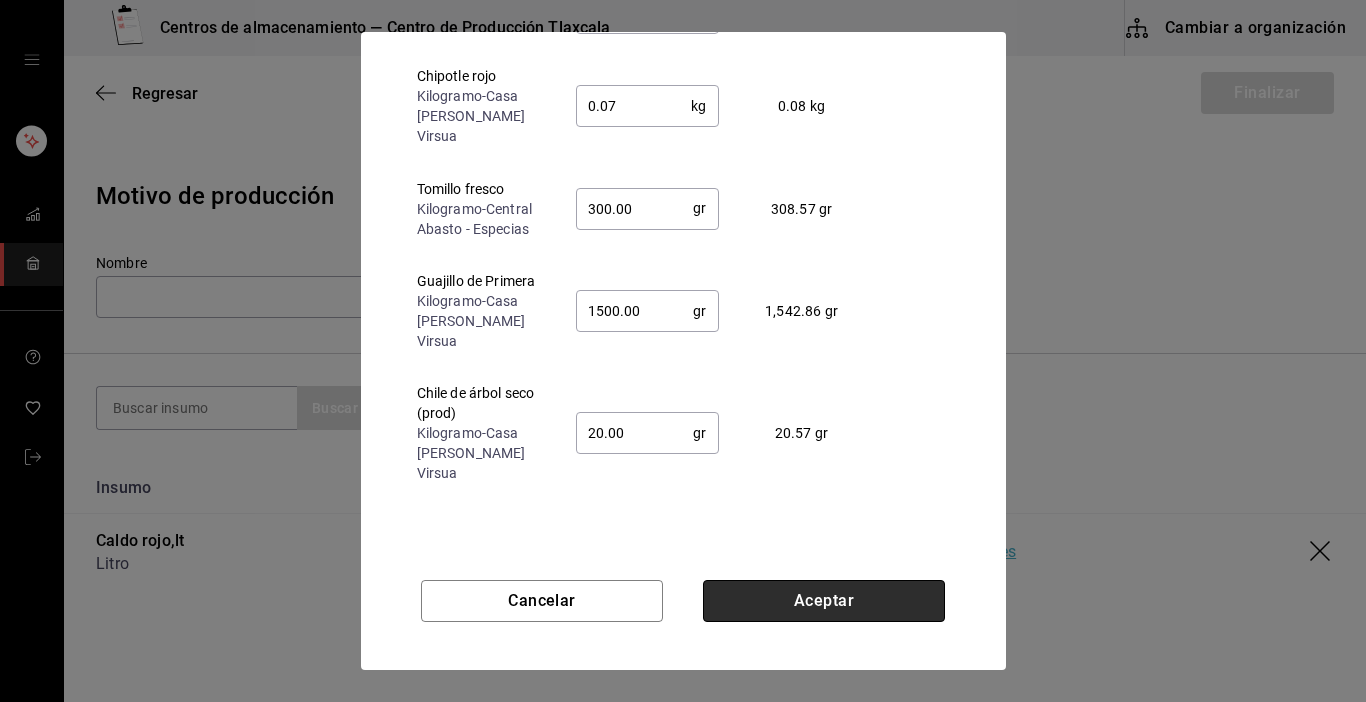 click on "Aceptar" at bounding box center (824, 601) 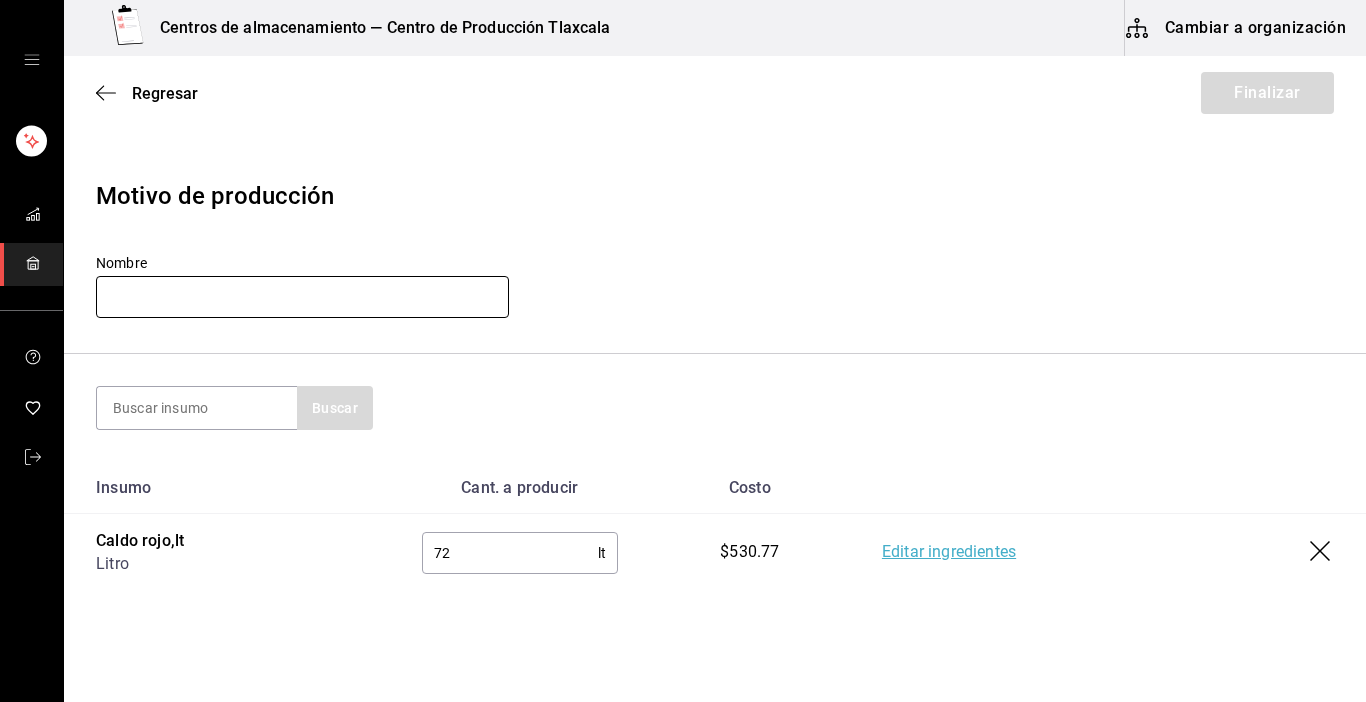 click at bounding box center [302, 297] 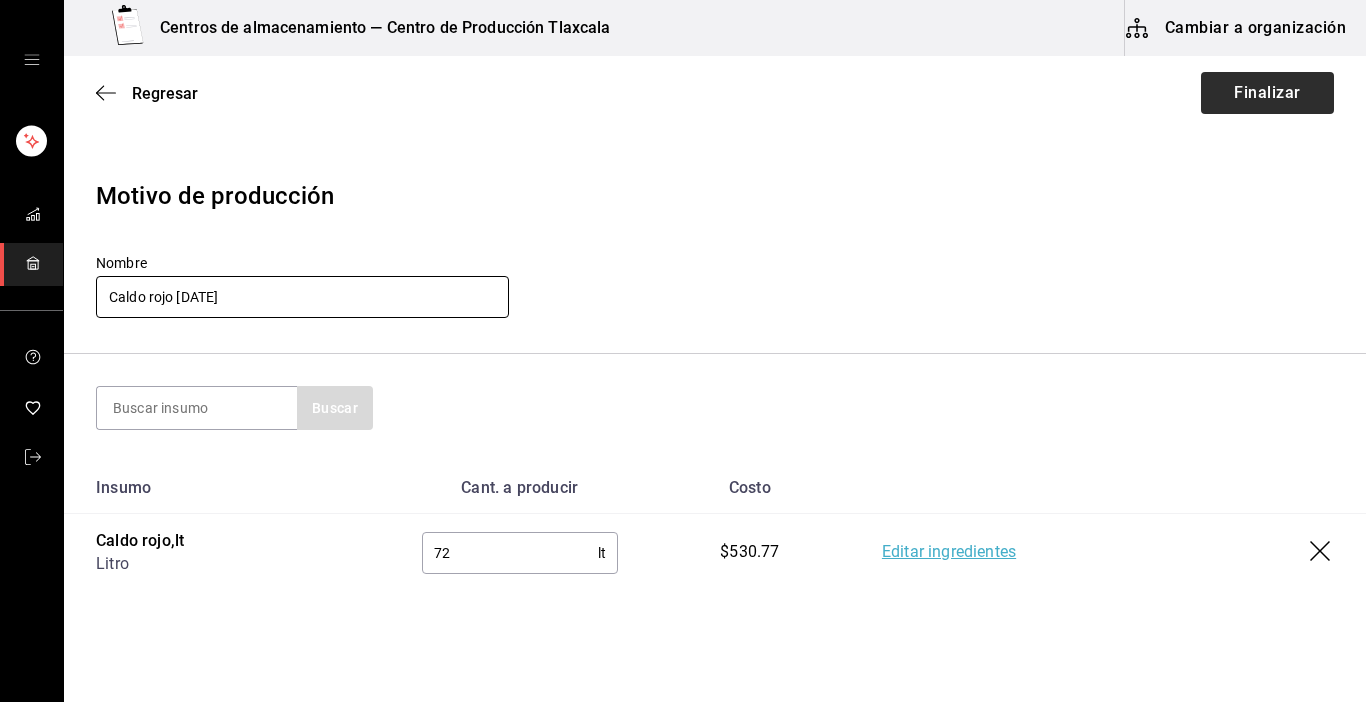 type on "Caldo rojo [DATE]" 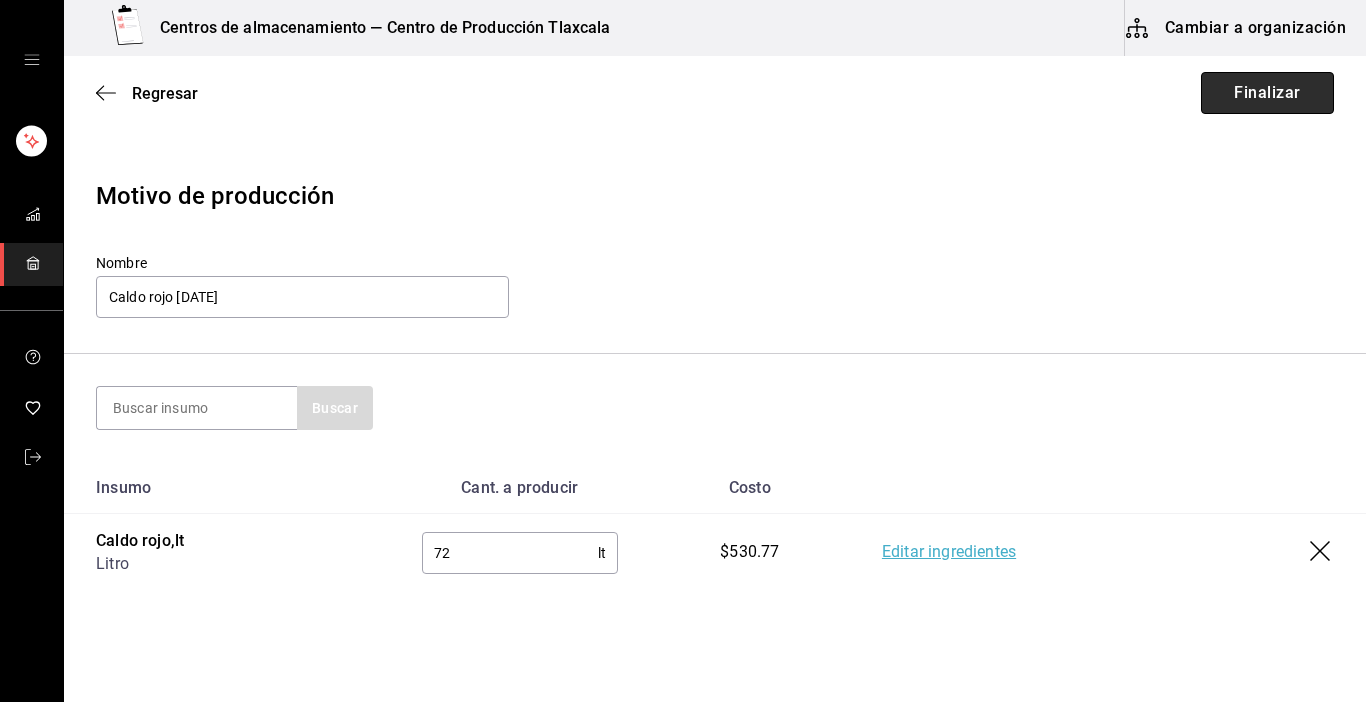 click on "Finalizar" at bounding box center [1267, 93] 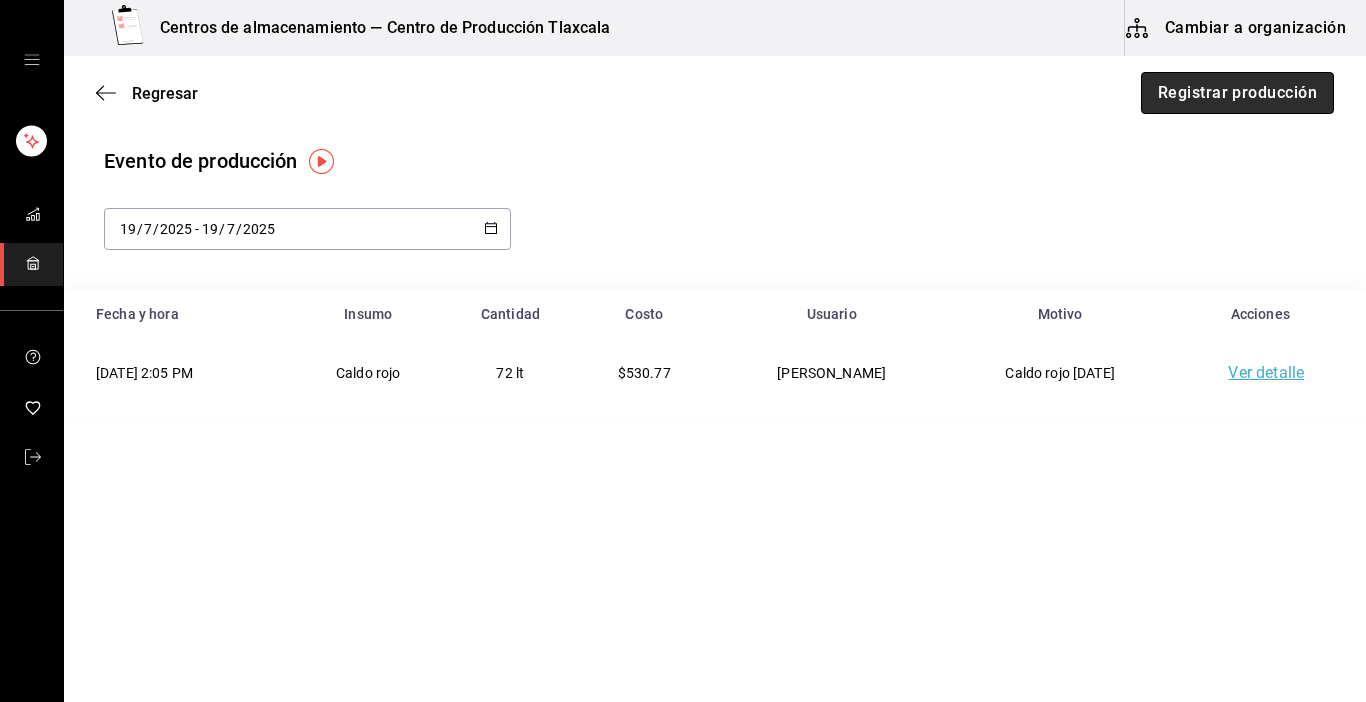 click on "Registrar producción" at bounding box center [1237, 93] 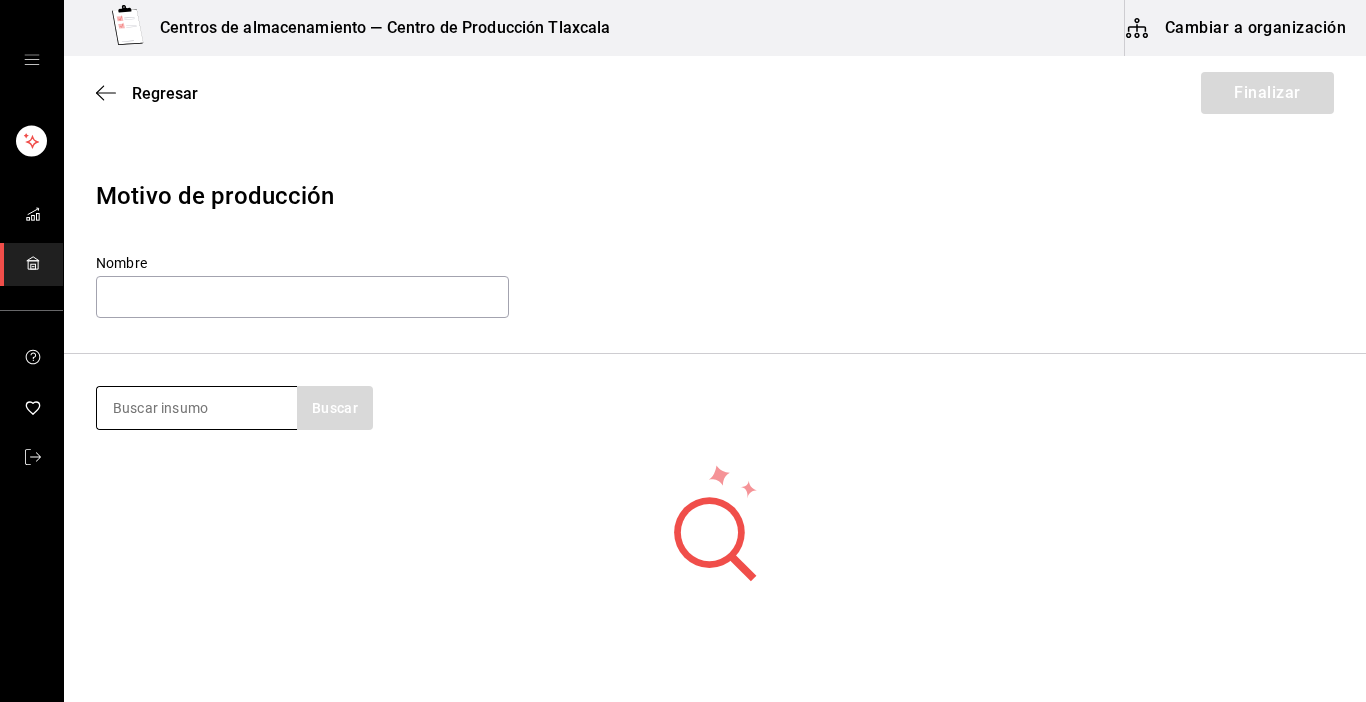 click at bounding box center [197, 408] 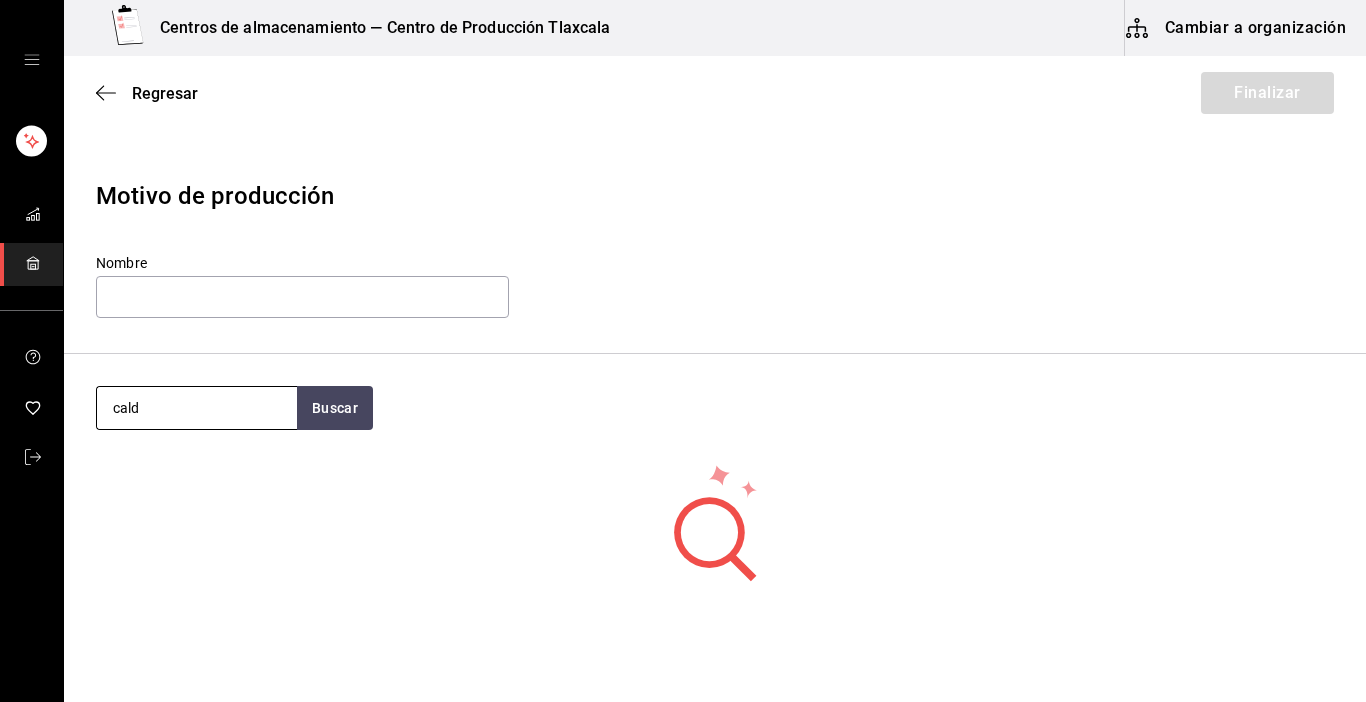type on "caldo" 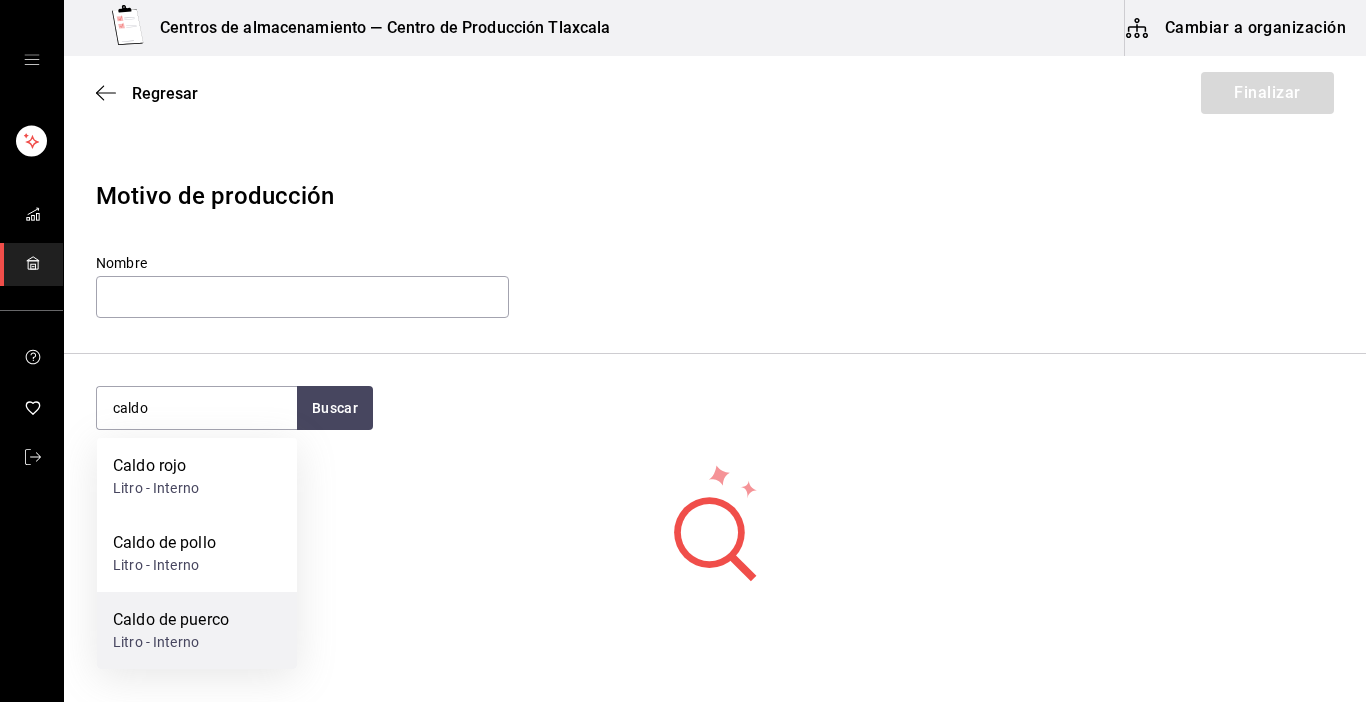 click on "Litro - Interno" at bounding box center [171, 642] 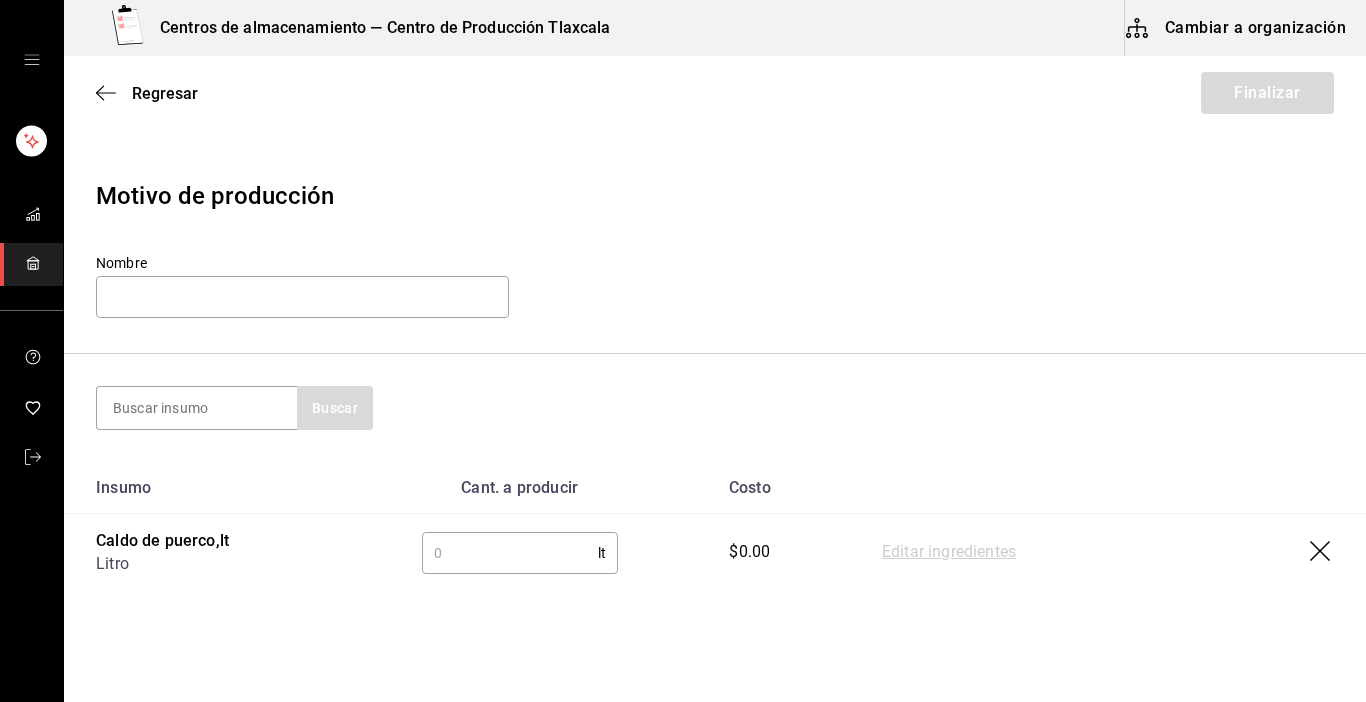 click at bounding box center (510, 553) 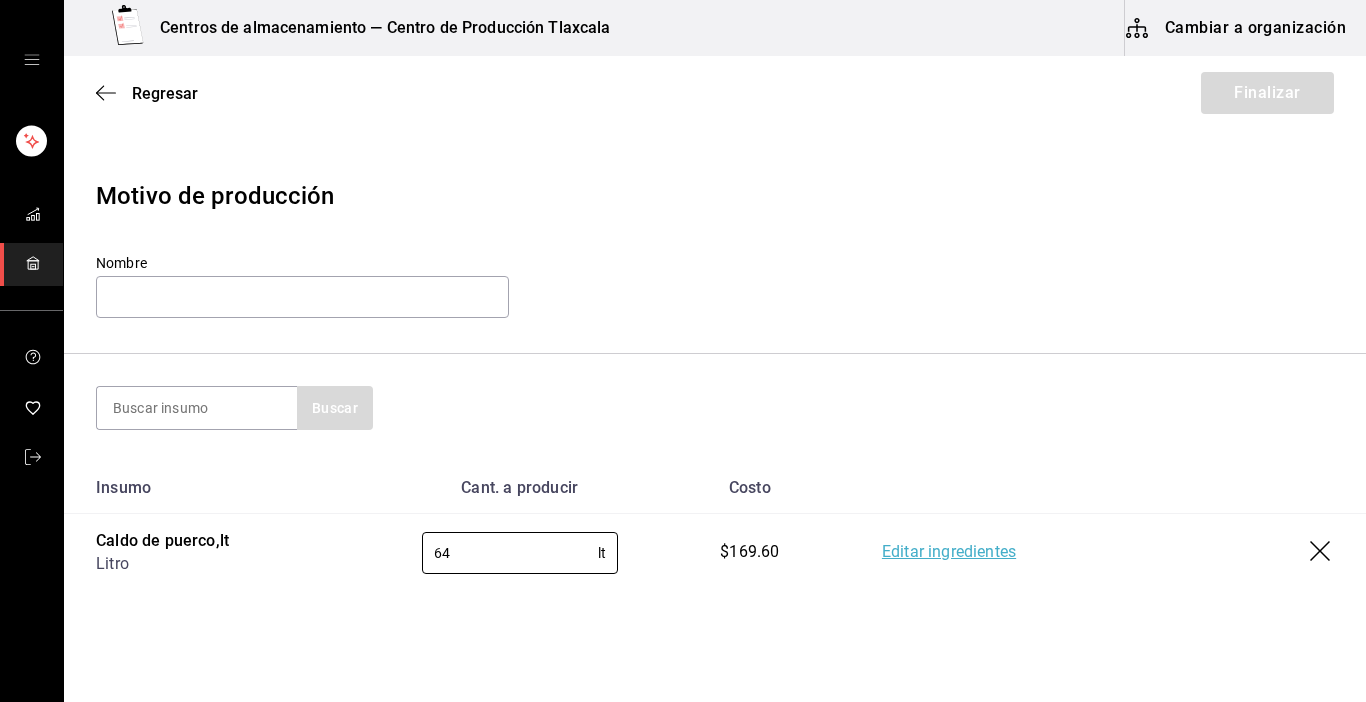type on "64" 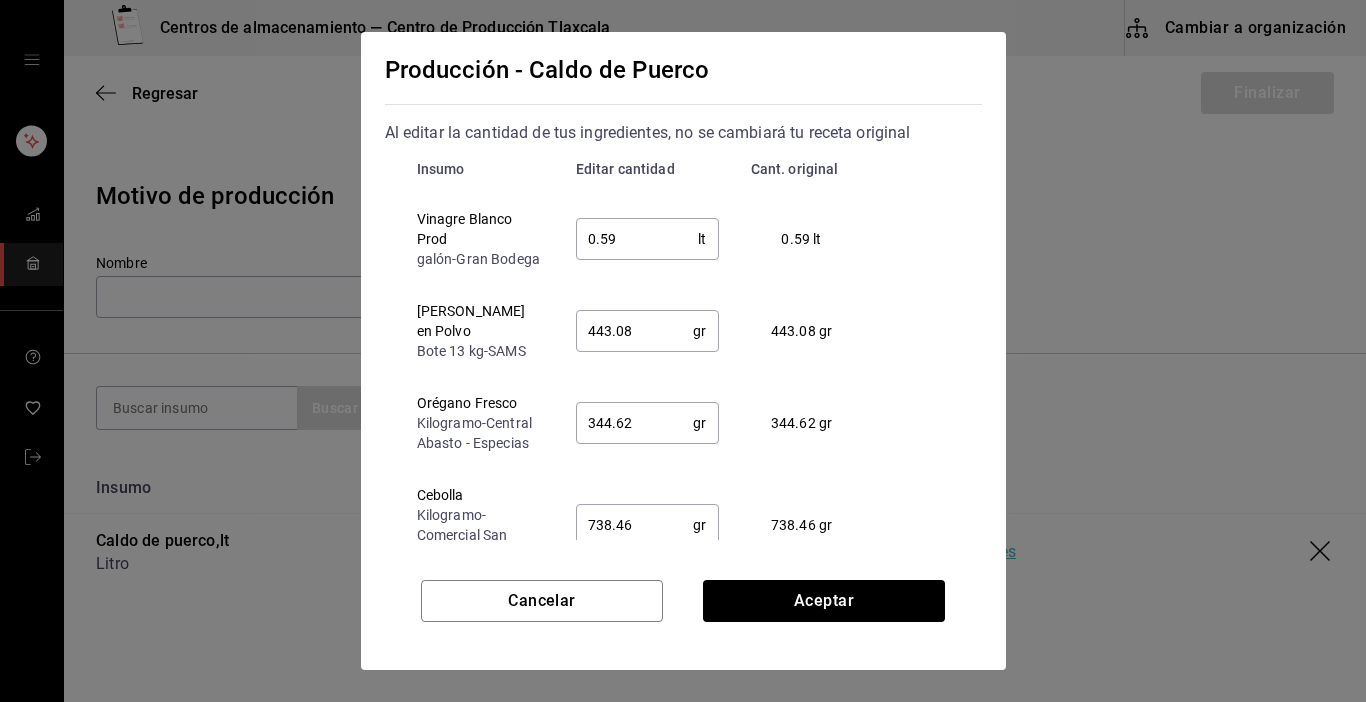 click on "0.59 lt ​" at bounding box center [647, 239] 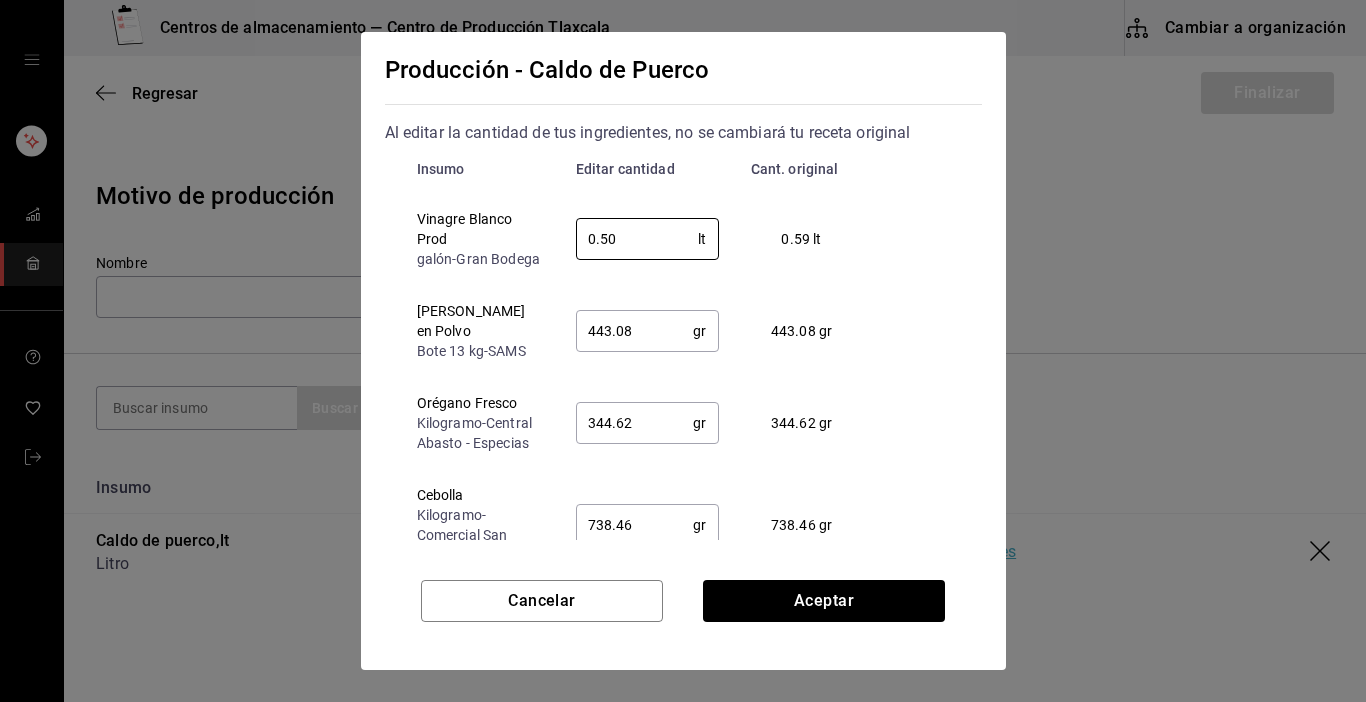 type on "0.50" 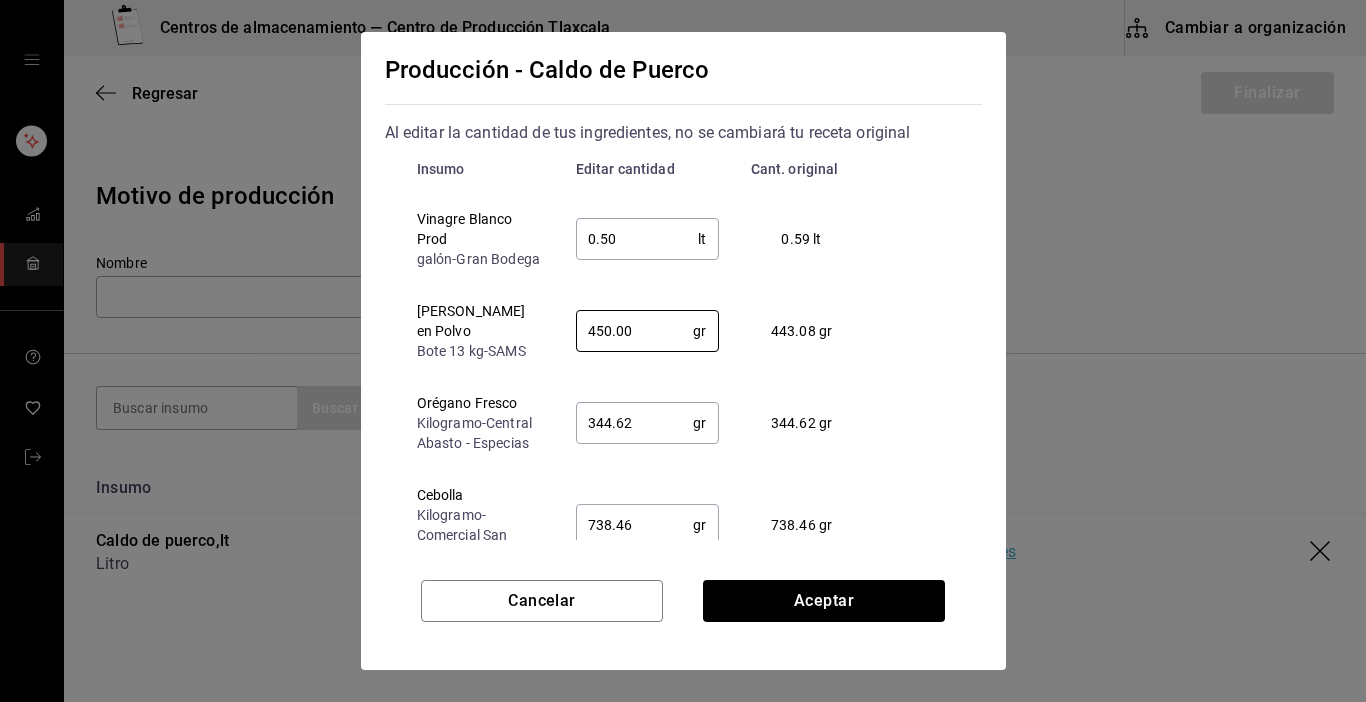 type on "450.00" 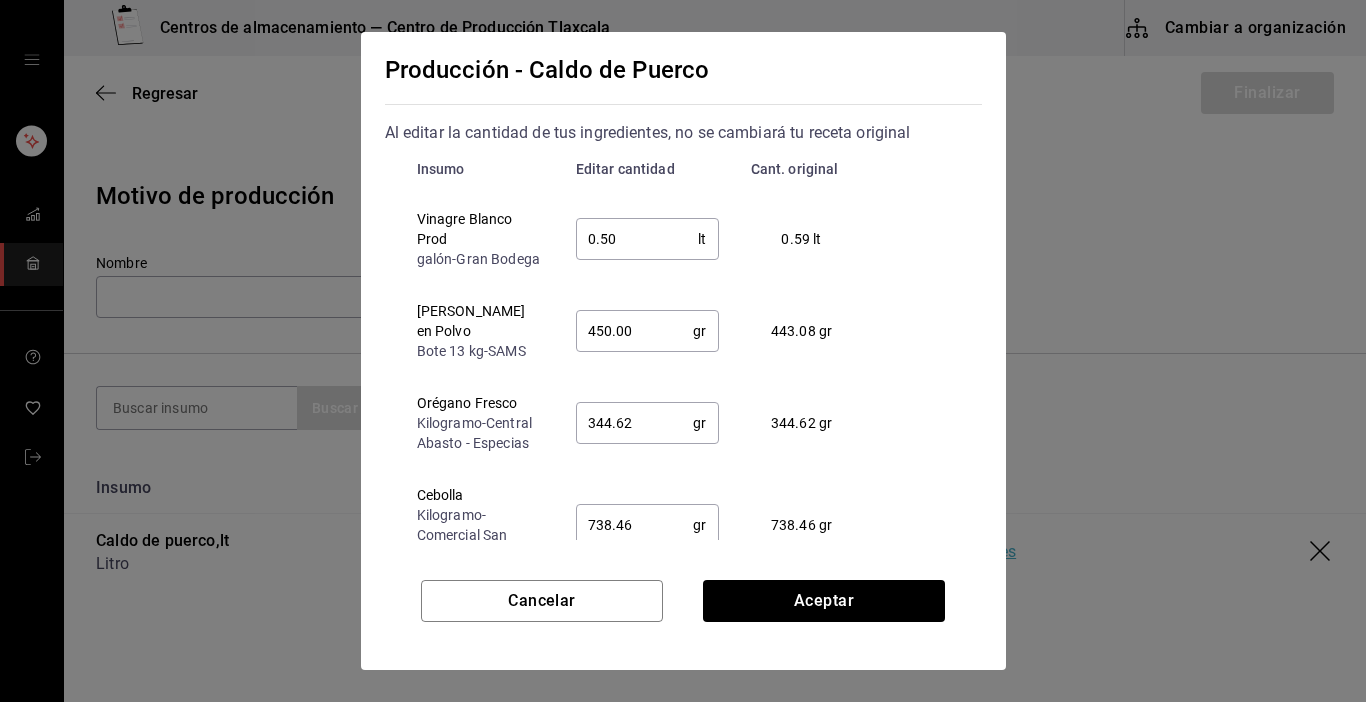 click on "344.62" at bounding box center [635, 423] 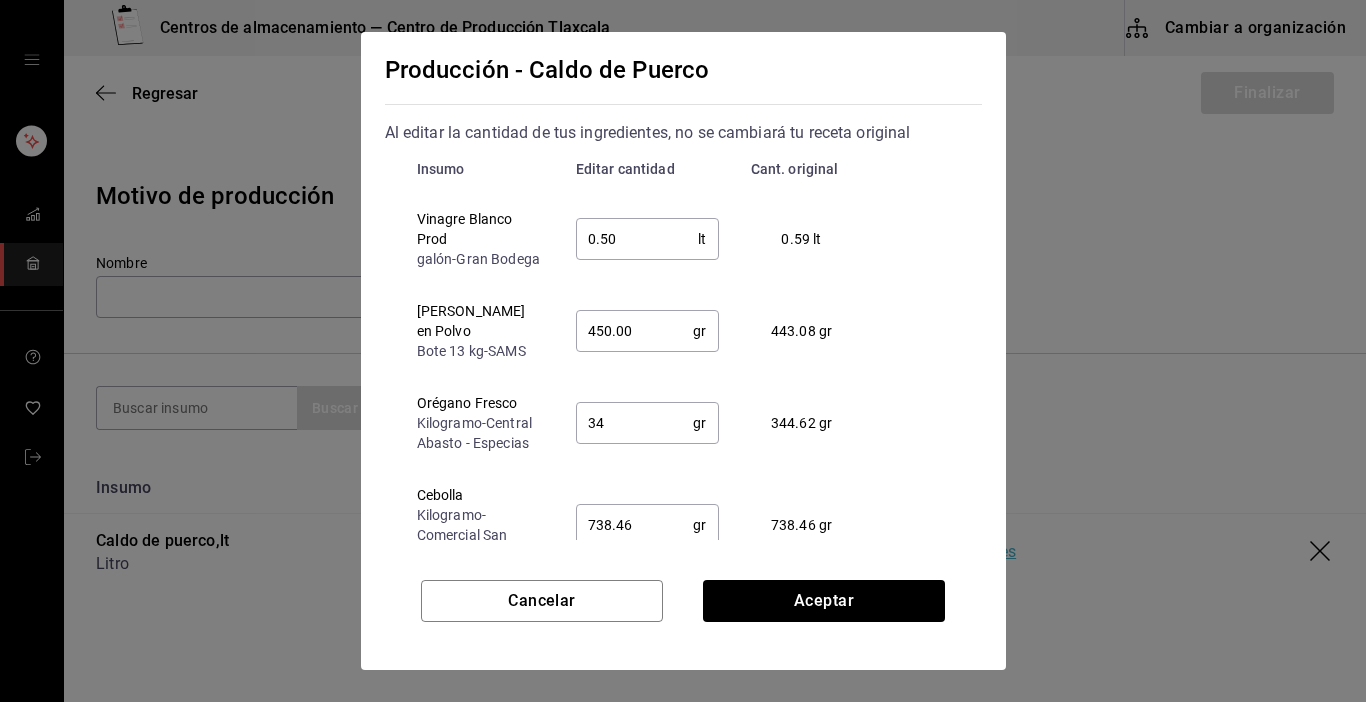 type on "3" 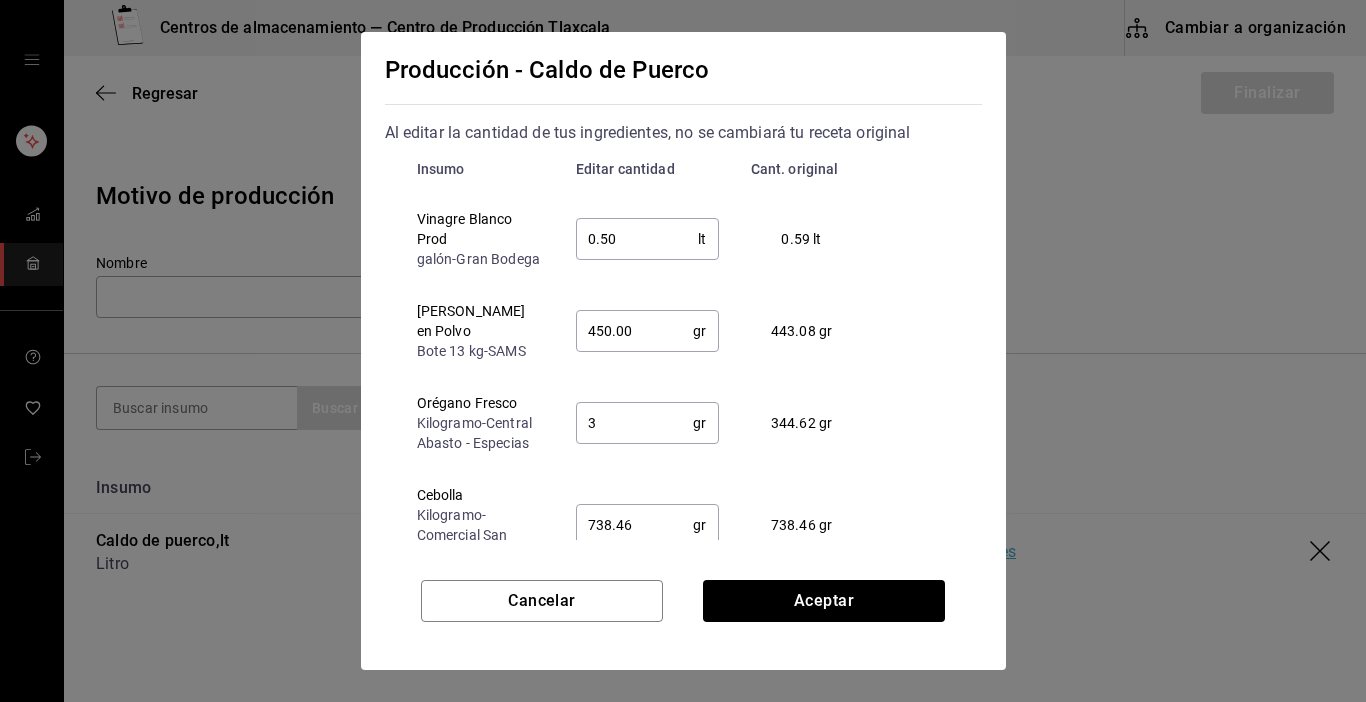 type 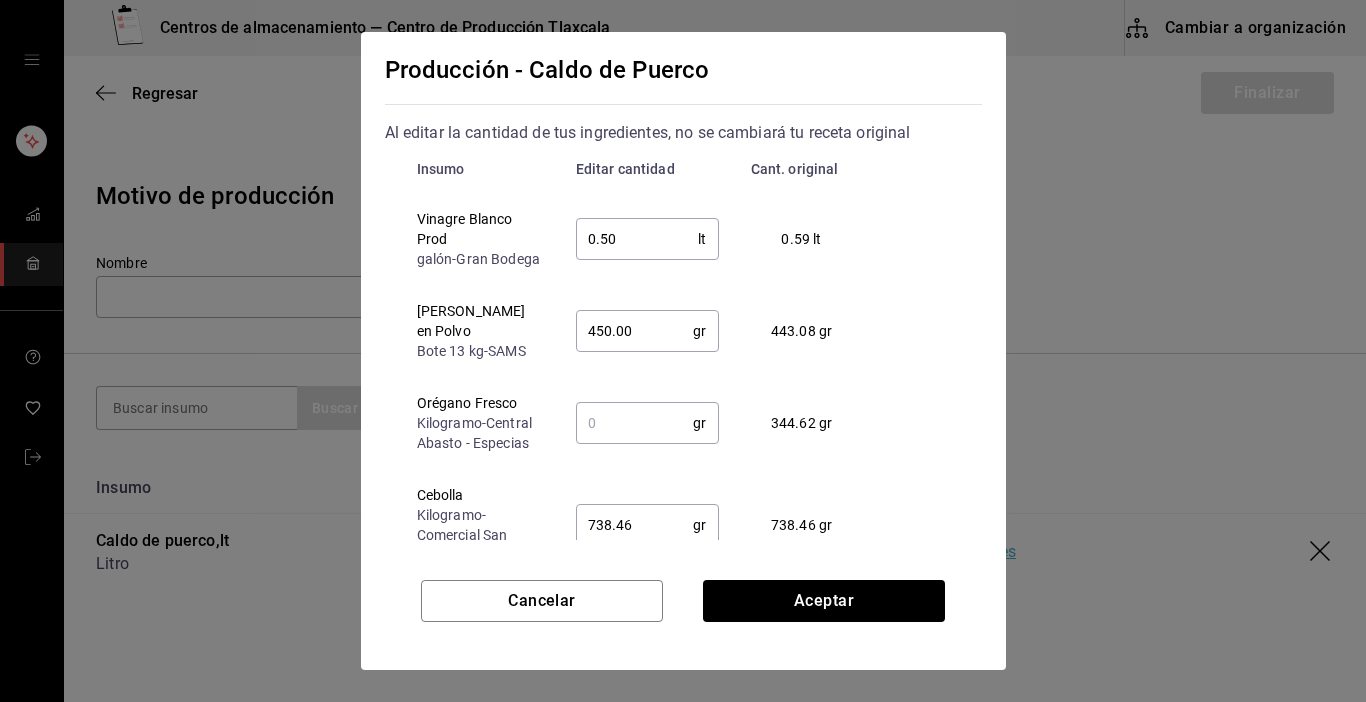 type on "0.5" 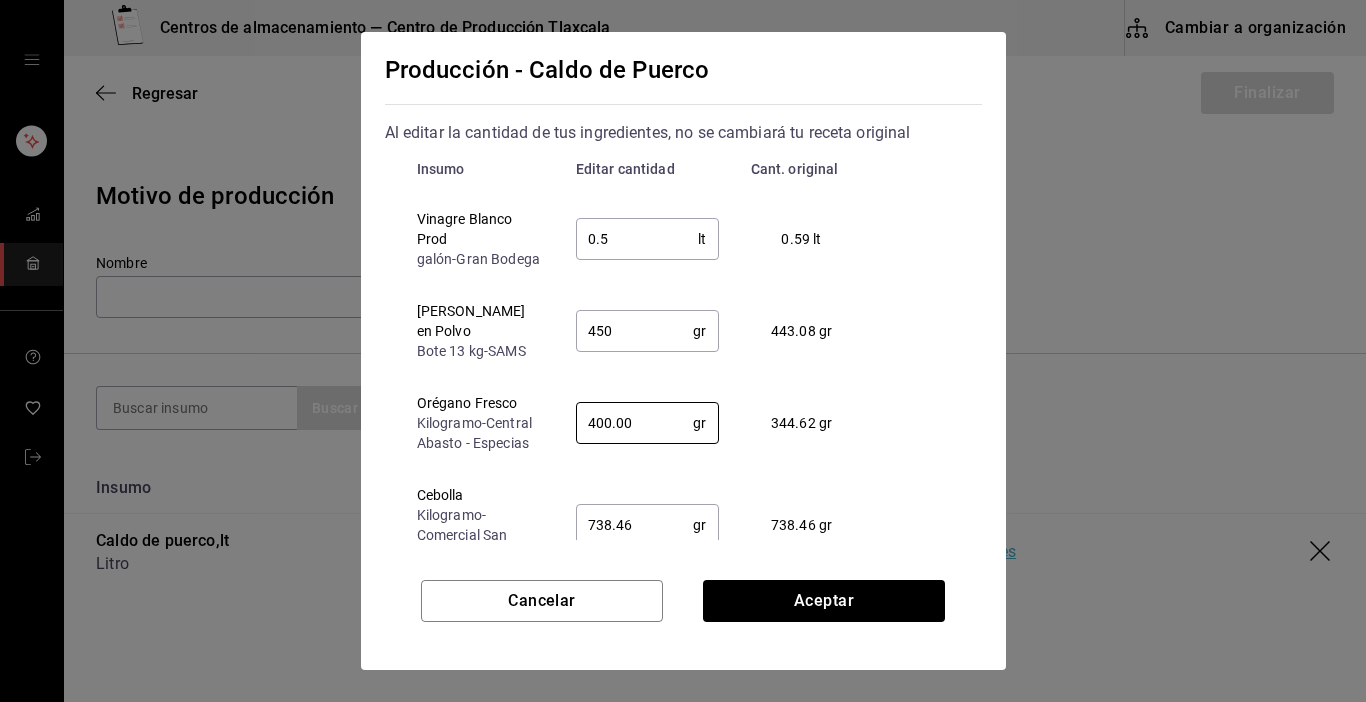 type on "400.00" 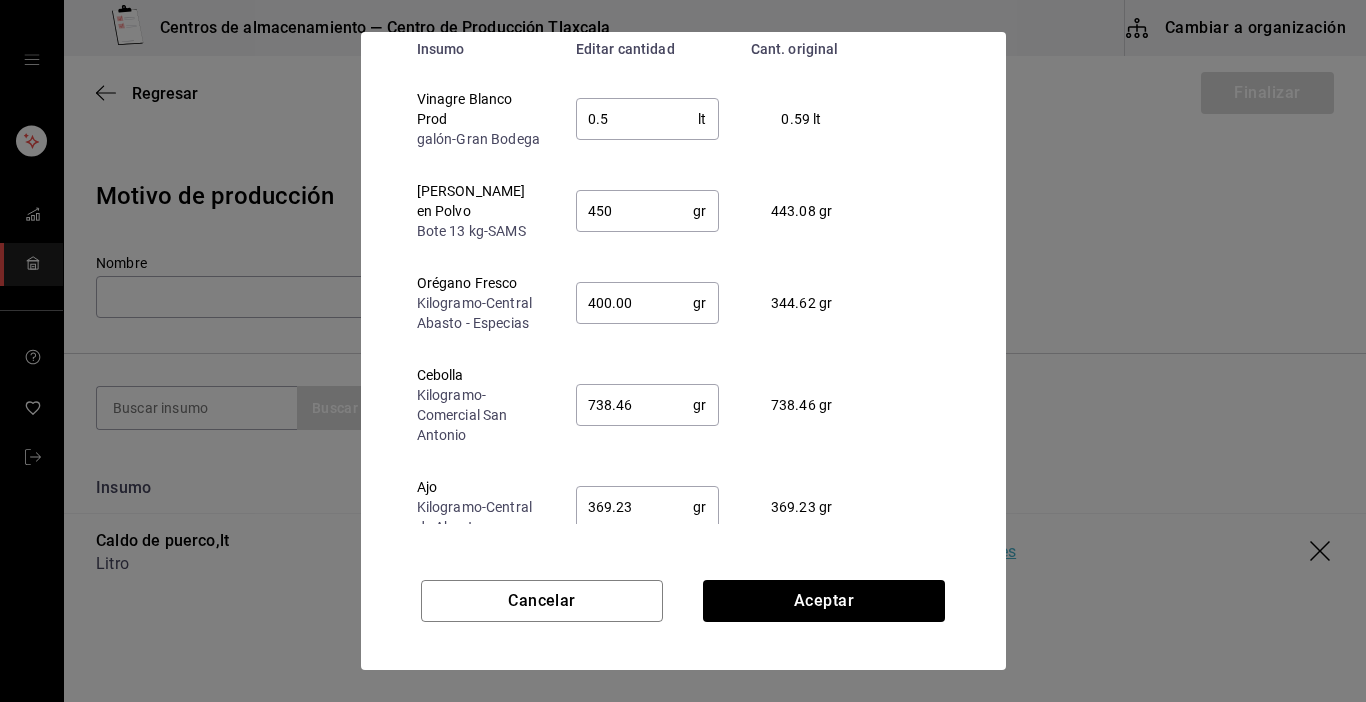 scroll, scrollTop: 152, scrollLeft: 0, axis: vertical 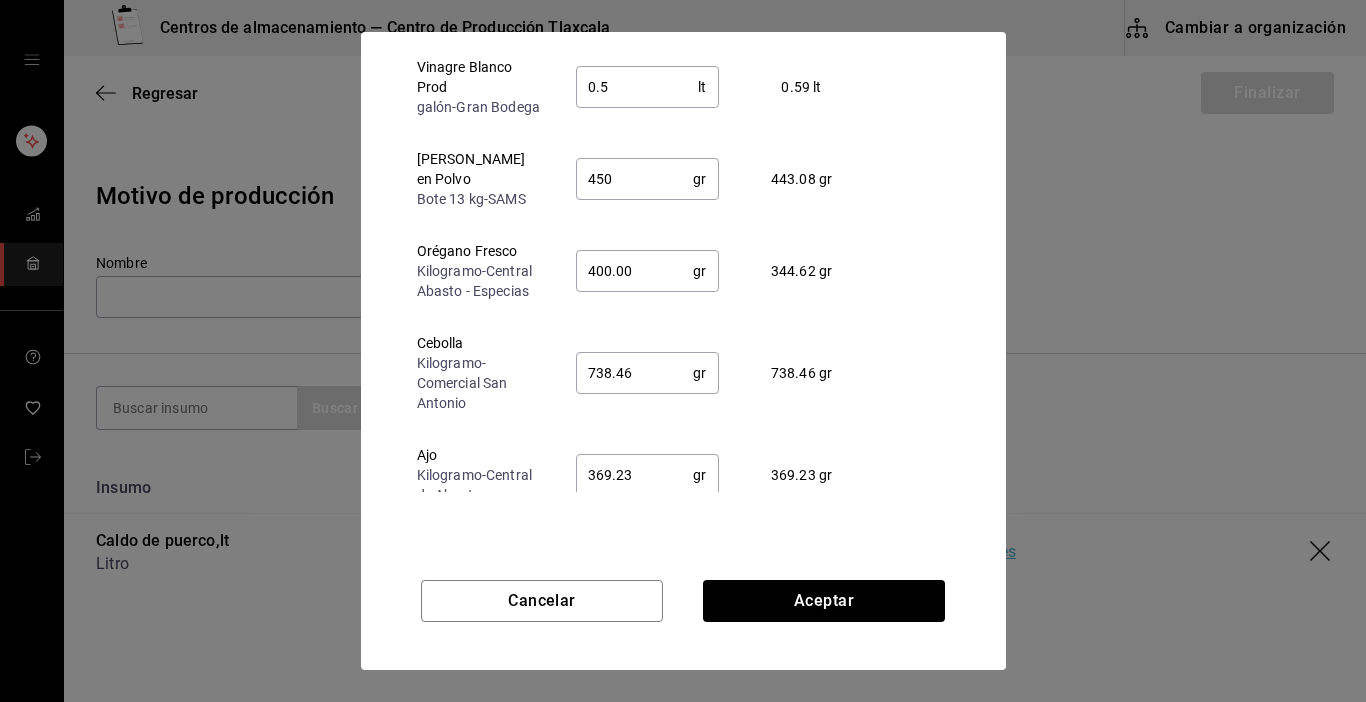click on "738.46" at bounding box center (635, 373) 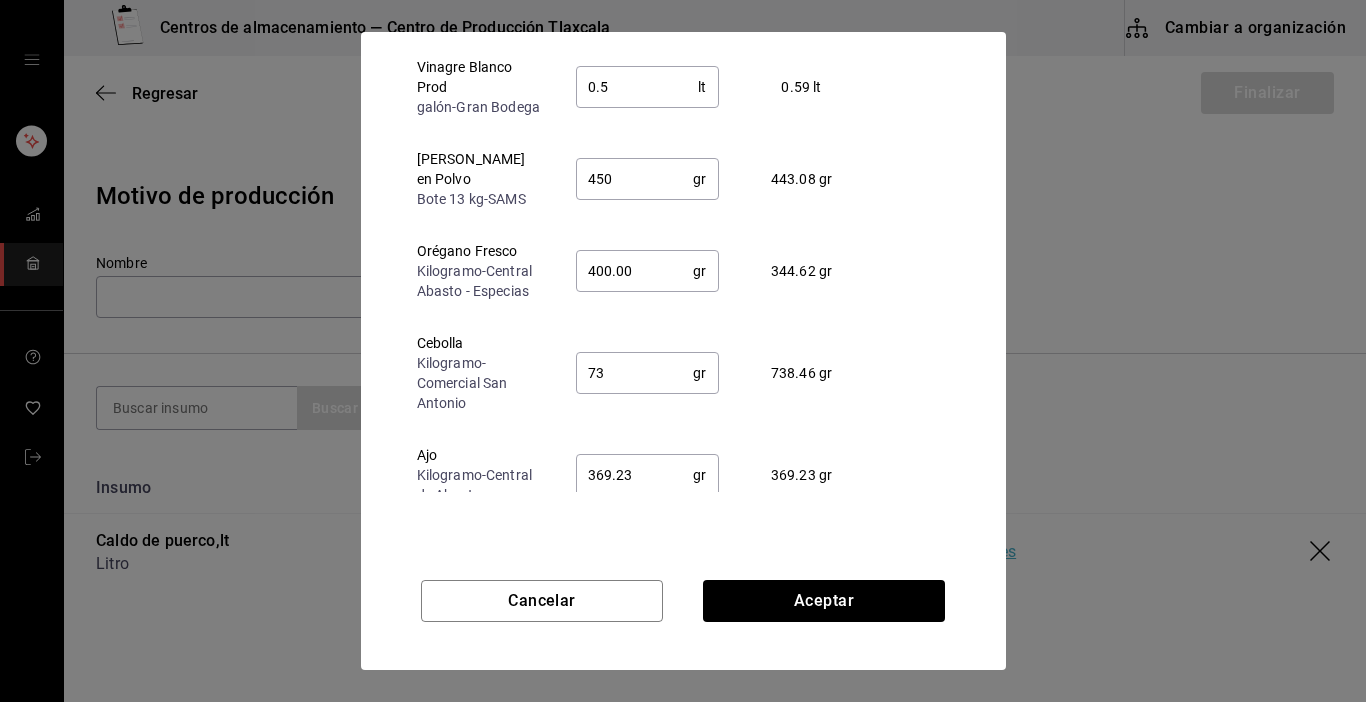 type on "7" 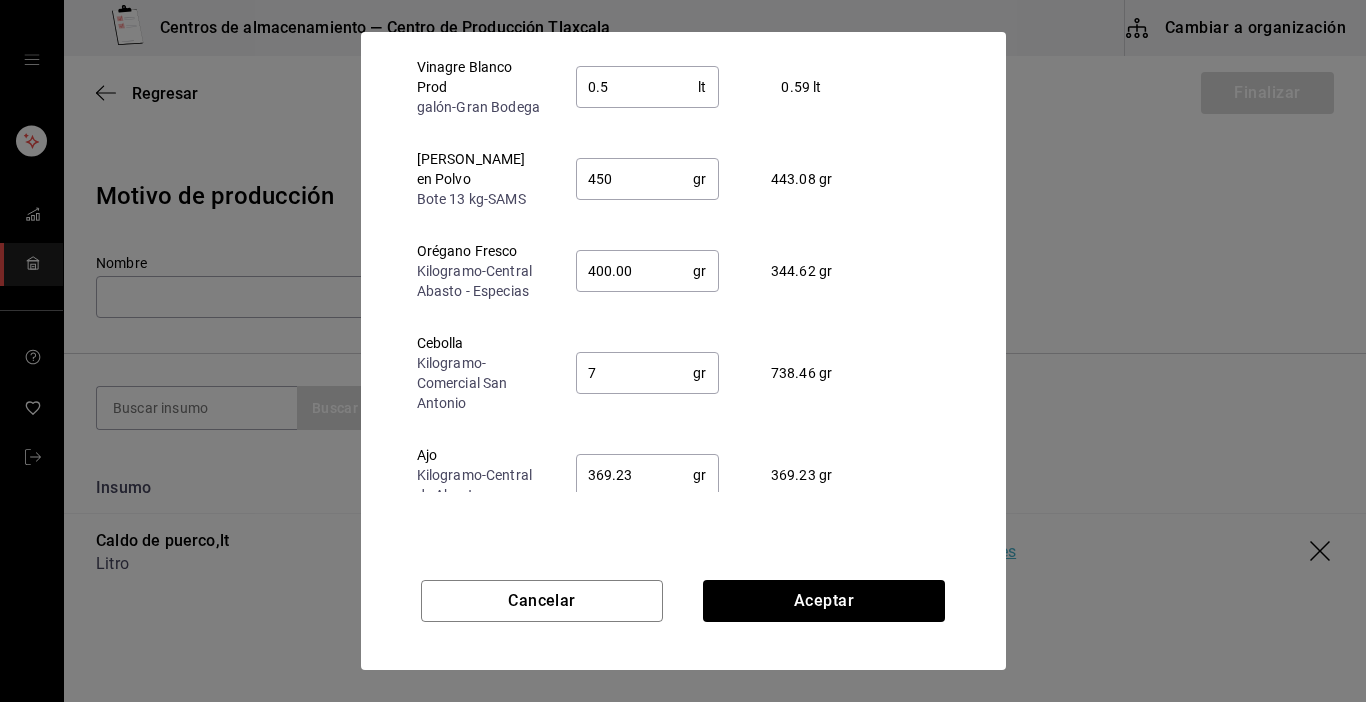 type 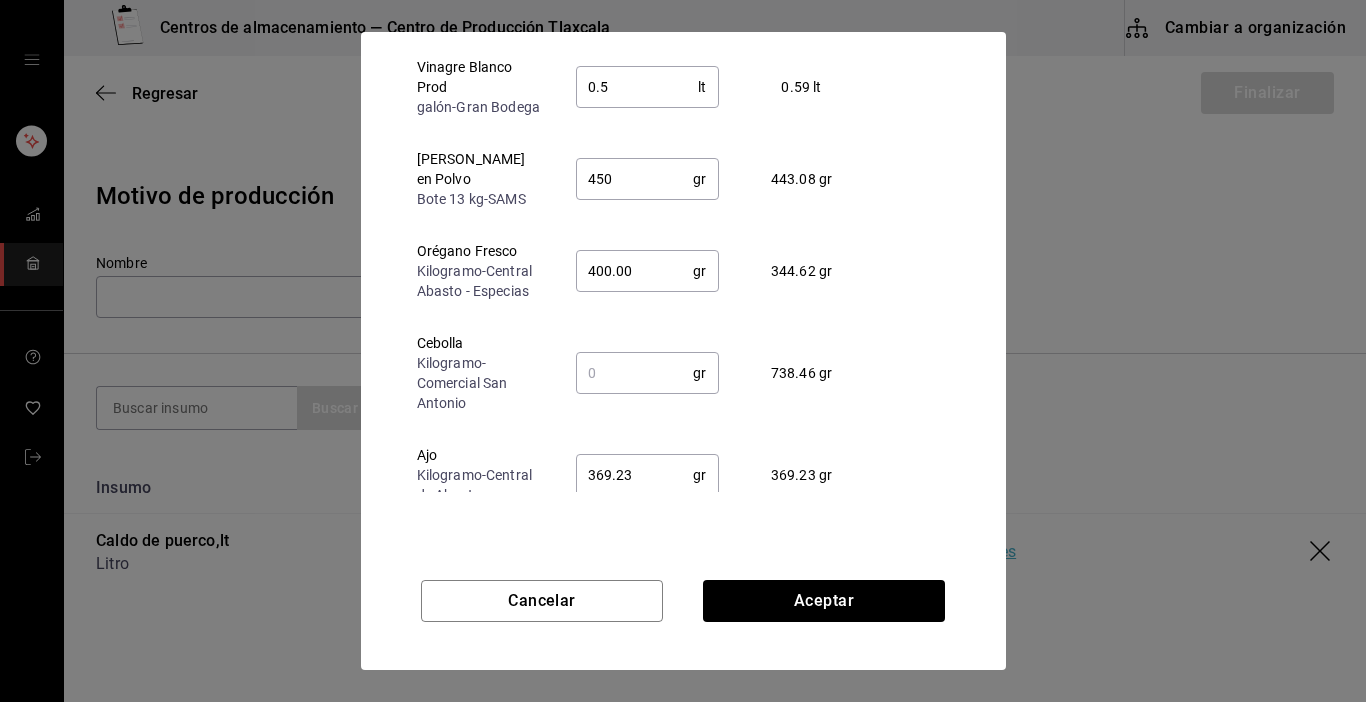 type on "400" 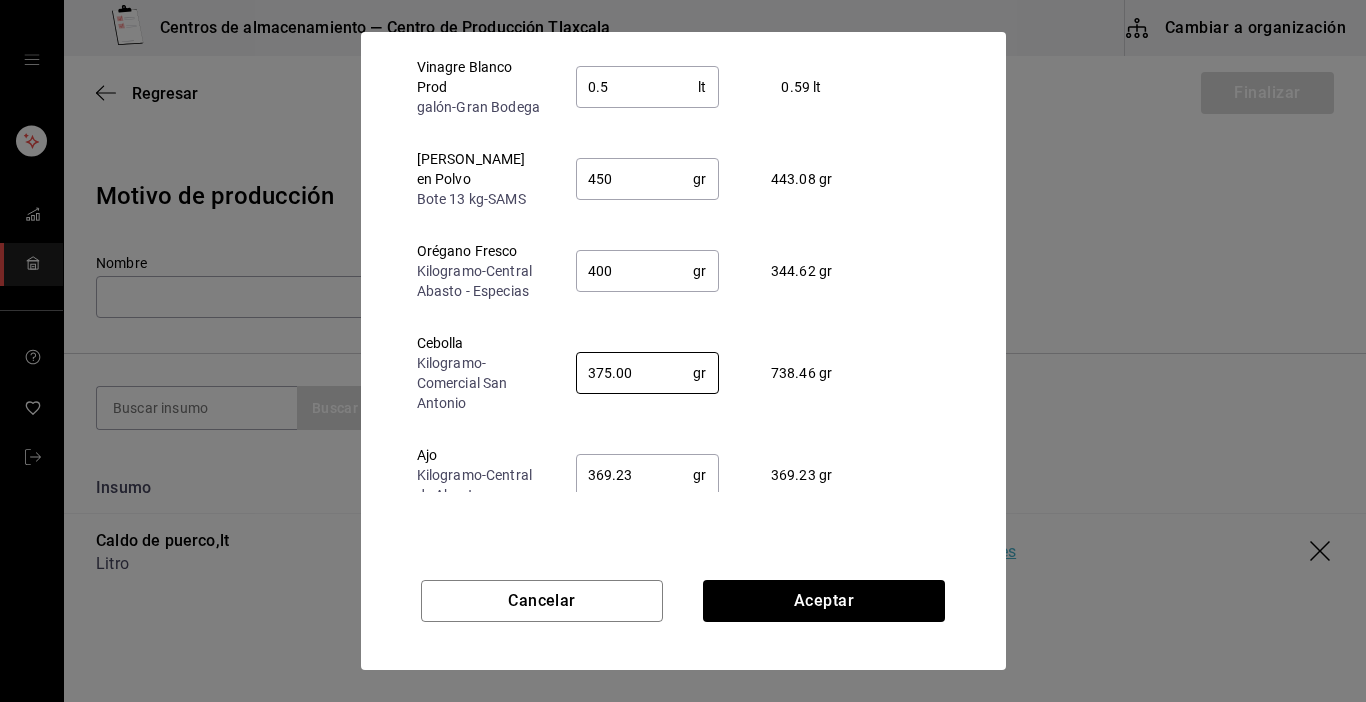 type on "375.00" 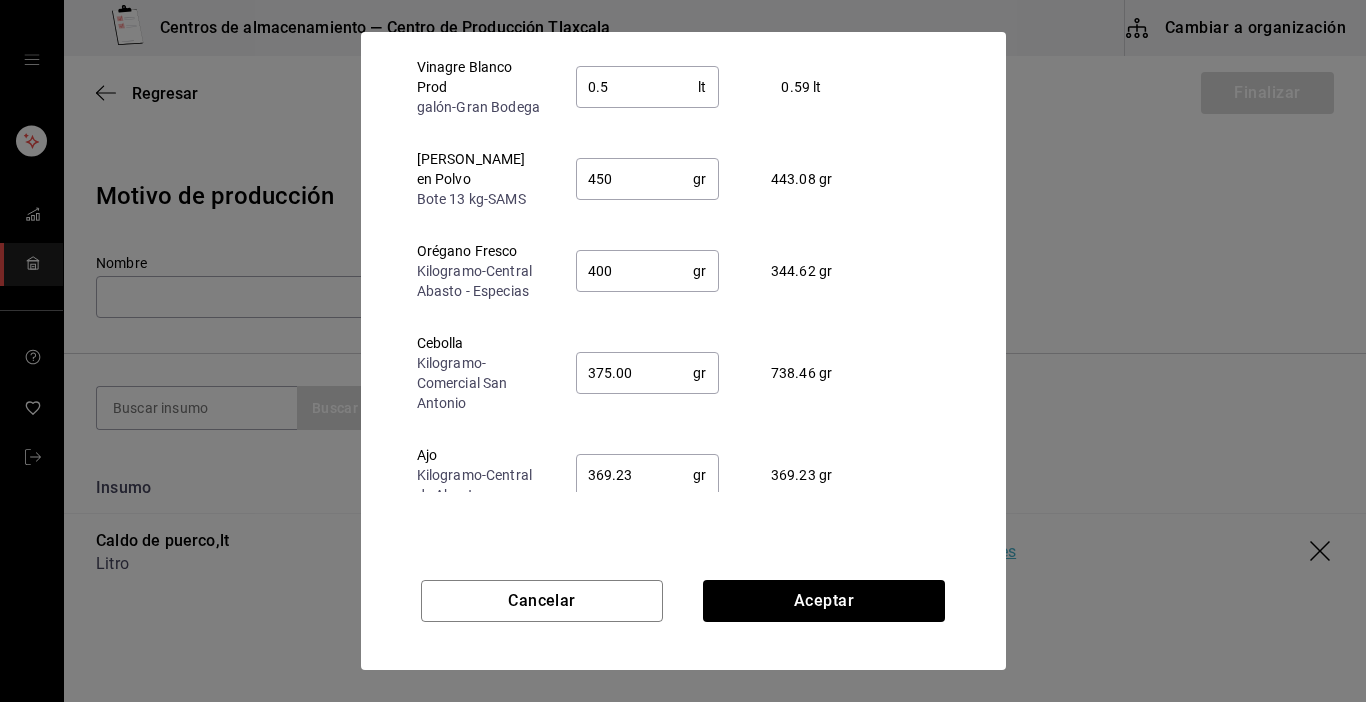 scroll, scrollTop: 348, scrollLeft: 0, axis: vertical 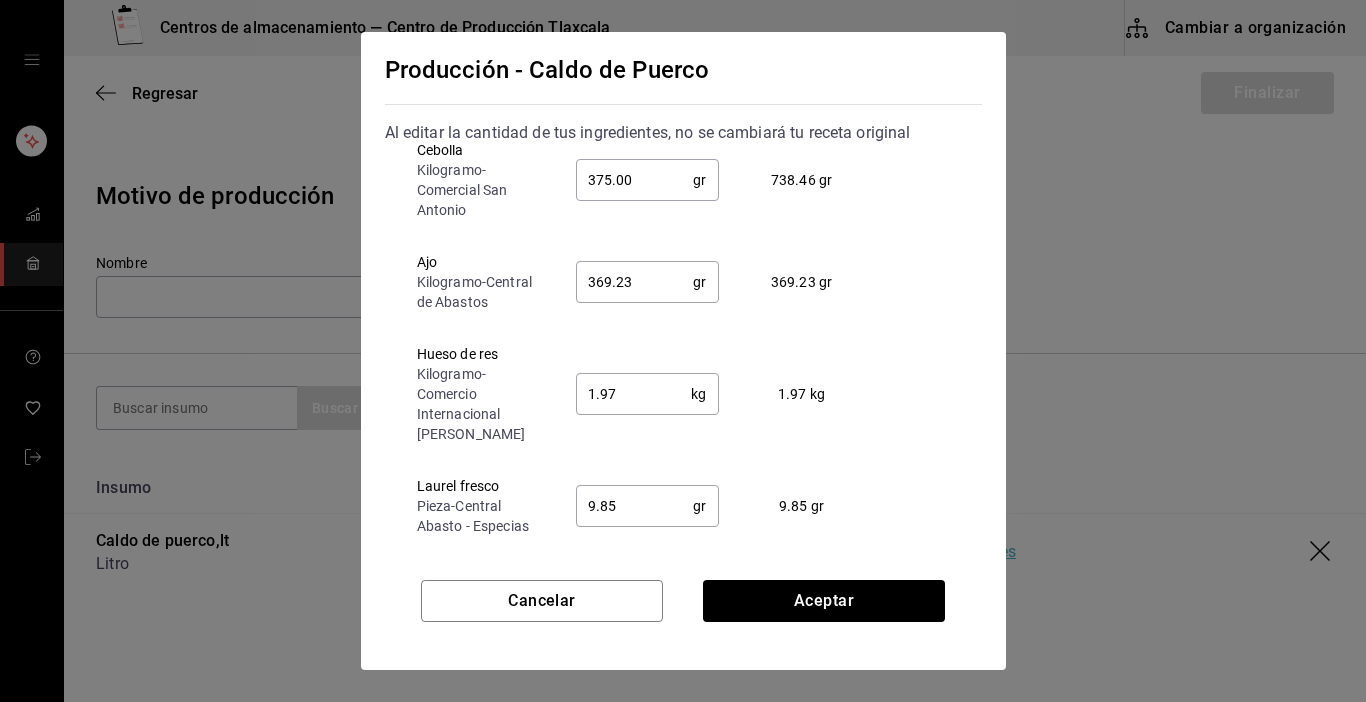 click on "369.23" at bounding box center [635, 282] 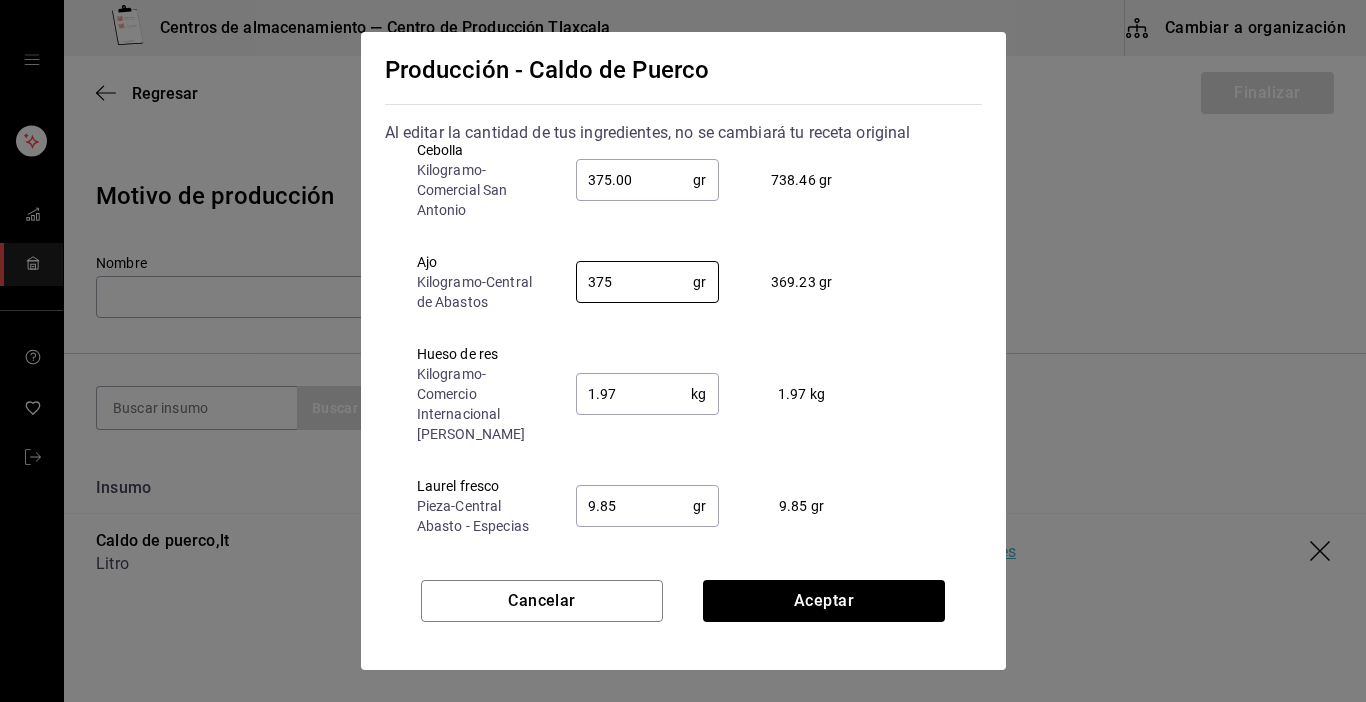 type on "375" 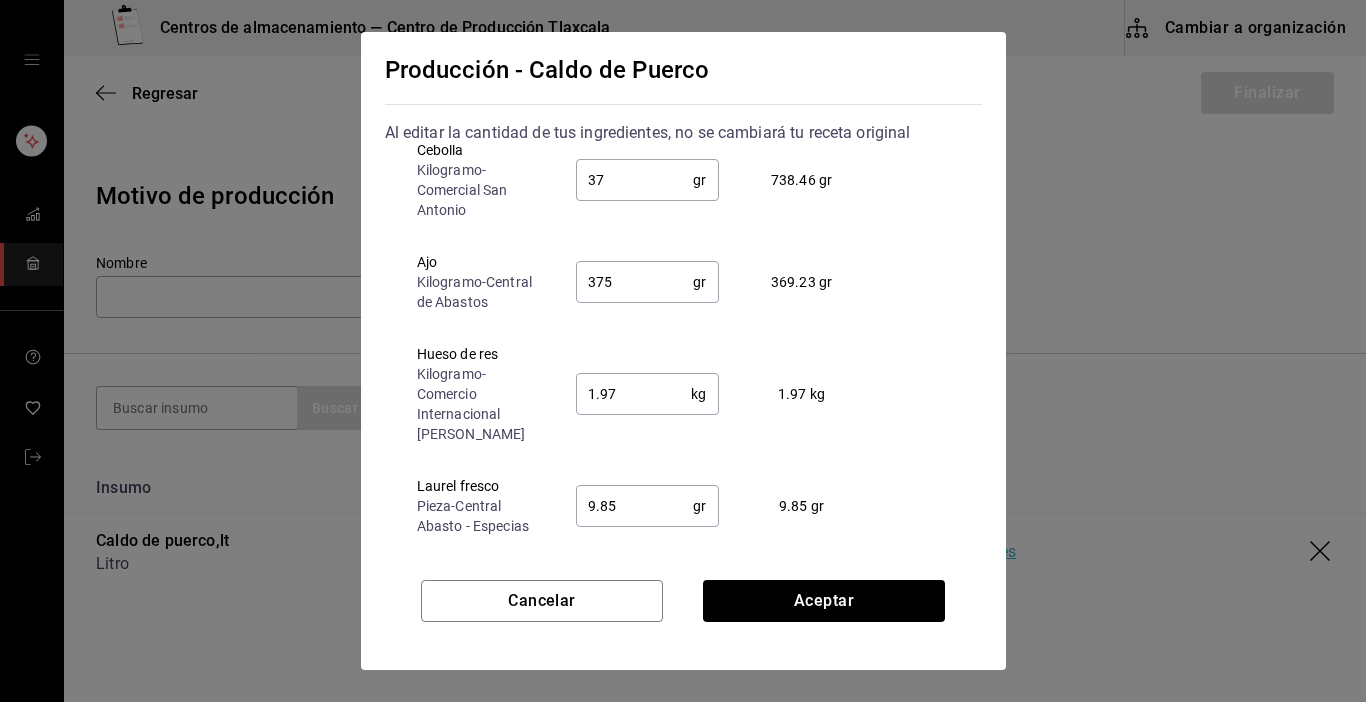 type on "3" 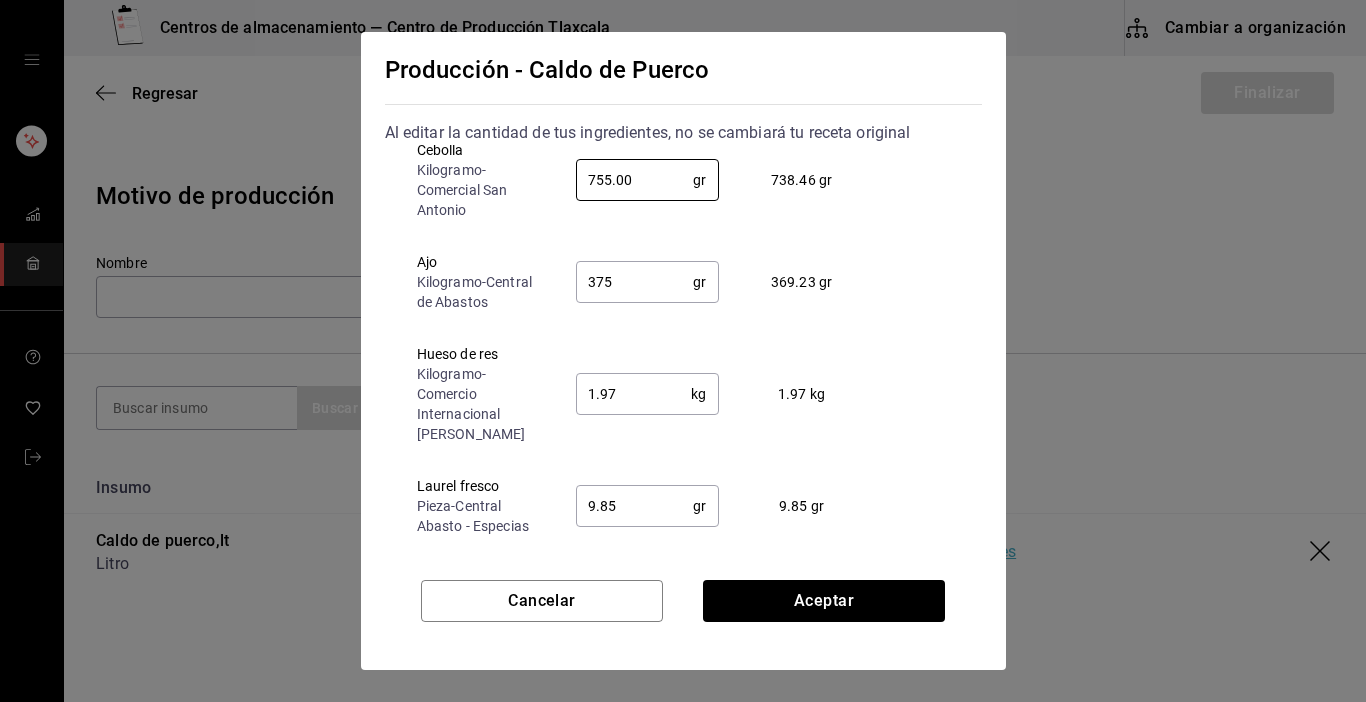 type on "755.00" 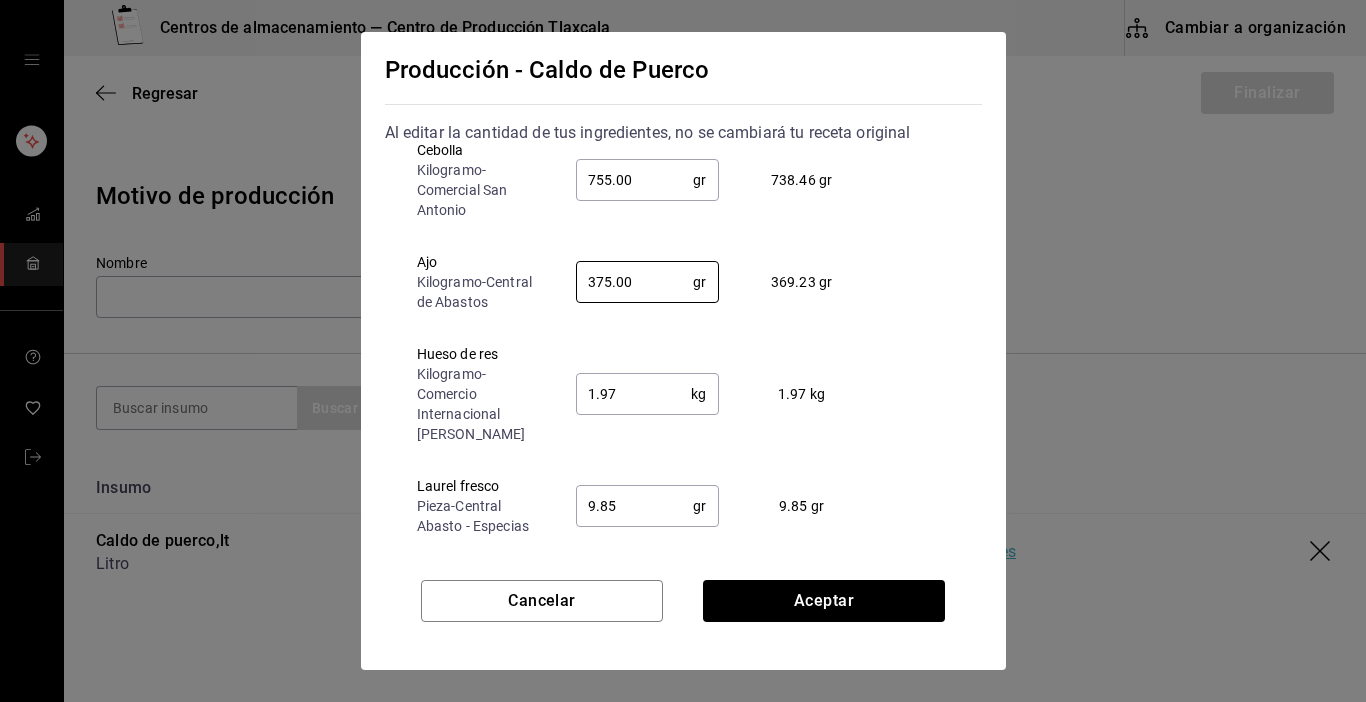 type on "375.00" 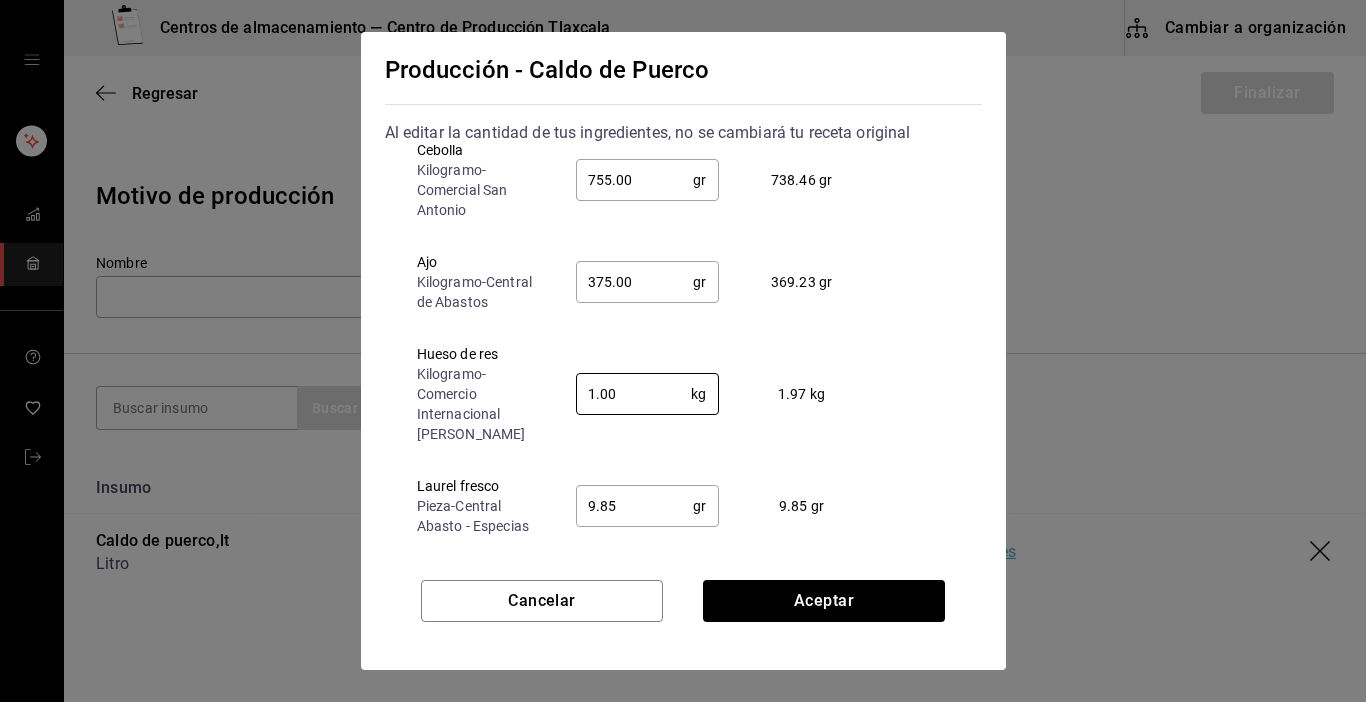 type on "1.00" 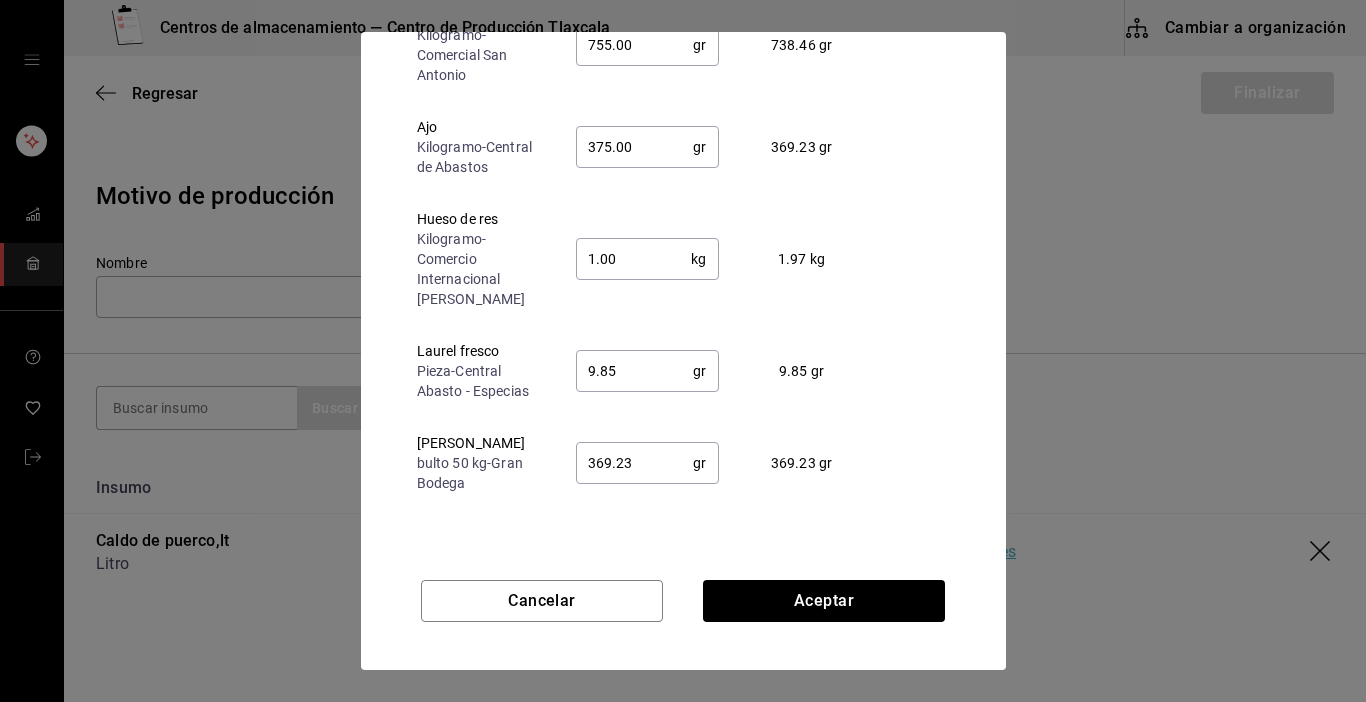 scroll, scrollTop: 152, scrollLeft: 0, axis: vertical 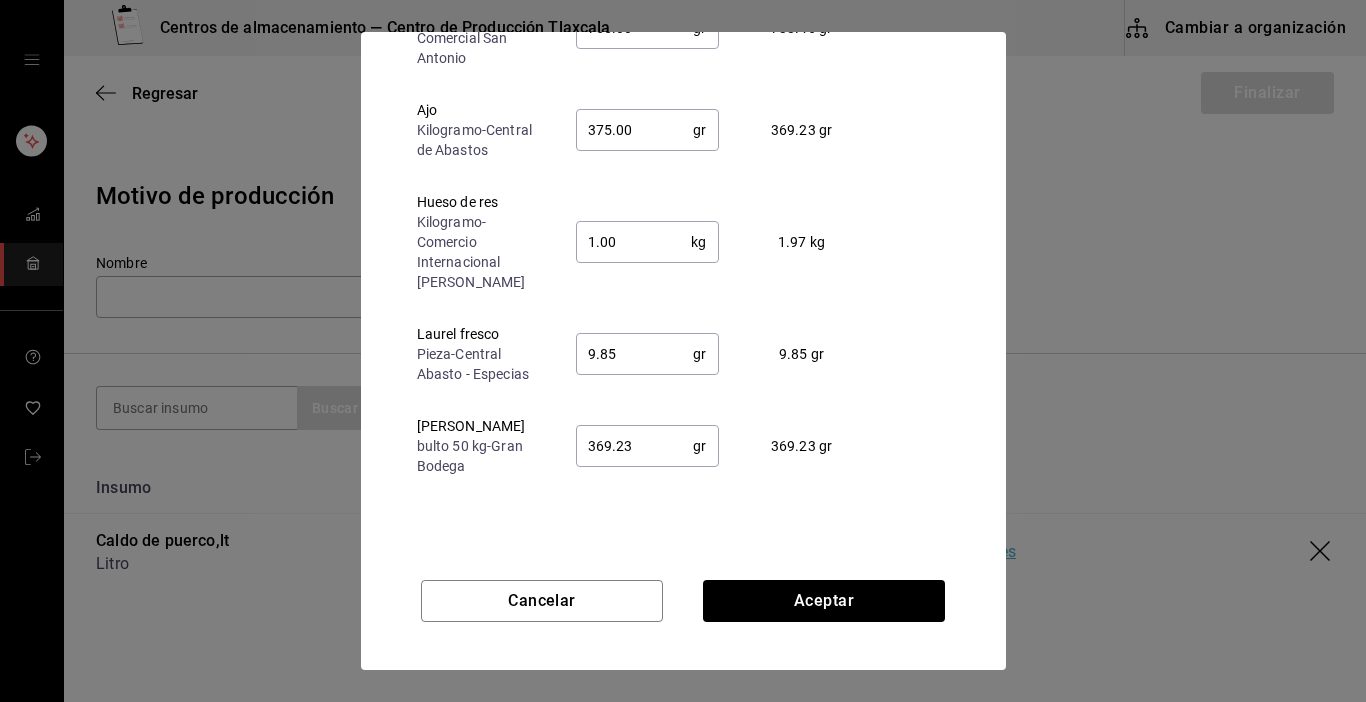click on "369.23" at bounding box center (635, 446) 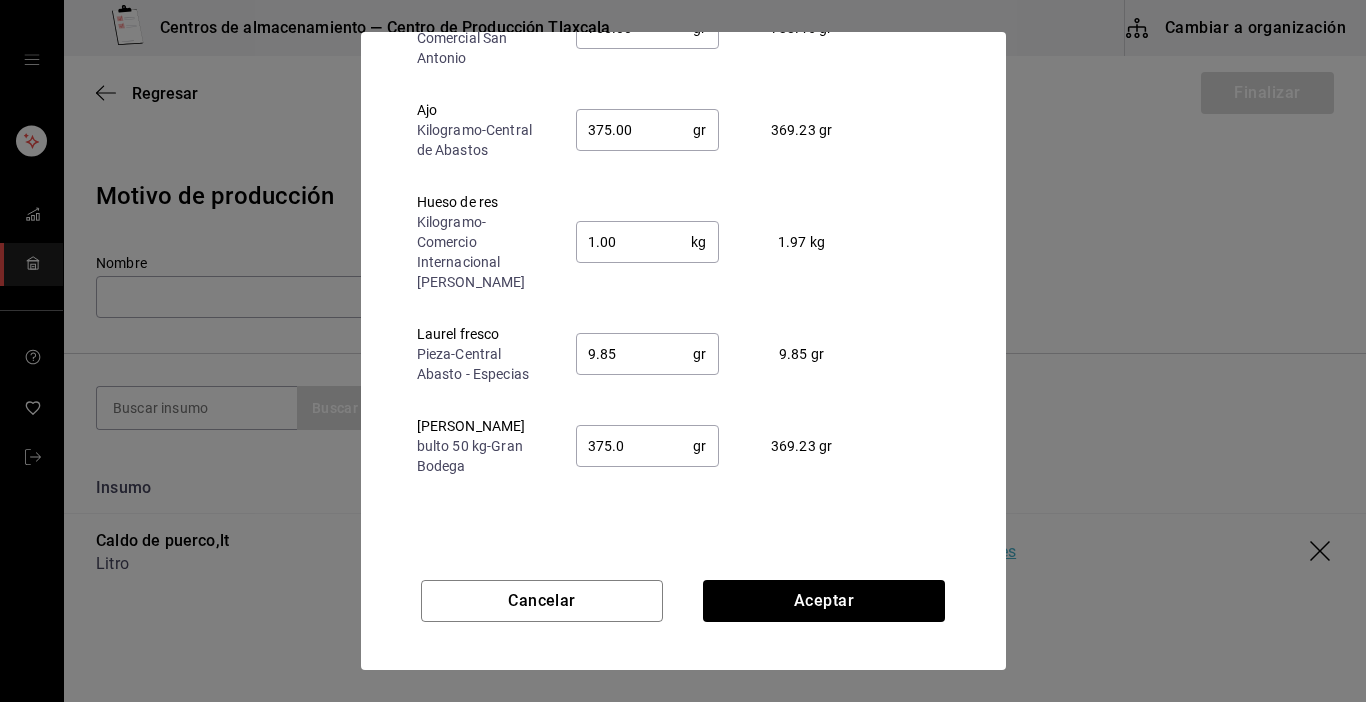 type on "375.00" 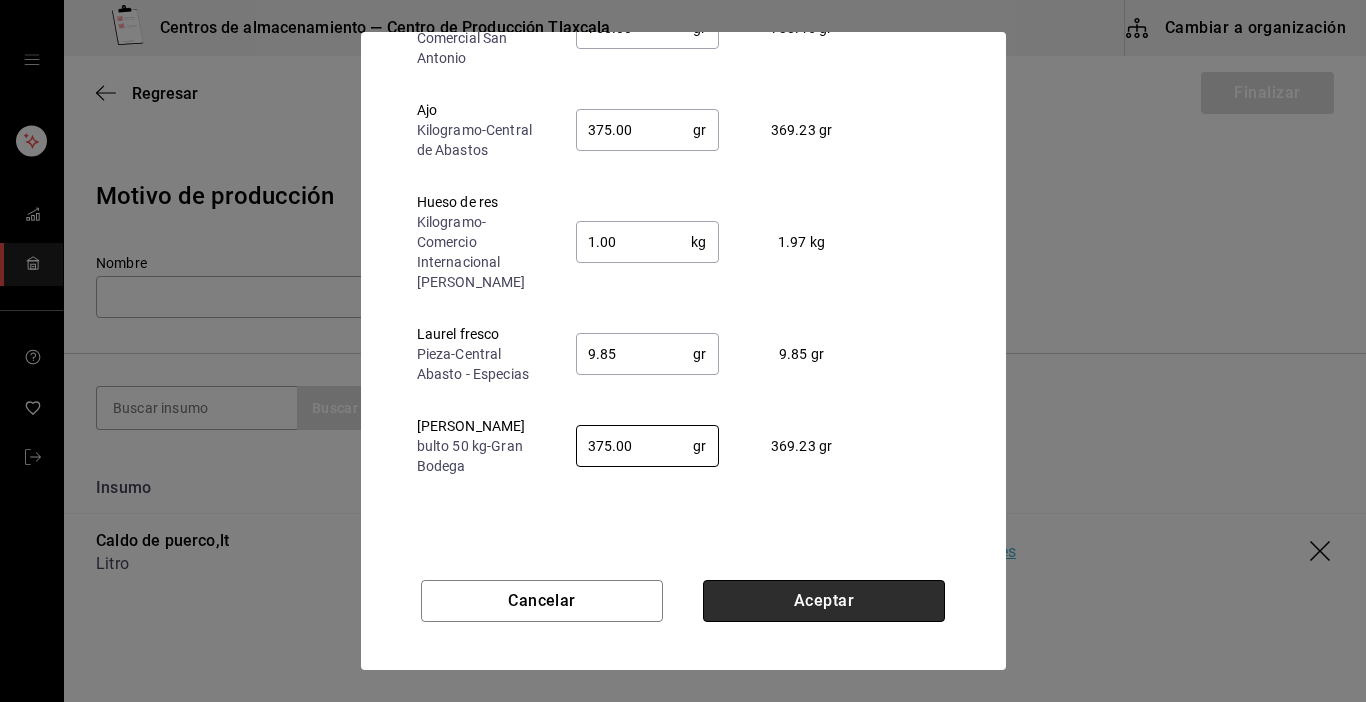 click on "Aceptar" at bounding box center (824, 601) 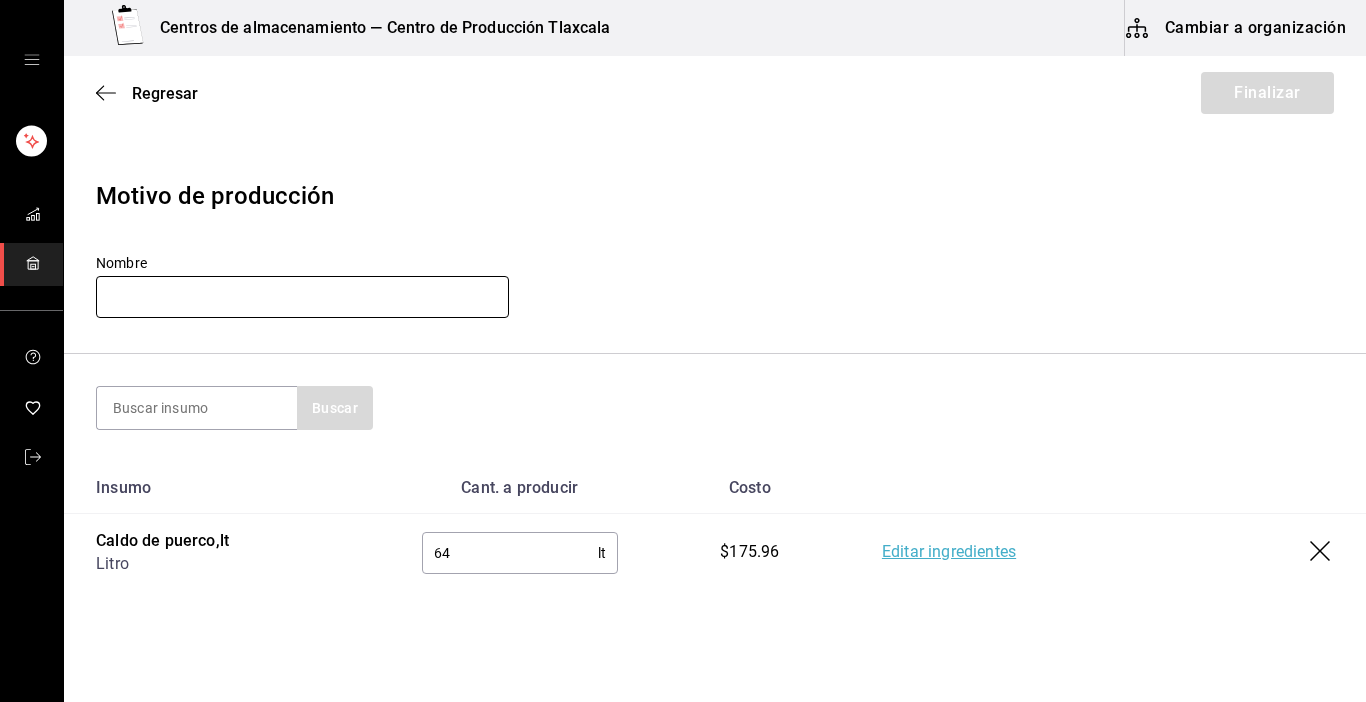 click at bounding box center [302, 297] 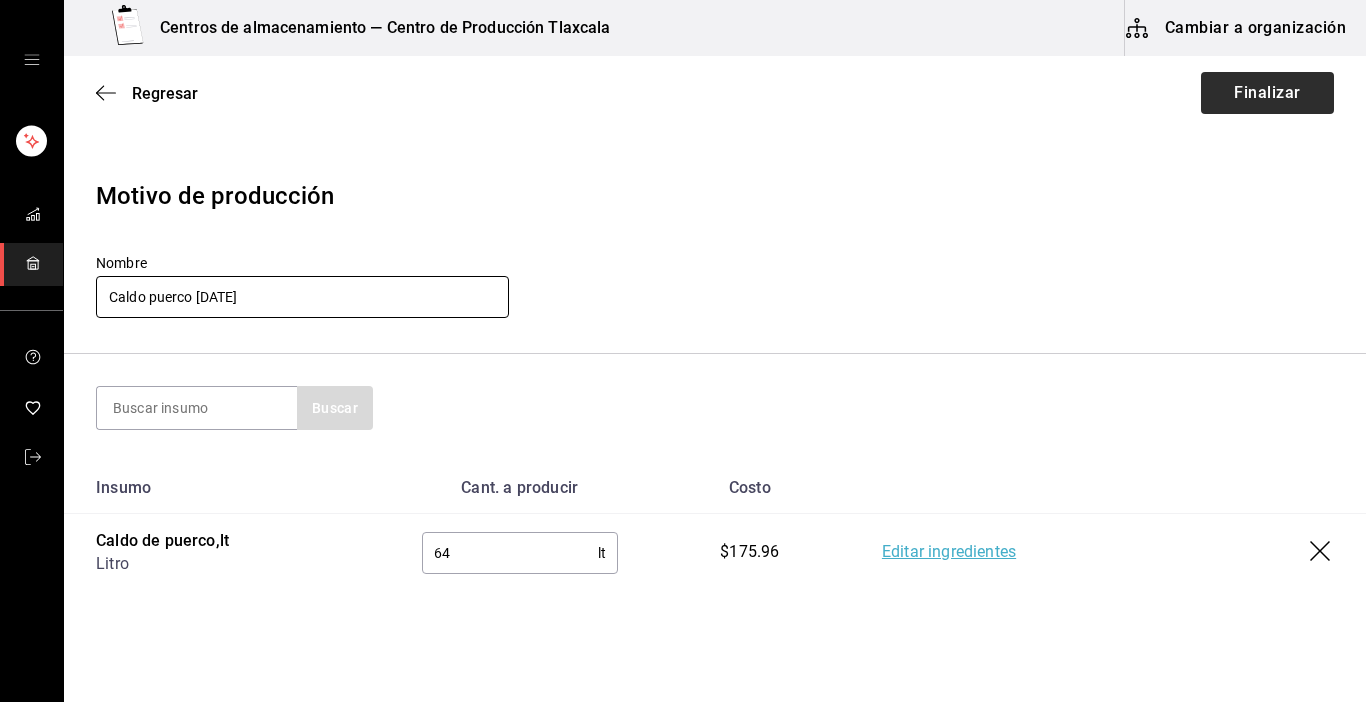 type on "Caldo puerco [DATE]" 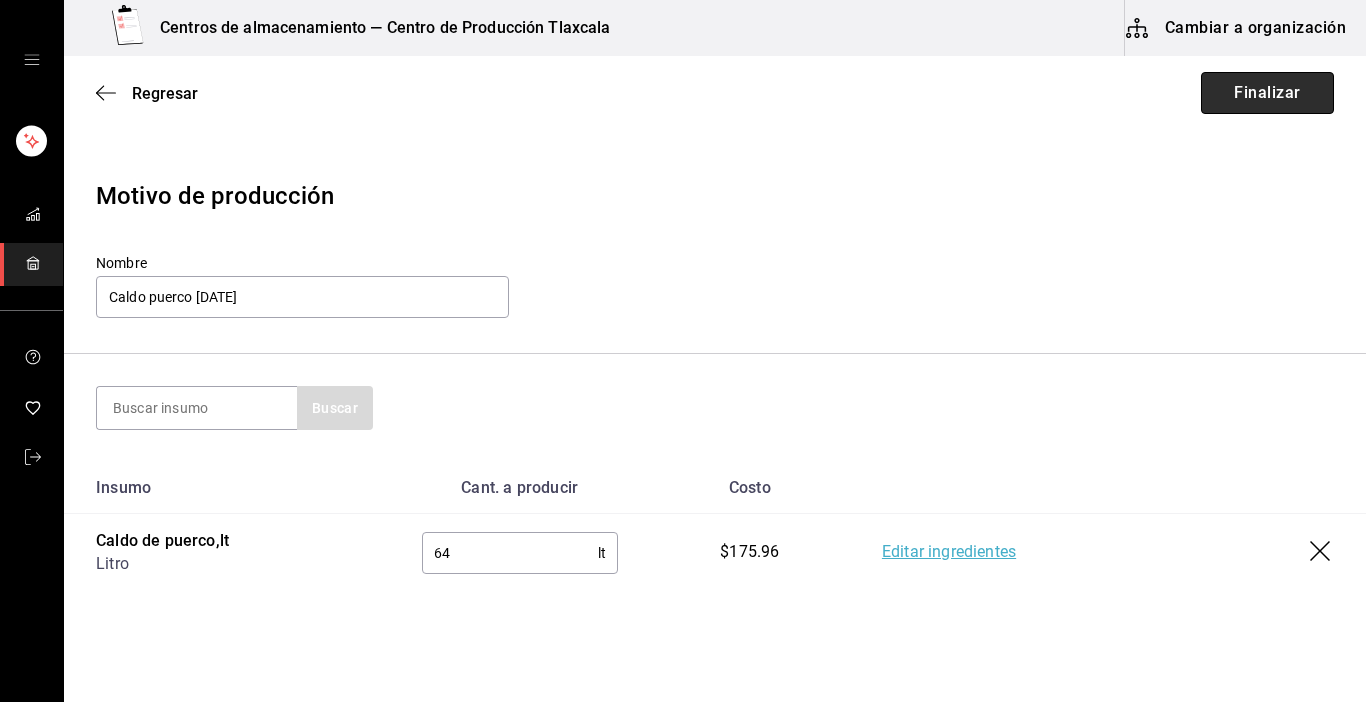 click on "Finalizar" at bounding box center [1267, 93] 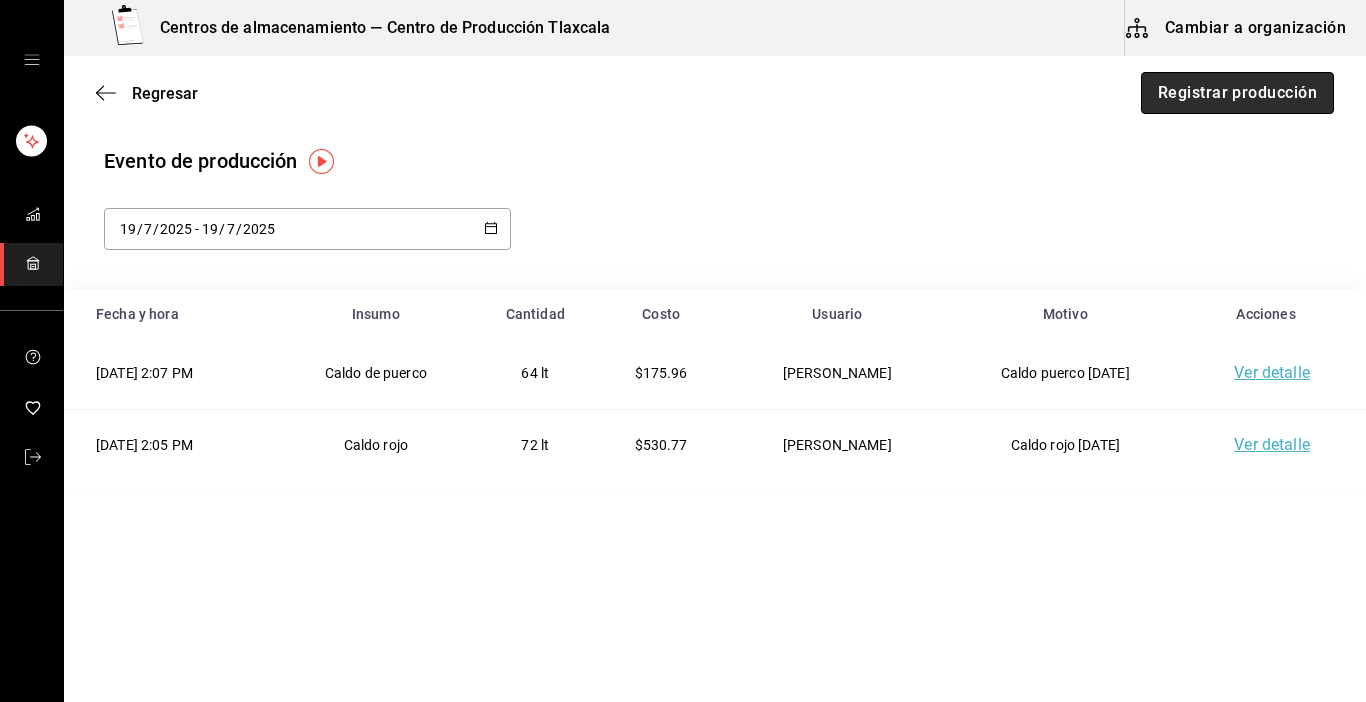 click on "Registrar producción" at bounding box center (1237, 93) 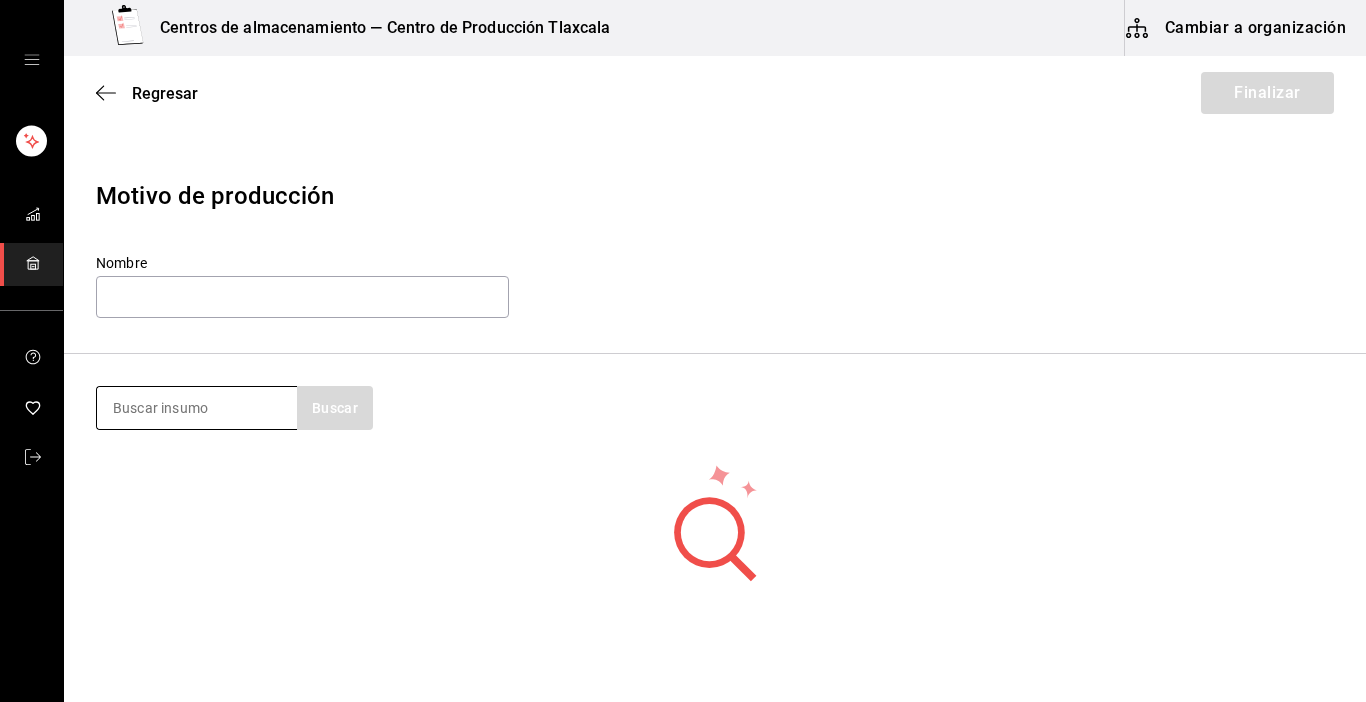 click at bounding box center (197, 408) 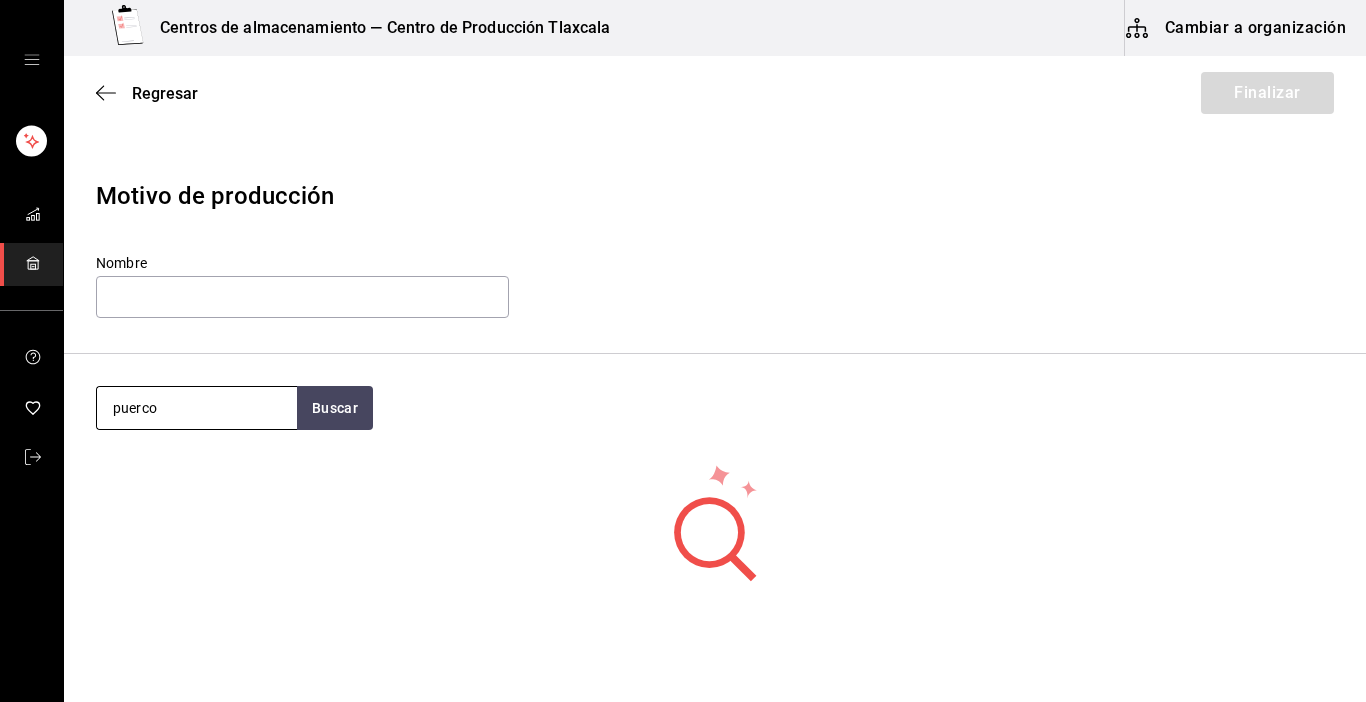 type on "puerco" 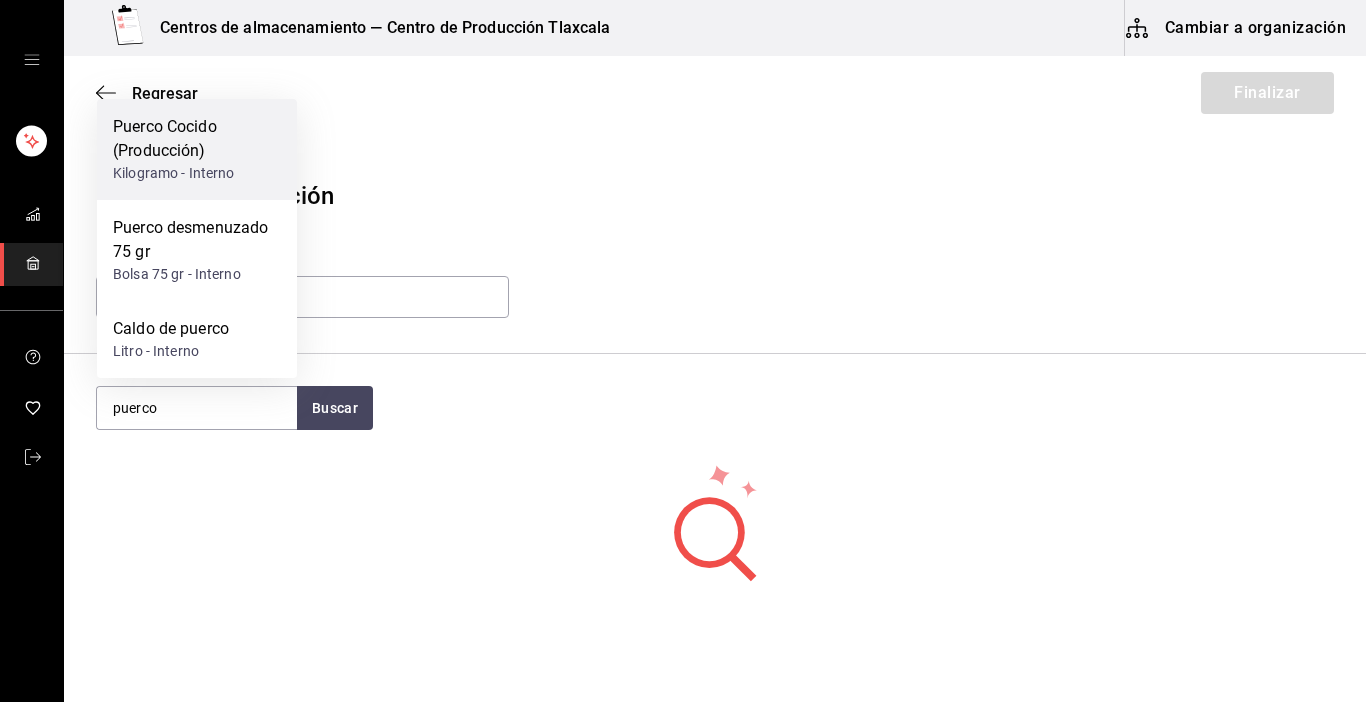 click on "Puerco Cocido (Producción)" at bounding box center [197, 139] 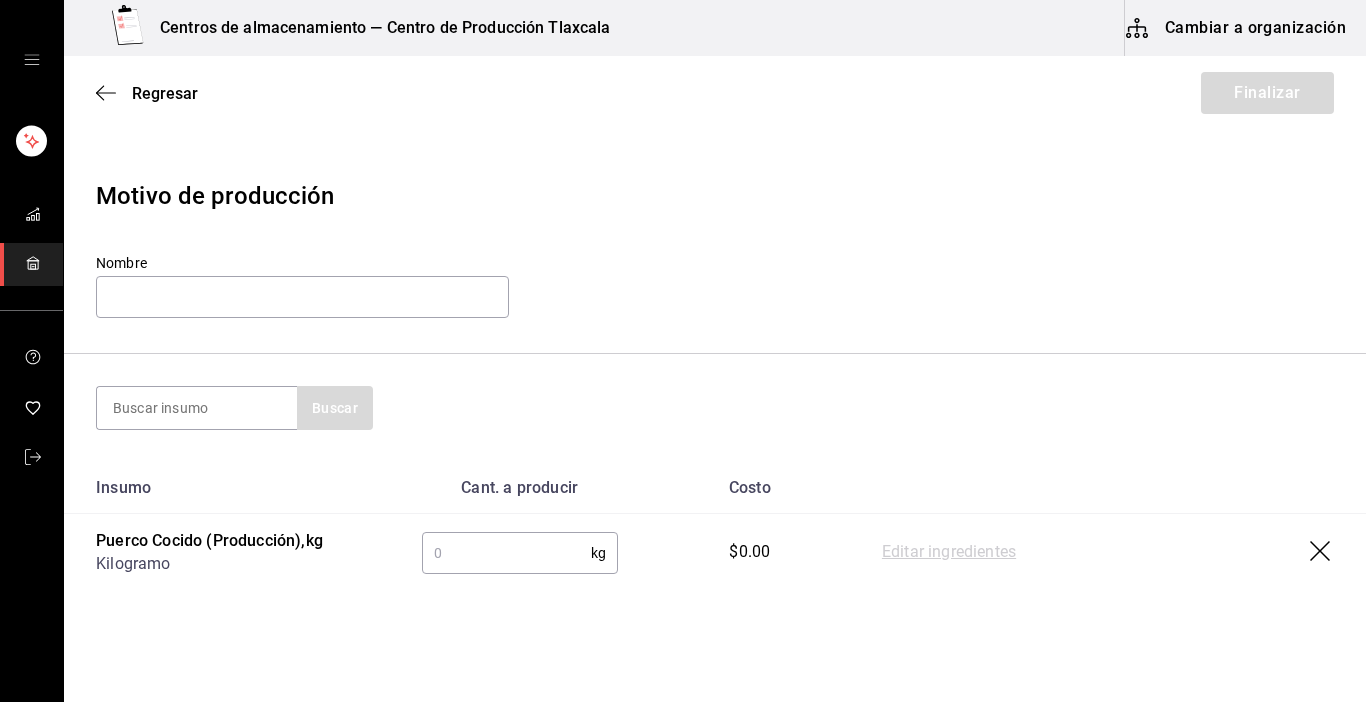 click at bounding box center [506, 553] 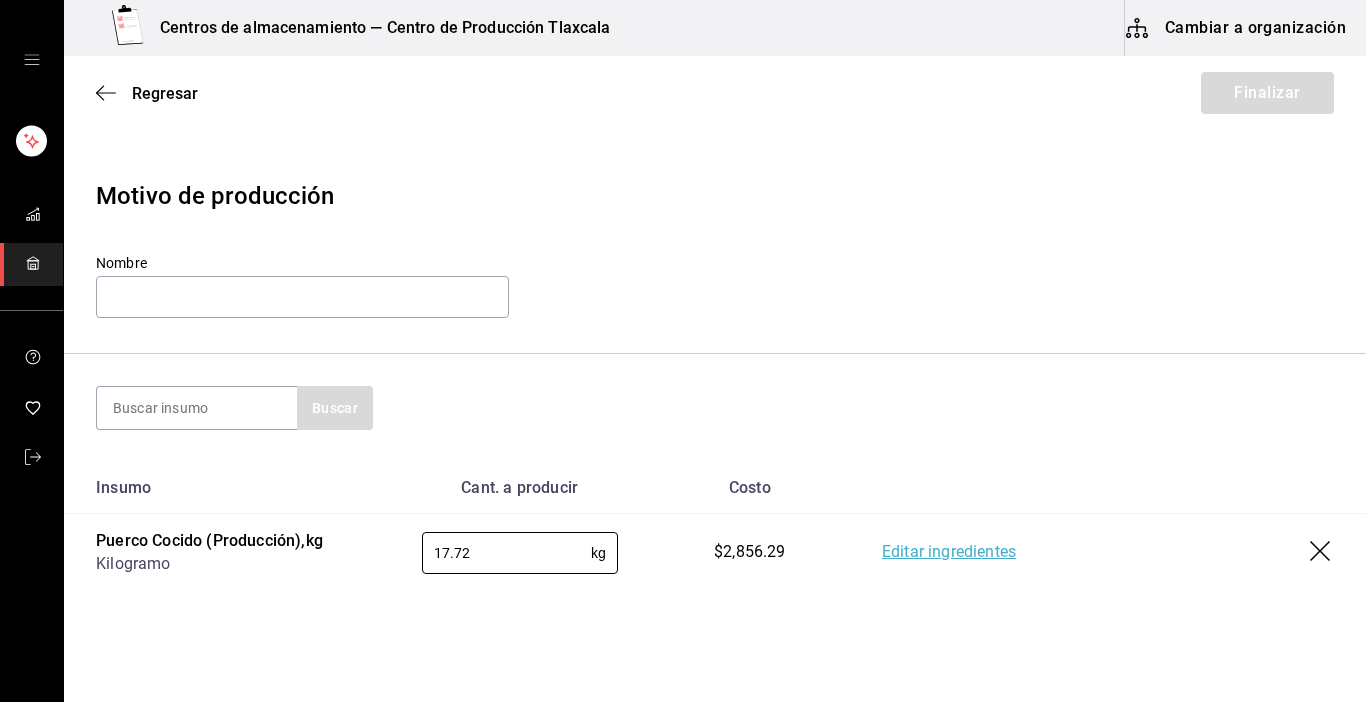 type on "17.72" 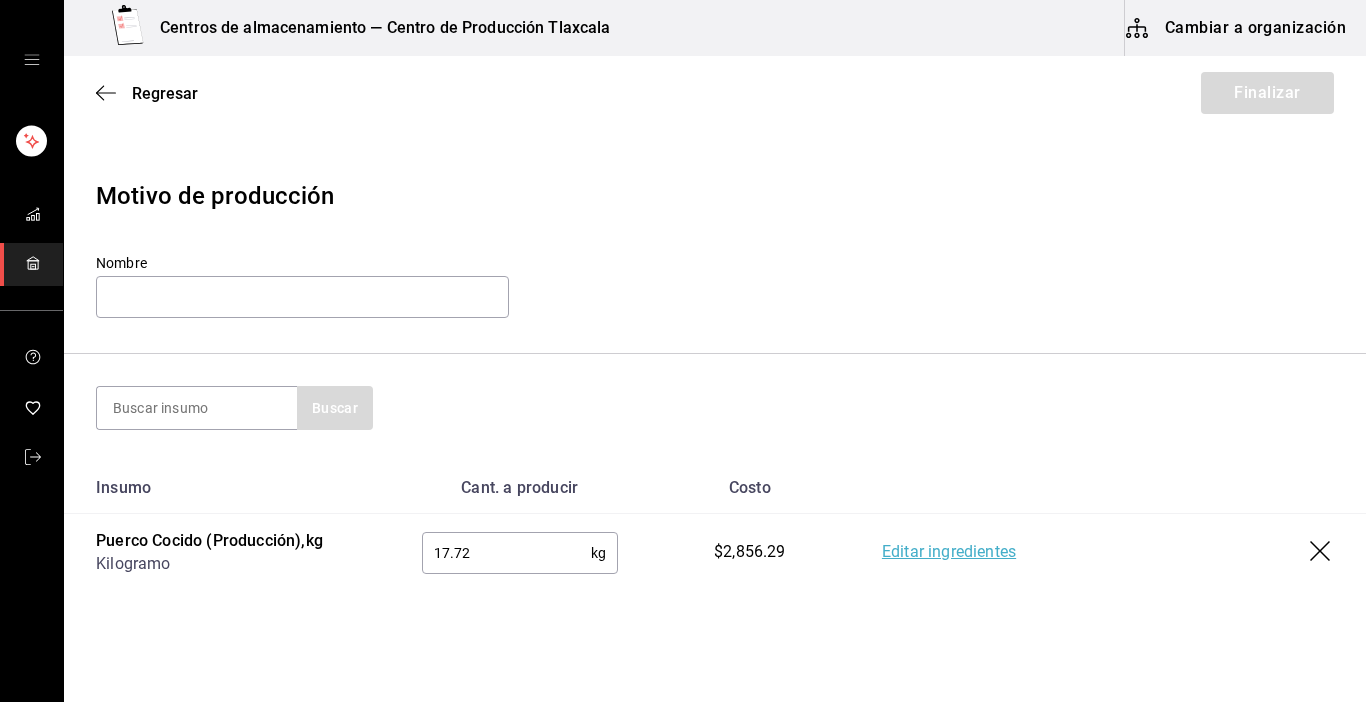 click on "Editar ingredientes" at bounding box center (949, 553) 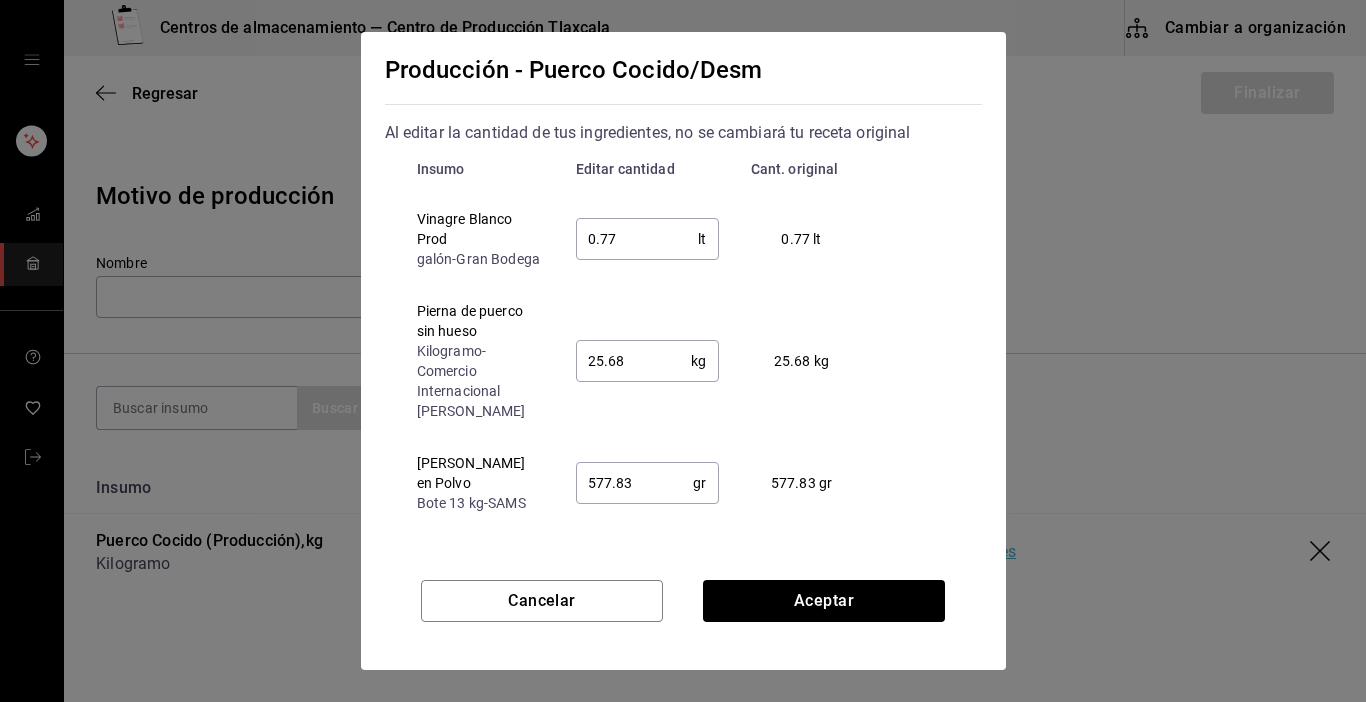 click on "0.77" at bounding box center [637, 239] 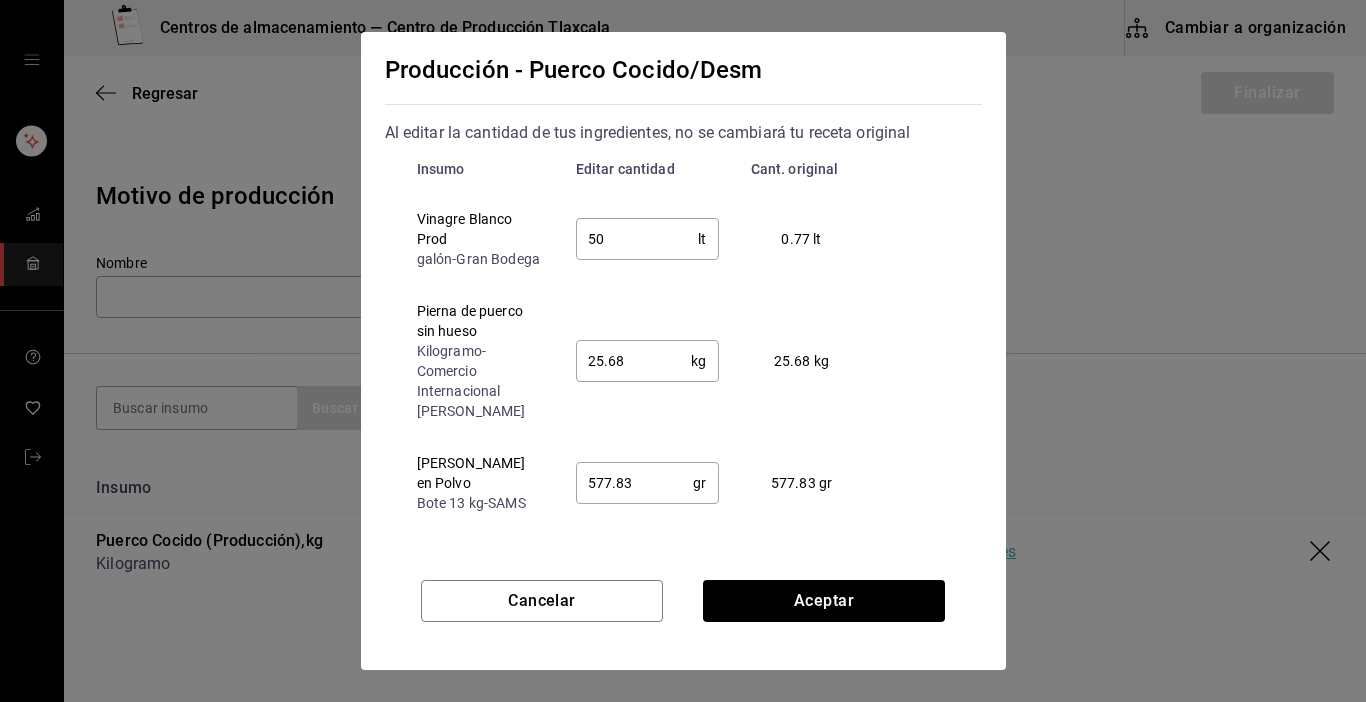 type on "5" 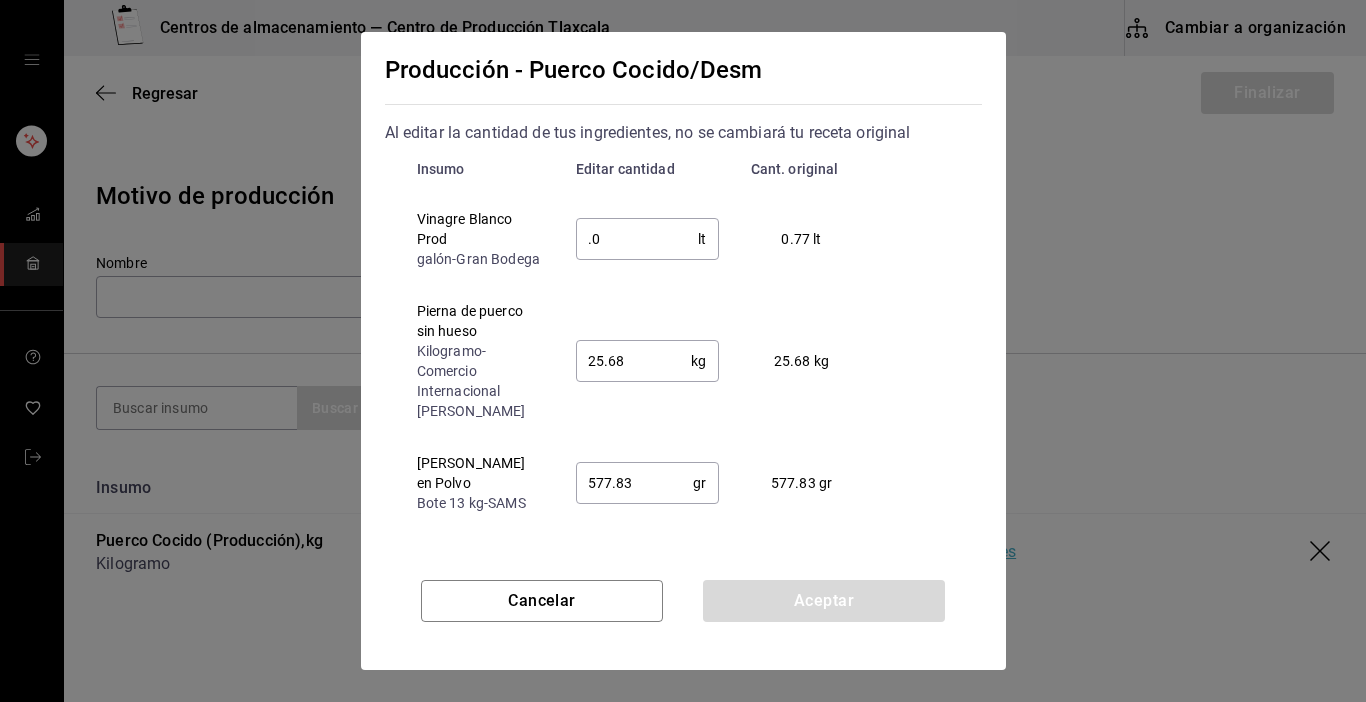type on "." 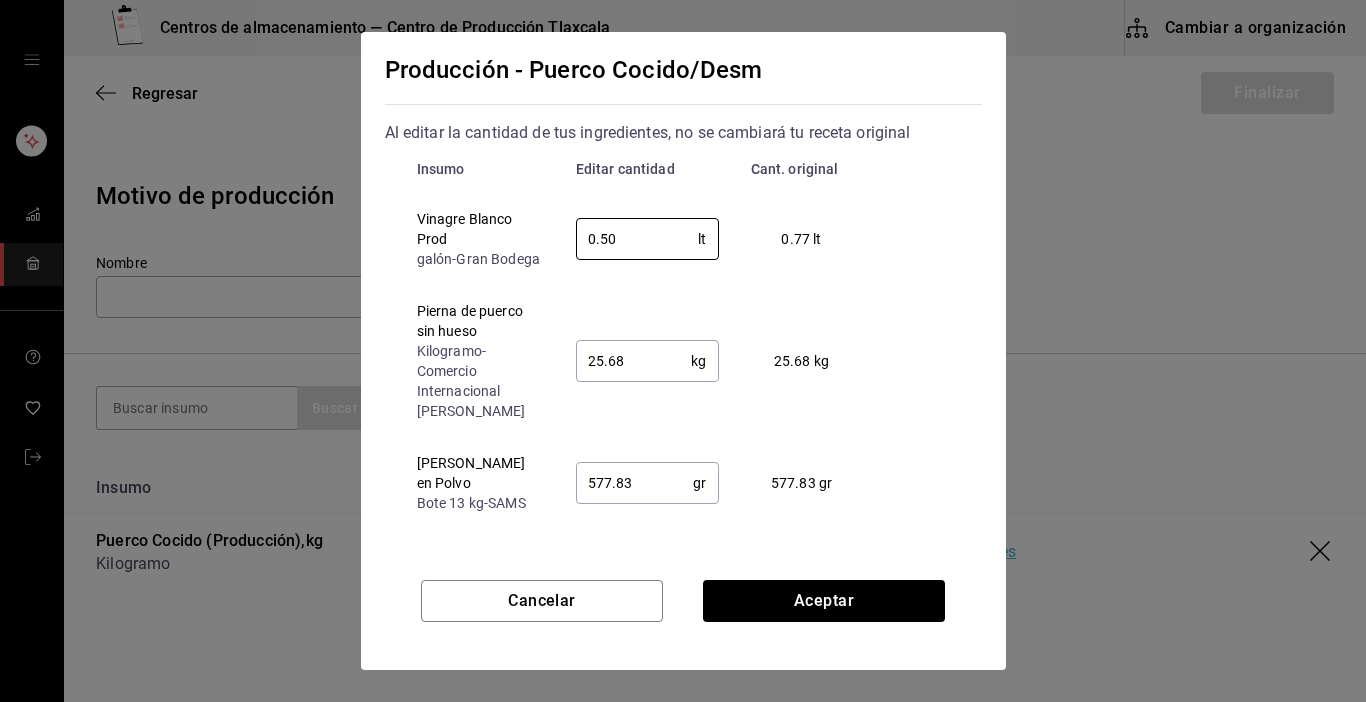 type on "0.50" 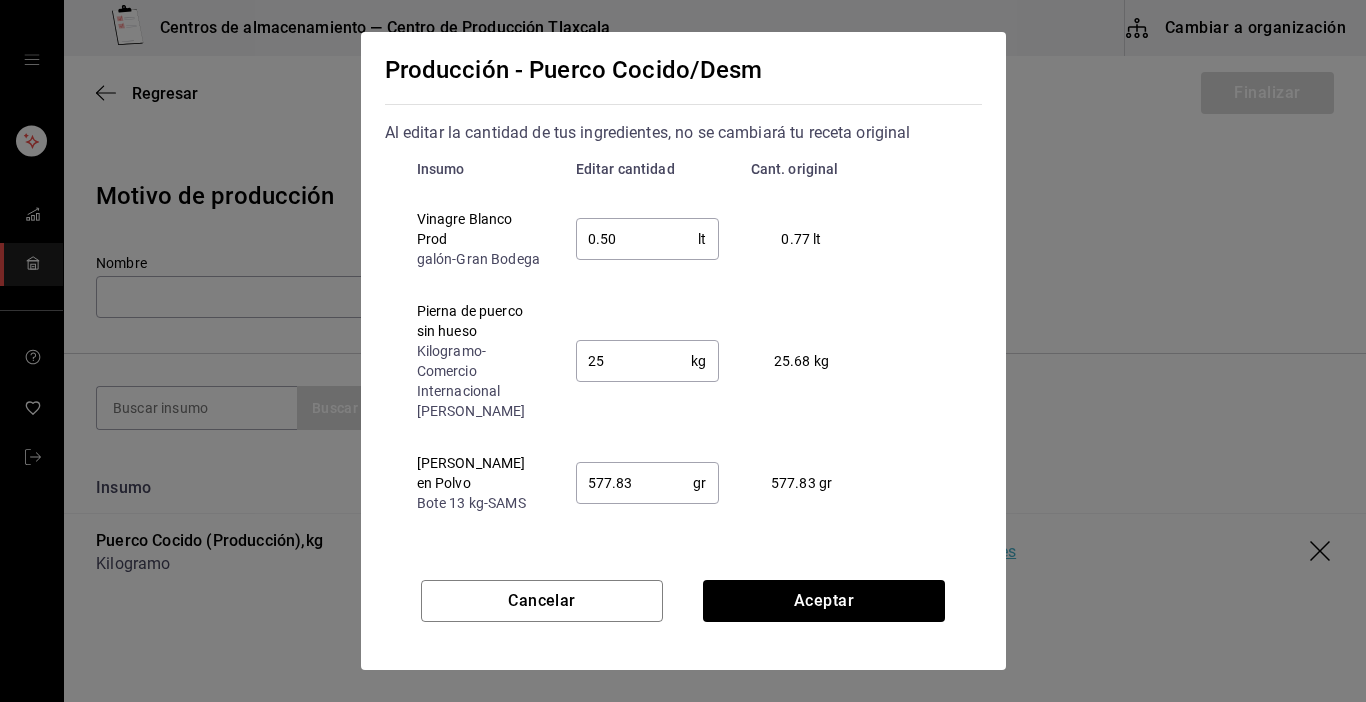 type on "2" 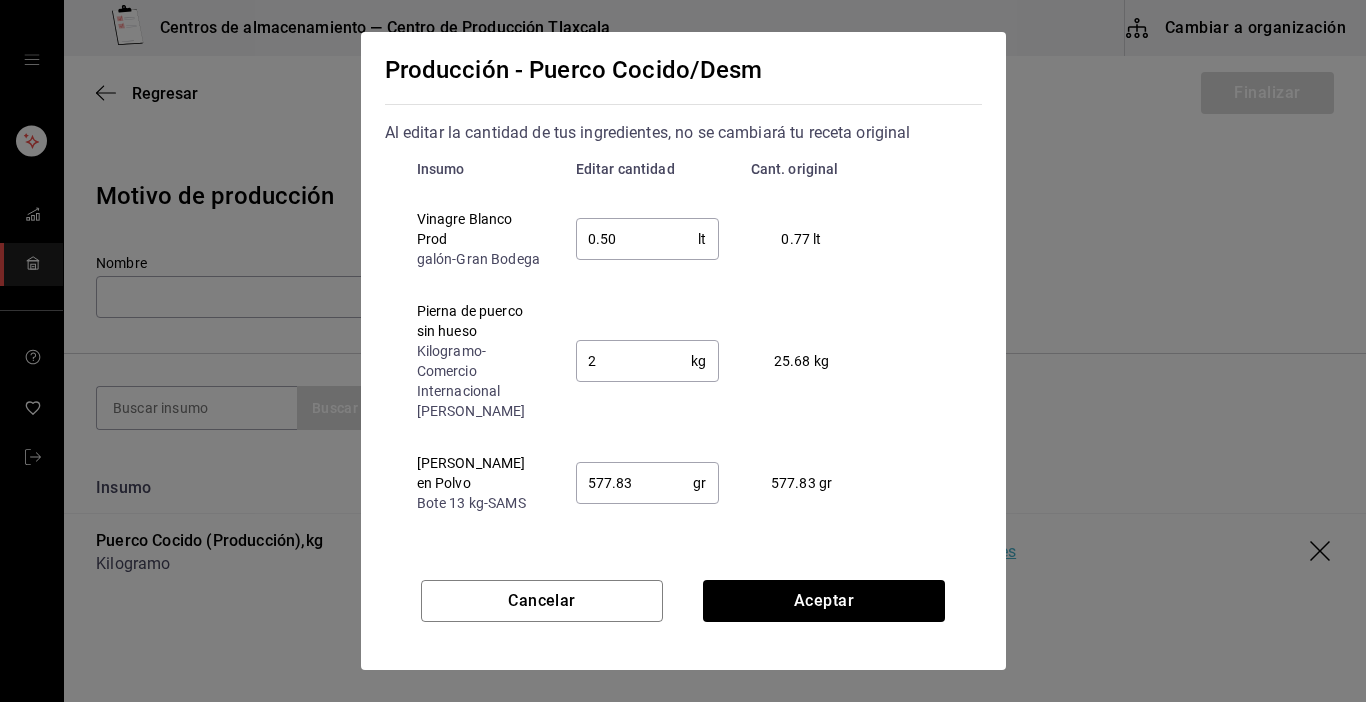 type 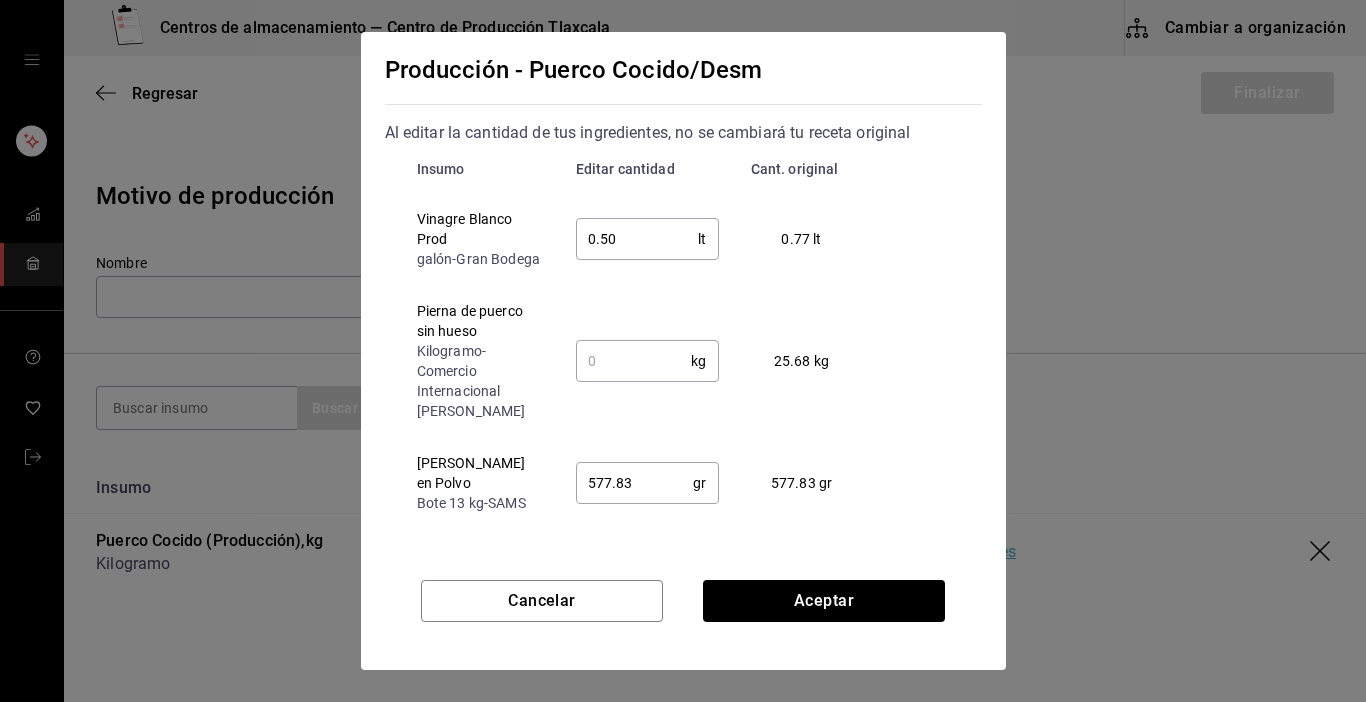 type on "0.5" 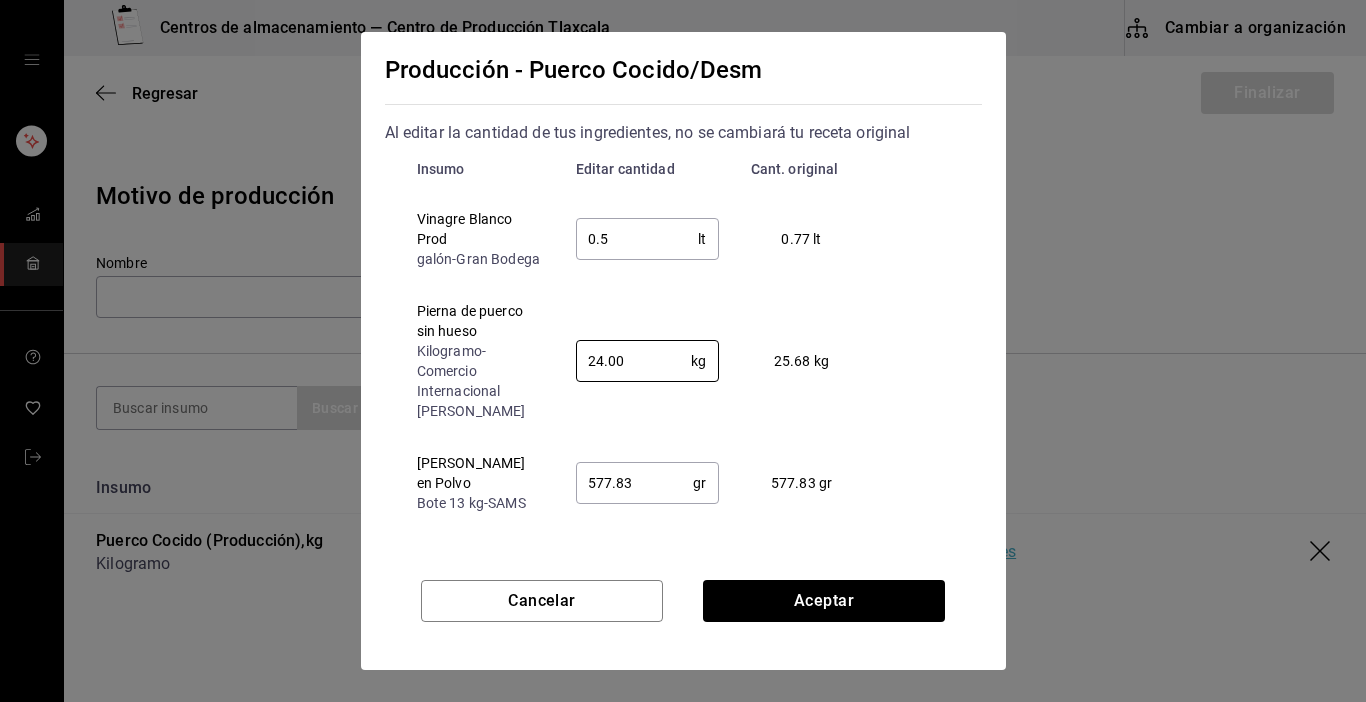 type on "24.00" 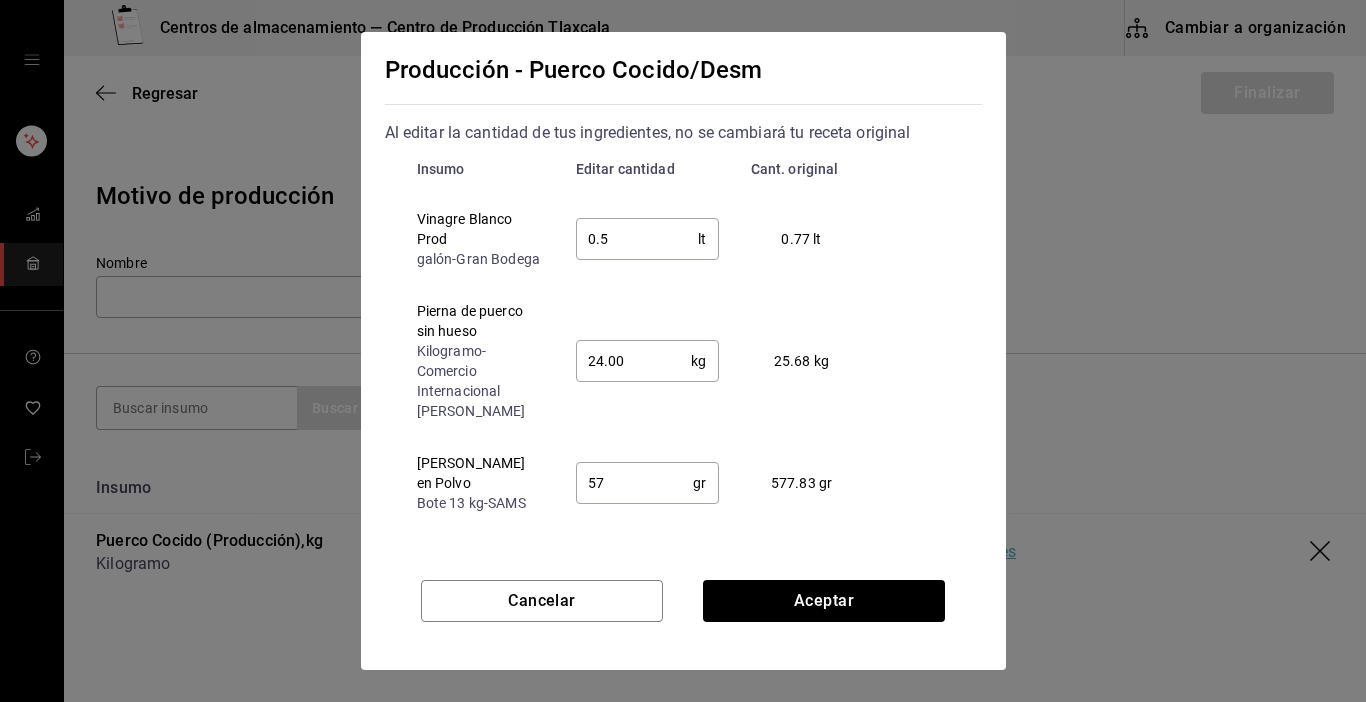 type on "5" 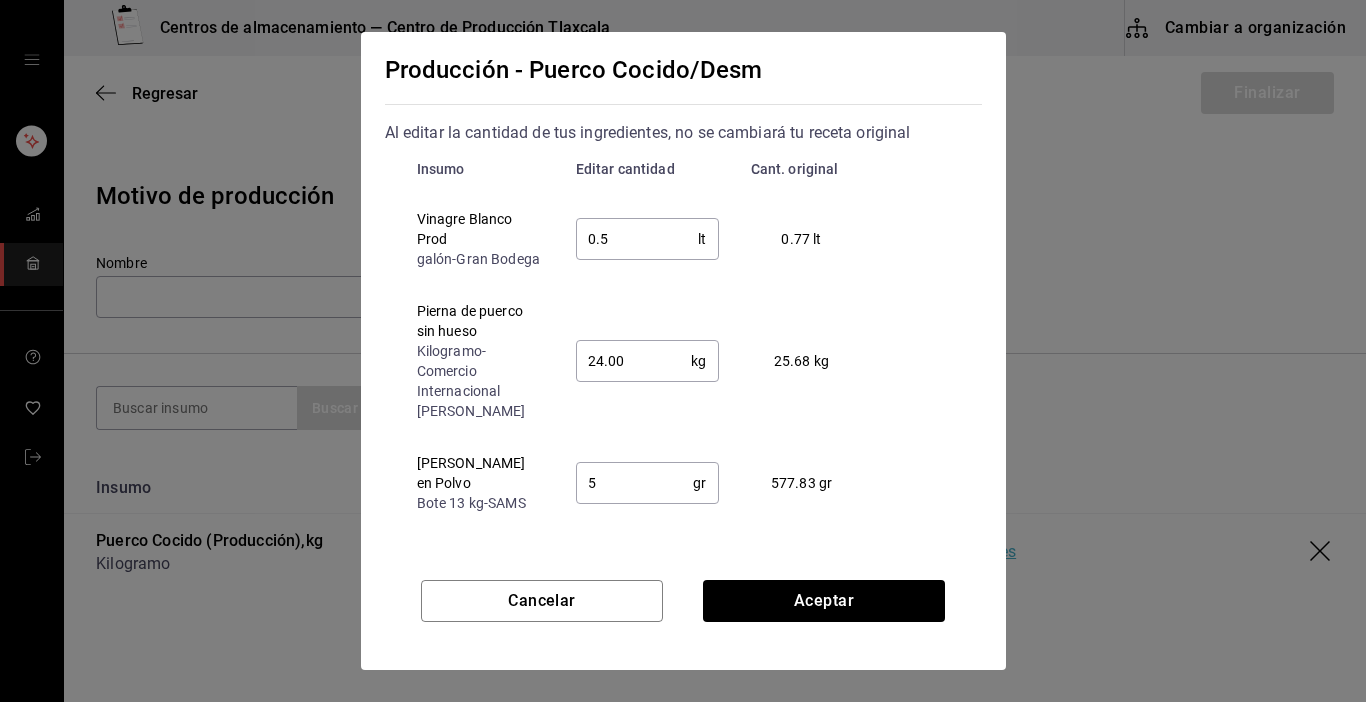 type on "24" 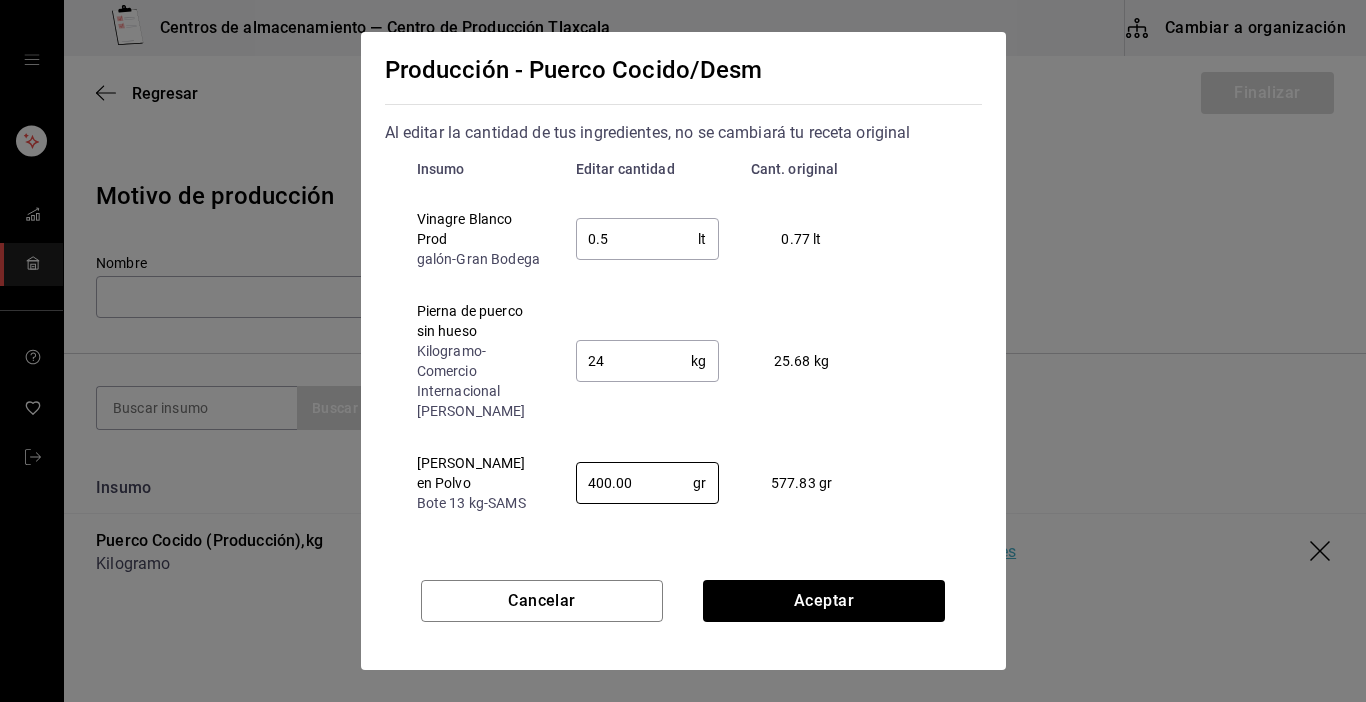 type on "400.00" 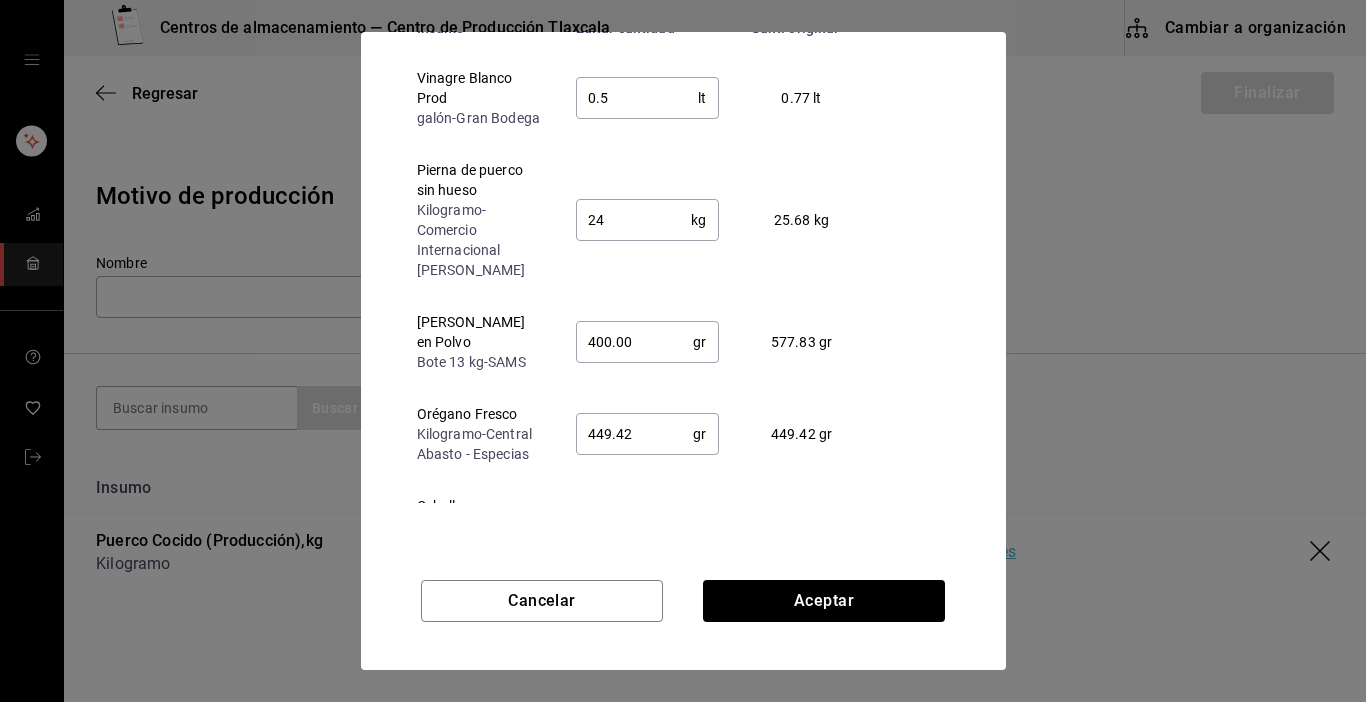 scroll, scrollTop: 152, scrollLeft: 0, axis: vertical 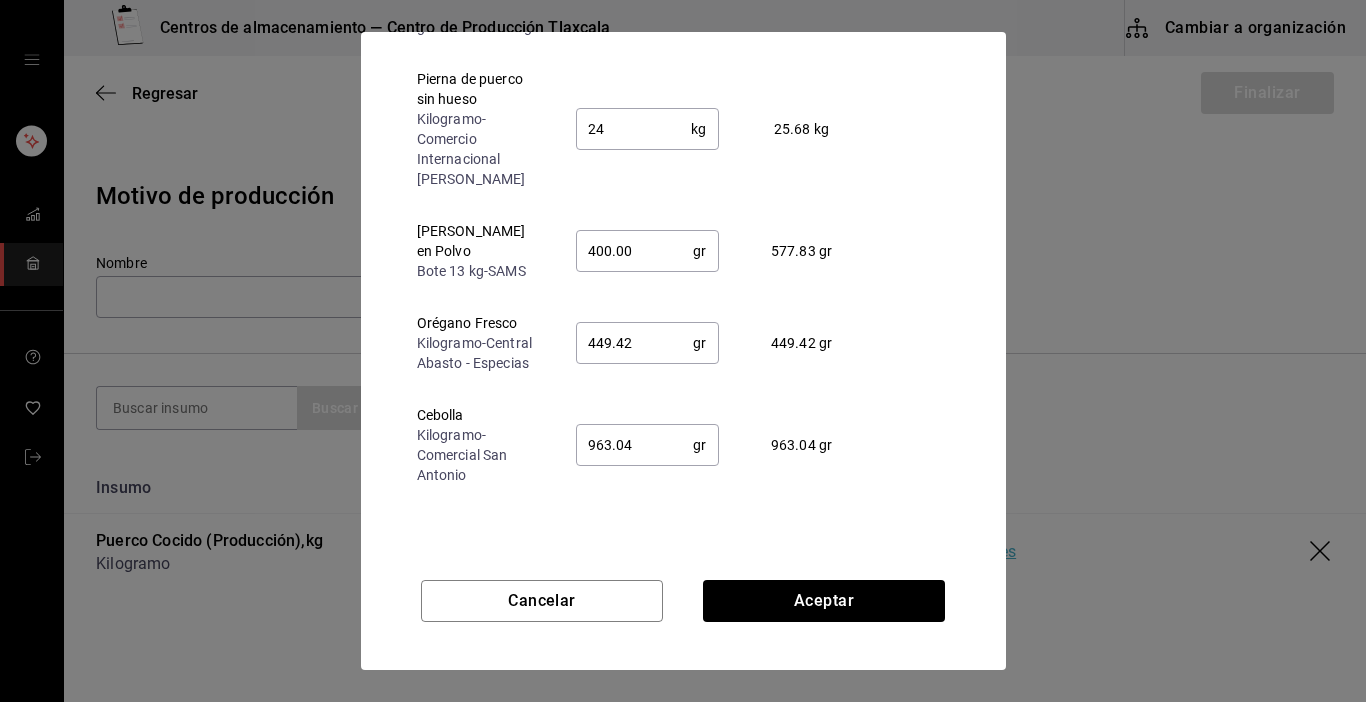 click on "449.42" at bounding box center [635, 343] 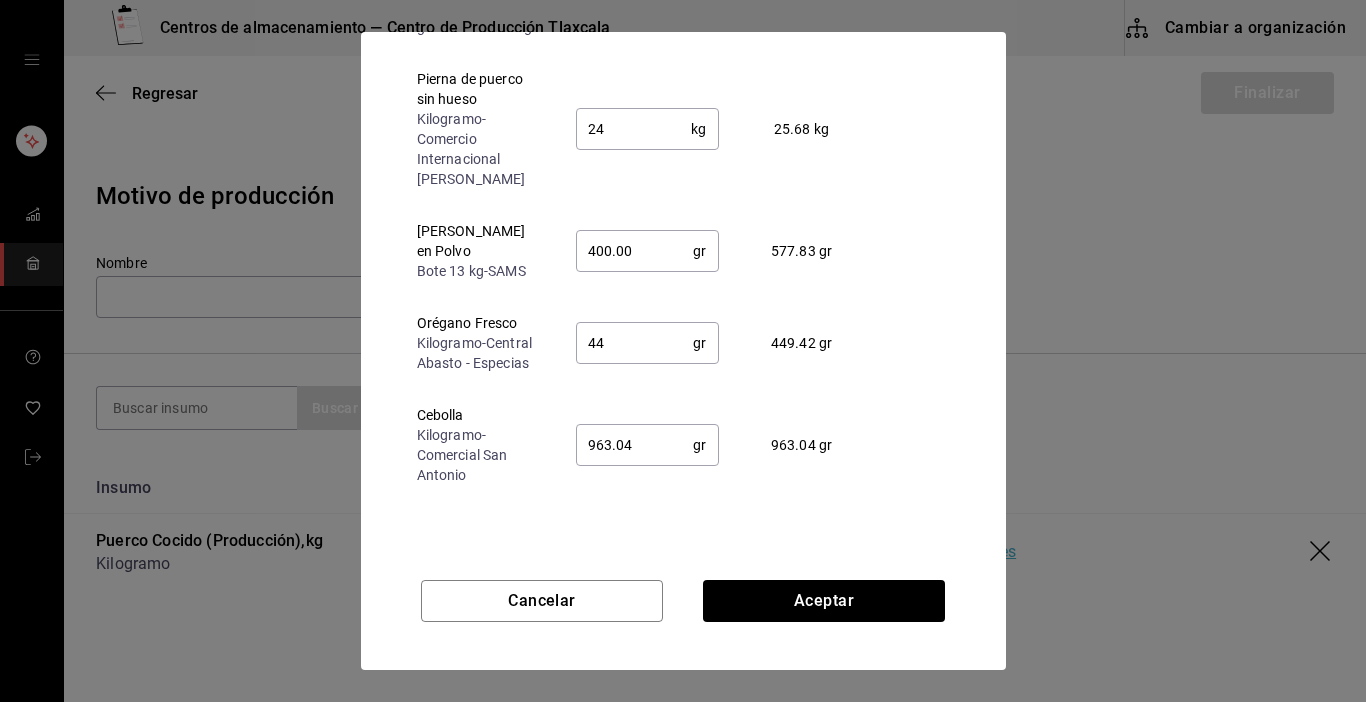 type on "4" 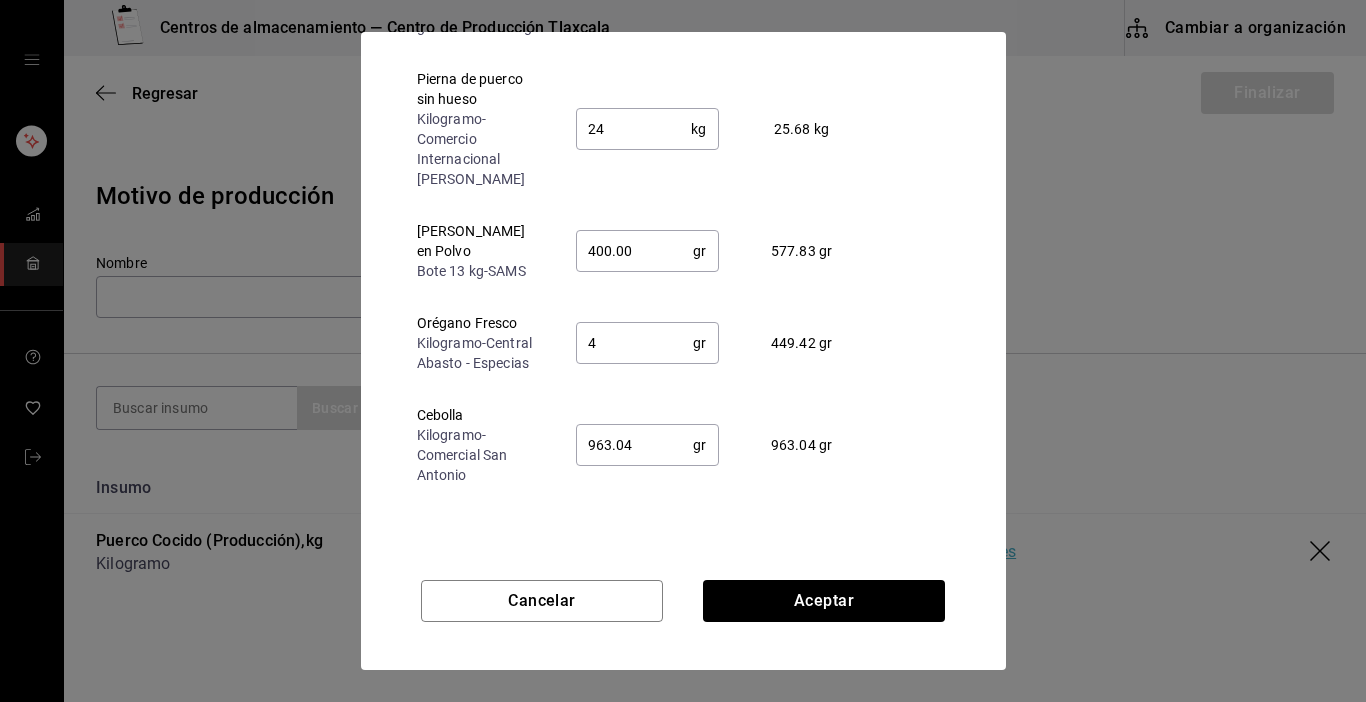 type on "400" 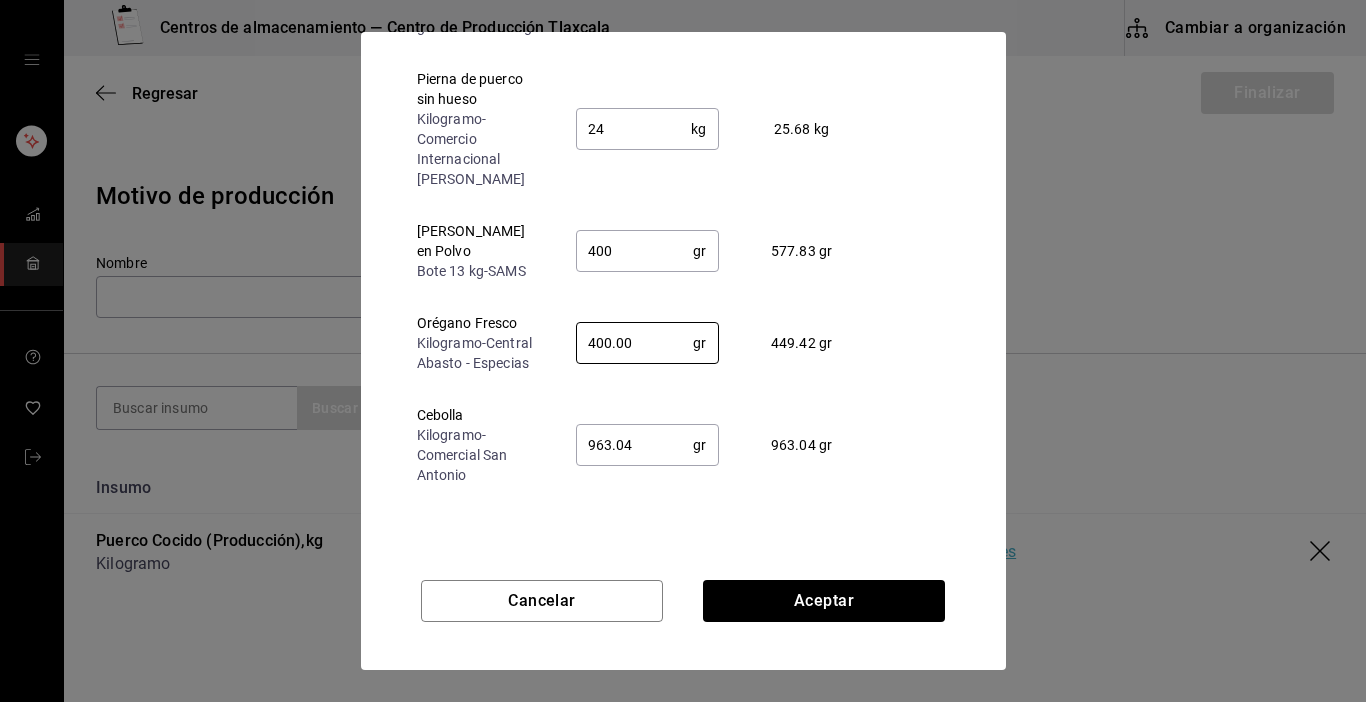 type on "400.00" 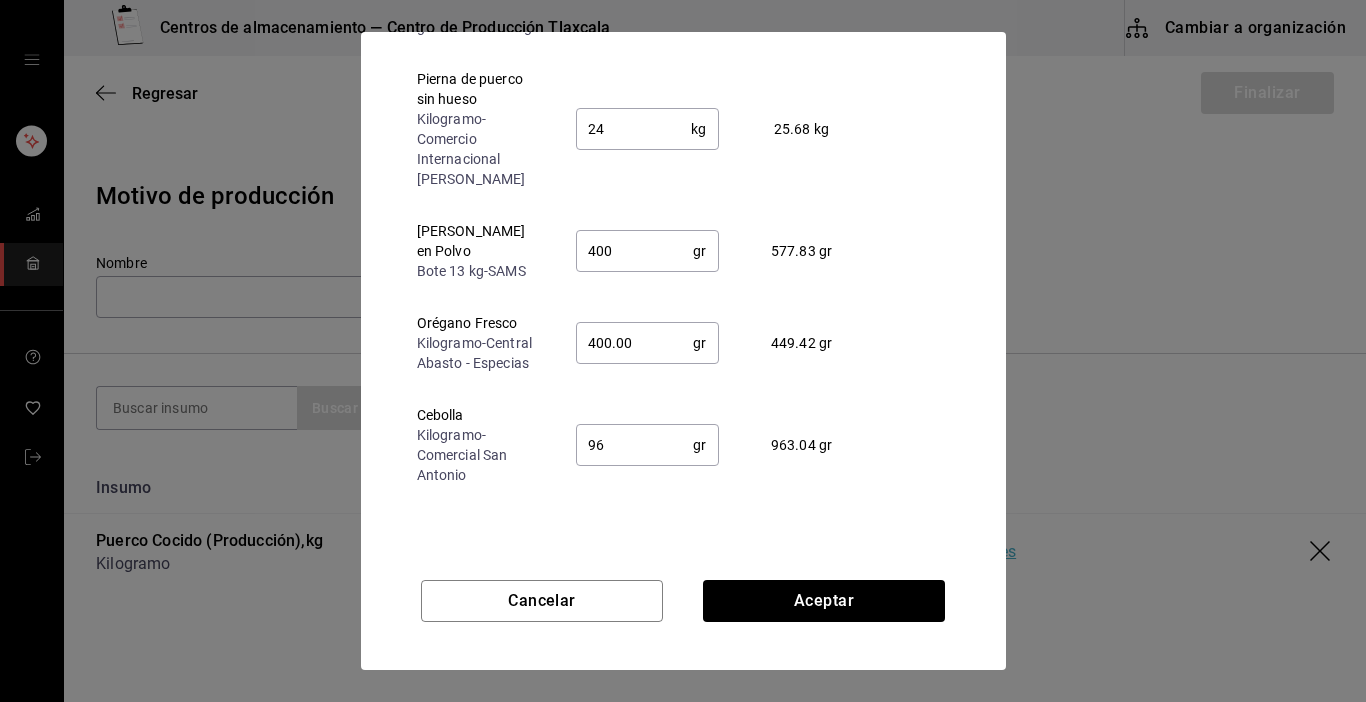 type on "9" 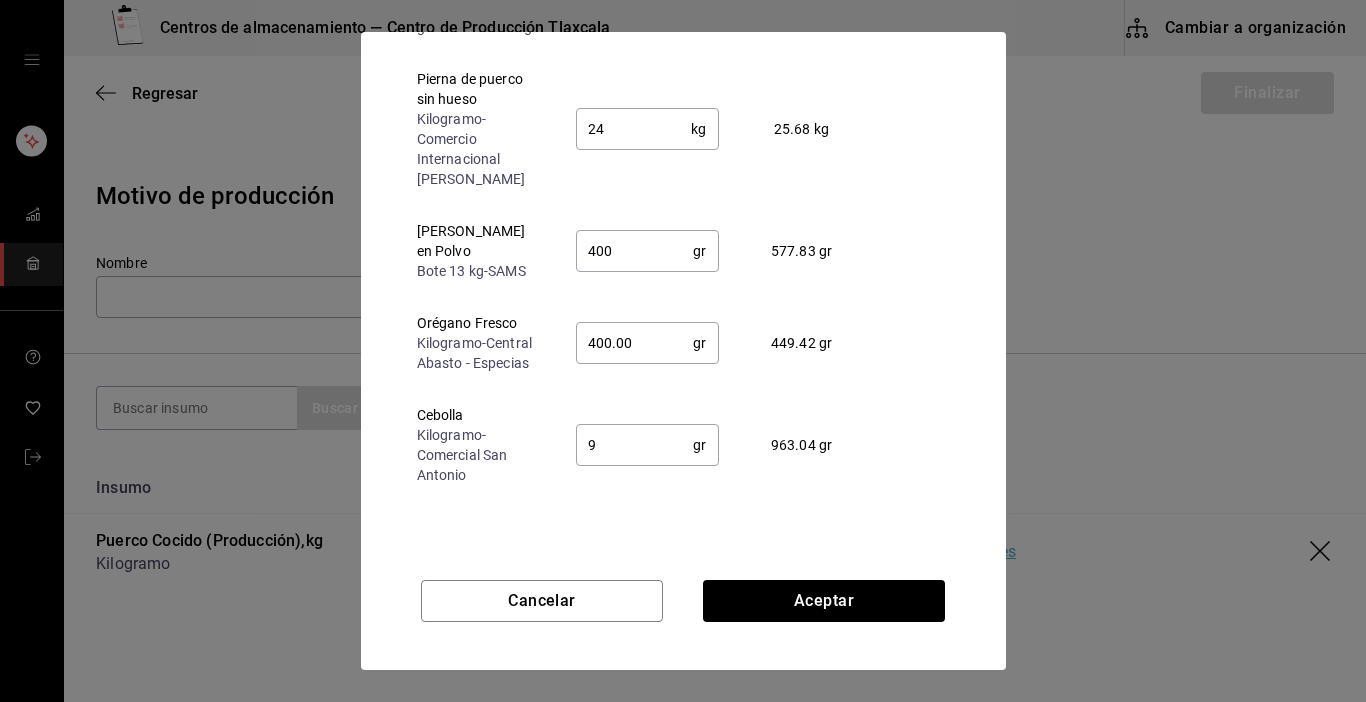 type 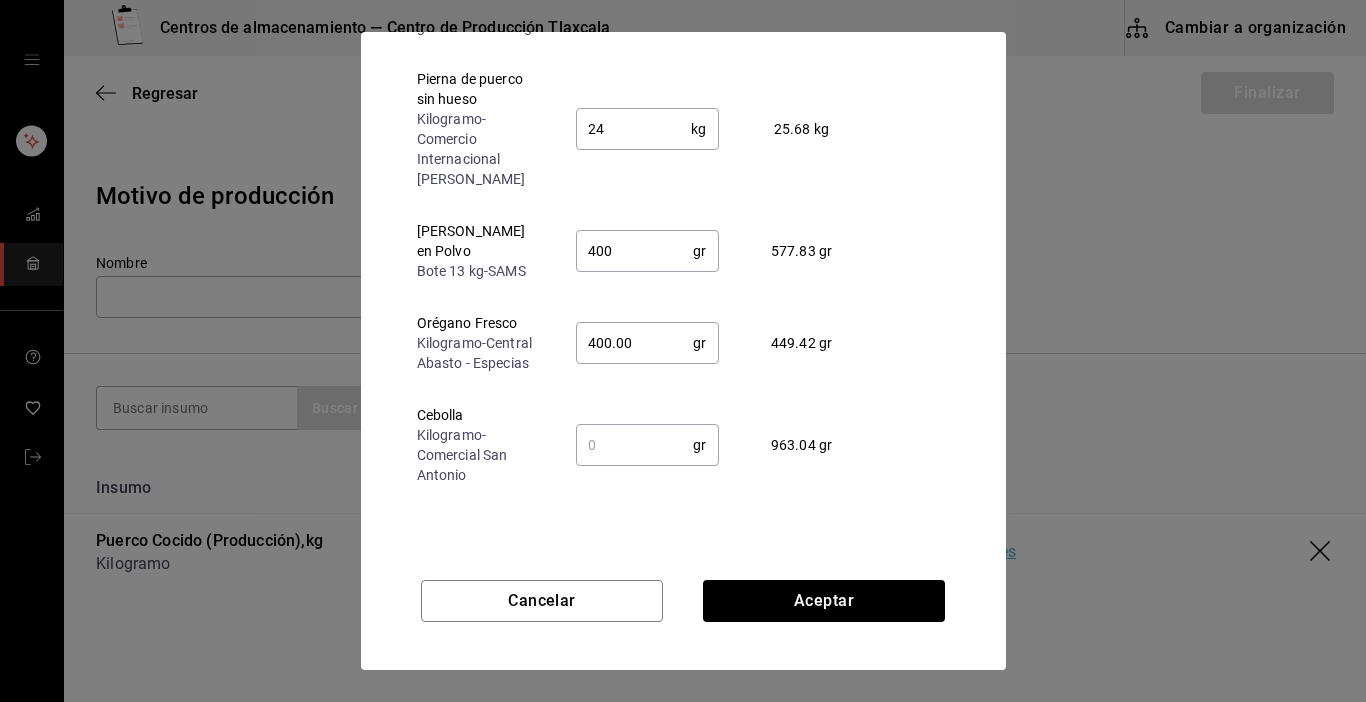 type on "400" 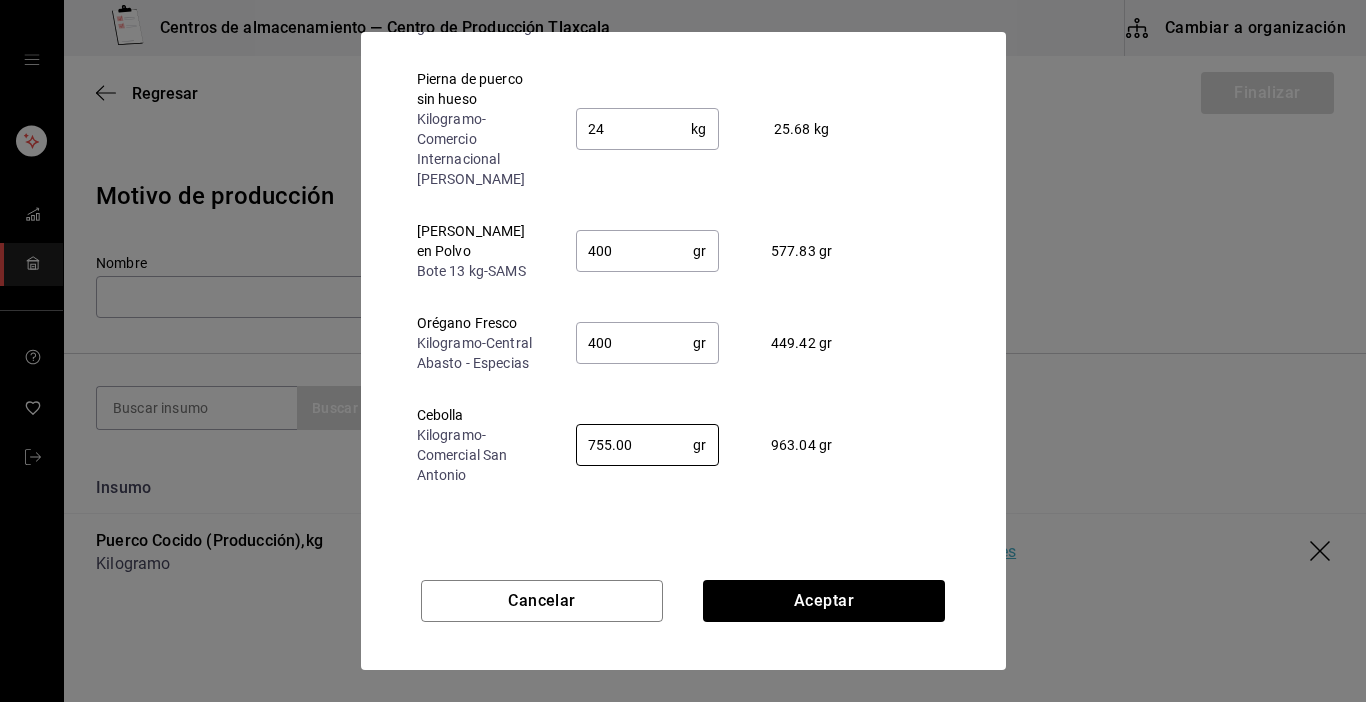 type on "755.00" 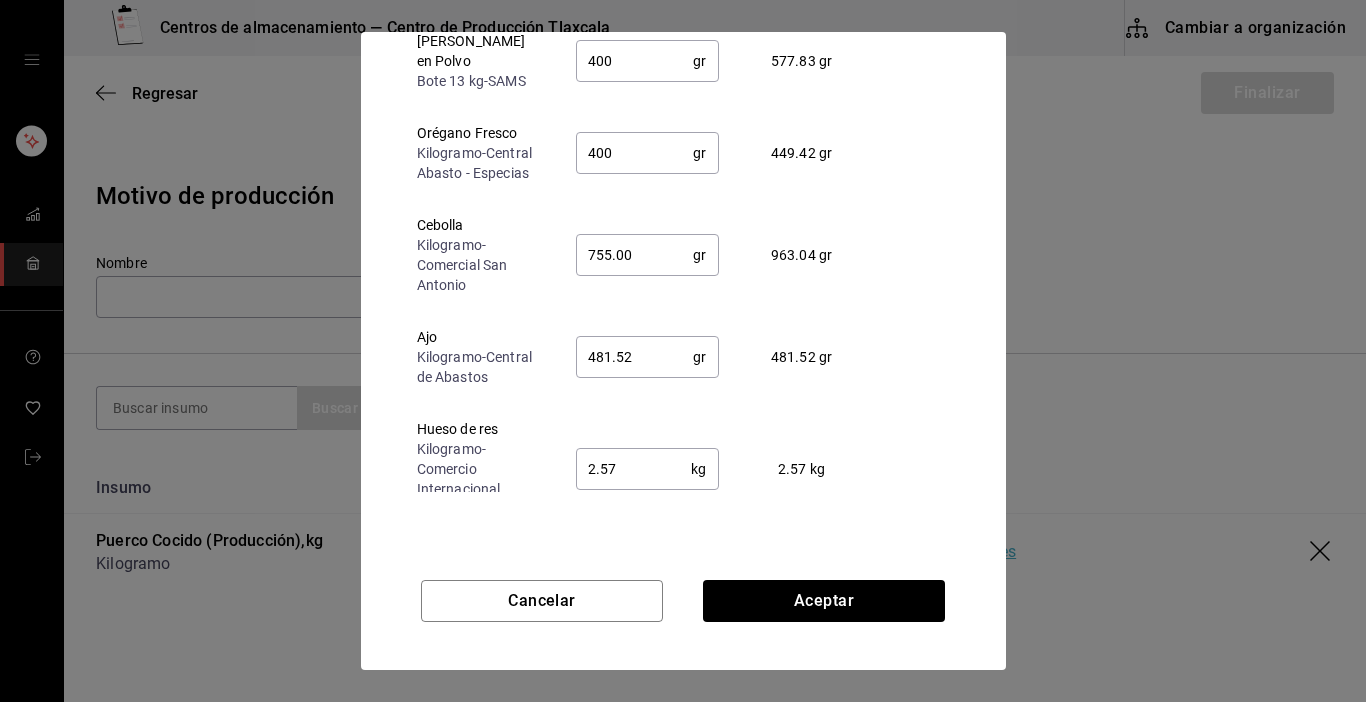 scroll, scrollTop: 280, scrollLeft: 0, axis: vertical 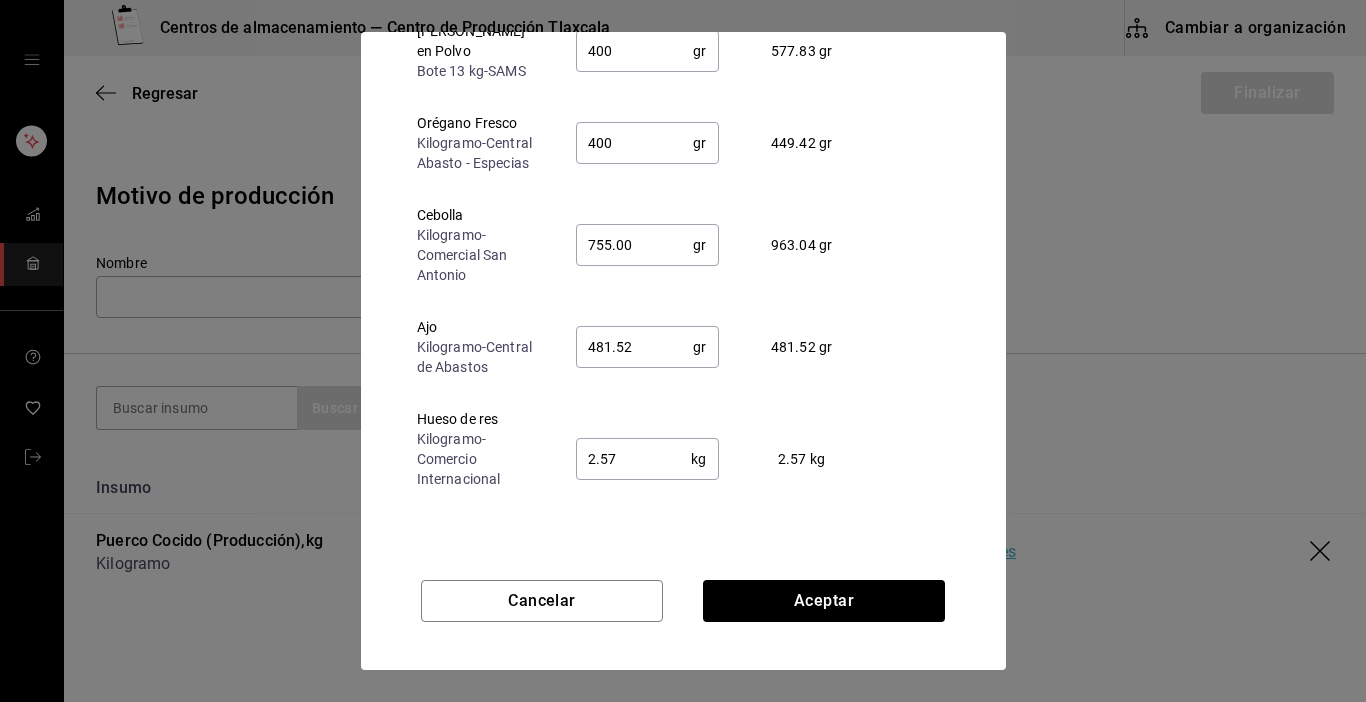 click on "481.52 gr ​" at bounding box center [647, 347] 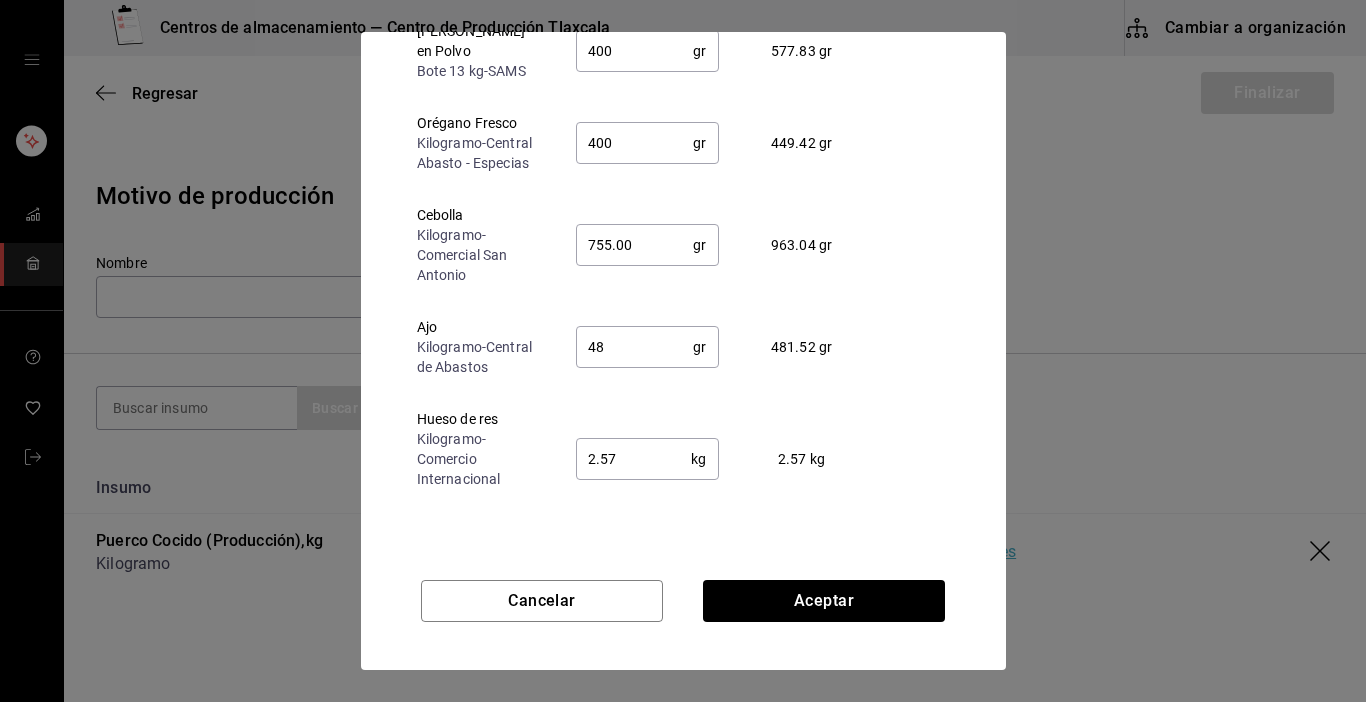 type on "4" 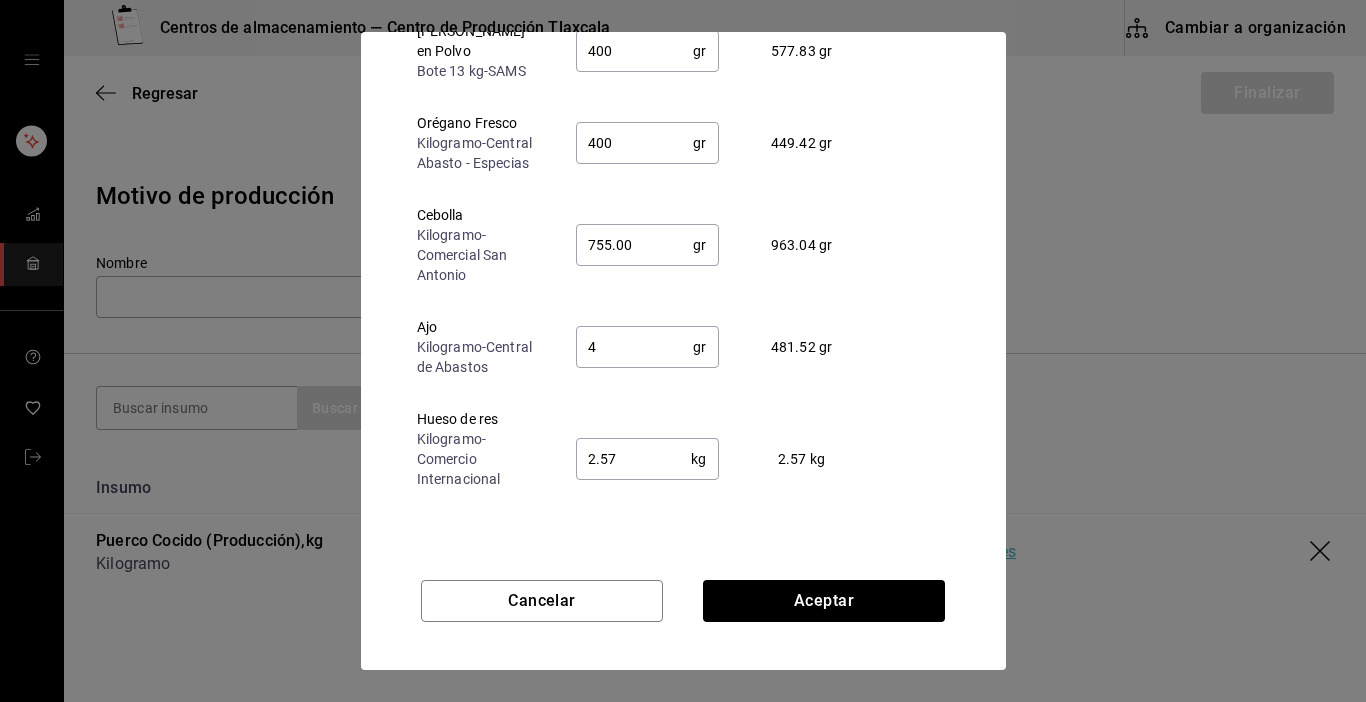 type 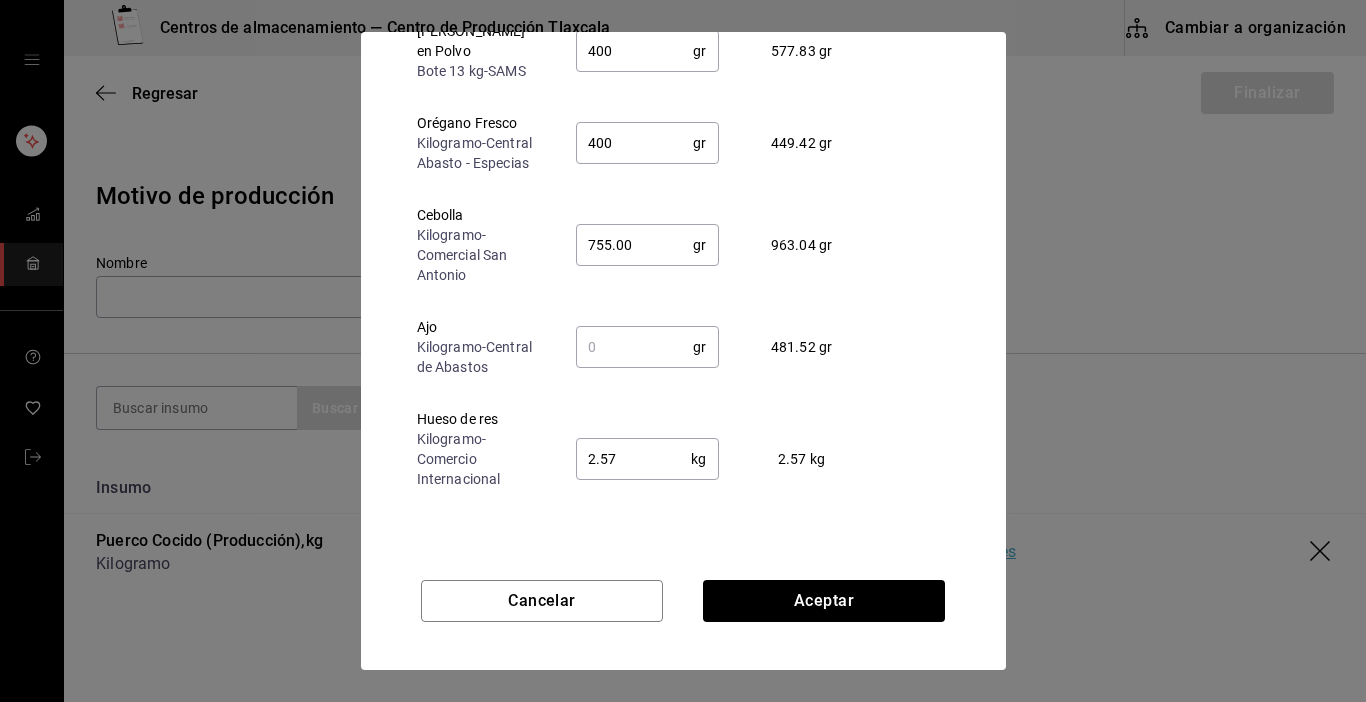 type on "755" 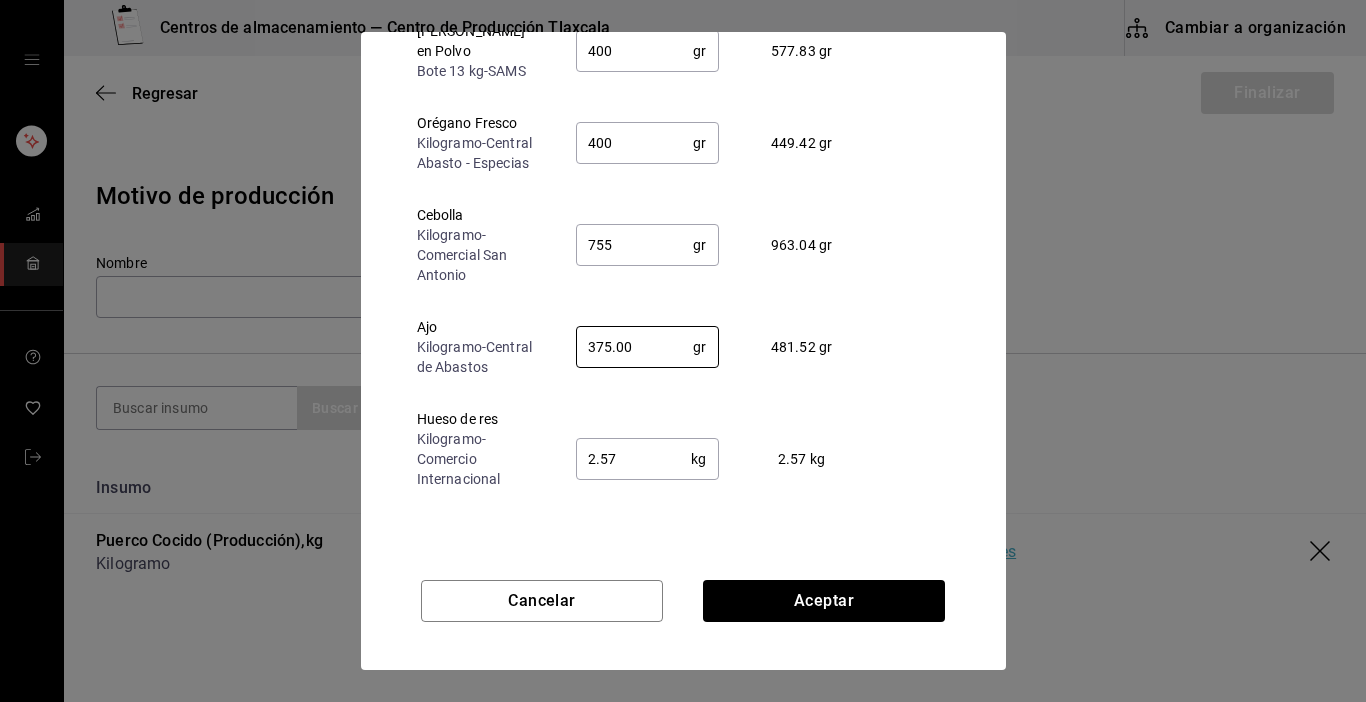 type on "375.00" 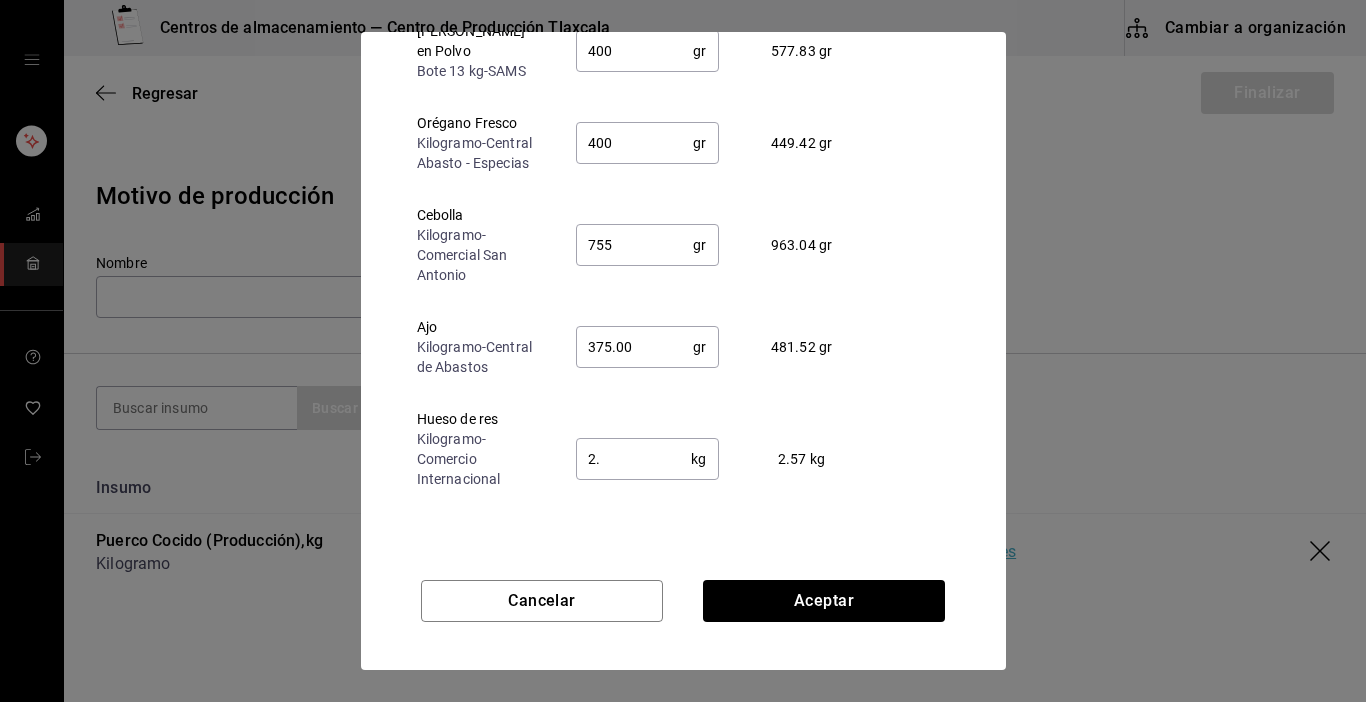 type on "2" 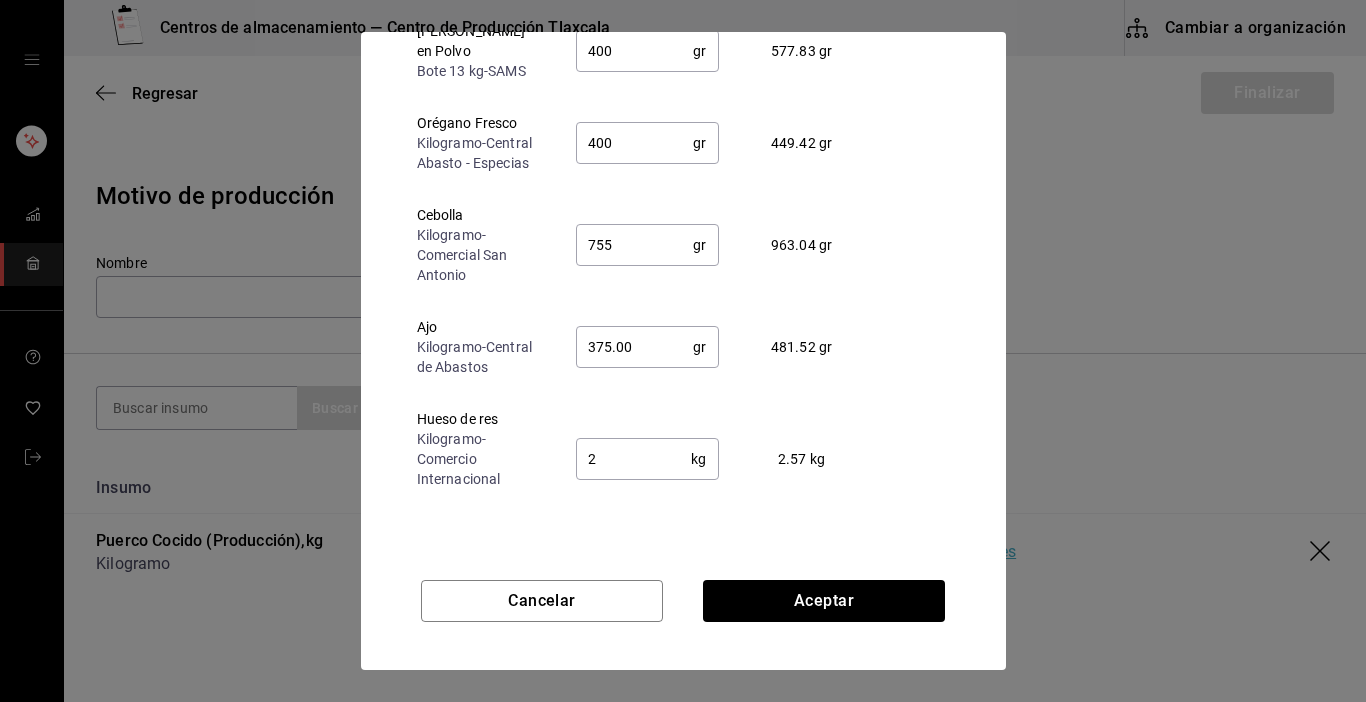 type 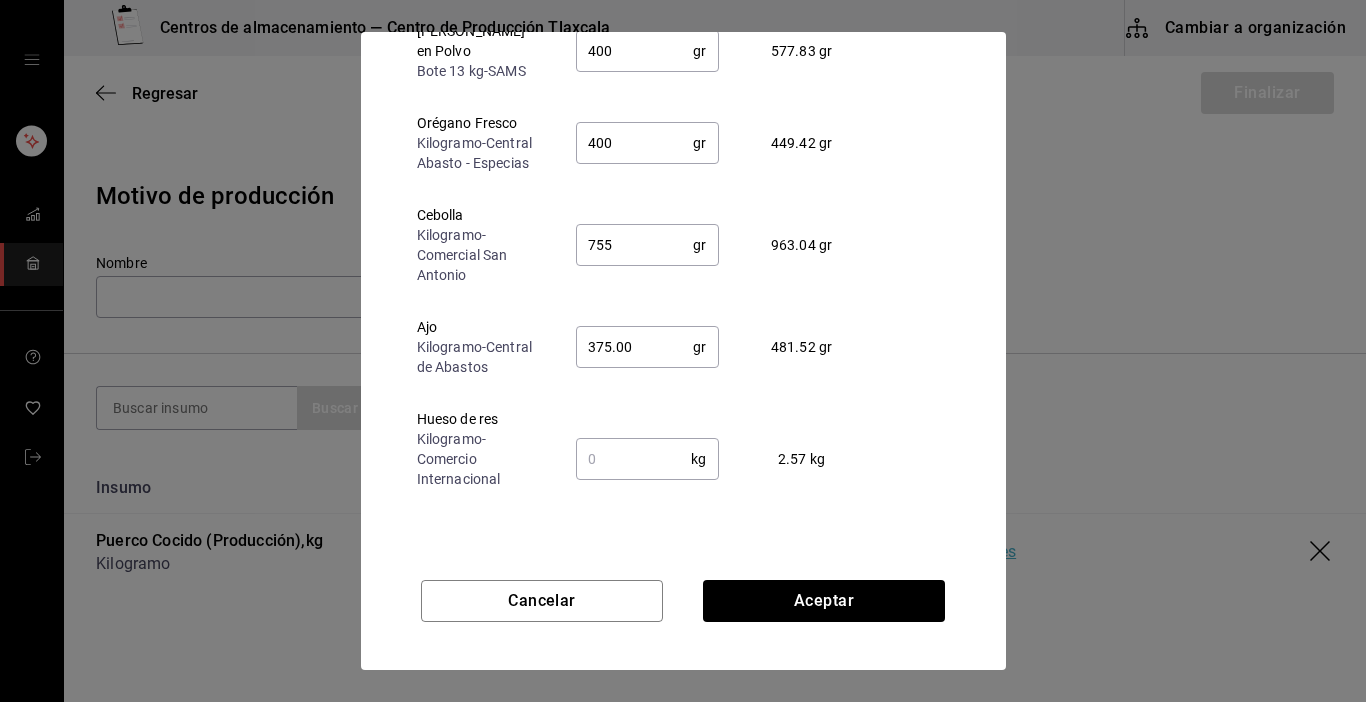 type on "375" 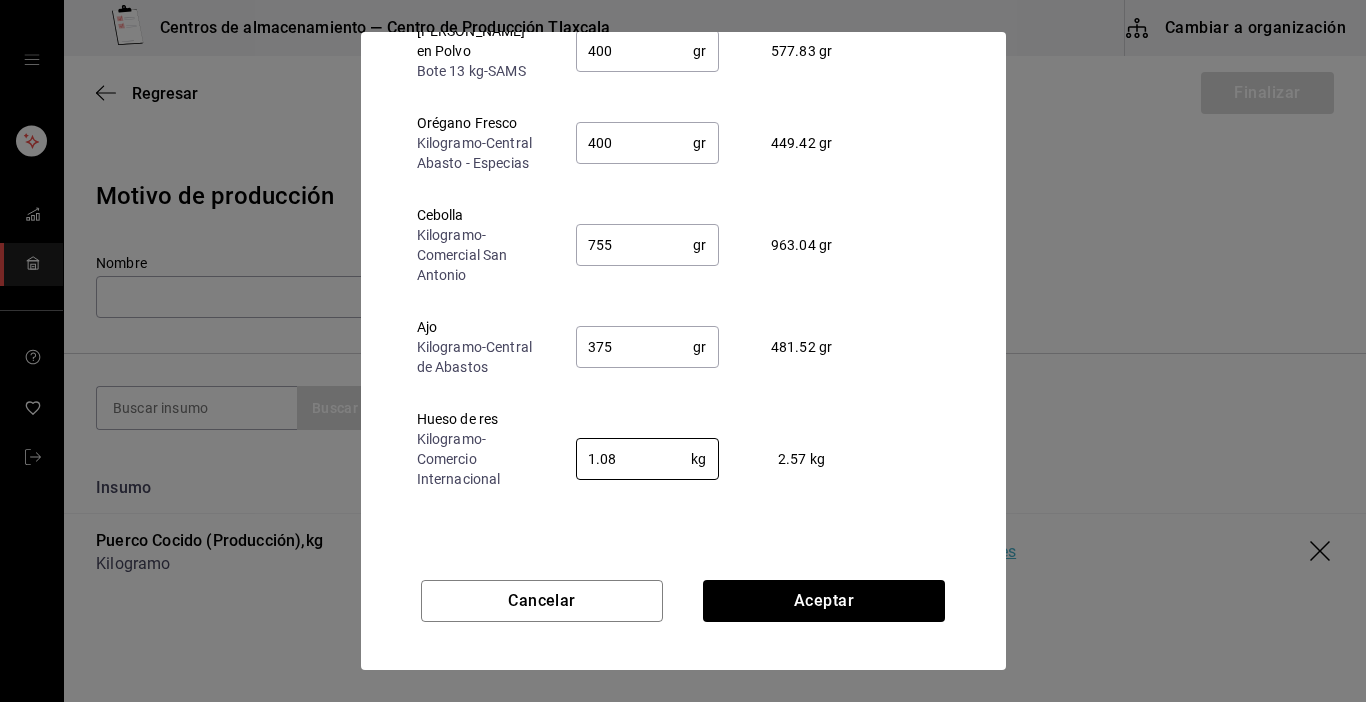 type on "1.08" 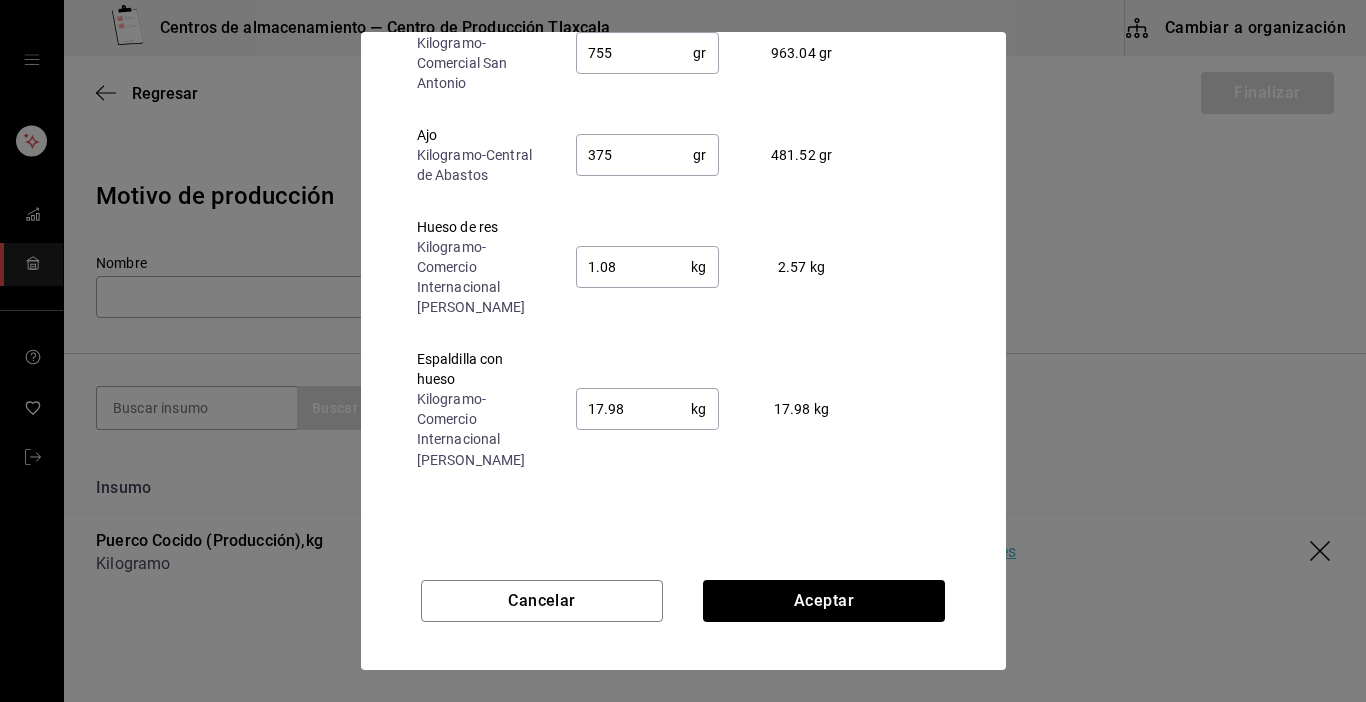 scroll, scrollTop: 480, scrollLeft: 0, axis: vertical 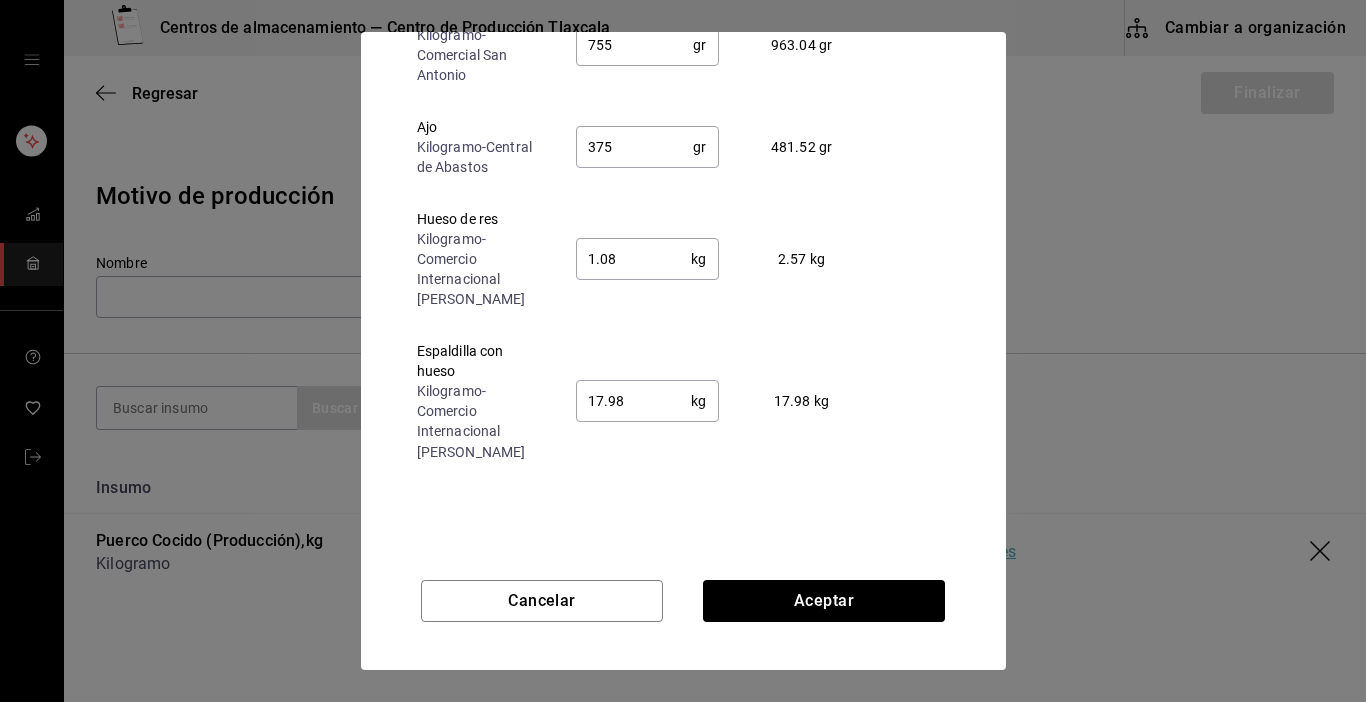 click on "17.98 kg ​" at bounding box center (647, 401) 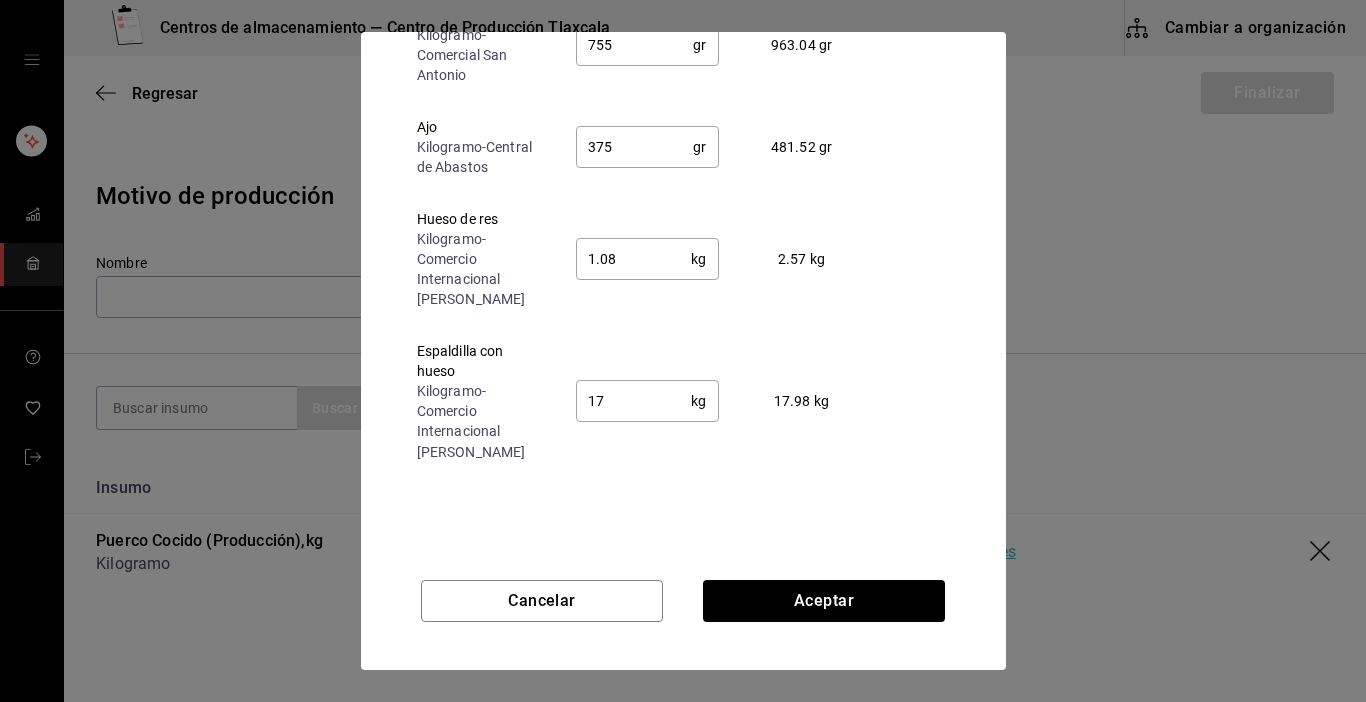 type on "1" 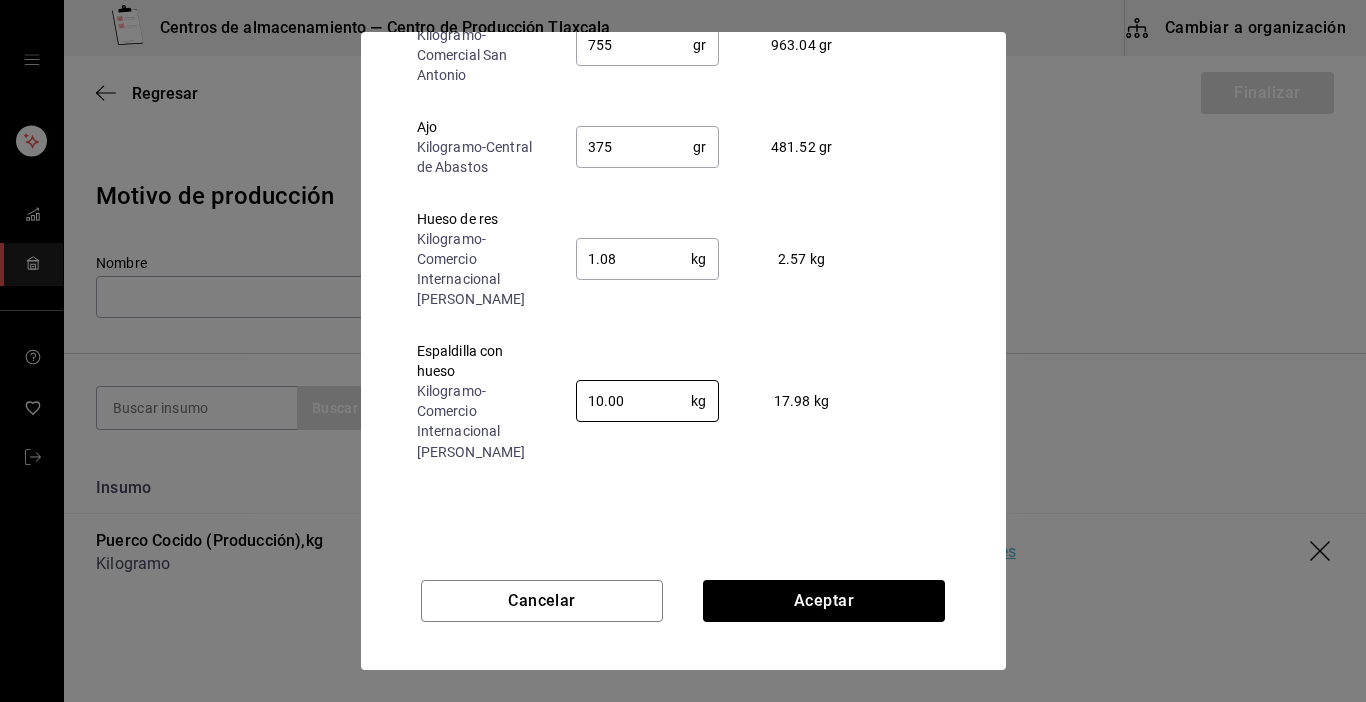 type on "10.00" 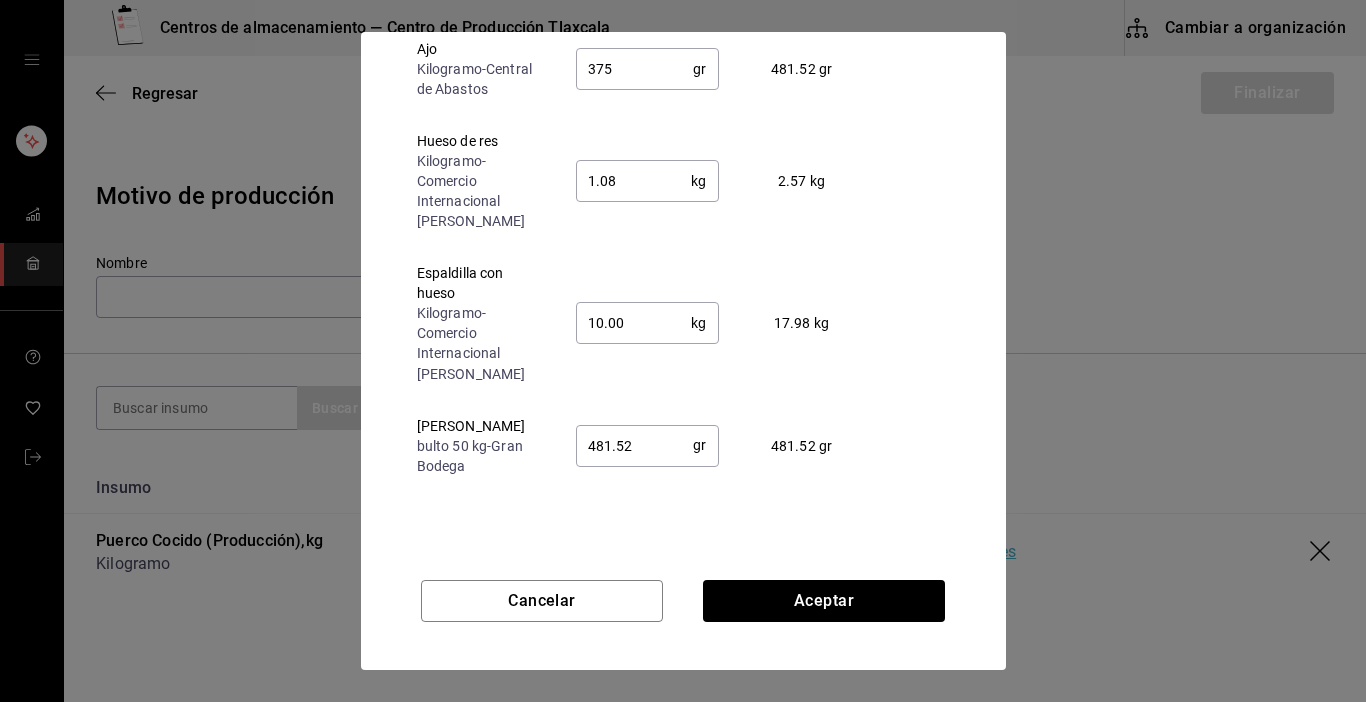 scroll, scrollTop: 561, scrollLeft: 0, axis: vertical 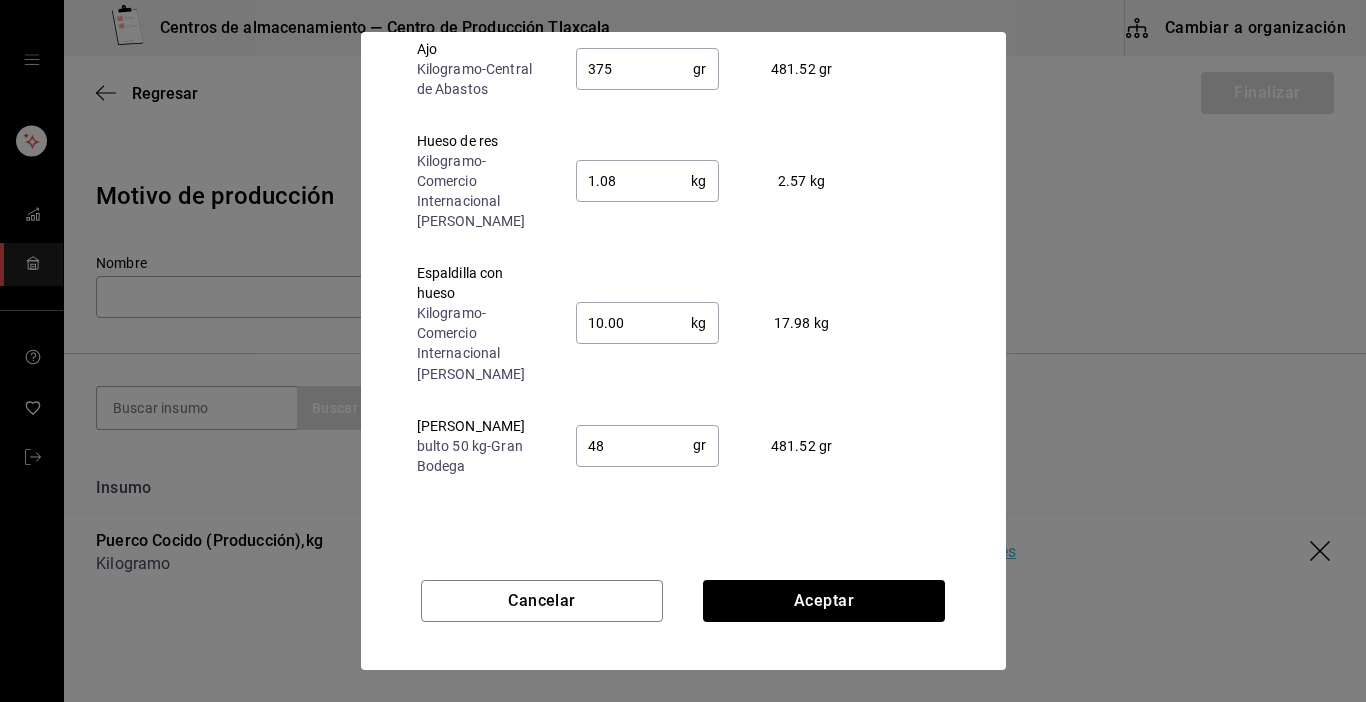 type on "4" 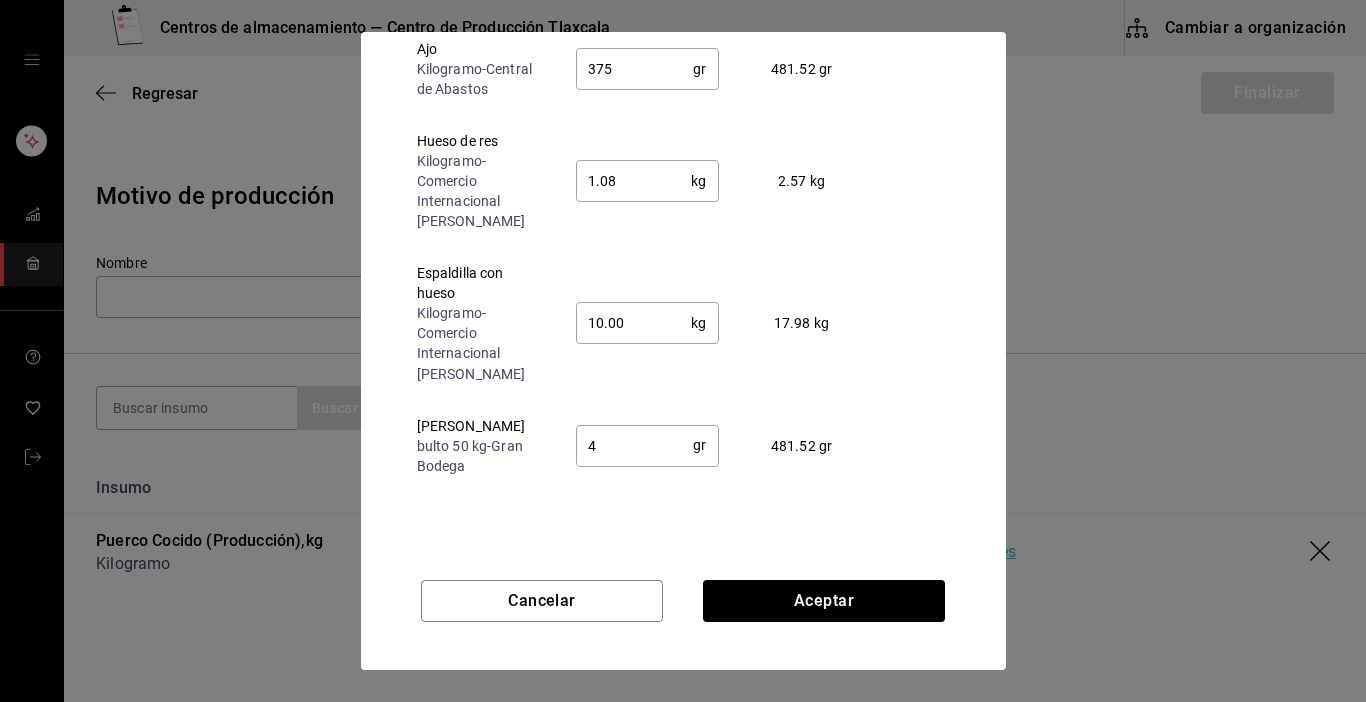type 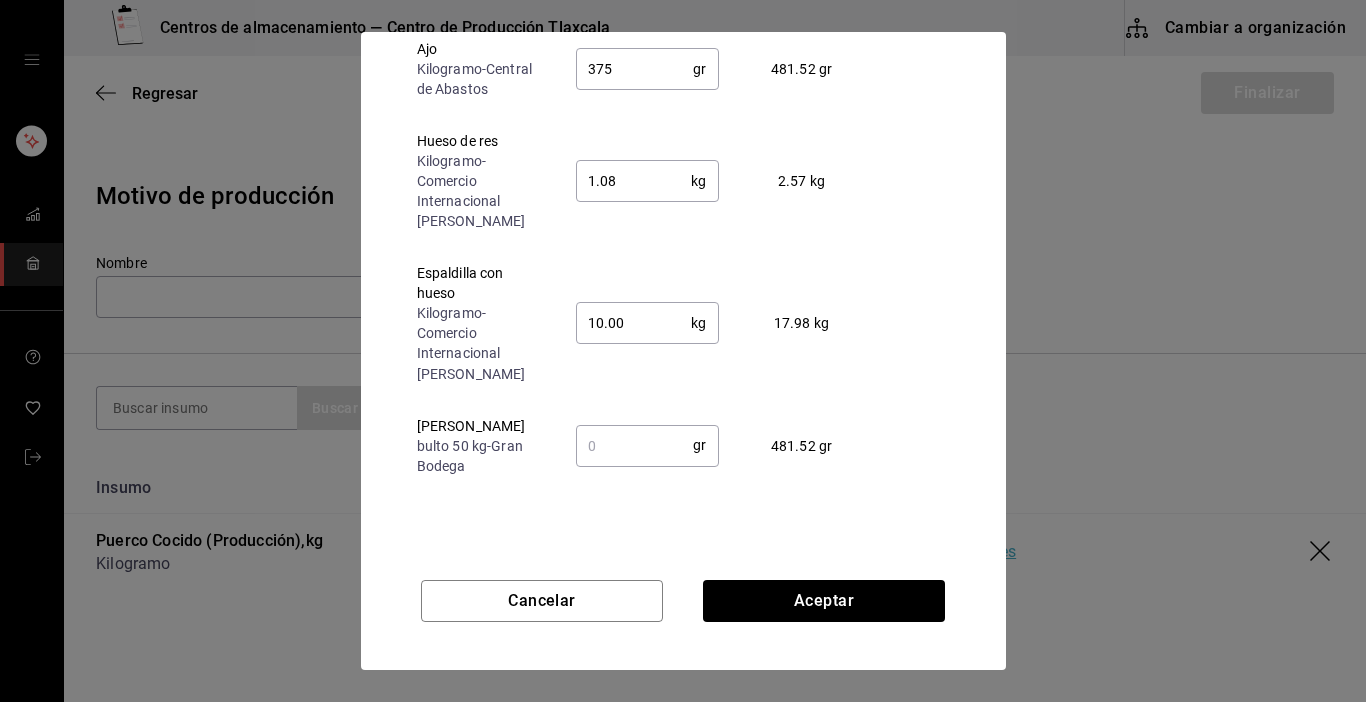 type on "10" 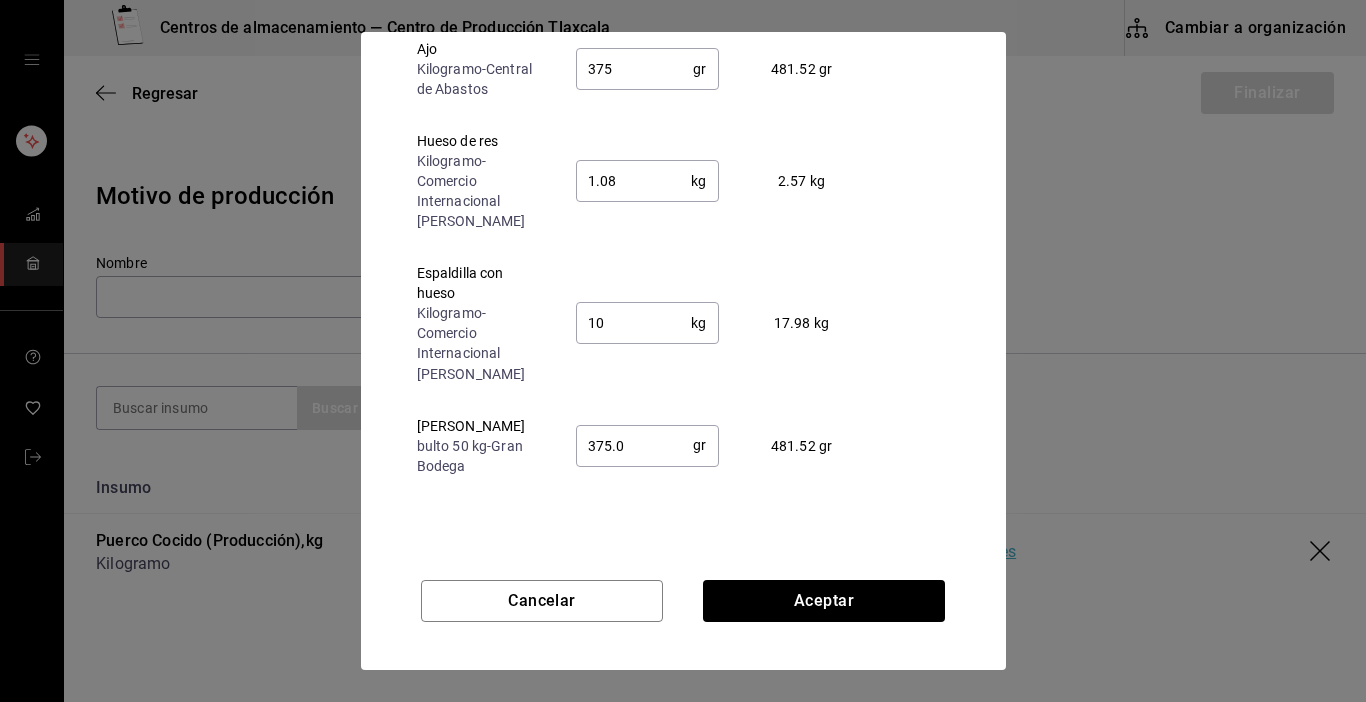 type on "375.00" 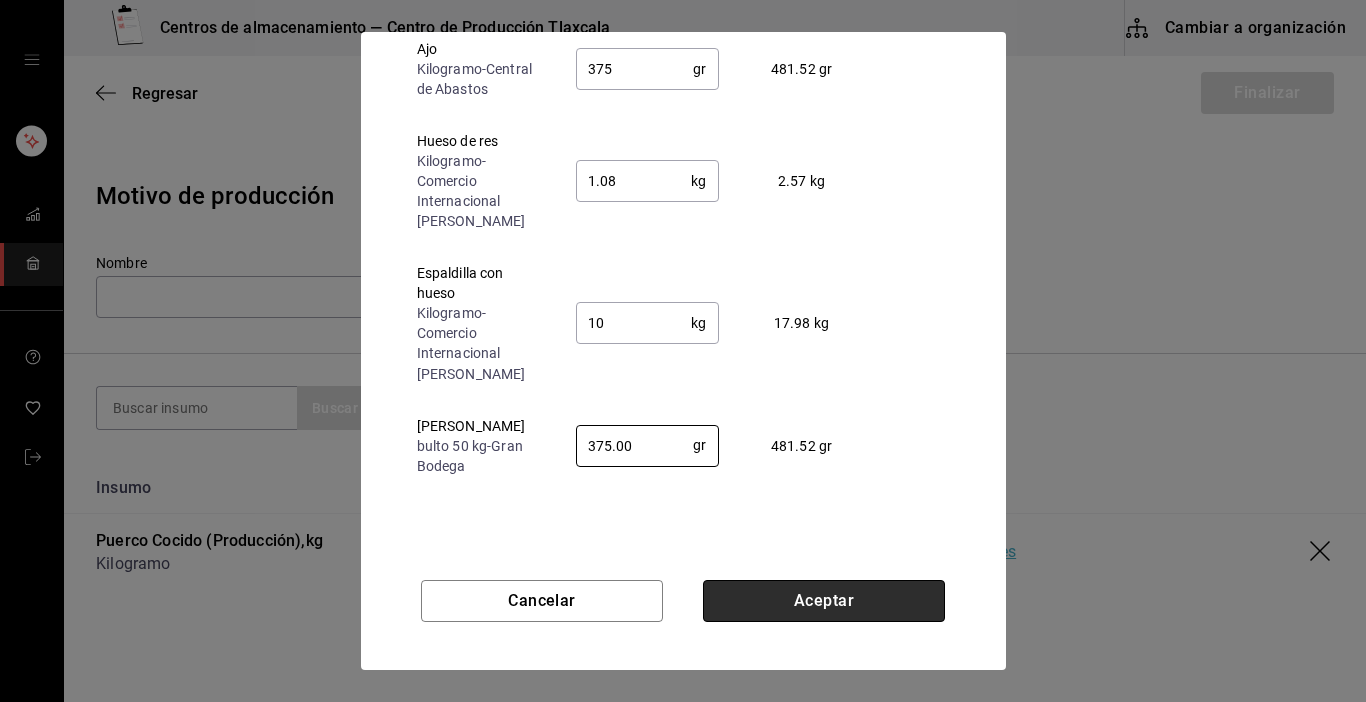 click on "Aceptar" at bounding box center [824, 601] 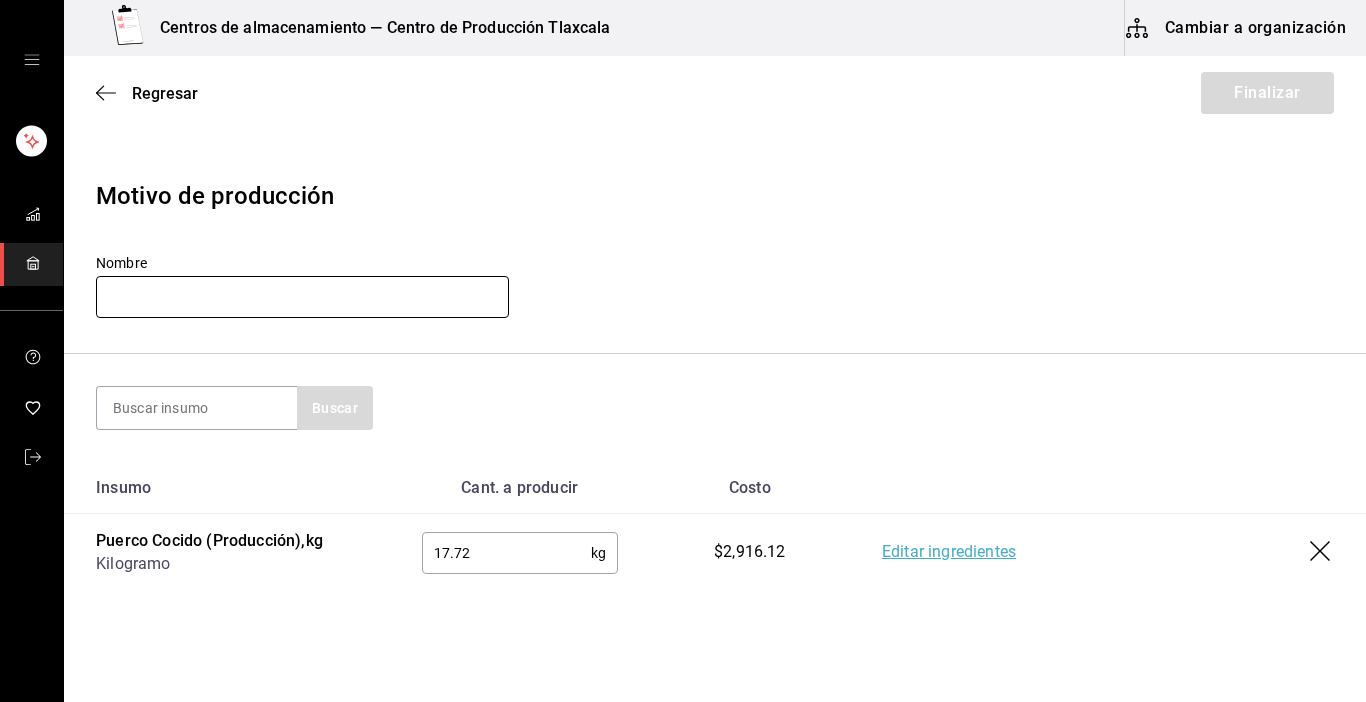 click at bounding box center [302, 297] 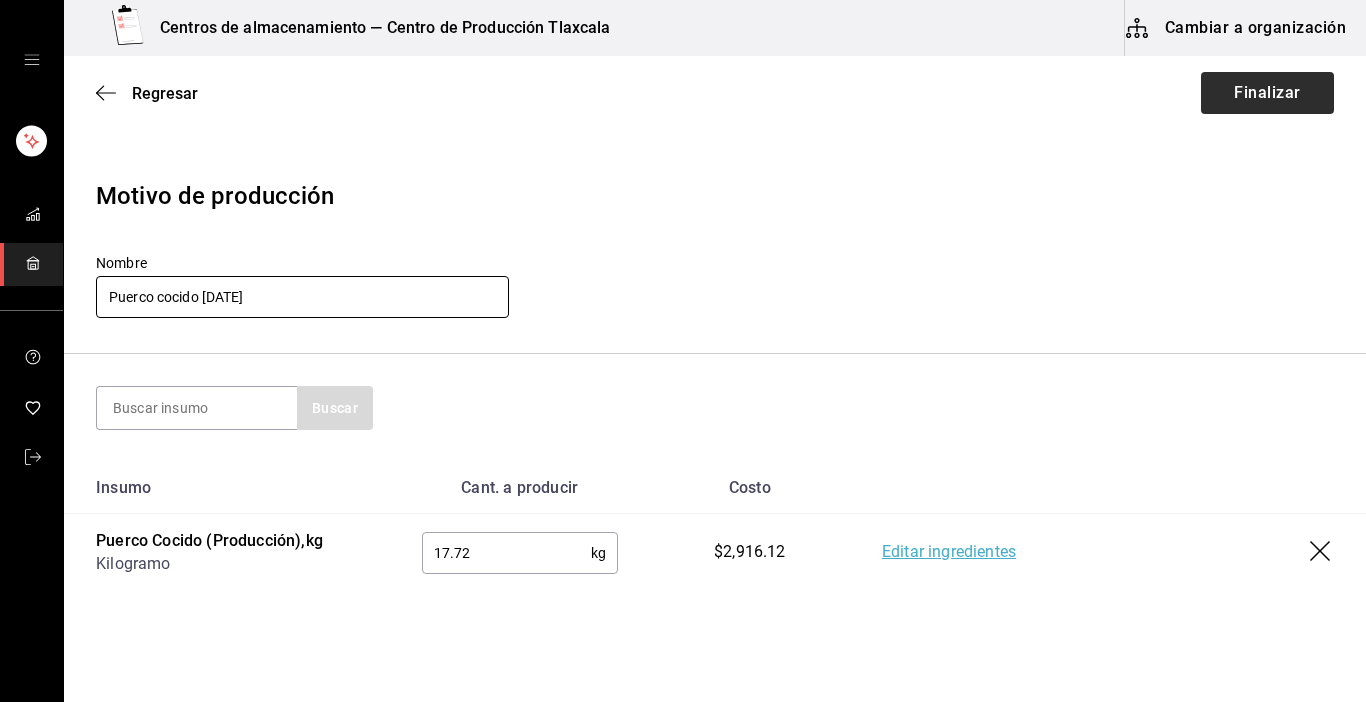 type on "Puerco cocido [DATE]" 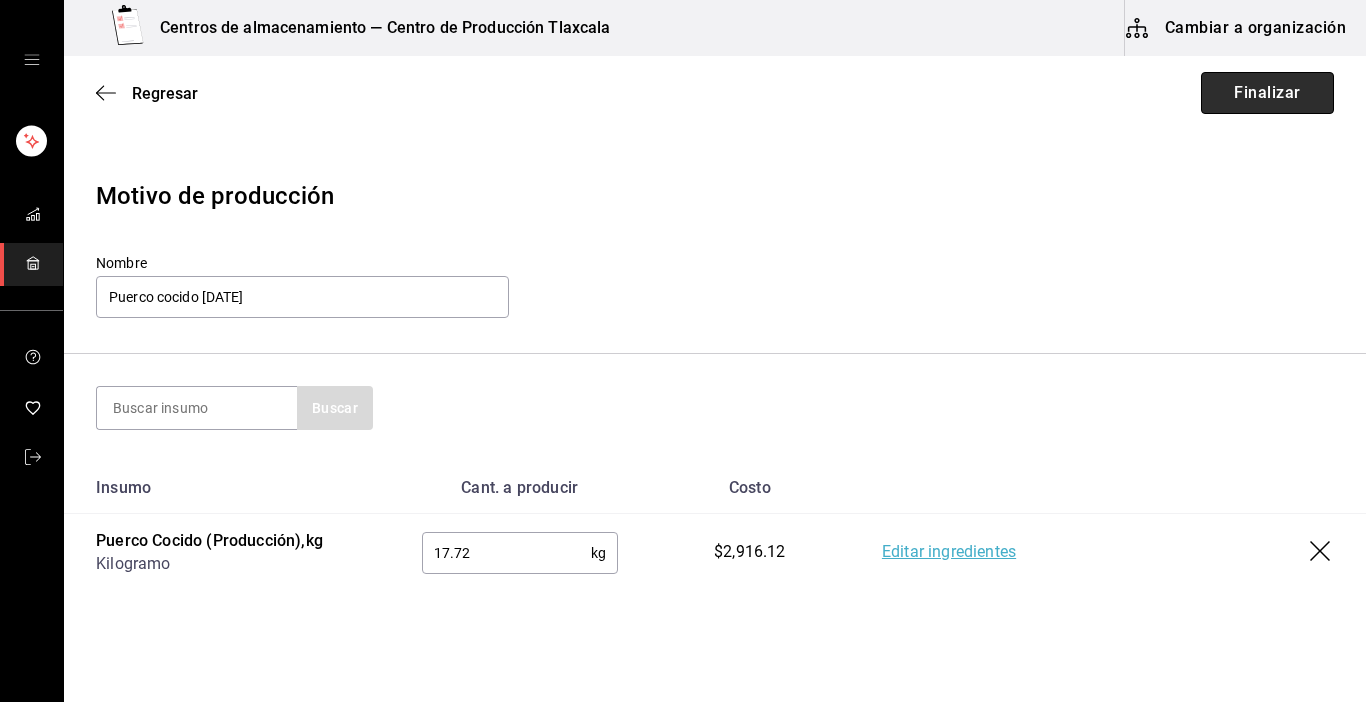click on "Finalizar" at bounding box center [1267, 93] 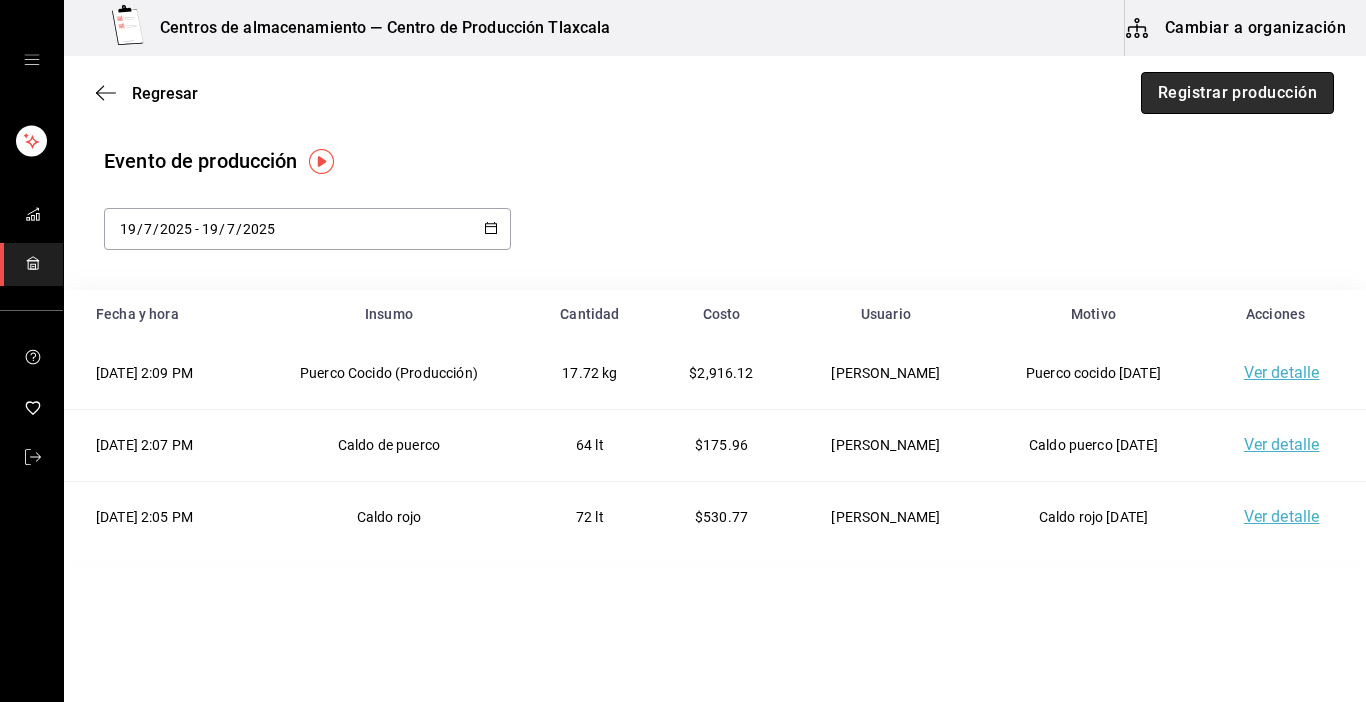 click on "Registrar producción" at bounding box center (1237, 93) 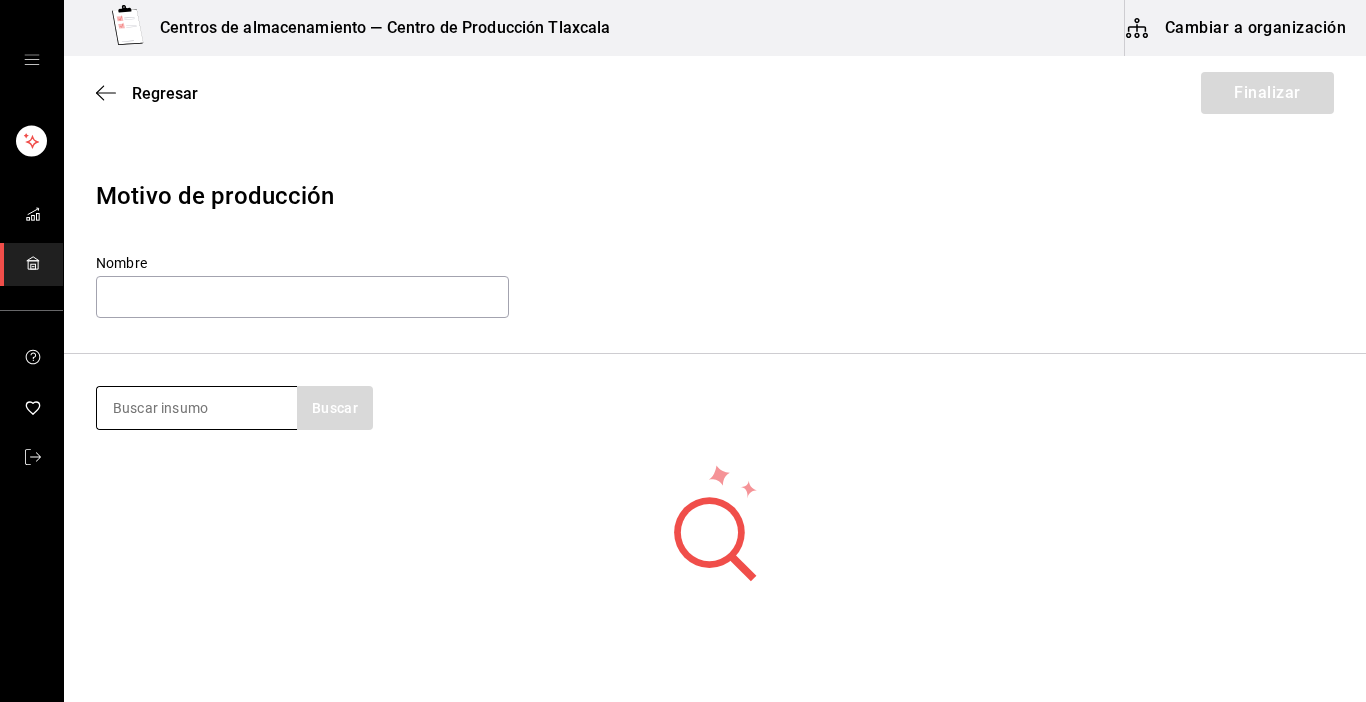 click at bounding box center [197, 408] 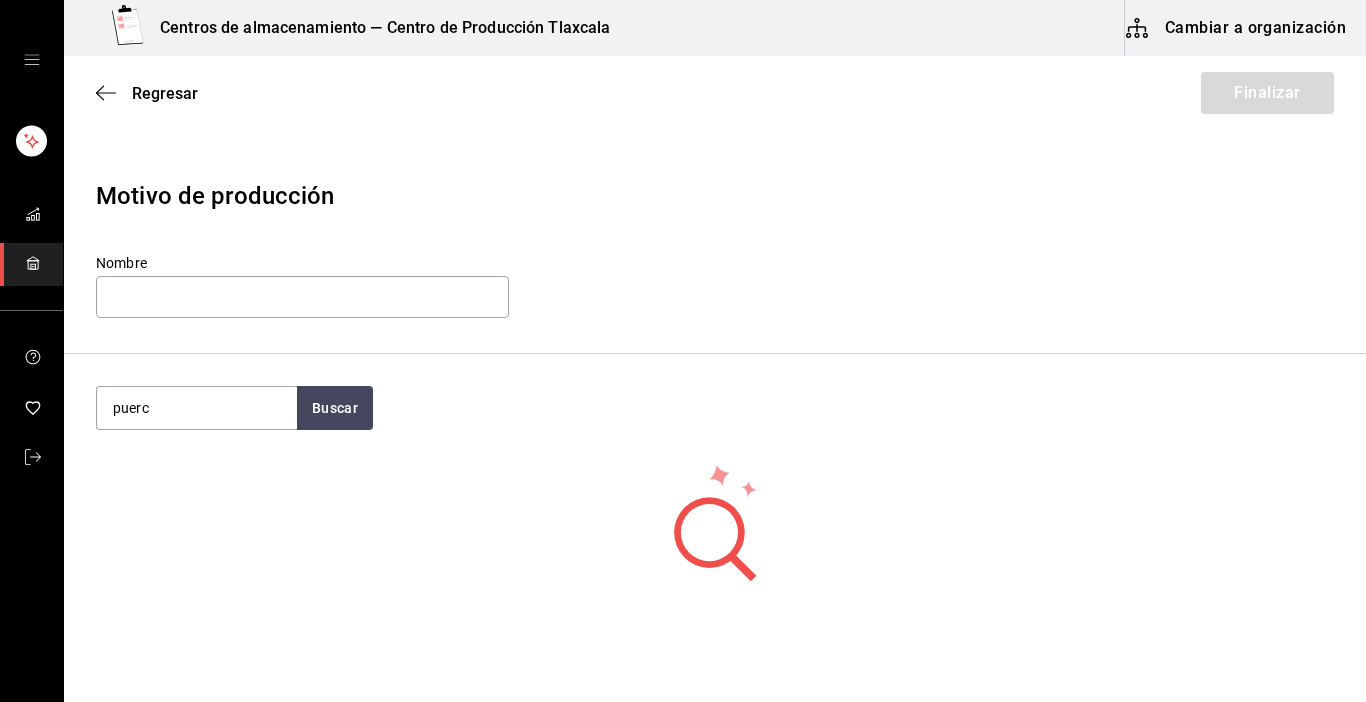 type on "puerco" 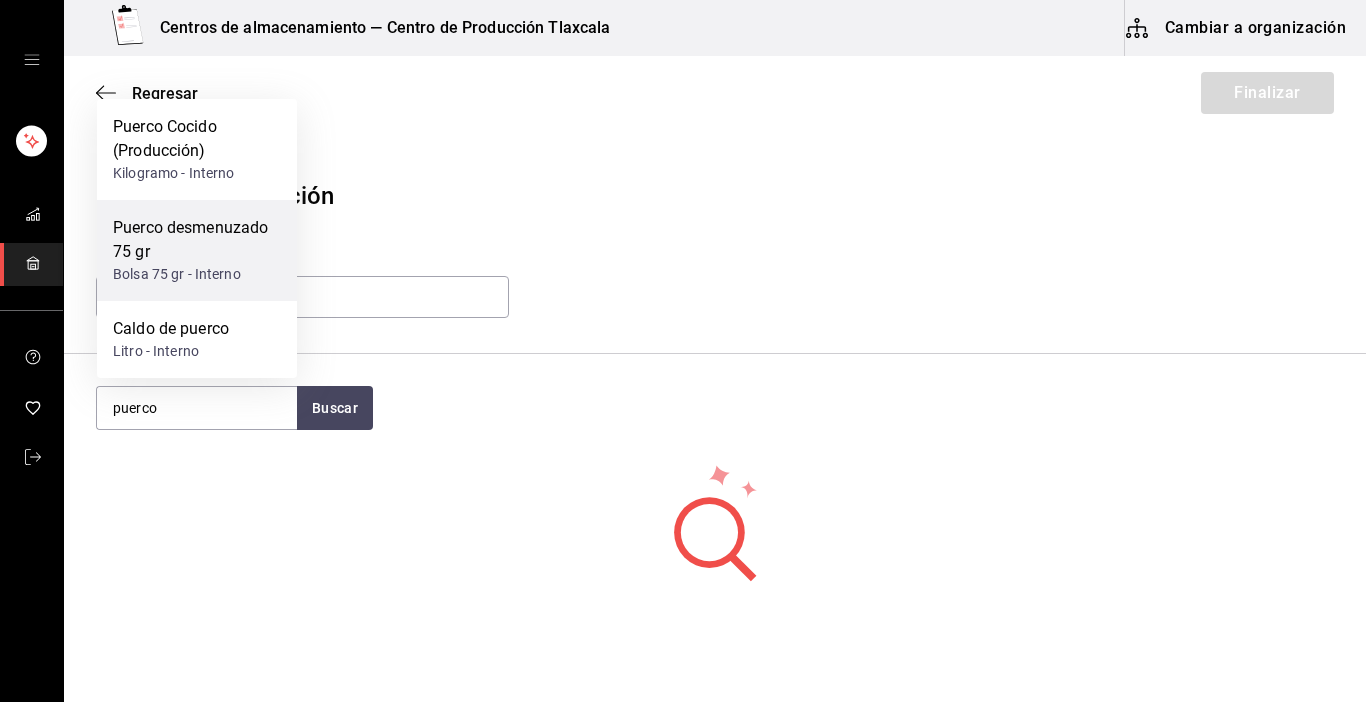 click on "Puerco desmenuzado 75 gr" at bounding box center [197, 240] 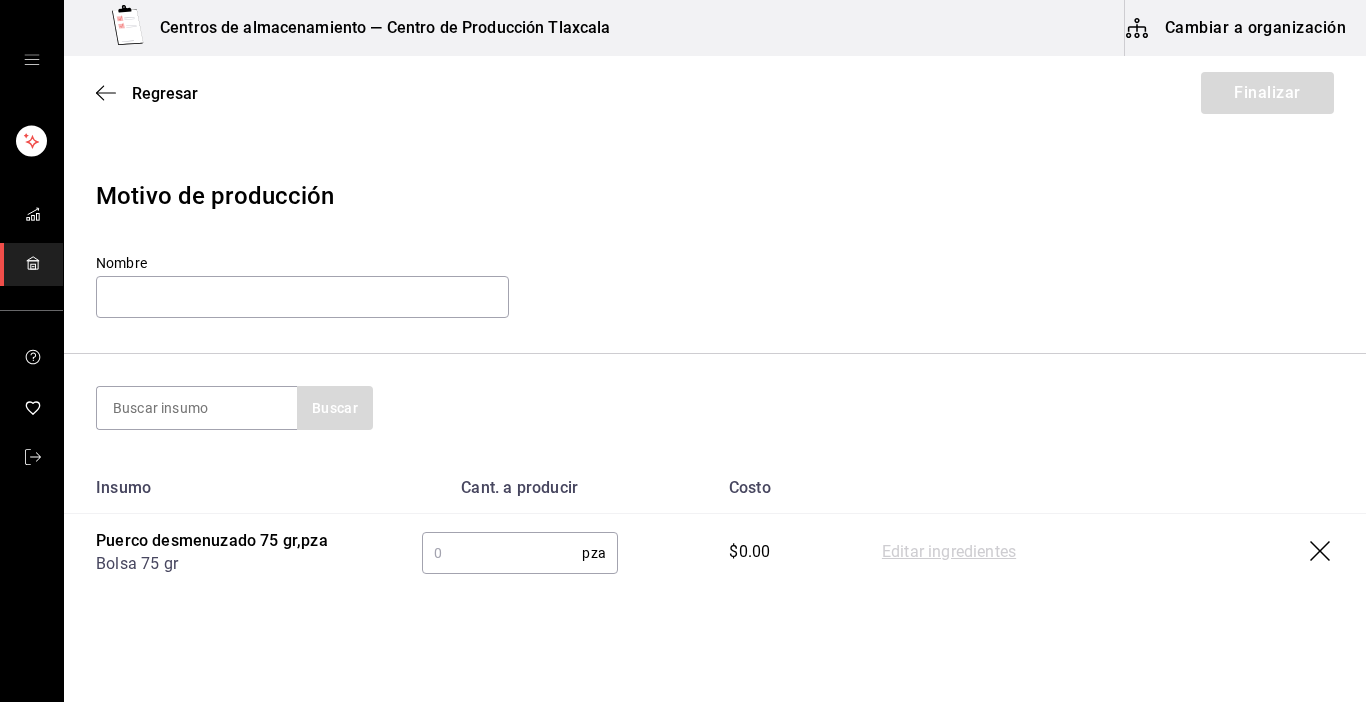click at bounding box center (502, 553) 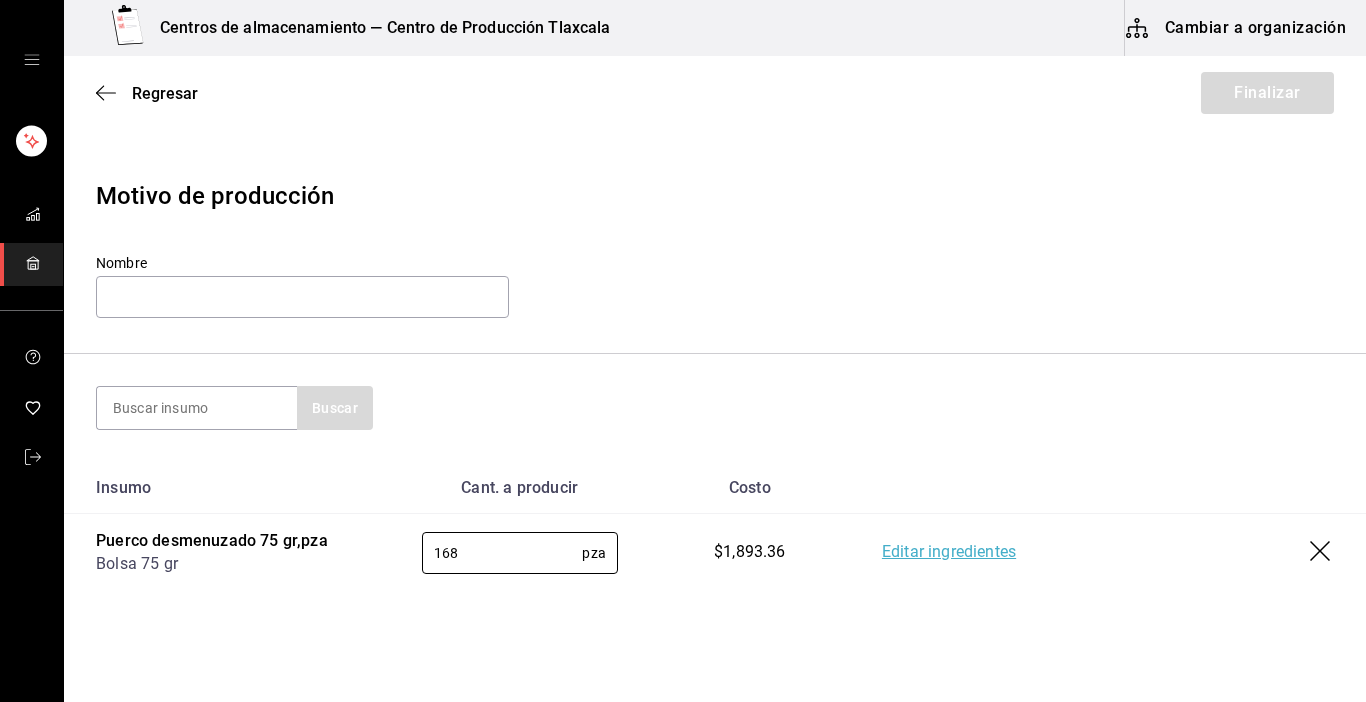 type on "168" 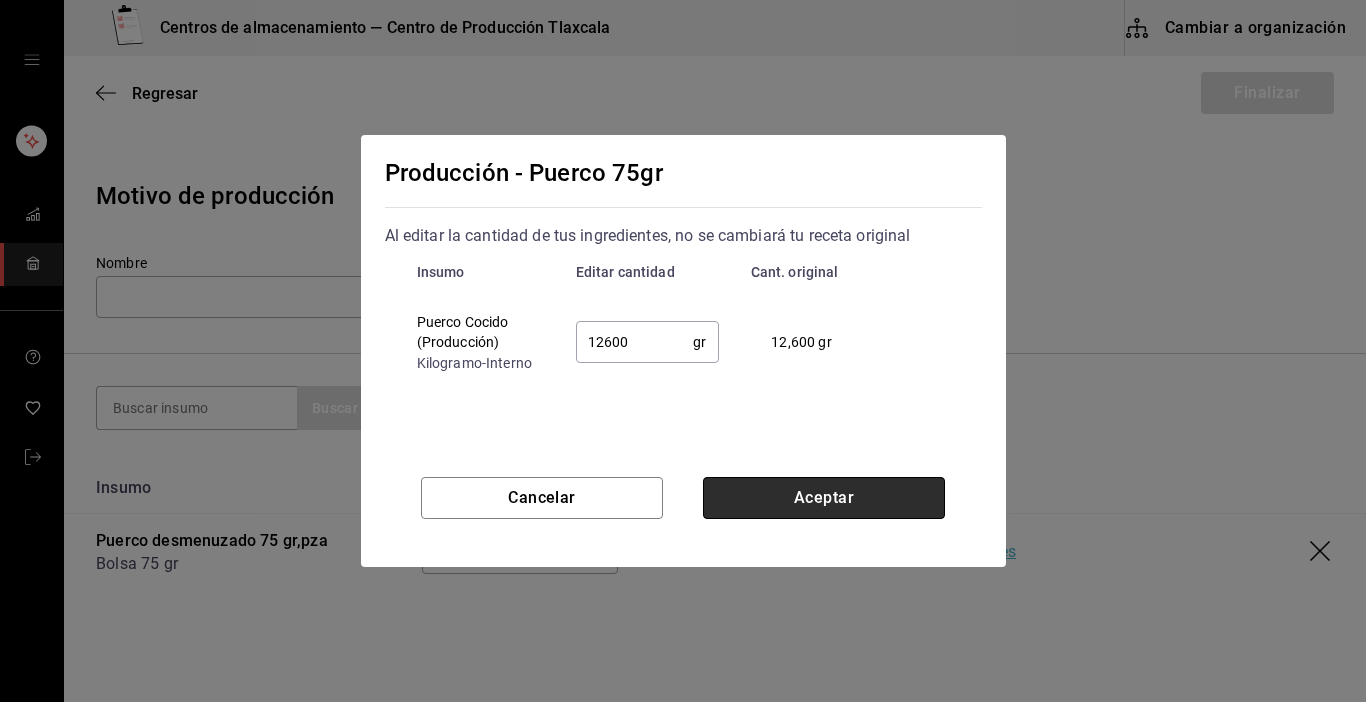 click on "Aceptar" at bounding box center [824, 498] 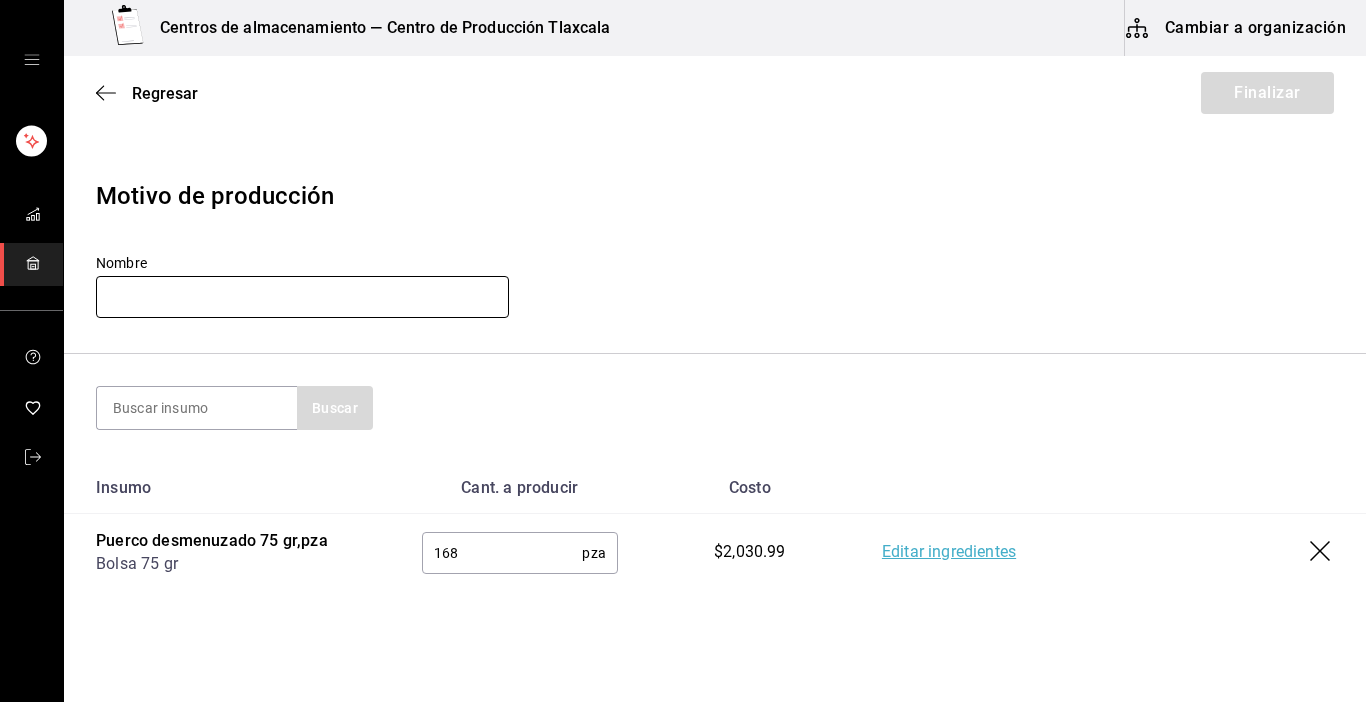click at bounding box center (302, 297) 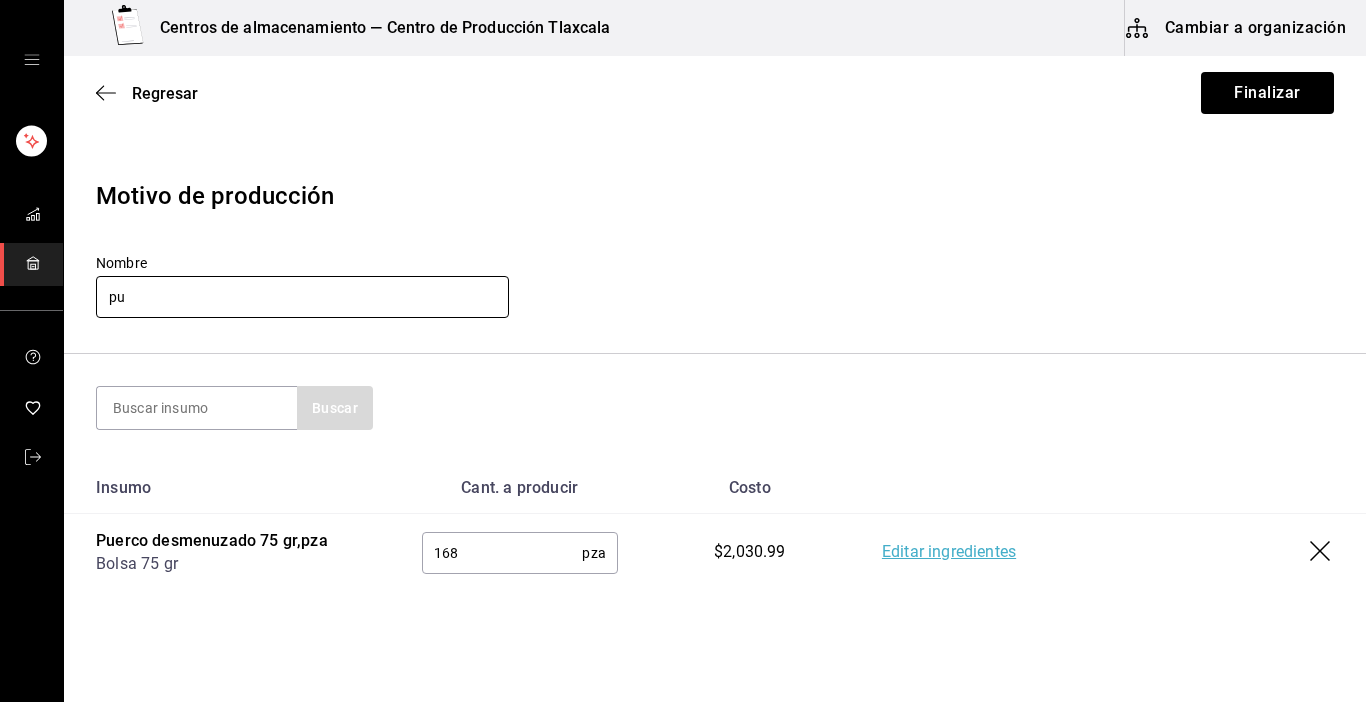 type on "p" 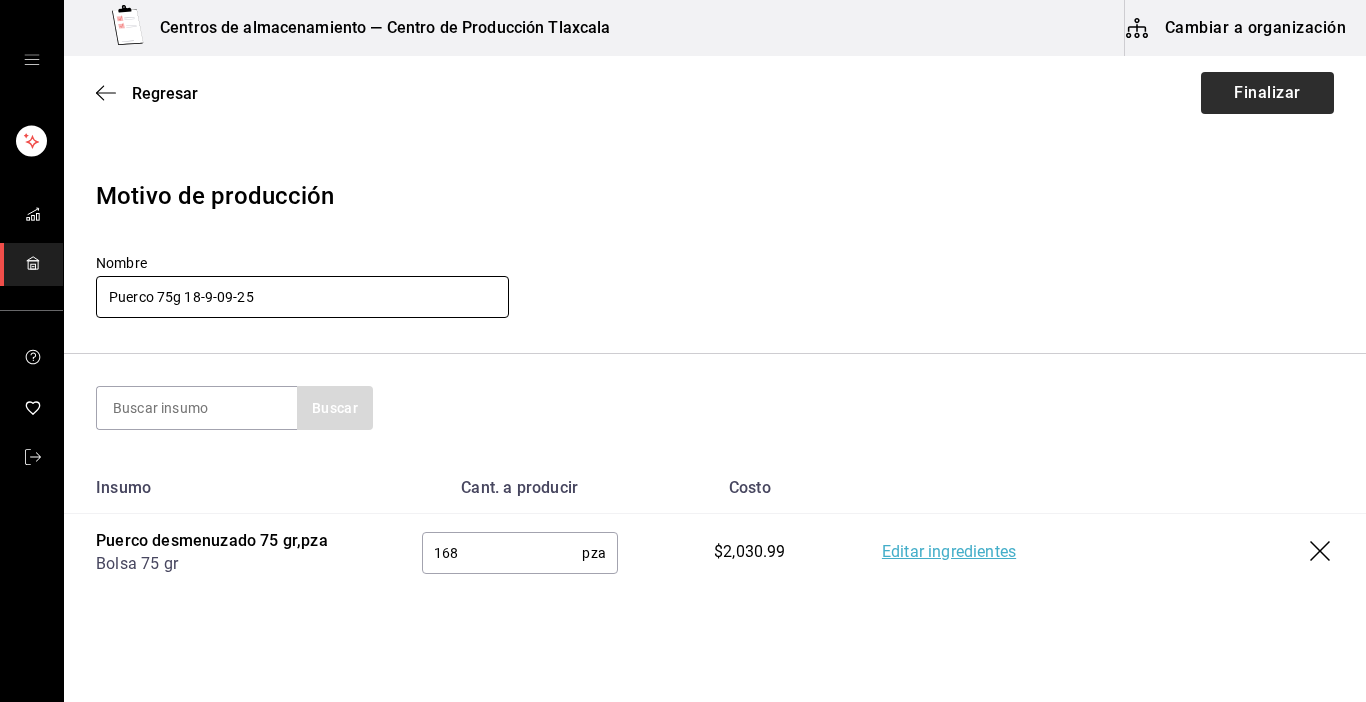 type on "Puerco 75g 18-9-09-25" 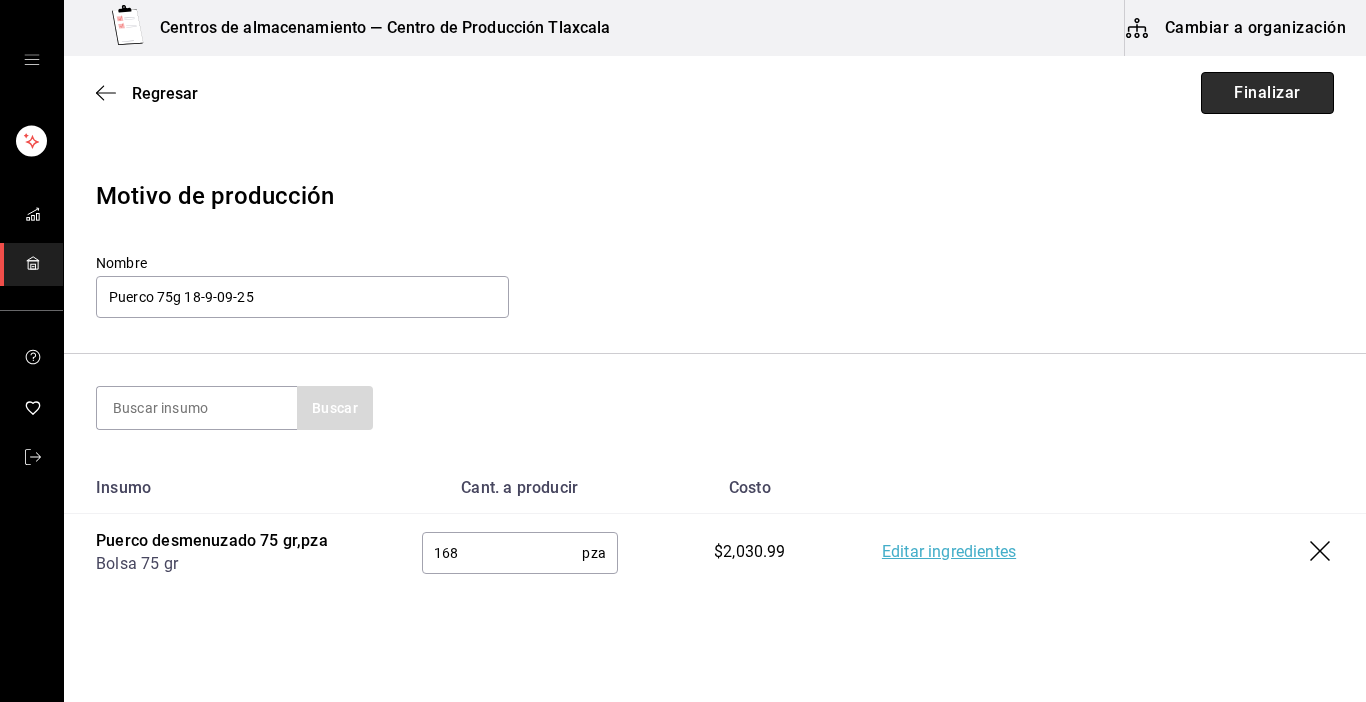 click on "Finalizar" at bounding box center [1267, 93] 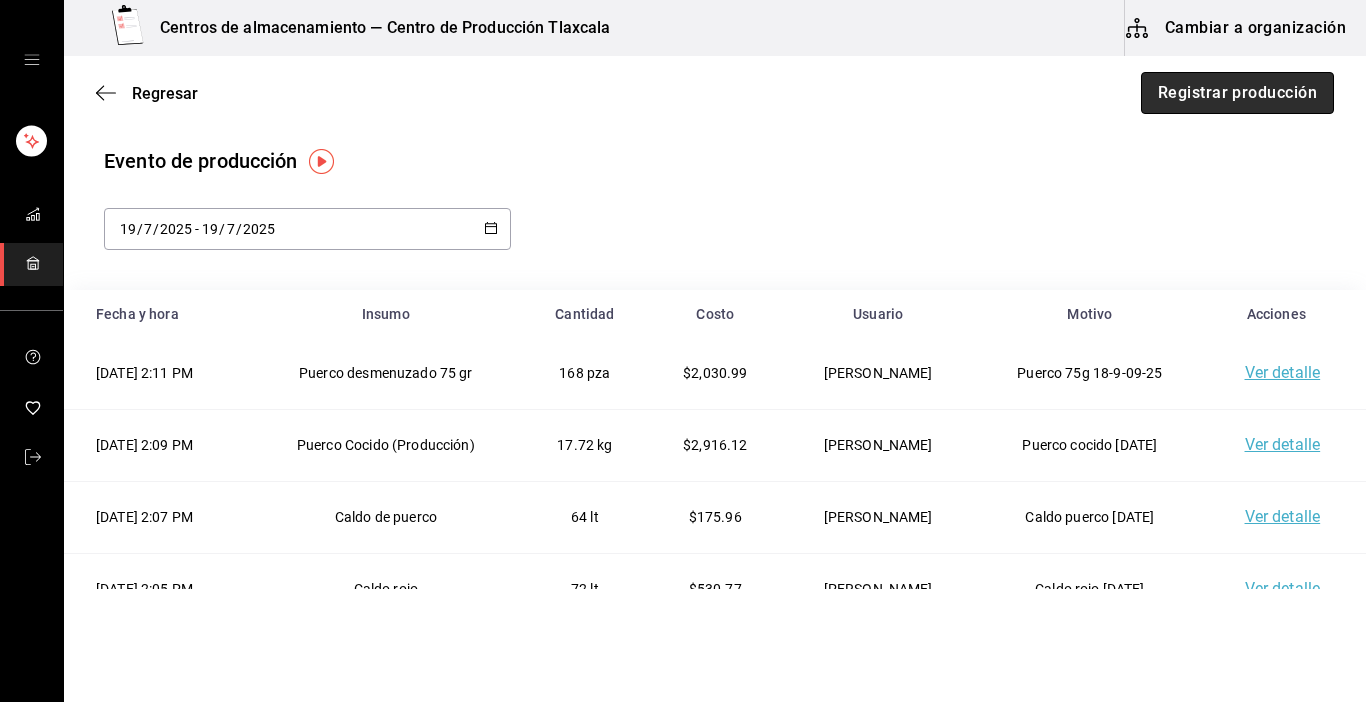 click on "Registrar producción" at bounding box center (1237, 93) 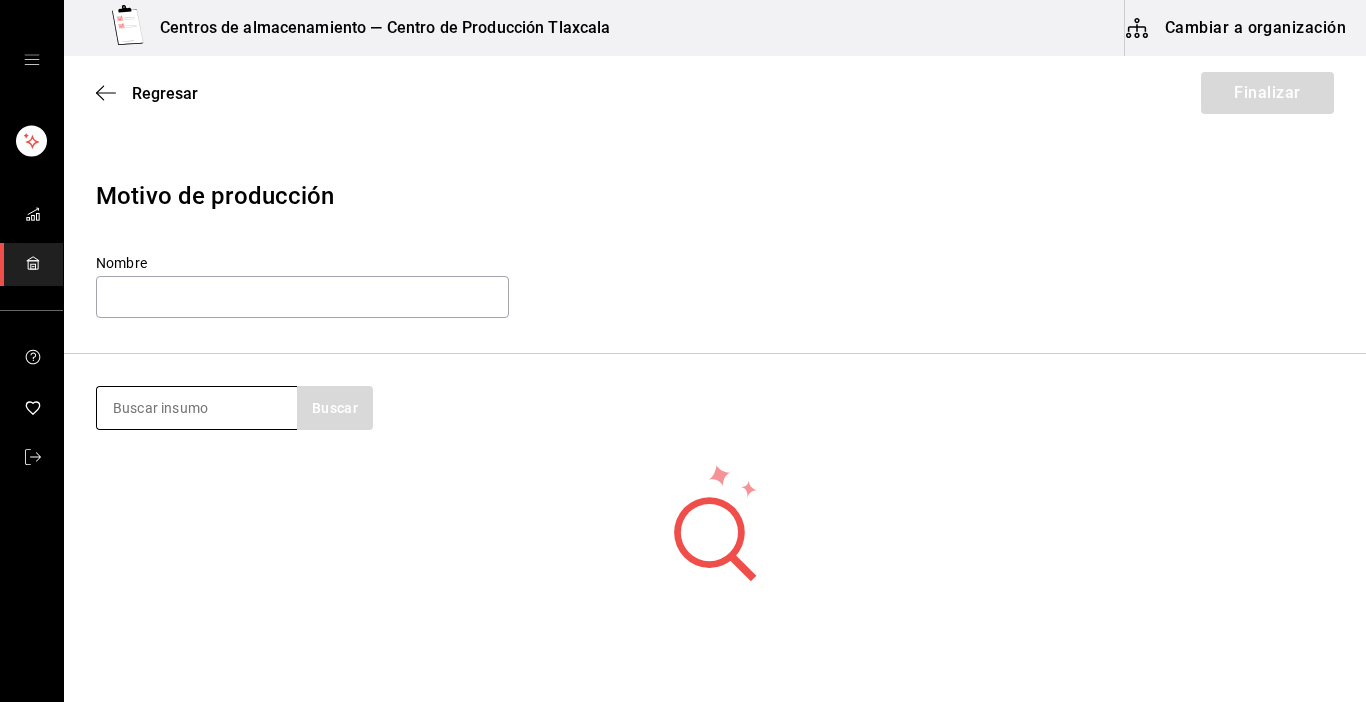 click at bounding box center [197, 408] 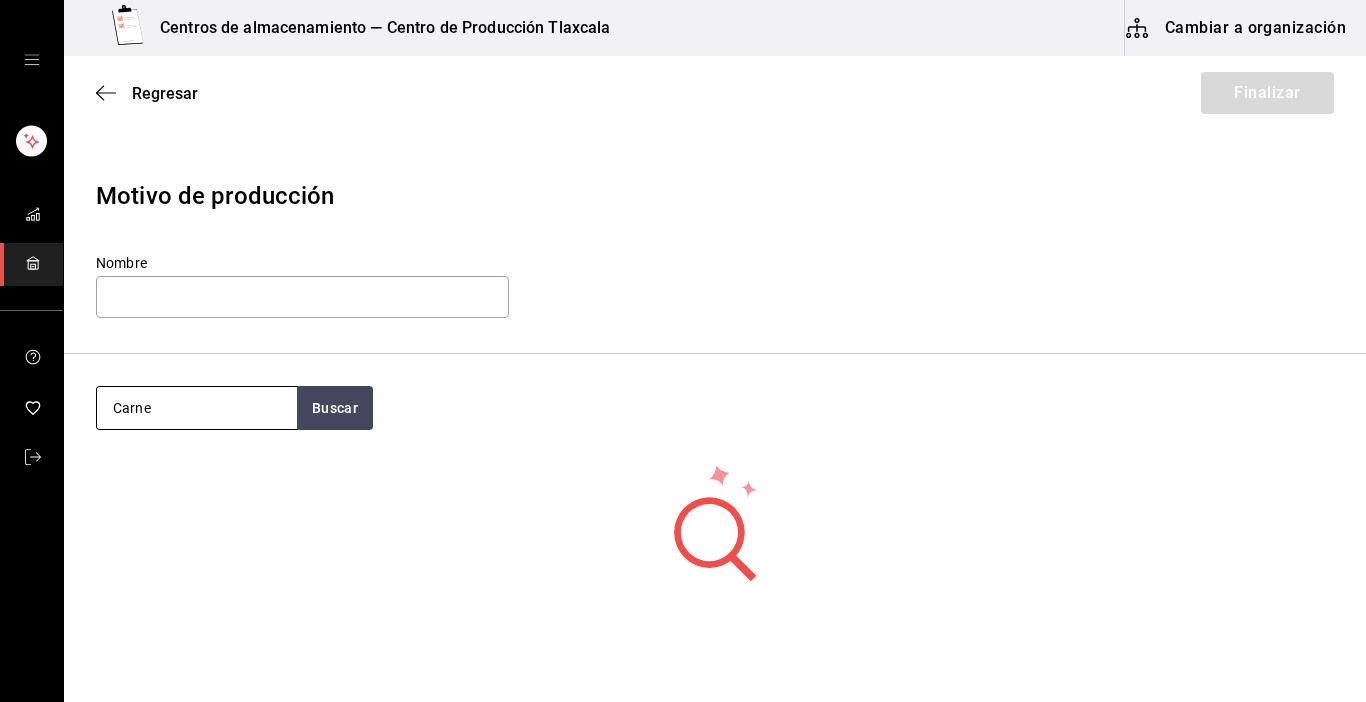 type on "Carne" 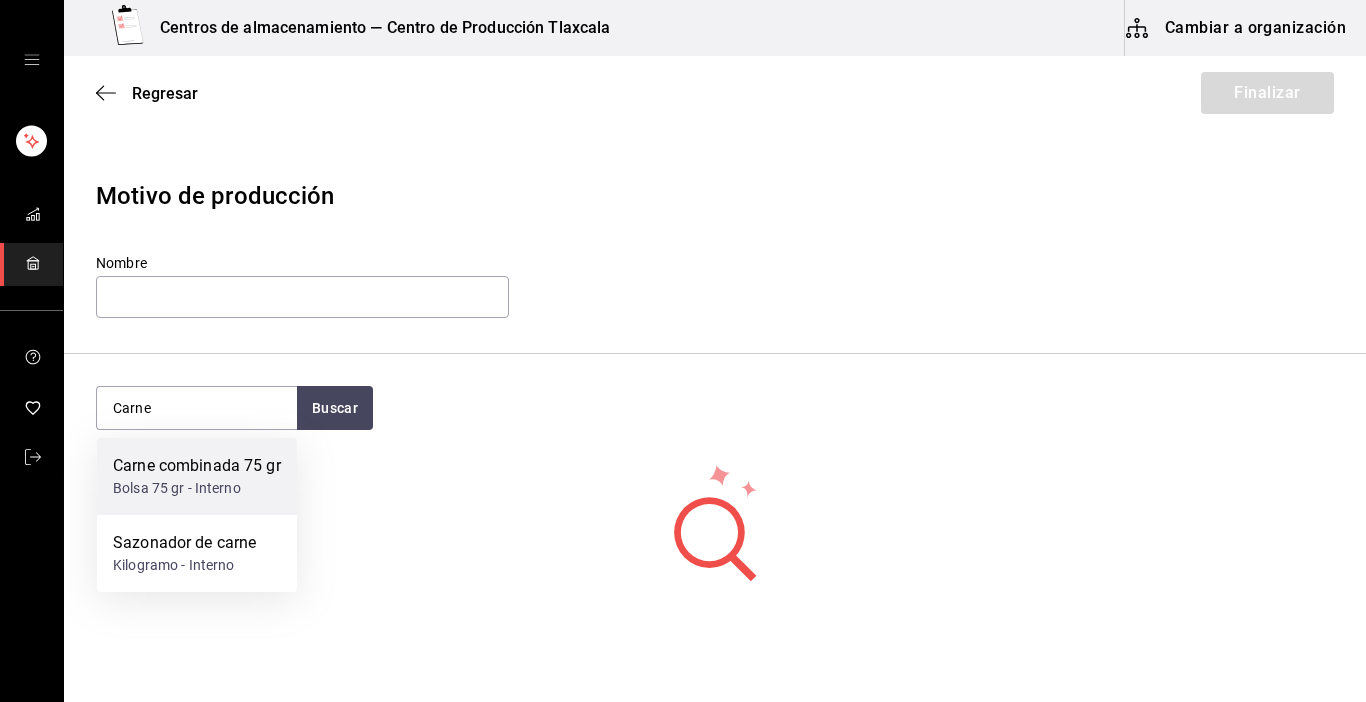 click on "Carne combinada 75 gr" at bounding box center [197, 466] 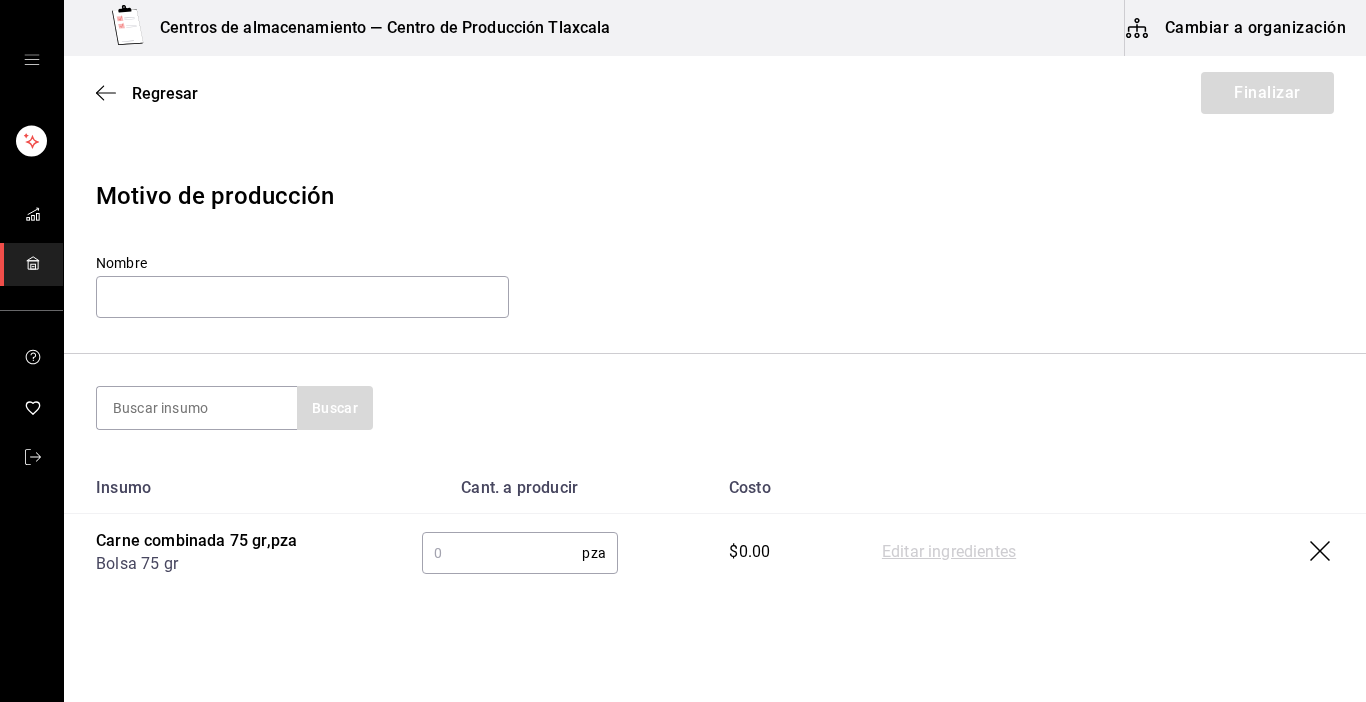 click at bounding box center [502, 553] 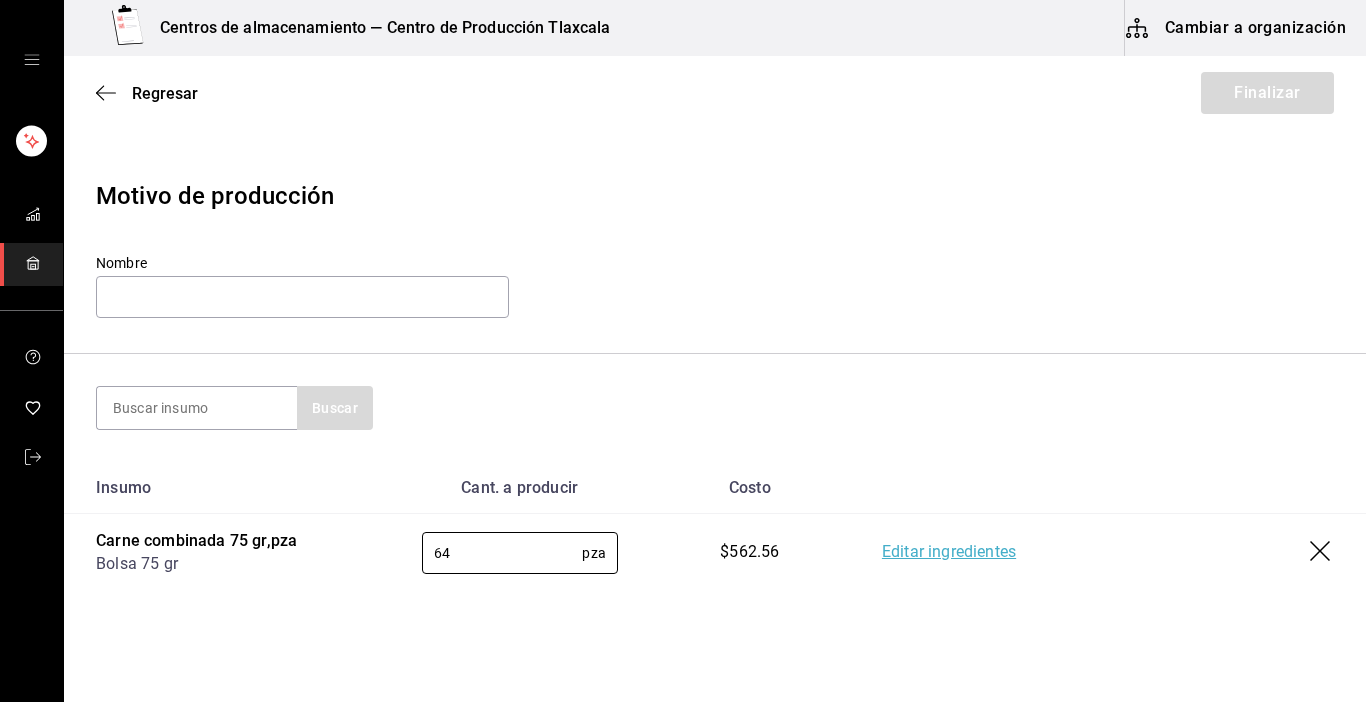 type on "64" 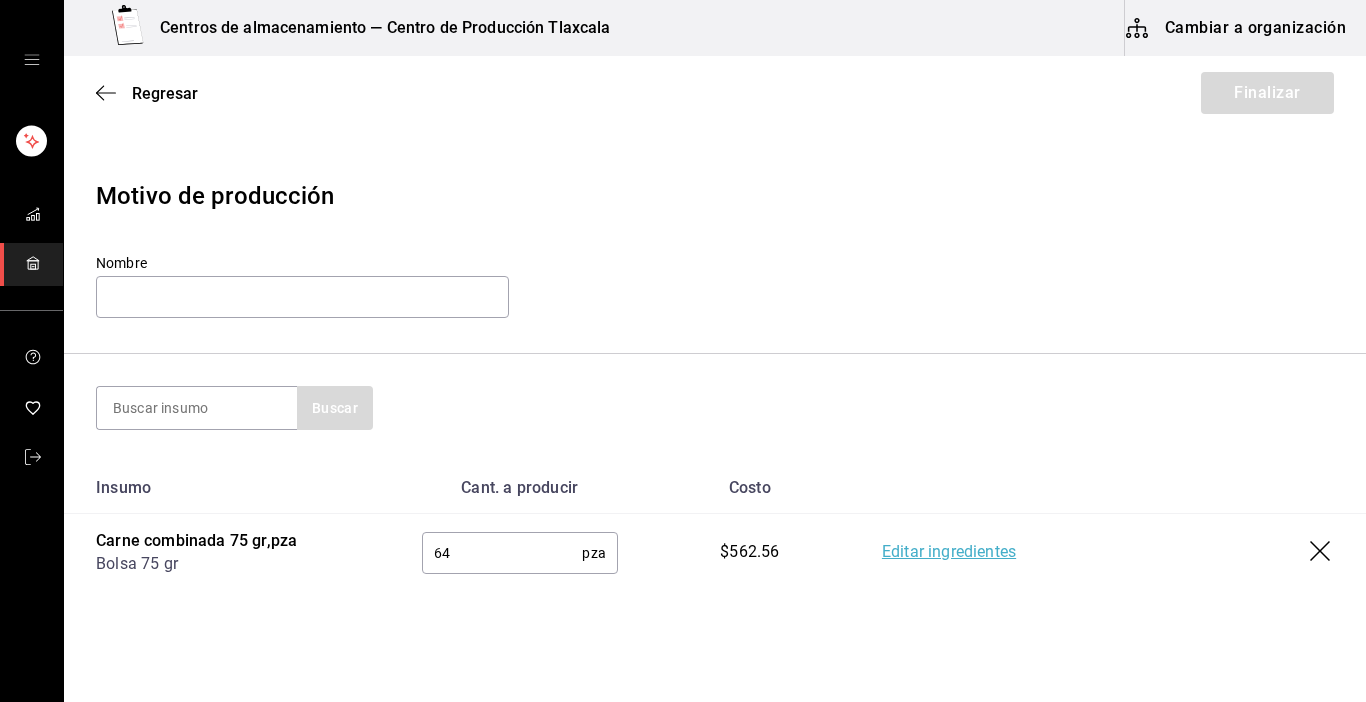 click on "Editar ingredientes" at bounding box center (949, 553) 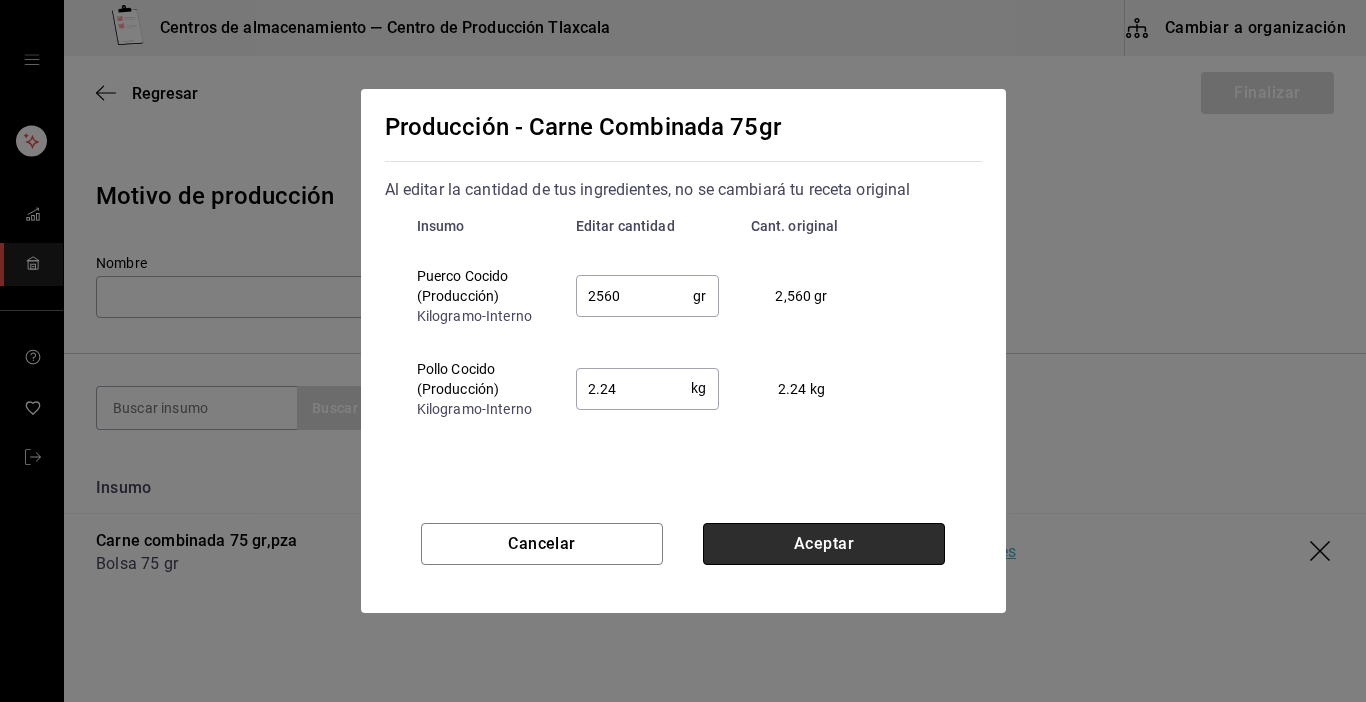 click on "Aceptar" at bounding box center (824, 544) 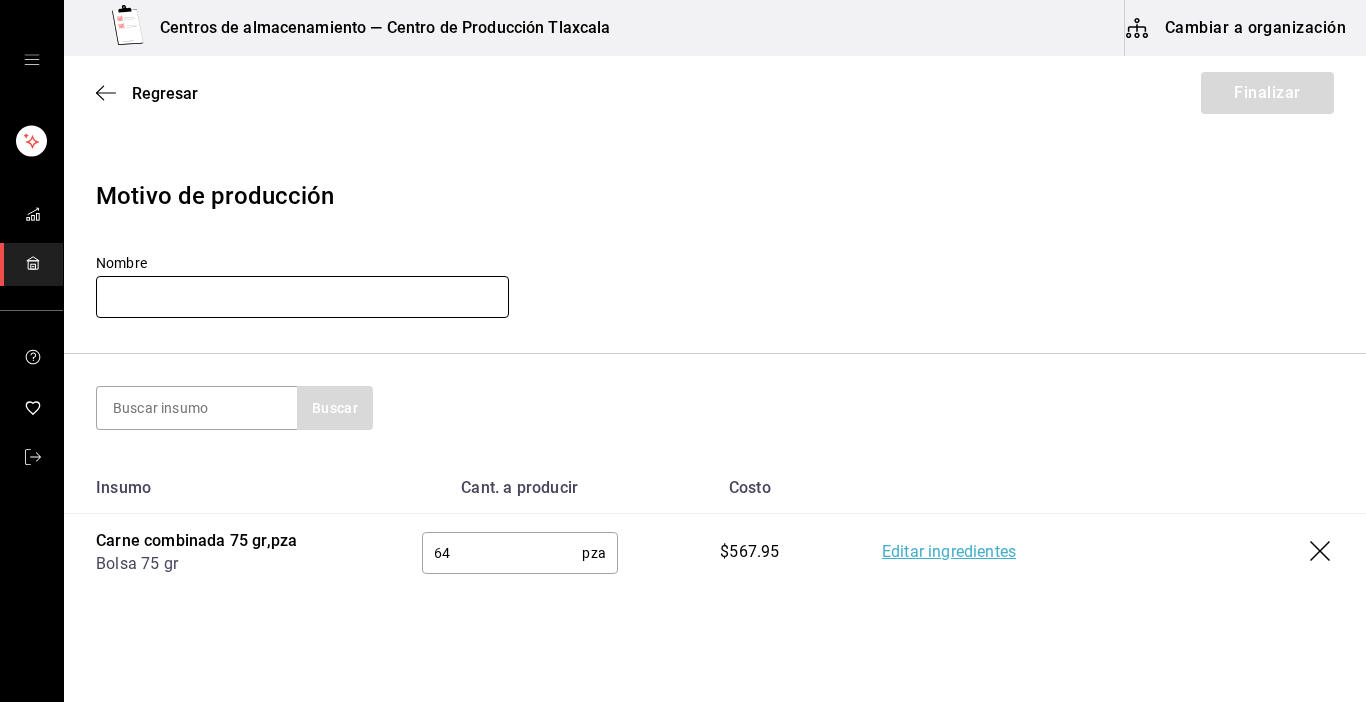 click at bounding box center (302, 297) 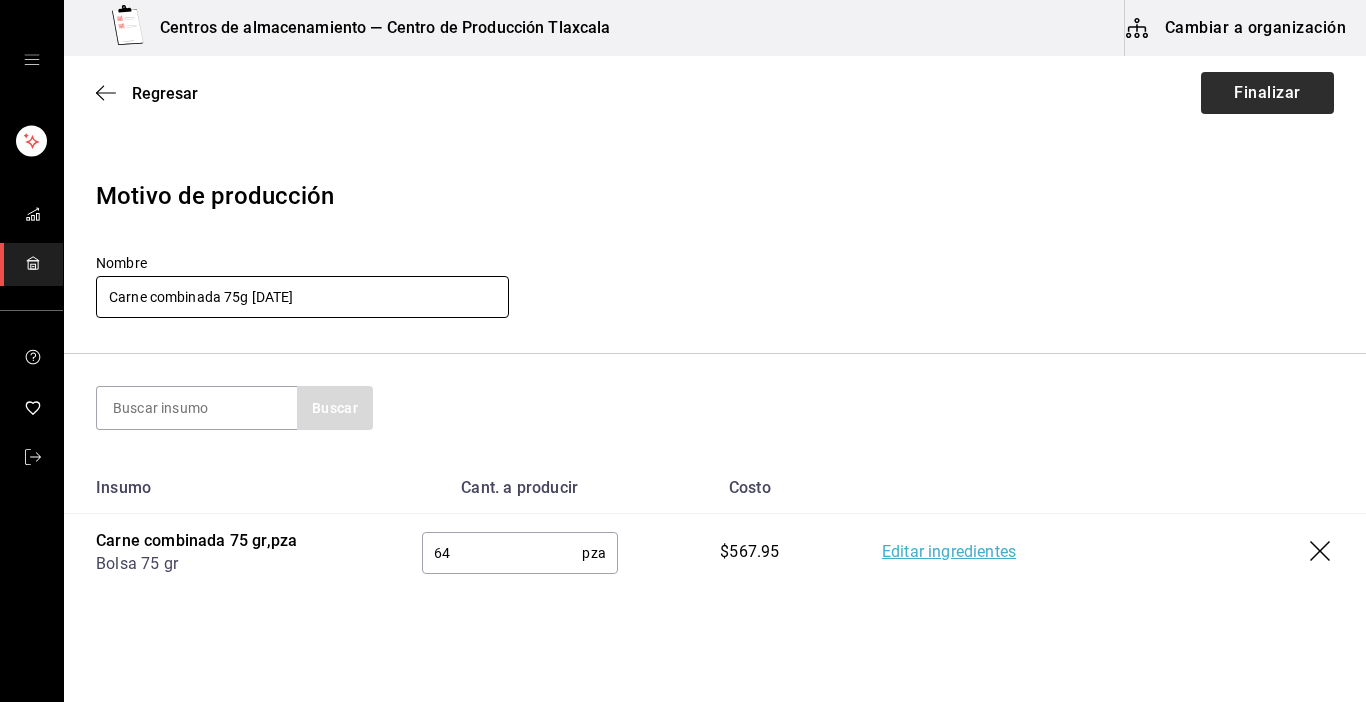 type on "Carne combinada 75g [DATE]" 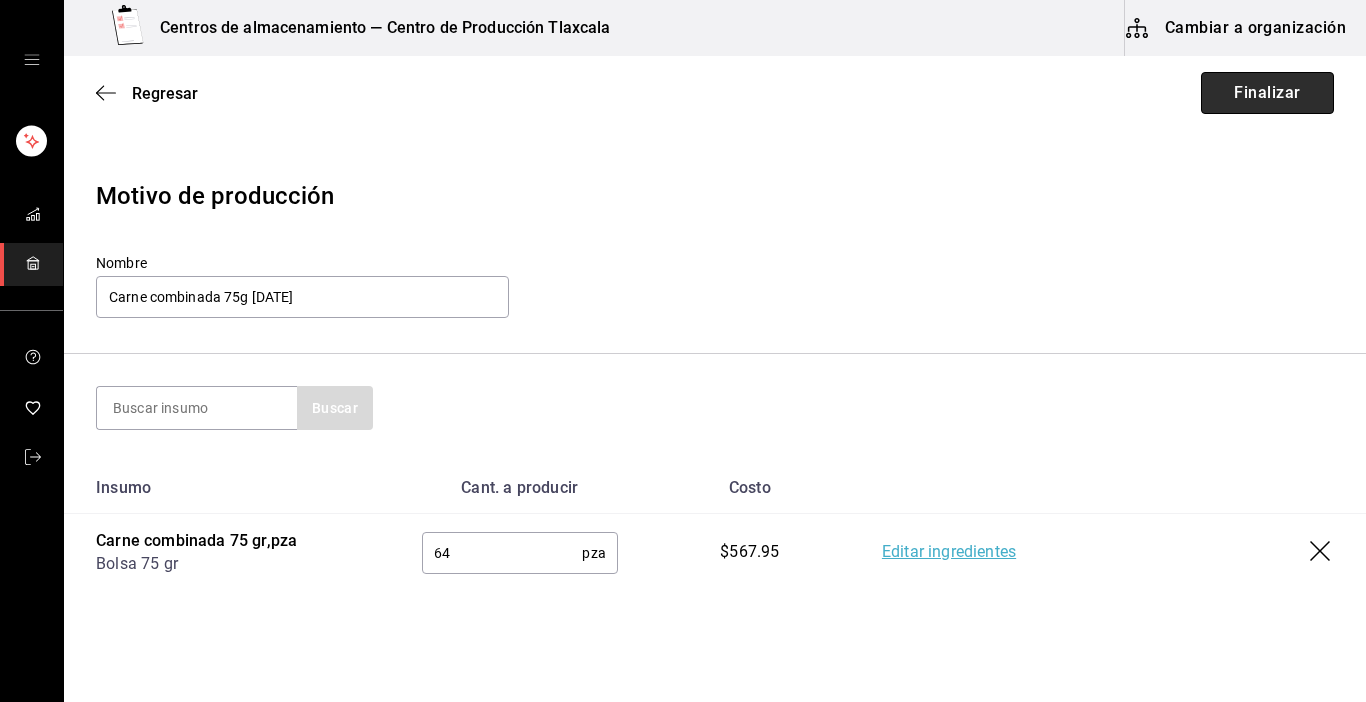 click on "Finalizar" at bounding box center [1267, 93] 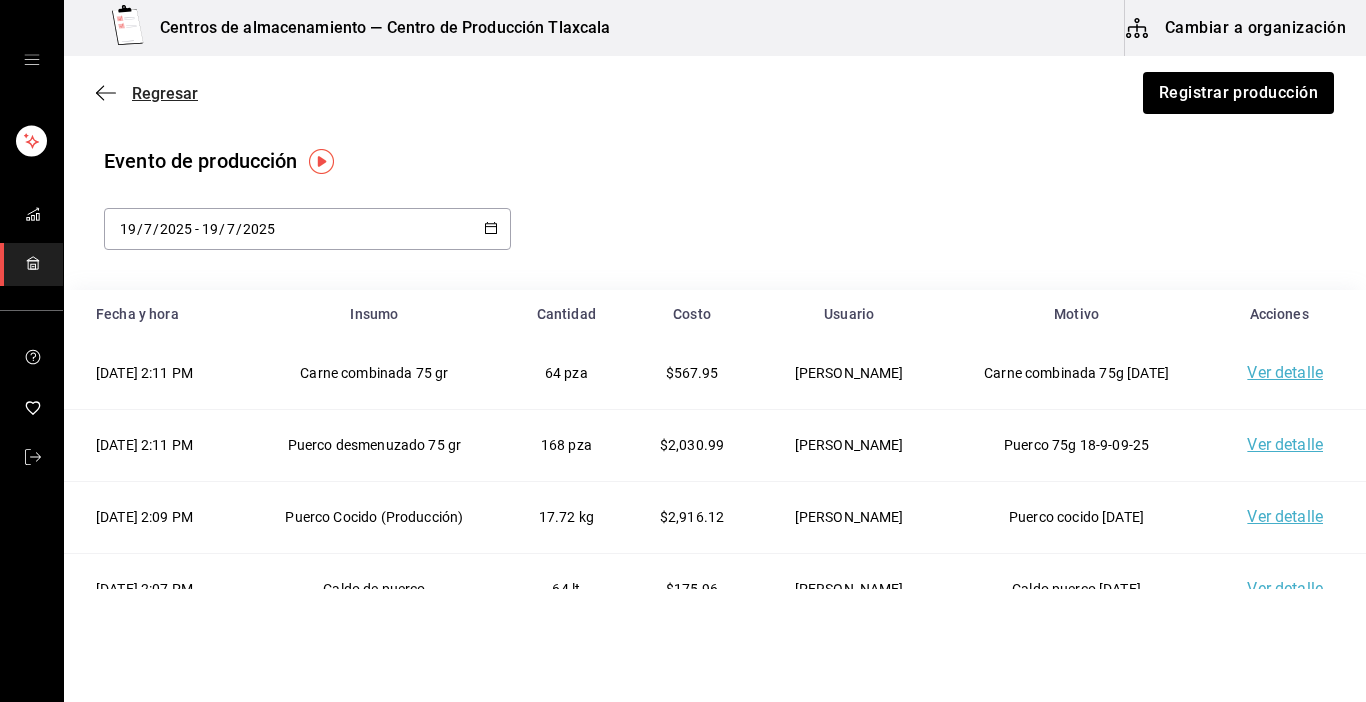 click 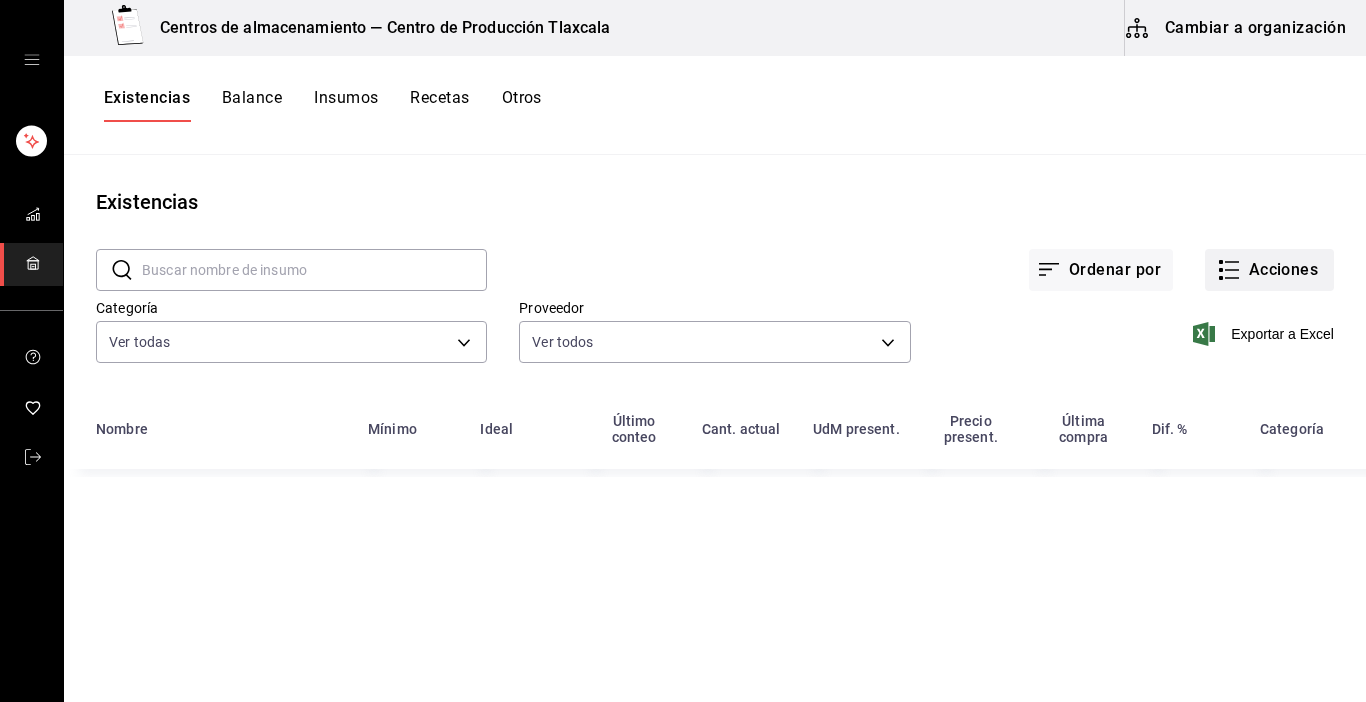 click 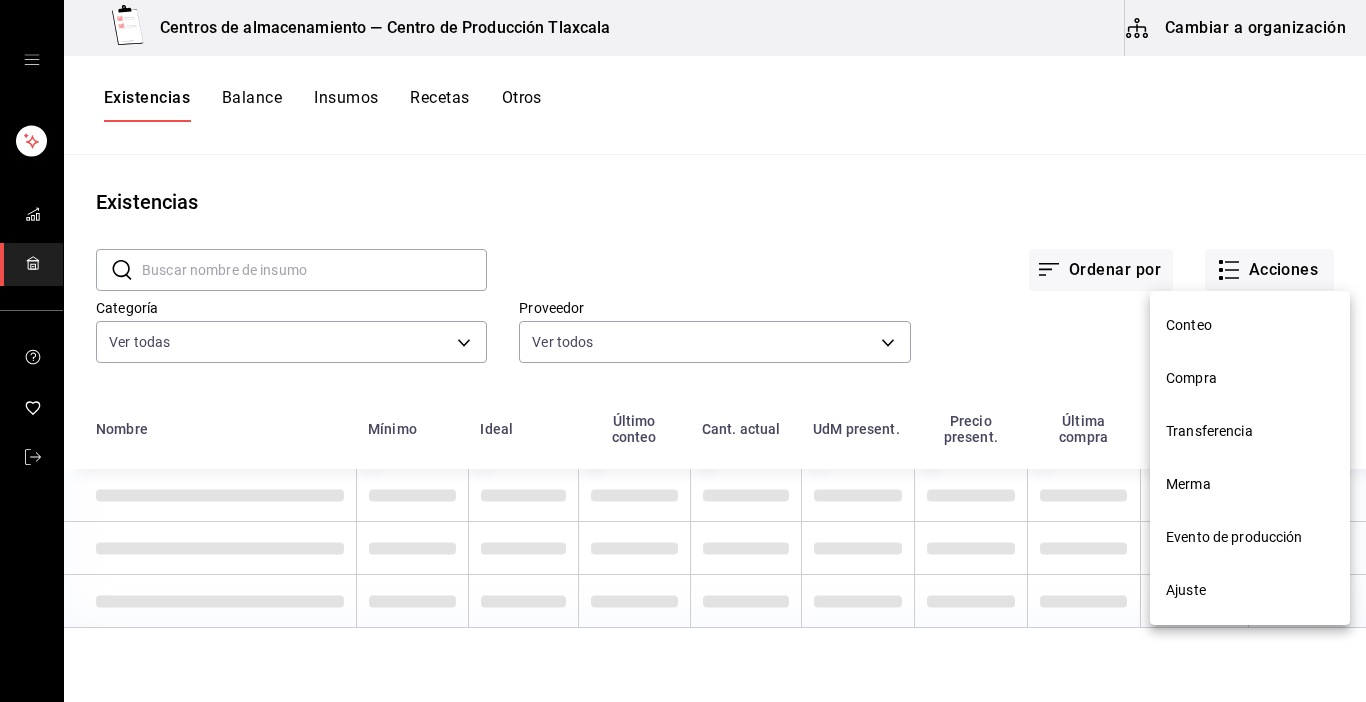 click on "Merma" at bounding box center (1250, 484) 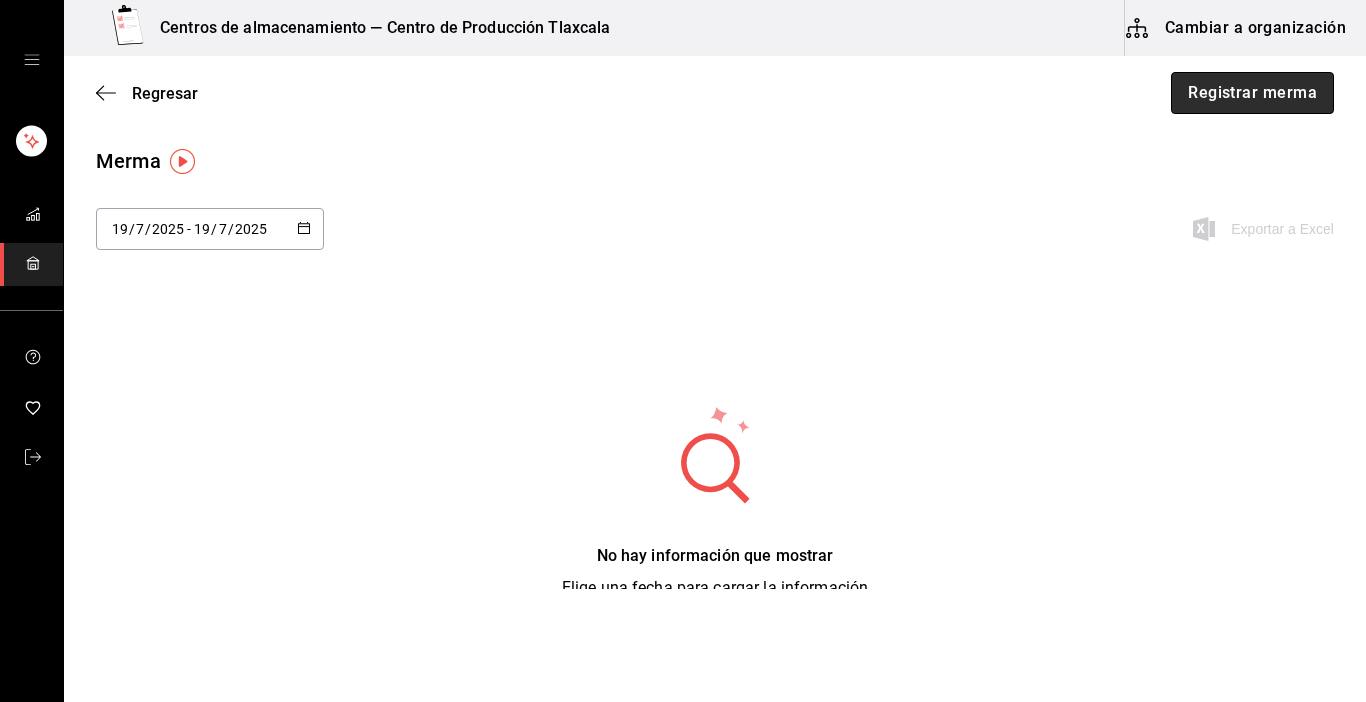 click on "Registrar merma" at bounding box center [1252, 93] 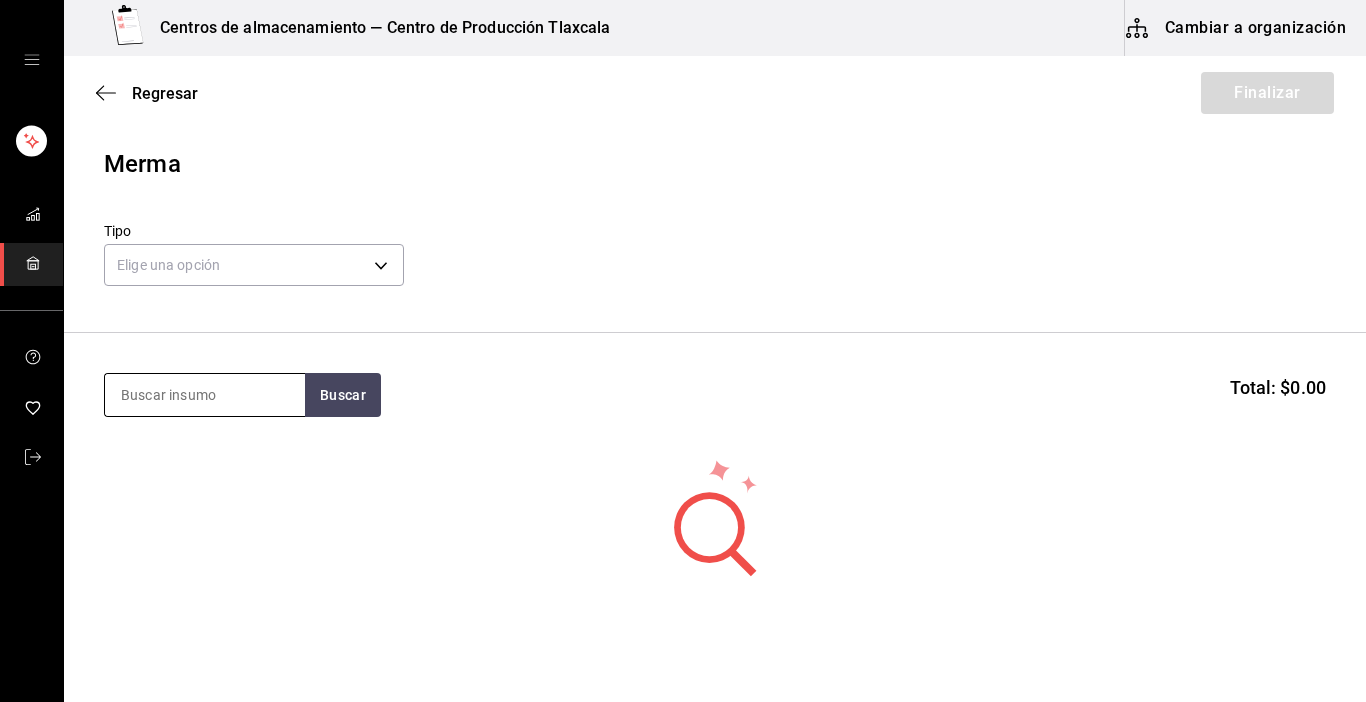 click at bounding box center (205, 395) 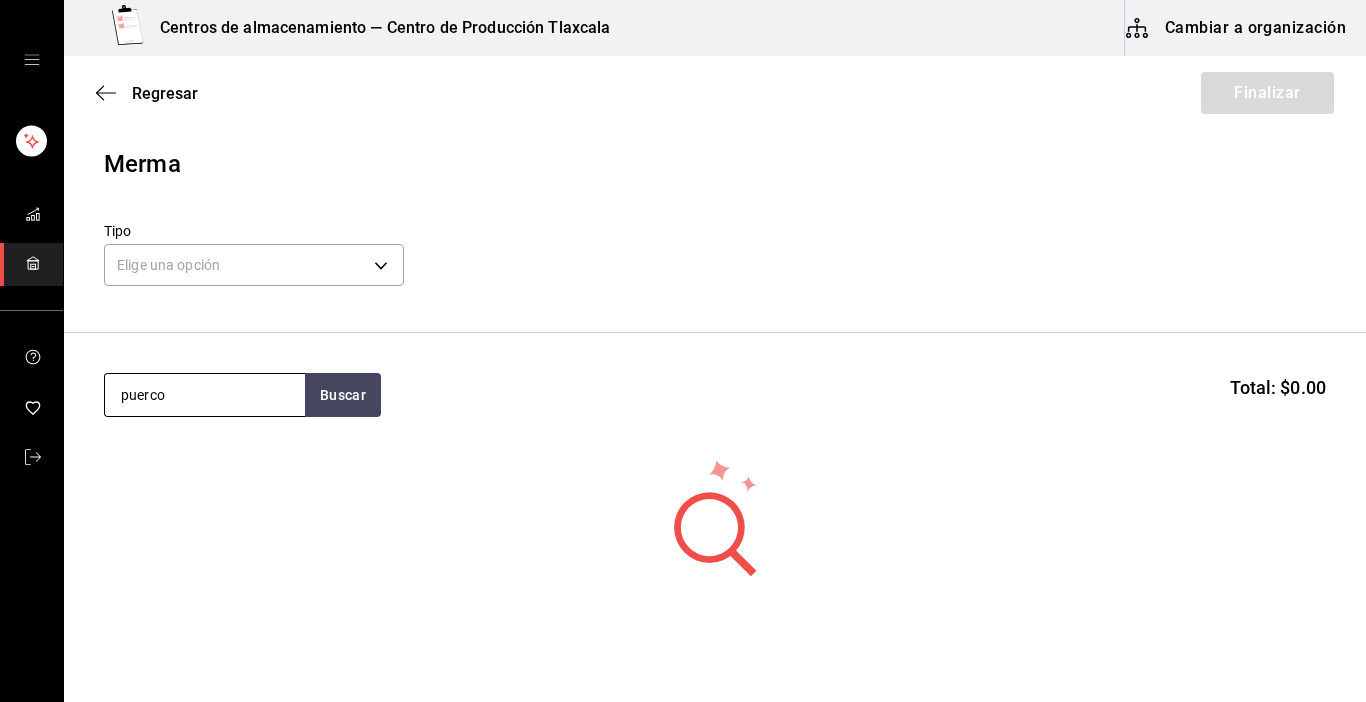type on "puerco" 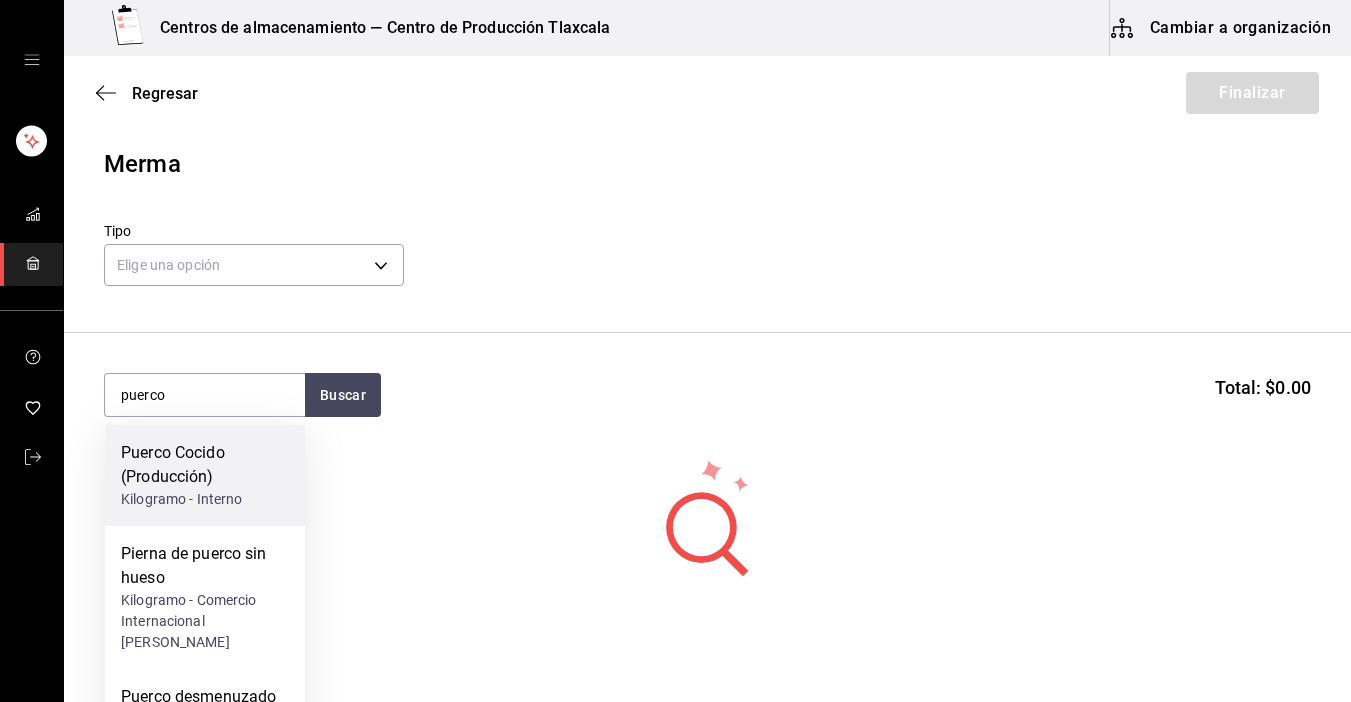 click on "Kilogramo - Interno" at bounding box center [205, 499] 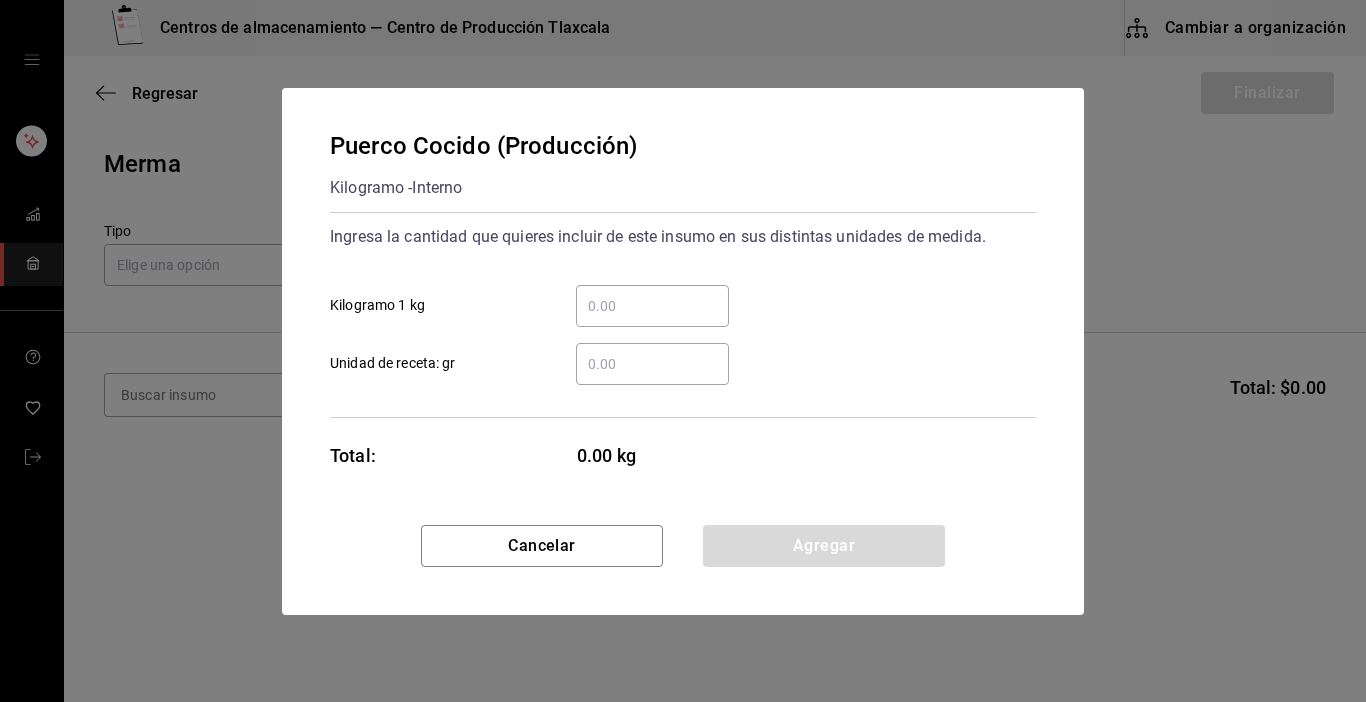 click on "​ Unidad de receta: gr" at bounding box center (652, 364) 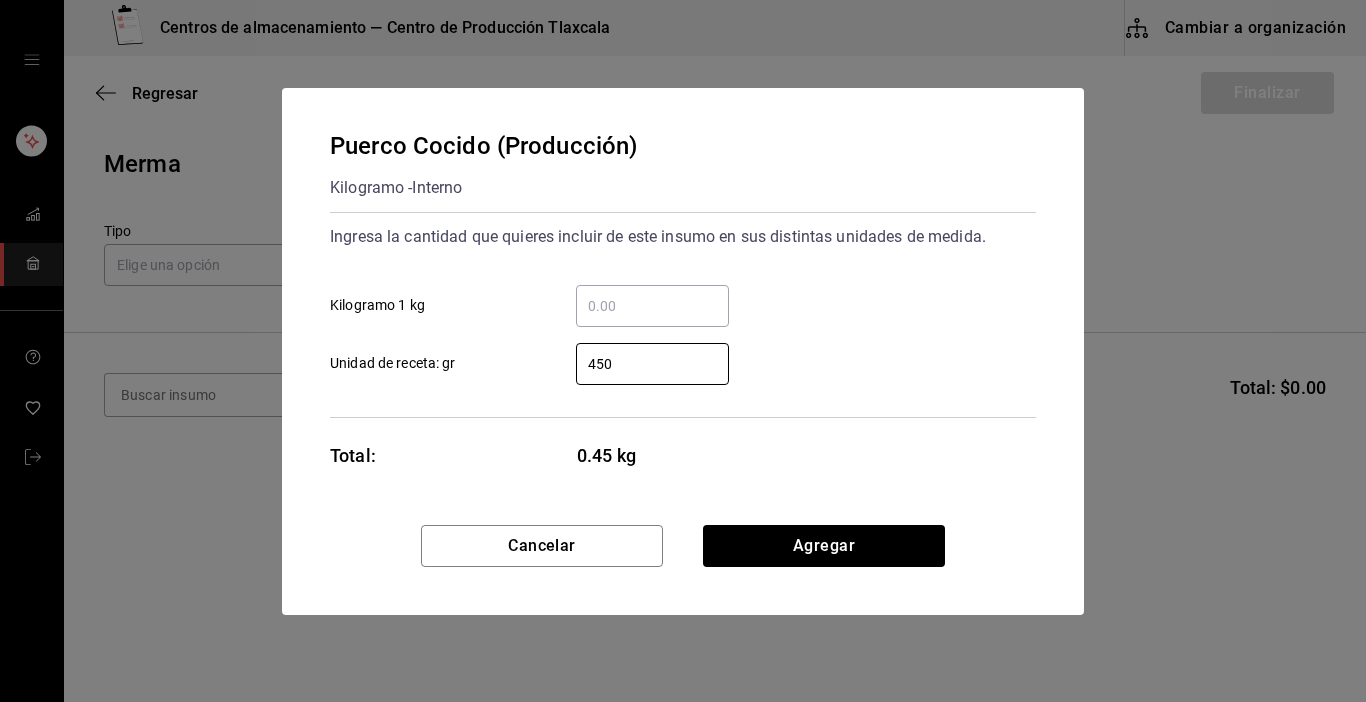 type on "450" 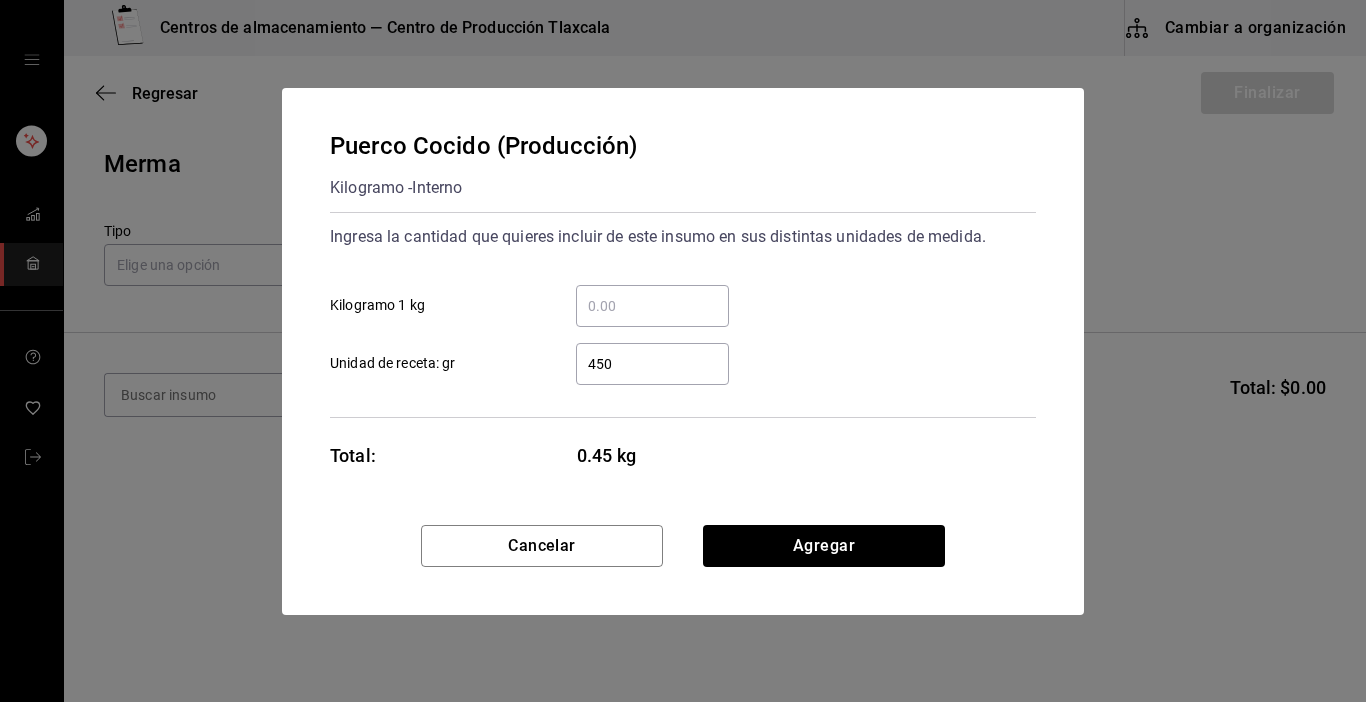 click on "Puerco Cocido (Producción)   Kilogramo -  Interno Ingresa la cantidad que quieres incluir de este insumo en sus distintas unidades de medida. ​ Kilogramo 1 kg 450 ​ Unidad de receta: gr Total: 0.45 kg" at bounding box center [683, 306] 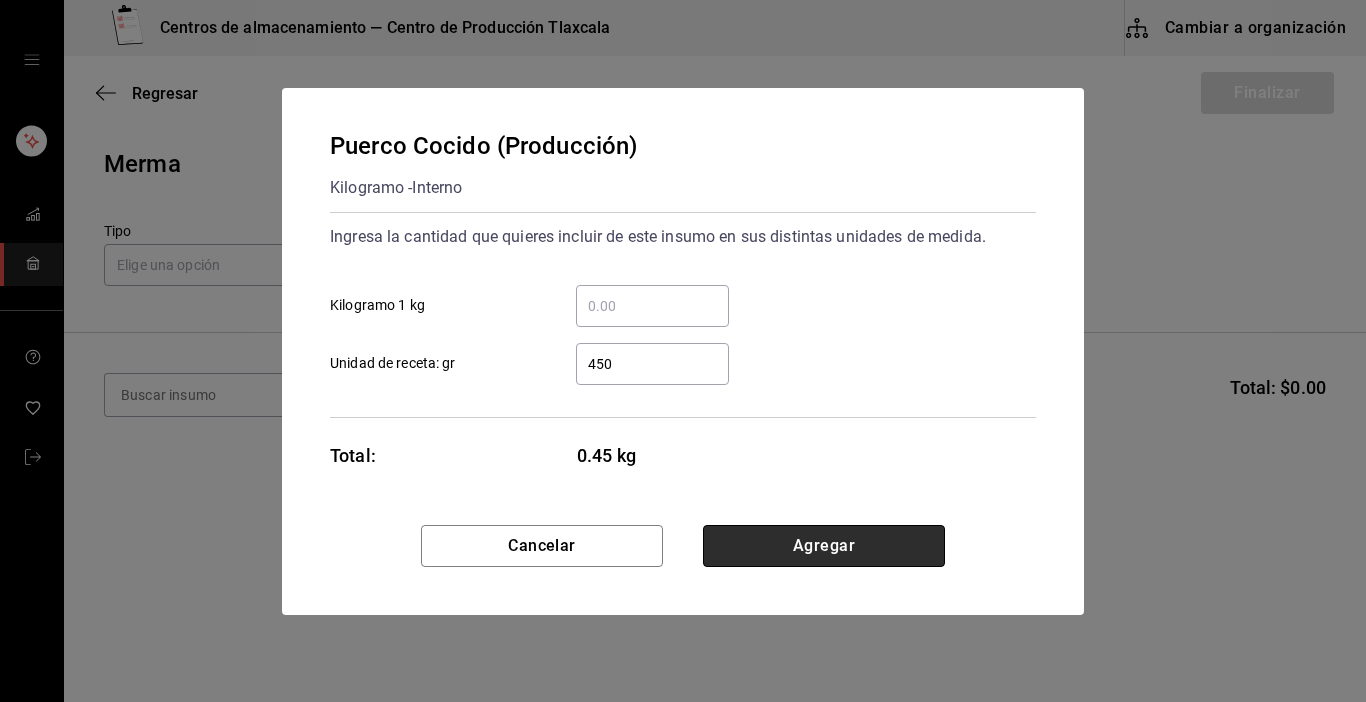 click on "Agregar" at bounding box center (824, 546) 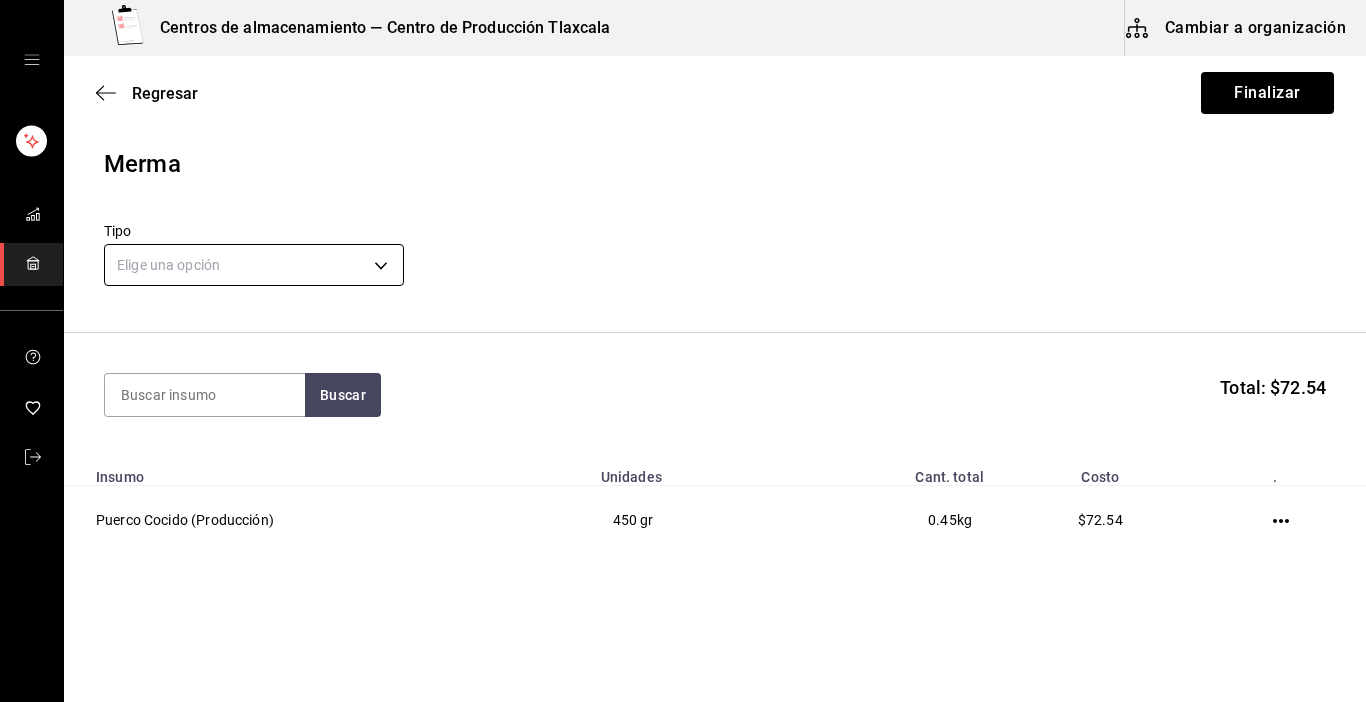 click on "Centros de almacenamiento — Centro de Producción Tlaxcala Cambiar a organización Regresar Finalizar Merma Tipo Elige una opción default Buscar Total: $72.54 Insumo Unidades Cant. total Costo  .  Puerco Cocido (Producción) 450 gr 0.45  kg $72.54 GANA 1 MES GRATIS EN TU SUSCRIPCIÓN AQUÍ ¿Recuerdas cómo empezó tu restaurante?
[DATE] puedes ayudar a un colega a tener el mismo cambio que tú viviste.
Recomienda Parrot directamente desde tu Portal Administrador.
Es fácil y rápido.
🎁 Por cada restaurante que se una, ganas 1 mes gratis. Editar Eliminar Visitar centro de ayuda [PHONE_NUMBER] [EMAIL_ADDRESS][DOMAIN_NAME] Visitar centro de ayuda [PHONE_NUMBER] [EMAIL_ADDRESS][DOMAIN_NAME]" at bounding box center (683, 294) 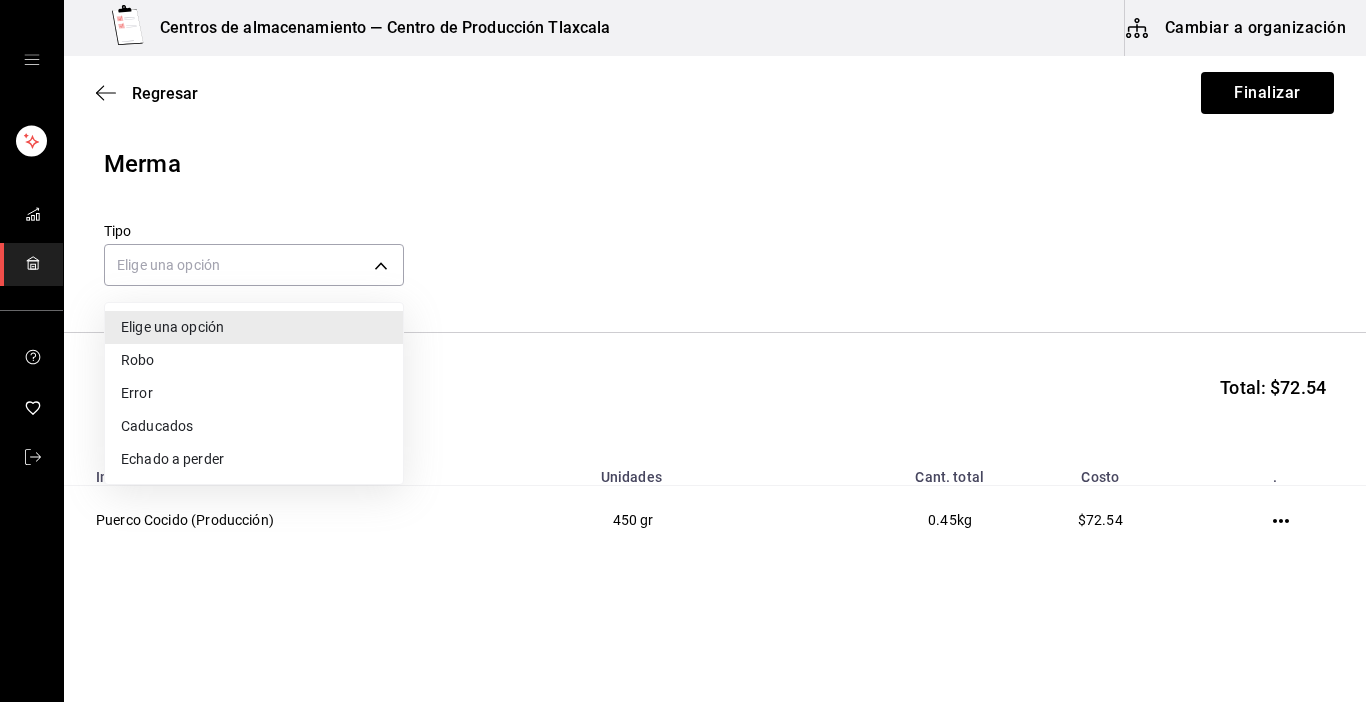 click on "Echado a perder" at bounding box center [254, 459] 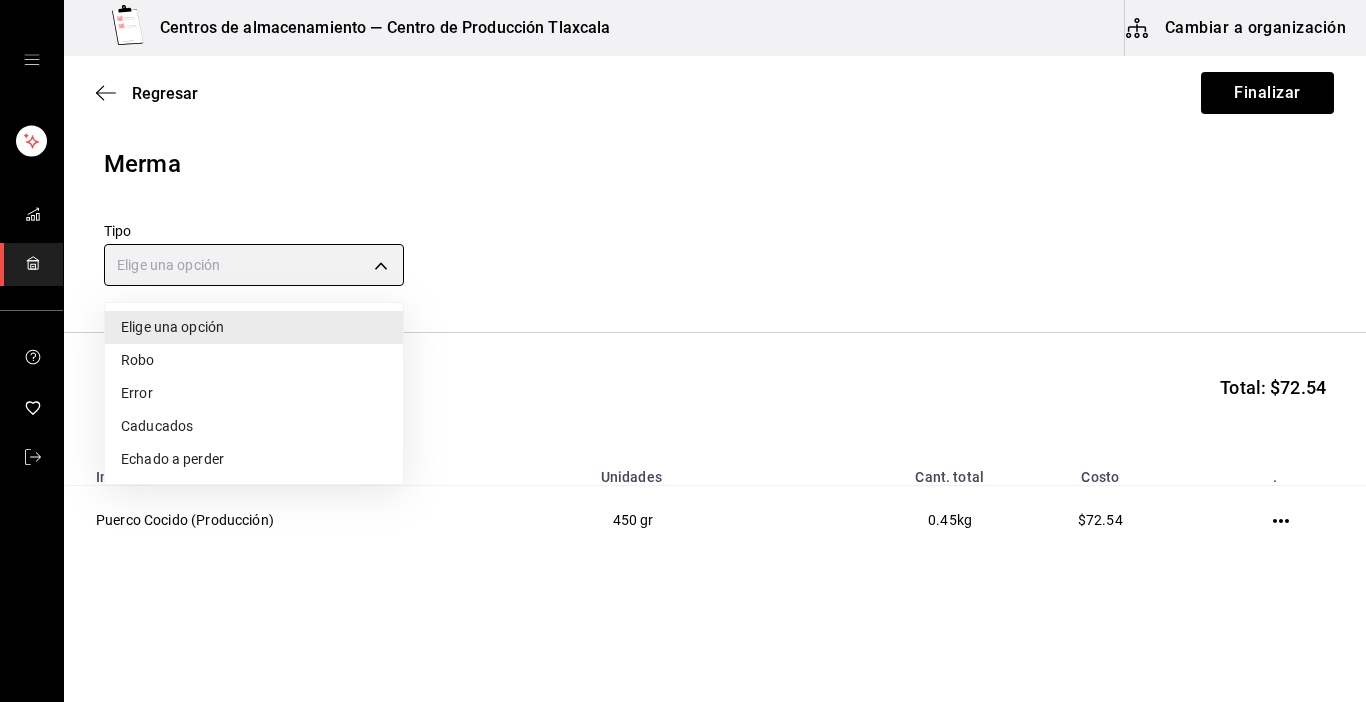 type on "SPOILED" 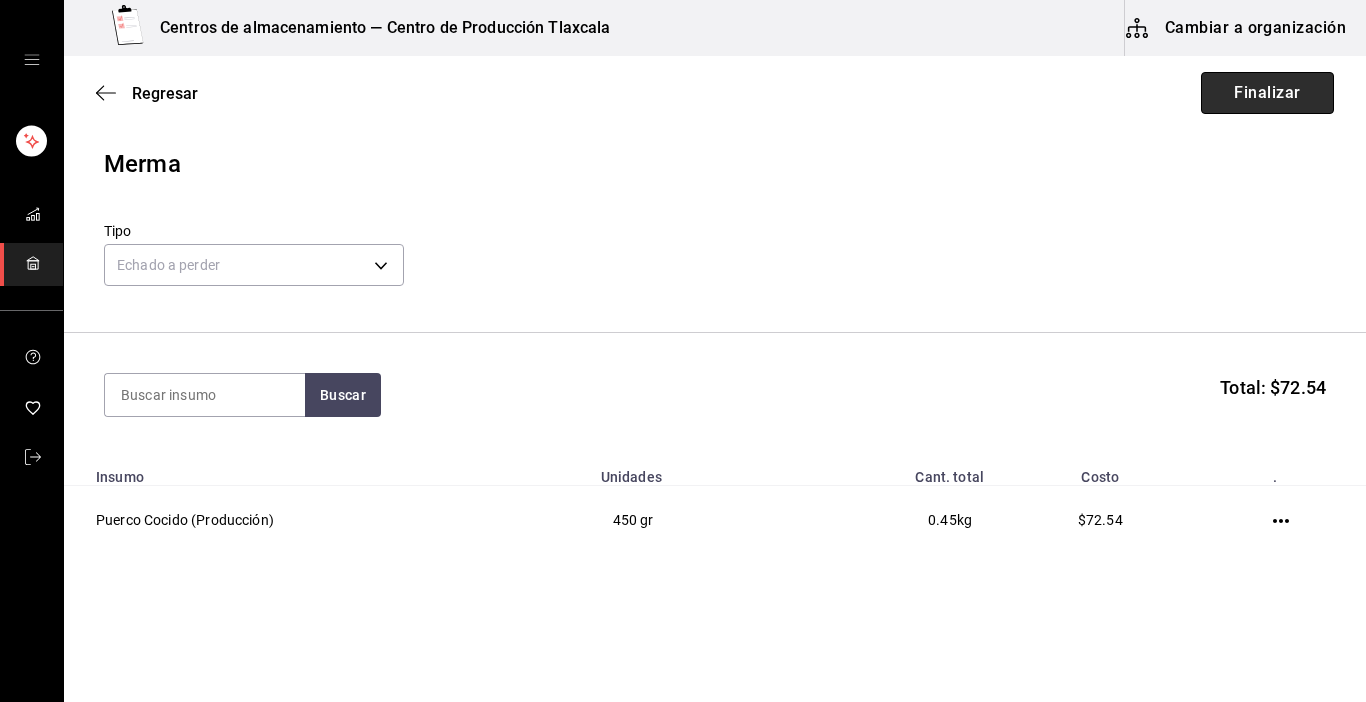 click on "Finalizar" at bounding box center [1267, 93] 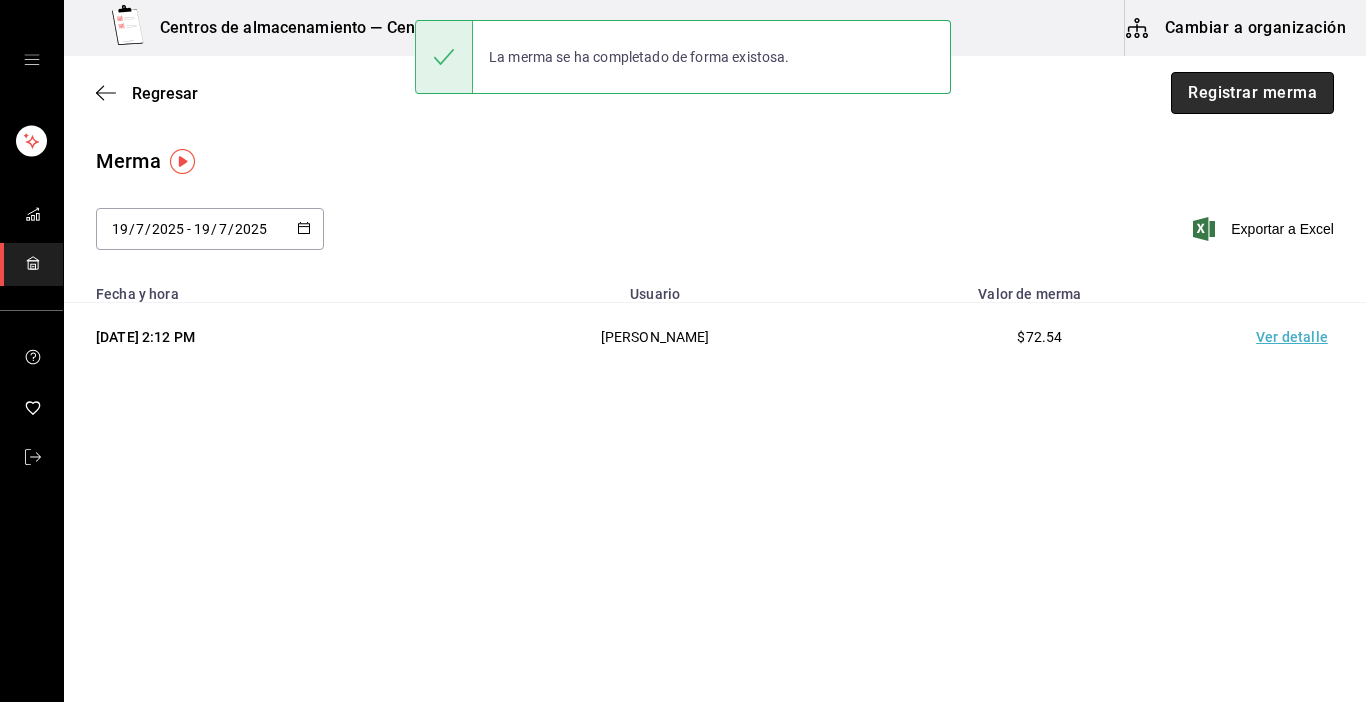 click on "Registrar merma" at bounding box center (1252, 93) 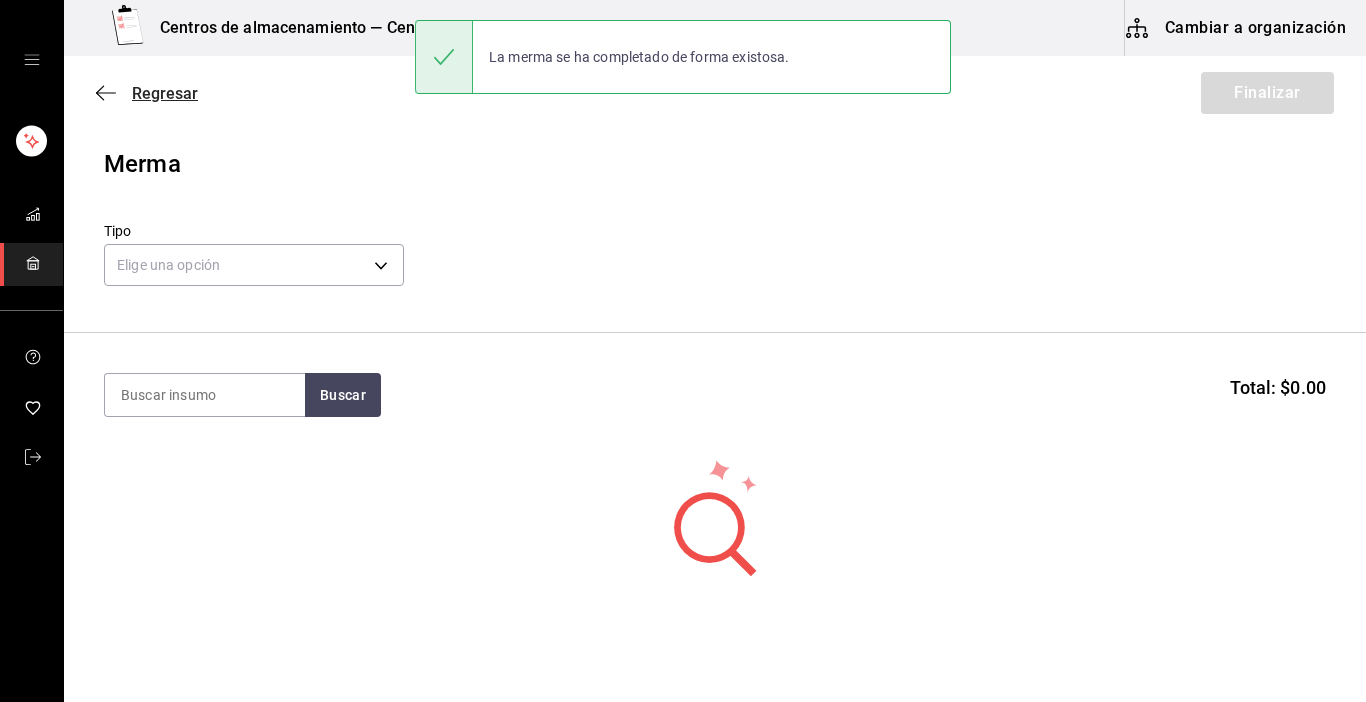 click 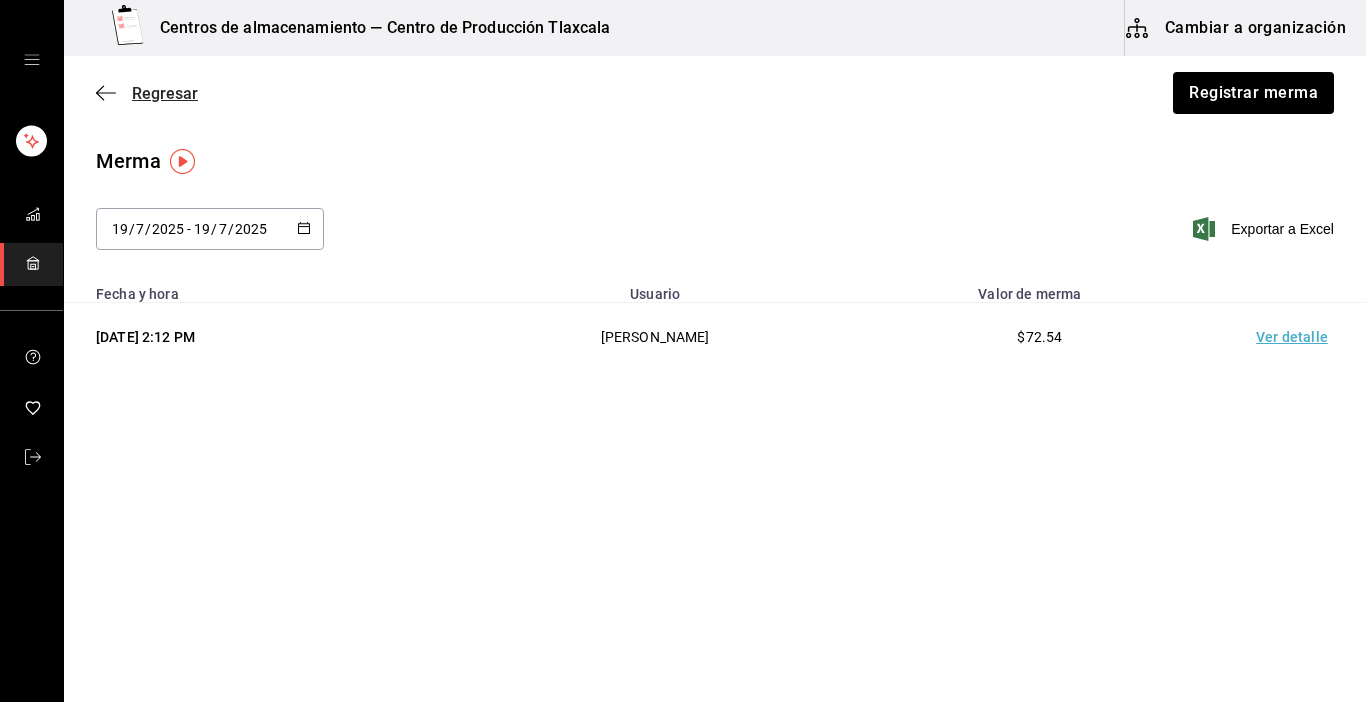 click 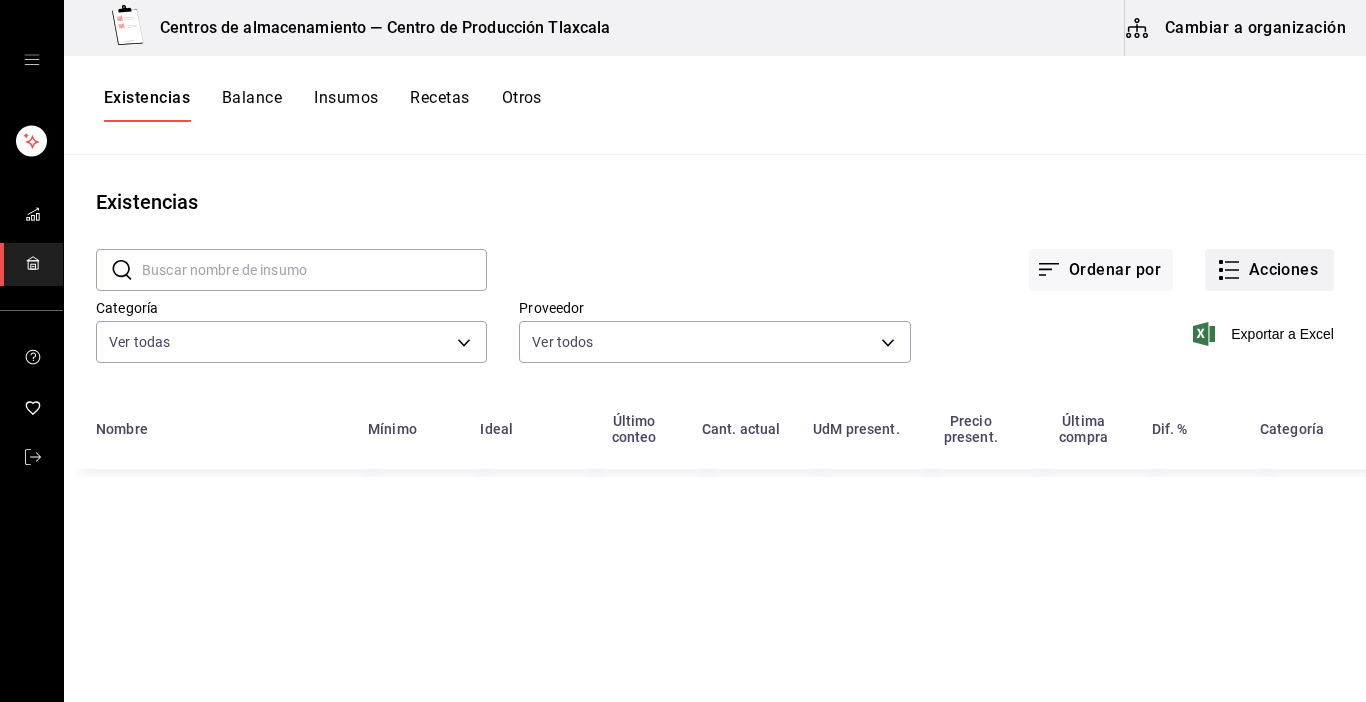 click 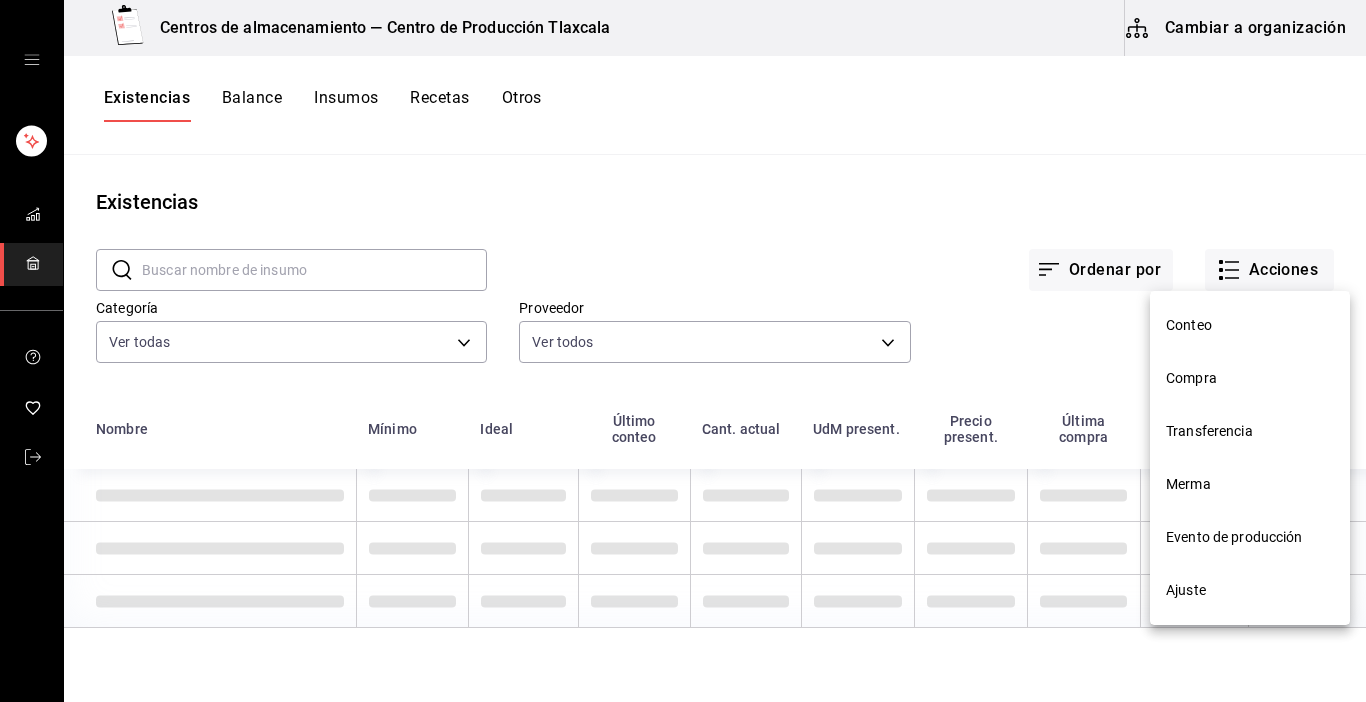 click on "Evento de producción" at bounding box center (1250, 537) 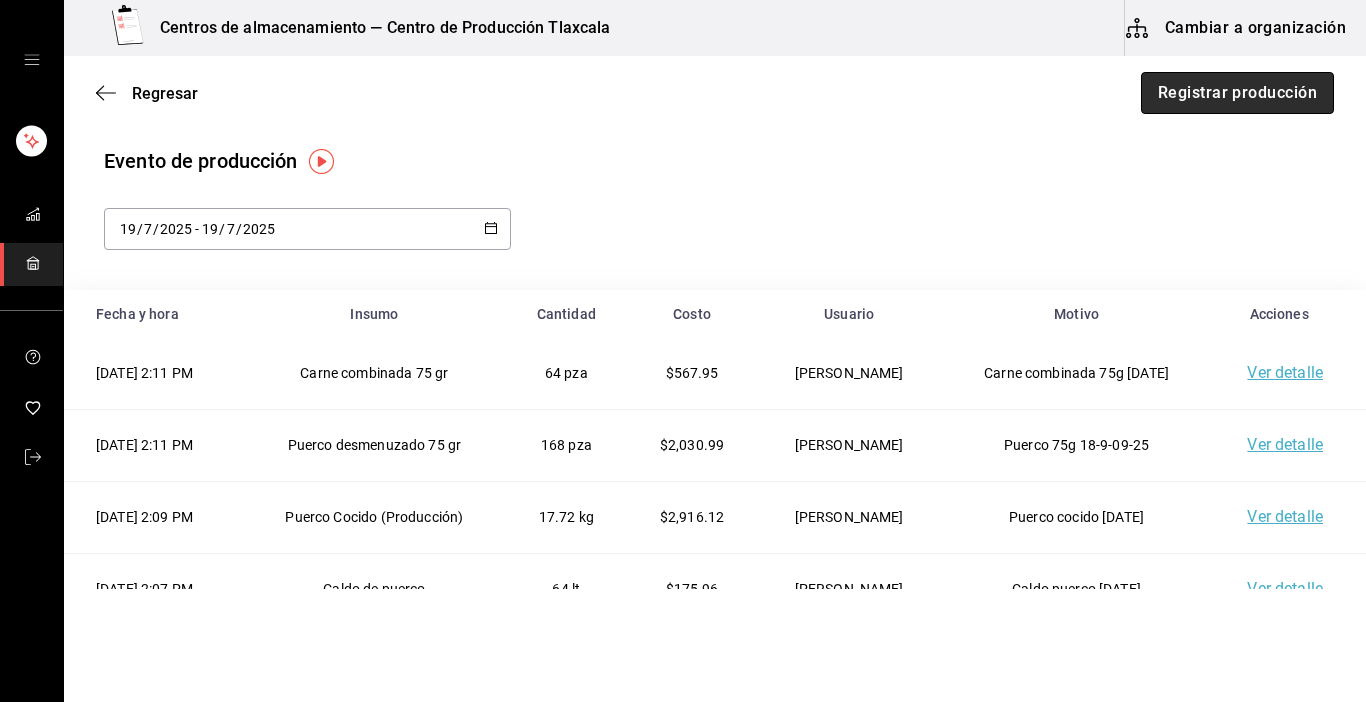 click on "Registrar producción" at bounding box center (1237, 93) 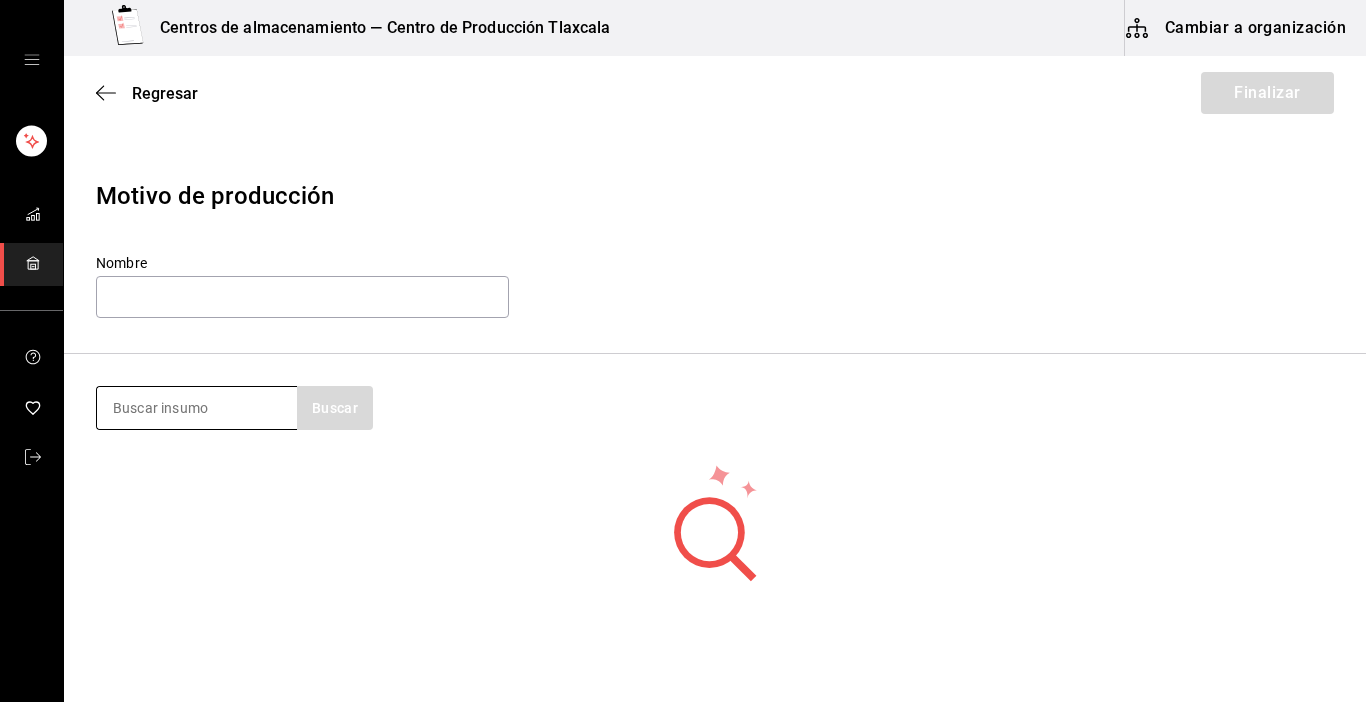click at bounding box center (197, 408) 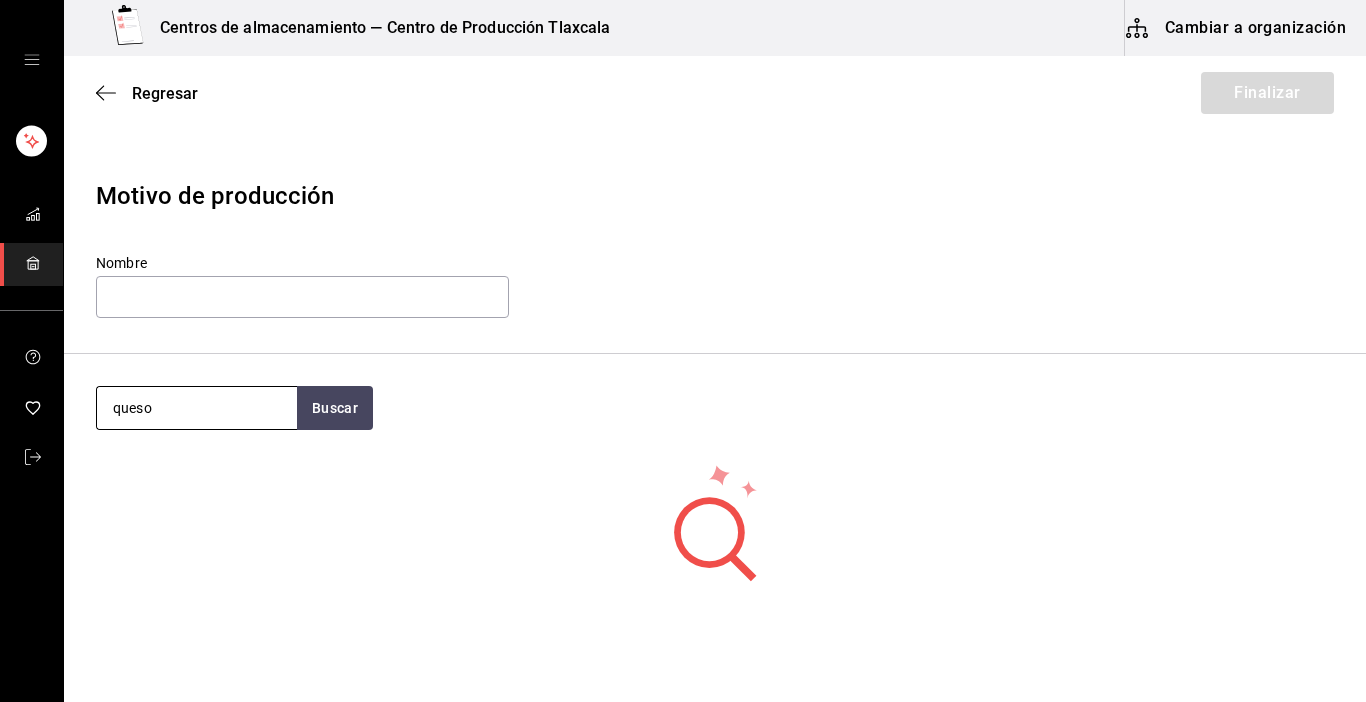 type on "queso" 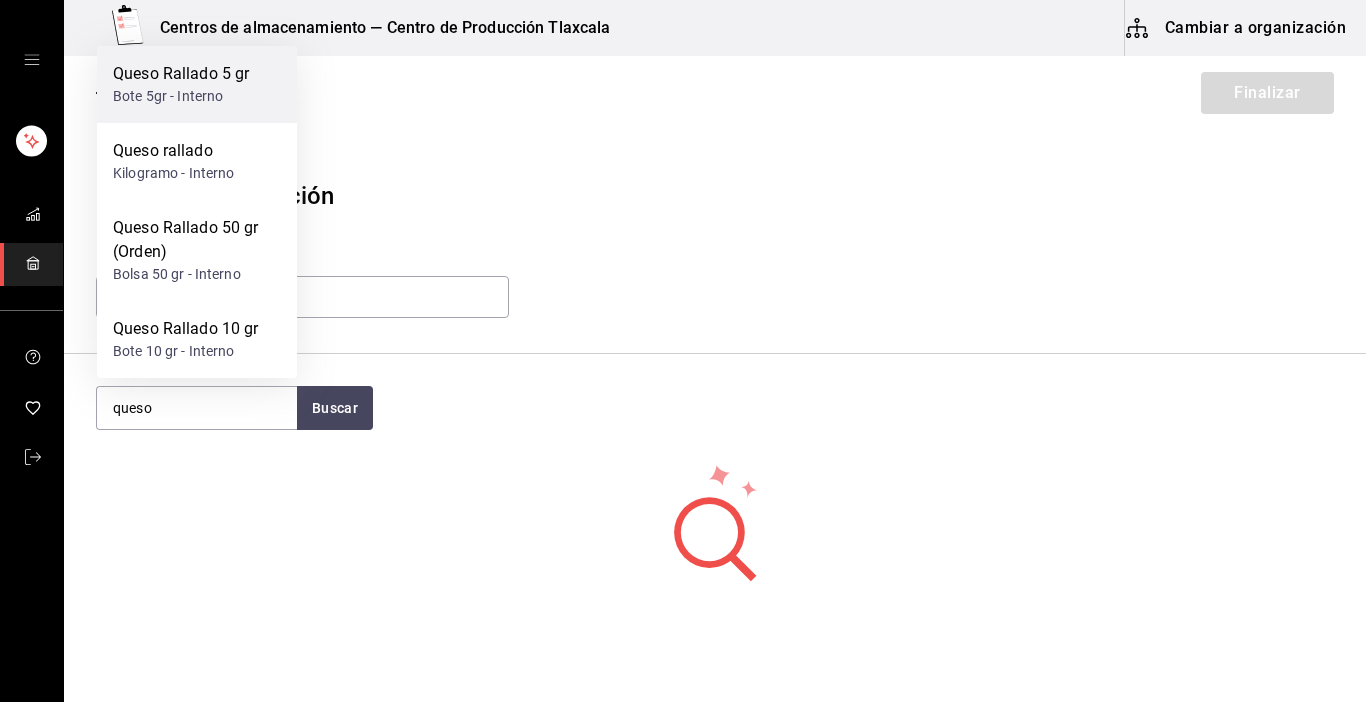 click on "Queso Rallado 5 gr Bote 5gr - Interno" at bounding box center (197, 84) 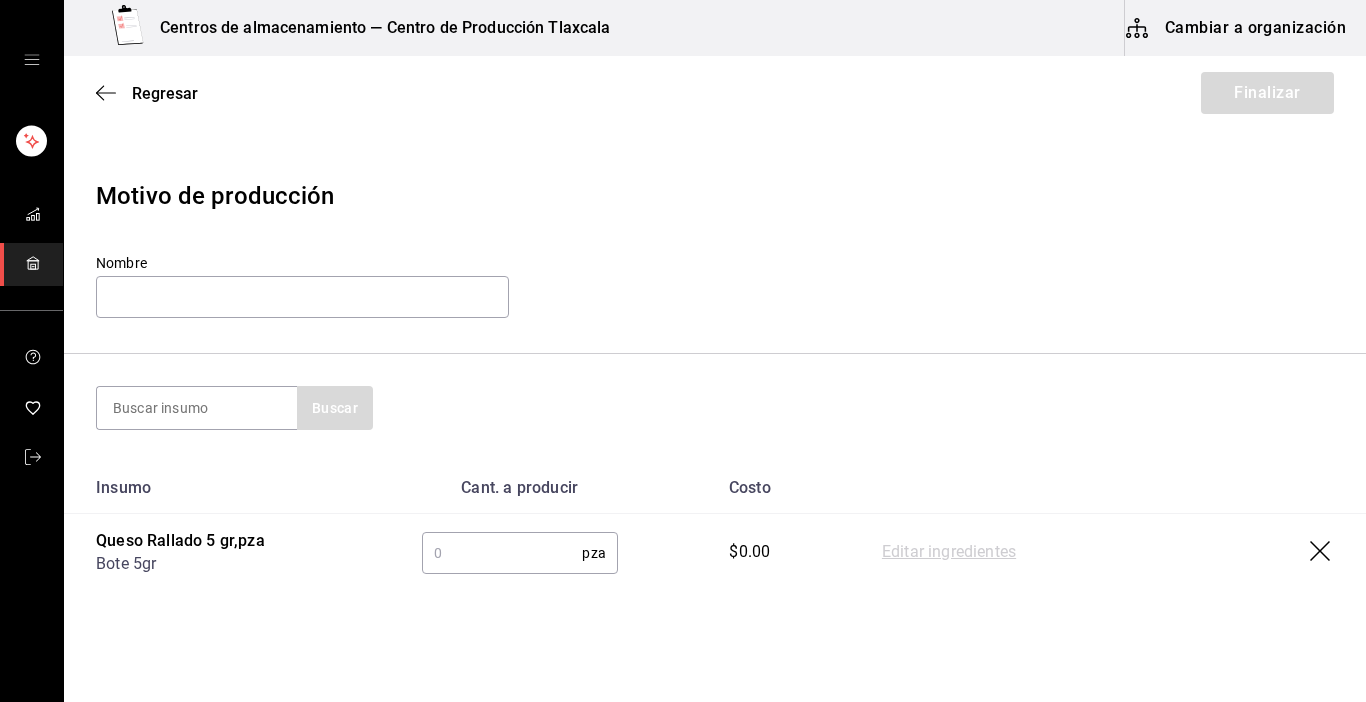 click at bounding box center [502, 553] 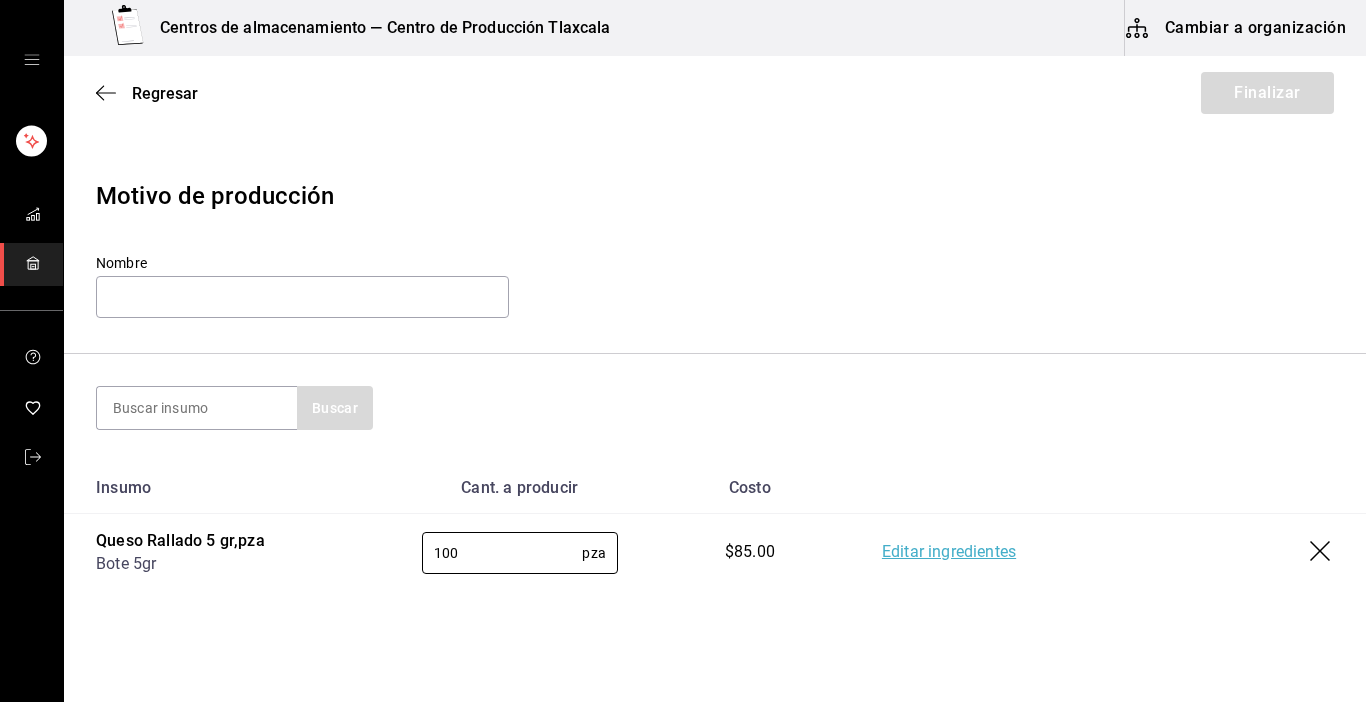 type on "100" 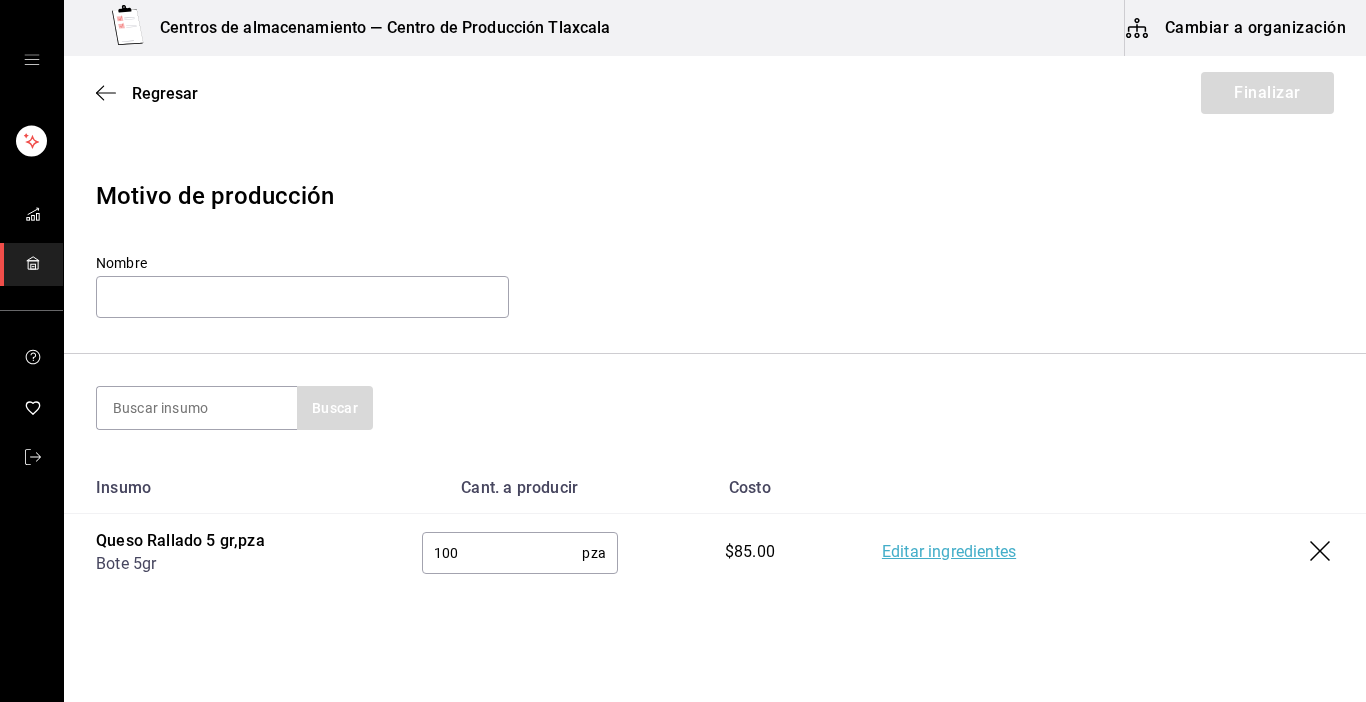 click on "Editar ingredientes" at bounding box center (949, 553) 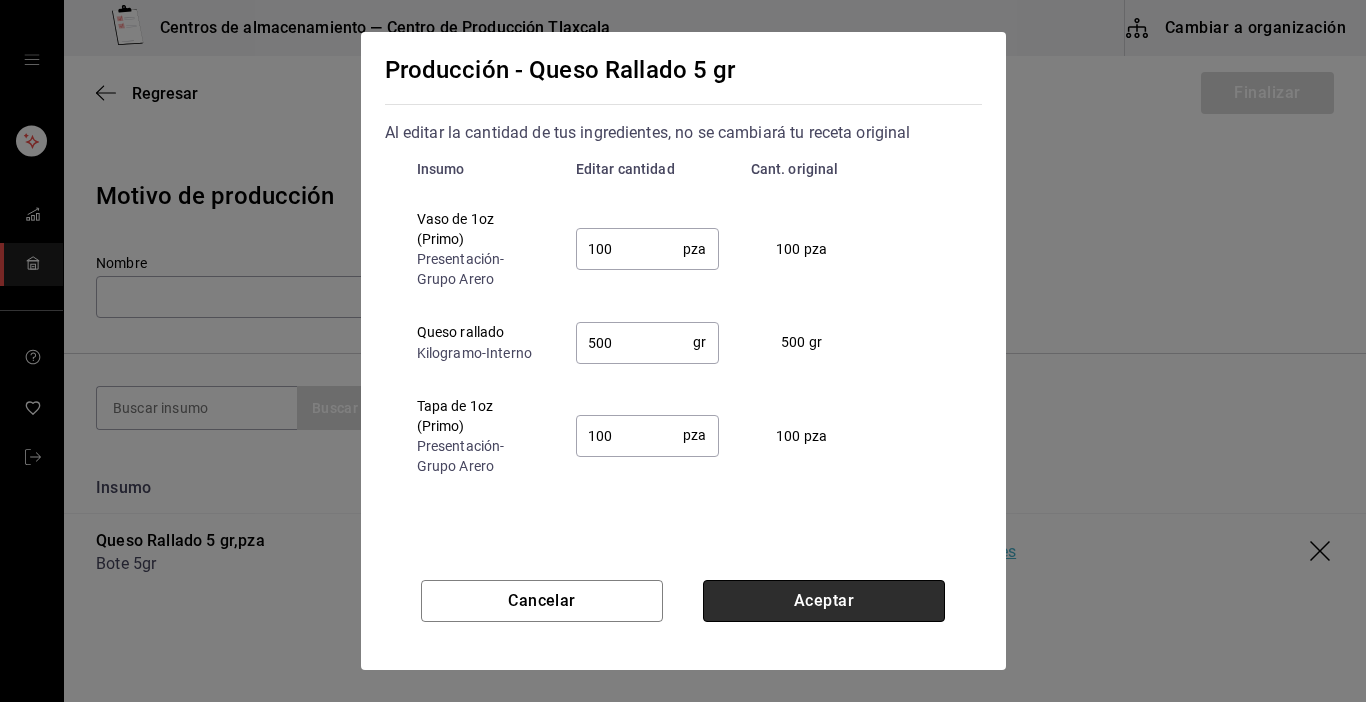 click on "Aceptar" at bounding box center (824, 601) 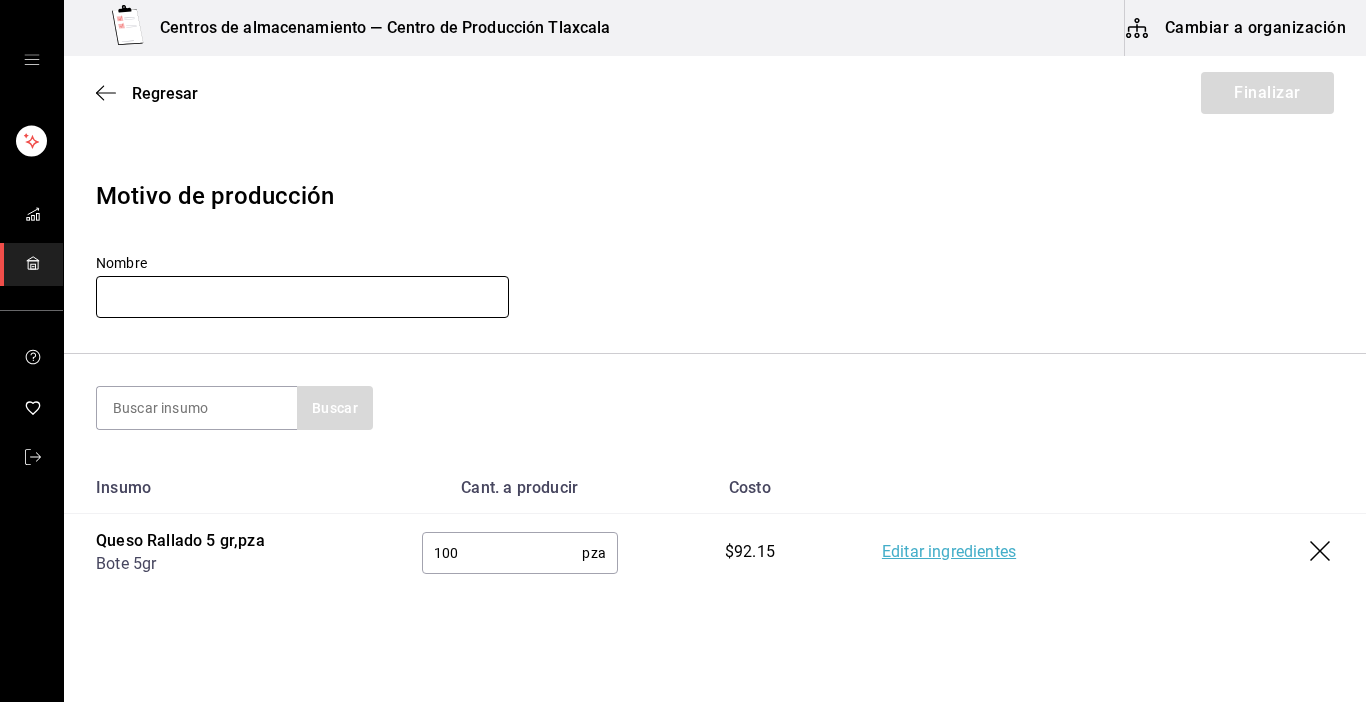 click at bounding box center [302, 297] 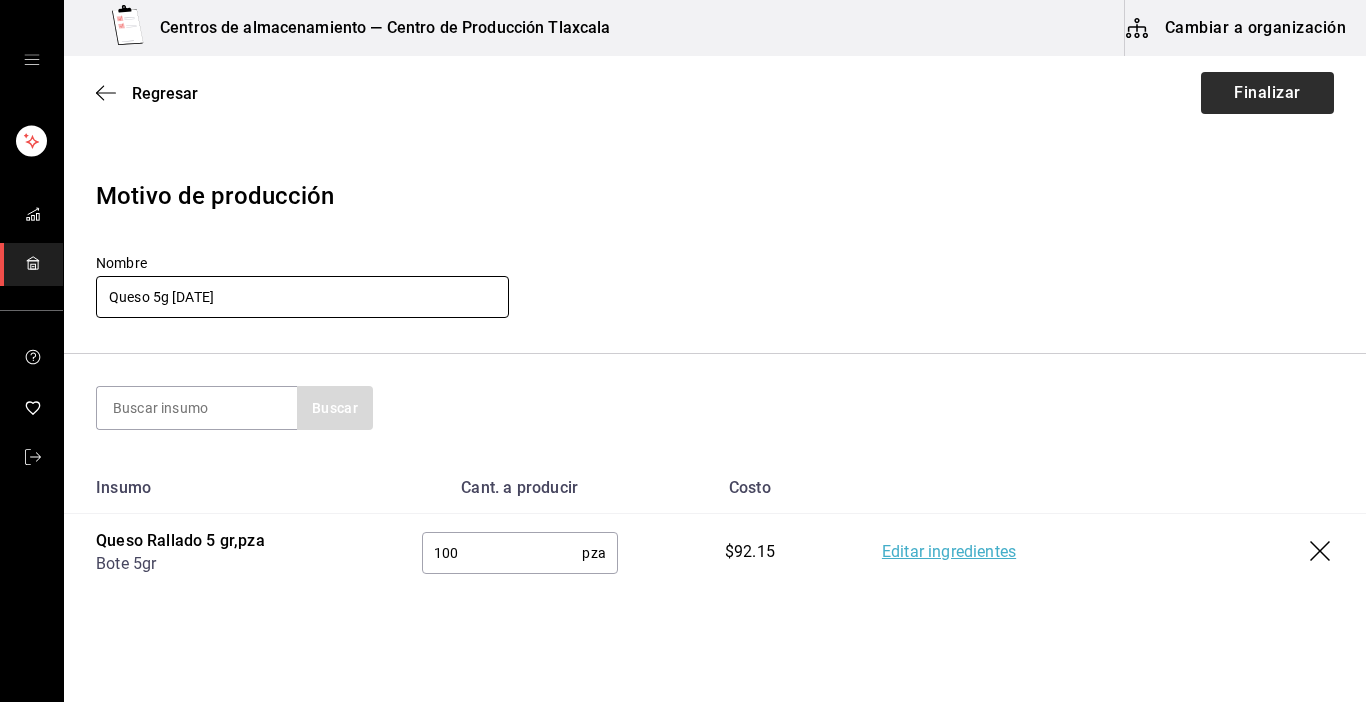type on "Queso 5g [DATE]" 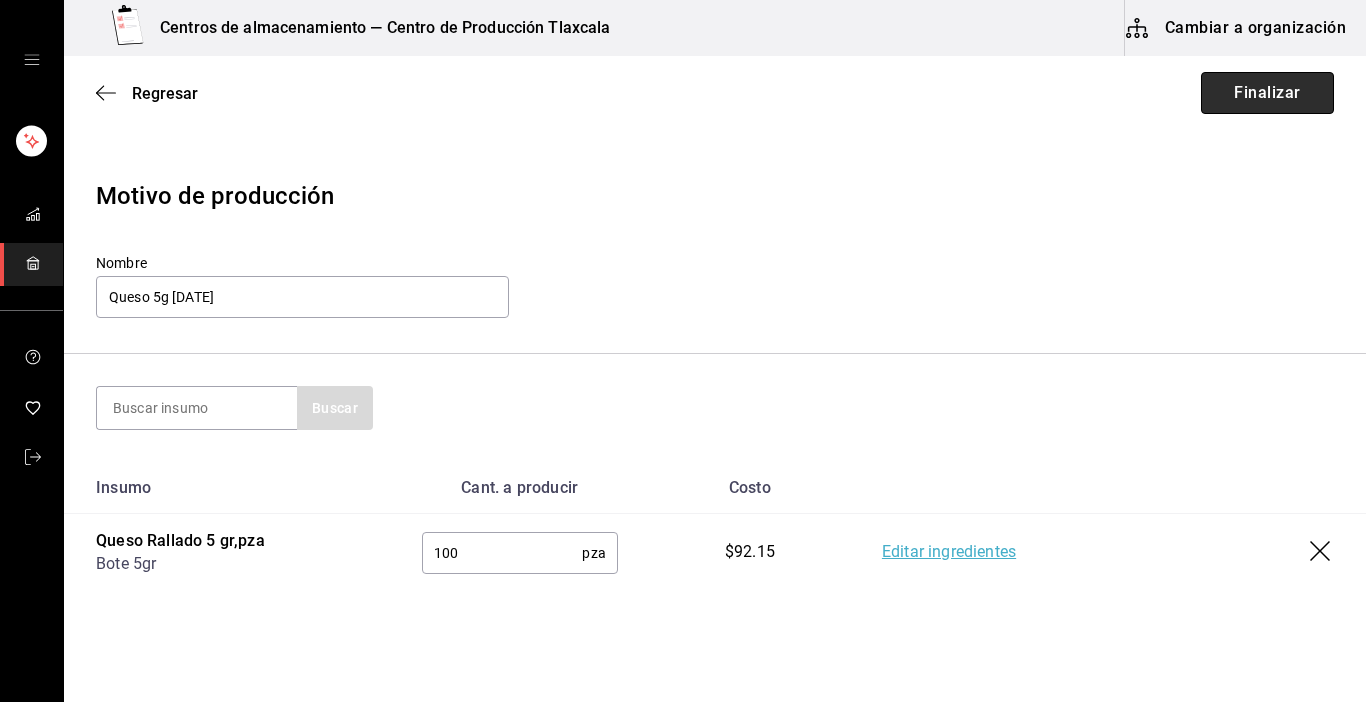 click on "Finalizar" at bounding box center [1267, 93] 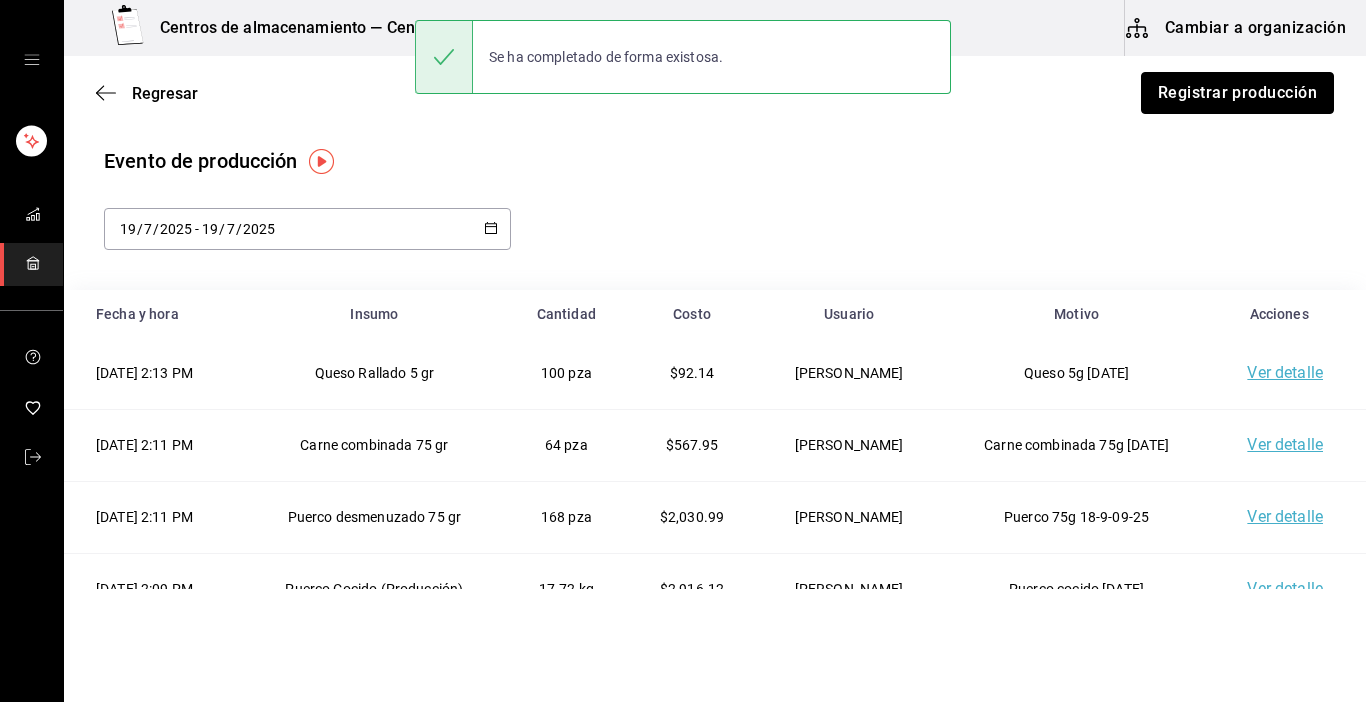 click on "Registrar producción" at bounding box center [1237, 93] 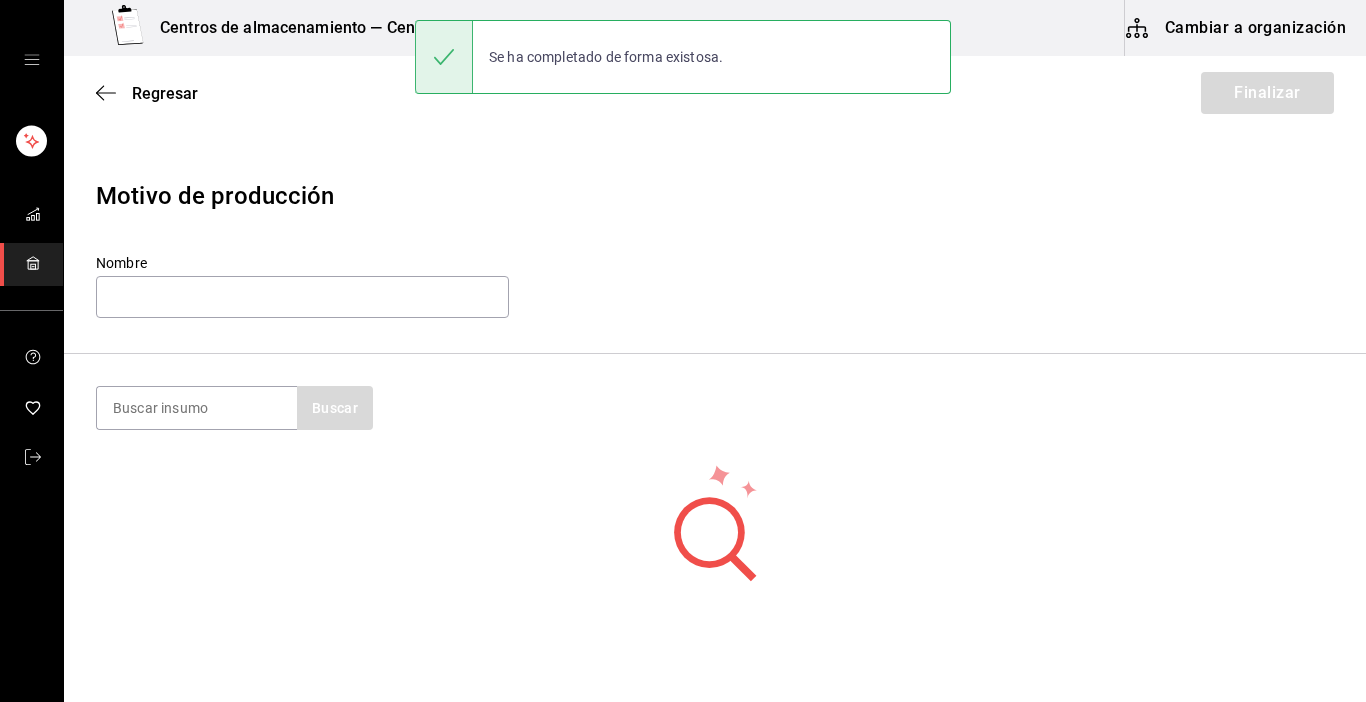 click on "Buscar" at bounding box center [715, 408] 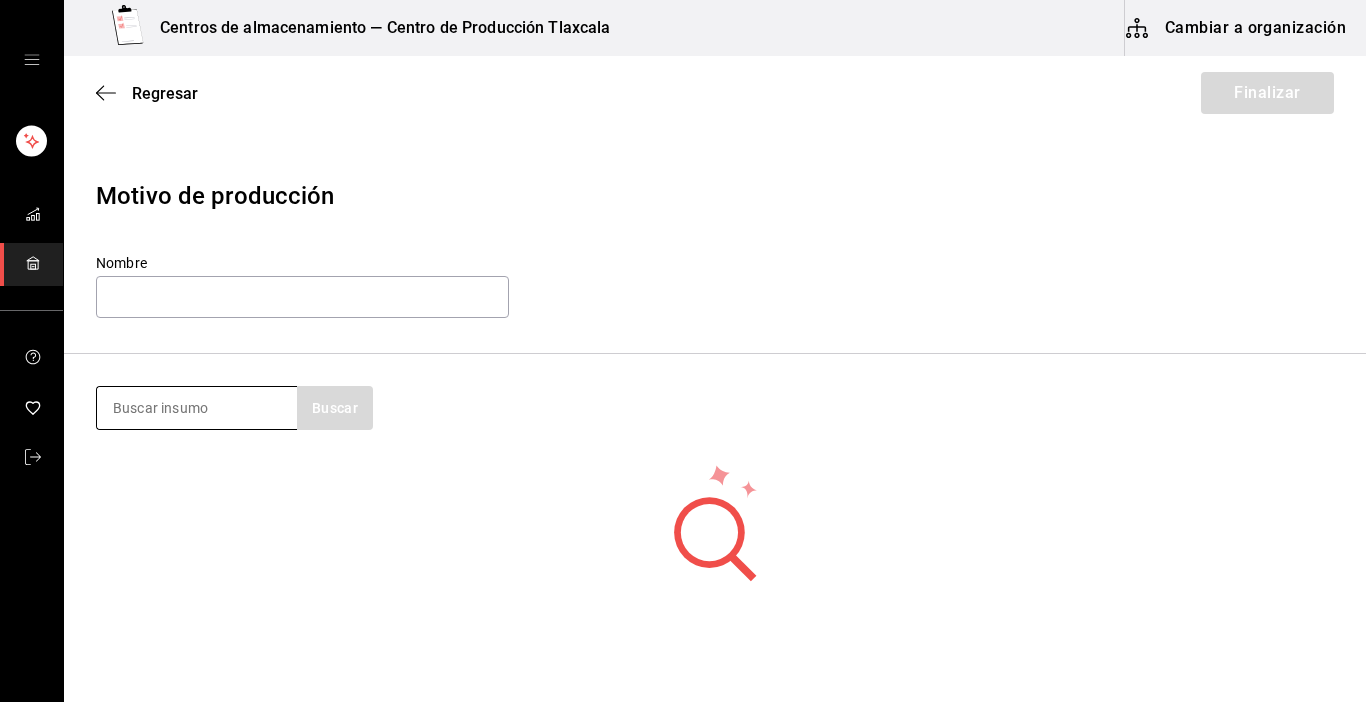 click at bounding box center [197, 408] 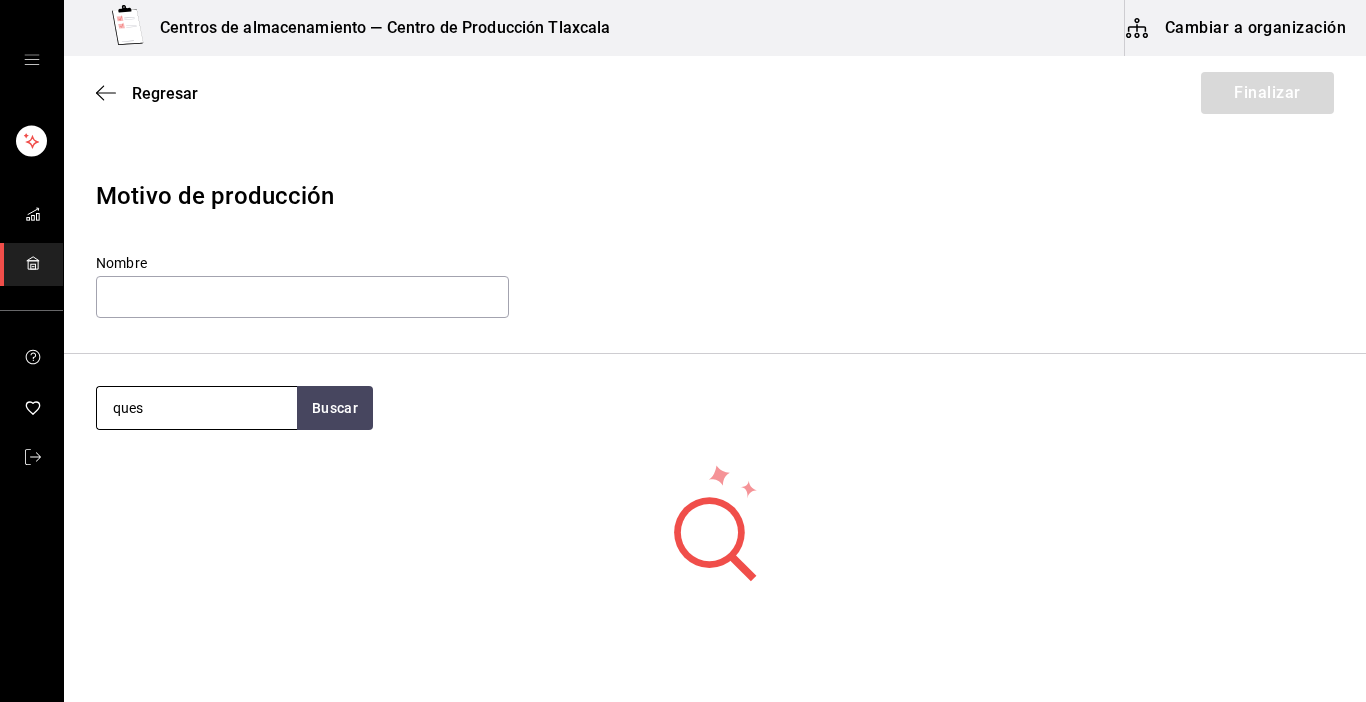 type on "queso" 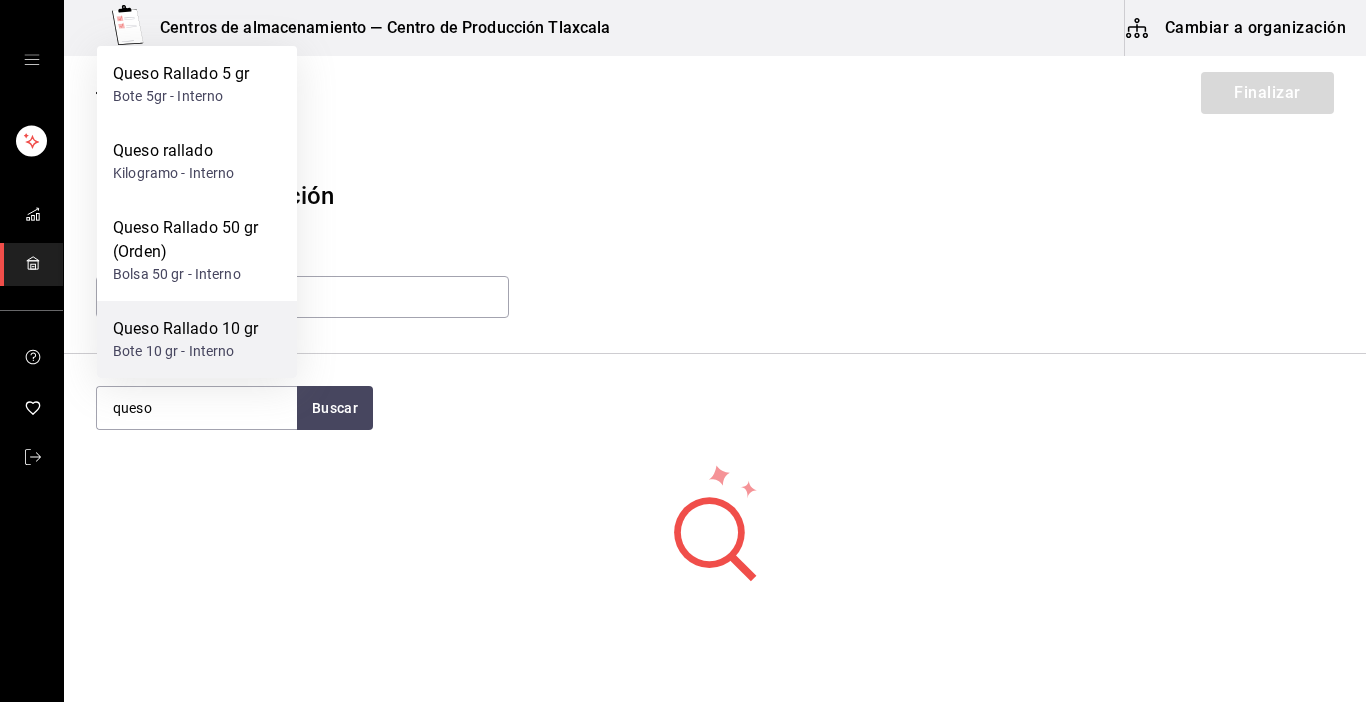 click on "Queso Rallado 10 gr Bote 10 gr - Interno" at bounding box center (197, 339) 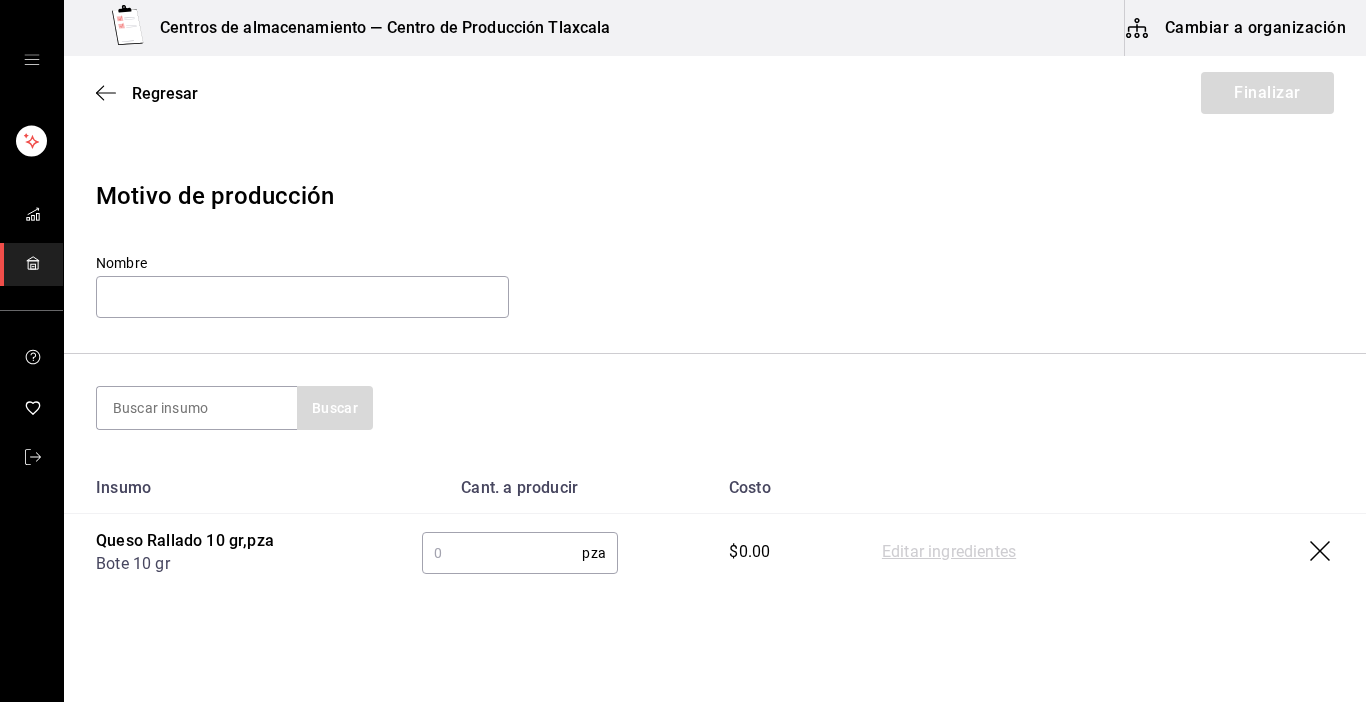click at bounding box center (502, 553) 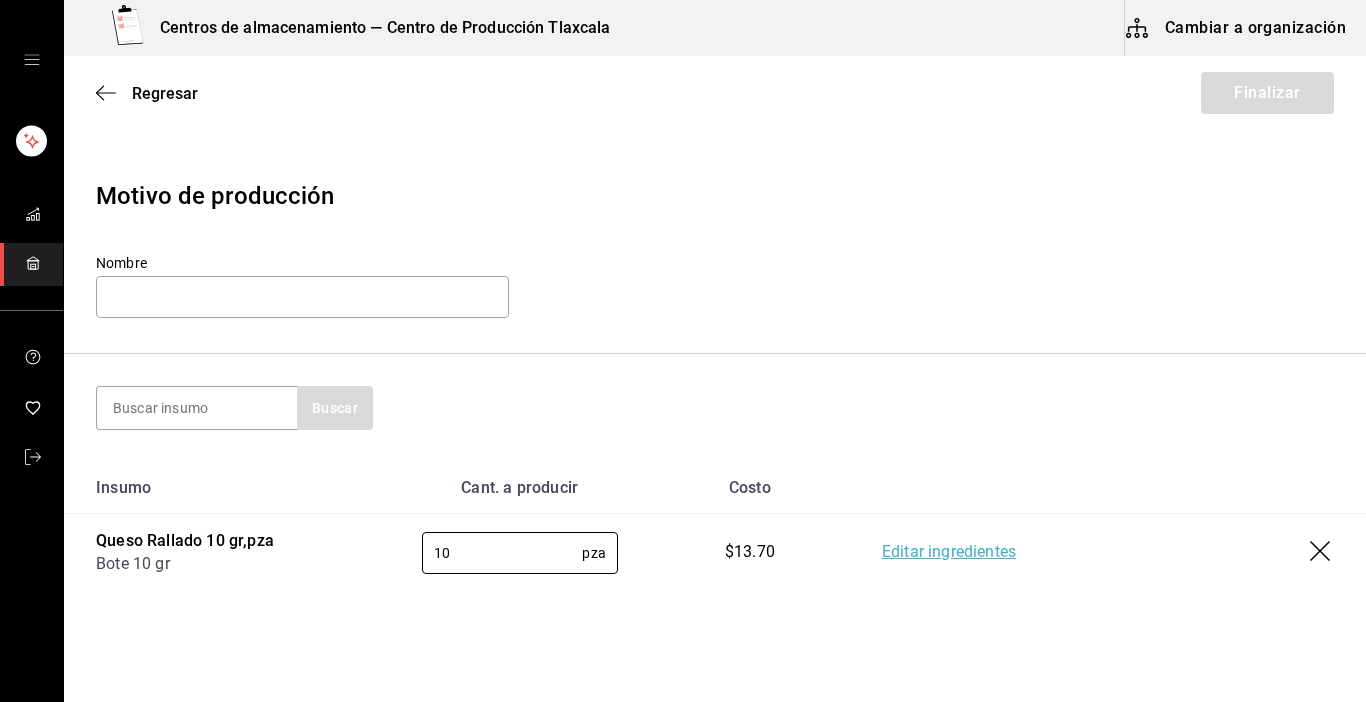 click on "Editar ingredientes" at bounding box center [949, 553] 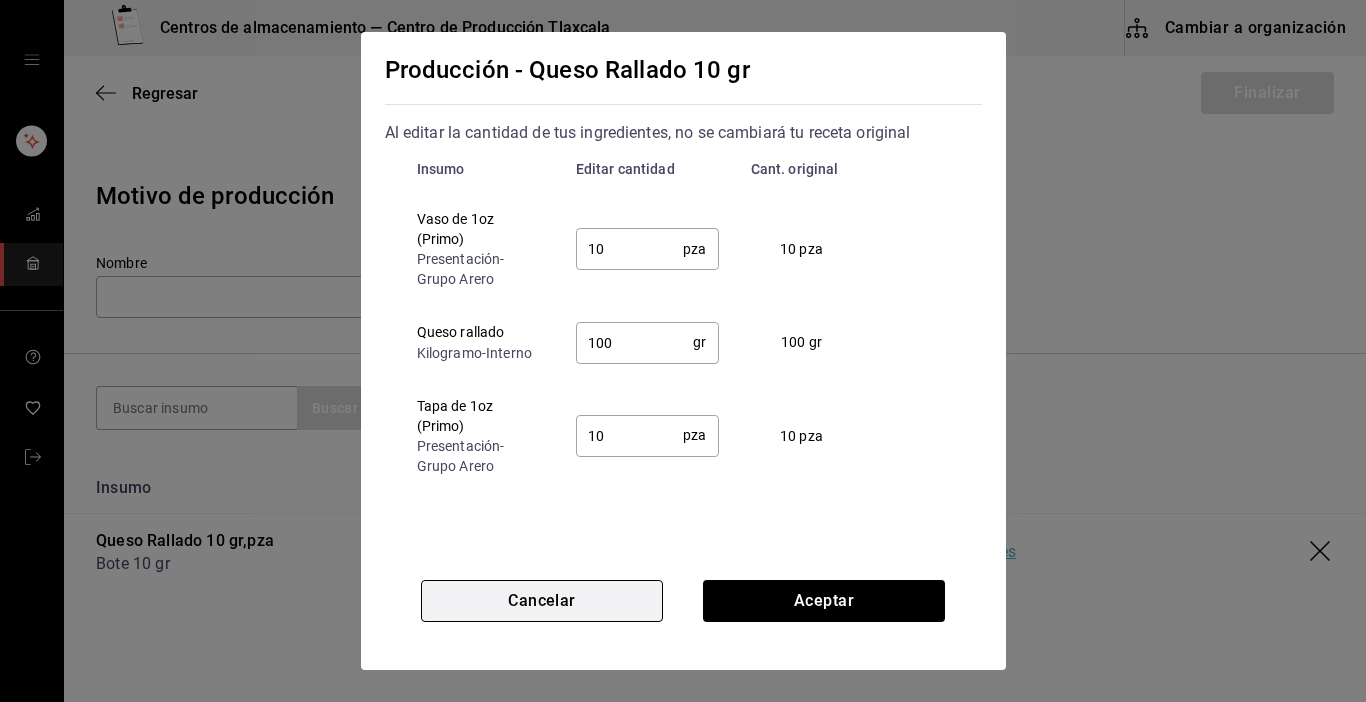 click on "Cancelar" at bounding box center [542, 601] 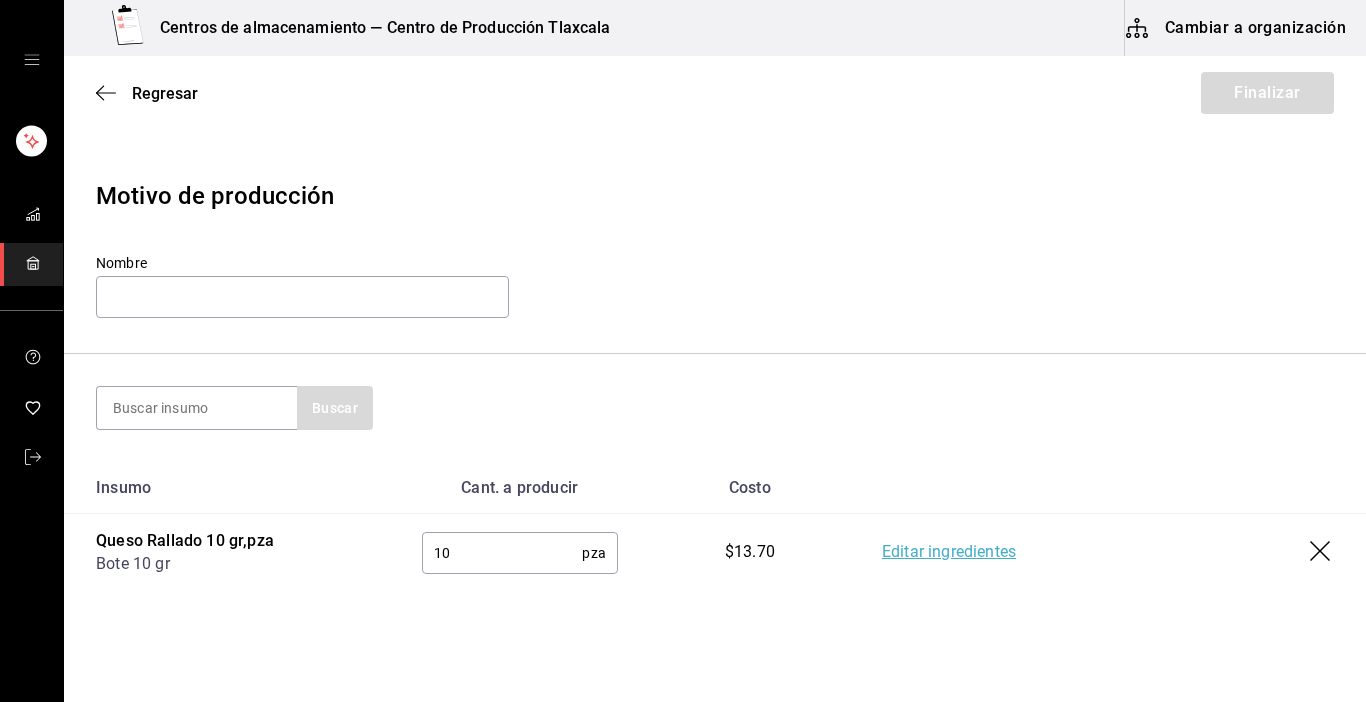 click on "10" at bounding box center (502, 553) 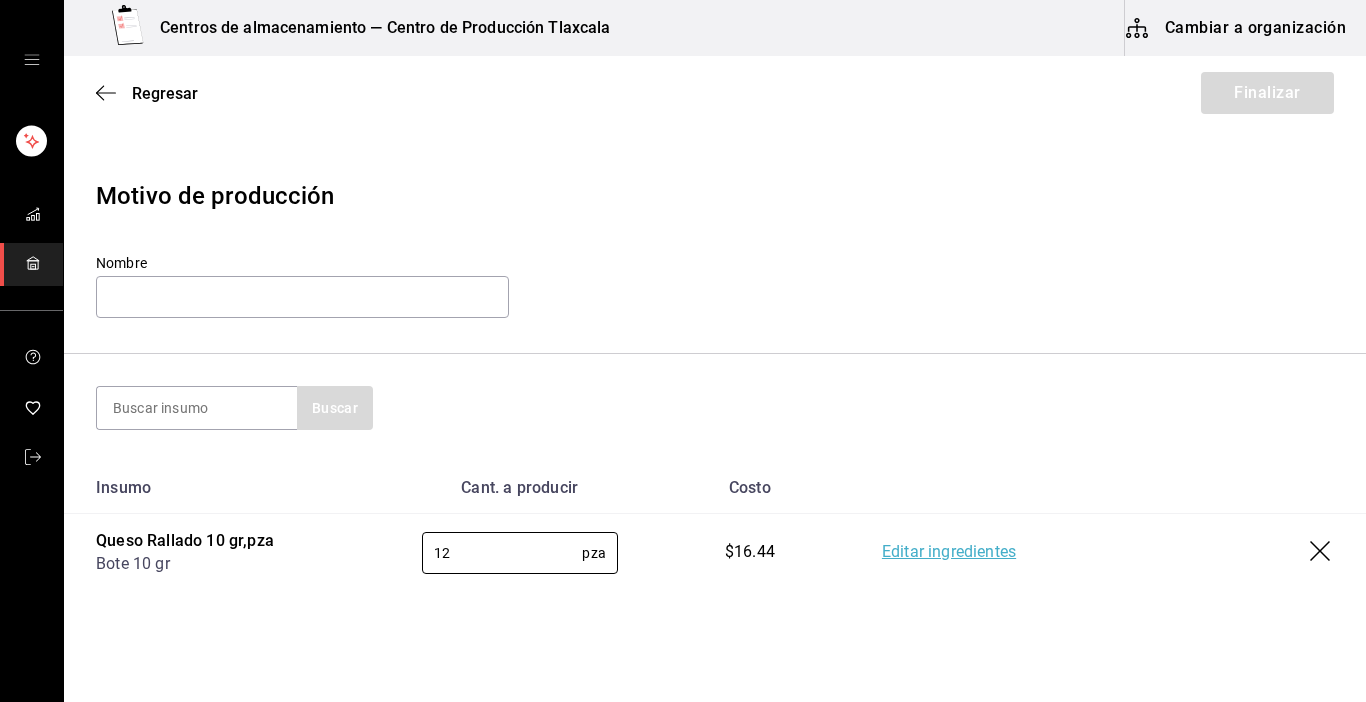 type on "12" 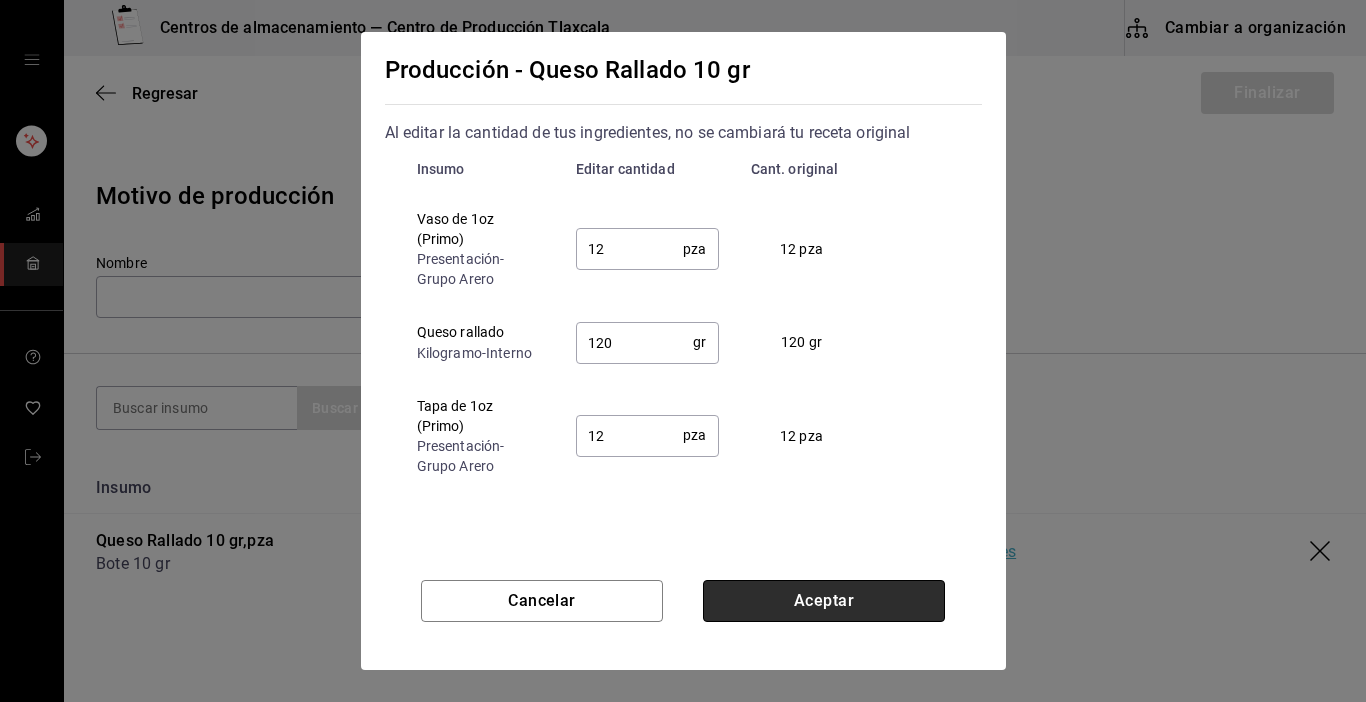 click on "Aceptar" at bounding box center (824, 601) 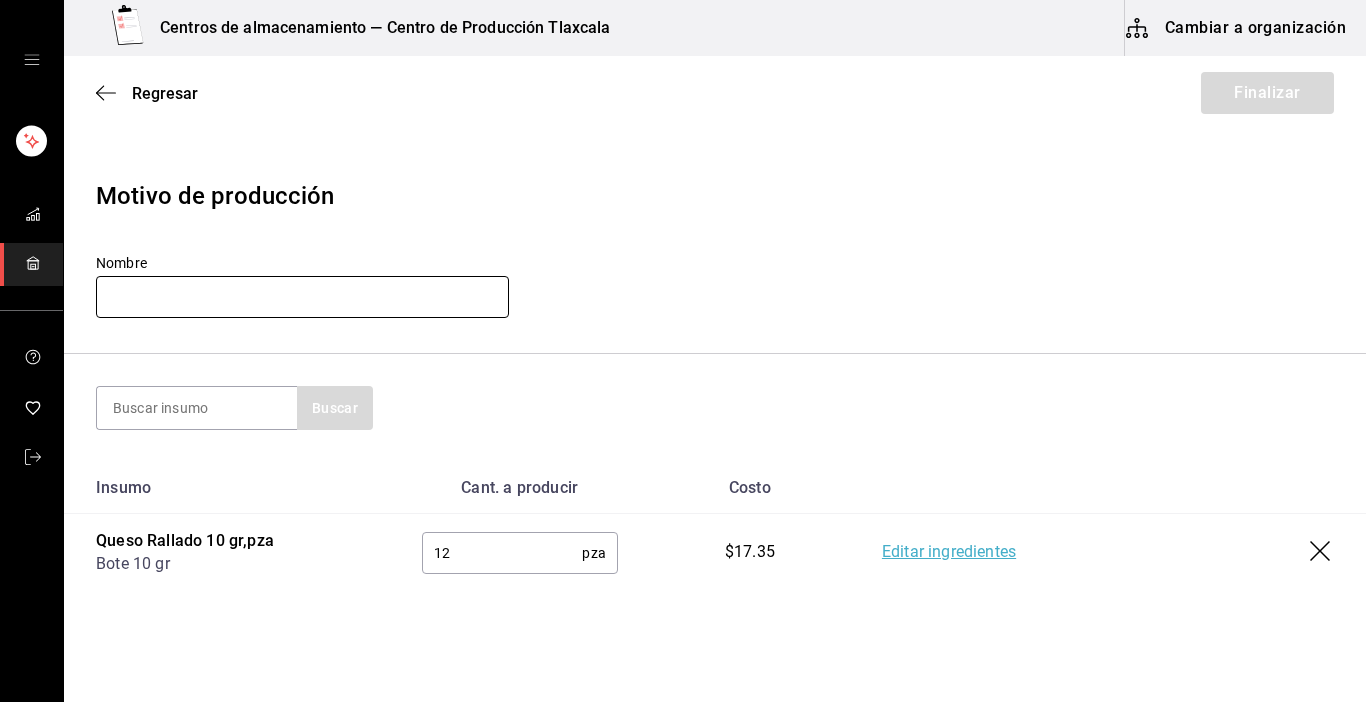 click at bounding box center [302, 297] 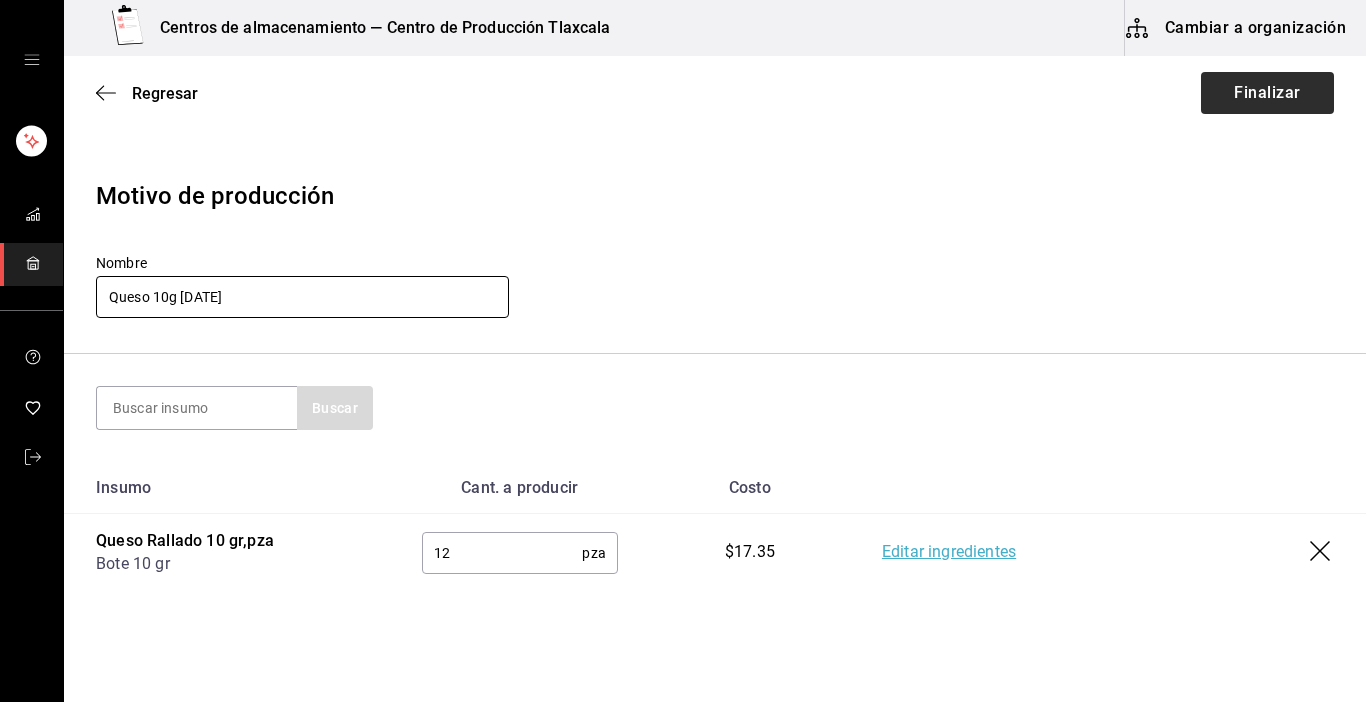 type on "Queso 10g [DATE]" 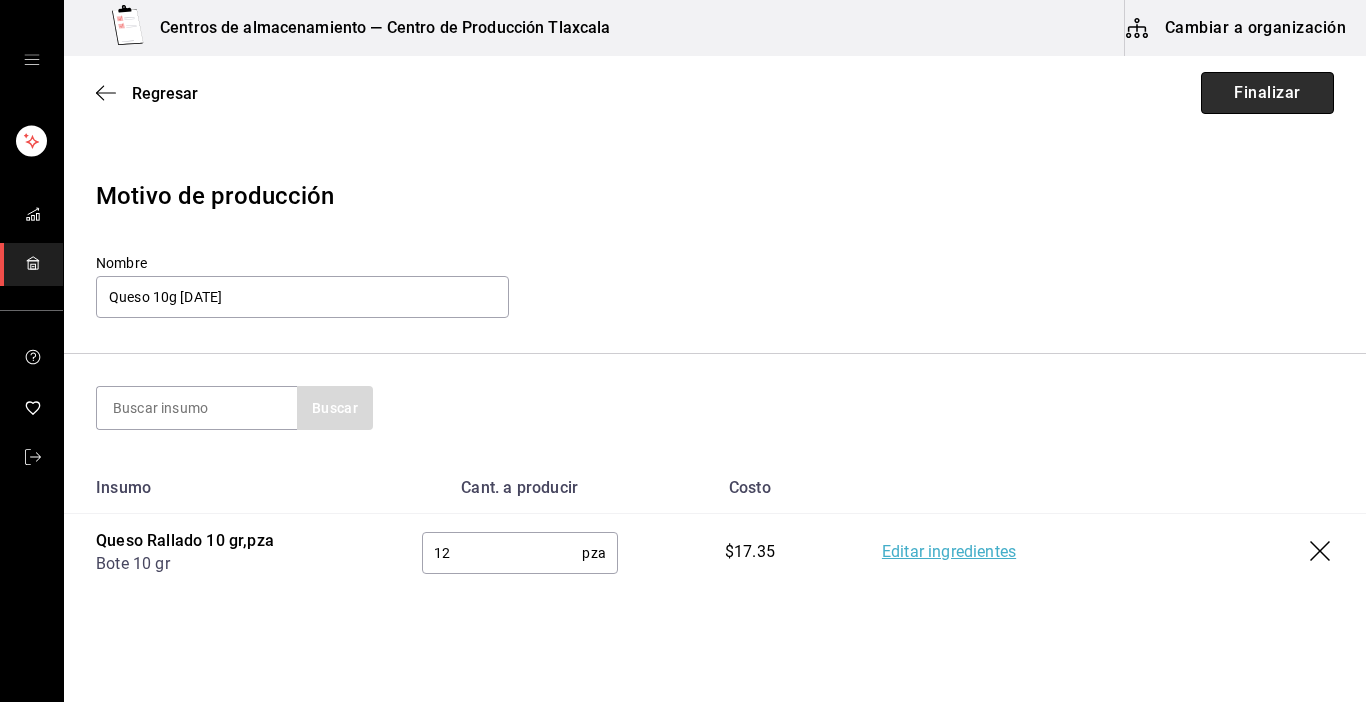 click on "Finalizar" at bounding box center [1267, 93] 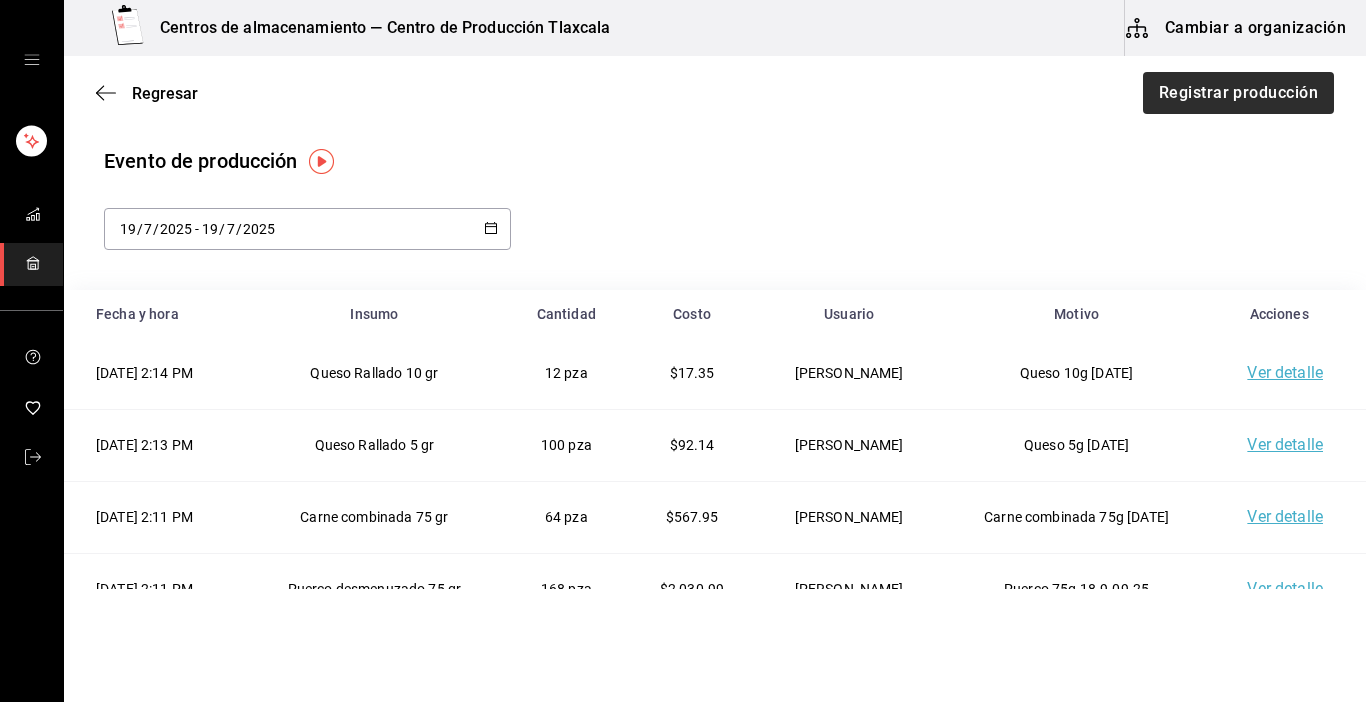 drag, startPoint x: 1201, startPoint y: 65, endPoint x: 1201, endPoint y: 83, distance: 18 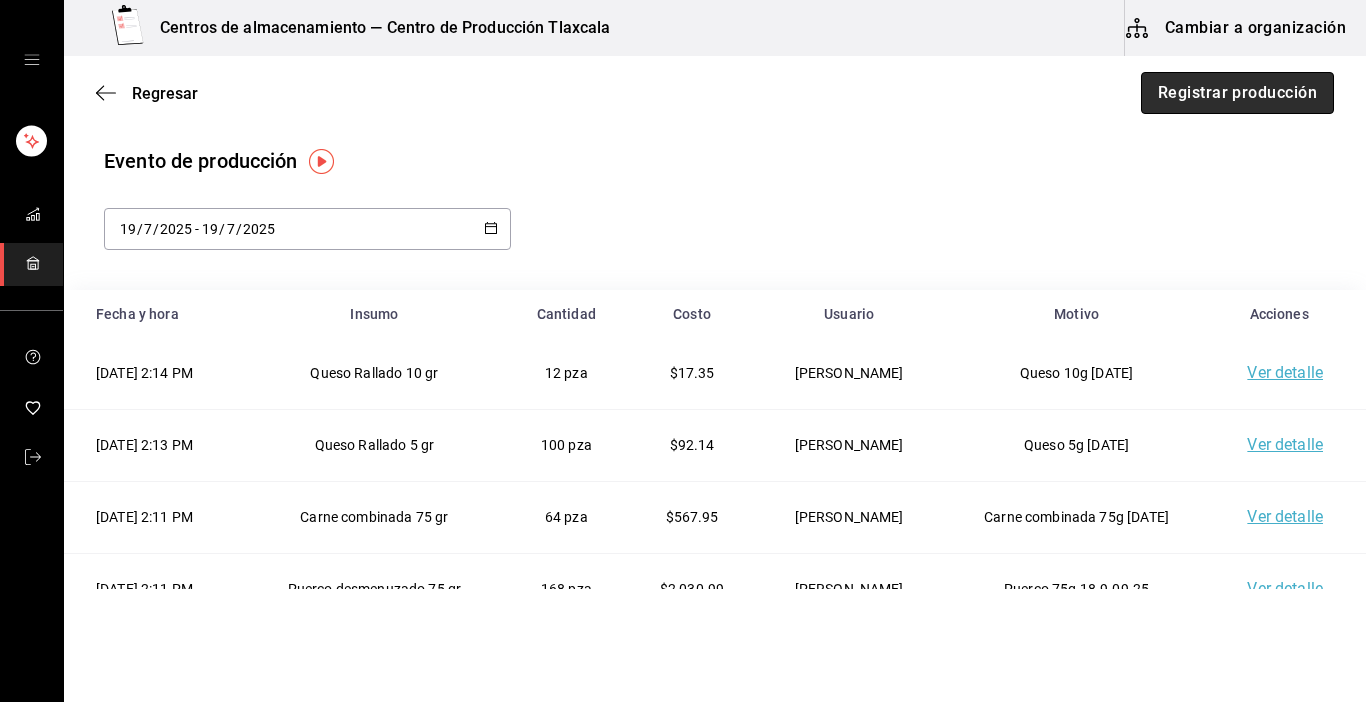 click on "Registrar producción" at bounding box center (1237, 93) 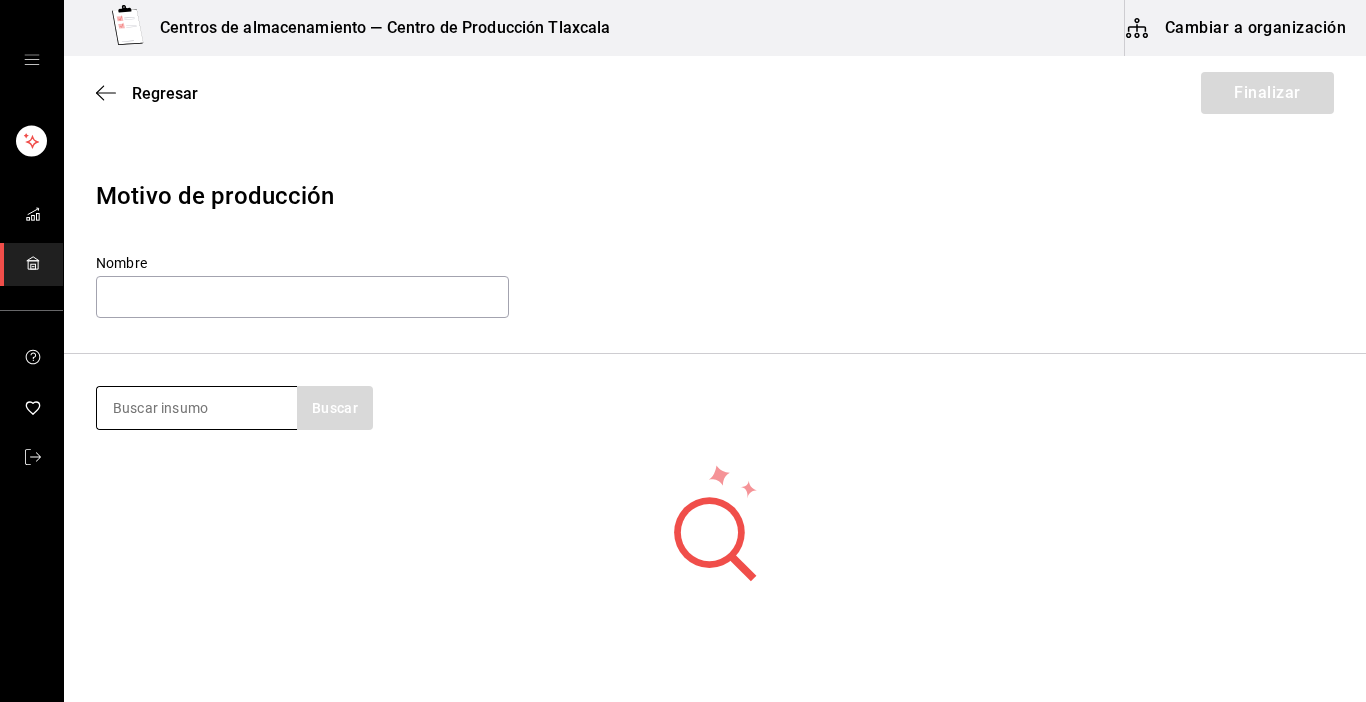 click at bounding box center [197, 408] 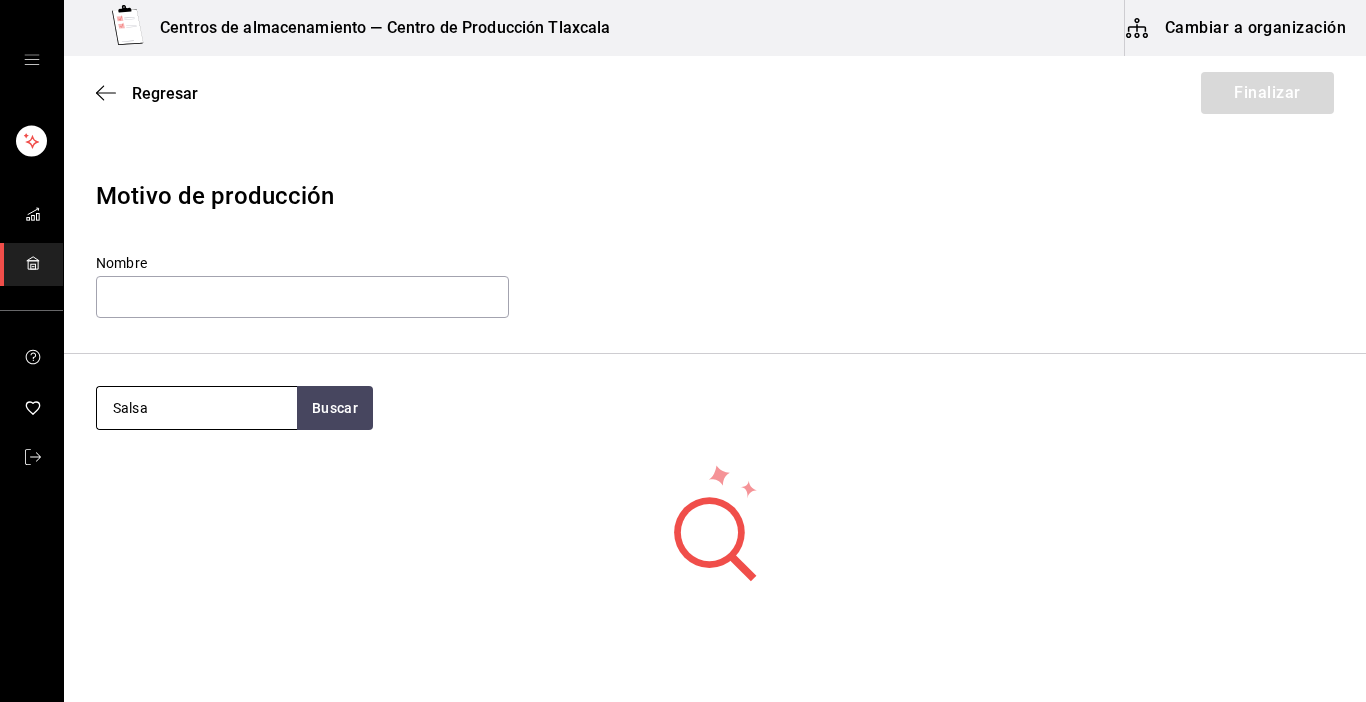 type on "Salsa" 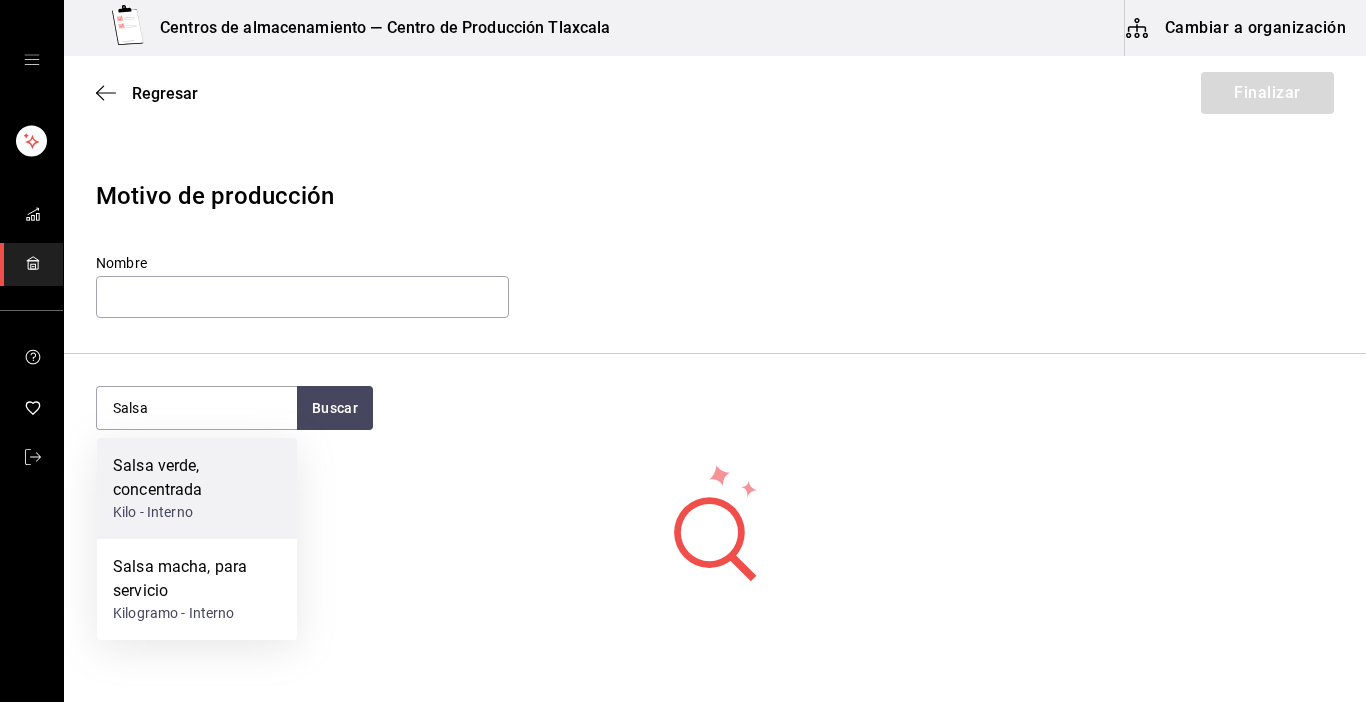 click on "Kilo - Interno" at bounding box center [197, 512] 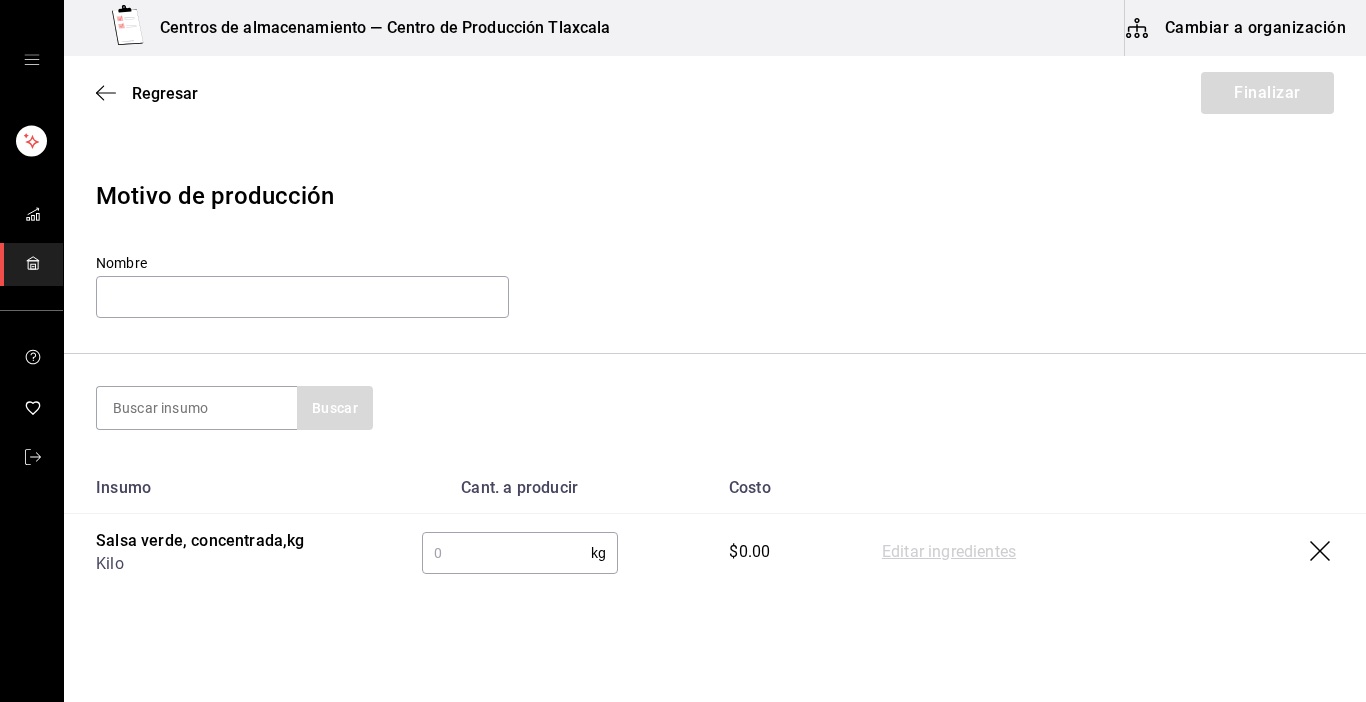 click at bounding box center [506, 553] 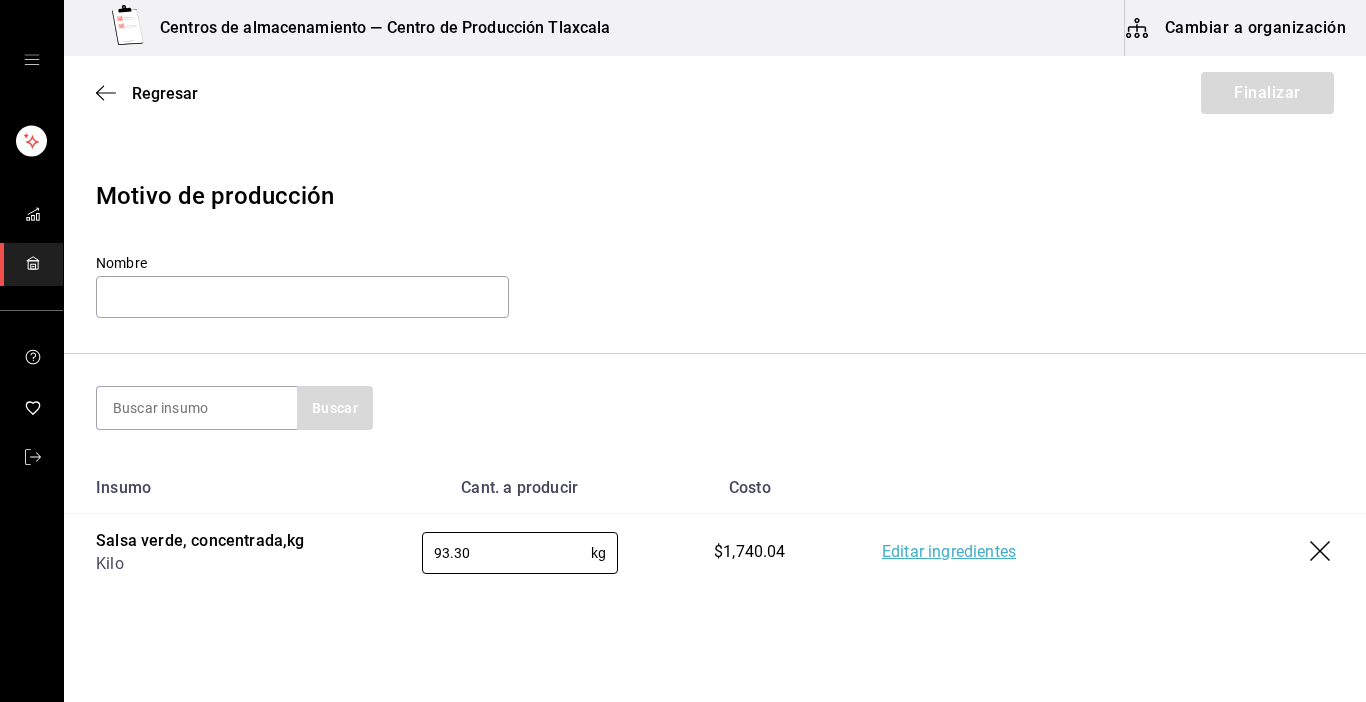 type on "93.30" 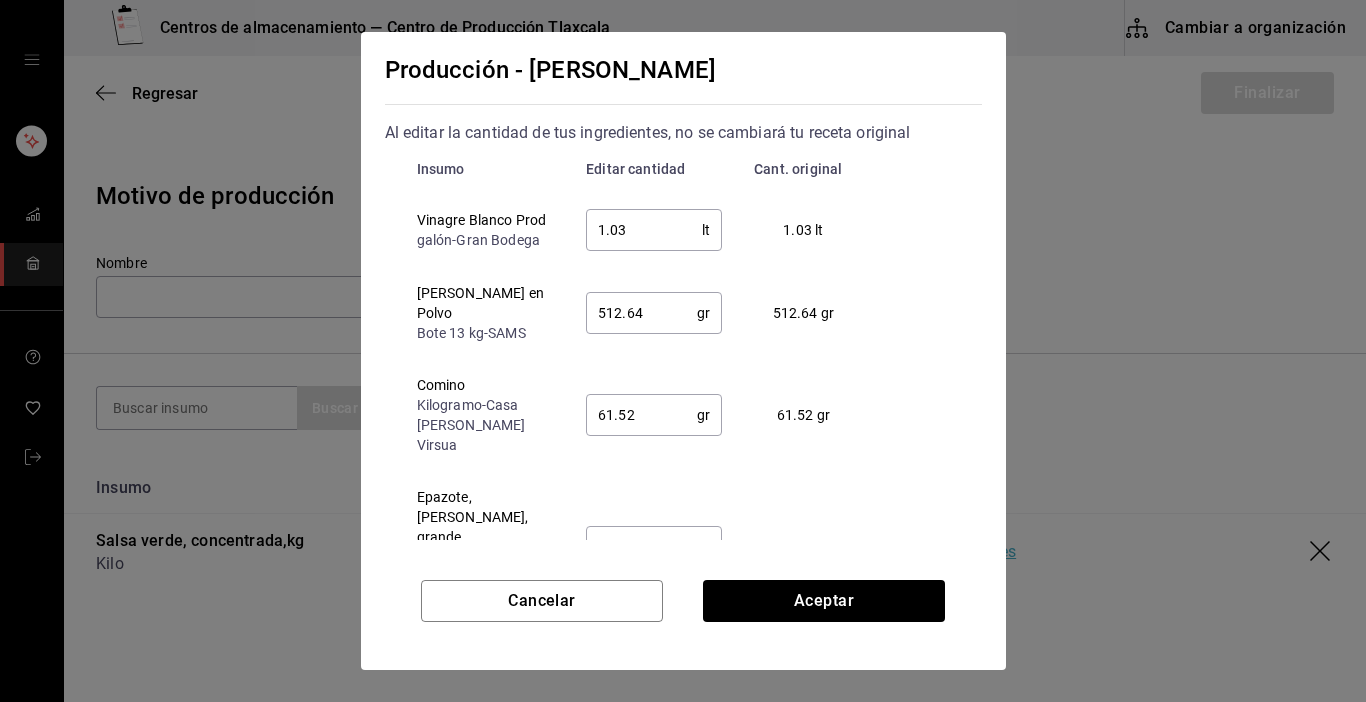 click on "1.03" at bounding box center (644, 230) 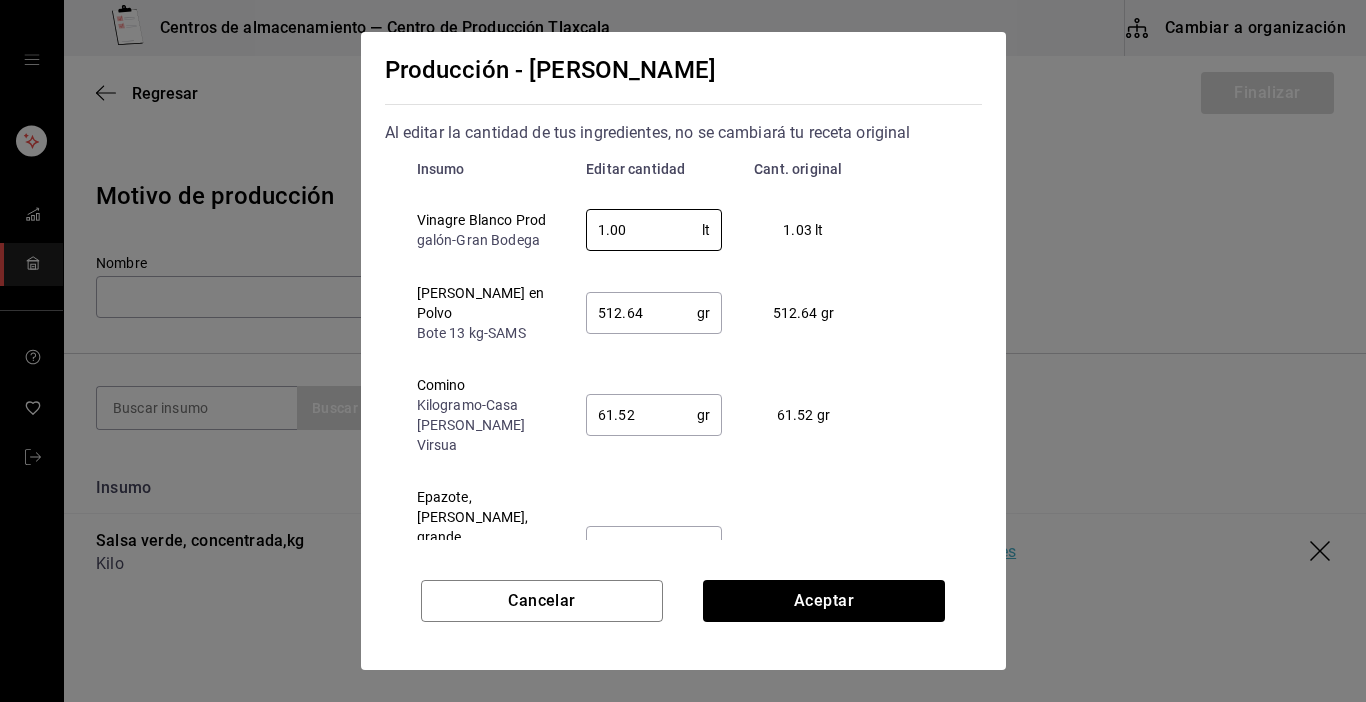 type on "1.00" 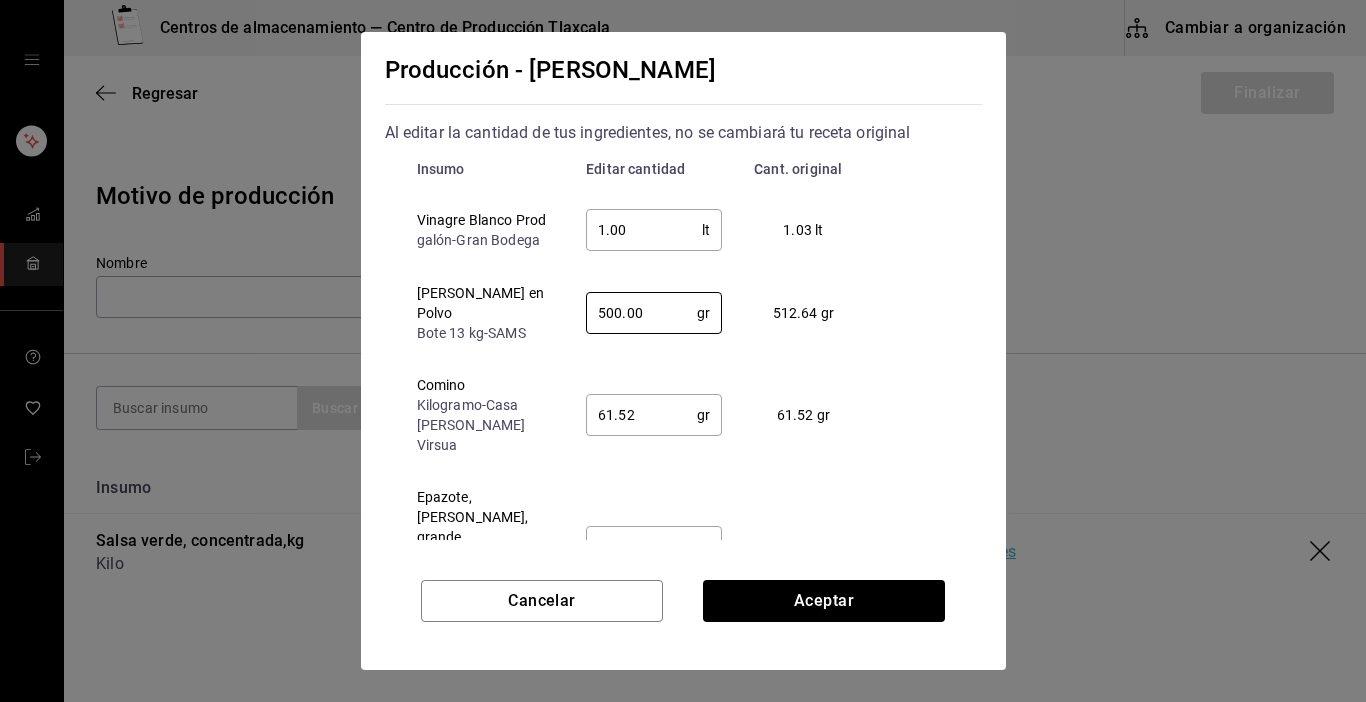 type on "500.00" 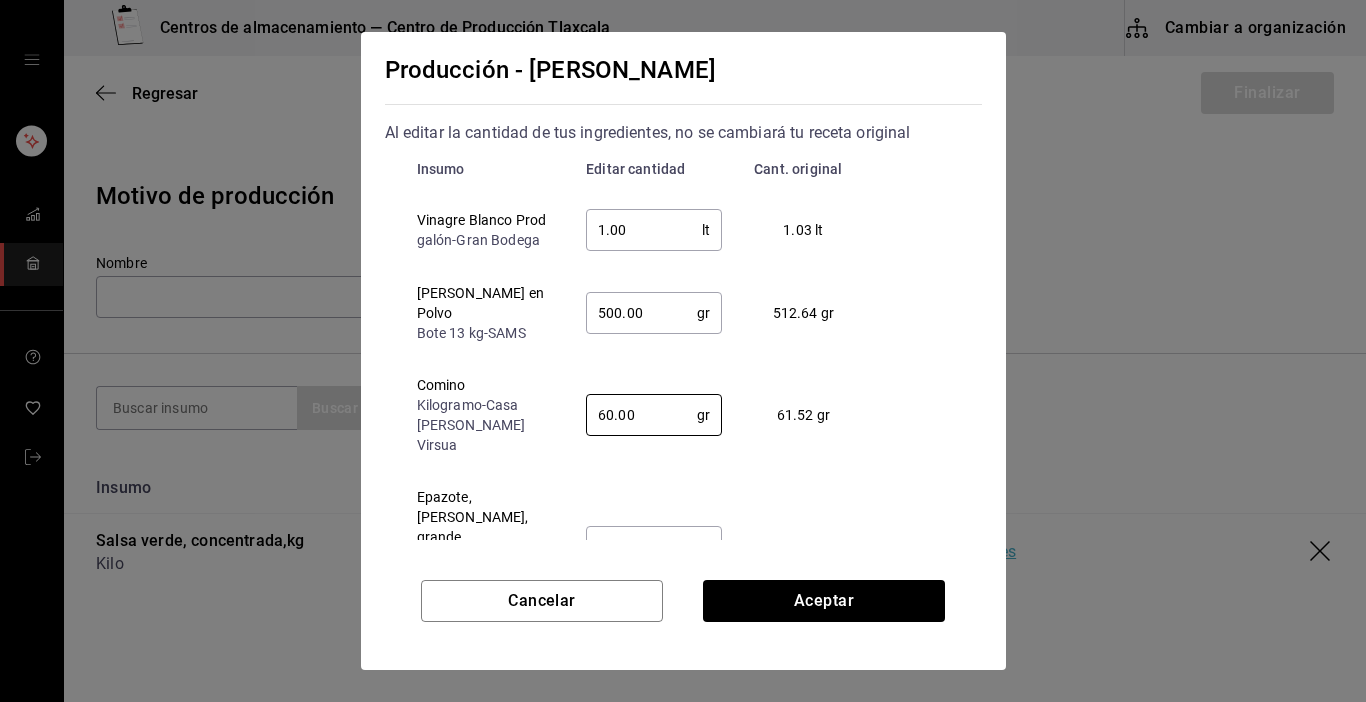 type on "60.00" 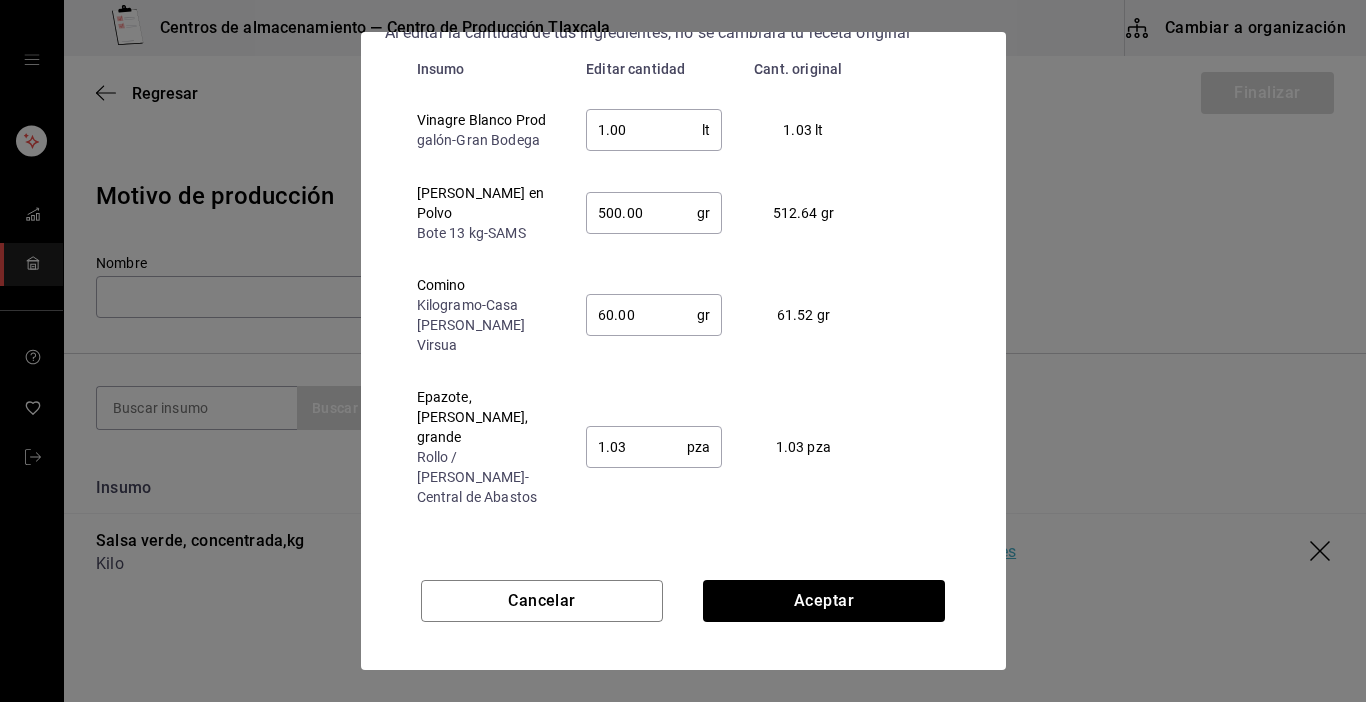 scroll, scrollTop: 120, scrollLeft: 0, axis: vertical 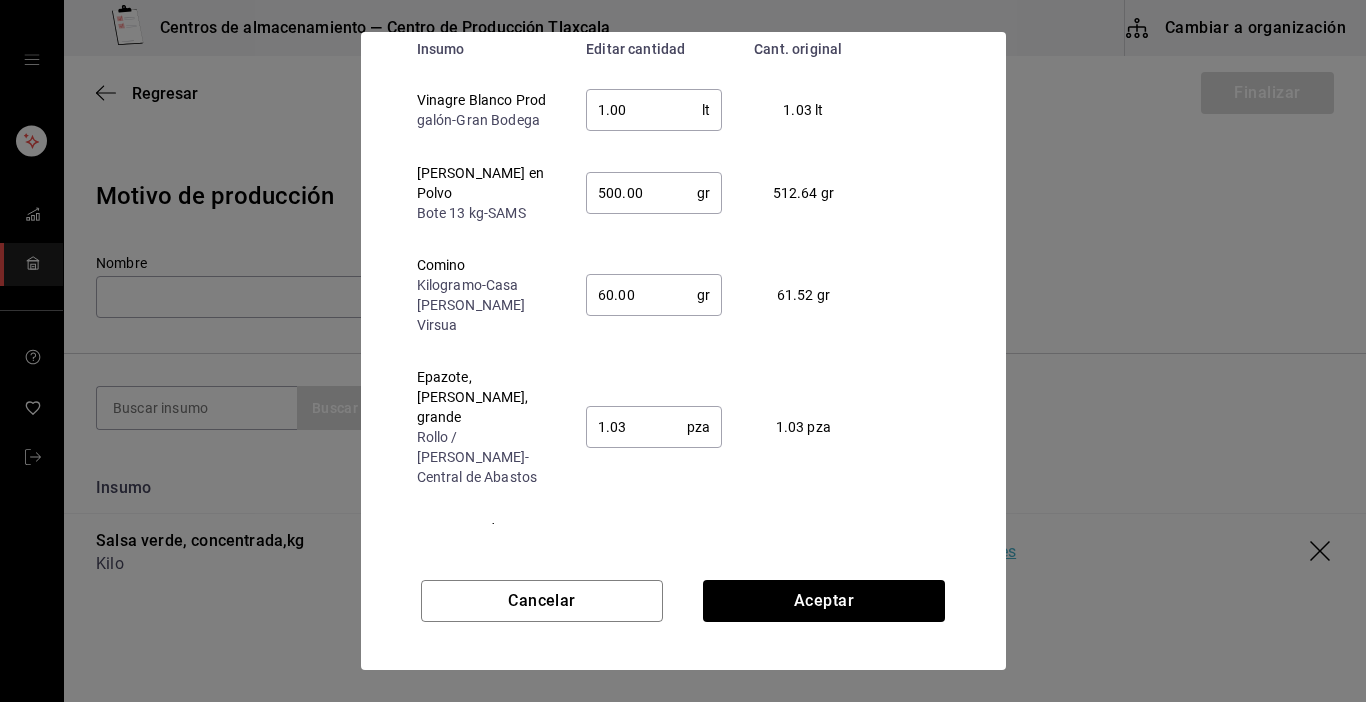 click on "1.03" at bounding box center (636, 427) 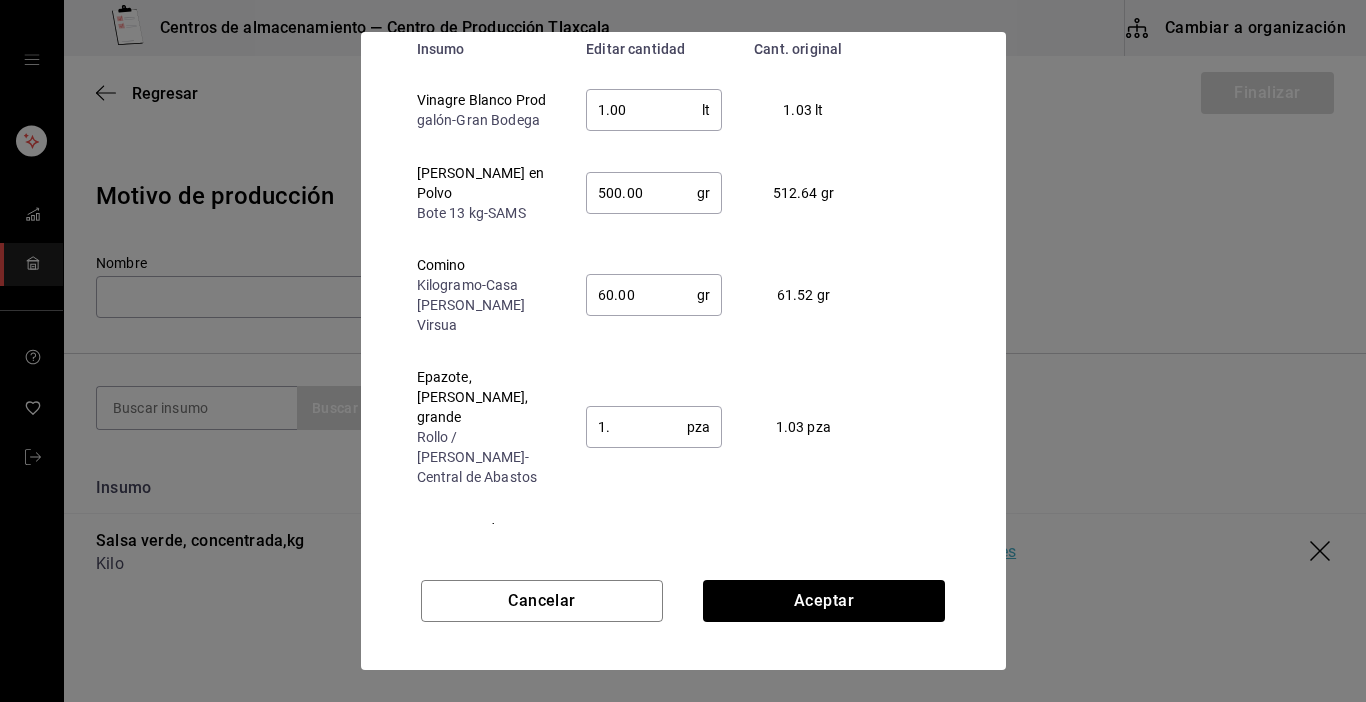 type on "1" 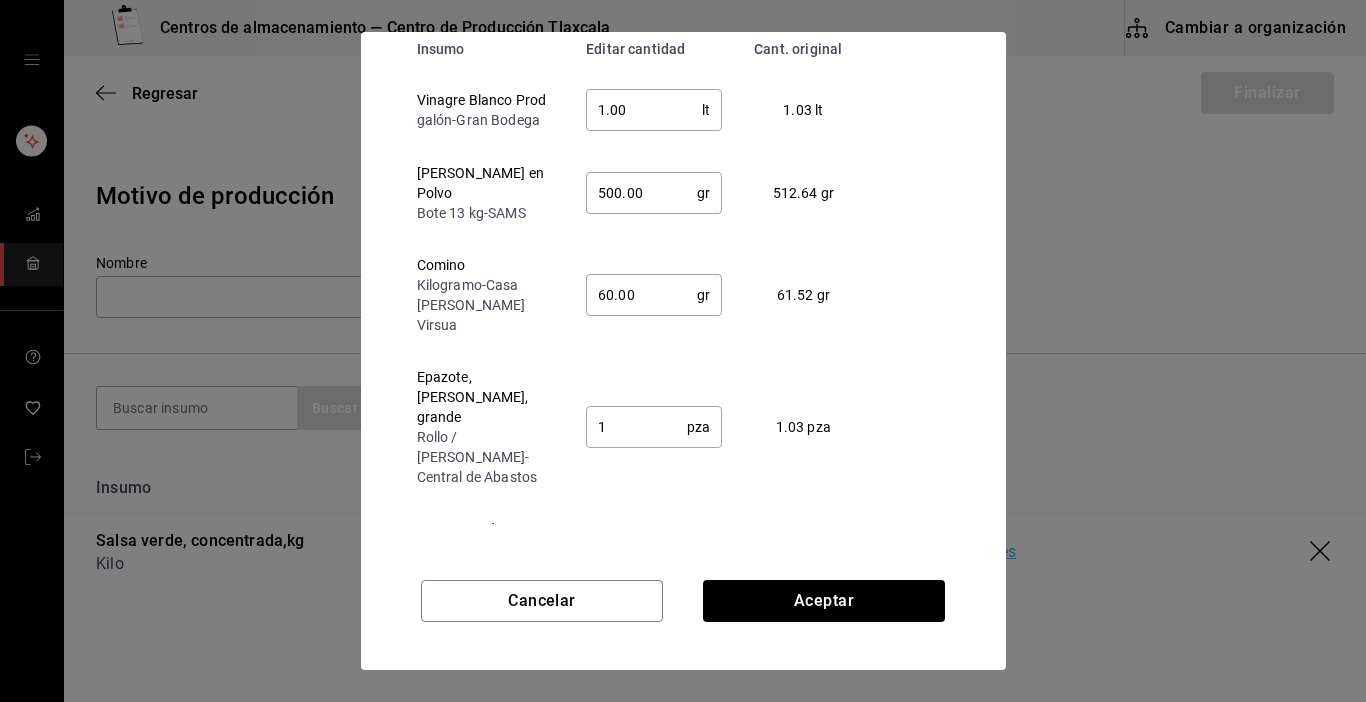 type 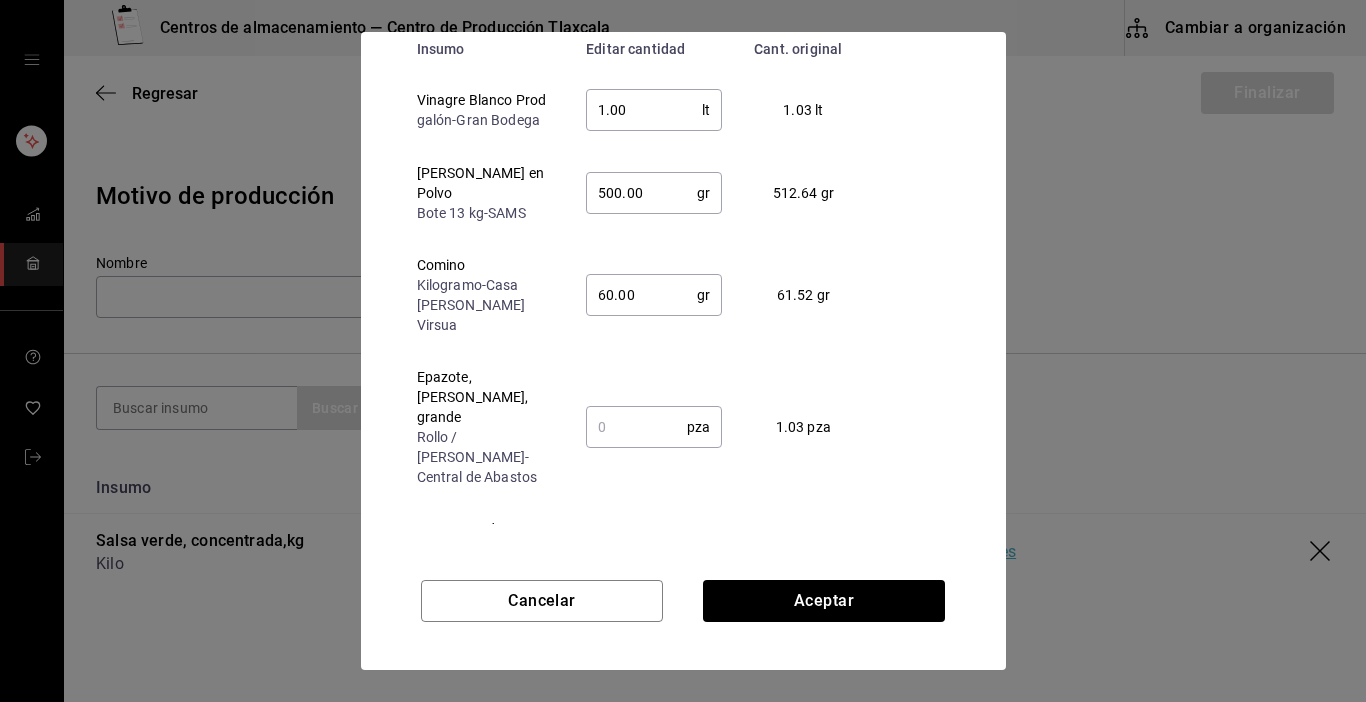 type on "1" 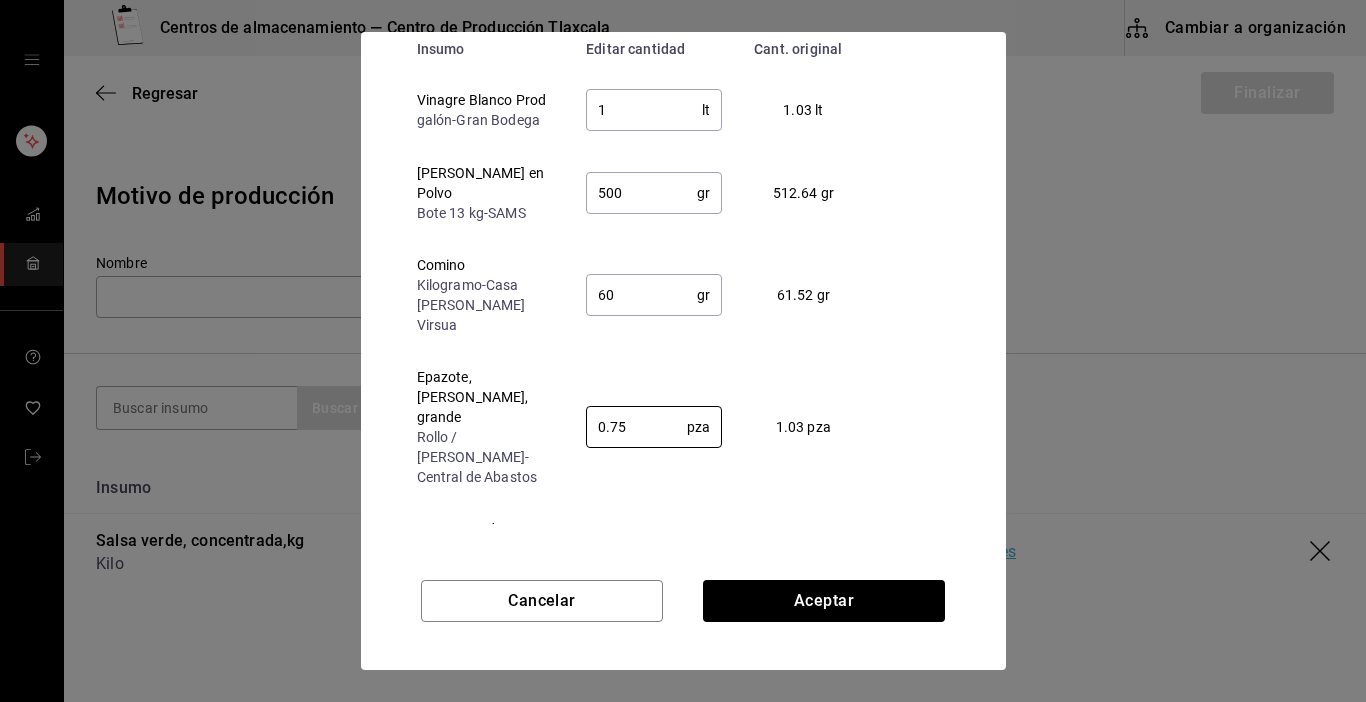 type on "0.75" 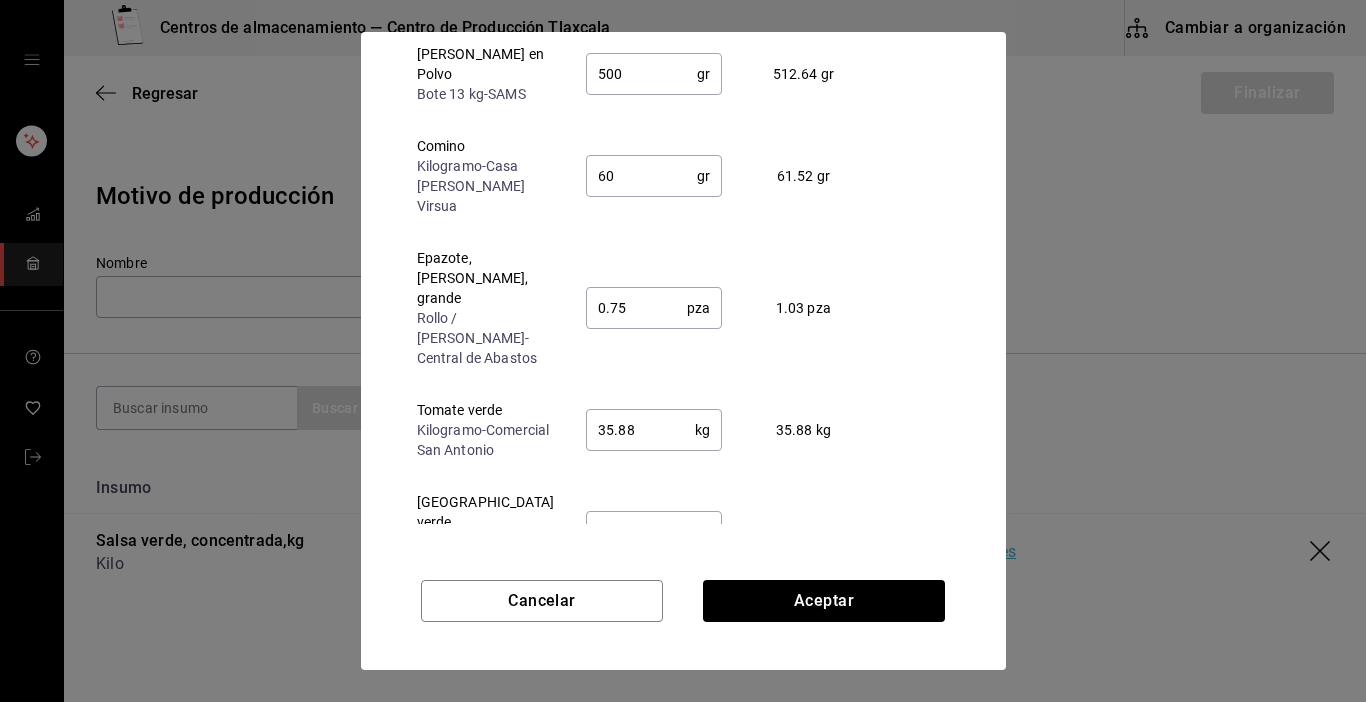 scroll, scrollTop: 120, scrollLeft: 0, axis: vertical 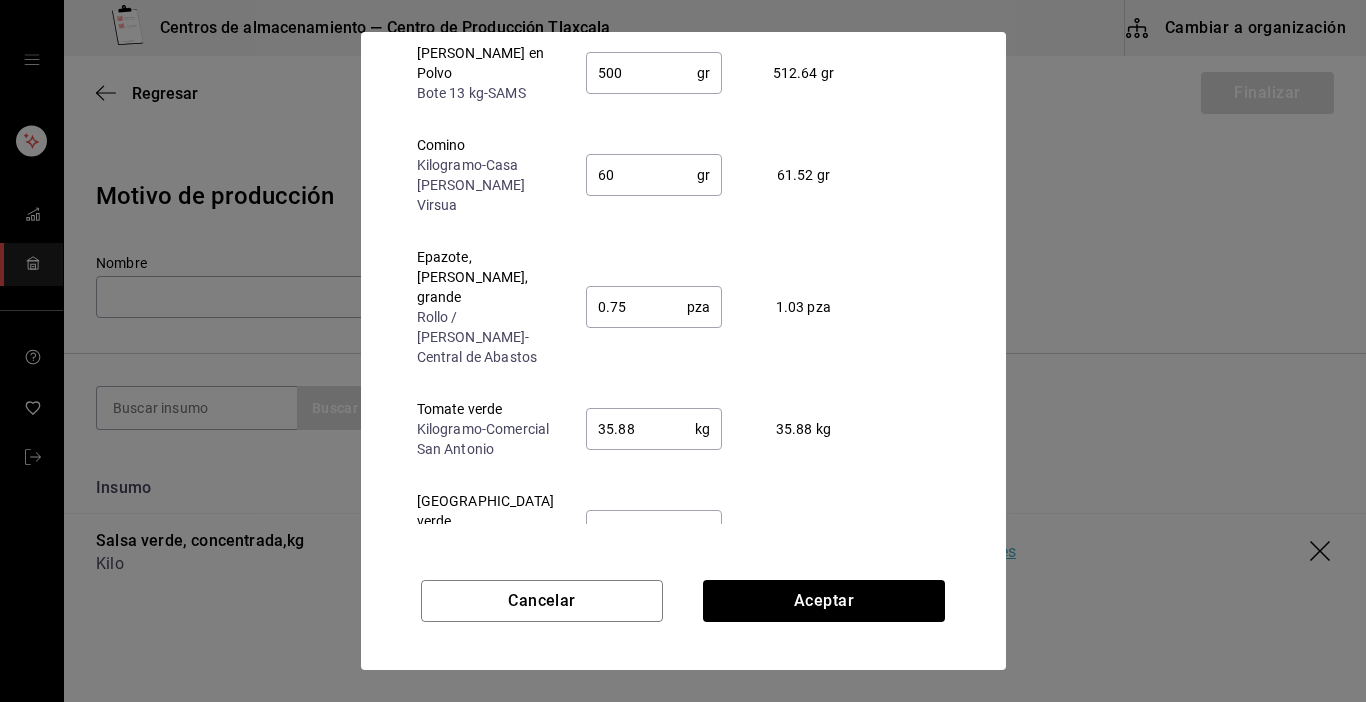 click on "35.88" at bounding box center [640, 429] 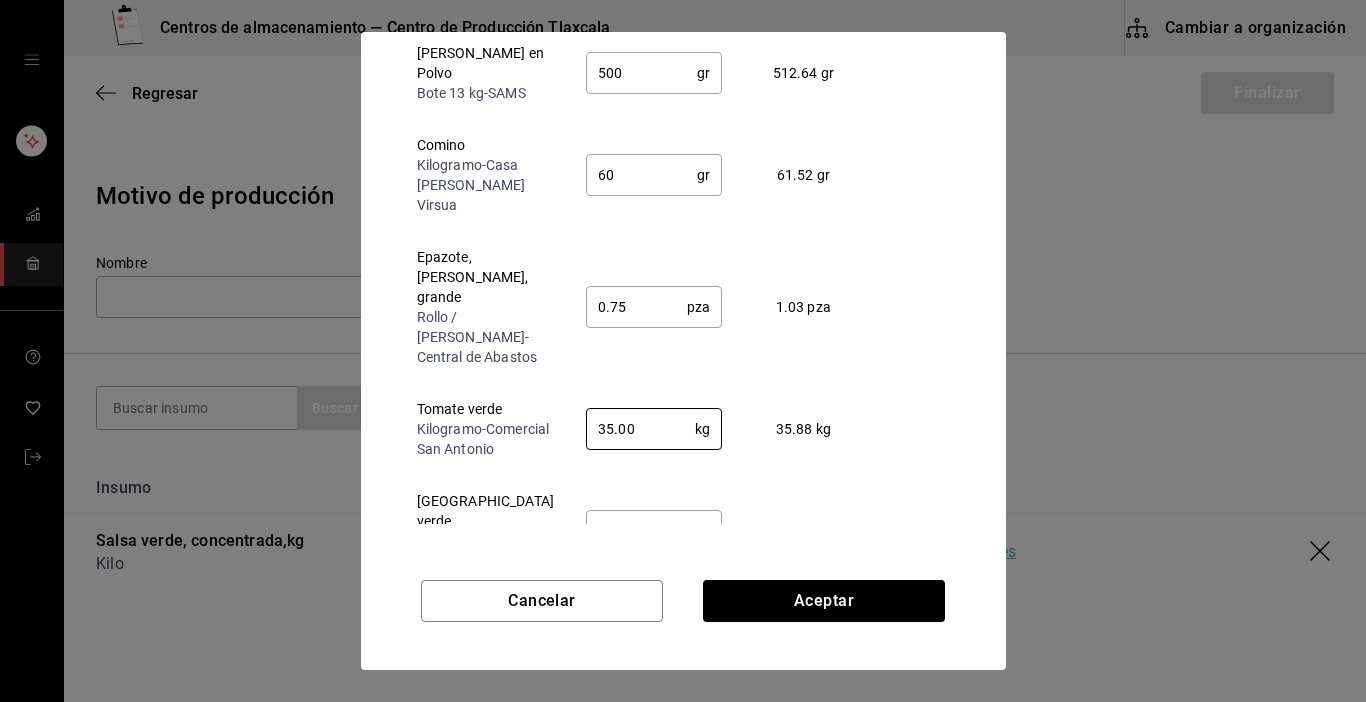type on "35.00" 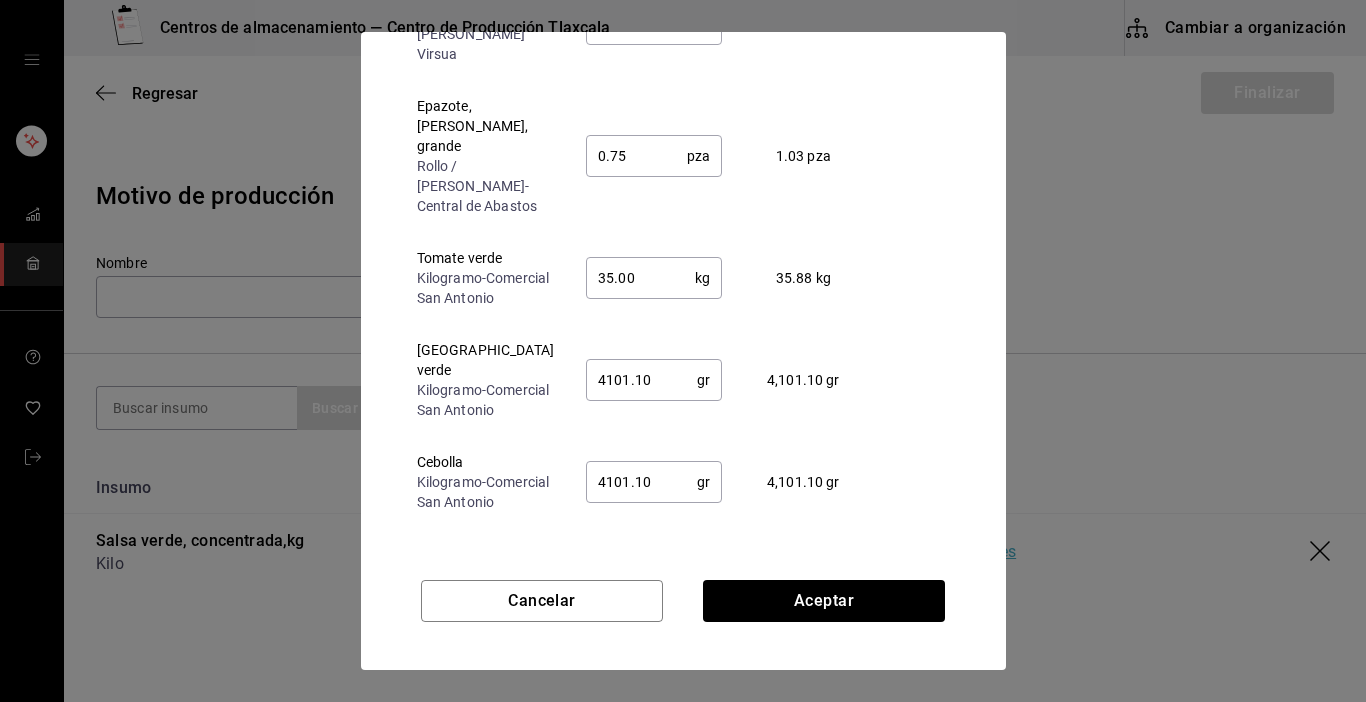 scroll, scrollTop: 280, scrollLeft: 0, axis: vertical 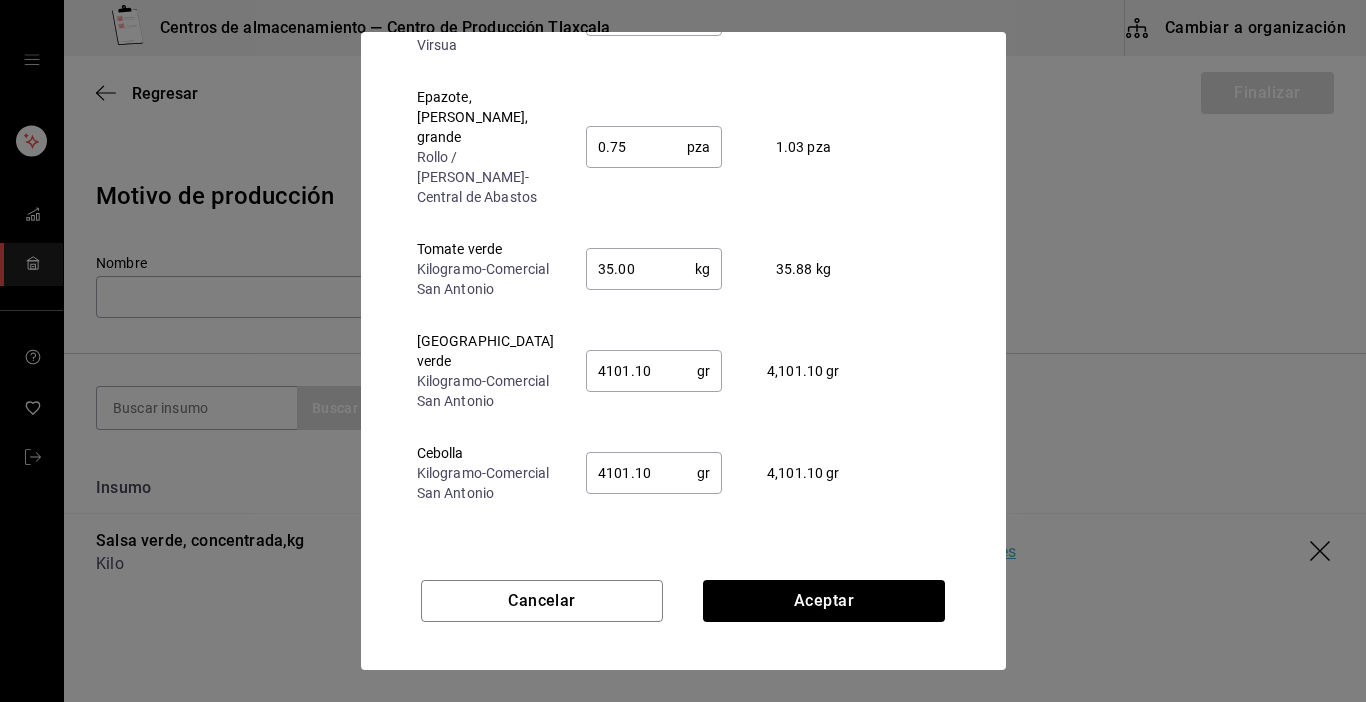 click on "4101.10" at bounding box center [641, 371] 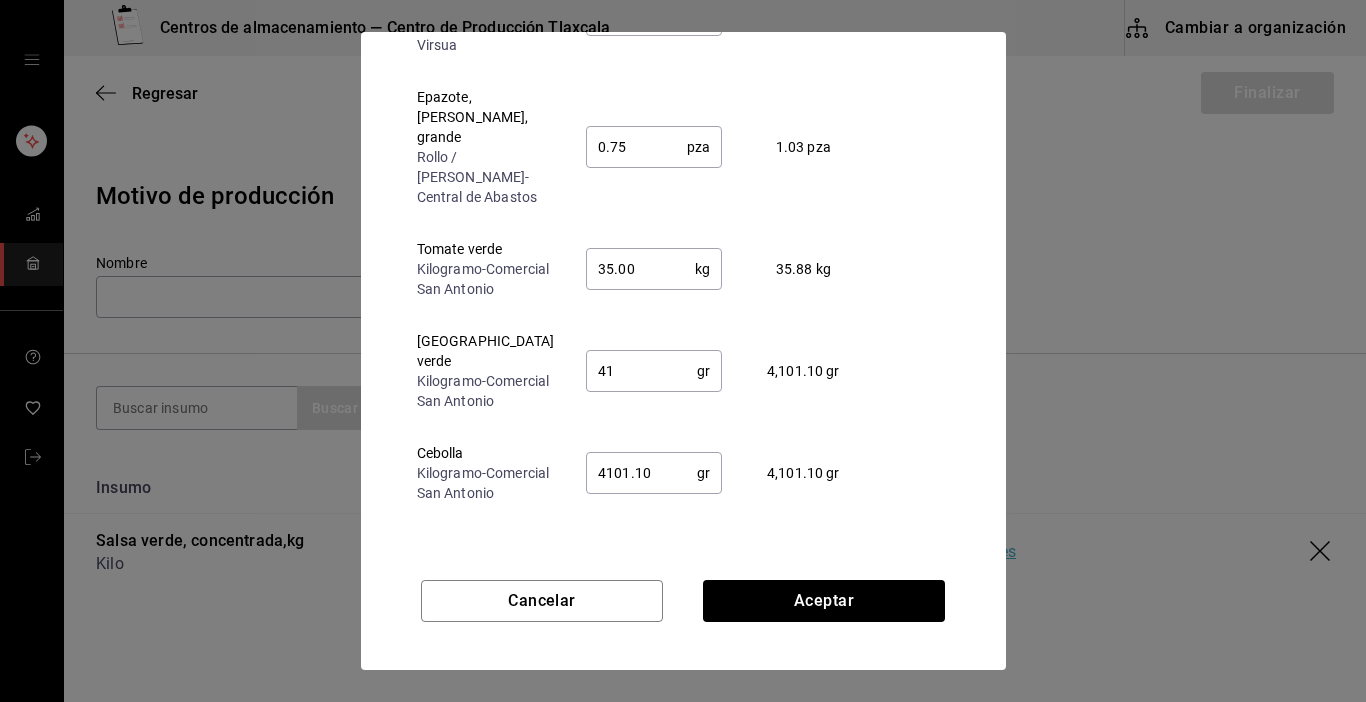 type on "4" 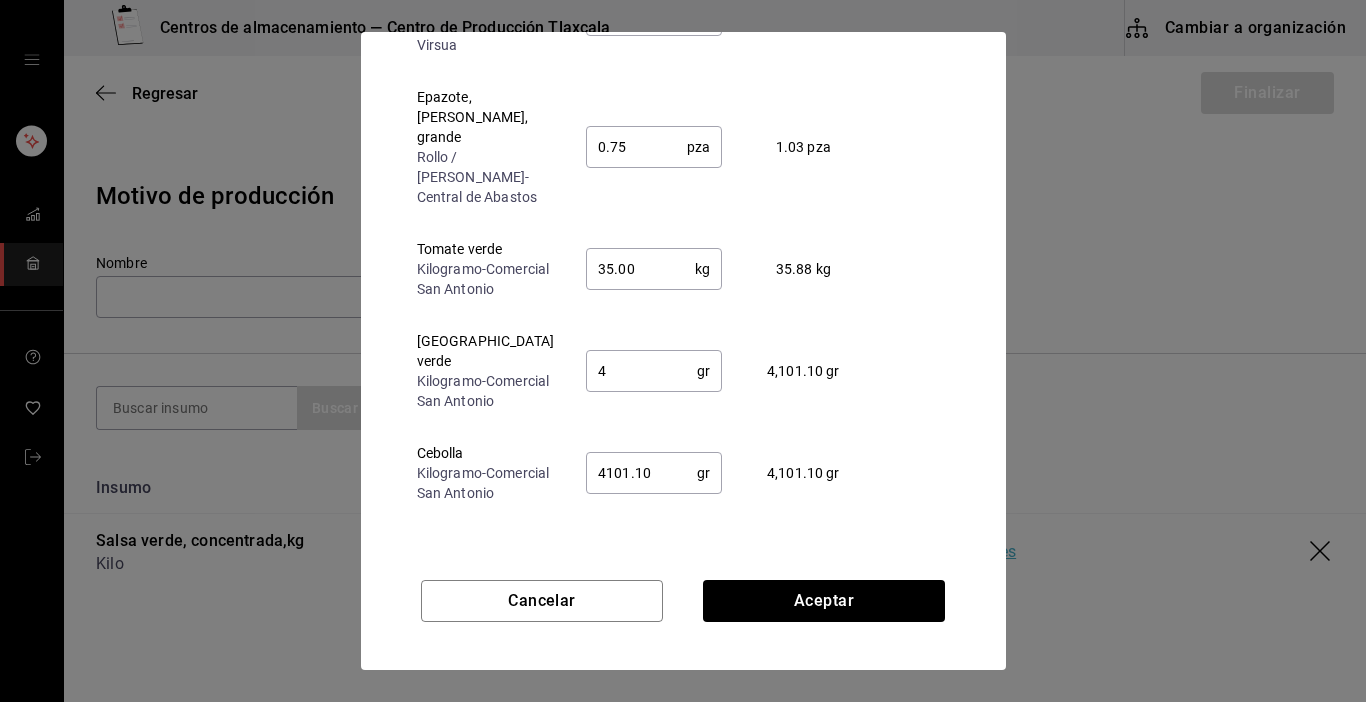 type 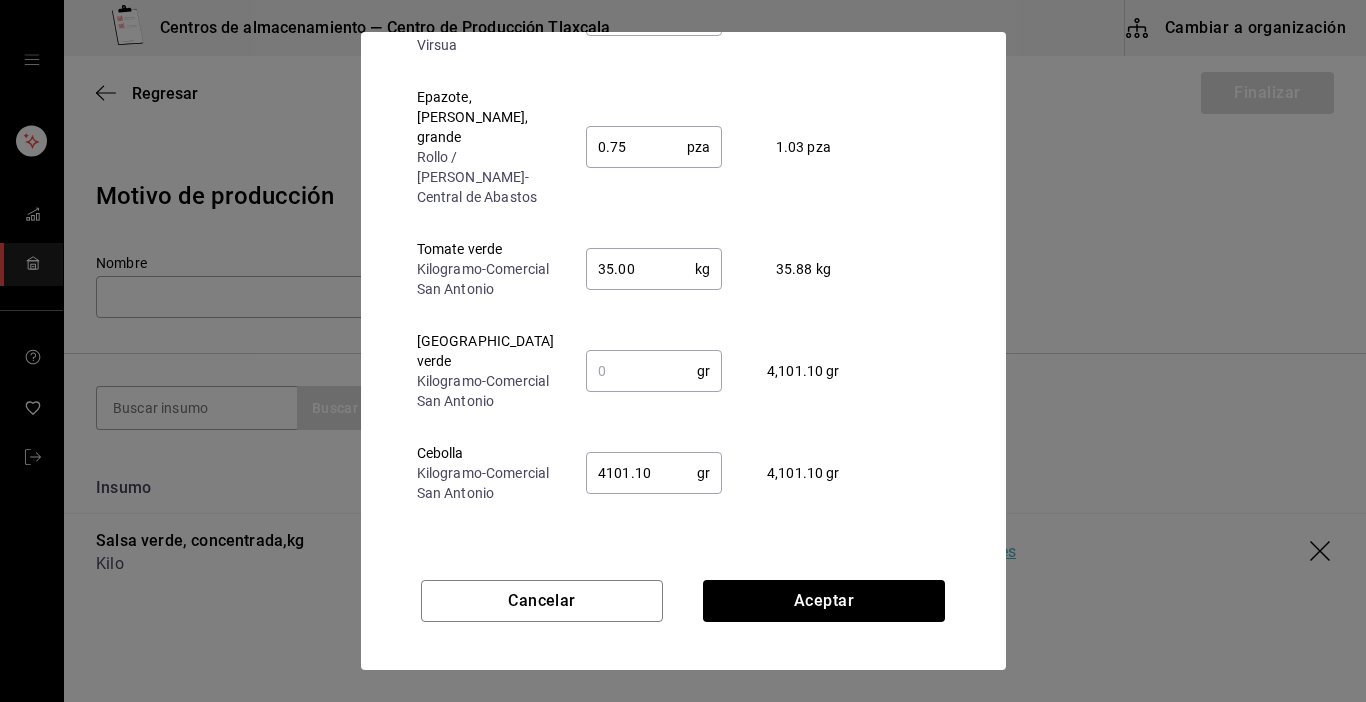 type on "35" 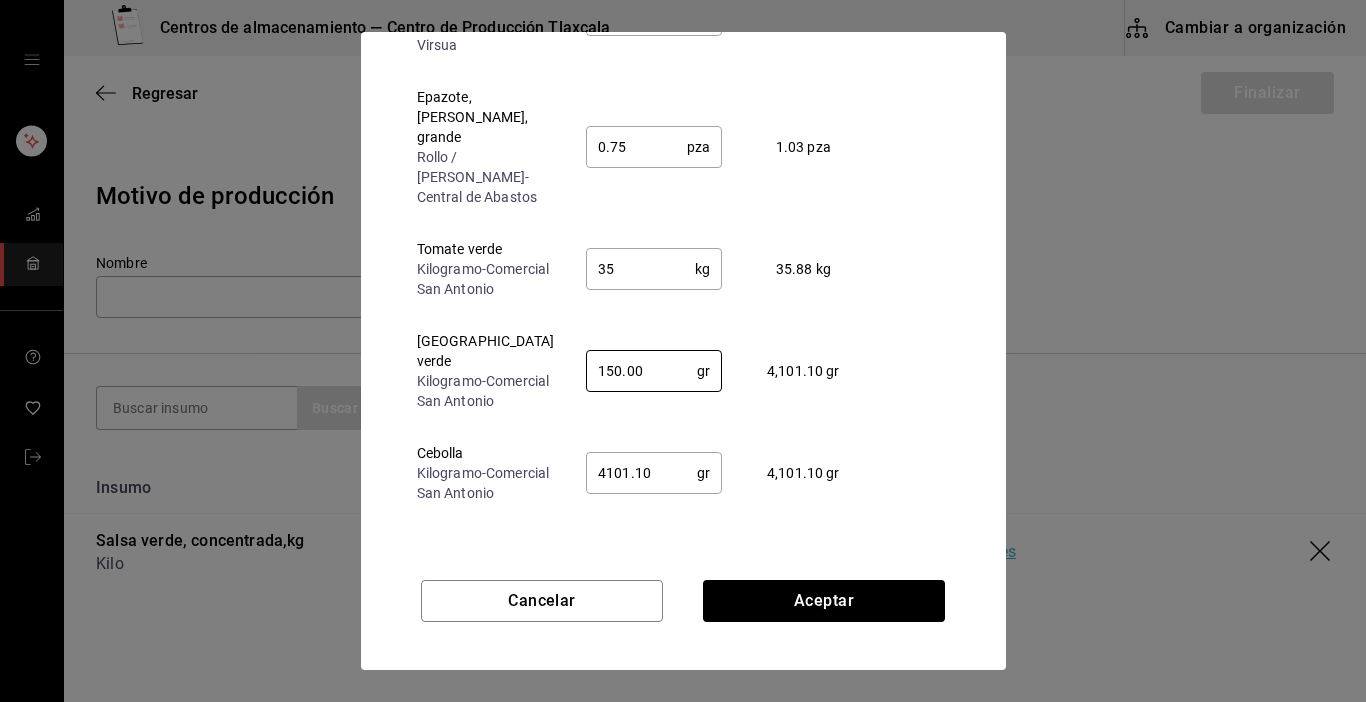 type on "150.00" 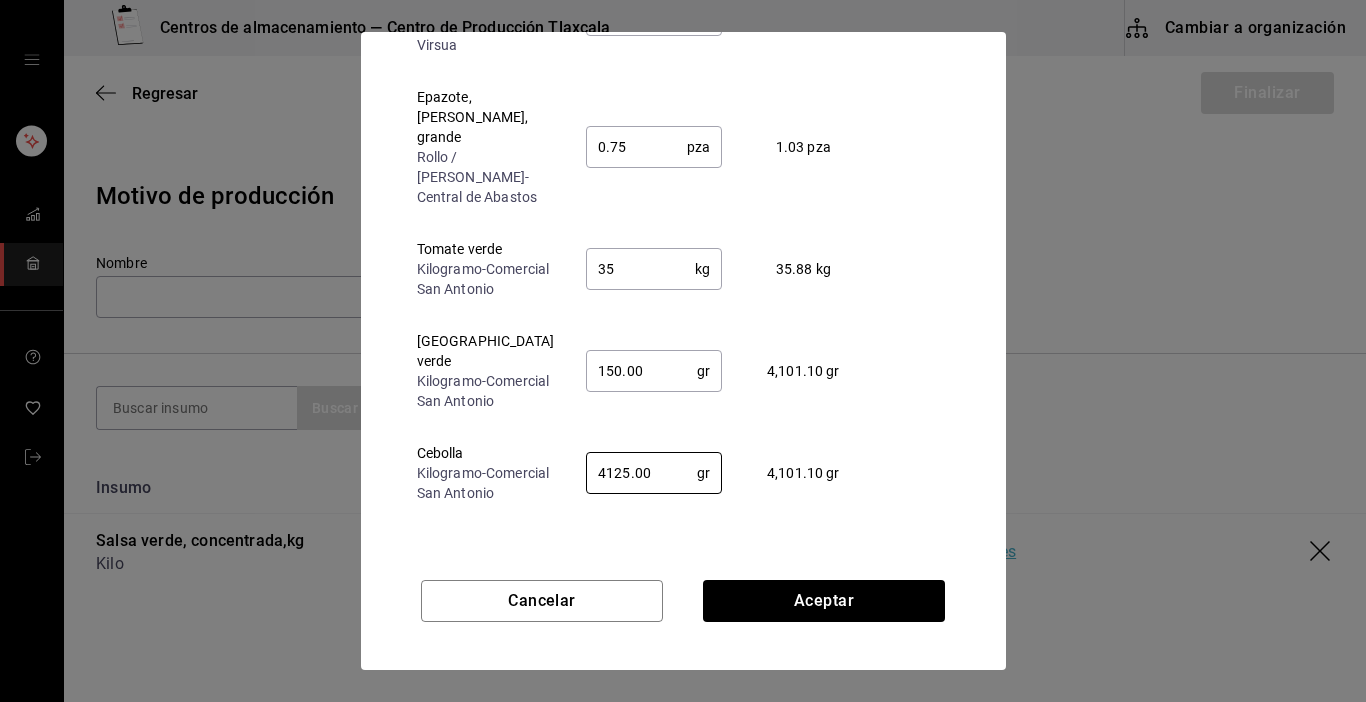 type on "4125.00" 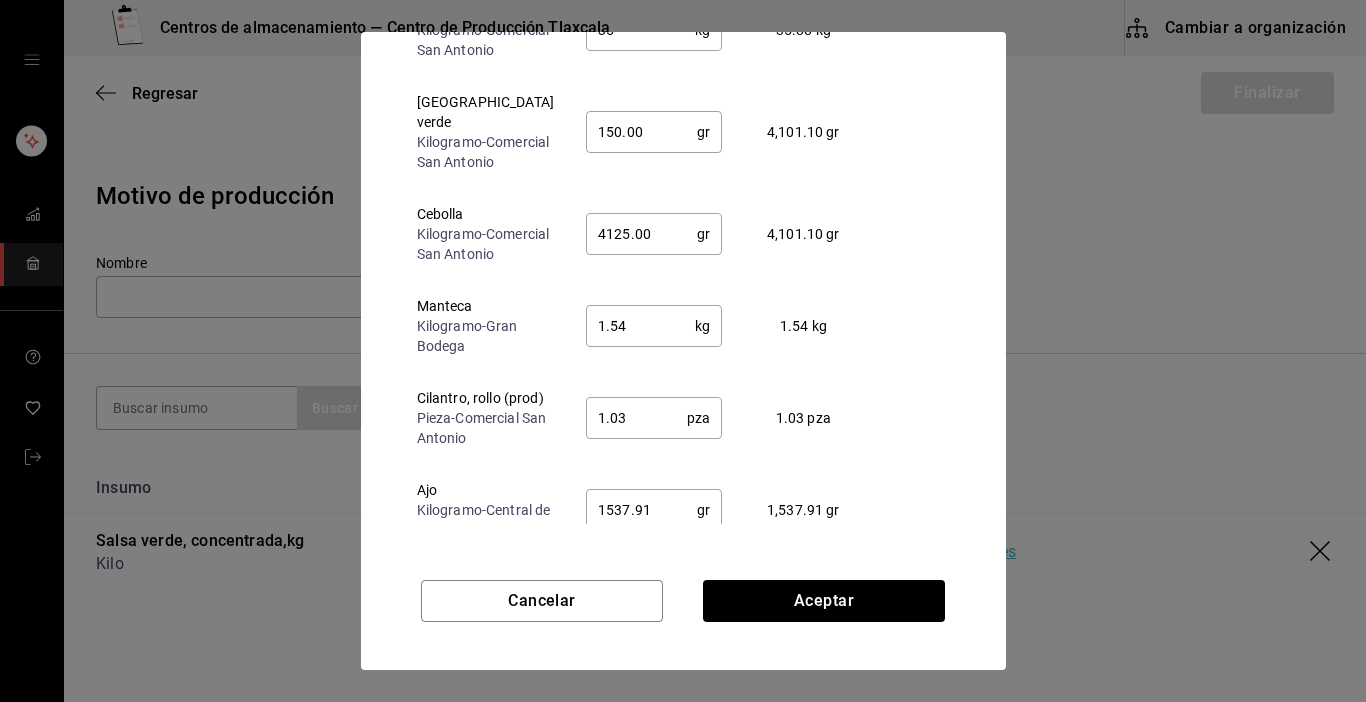 scroll, scrollTop: 520, scrollLeft: 0, axis: vertical 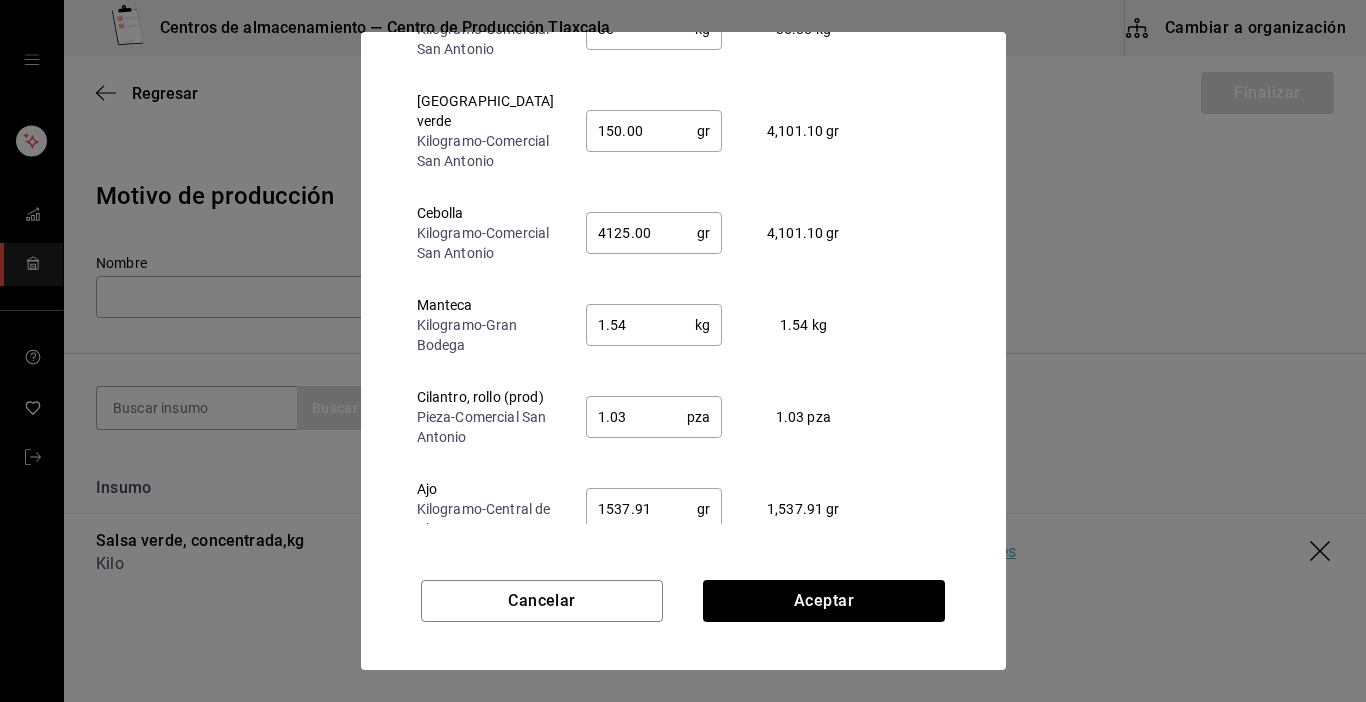 click on "1.54" at bounding box center [640, 325] 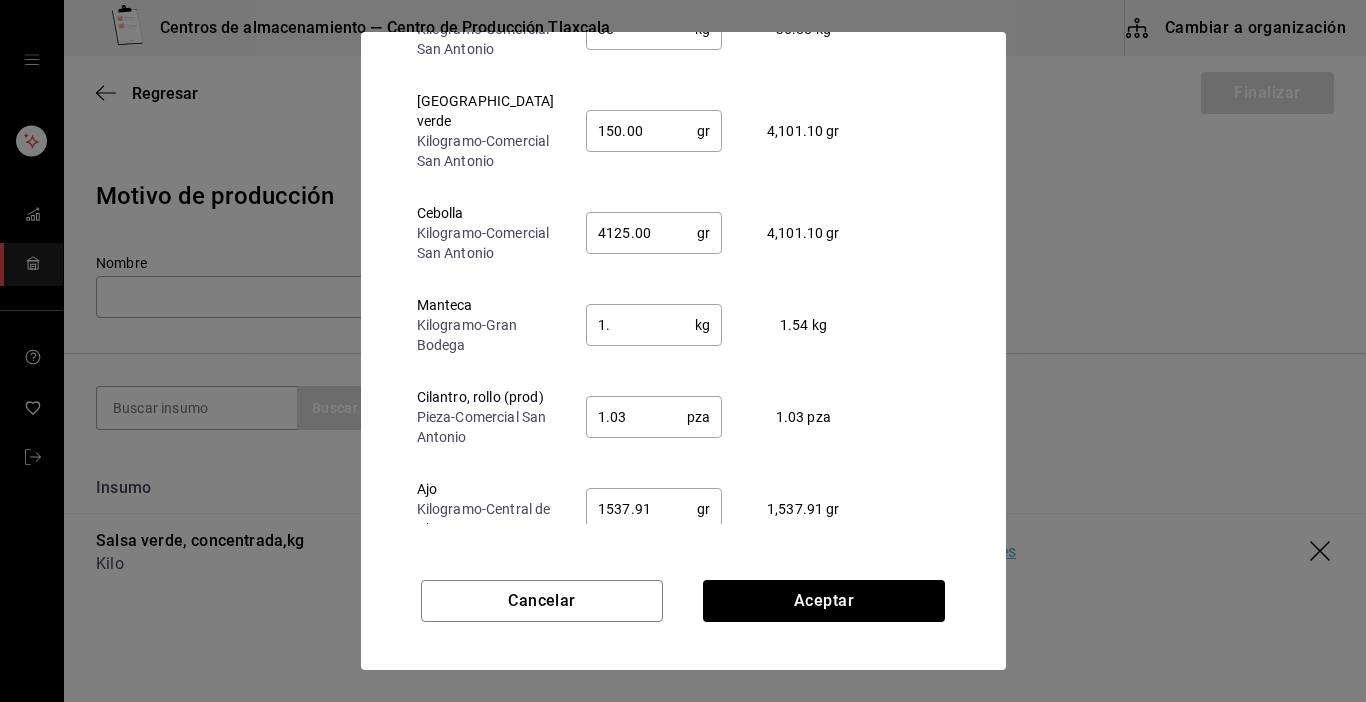 type on "1" 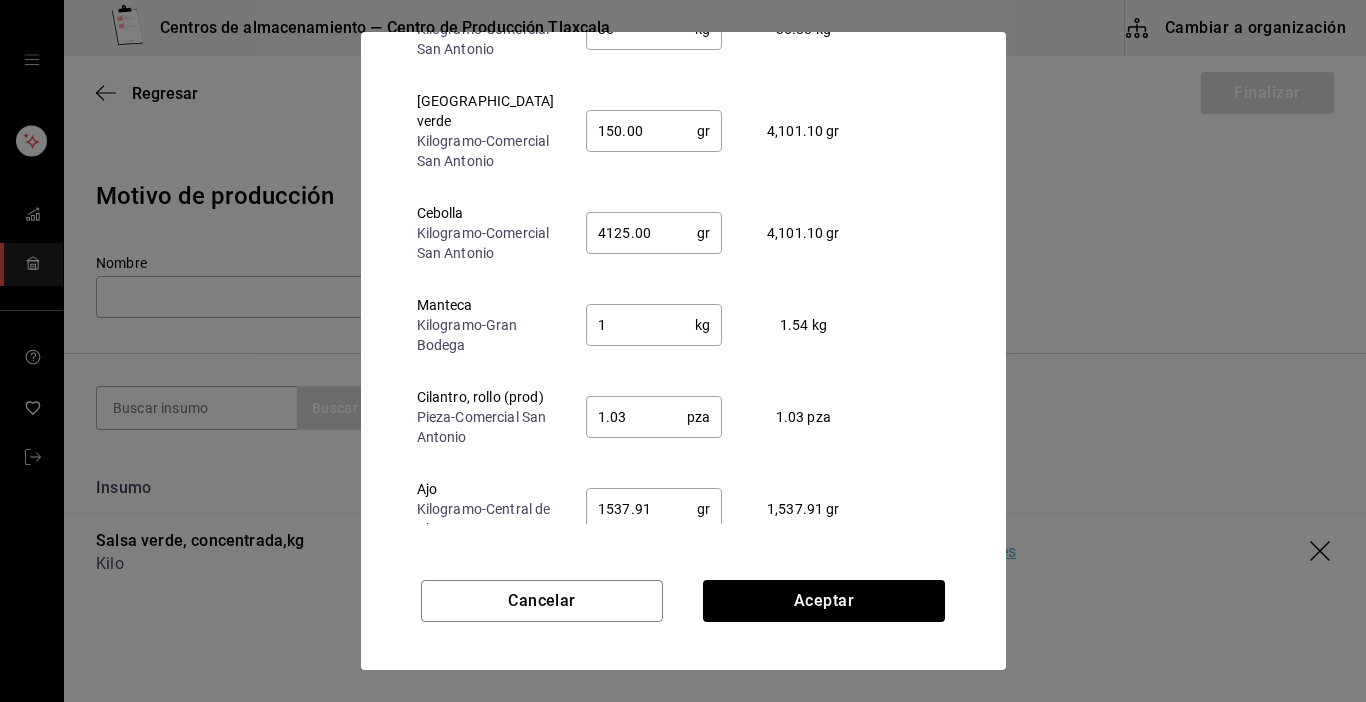 type 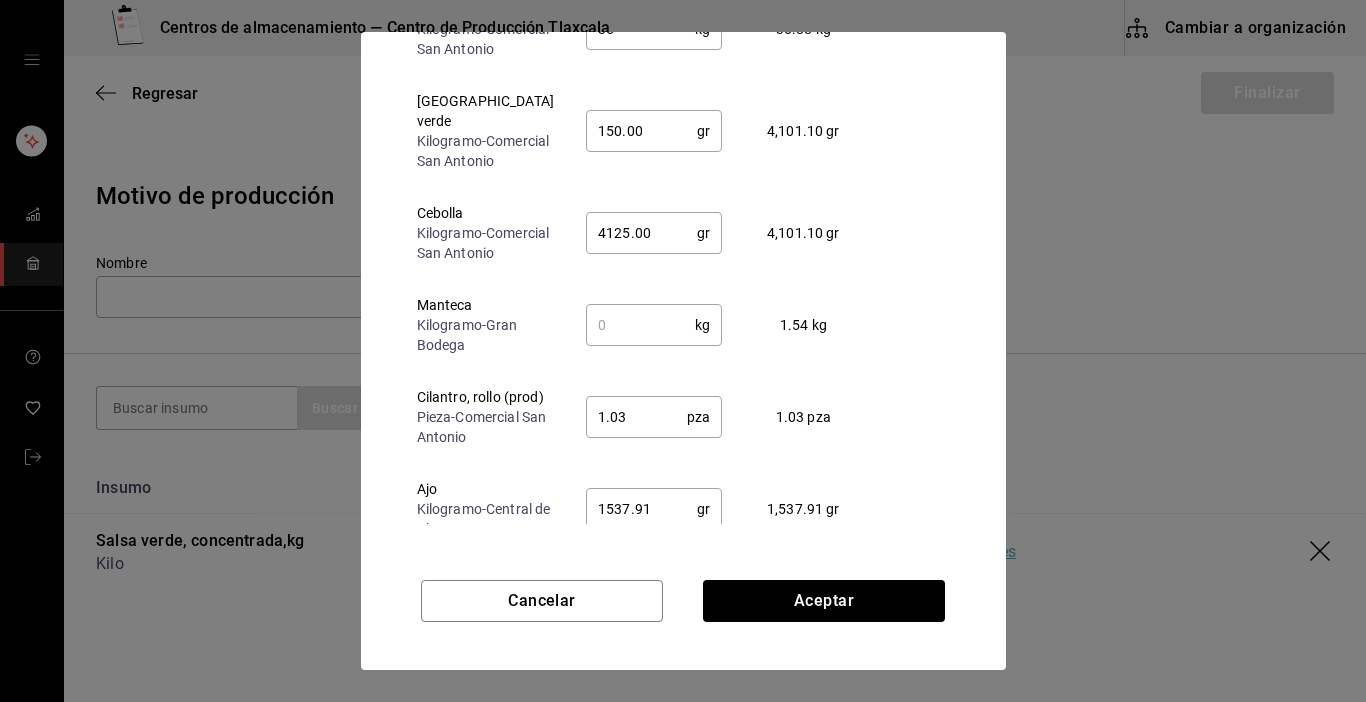 type on "150" 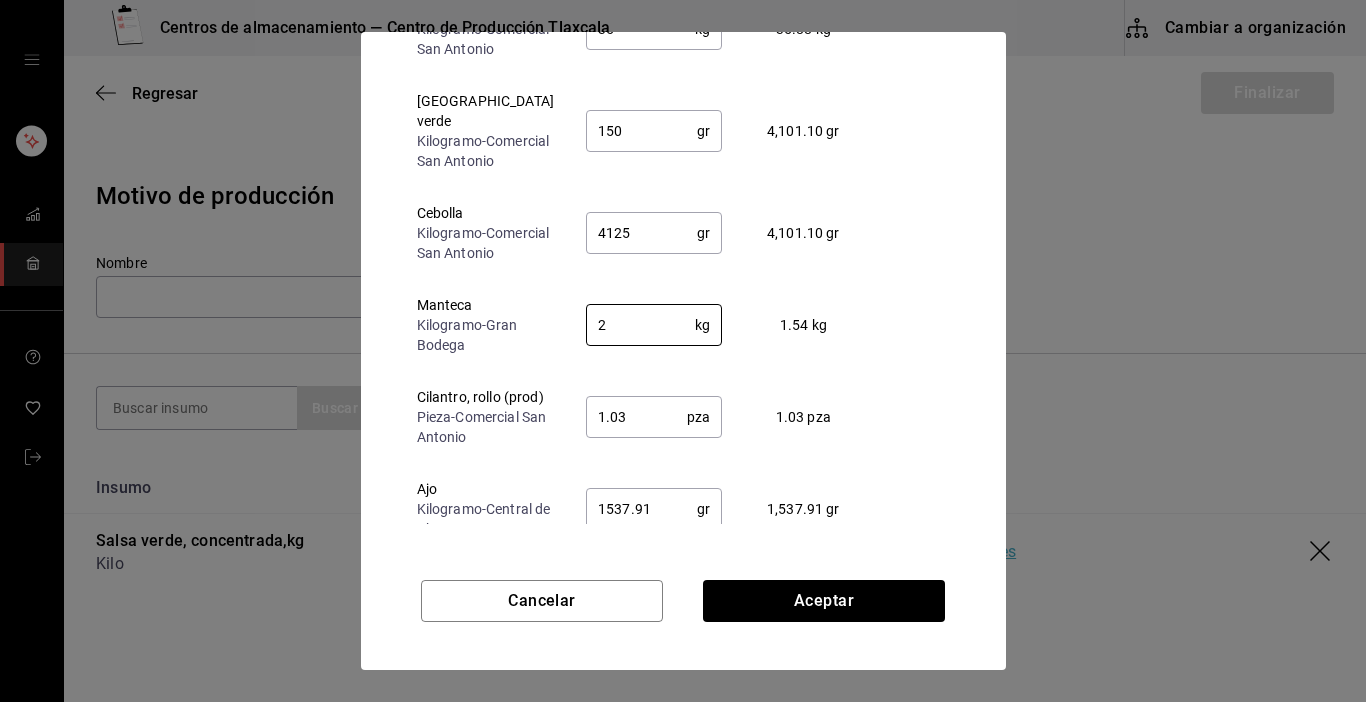 type on "2" 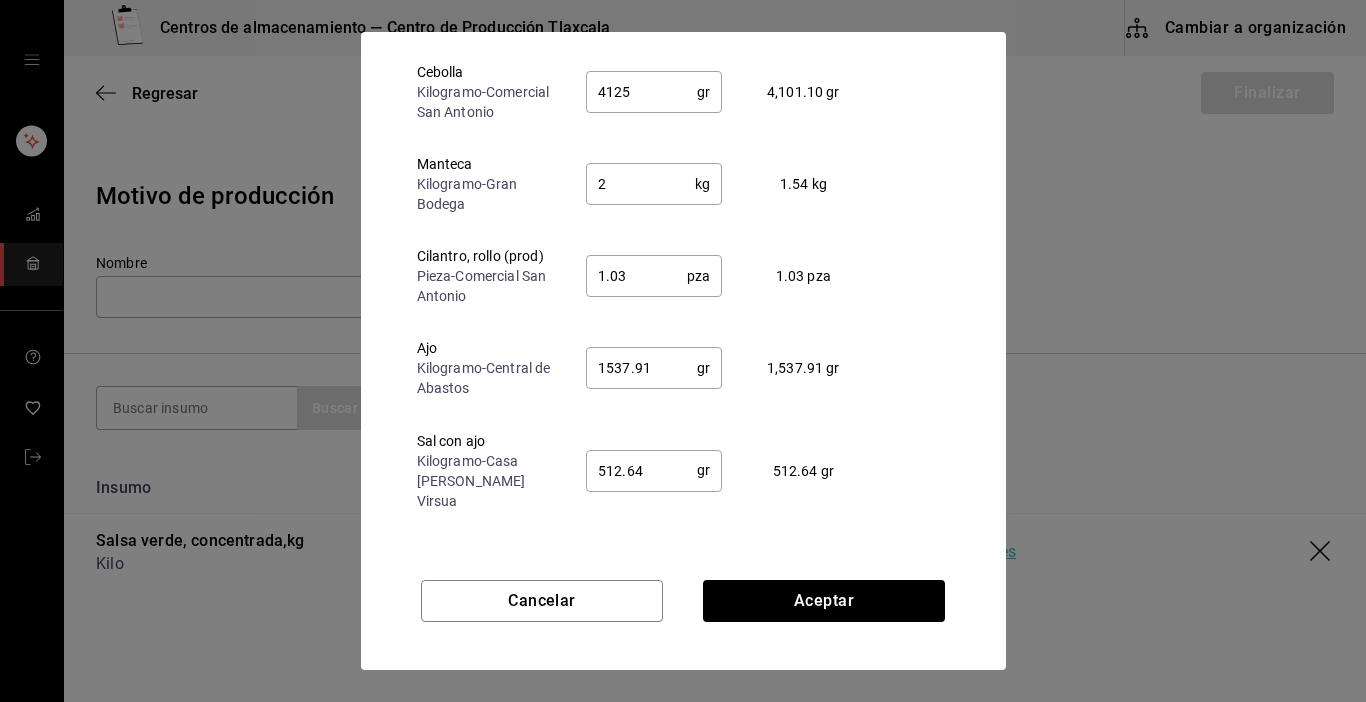 scroll, scrollTop: 665, scrollLeft: 0, axis: vertical 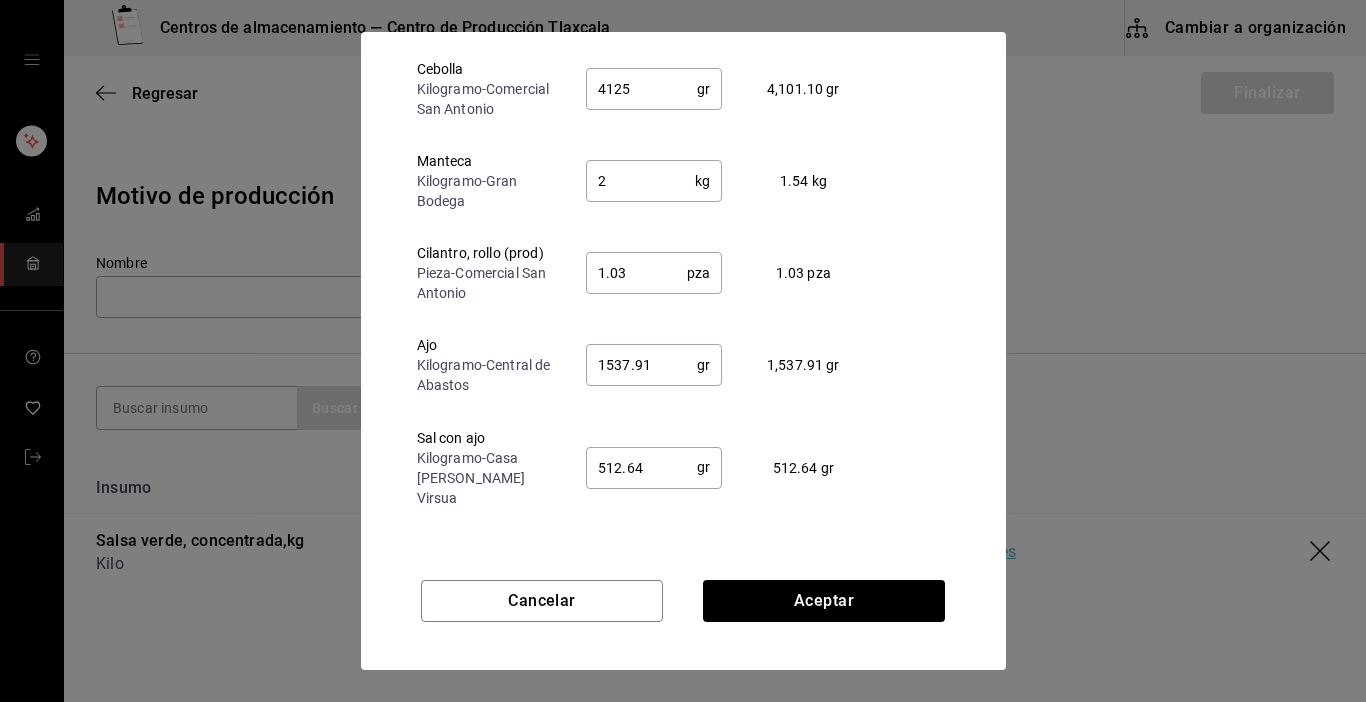 click on "1.03" at bounding box center (636, 273) 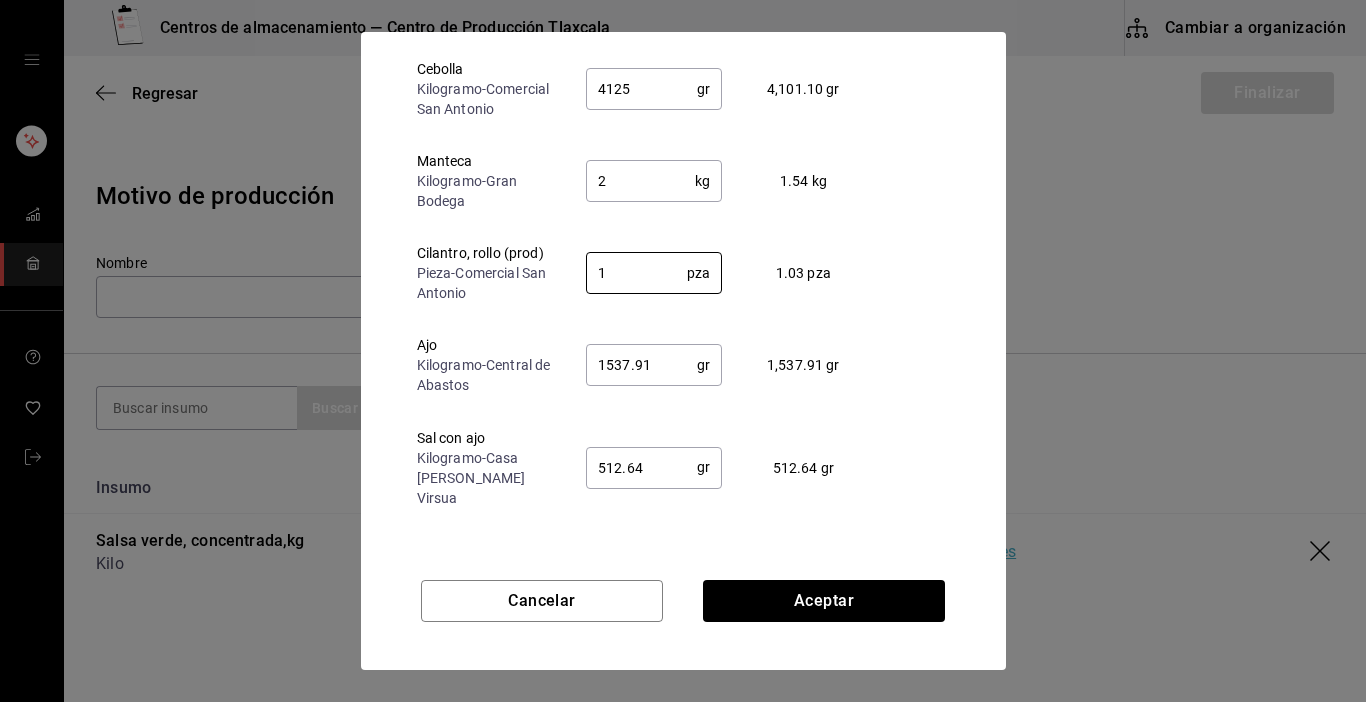 type on "1" 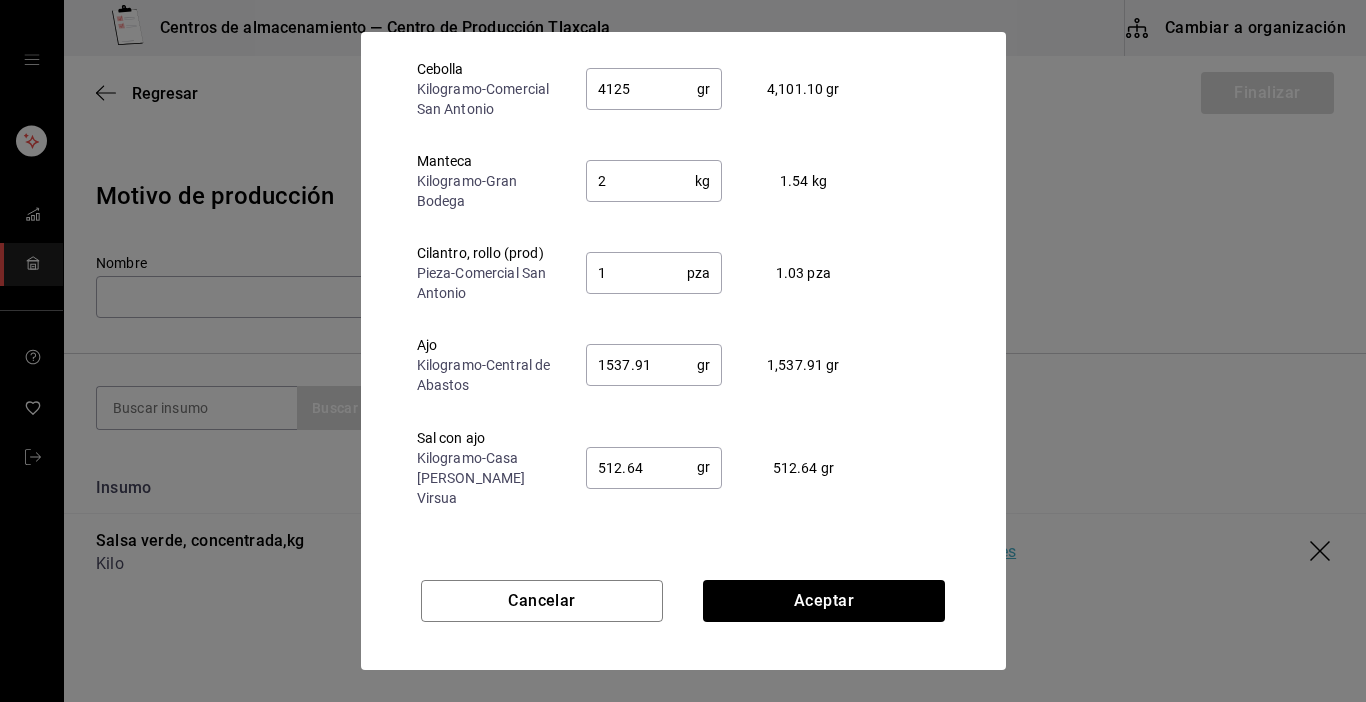 click on "1537.91" at bounding box center (641, 365) 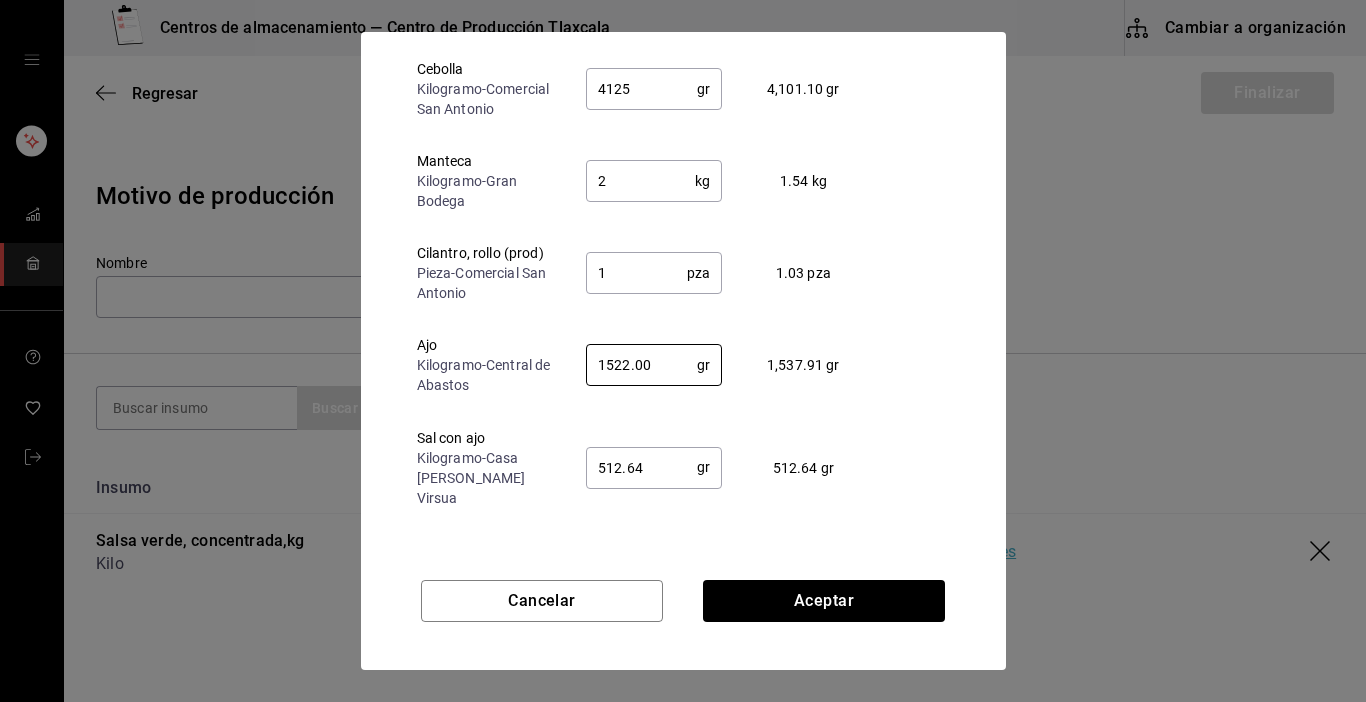 type on "1522.00" 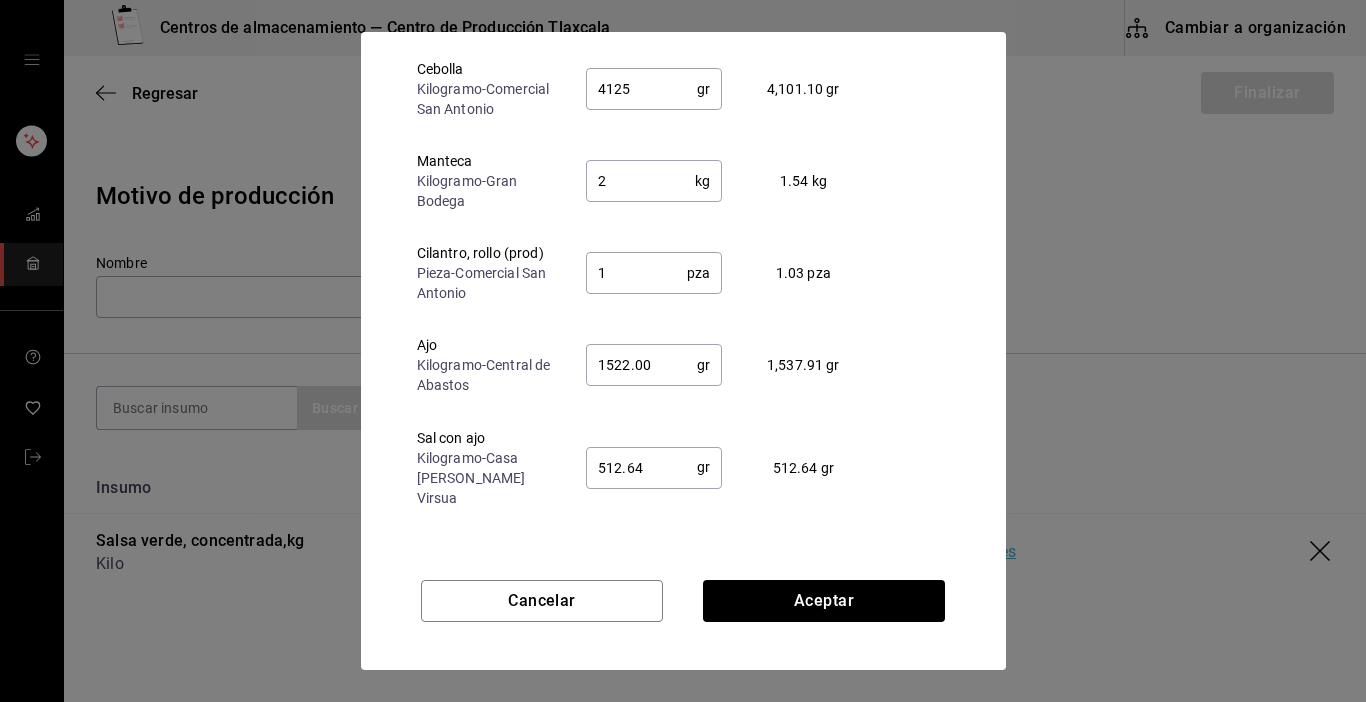 click on "512.64" at bounding box center (641, 467) 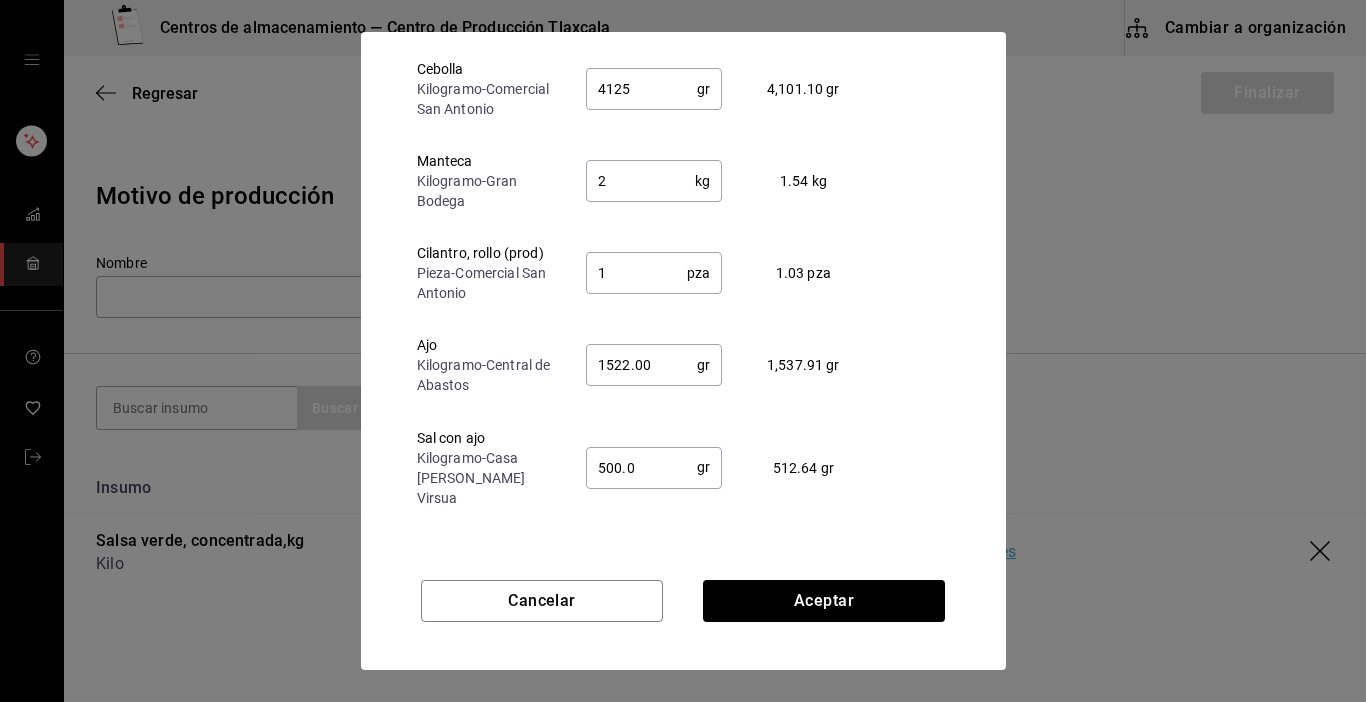 type on "500.00" 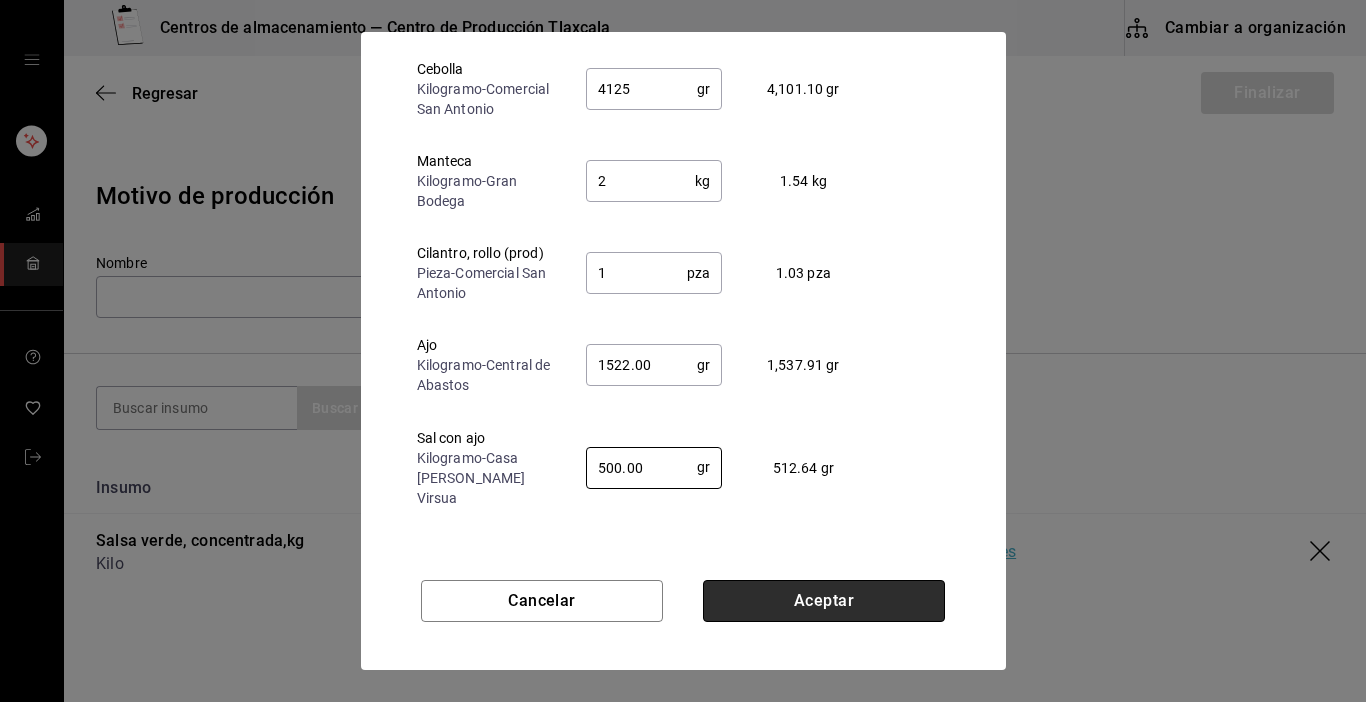 click on "Aceptar" at bounding box center [824, 601] 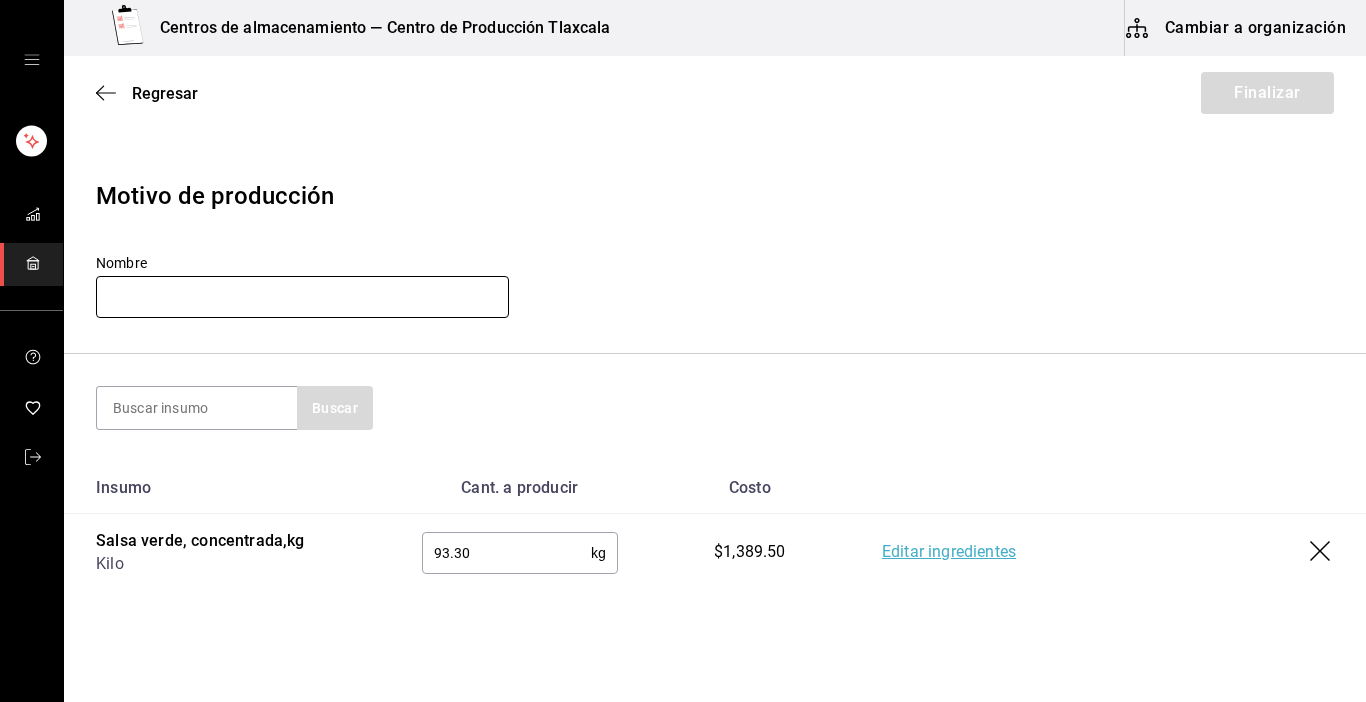 click at bounding box center (302, 297) 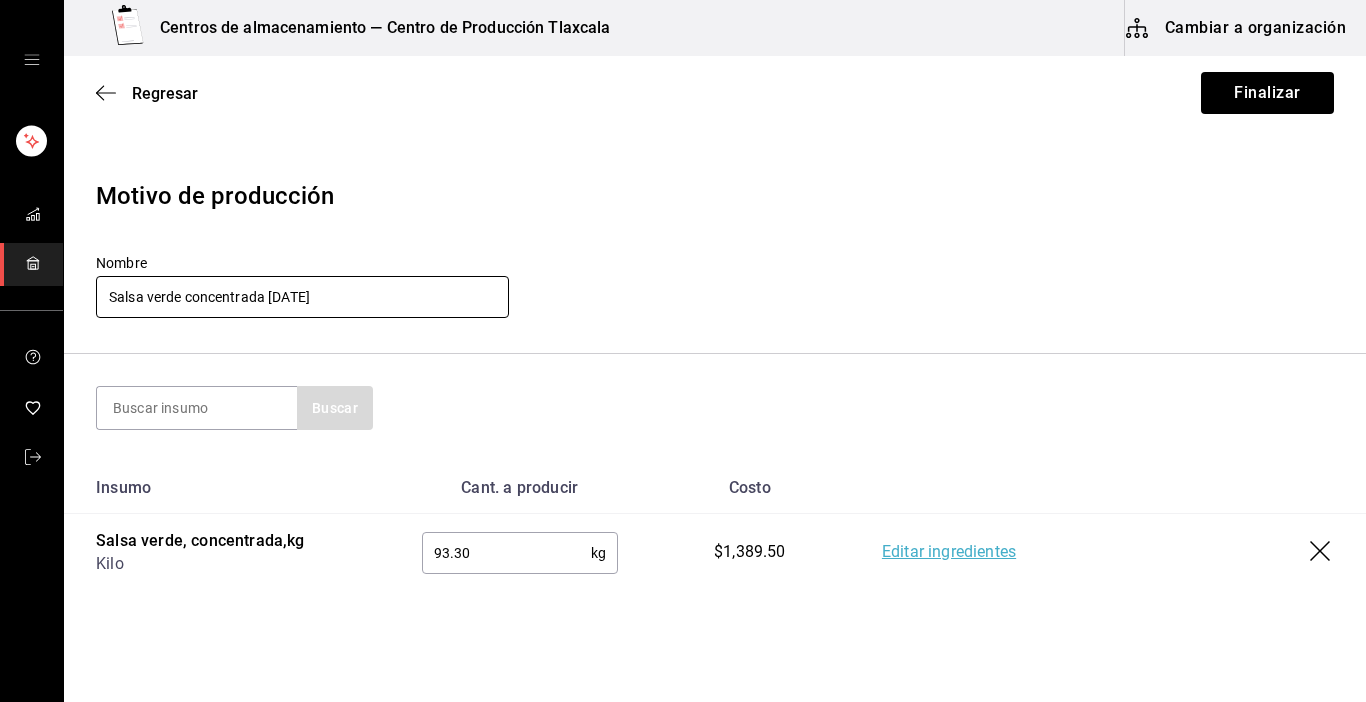 type on "Salsa verde concentrada [DATE]" 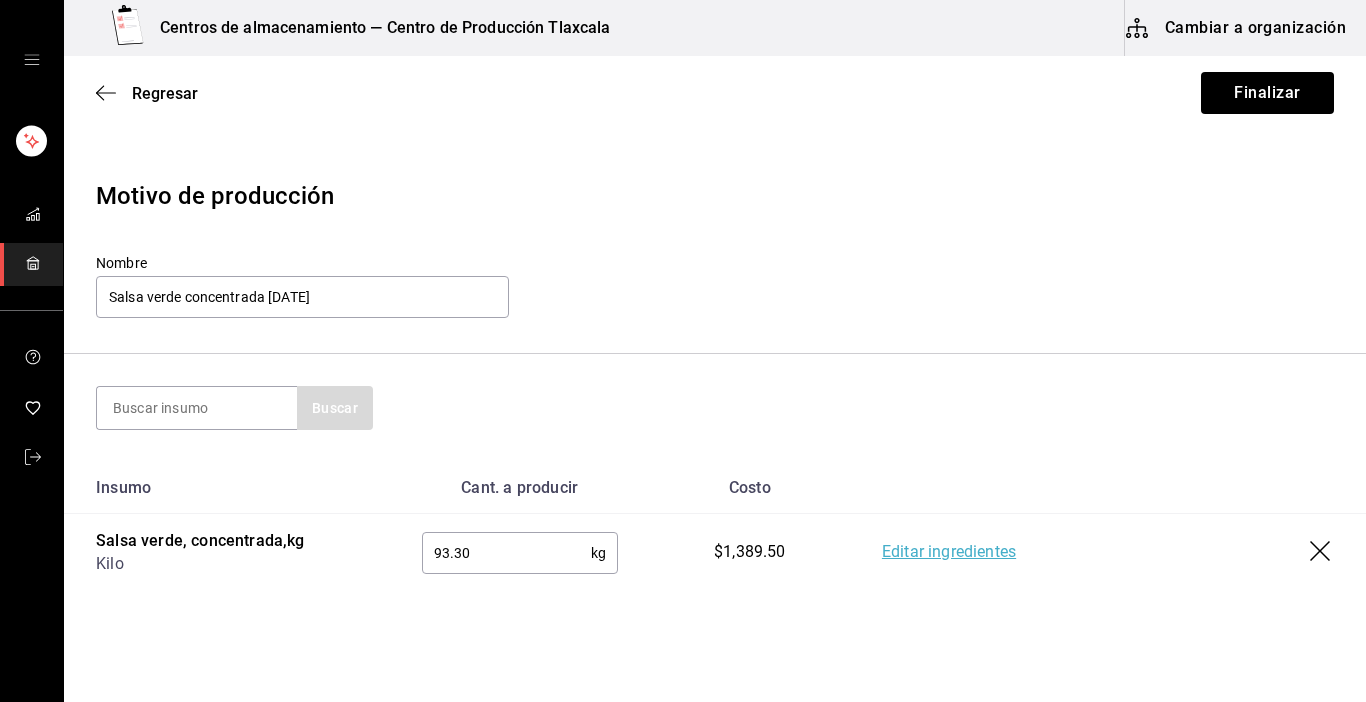 click on "Regresar Finalizar" at bounding box center [715, 93] 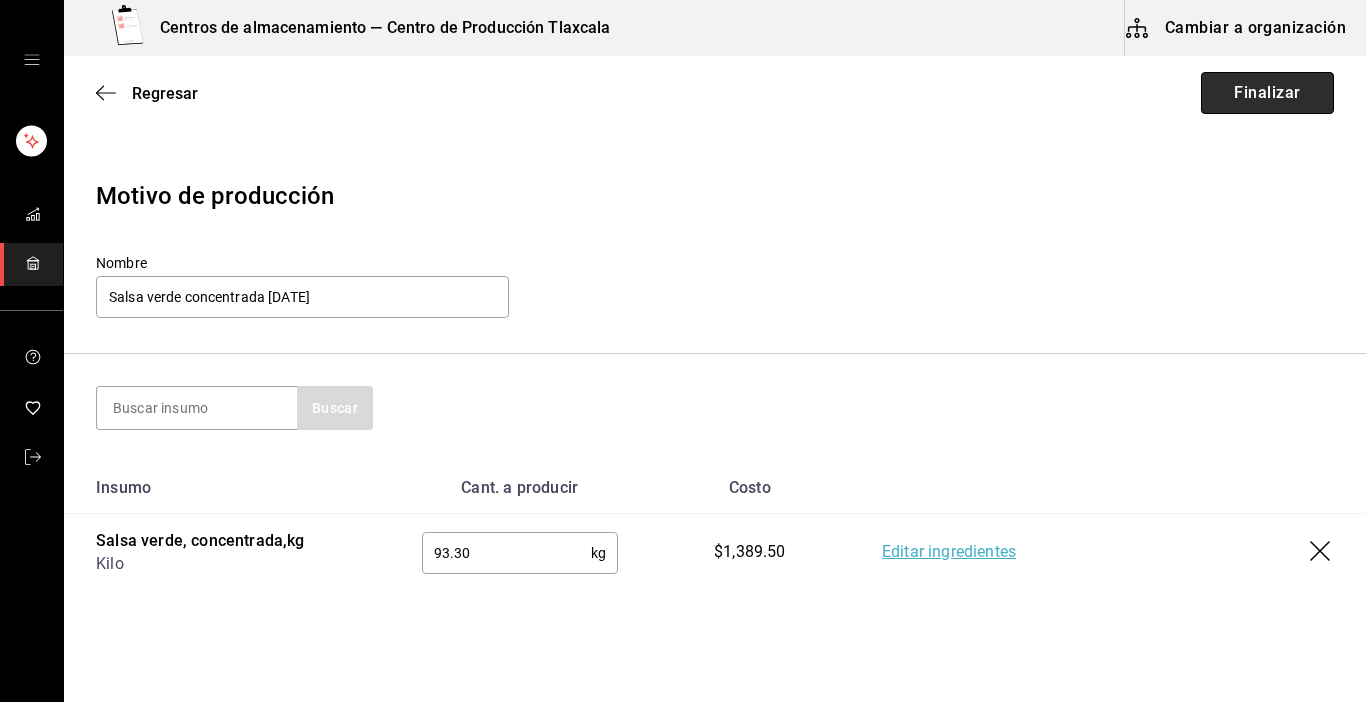 click on "Finalizar" at bounding box center [1267, 93] 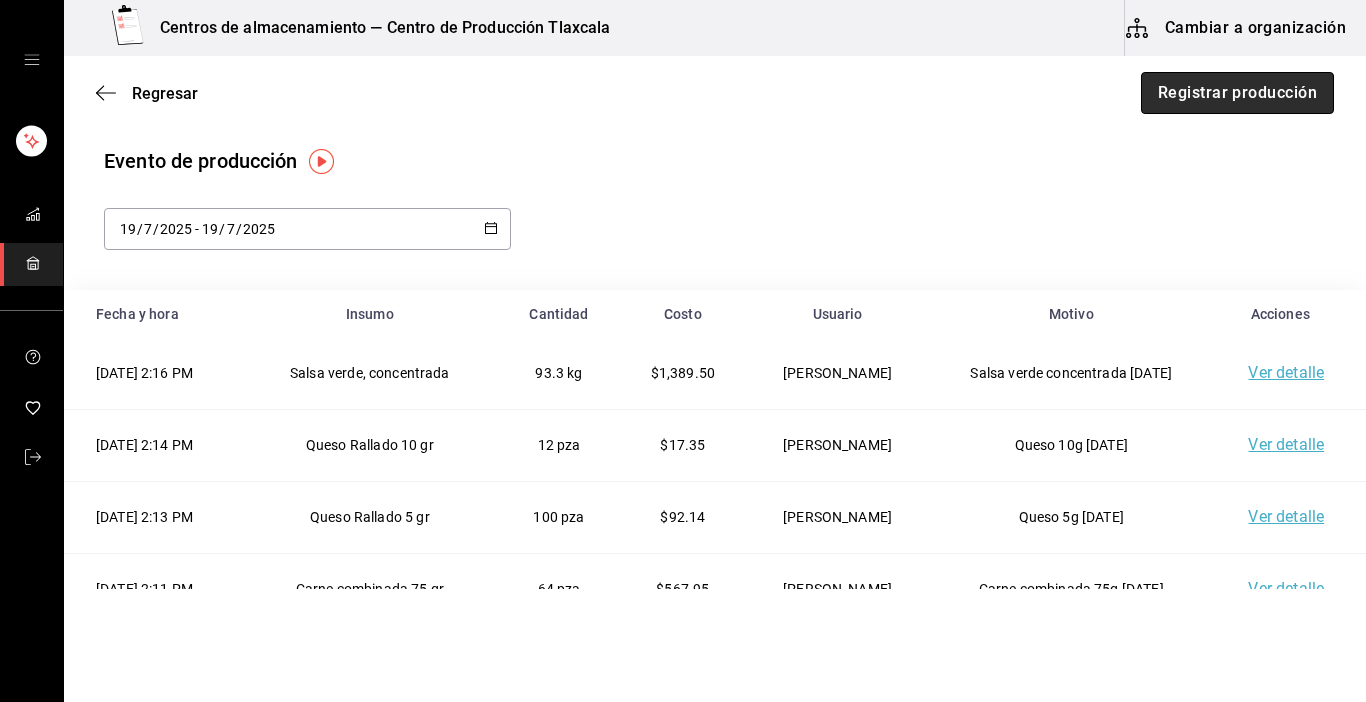 click on "Registrar producción" at bounding box center [1237, 93] 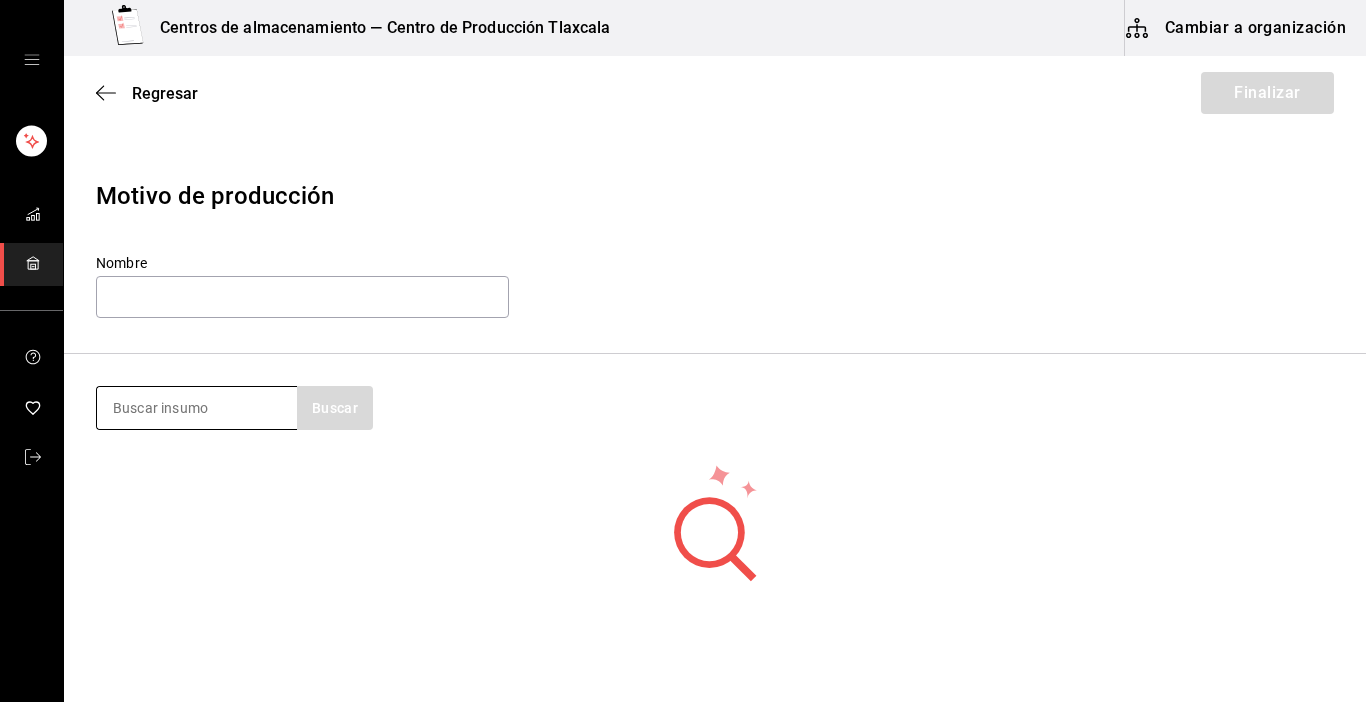 click at bounding box center (197, 408) 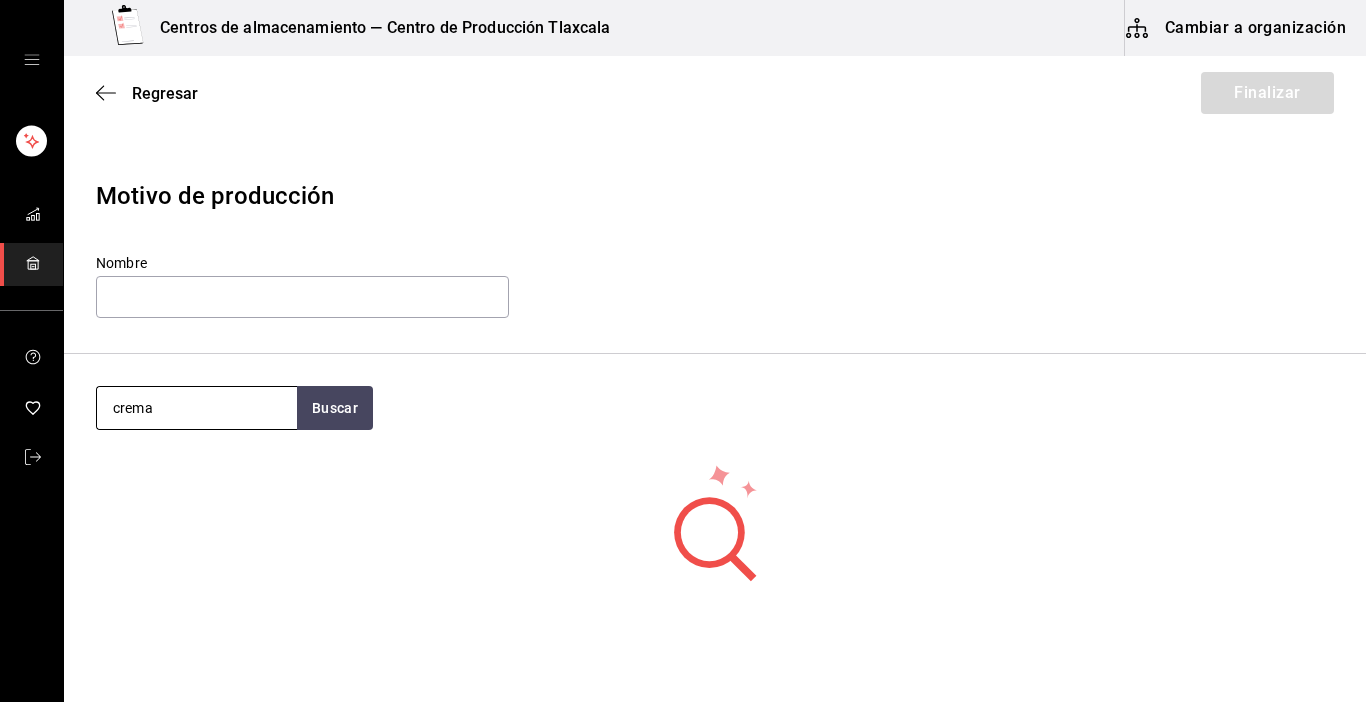 type on "crema" 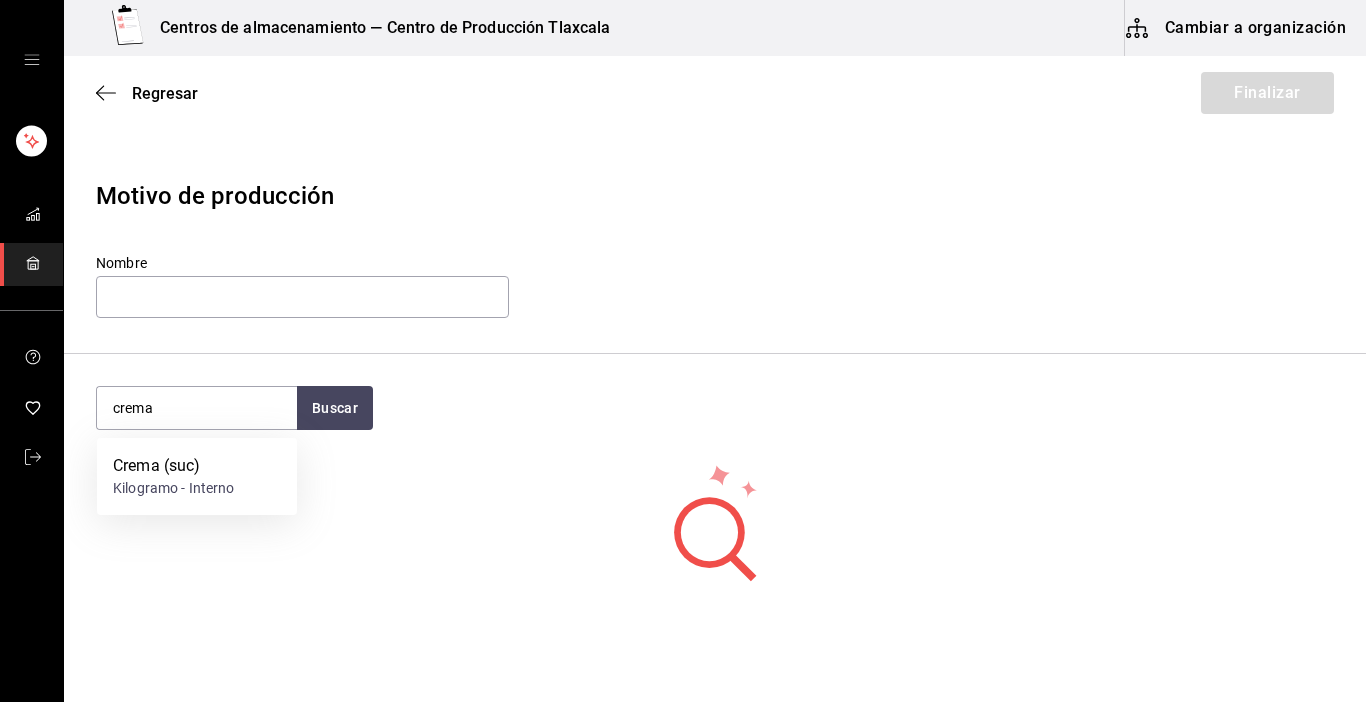 click on "Crema (suc) Kilogramo - Interno" at bounding box center (197, 476) 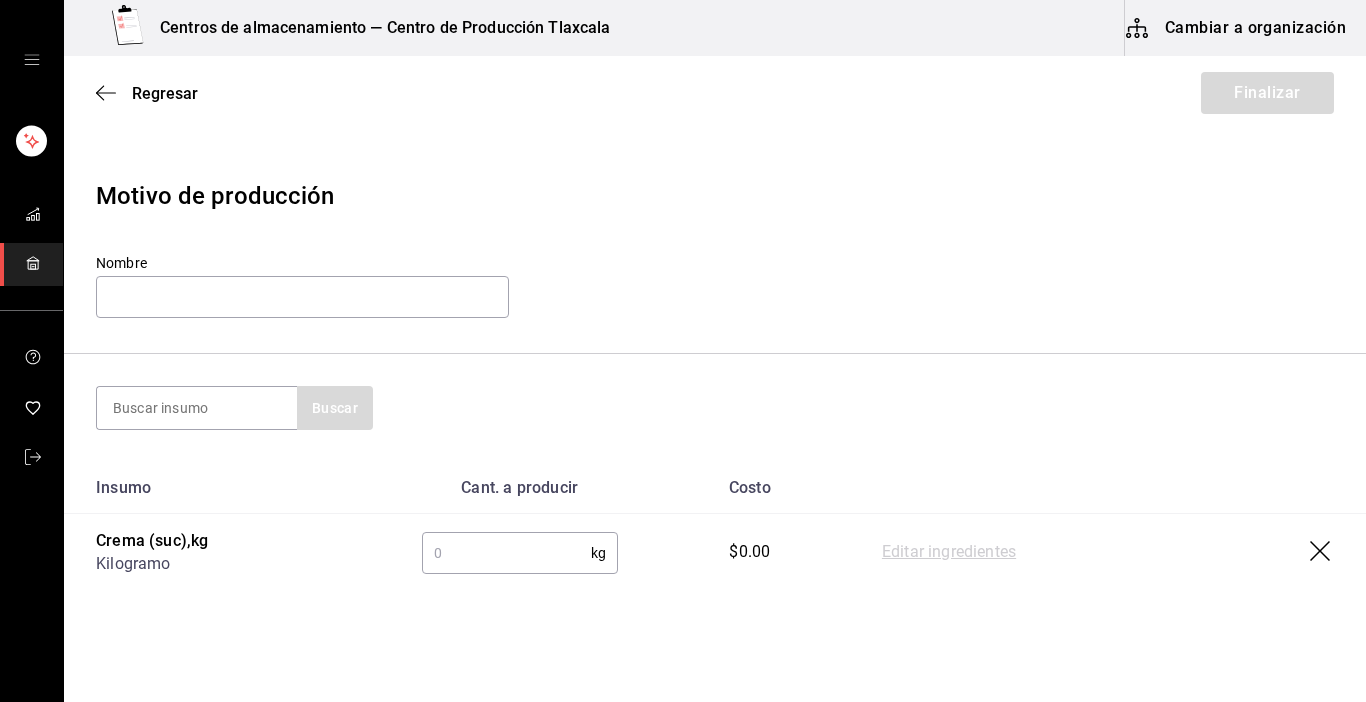 click at bounding box center (506, 553) 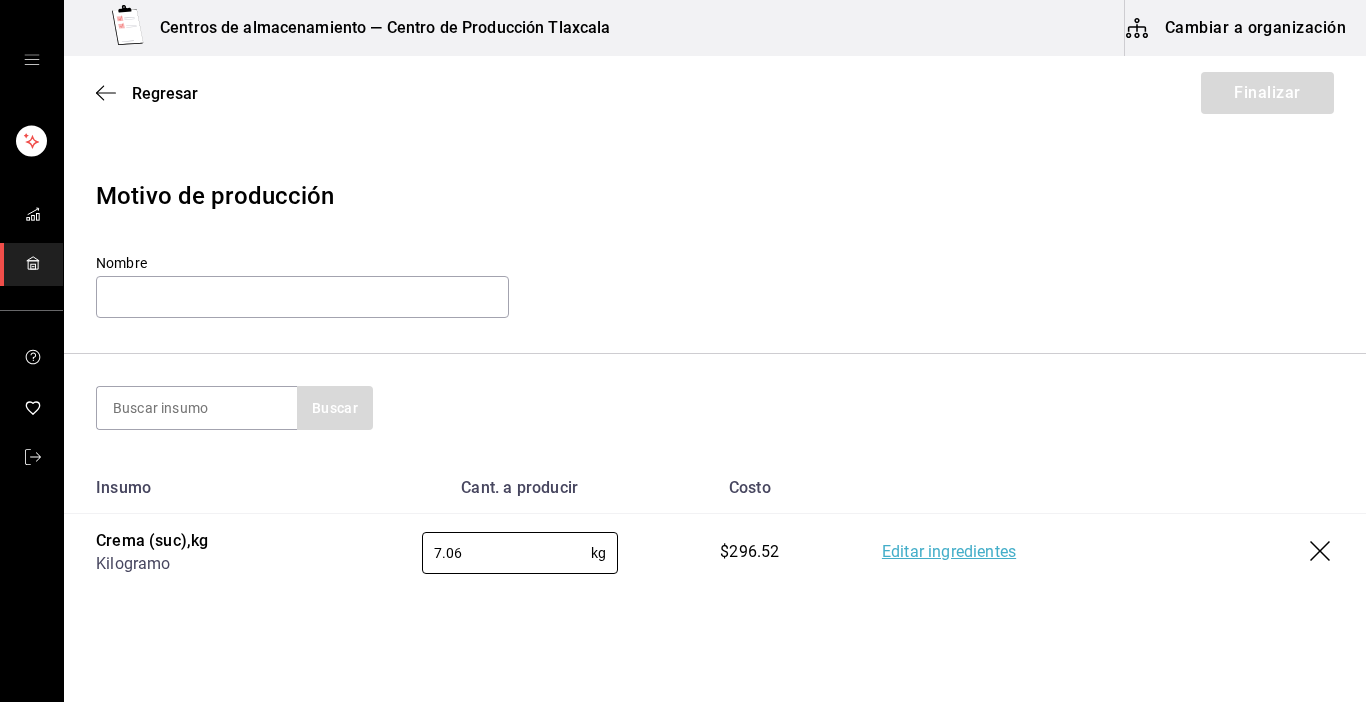 type on "7.06" 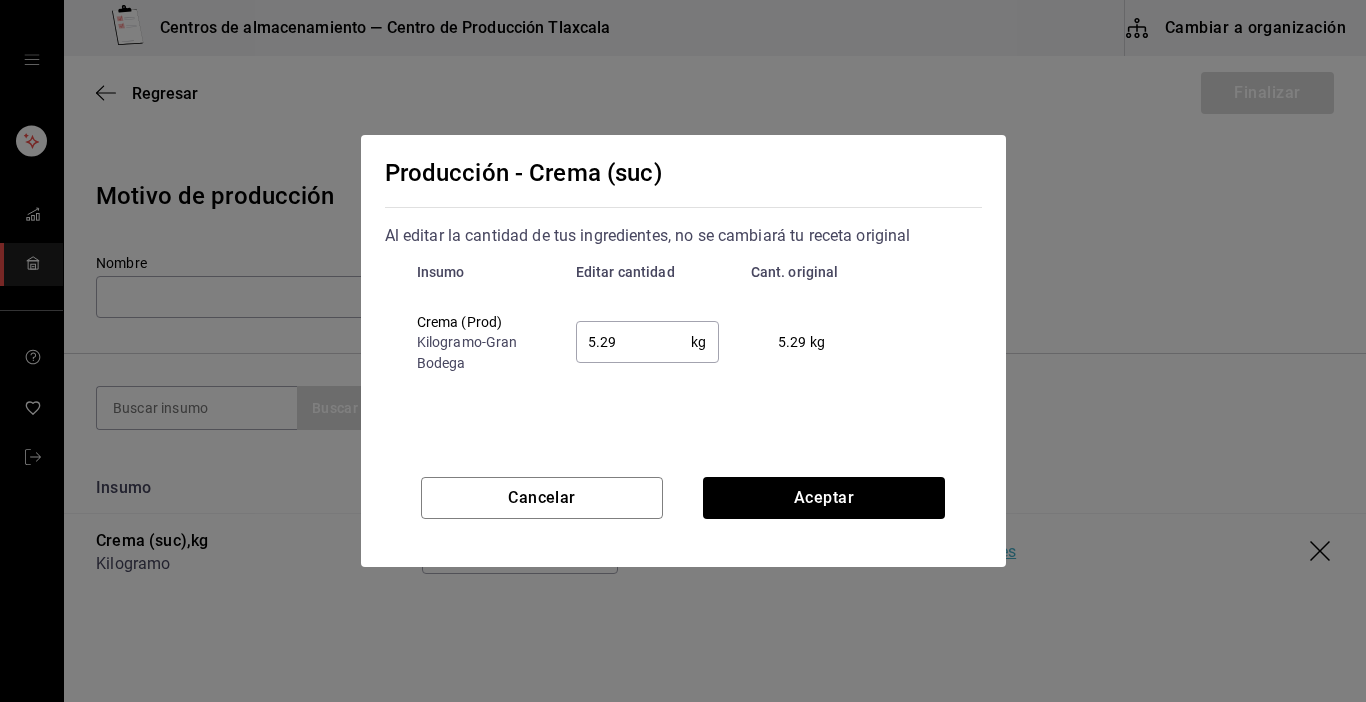 click on "5.29" at bounding box center (634, 342) 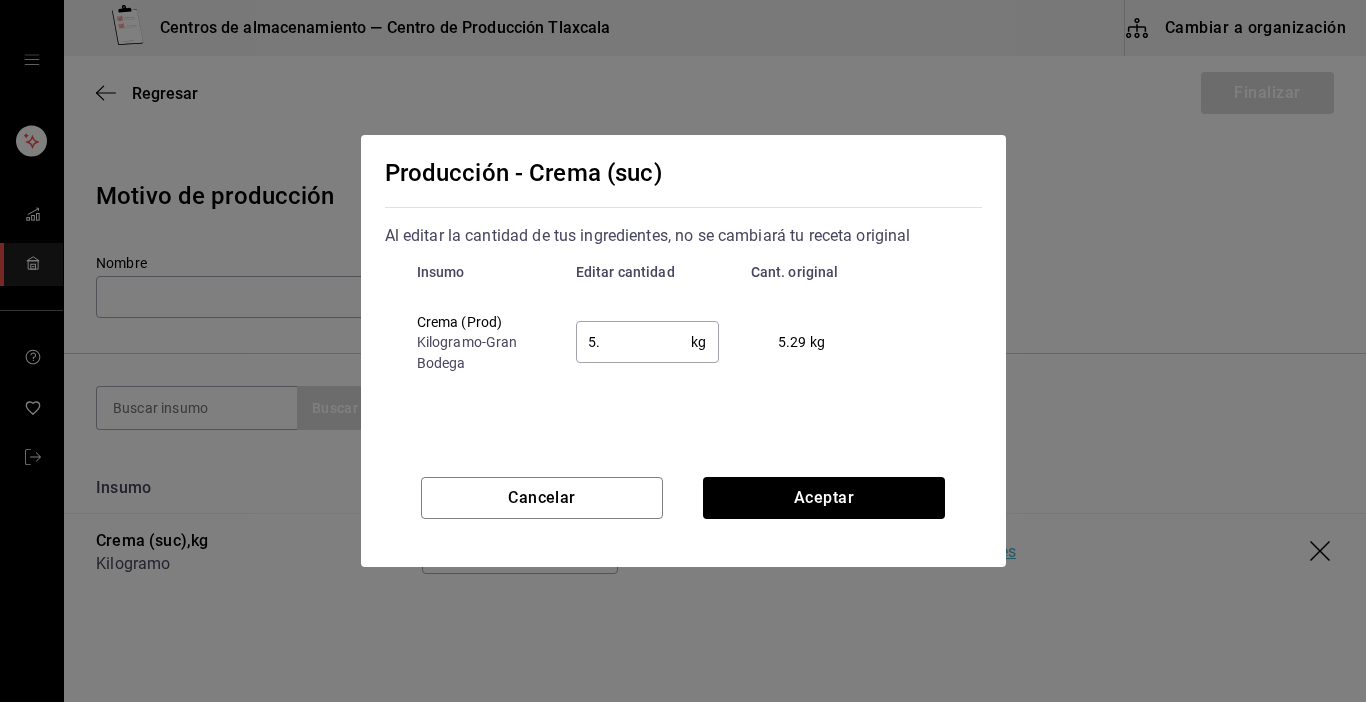 type on "5" 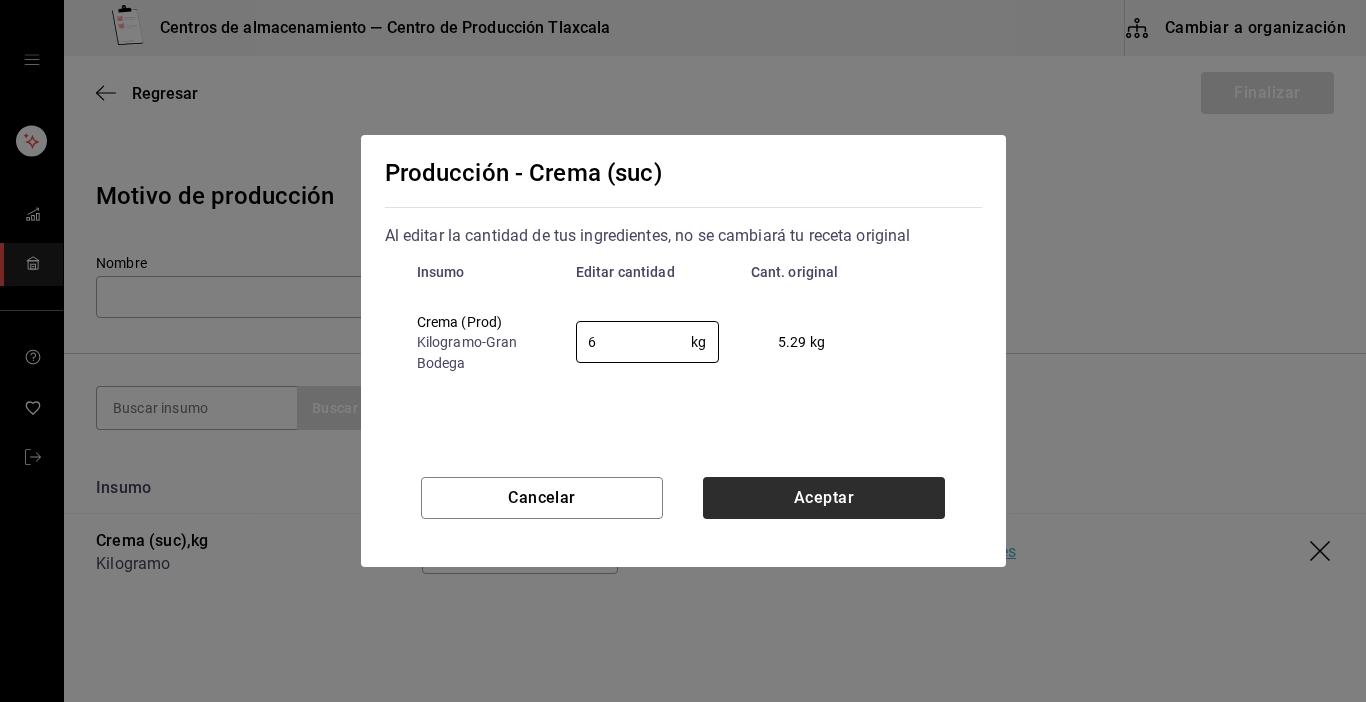 type on "6" 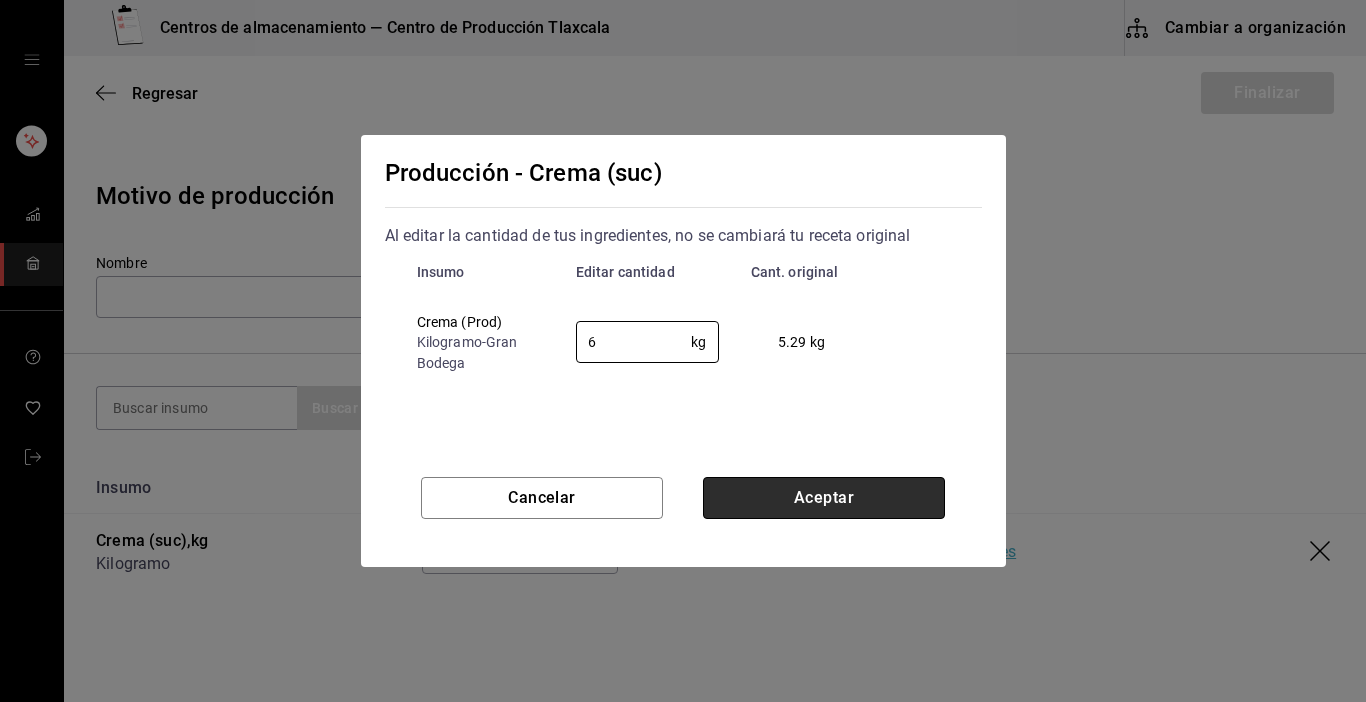 click on "Aceptar" at bounding box center [824, 498] 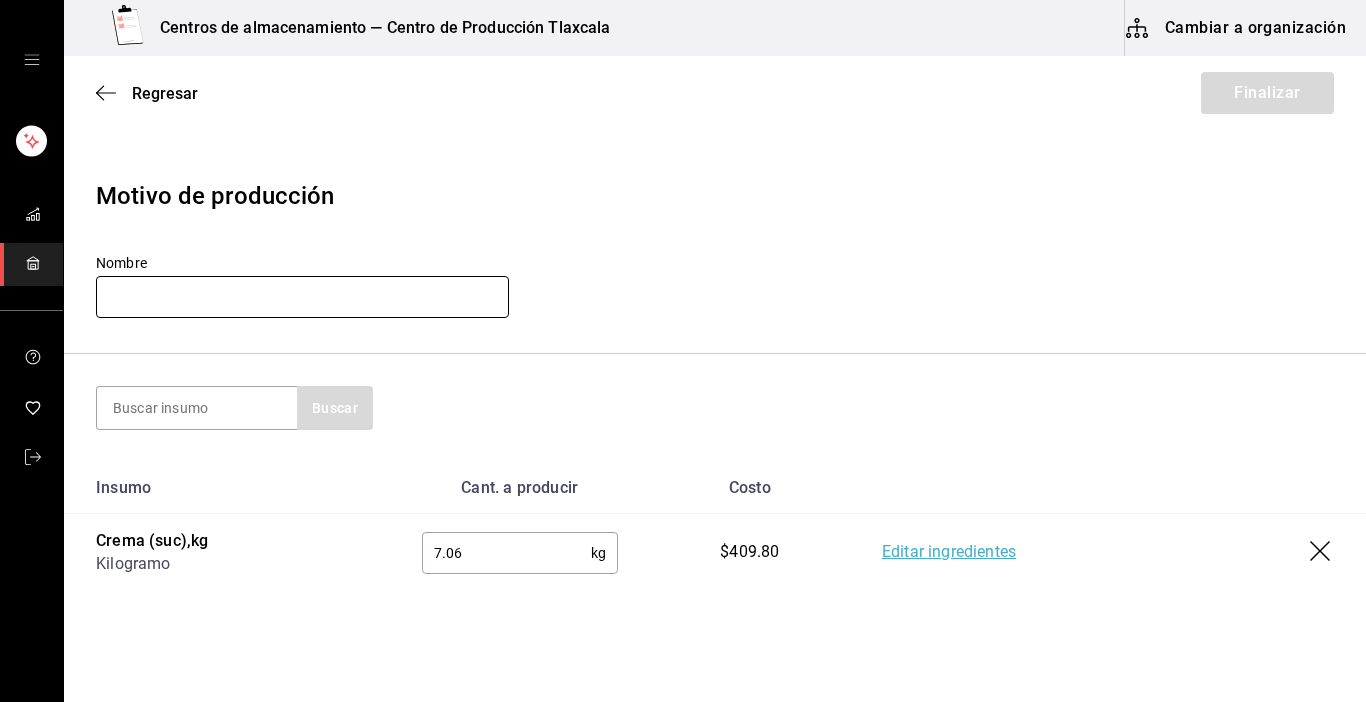 click at bounding box center (302, 297) 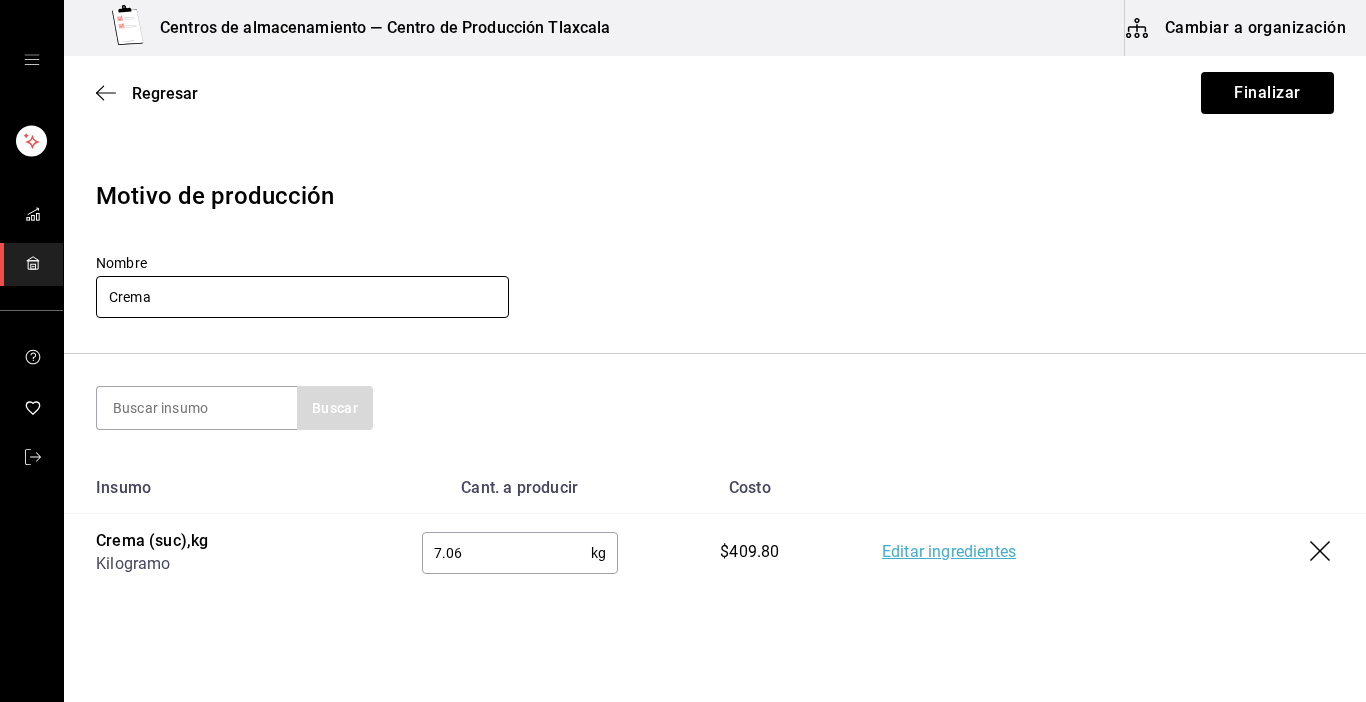 type on "Crema" 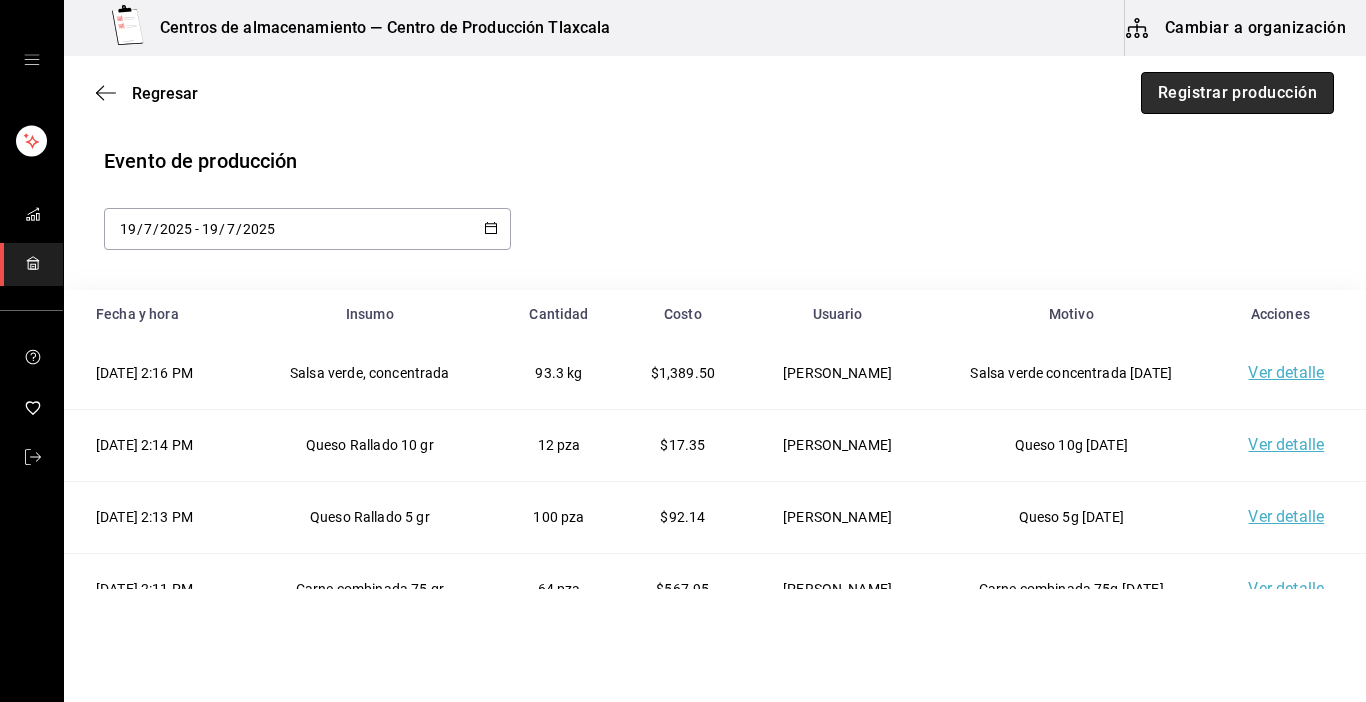 click on "Registrar producción" at bounding box center [1237, 93] 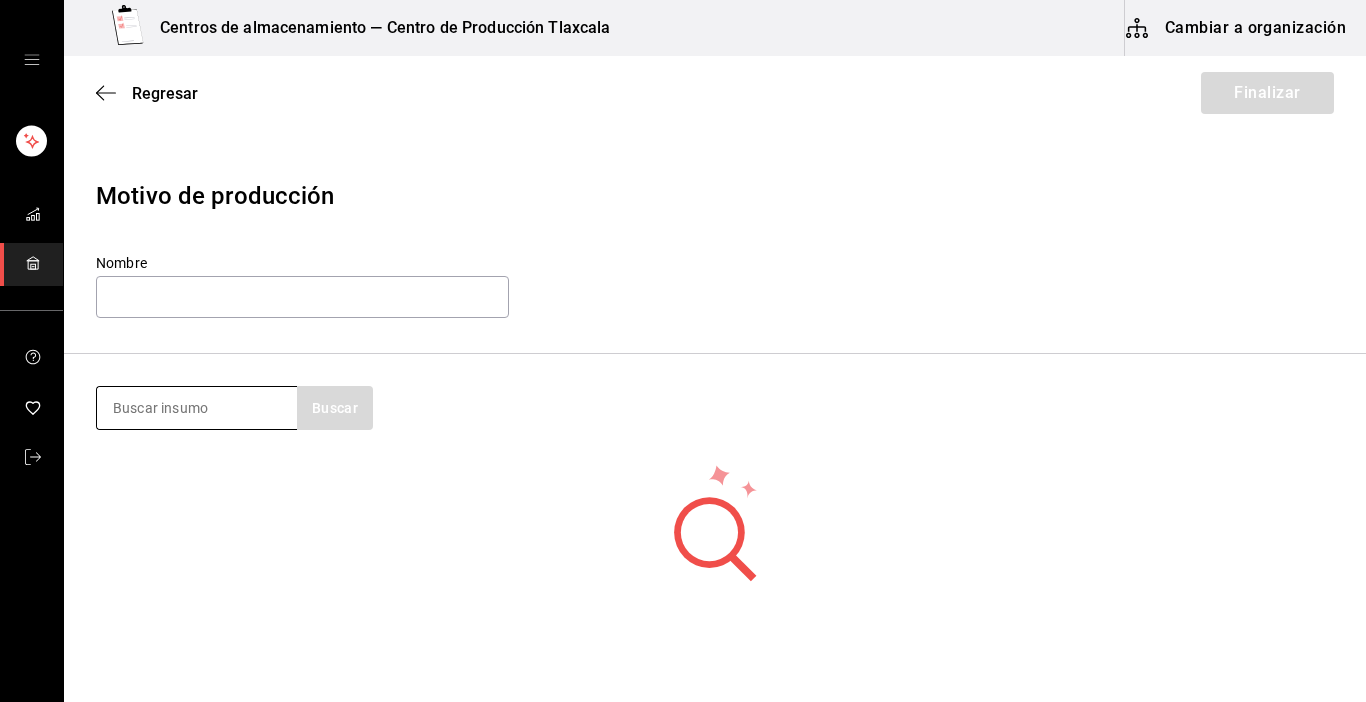 click at bounding box center [197, 408] 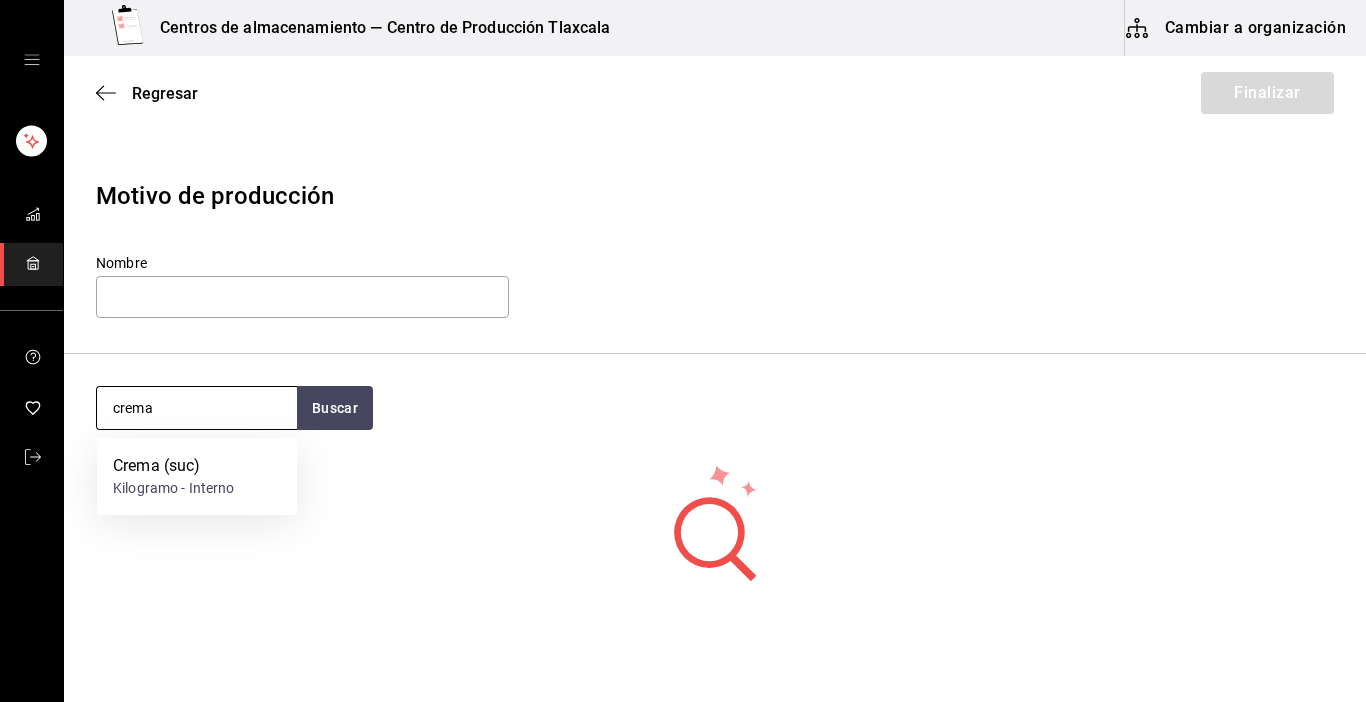 type on "crema" 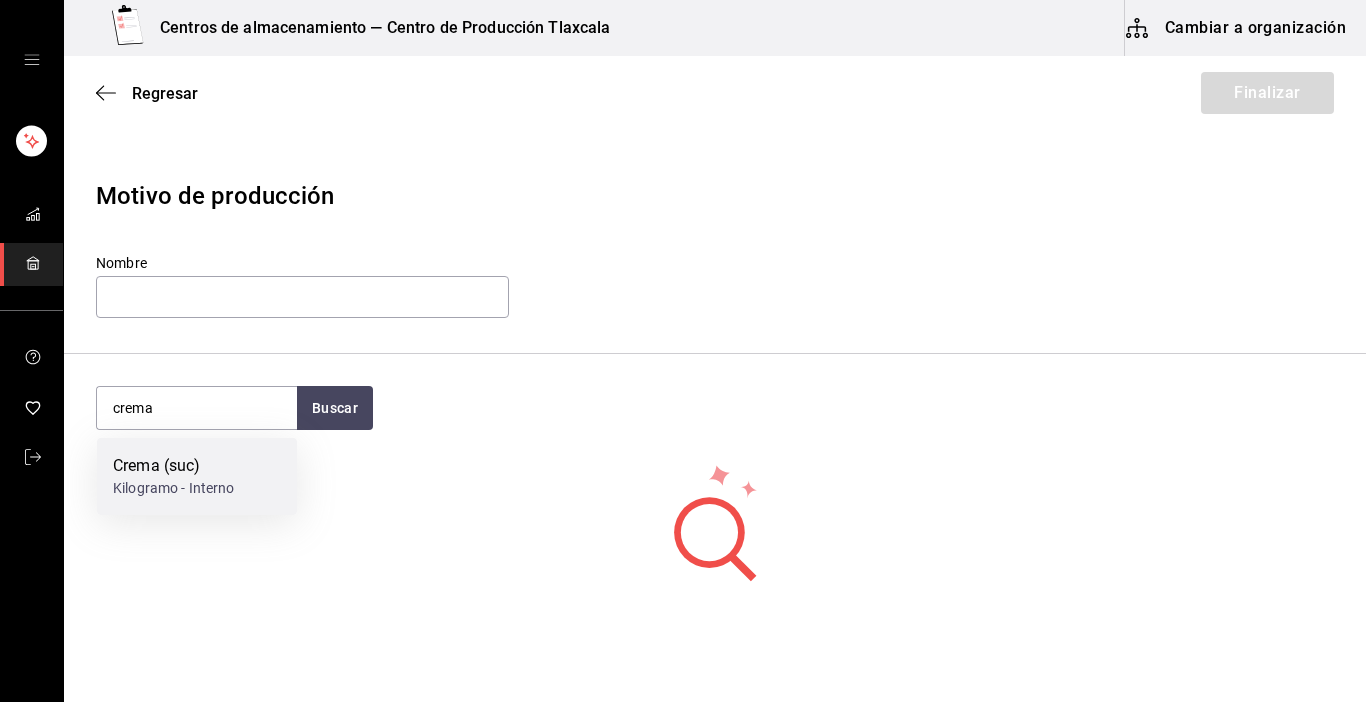 click on "Crema (suc) Kilogramo - Interno" at bounding box center (197, 476) 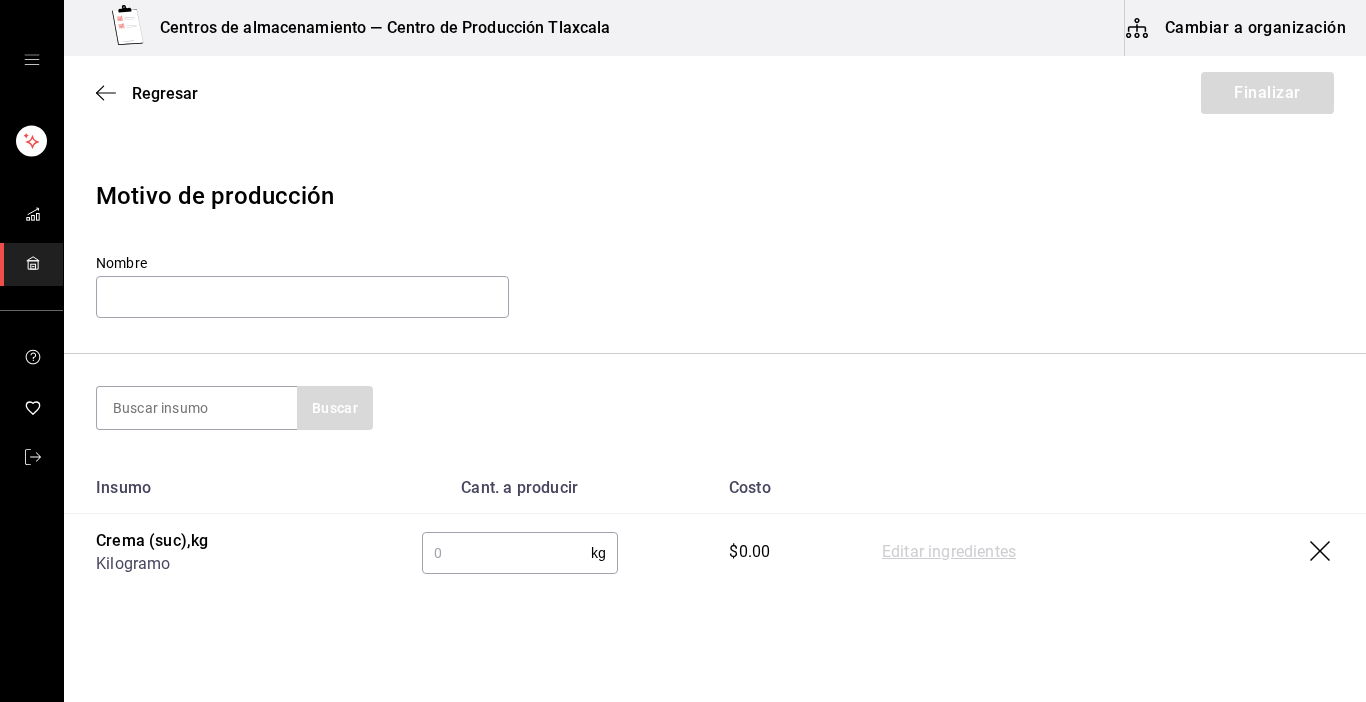 click at bounding box center (506, 553) 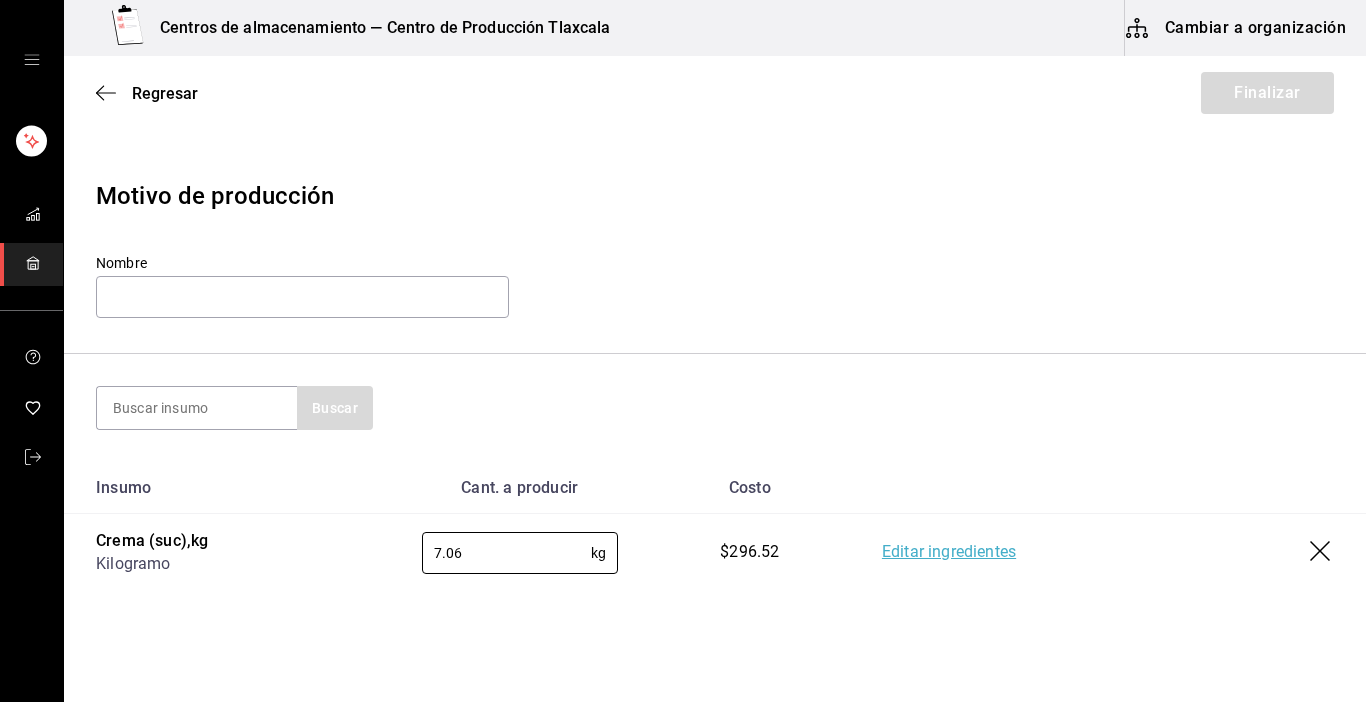 type on "7.06" 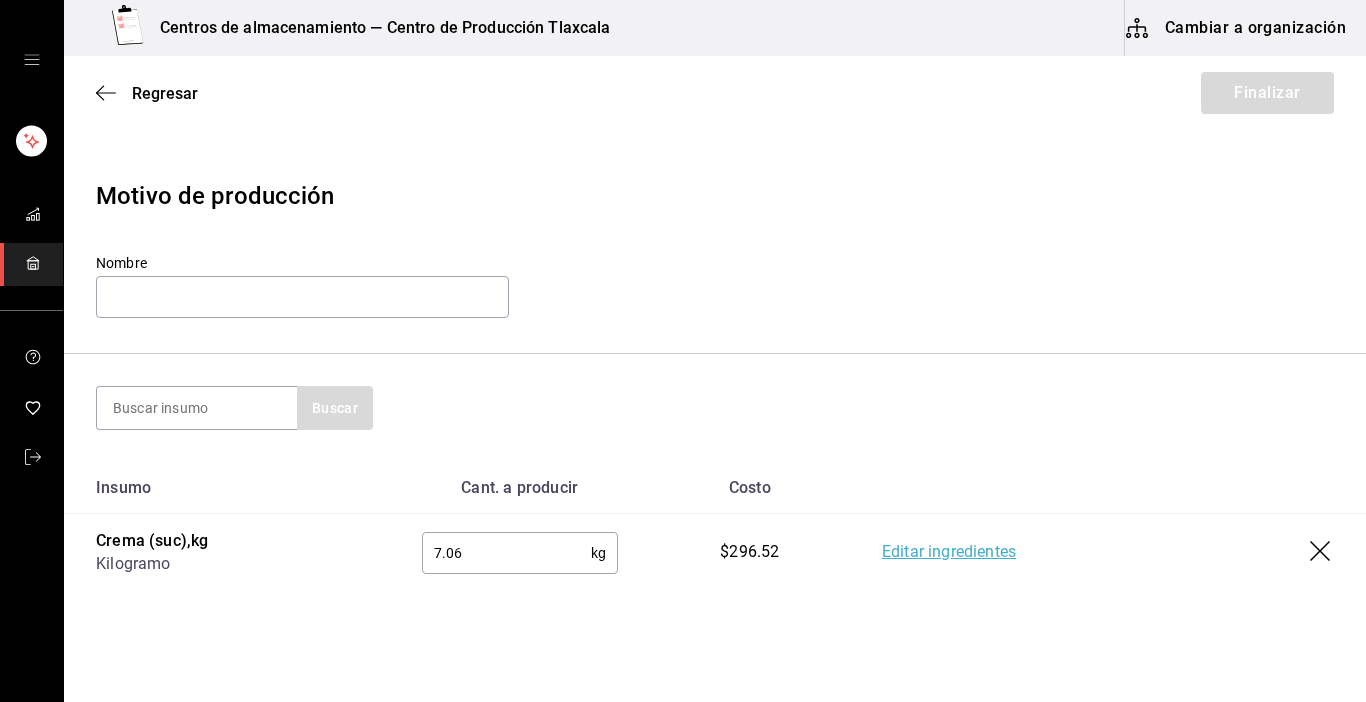 click on "Editar ingredientes" at bounding box center [949, 553] 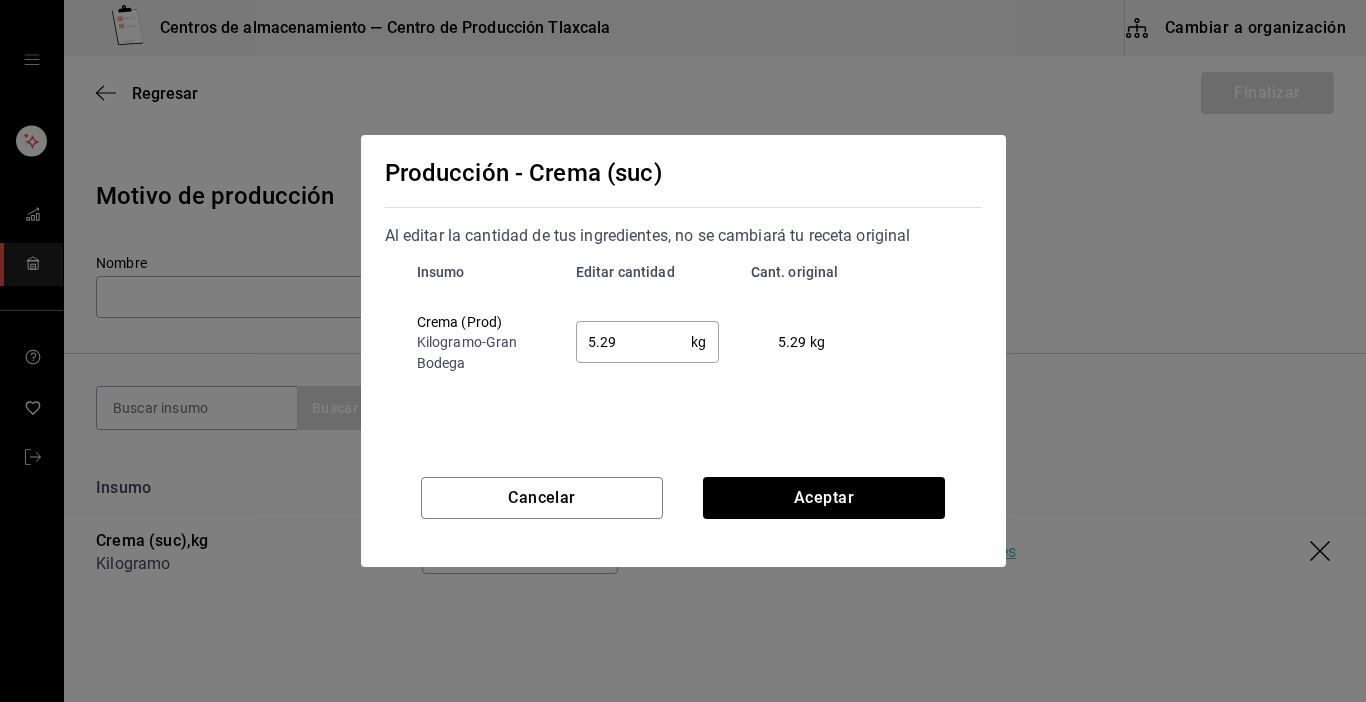 click on "5.29" at bounding box center (634, 342) 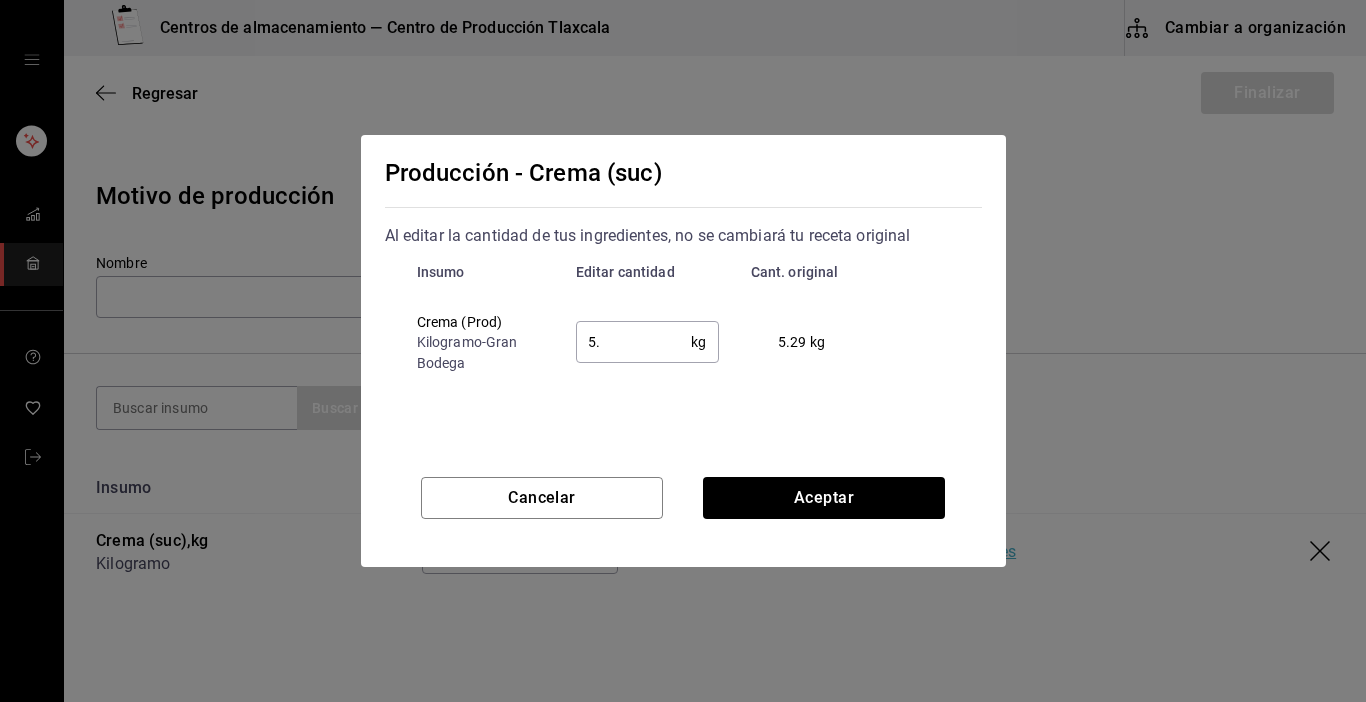 type on "5" 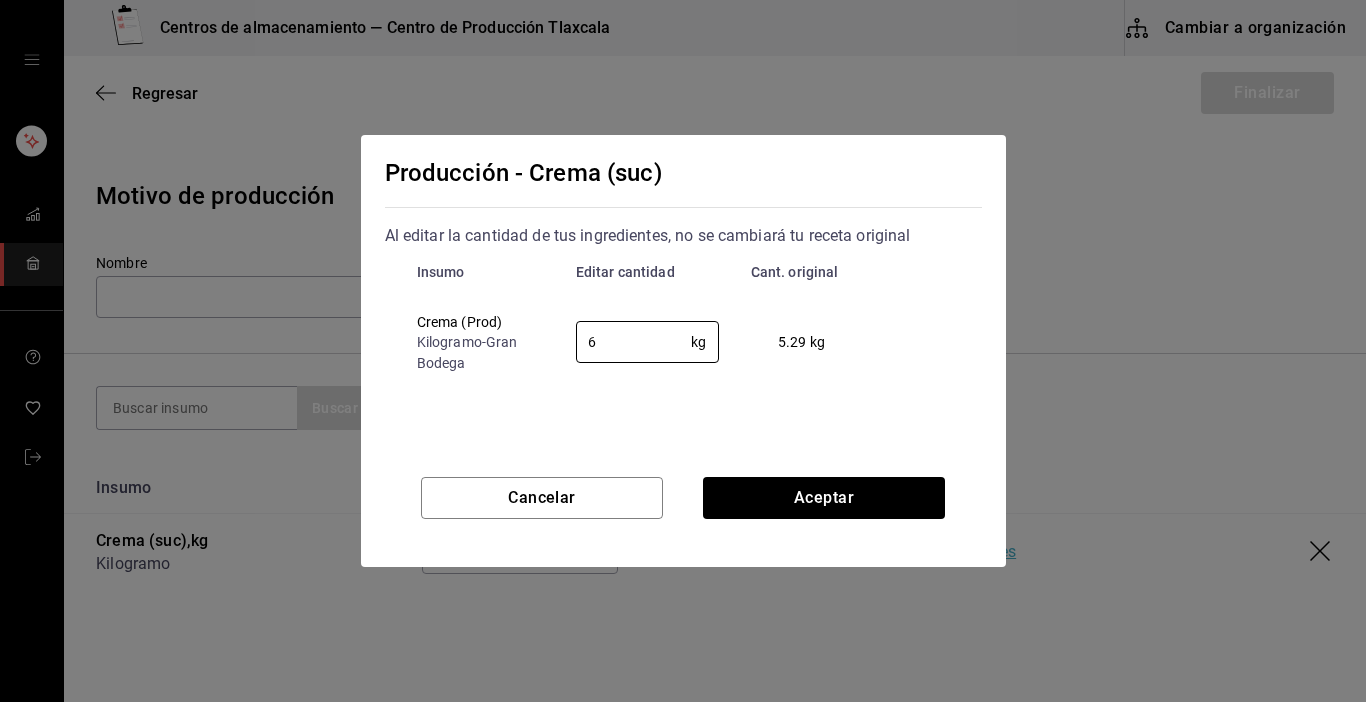 type on "6" 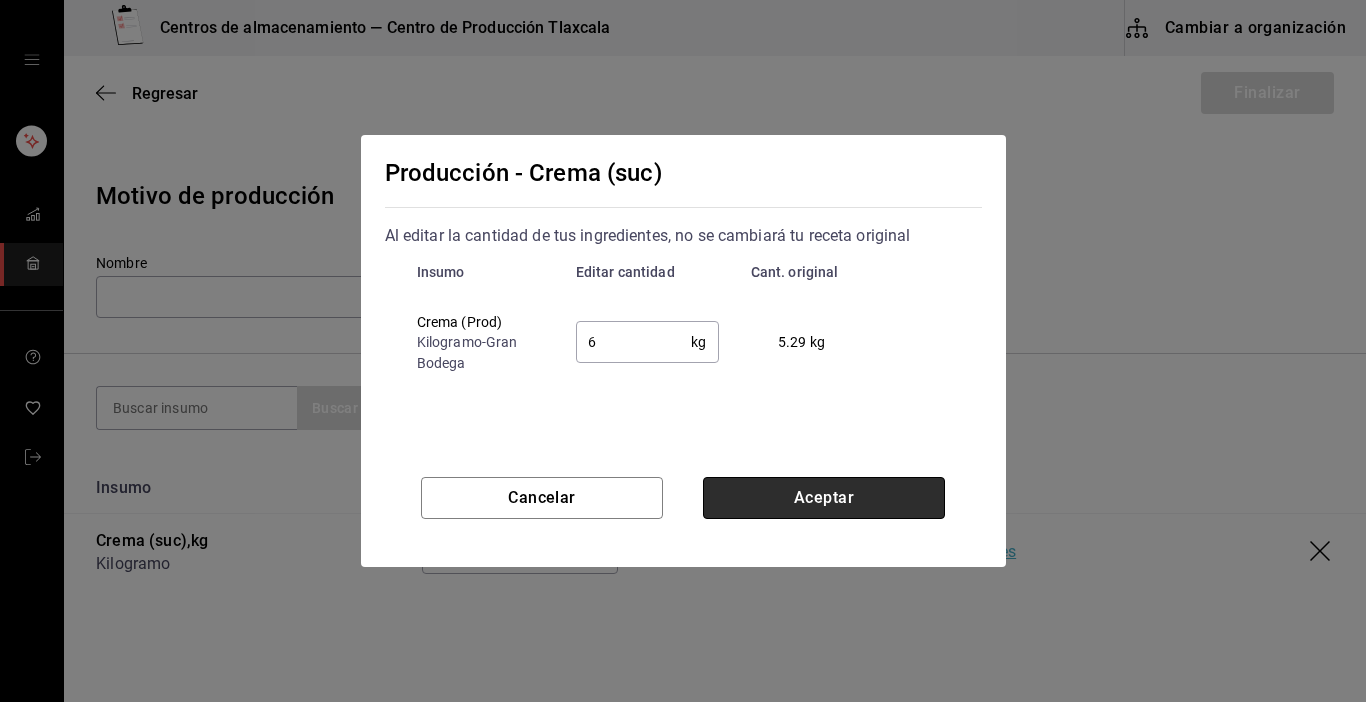 click on "Aceptar" at bounding box center [824, 498] 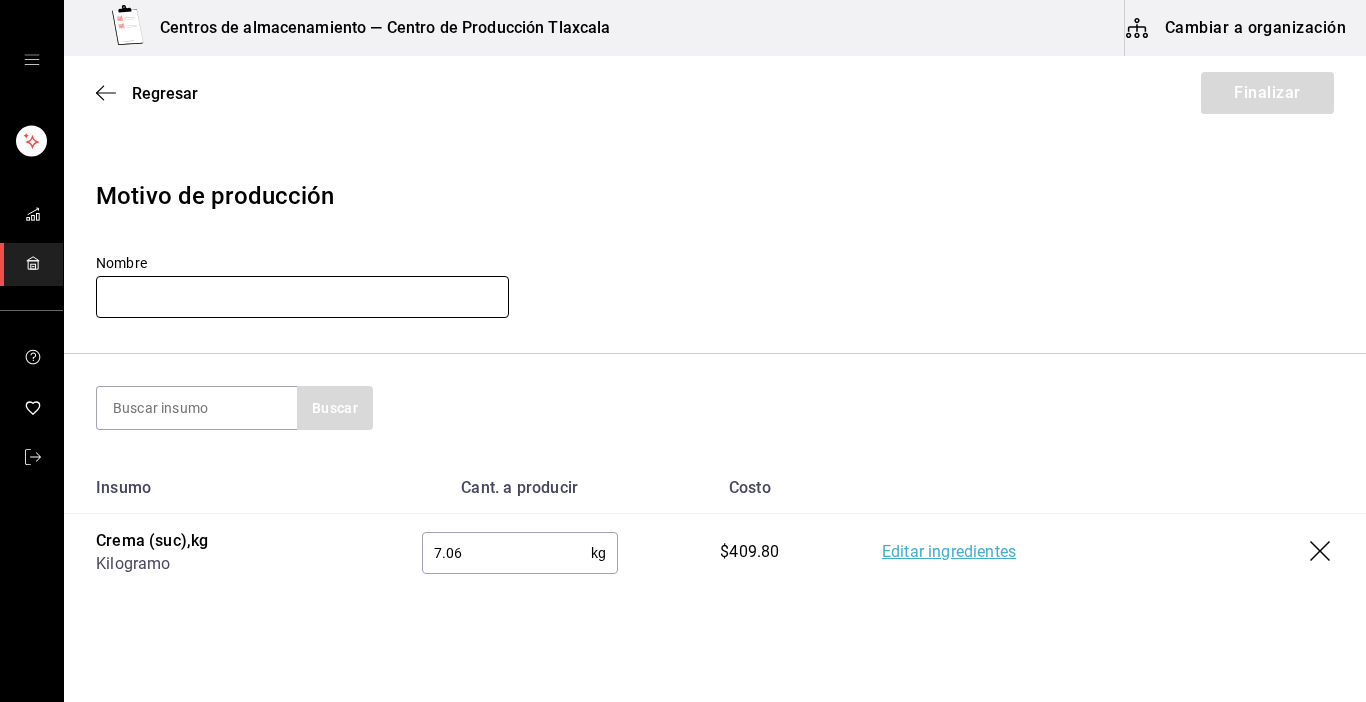 click at bounding box center (302, 297) 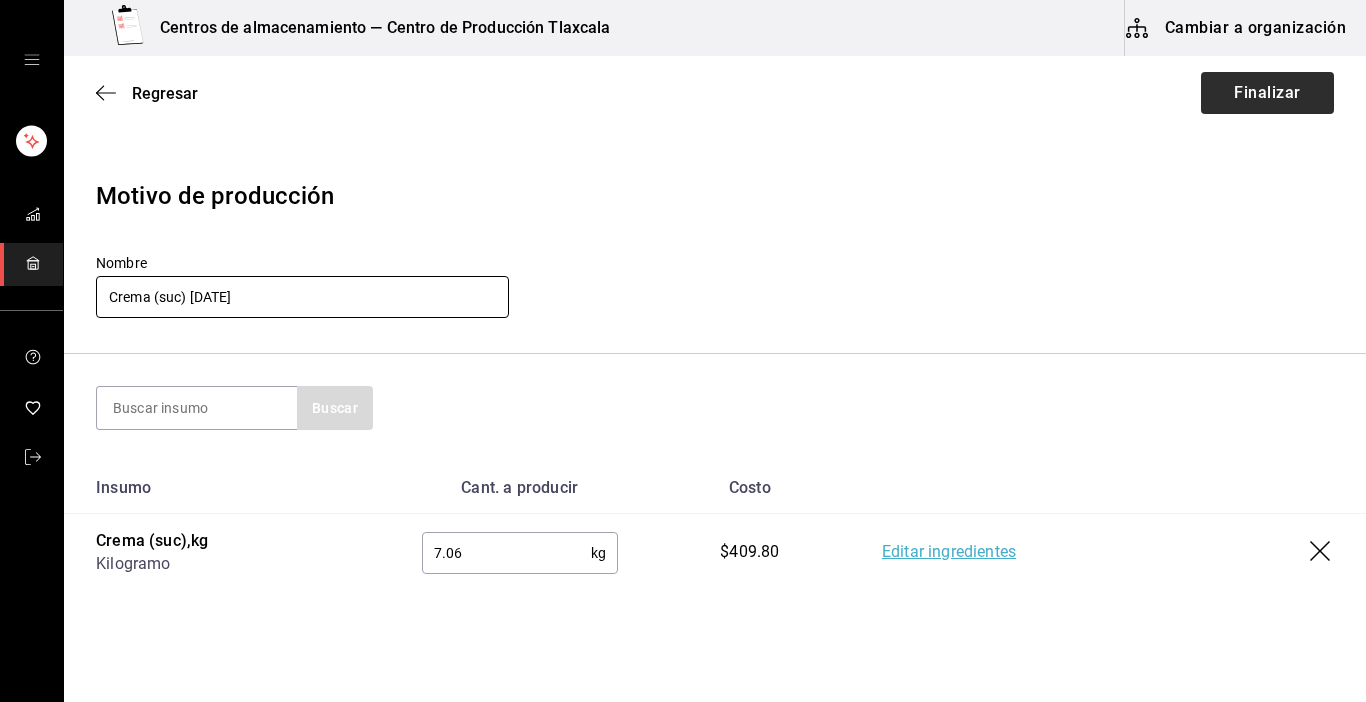type on "Crema (suc) [DATE]" 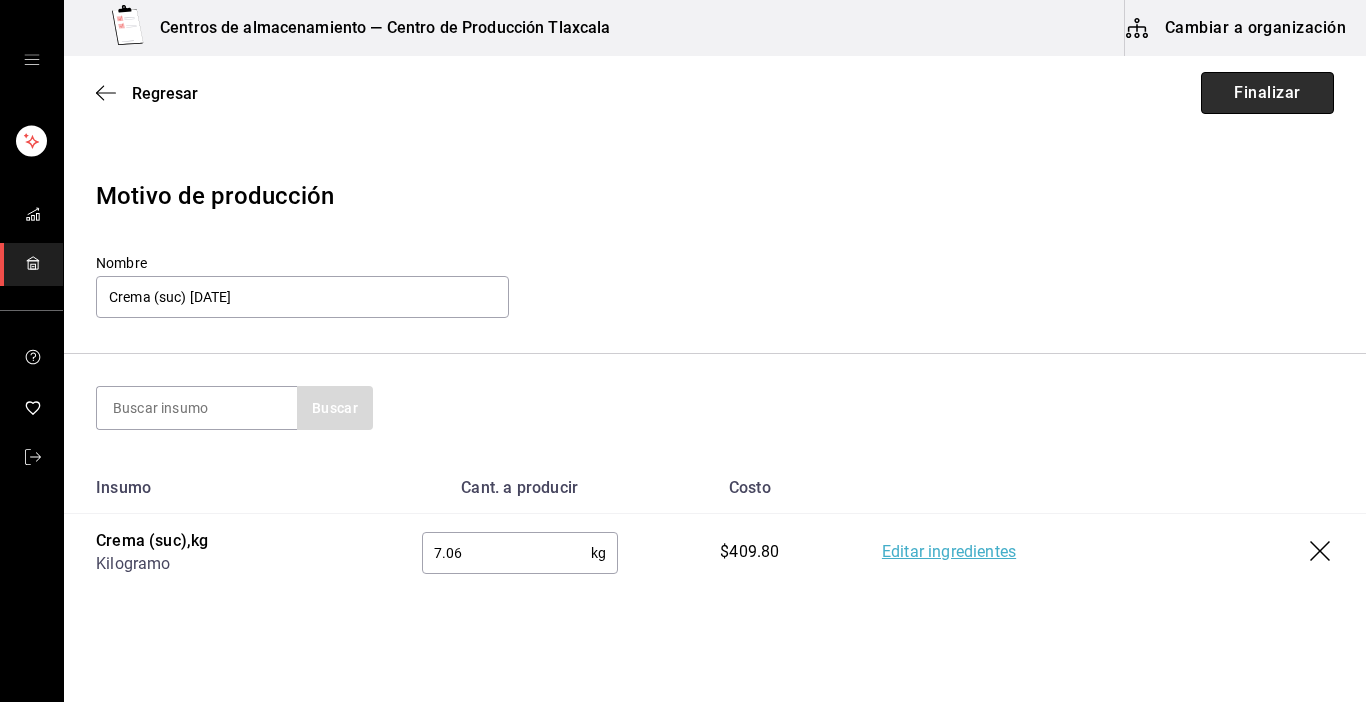 click on "Finalizar" at bounding box center (1267, 93) 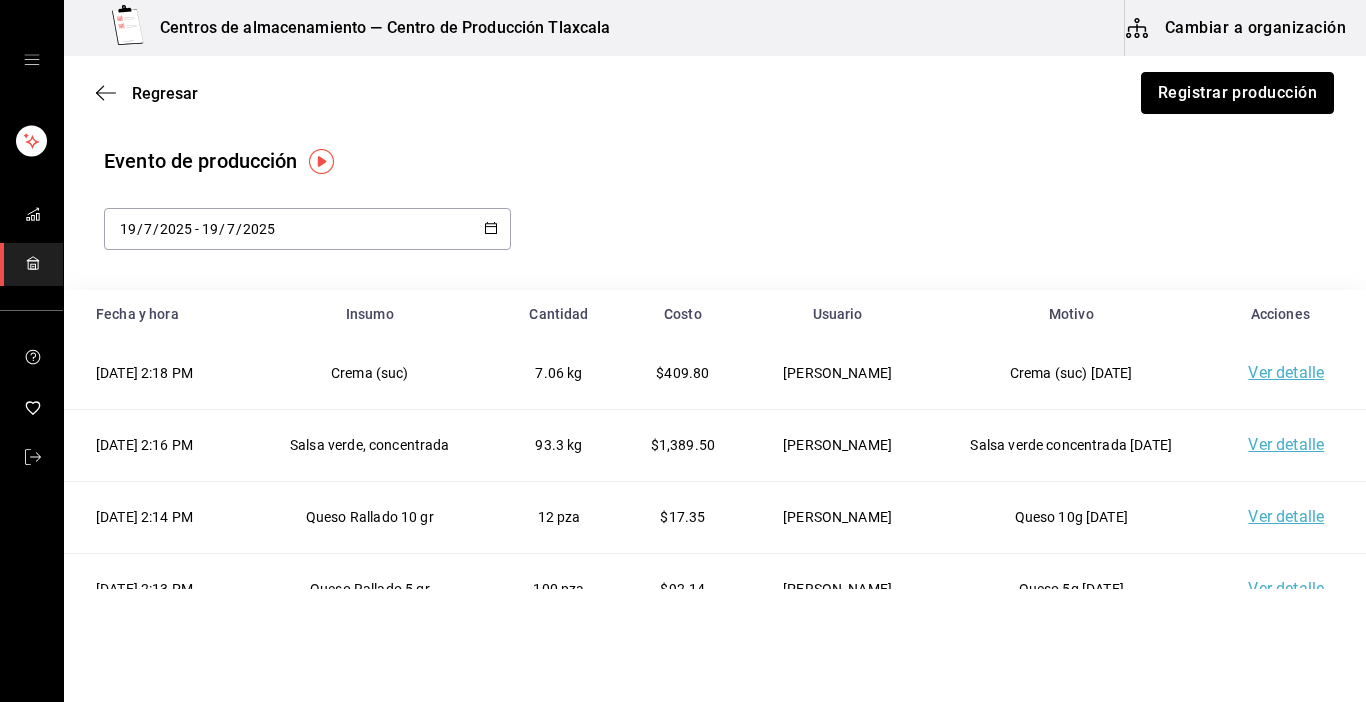 click on "Registrar producción" at bounding box center (1237, 93) 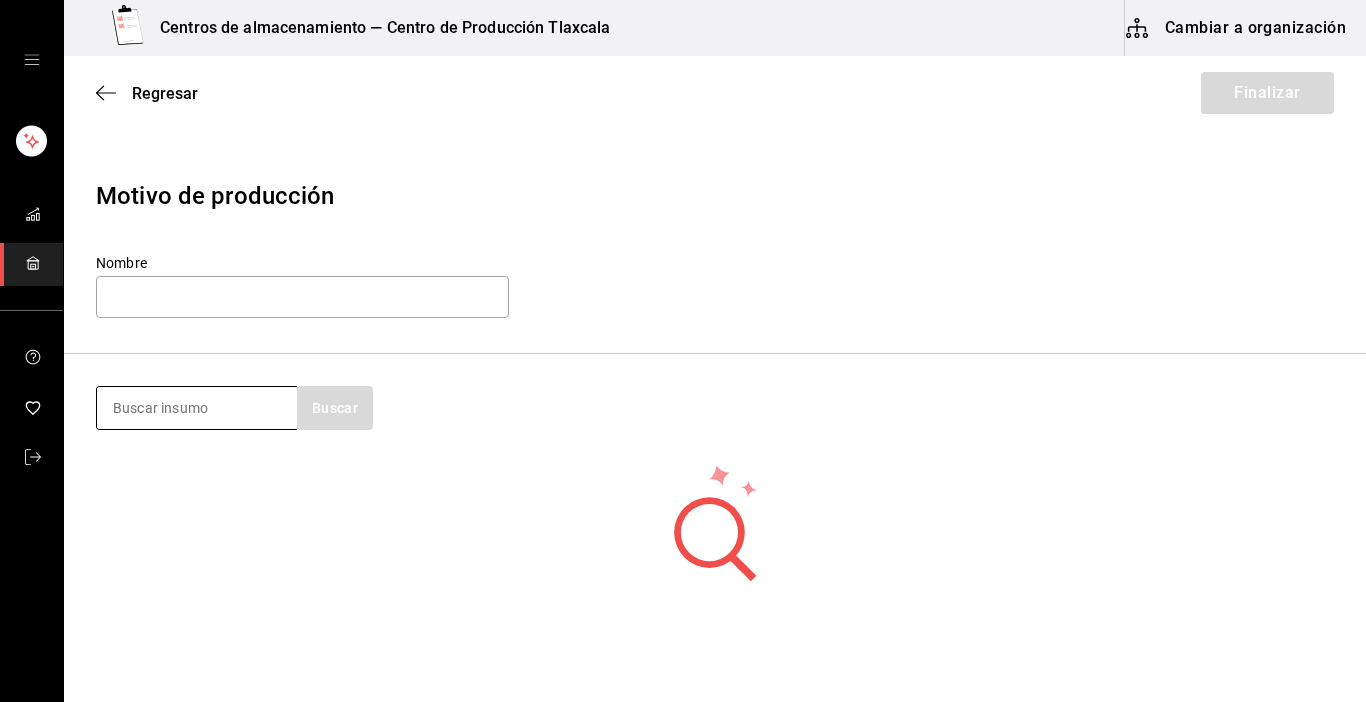 click at bounding box center [197, 408] 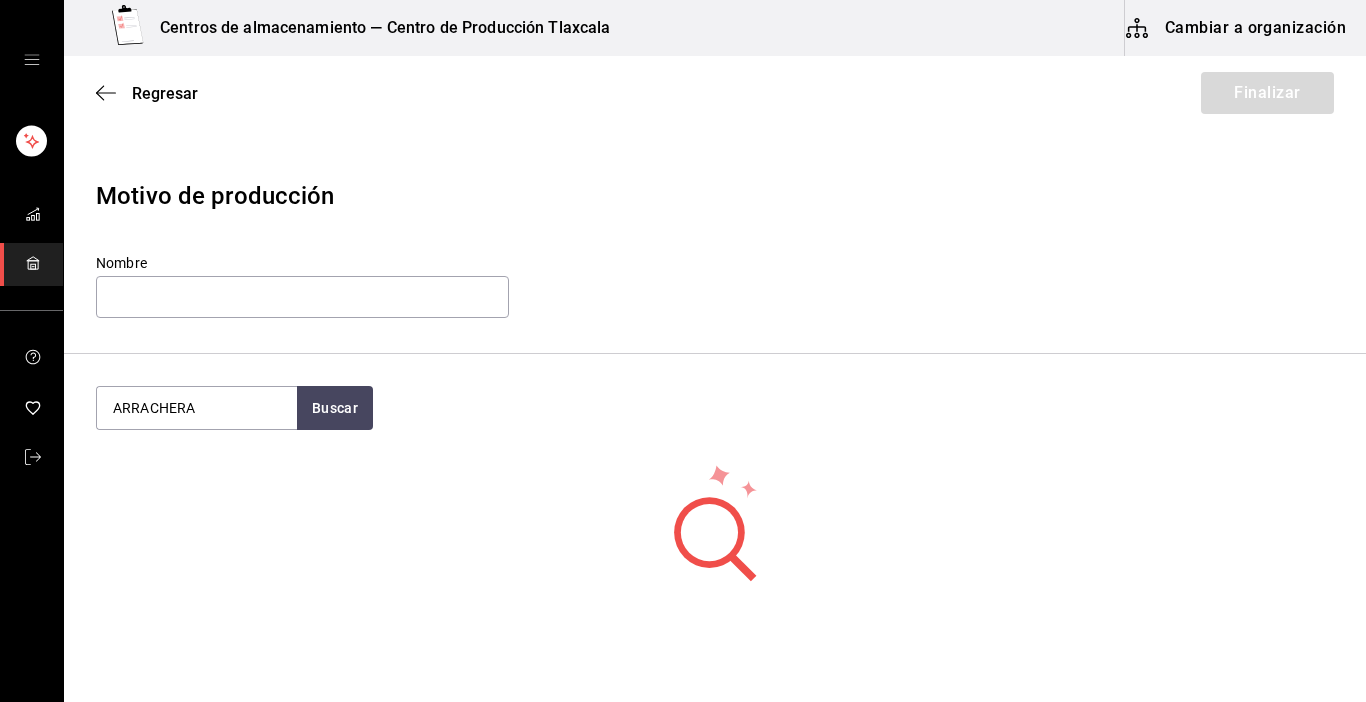 type on "ARRACHERA" 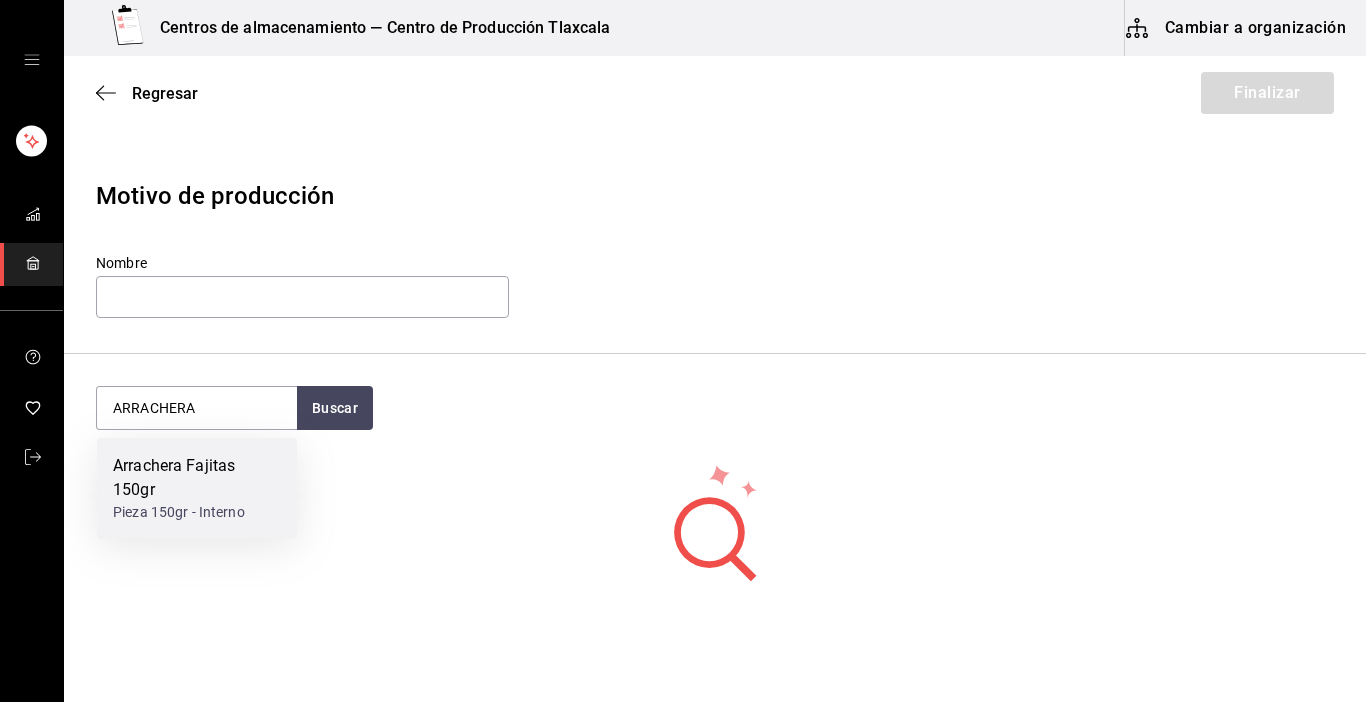 click on "Arrachera Fajitas 150gr" at bounding box center (197, 478) 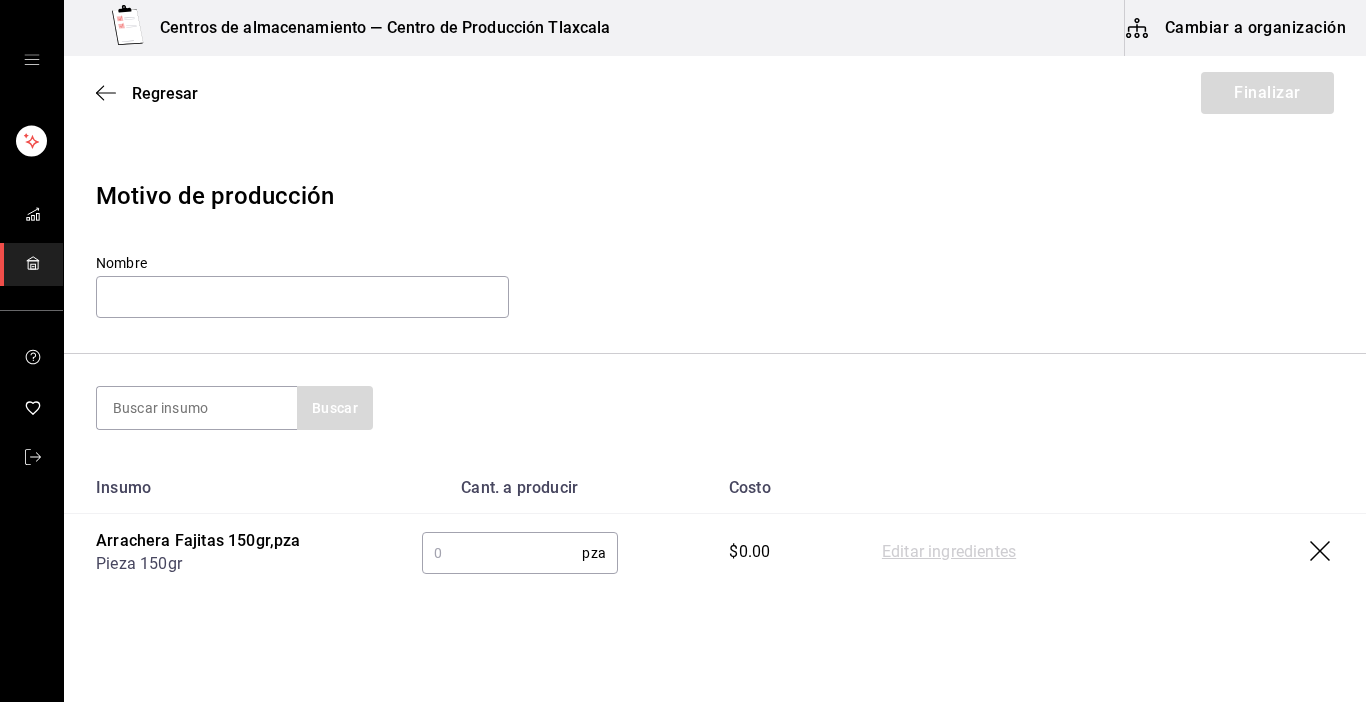 click at bounding box center (502, 553) 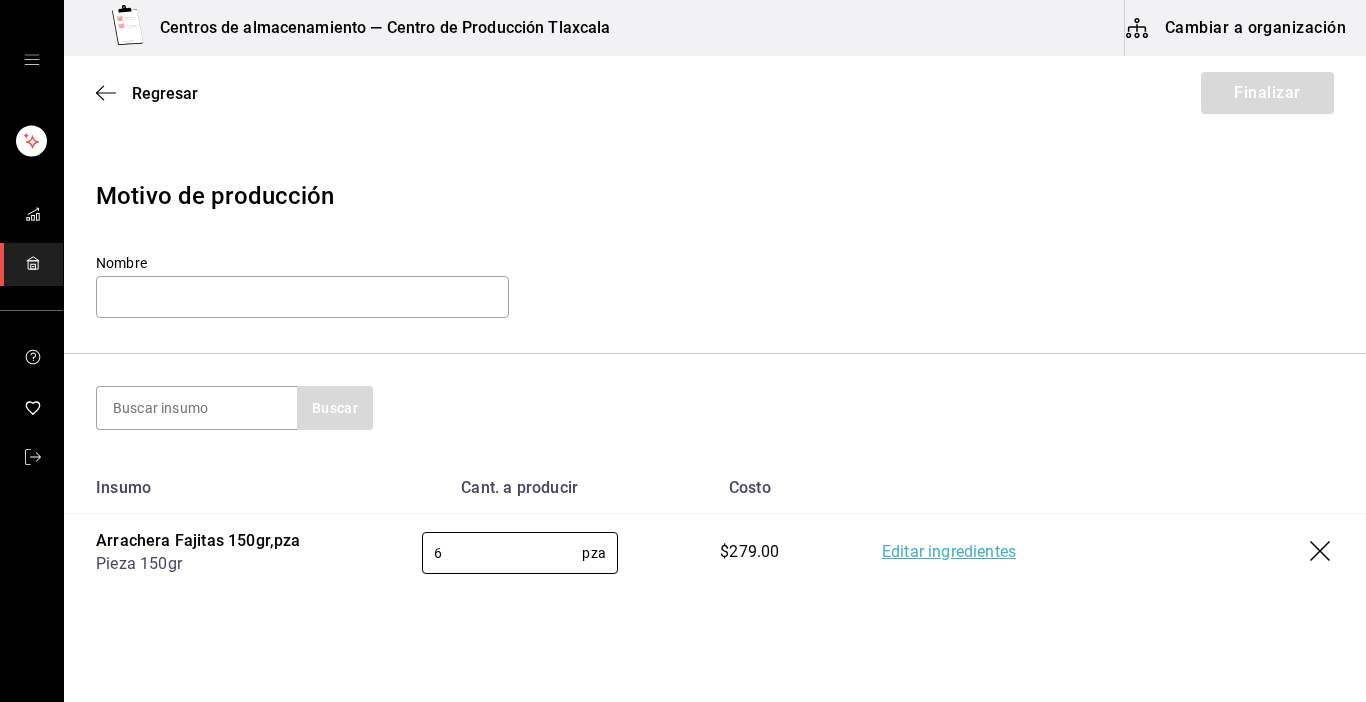 type on "6" 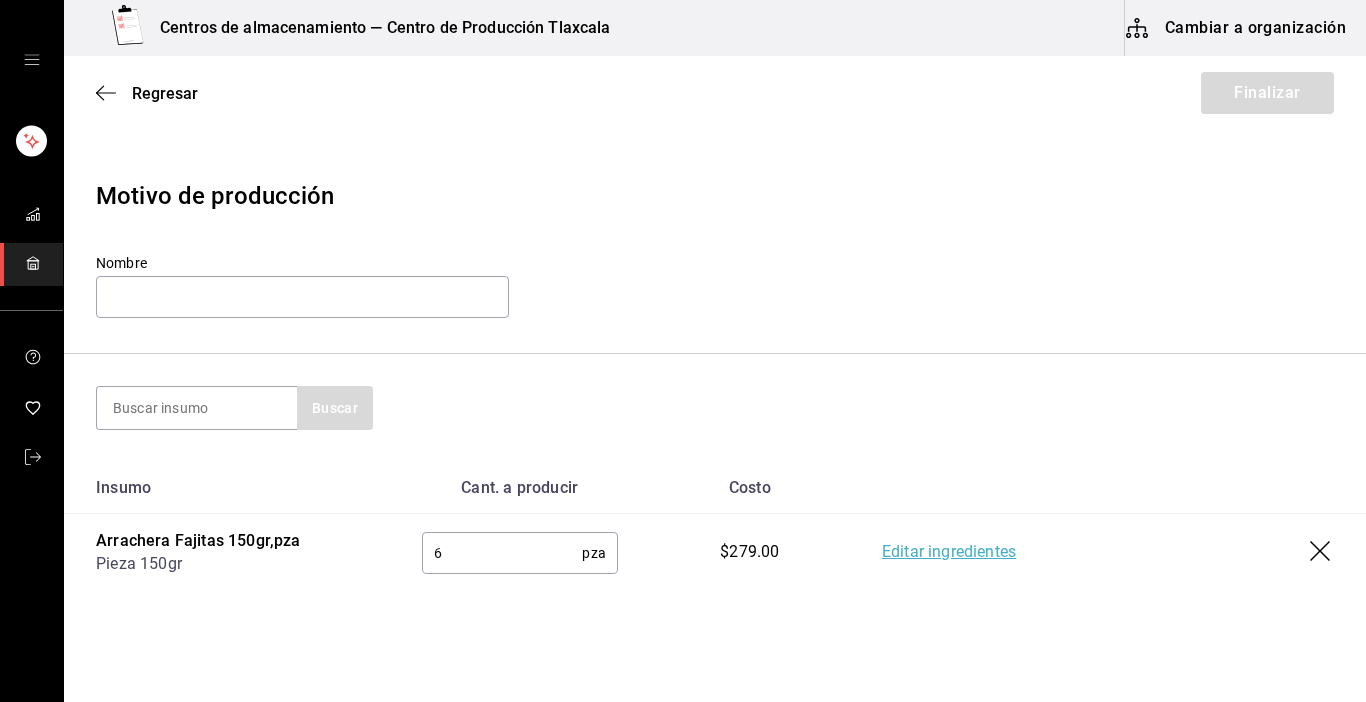 click on "Editar ingredientes" at bounding box center (949, 553) 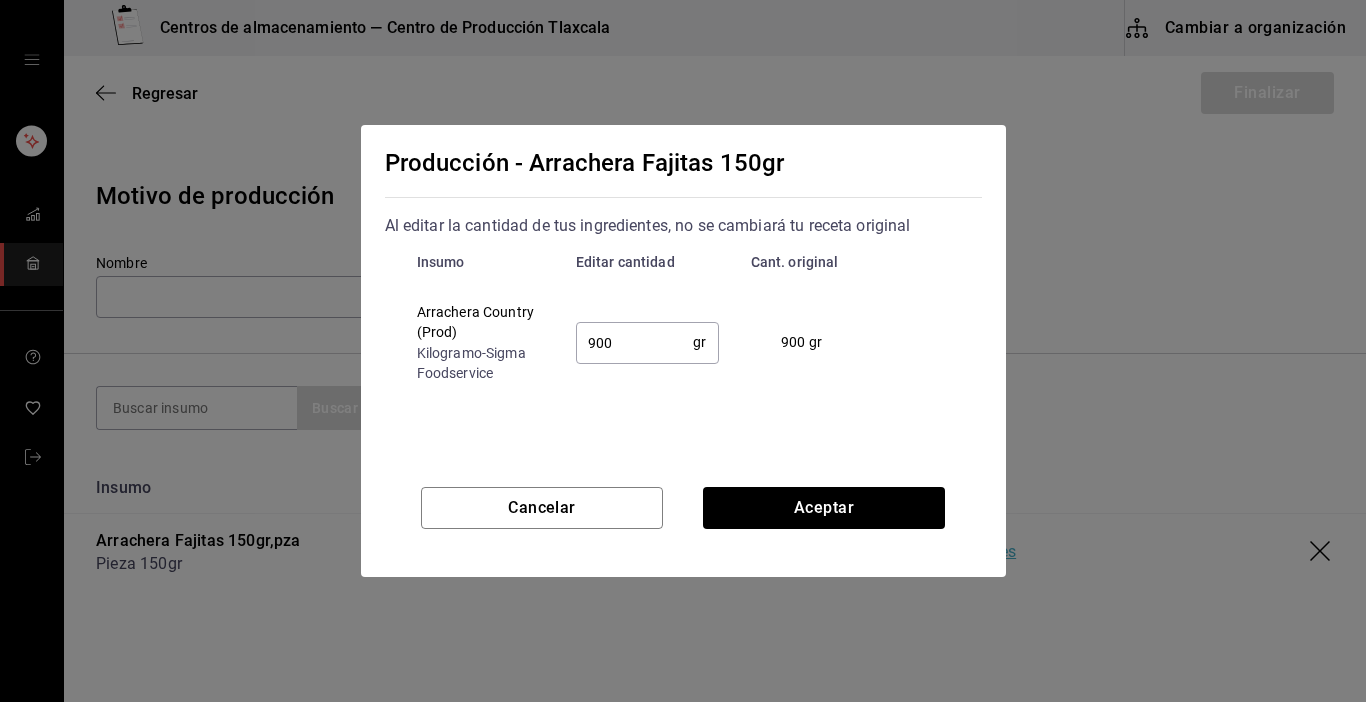 click on "900" at bounding box center (635, 342) 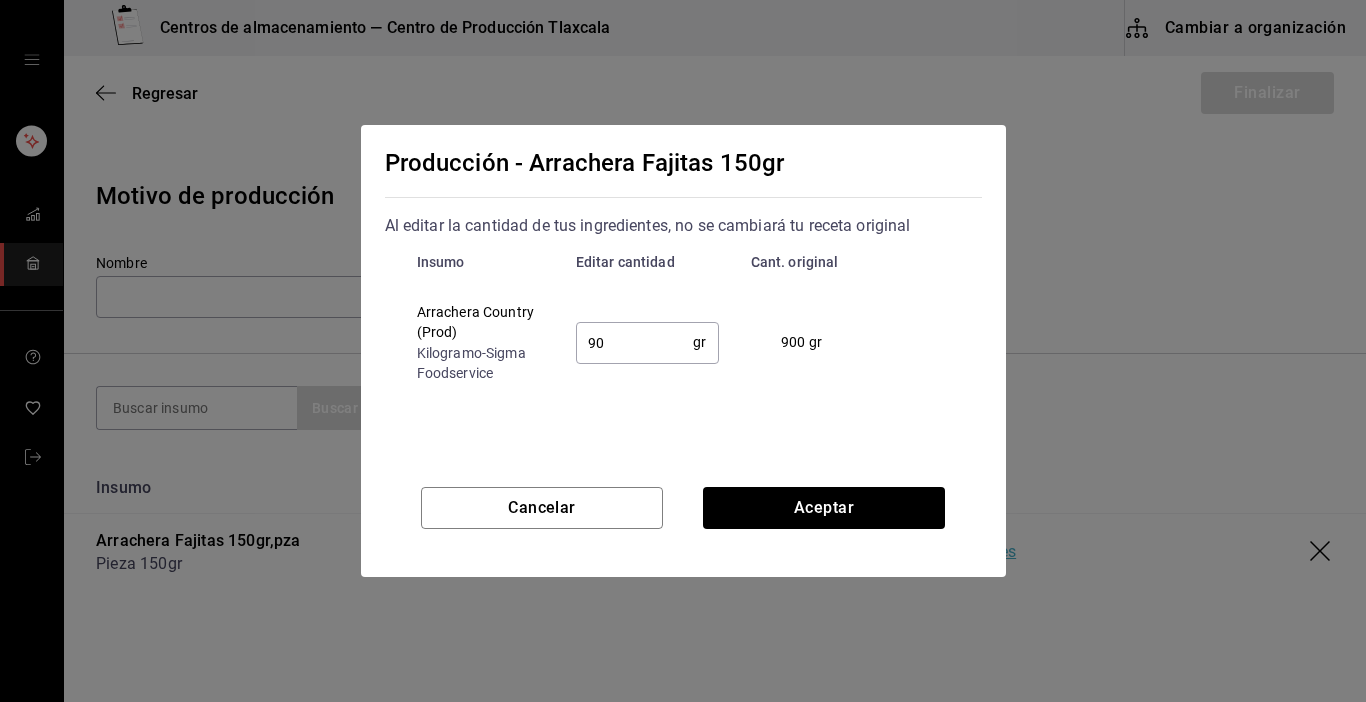 type on "9" 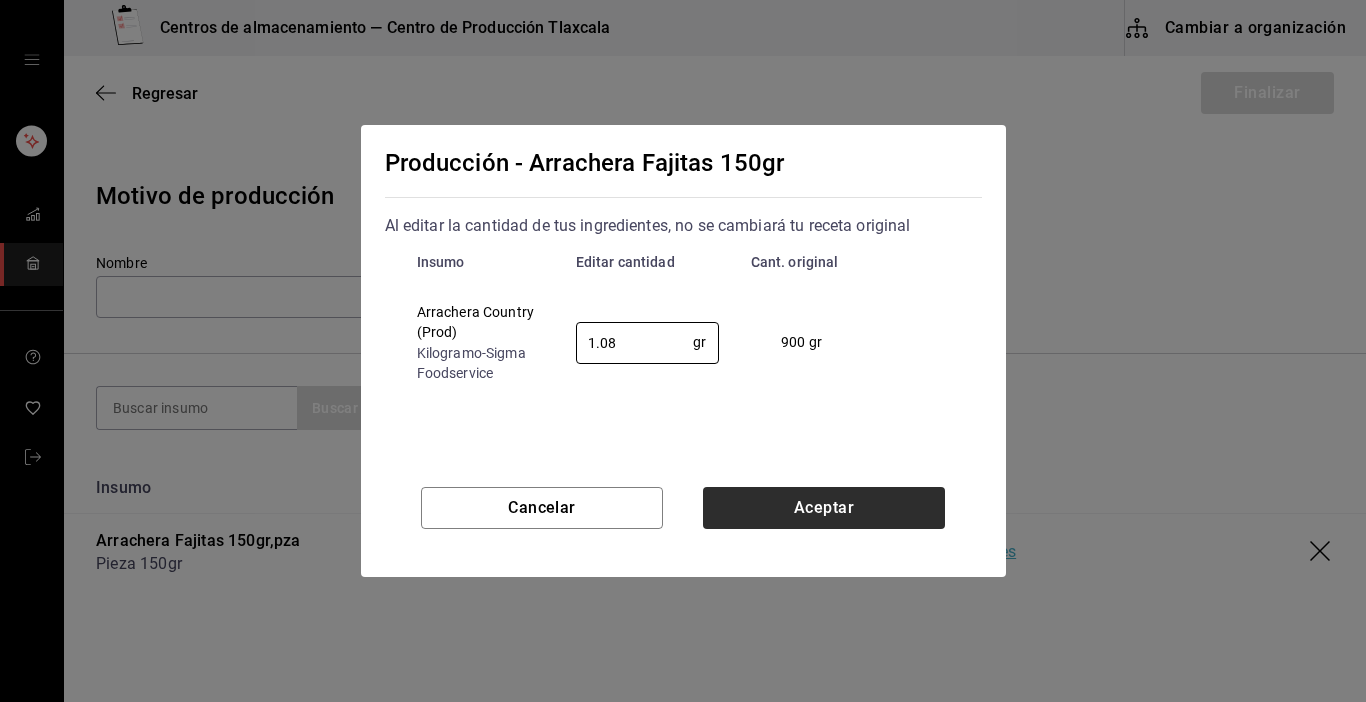 type on "1.08" 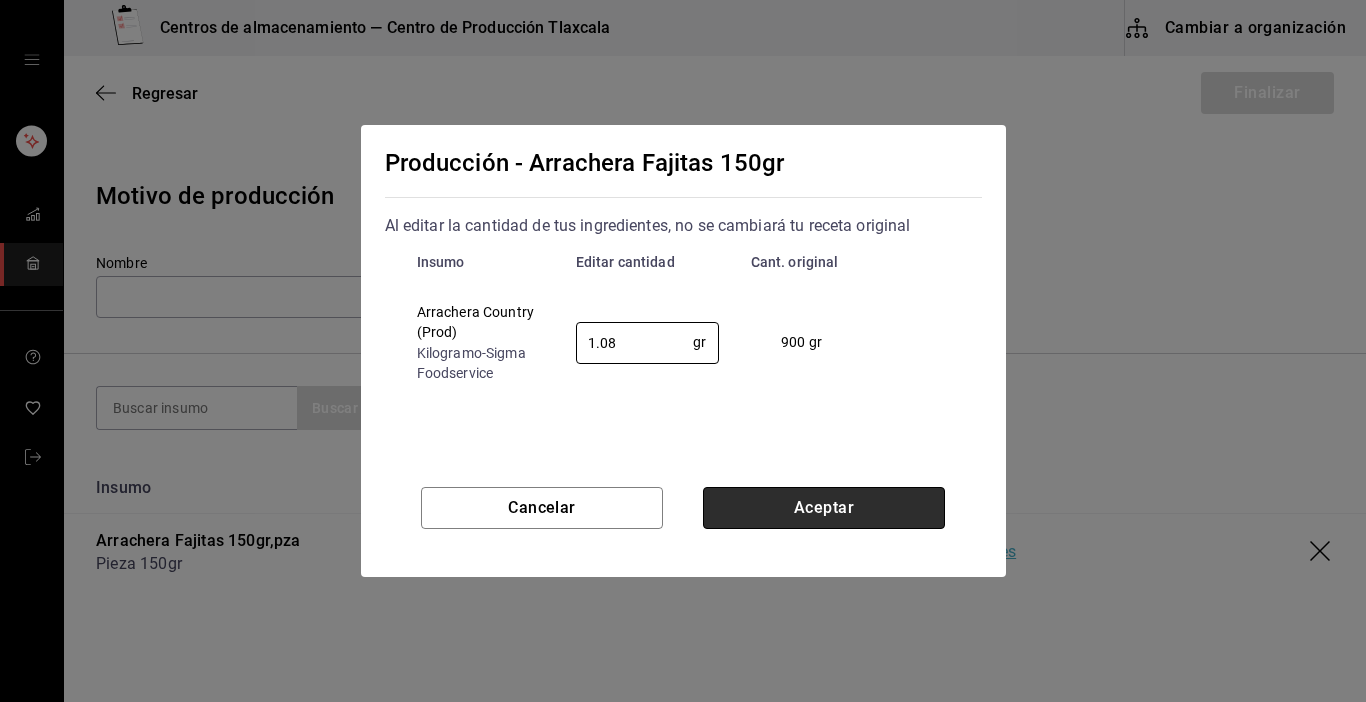 click on "Aceptar" at bounding box center [824, 508] 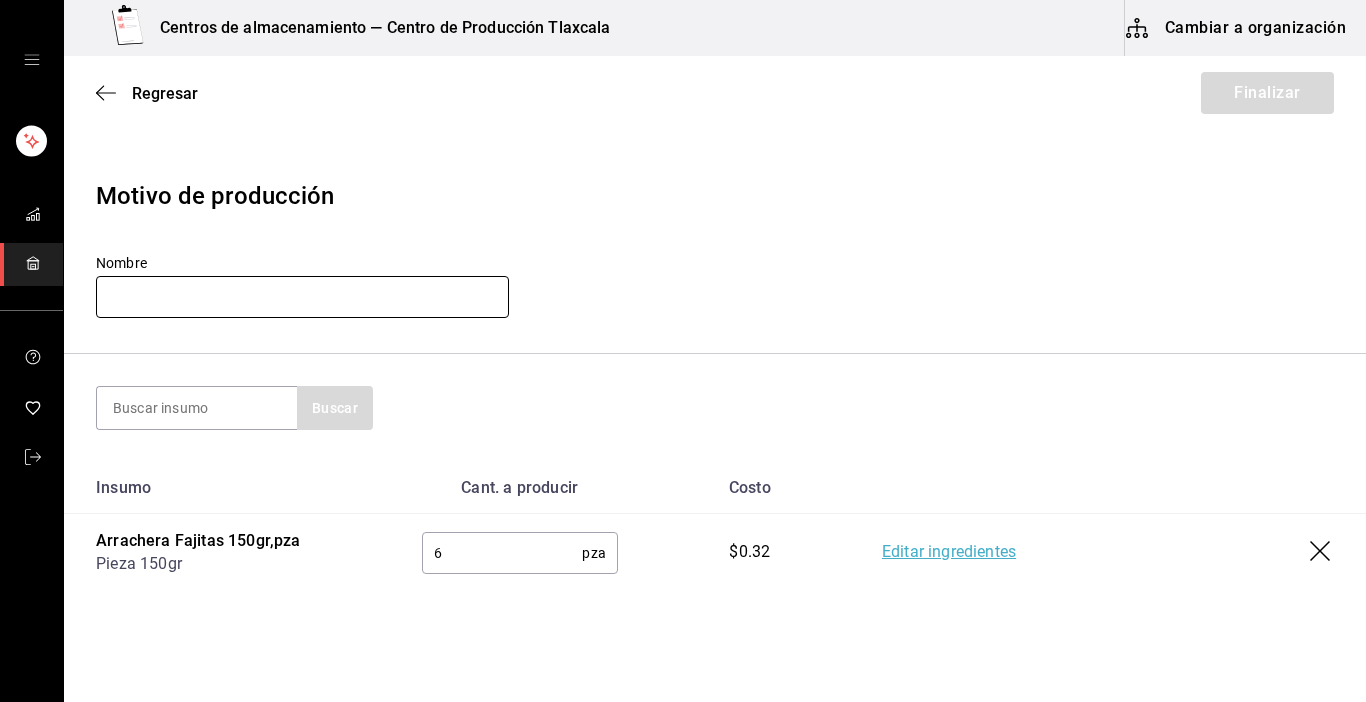 click at bounding box center (302, 297) 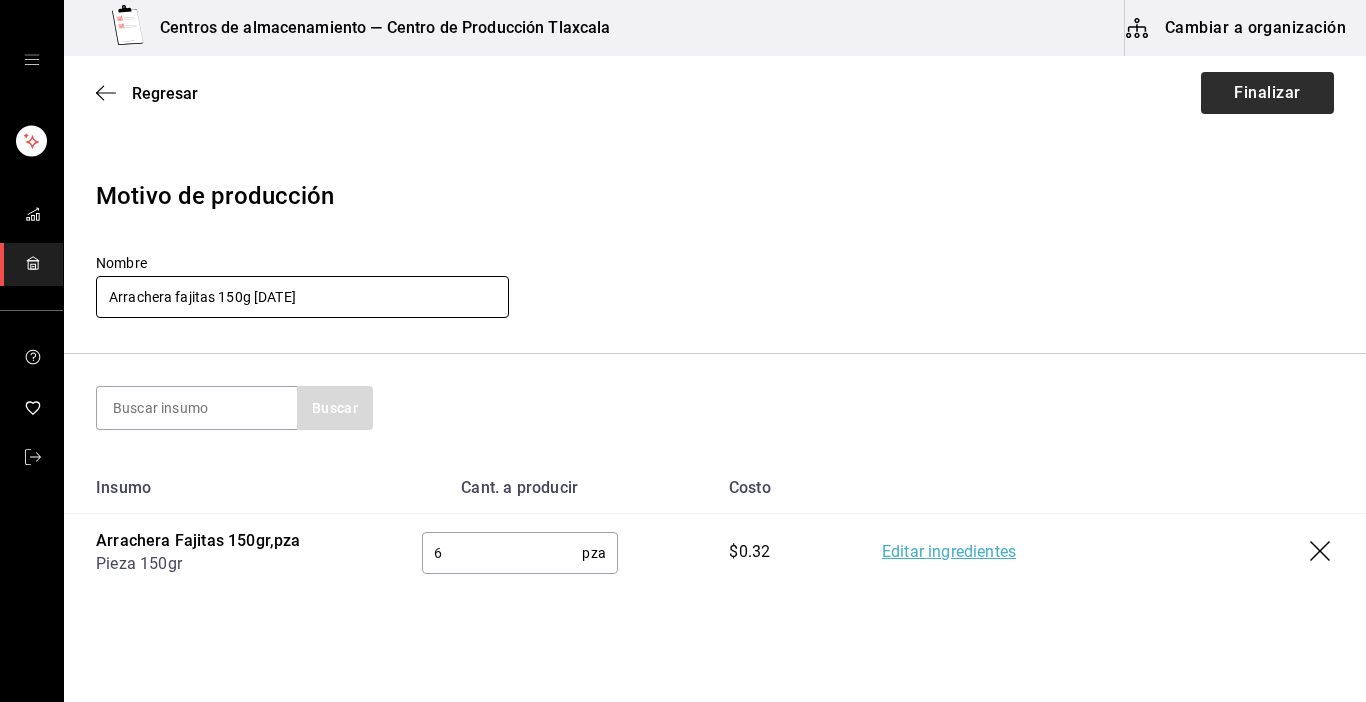 type on "Arrachera fajitas 150g [DATE]" 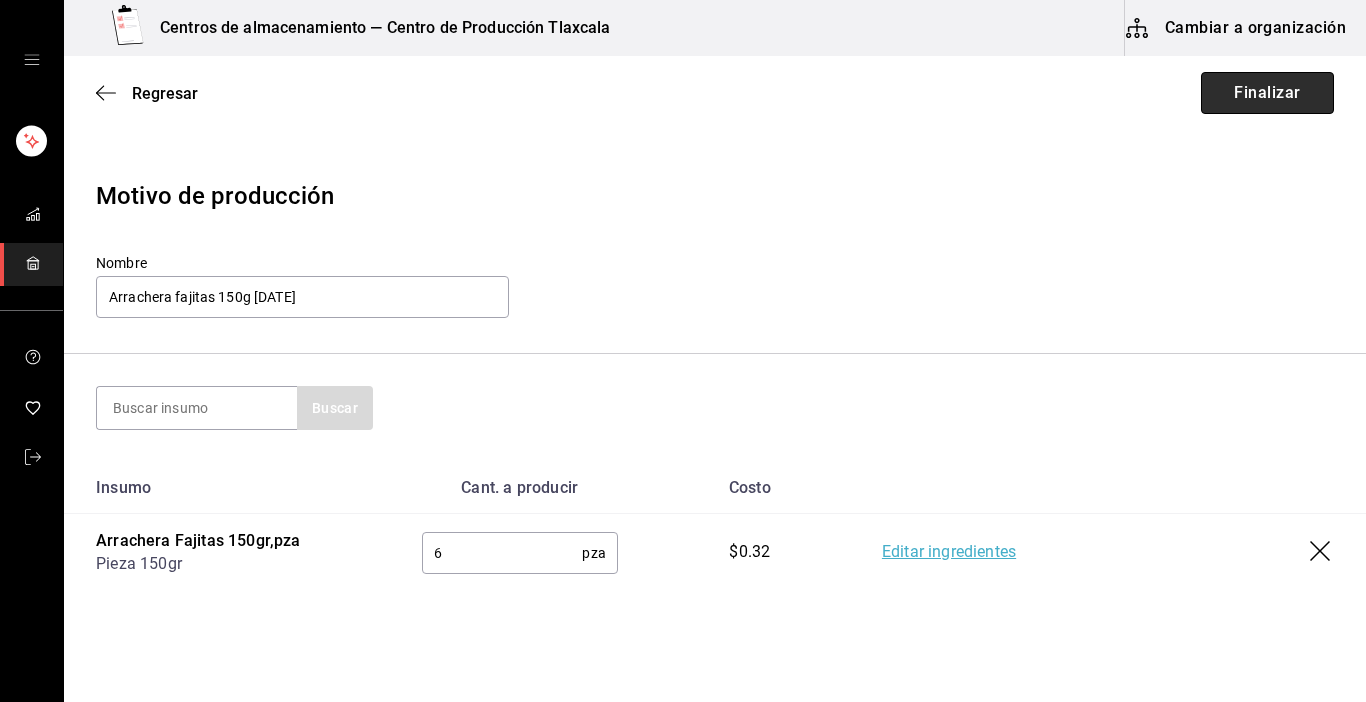 click on "Finalizar" at bounding box center (1267, 93) 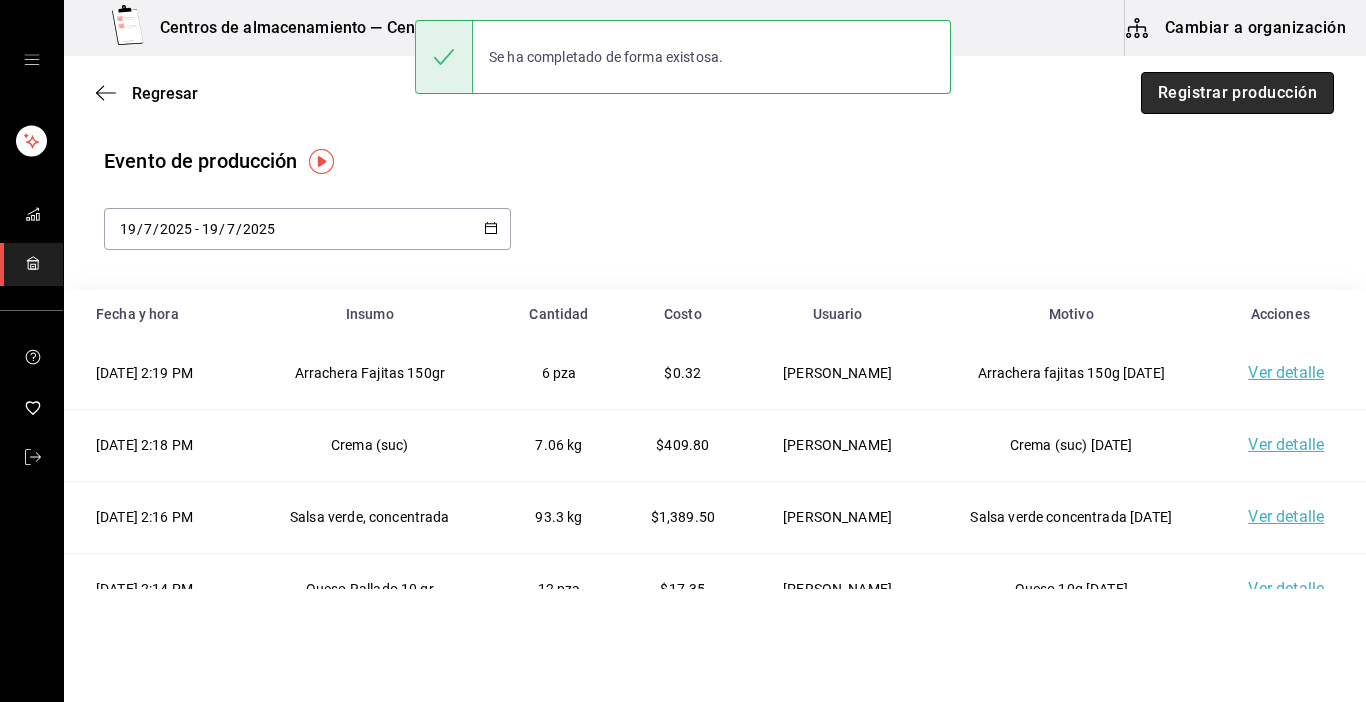 click on "Registrar producción" at bounding box center (1237, 93) 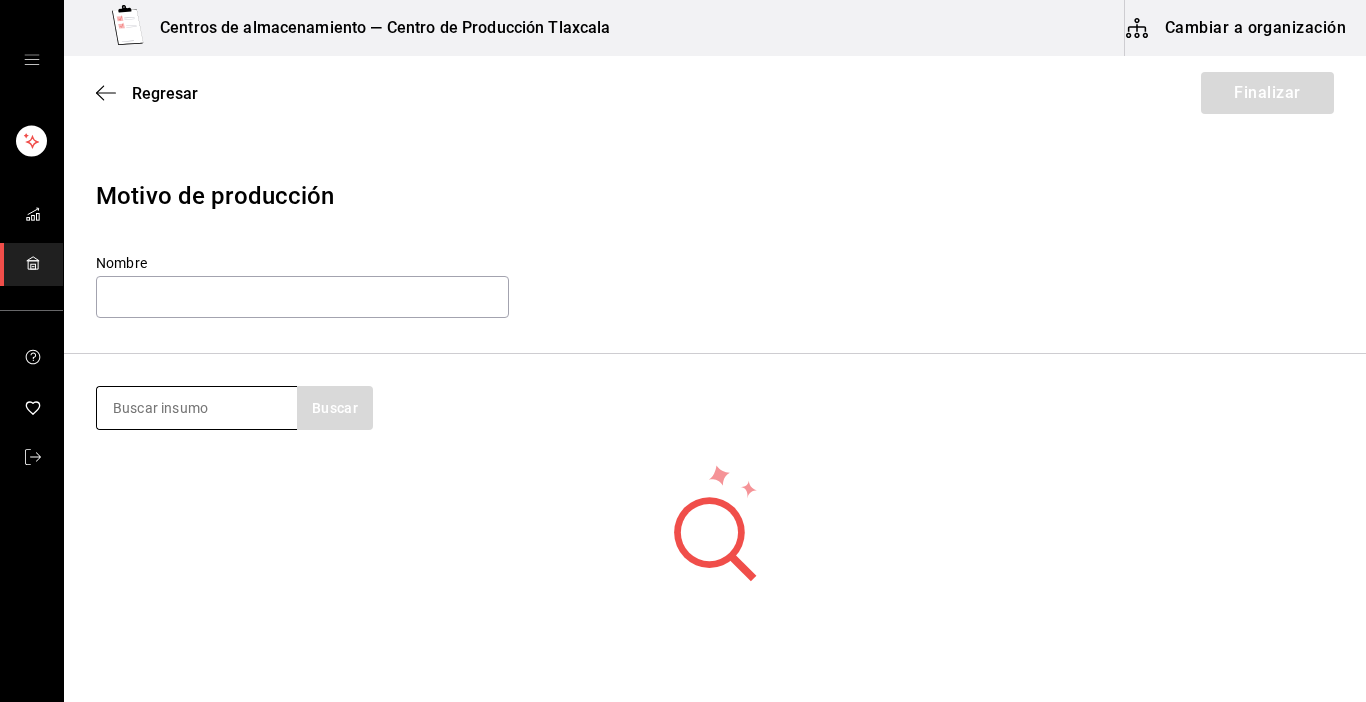 click at bounding box center (197, 408) 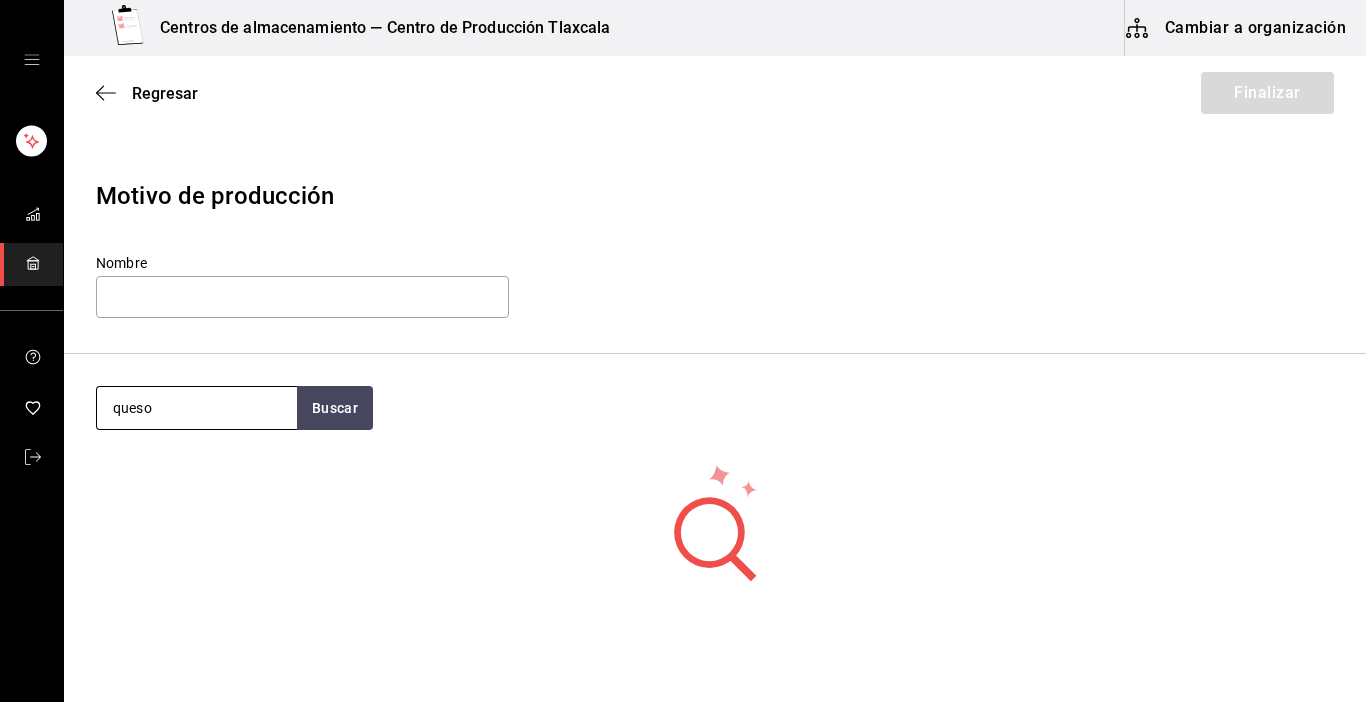 type on "queso" 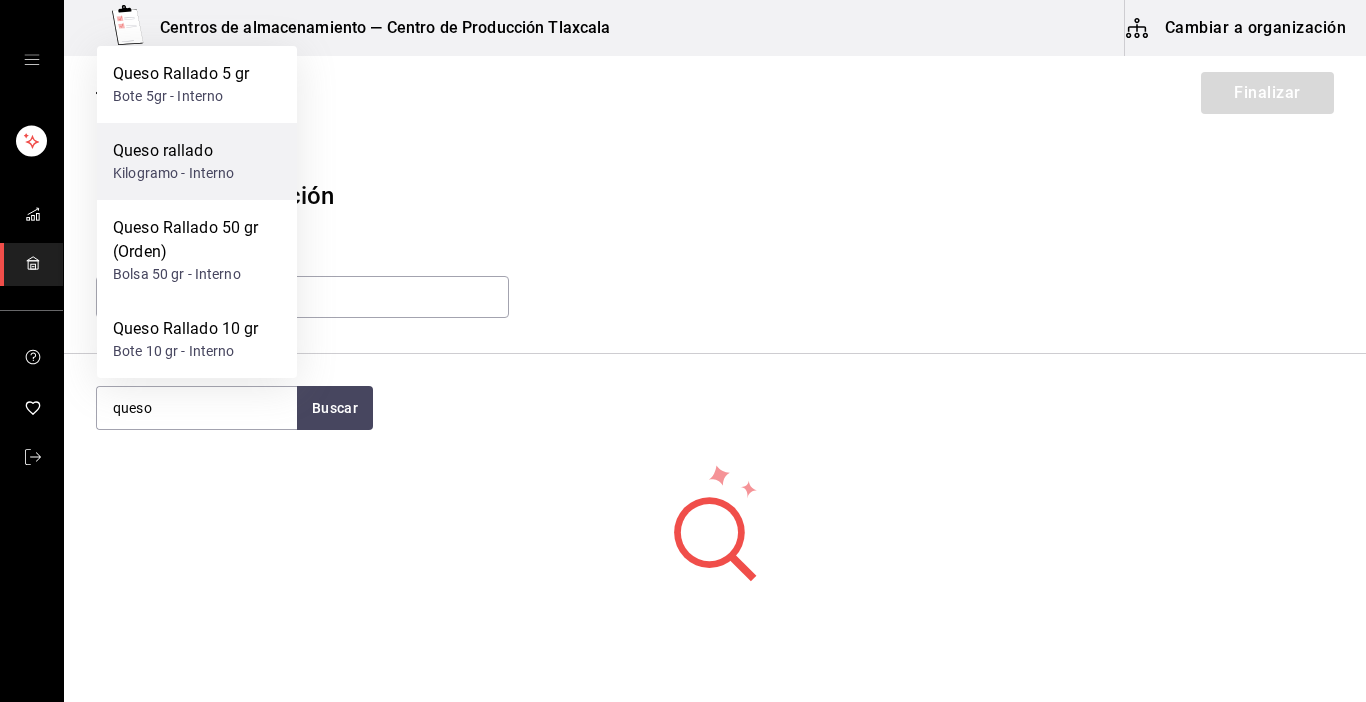 click on "Queso rallado" at bounding box center [174, 151] 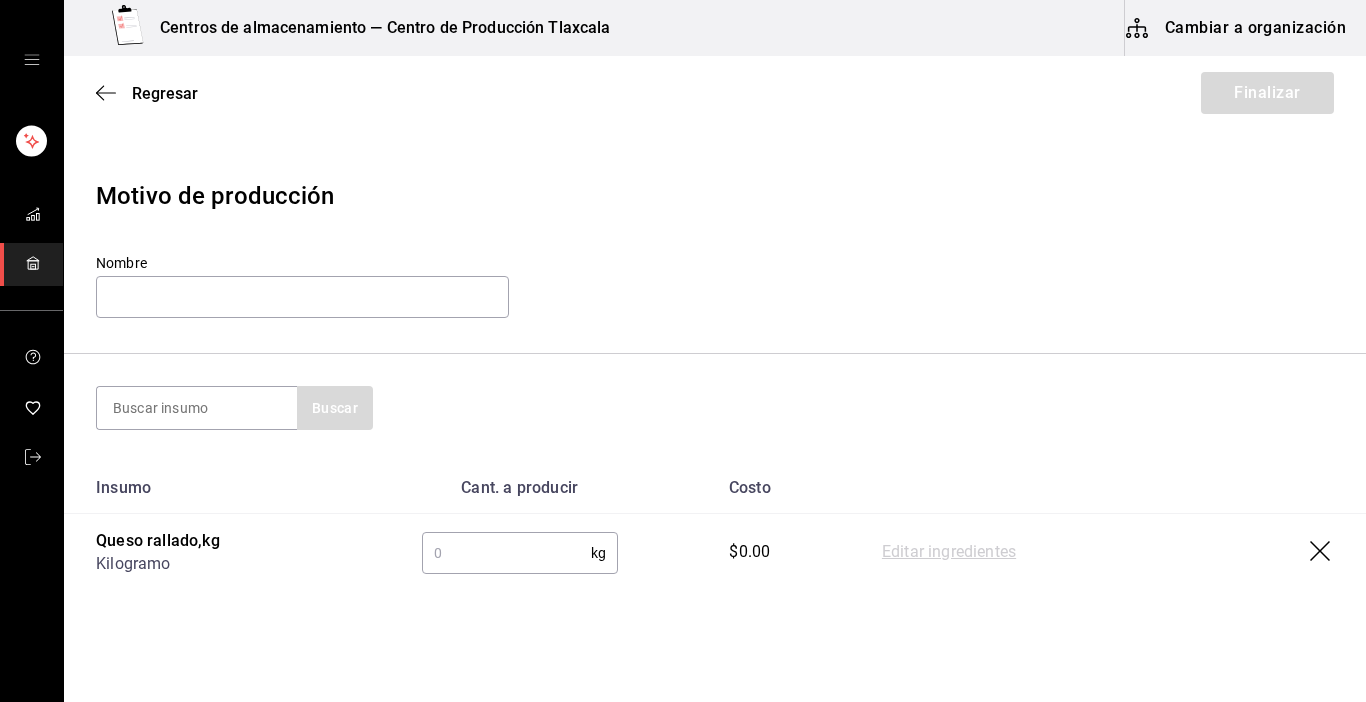 click at bounding box center [506, 553] 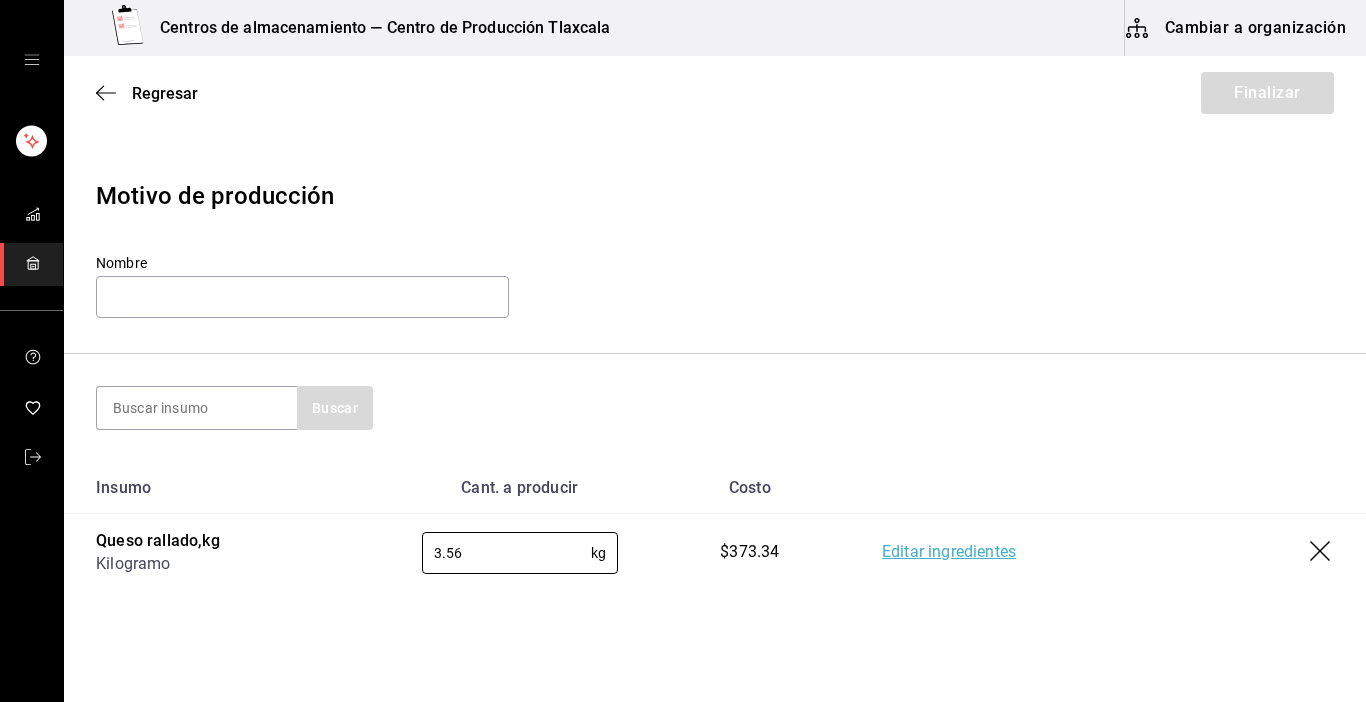 type on "3.56" 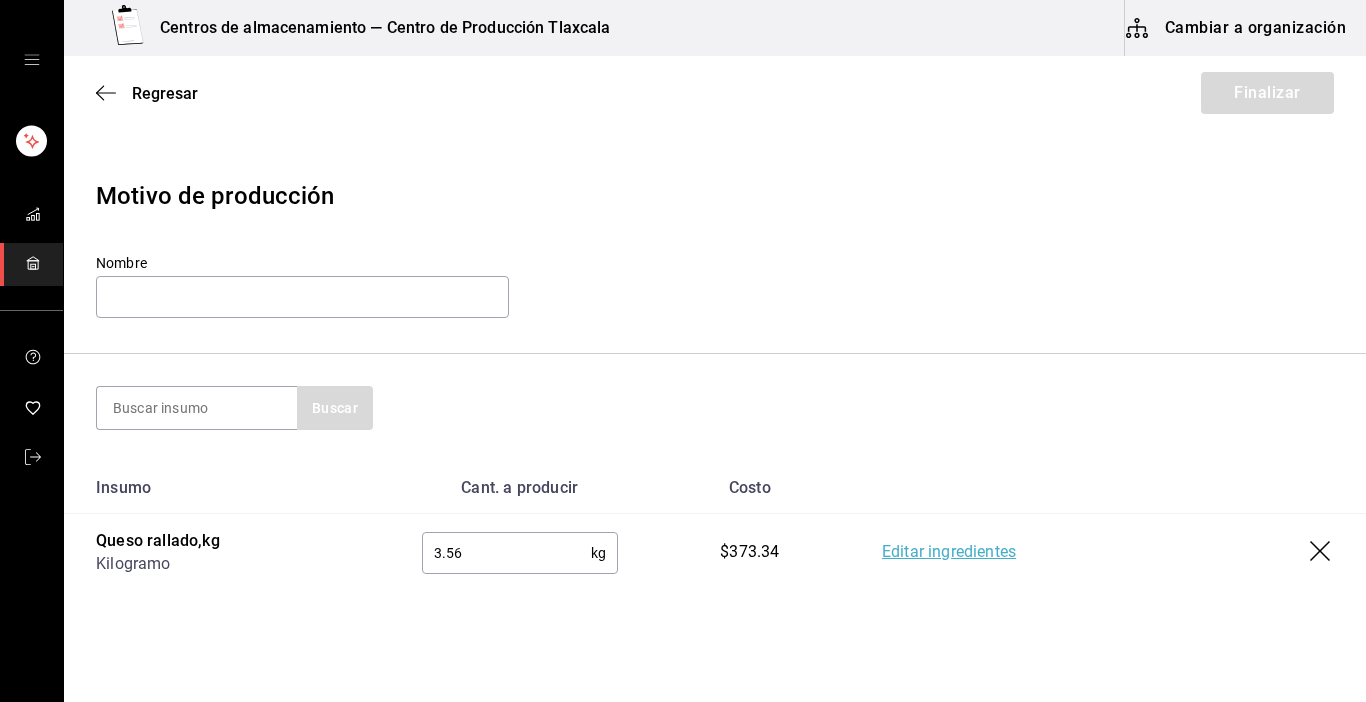 click on "Editar ingredientes" at bounding box center (949, 553) 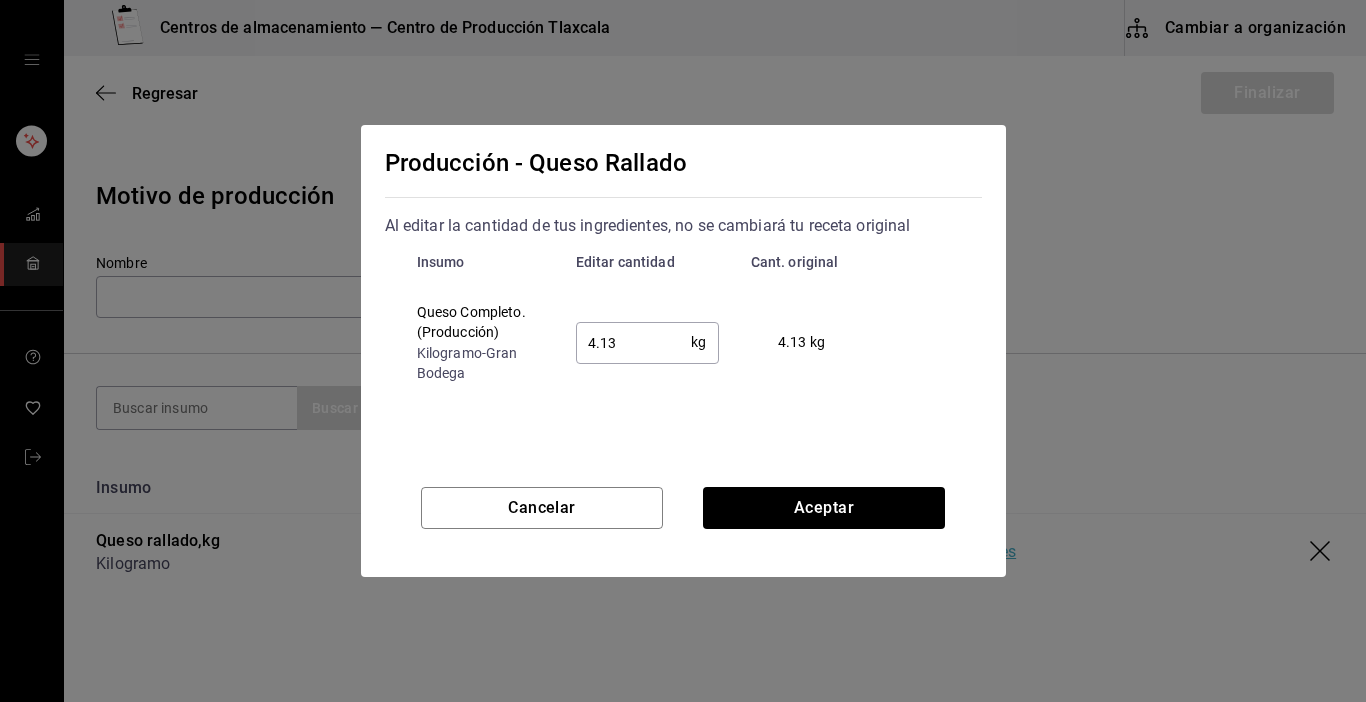 click on "4.13 kg ​" at bounding box center [647, 342] 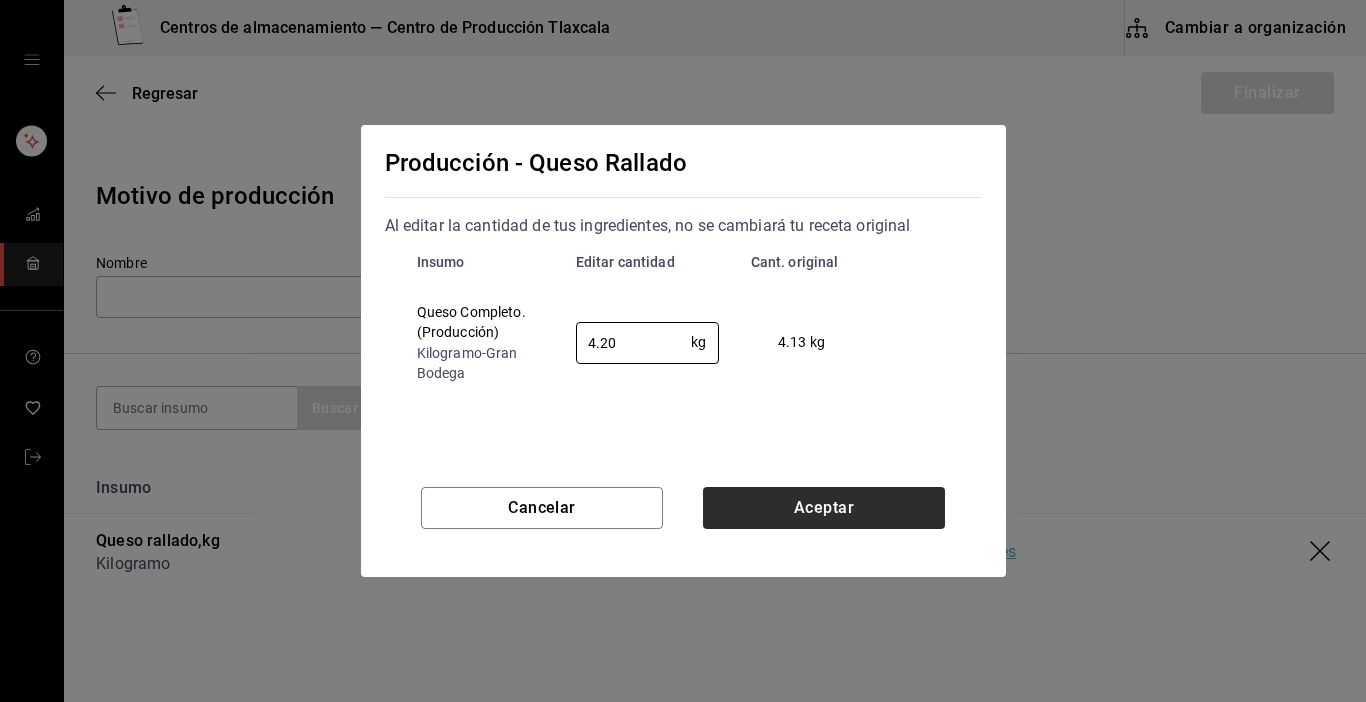 type on "4.20" 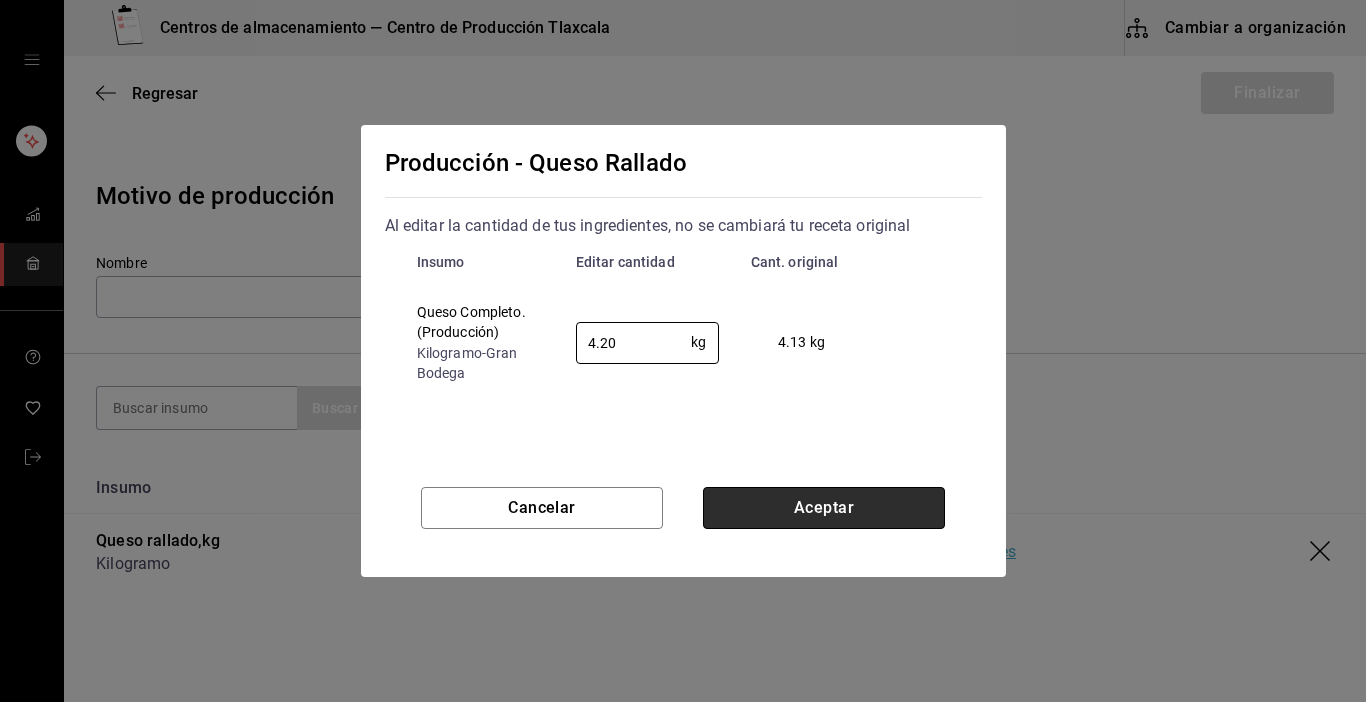 click on "Aceptar" at bounding box center (824, 508) 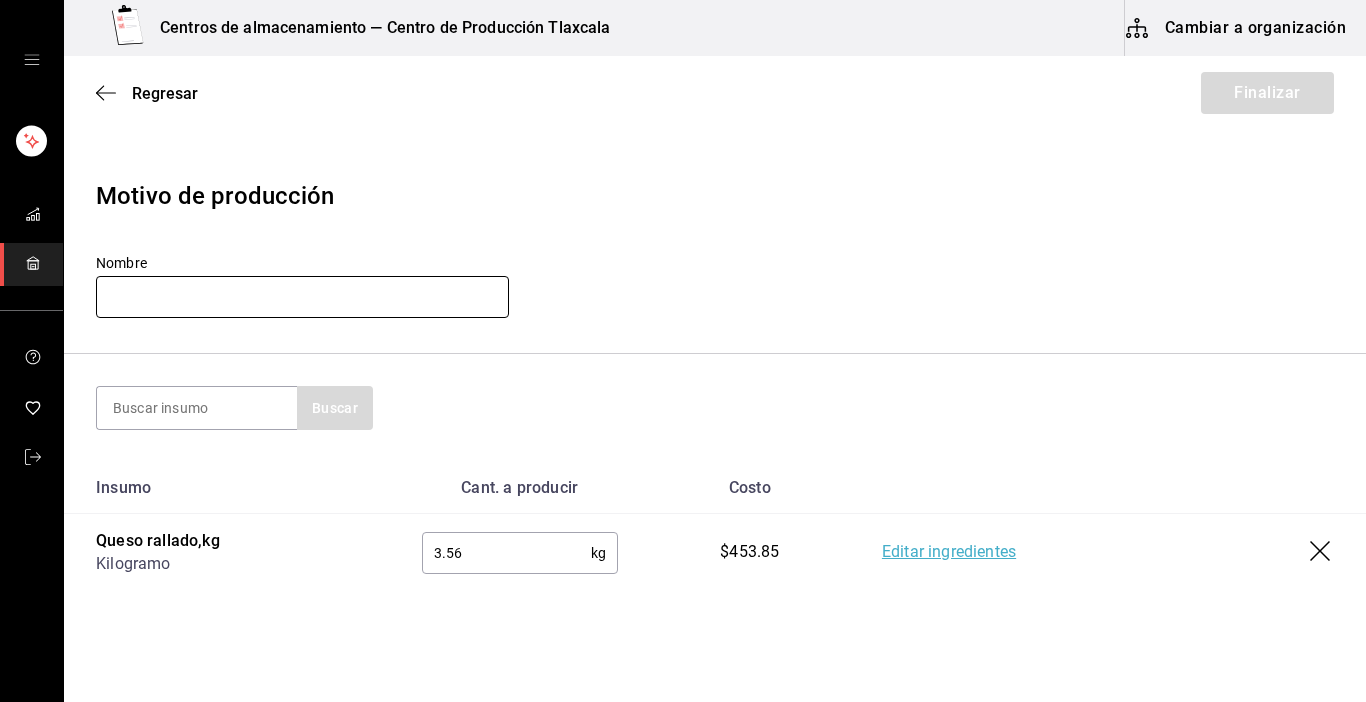 click at bounding box center [302, 297] 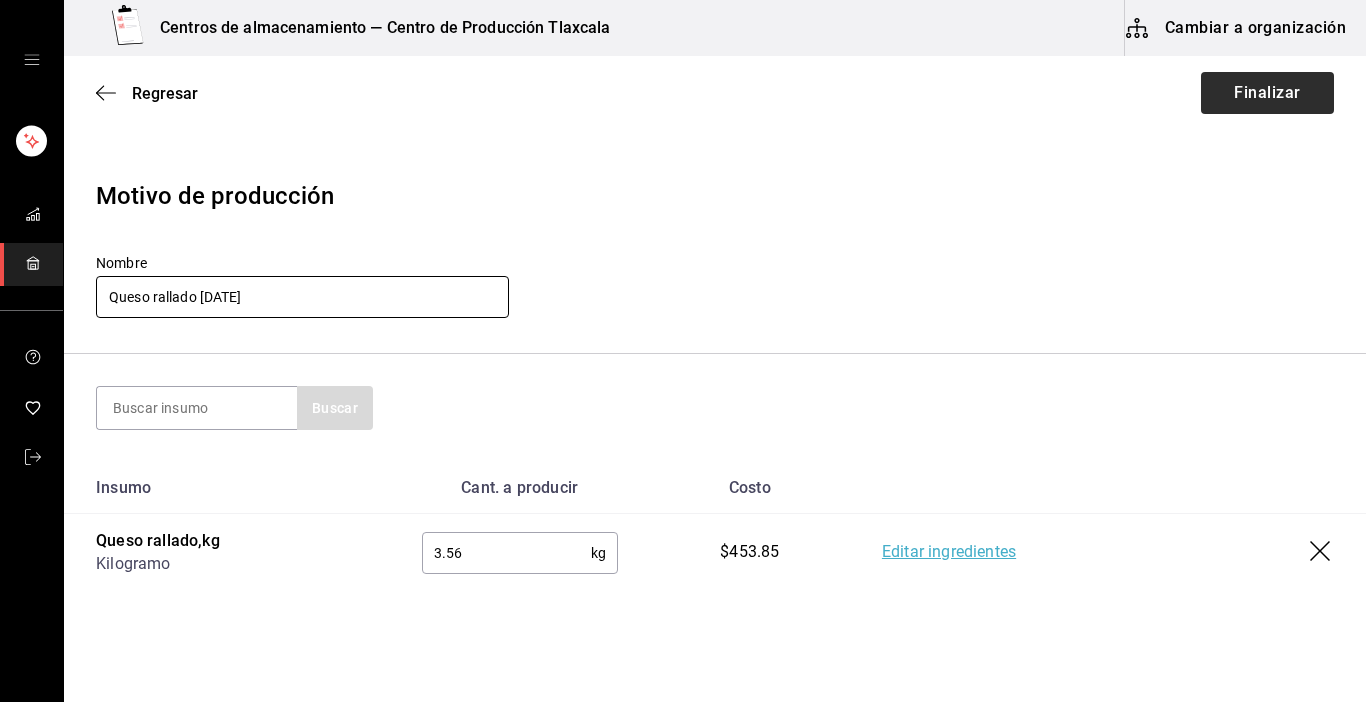type on "Queso rallado [DATE]" 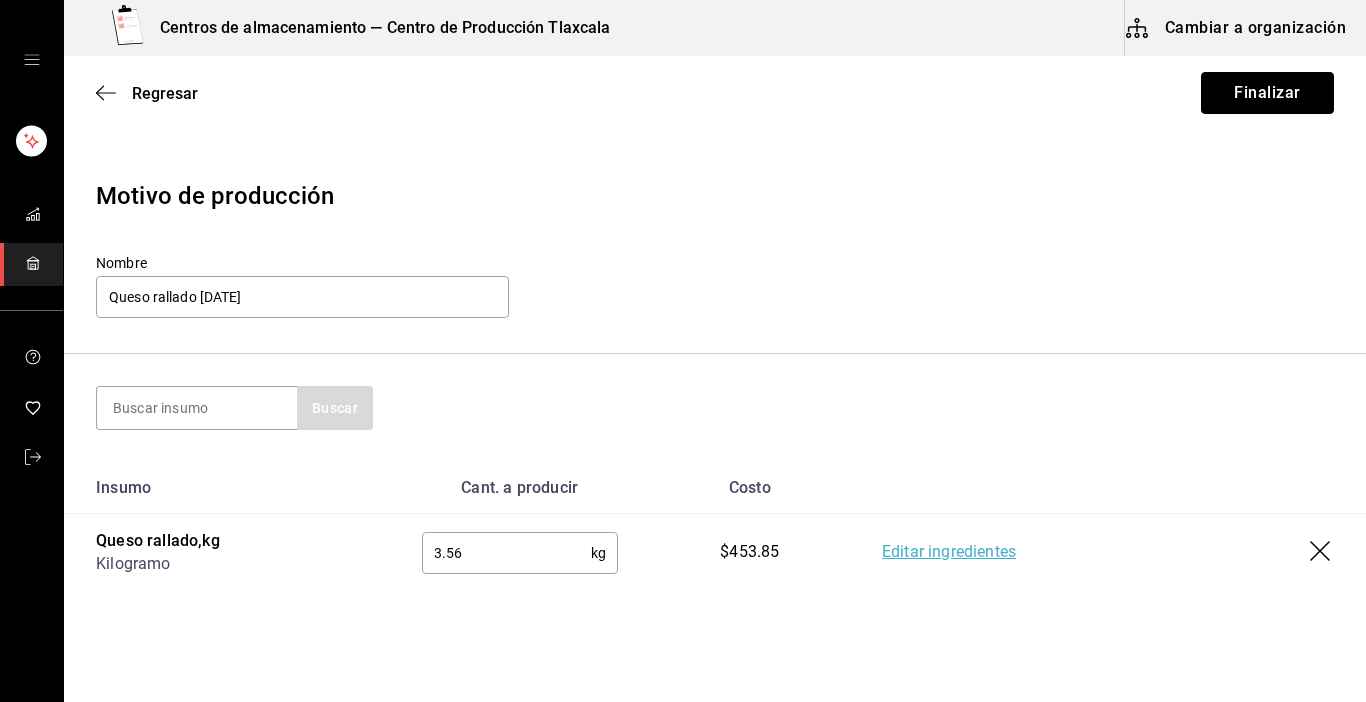 click on "Finalizar" at bounding box center [1267, 93] 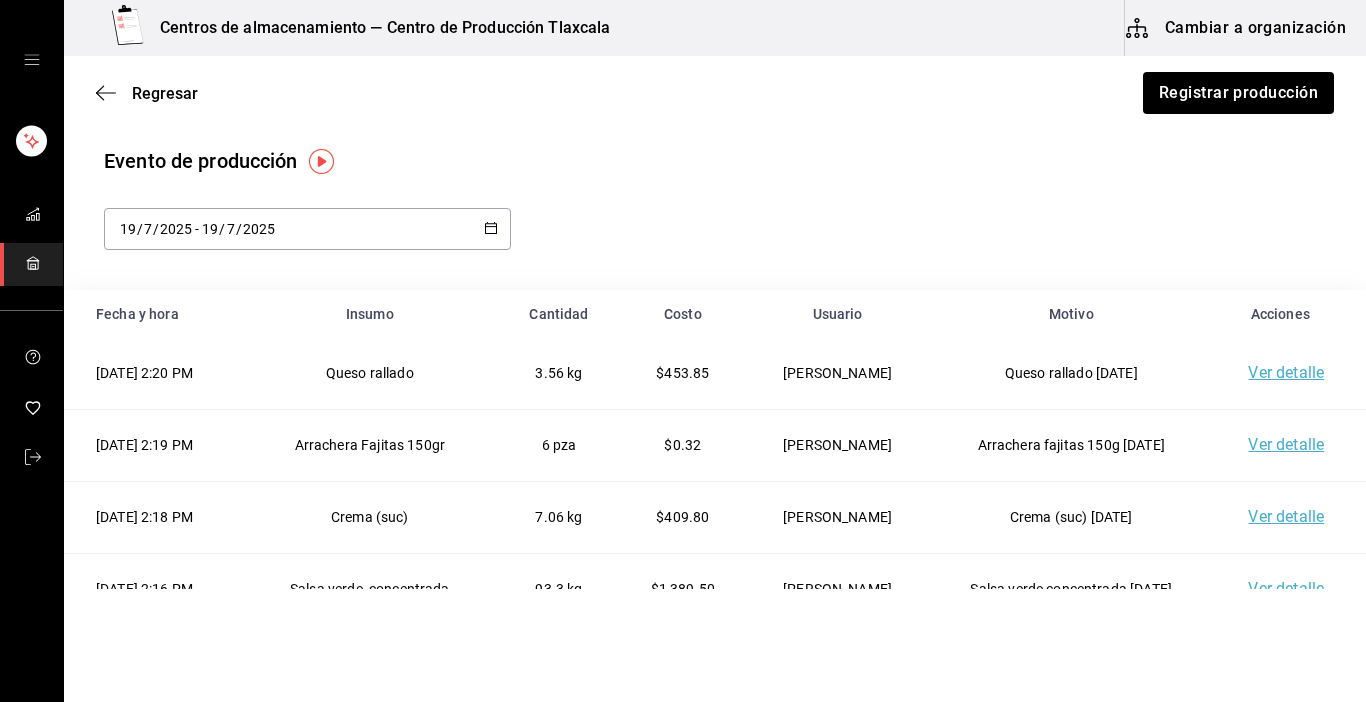 click on "Ver detalle" at bounding box center [1286, 444] 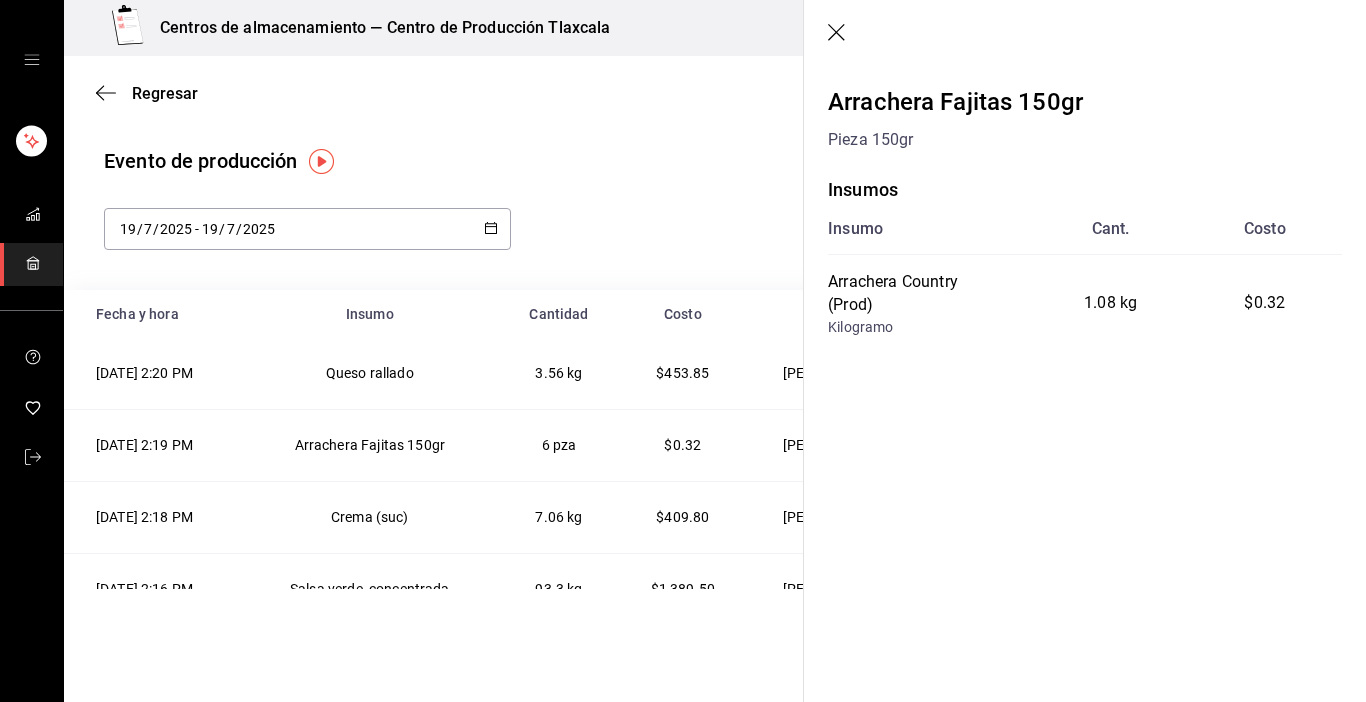 click 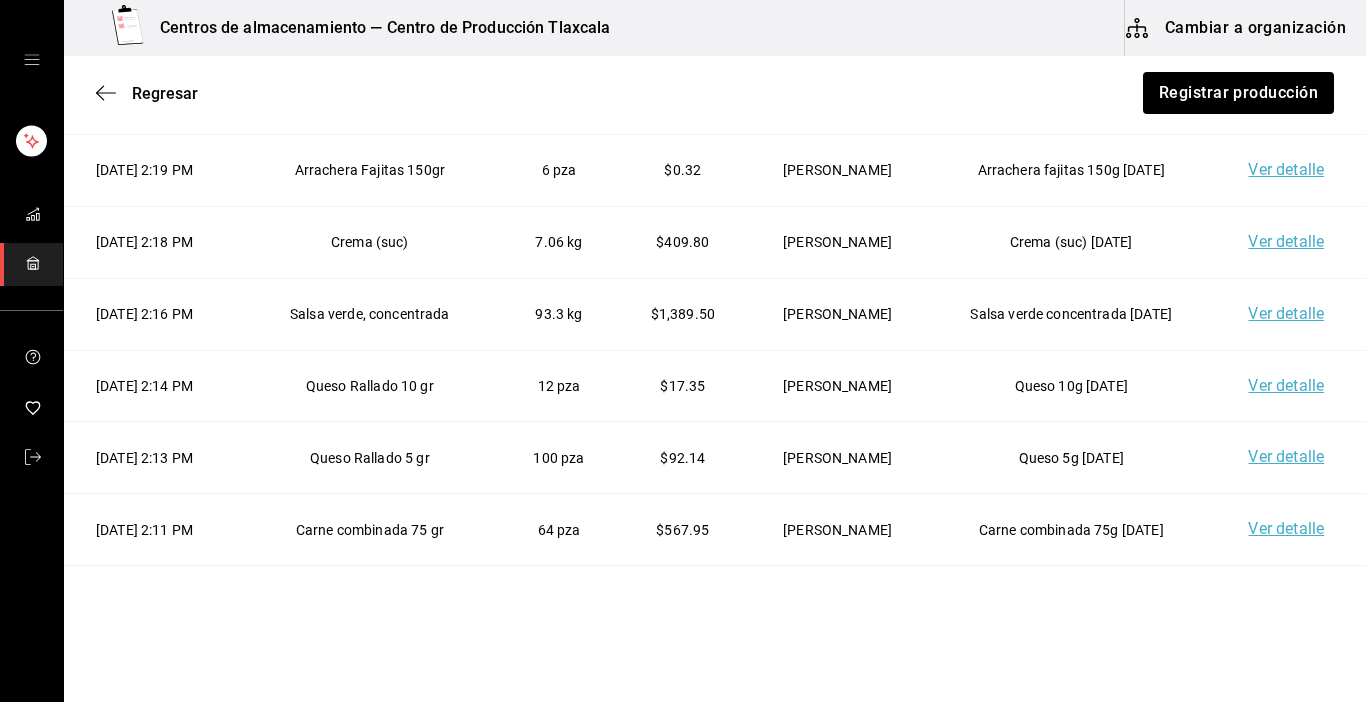 scroll, scrollTop: 307, scrollLeft: 0, axis: vertical 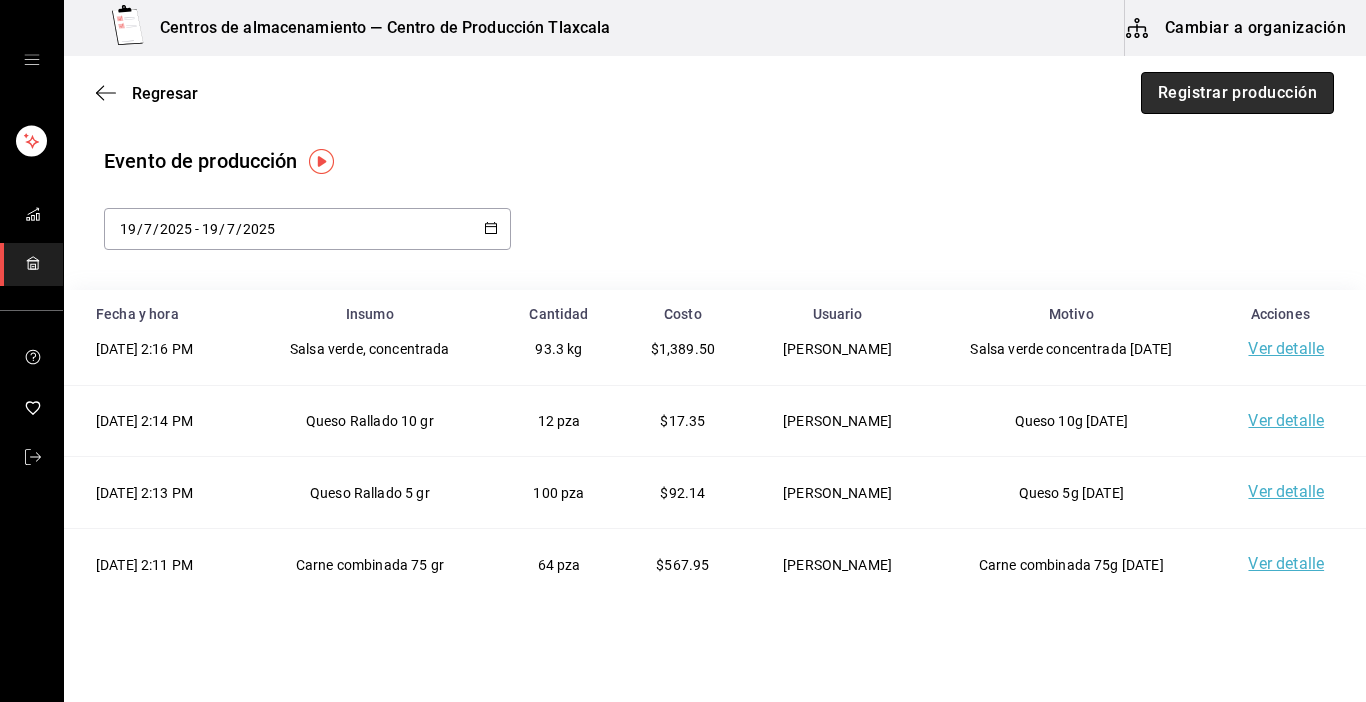 click on "Registrar producción" at bounding box center [1237, 93] 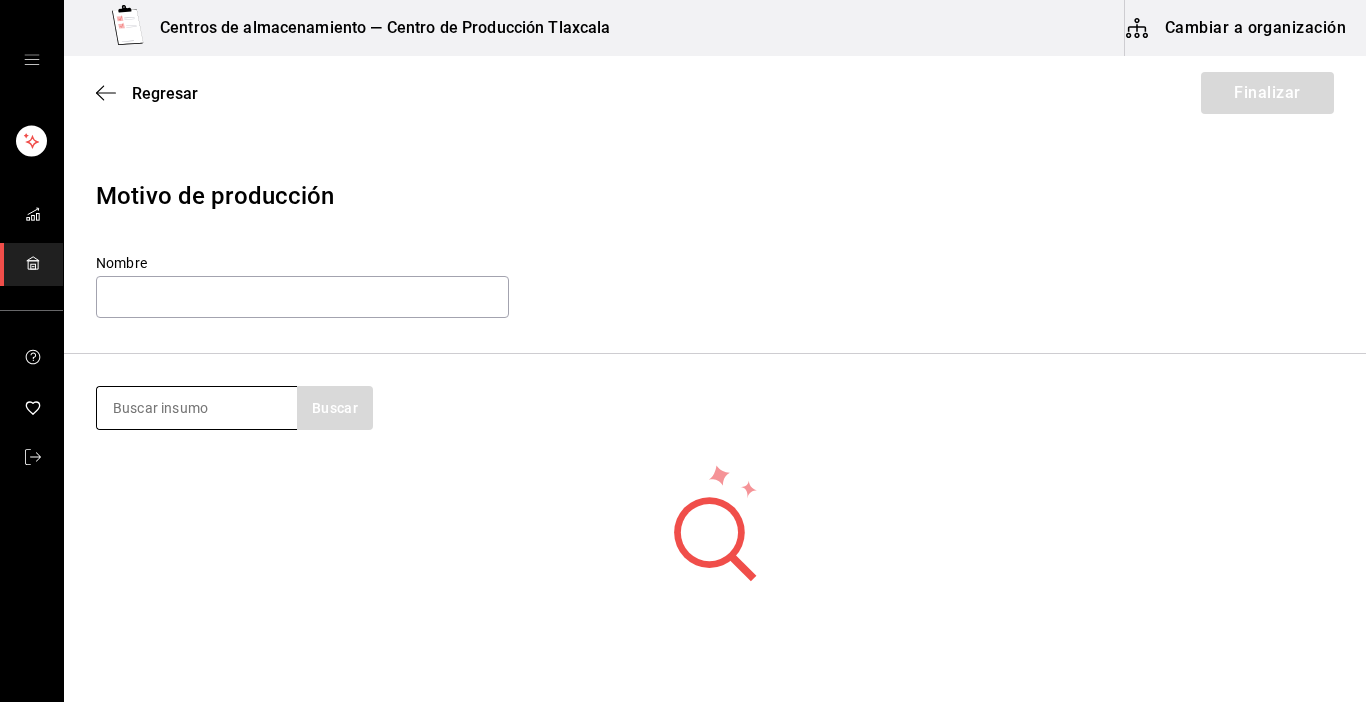 click at bounding box center [197, 408] 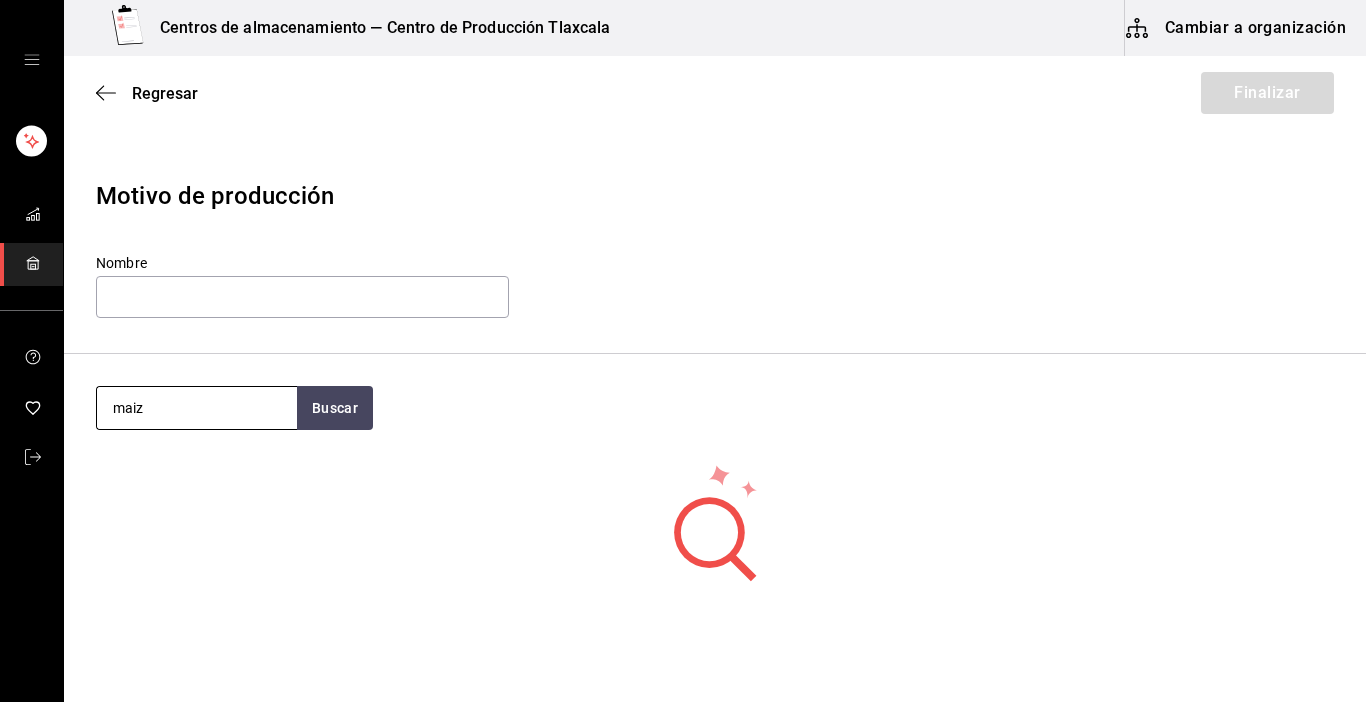type on "maiz" 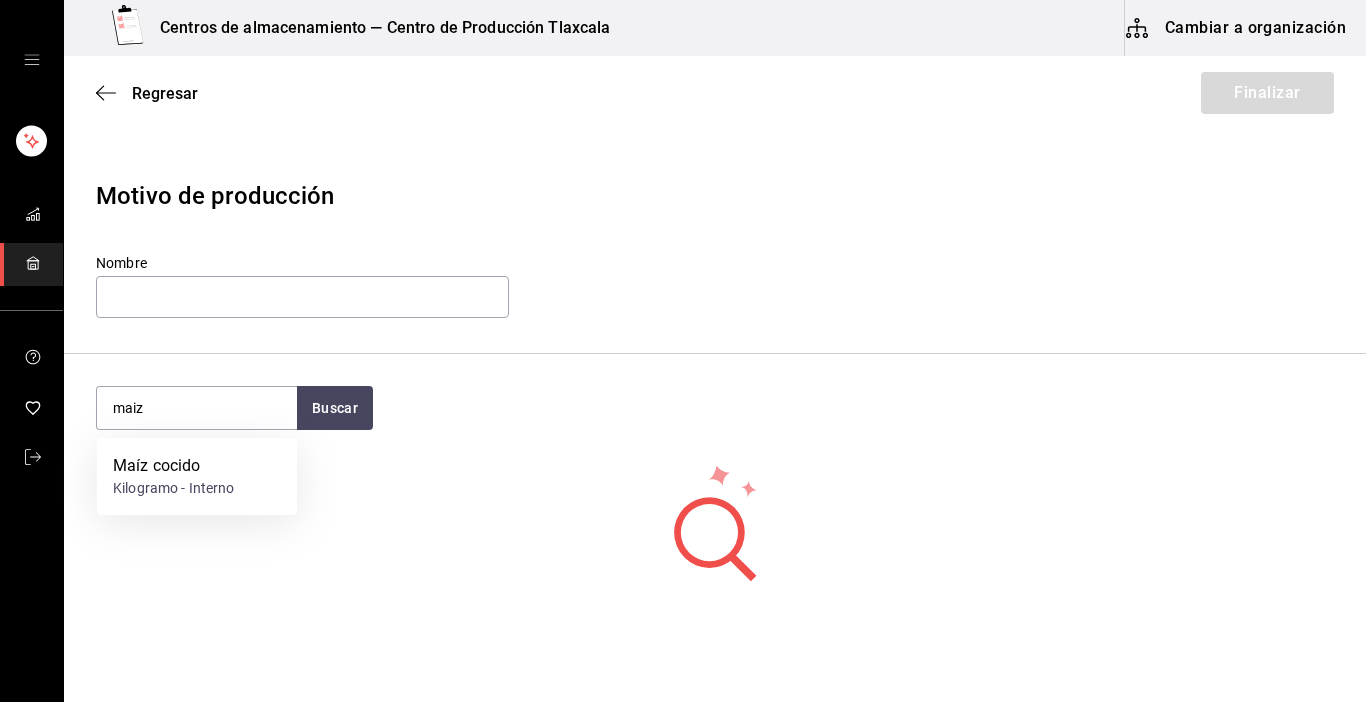 click on "Maíz cocido Kilogramo - Interno" at bounding box center (197, 476) 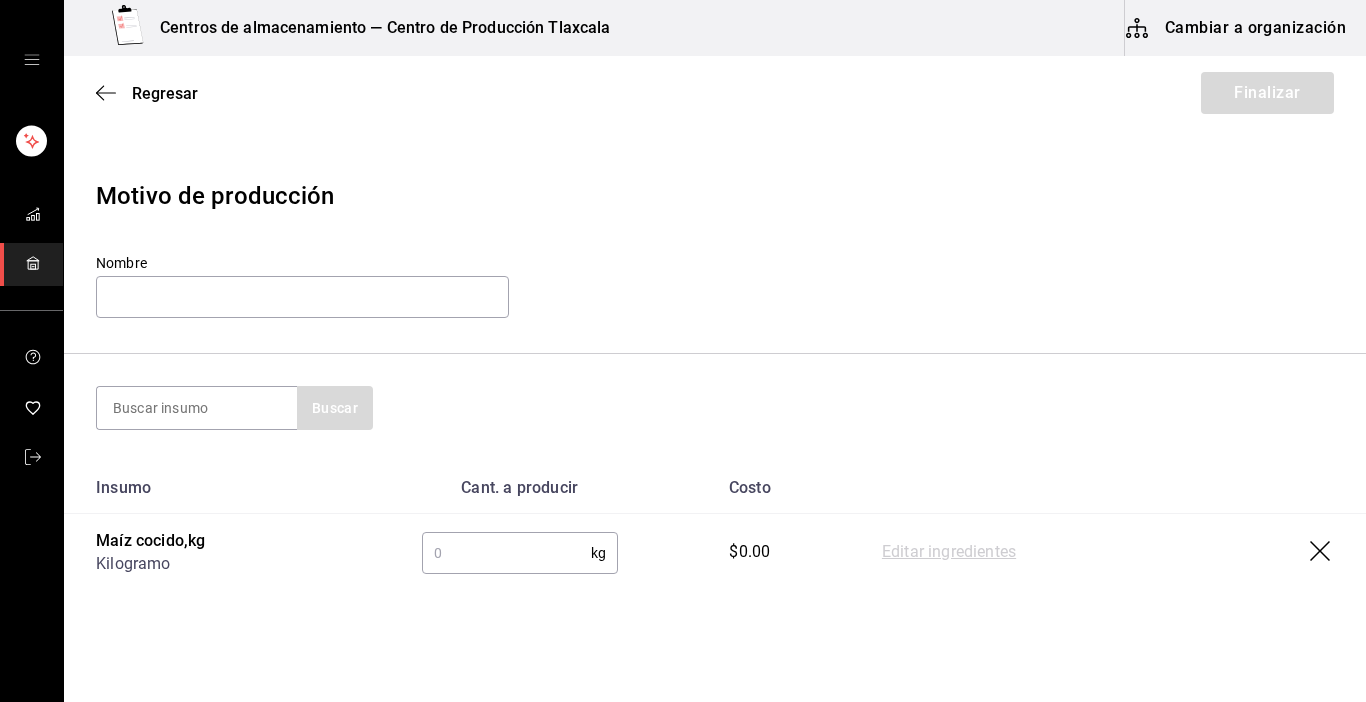 click at bounding box center [506, 553] 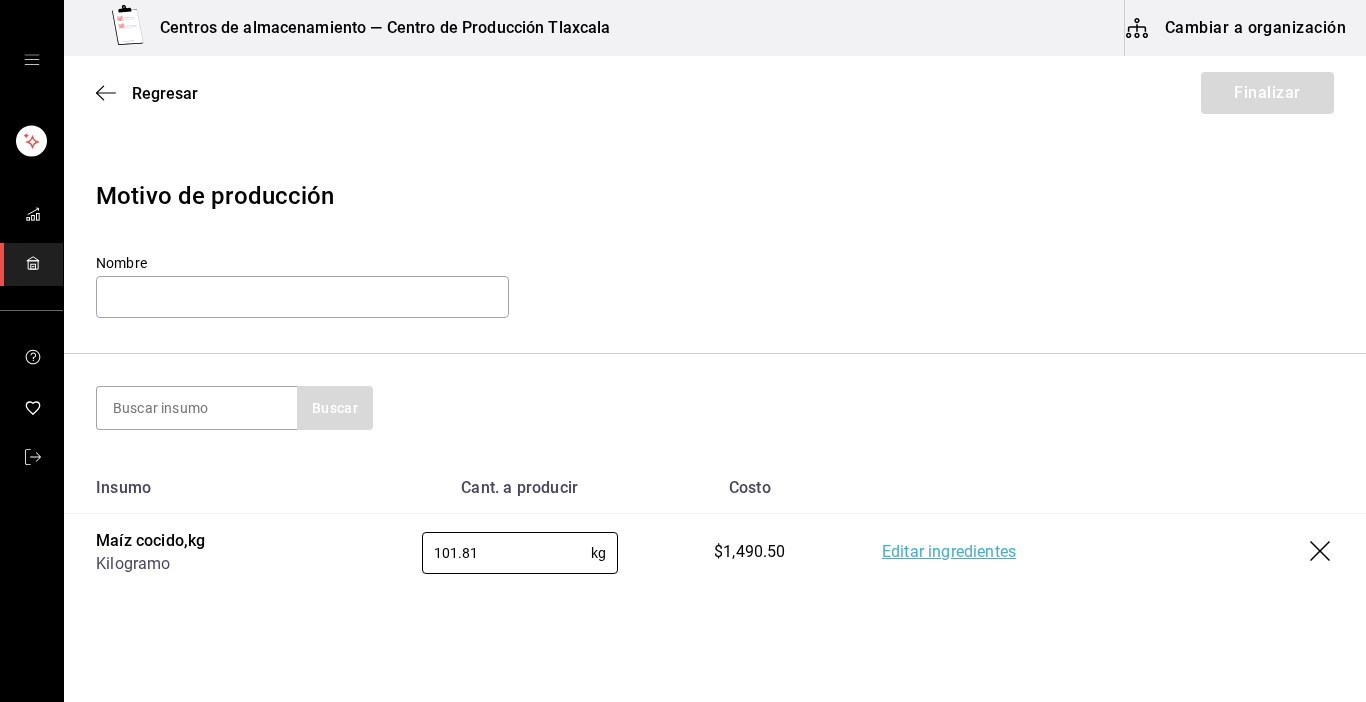 type on "101.81" 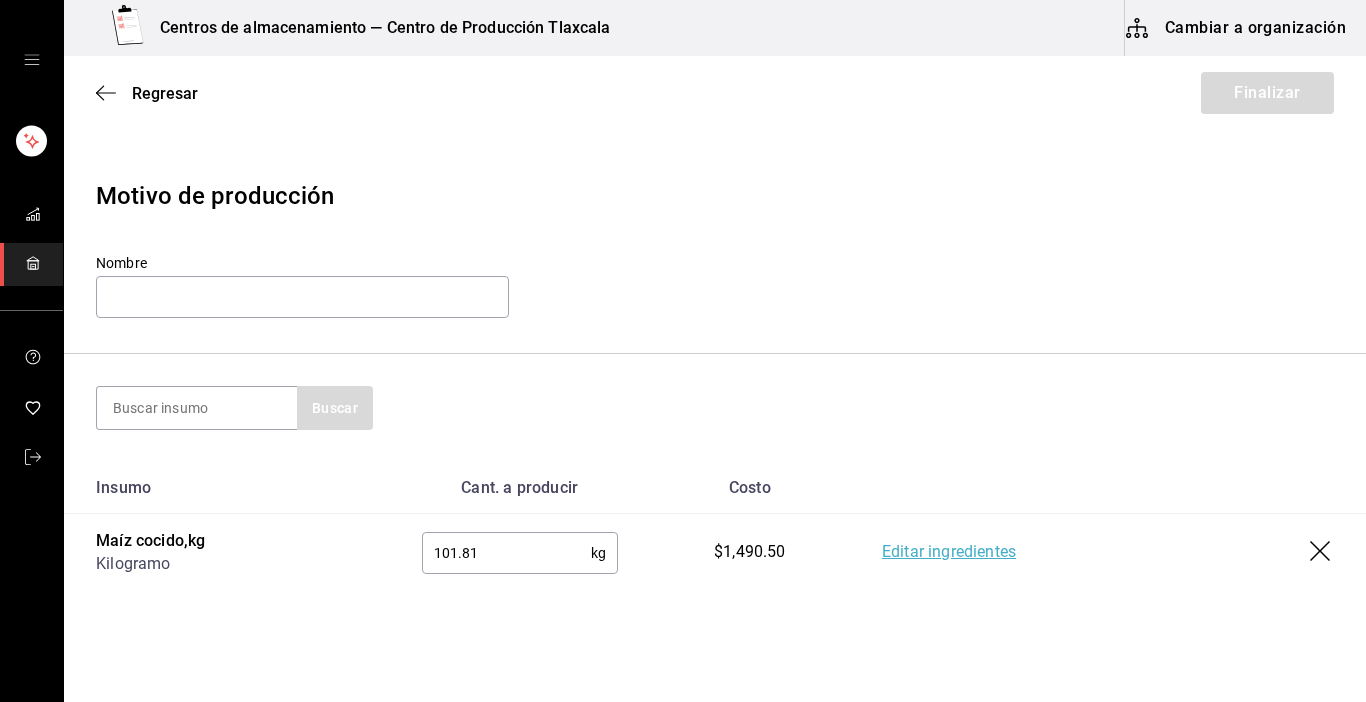 click on "Editar ingredientes" at bounding box center (949, 553) 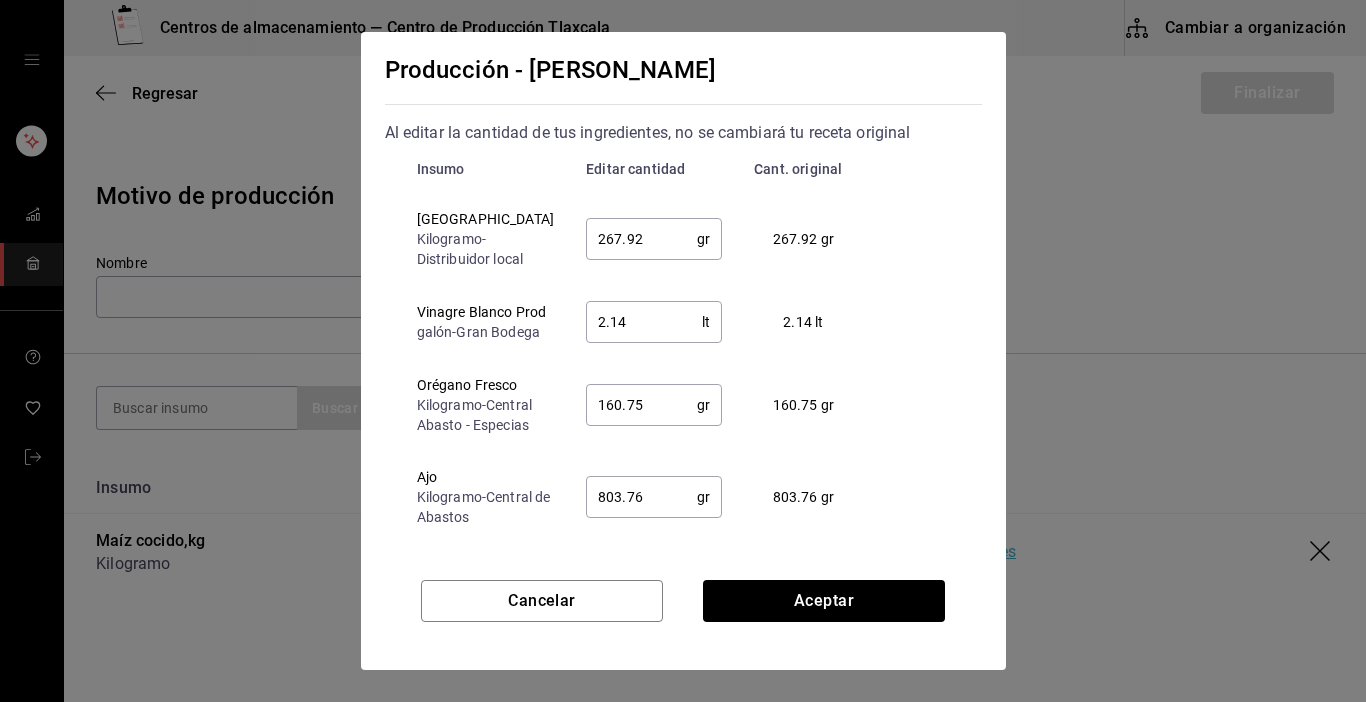 click on "267.92" at bounding box center (641, 239) 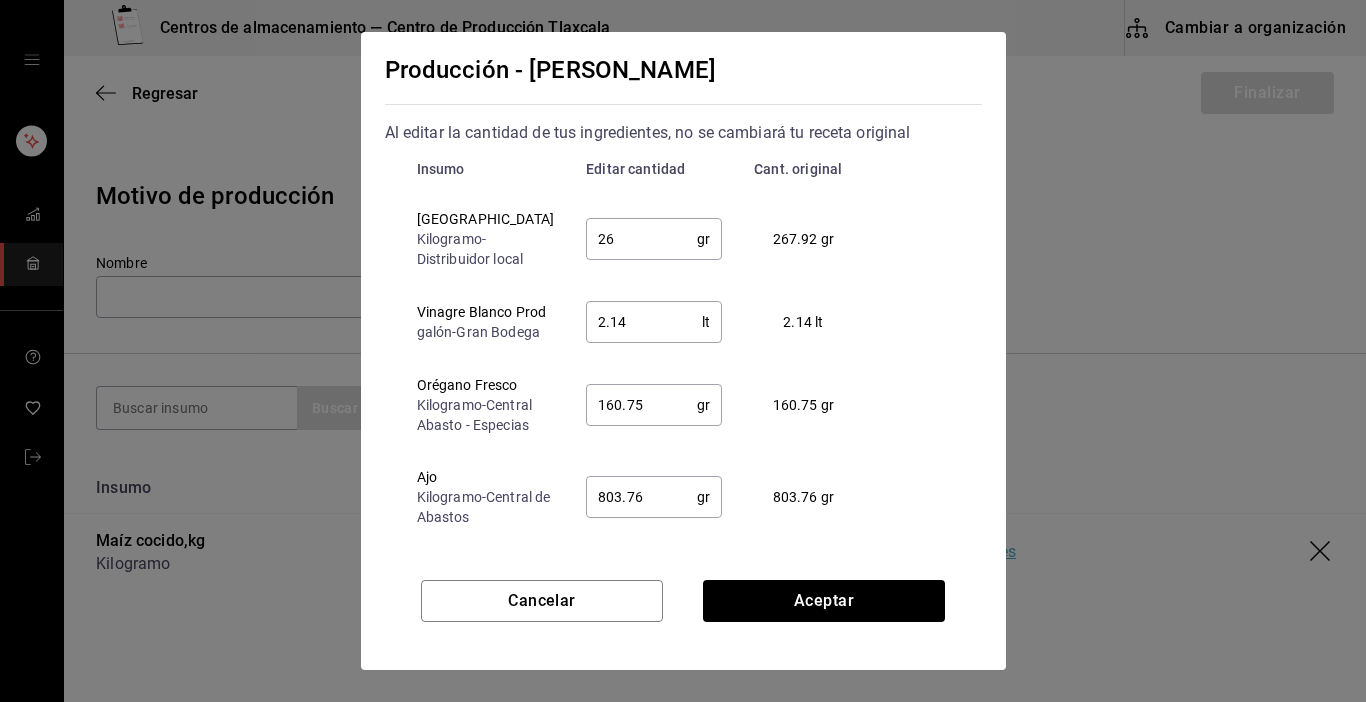 type on "2" 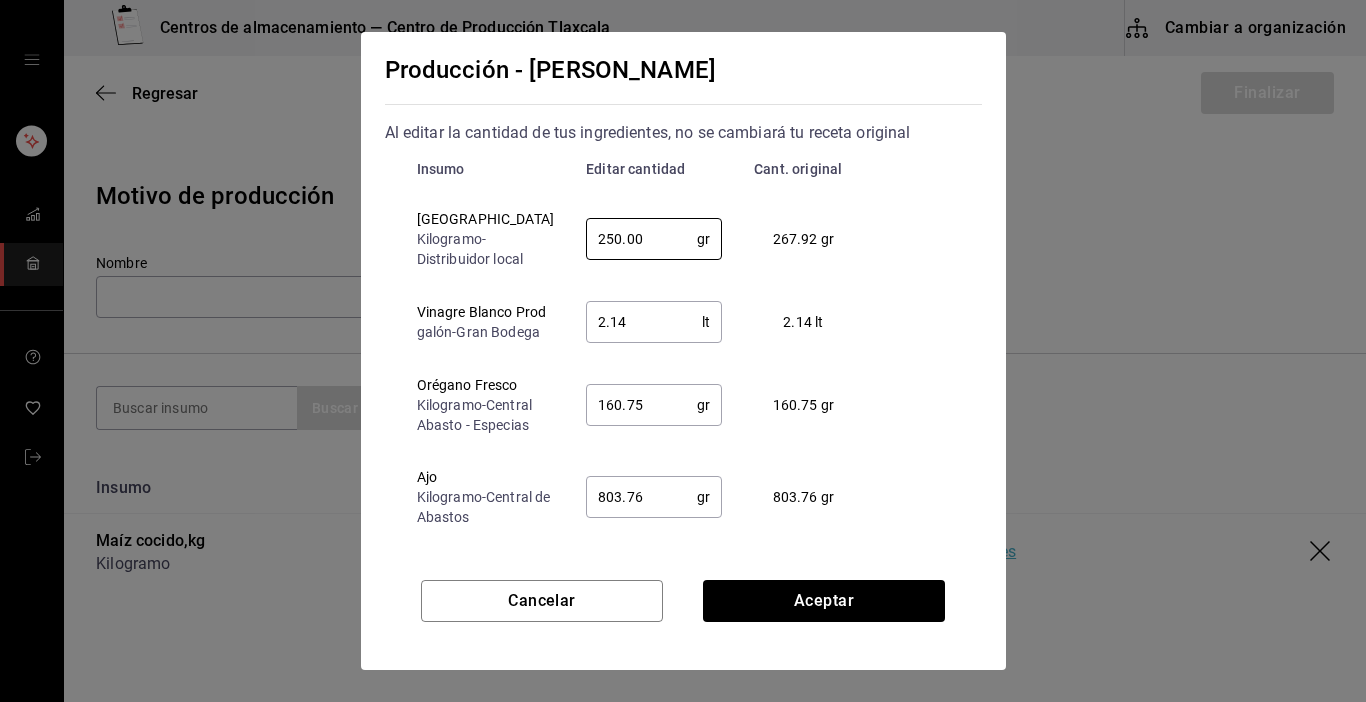 type on "250.00" 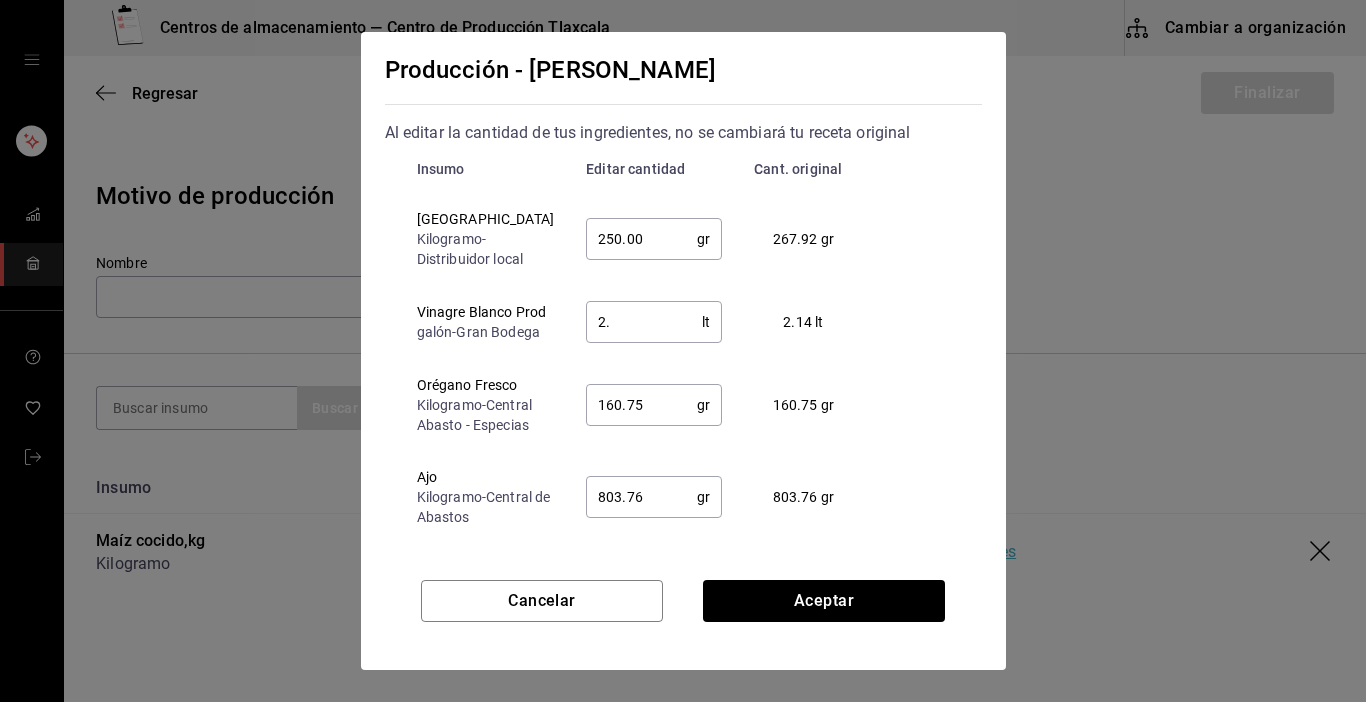 type on "2" 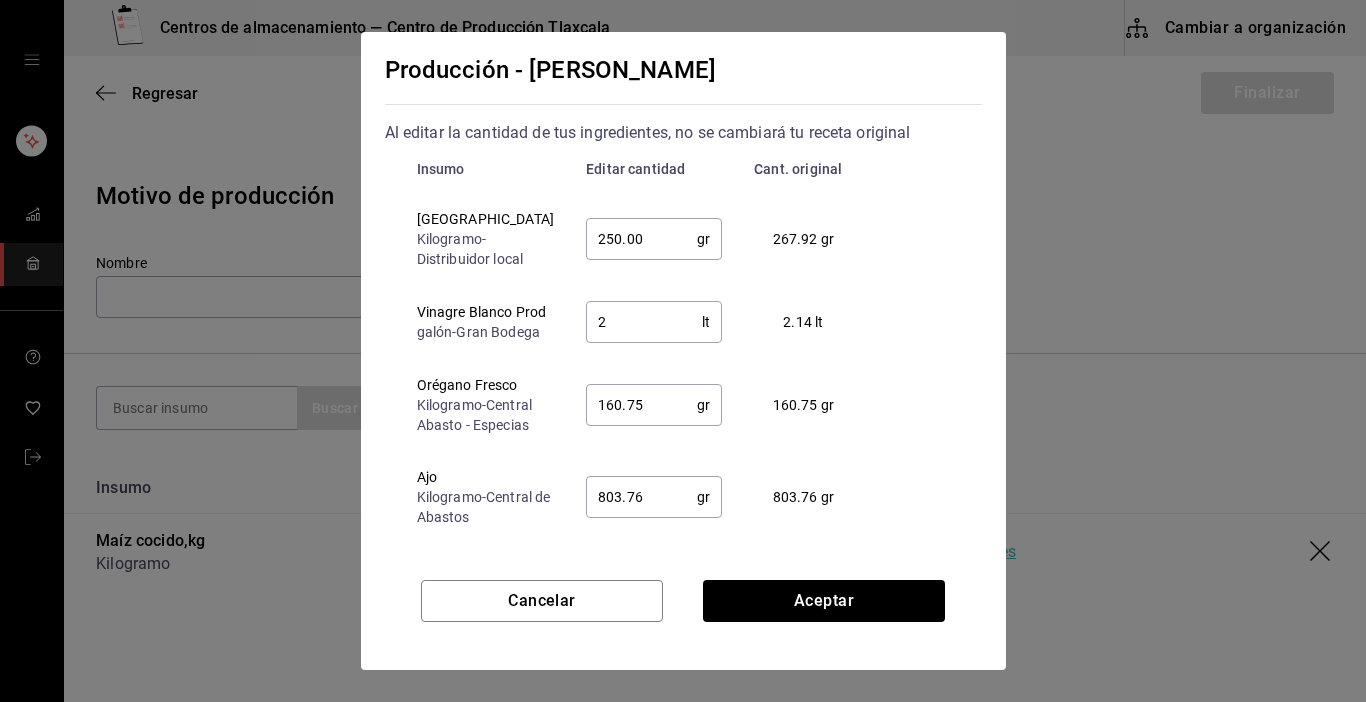 type 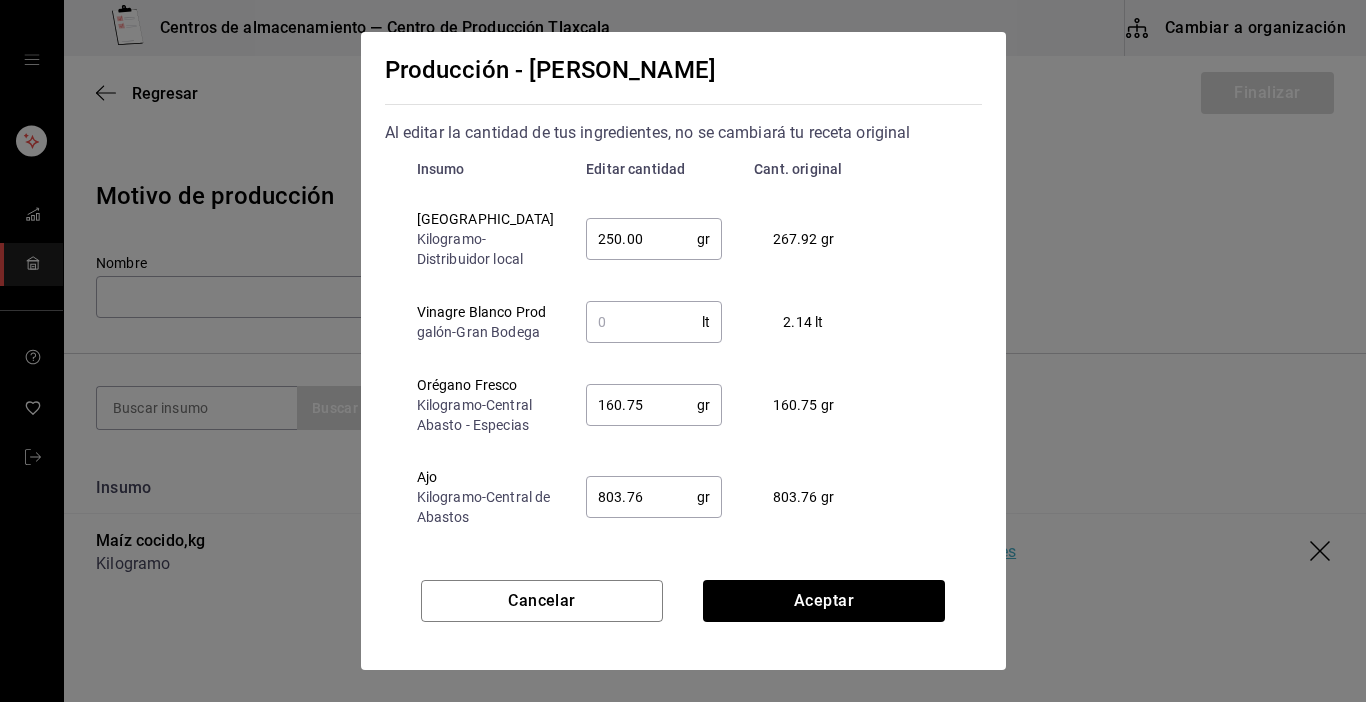 type on "250" 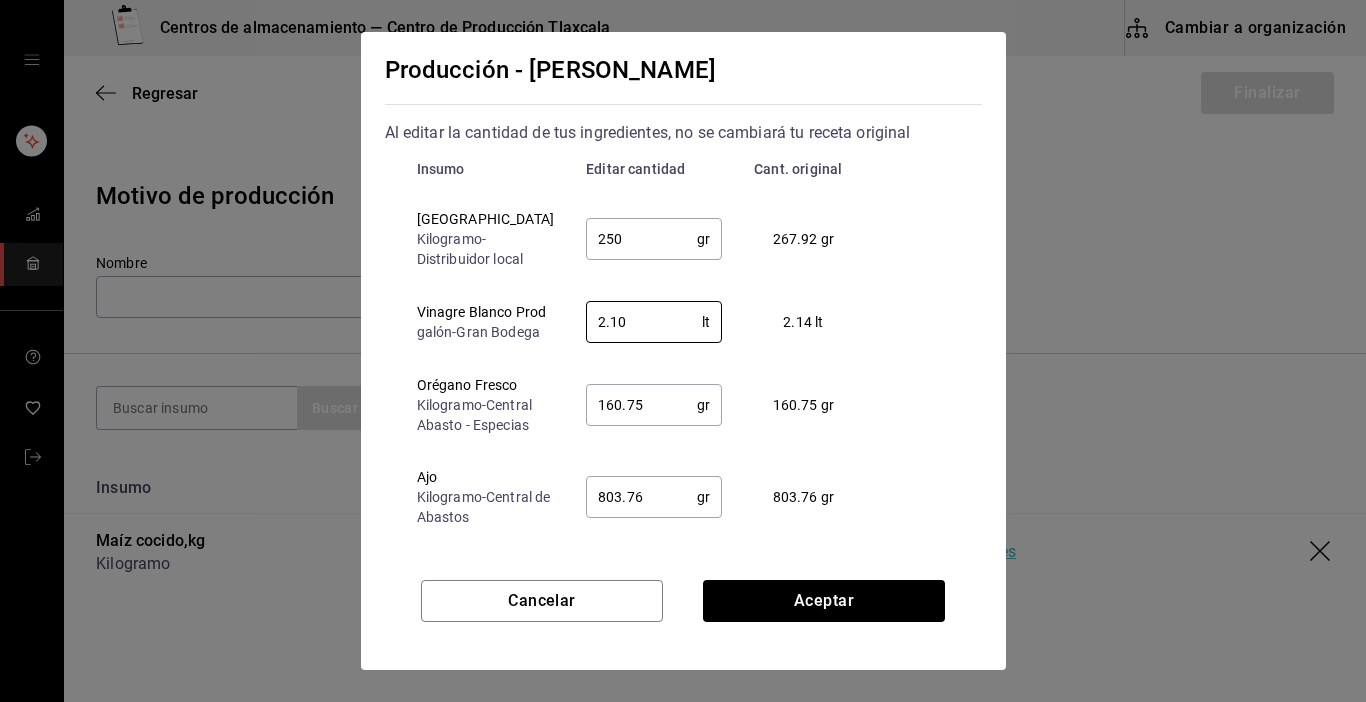 type on "2.10" 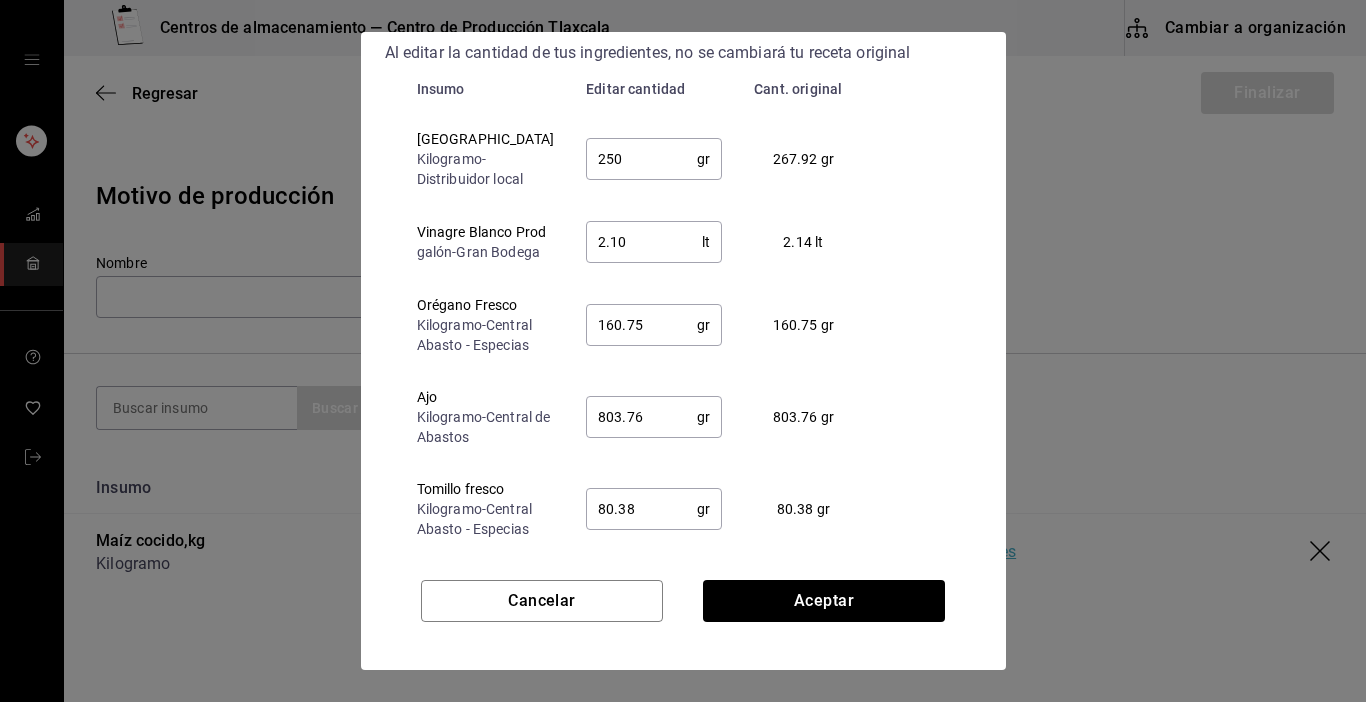 scroll, scrollTop: 120, scrollLeft: 0, axis: vertical 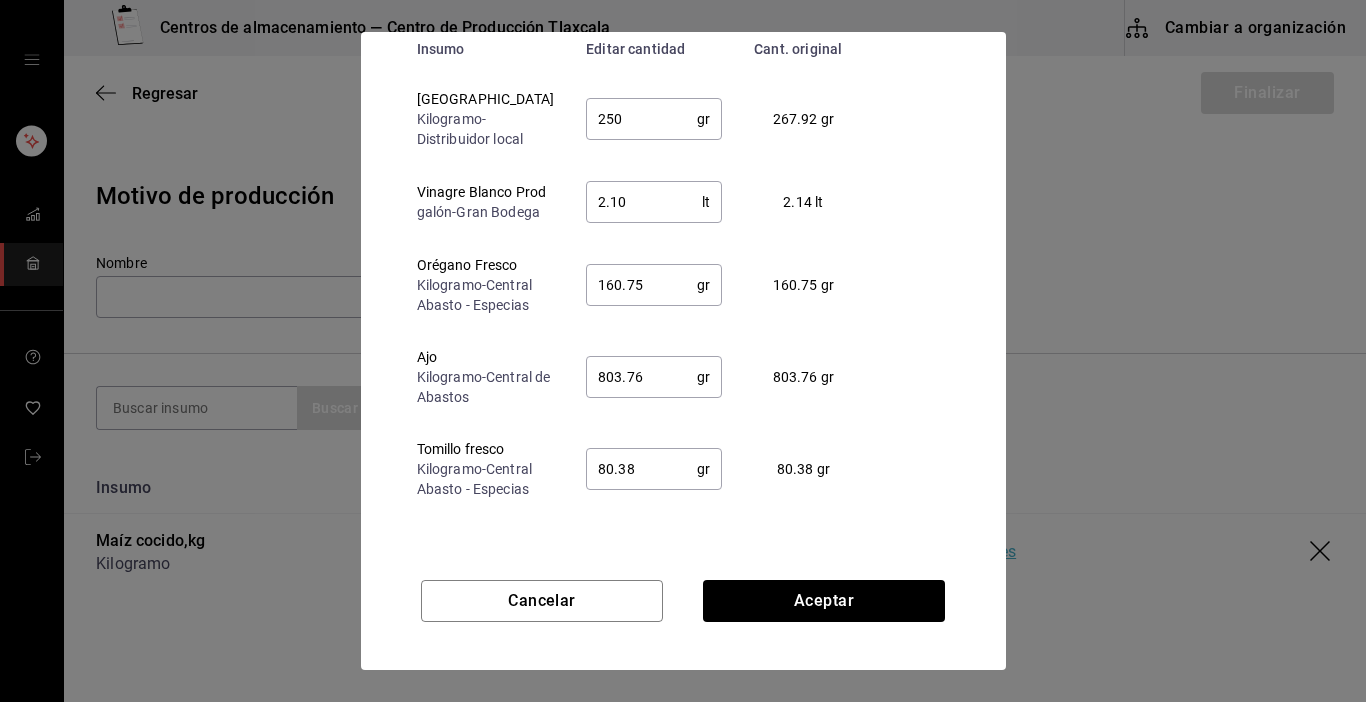 click on "160.75" at bounding box center (641, 285) 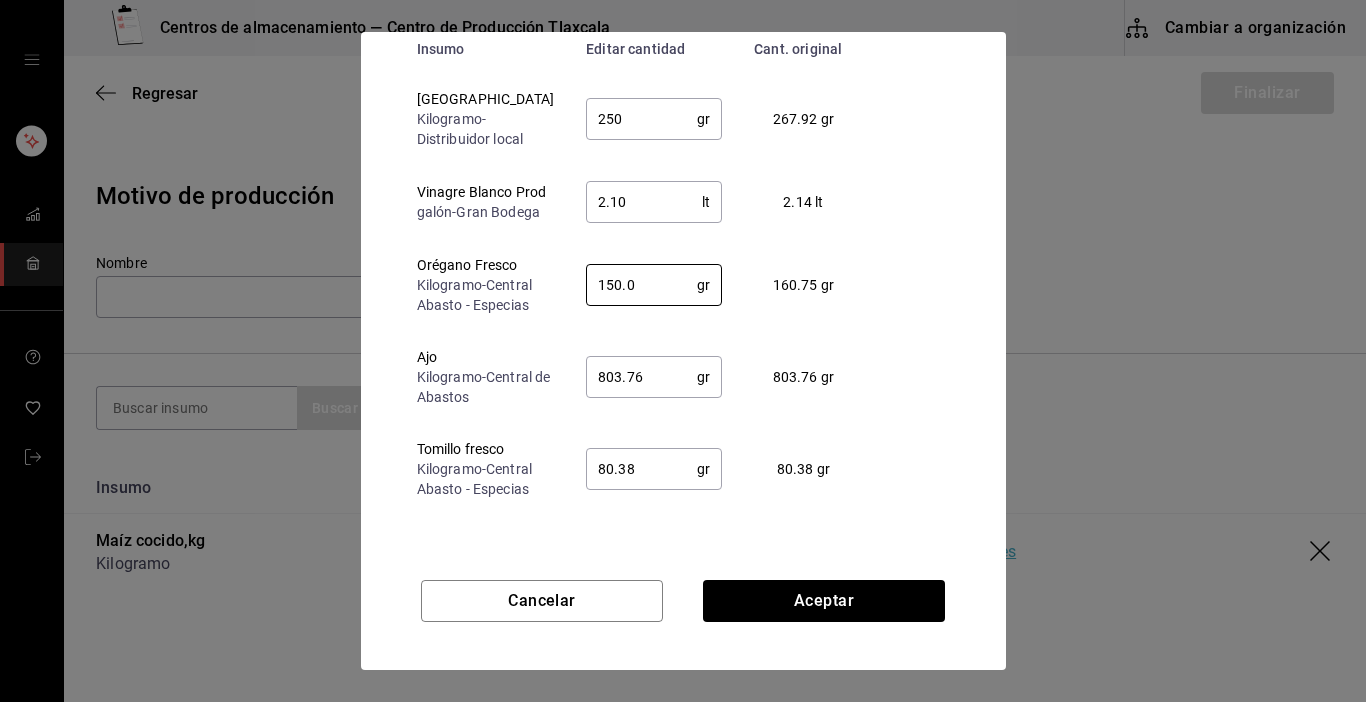 type on "150.0" 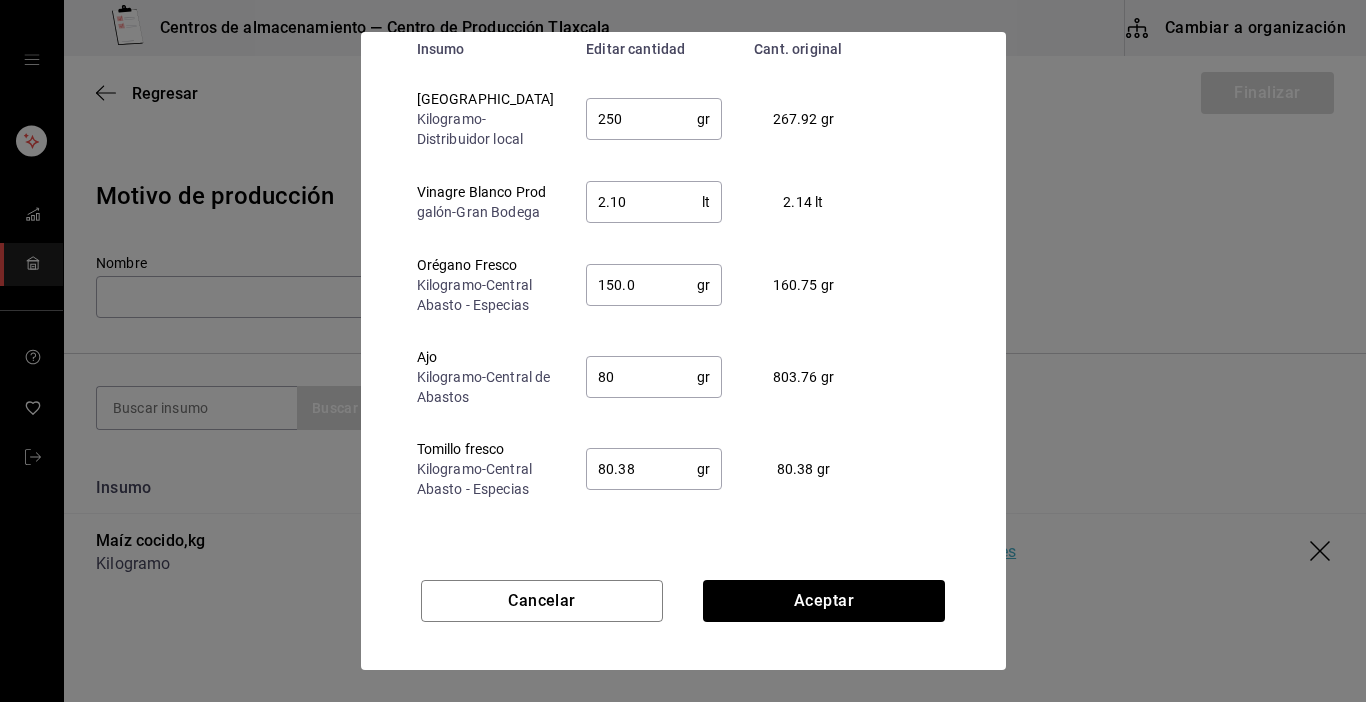 type on "8" 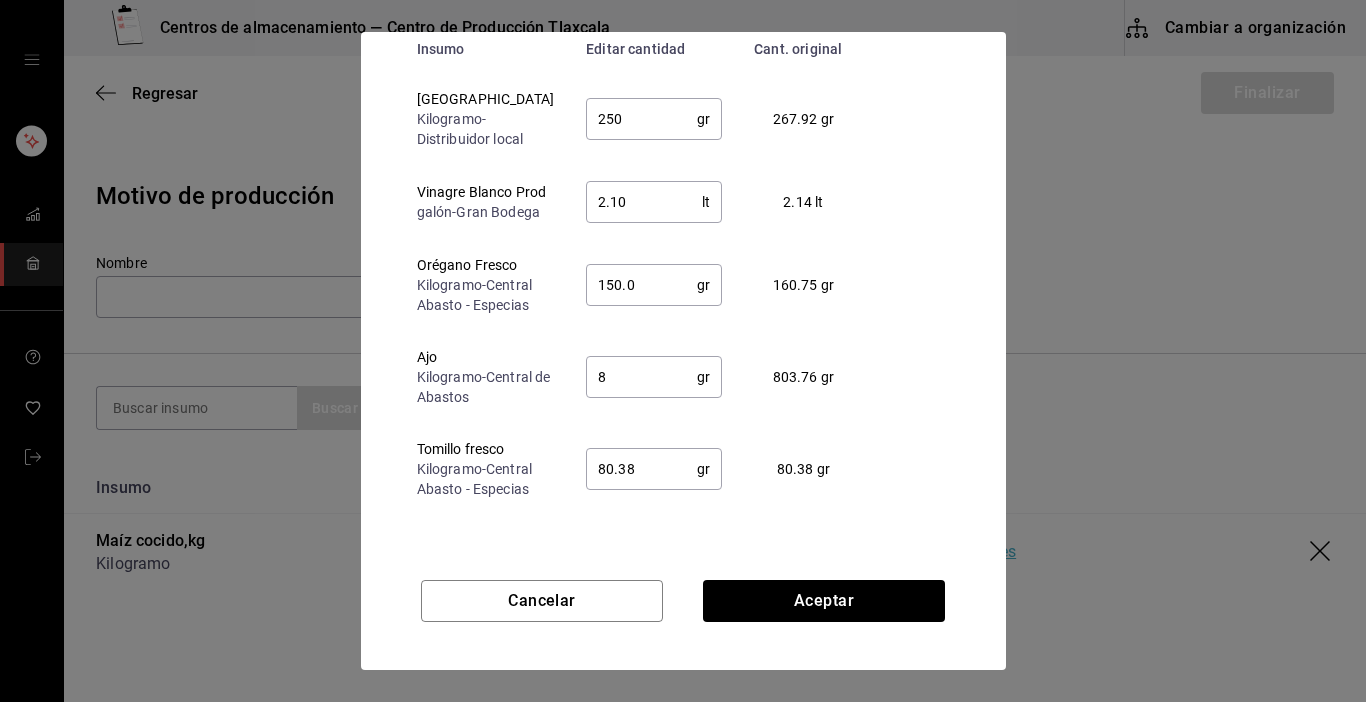 type 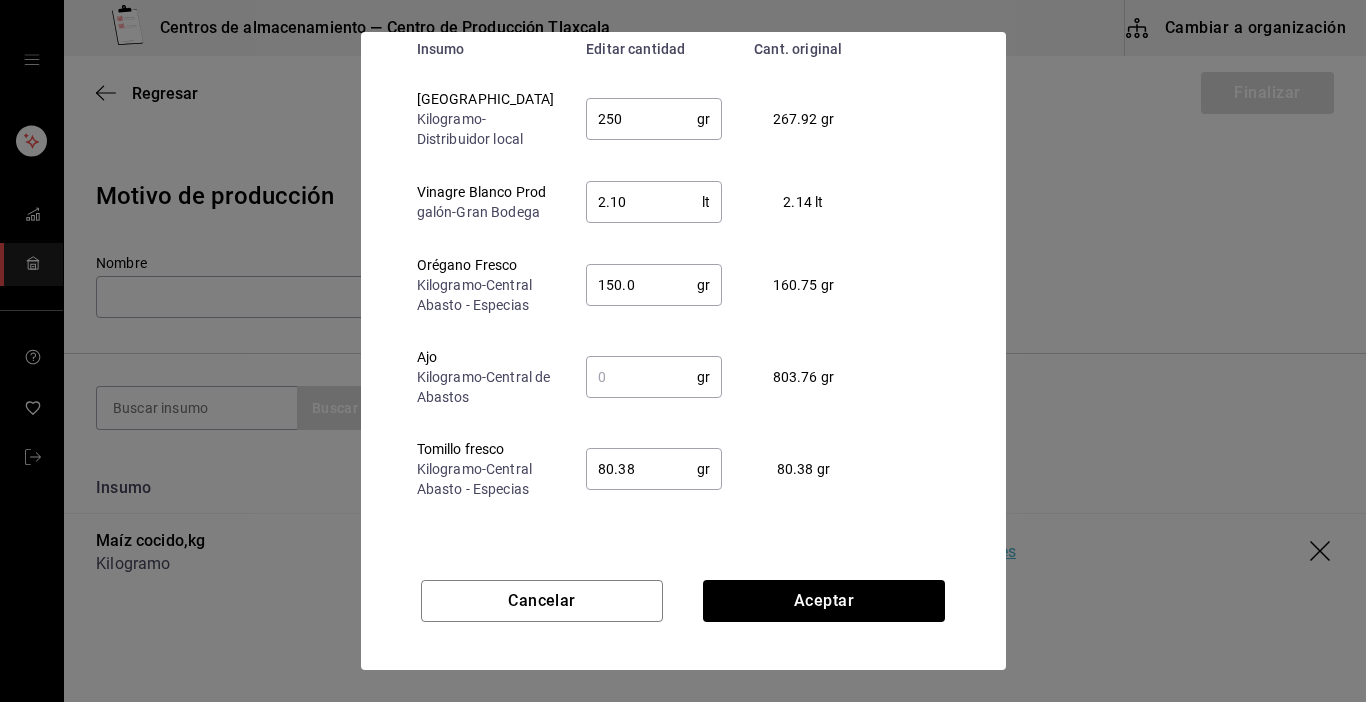 type on "2.1" 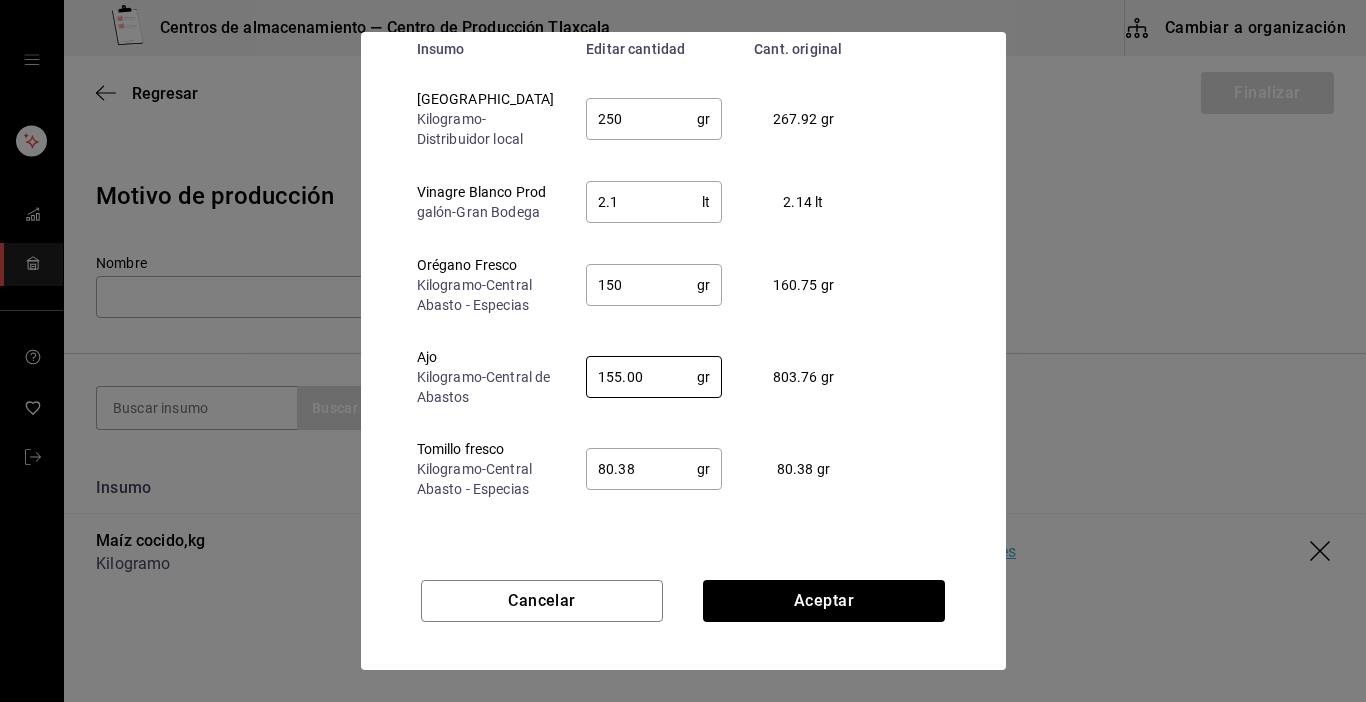 type 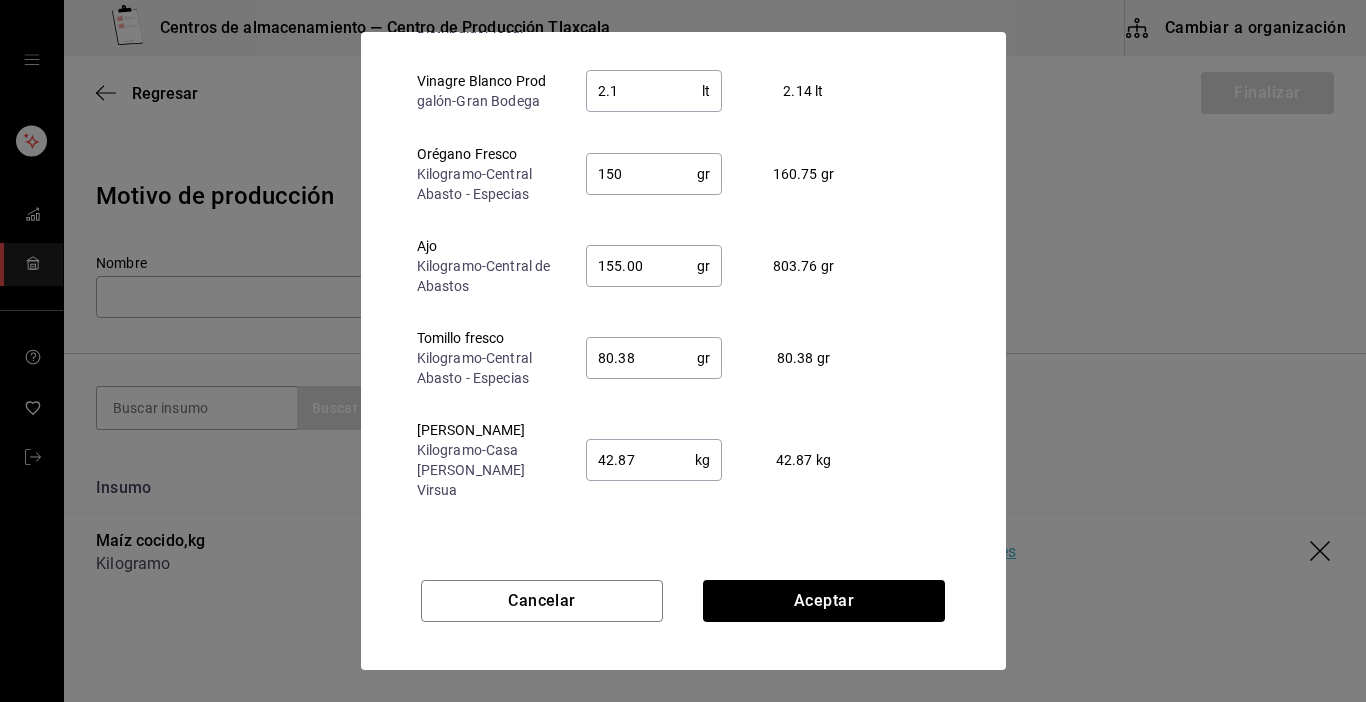 scroll, scrollTop: 120, scrollLeft: 0, axis: vertical 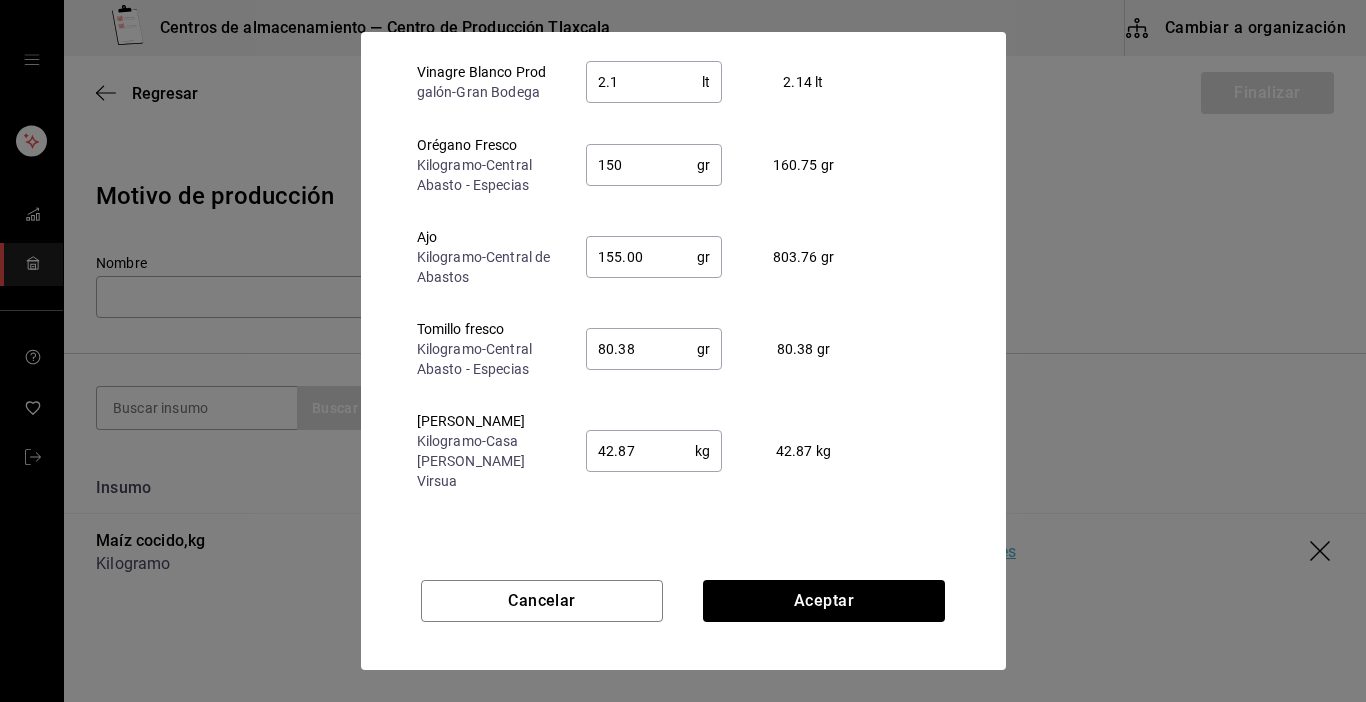 click on "80.38" at bounding box center (641, 349) 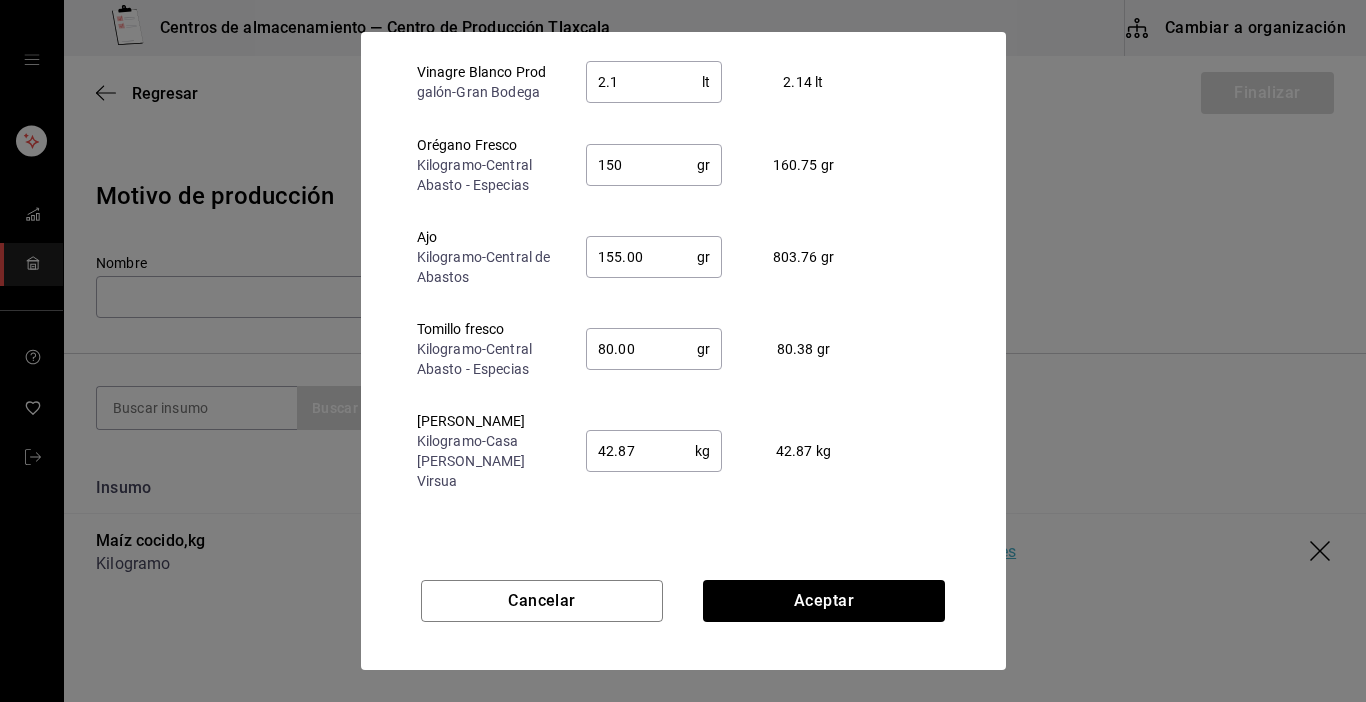 click on "Producción - Maíz Cocido Al editar la cantidad de tus ingredientes, no se cambiará tu receta original Insumo Editar cantidad Cant. original [GEOGRAPHIC_DATA]  -  Distribuidor local 250 gr ​ 267.92 gr Vinagre Blanco Prod galón  -  Gran Bodega 2.1 lt ​ 2.14 lt Orégano Fresco Kilogramo  -  Central Abasto - Especias 150 gr ​ 160.75 gr Ajo Kilogramo  -  Central de Abastos 155.00 gr ​ 803.76 gr Tomillo fresco Kilogramo  -  Central Abasto - Especias 80.00 gr ​ 80.38 gr [PERSON_NAME]  -  Casa [PERSON_NAME] Virsua 42.87 kg ​ 42.87 kg Bicarbonato de Sodio Kilogramo  -  Casa [PERSON_NAME] Virsua 21.43 gr ​ 21.43 gr [PERSON_NAME] bulto 50 kg  -  Gran Bodega 1607.53 gr ​ 1,607.53 gr" at bounding box center [683, 286] 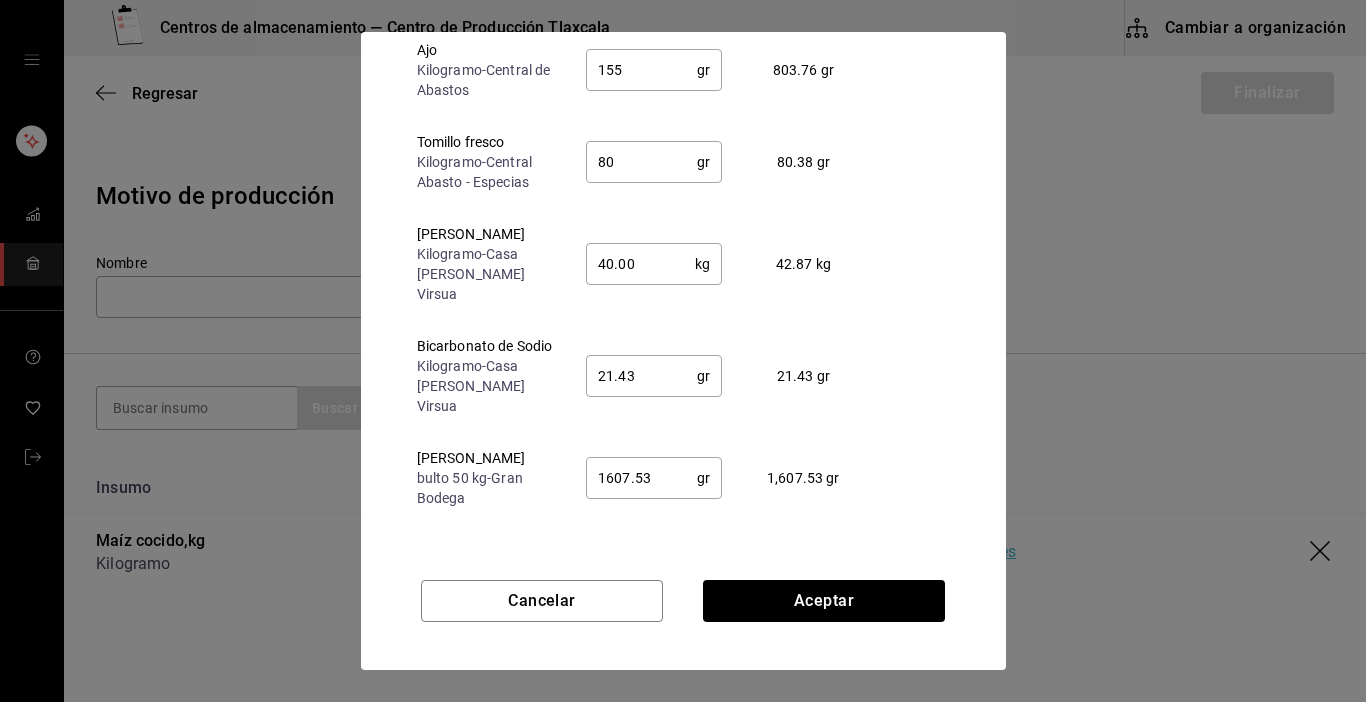 scroll, scrollTop: 326, scrollLeft: 0, axis: vertical 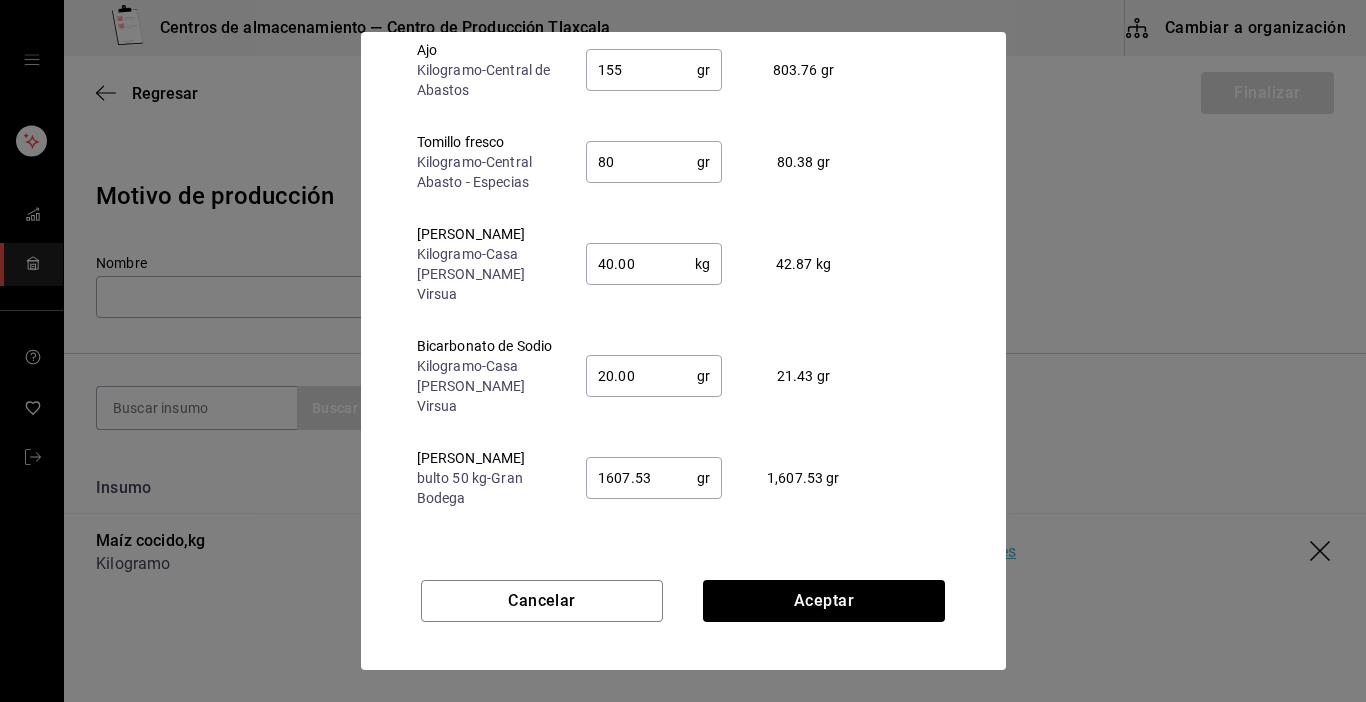 click on "1607.53" at bounding box center [641, 478] 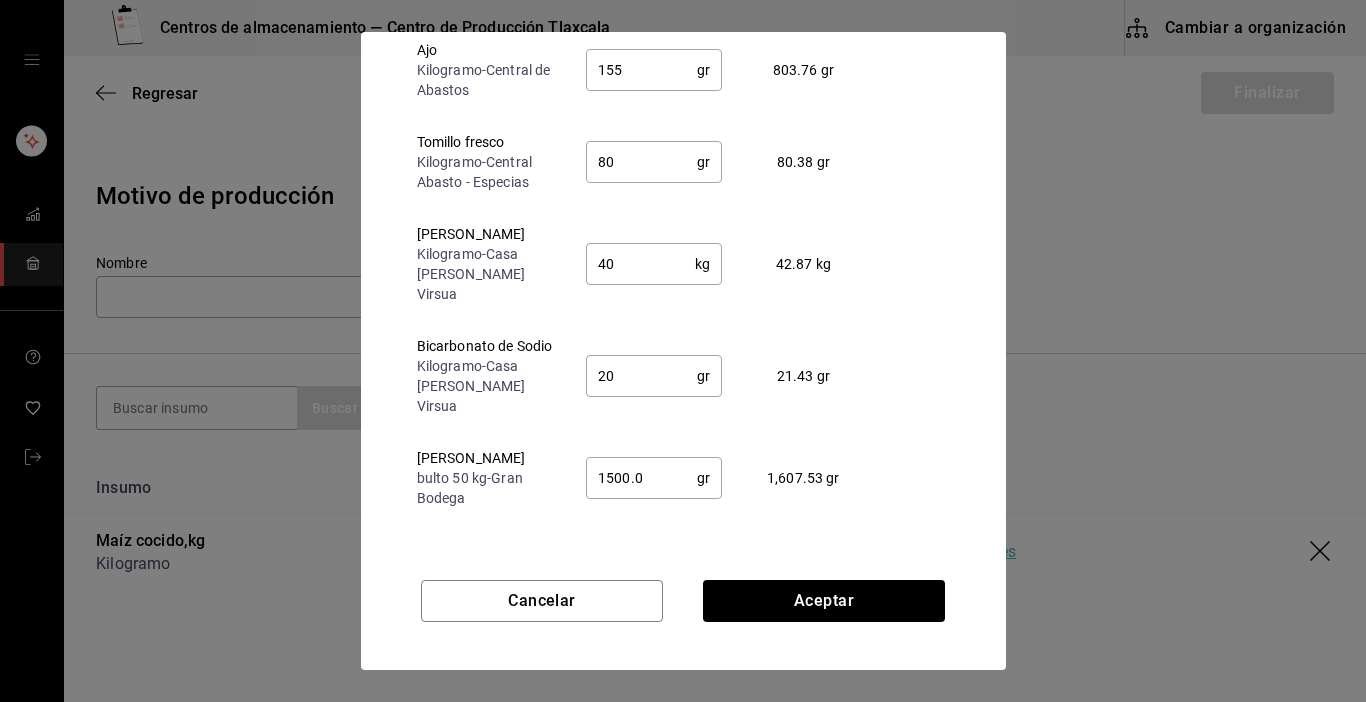 scroll, scrollTop: 152, scrollLeft: 0, axis: vertical 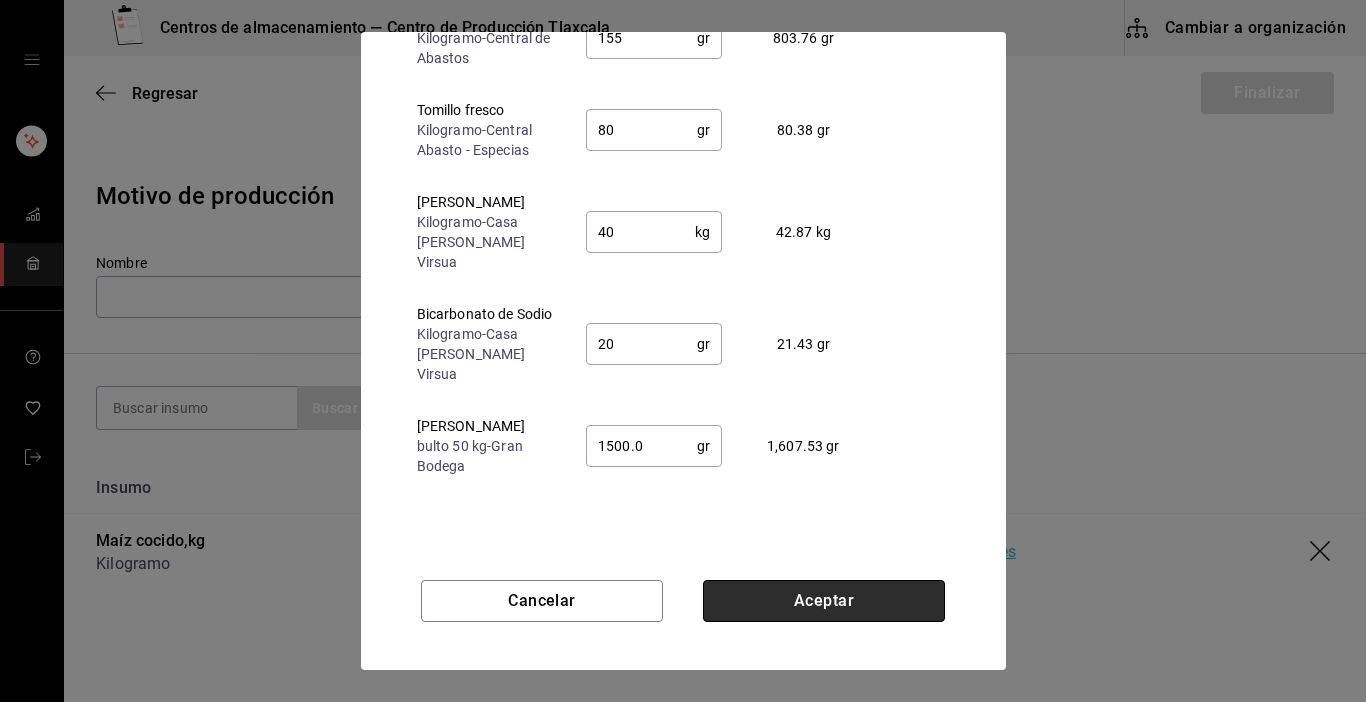 click on "Aceptar" at bounding box center [824, 601] 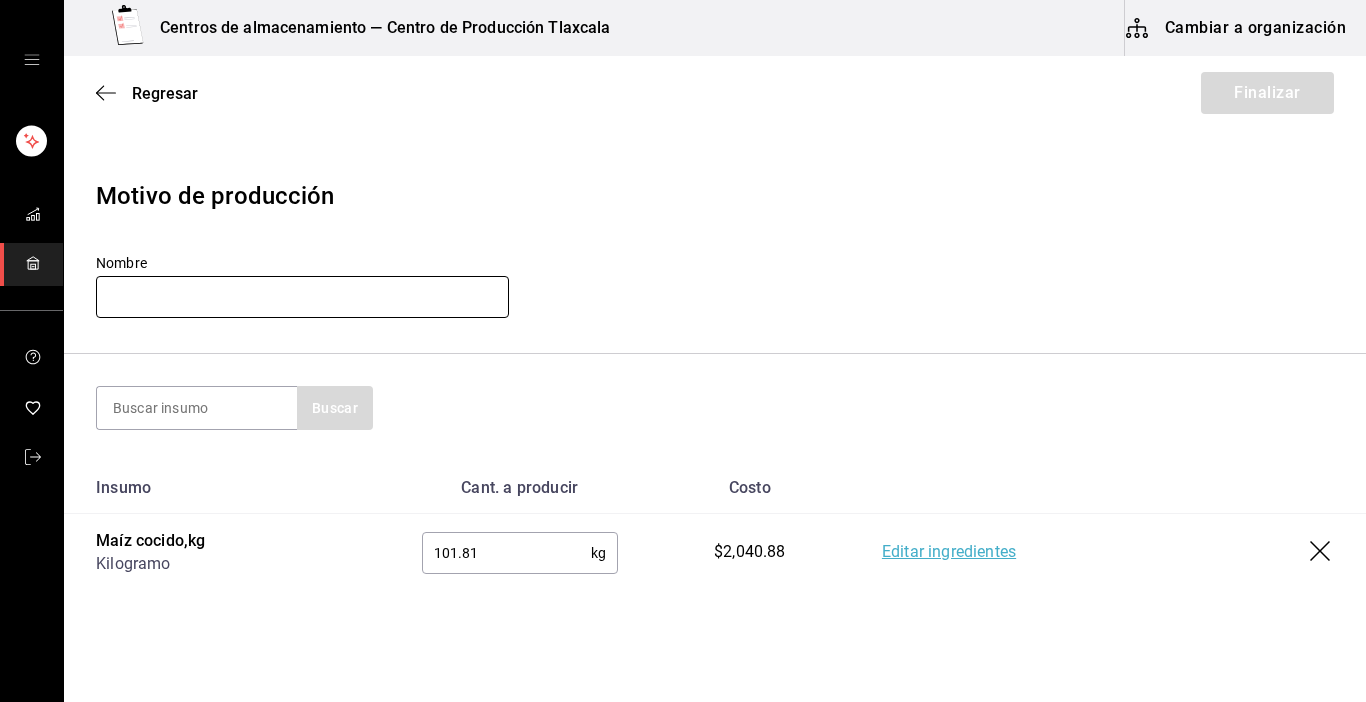 click at bounding box center [302, 297] 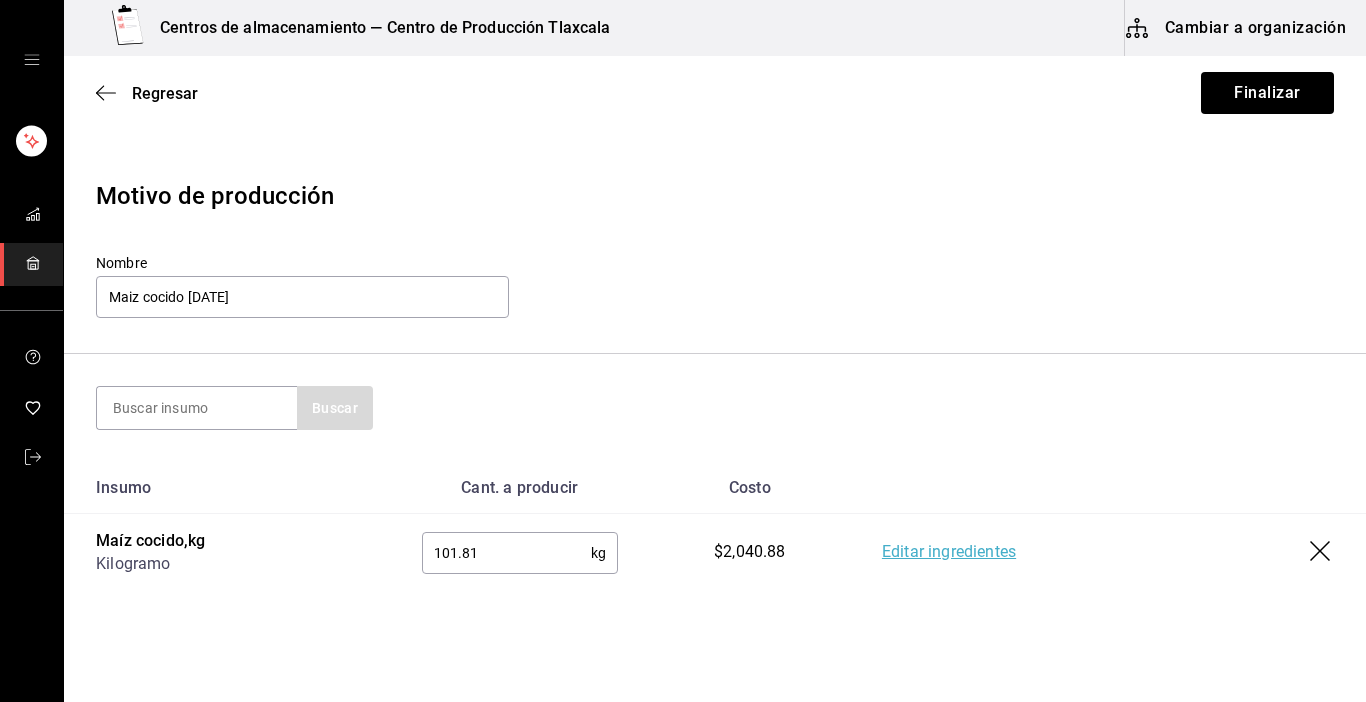 click on "Regresar Finalizar" at bounding box center (715, 93) 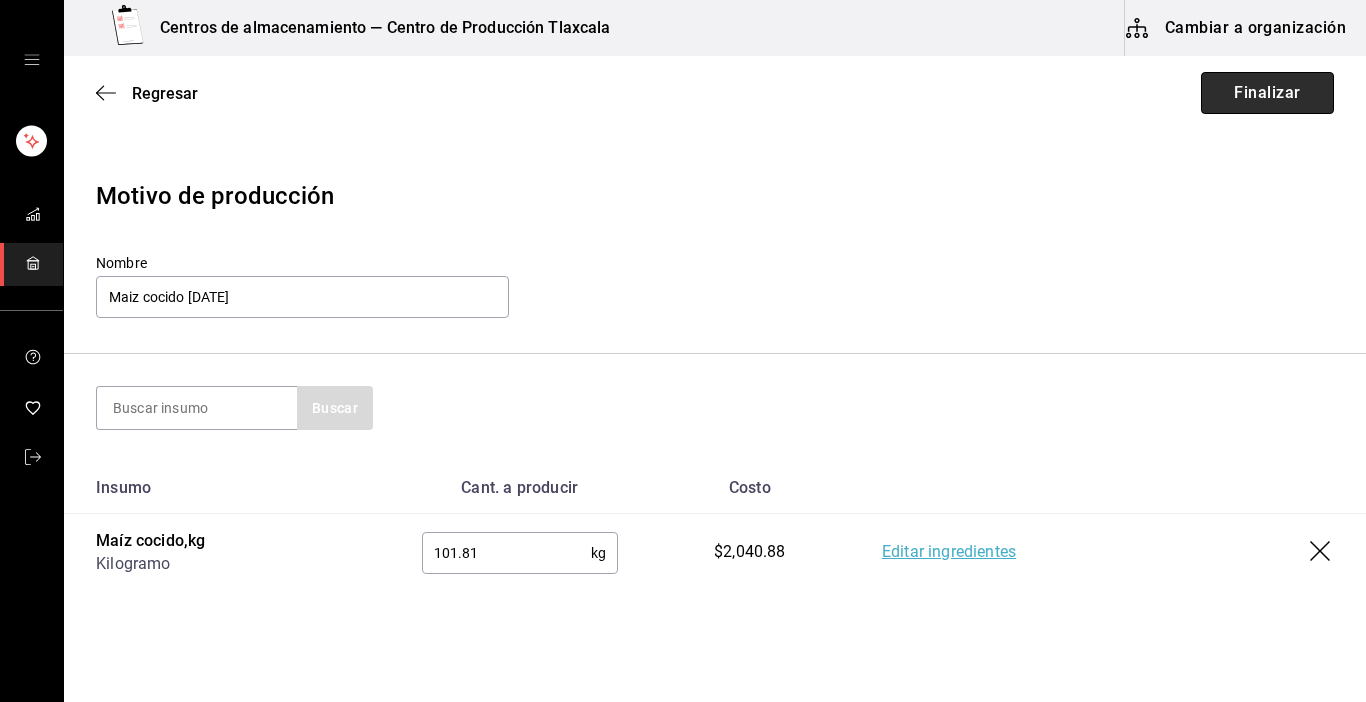 click on "Finalizar" at bounding box center (1267, 93) 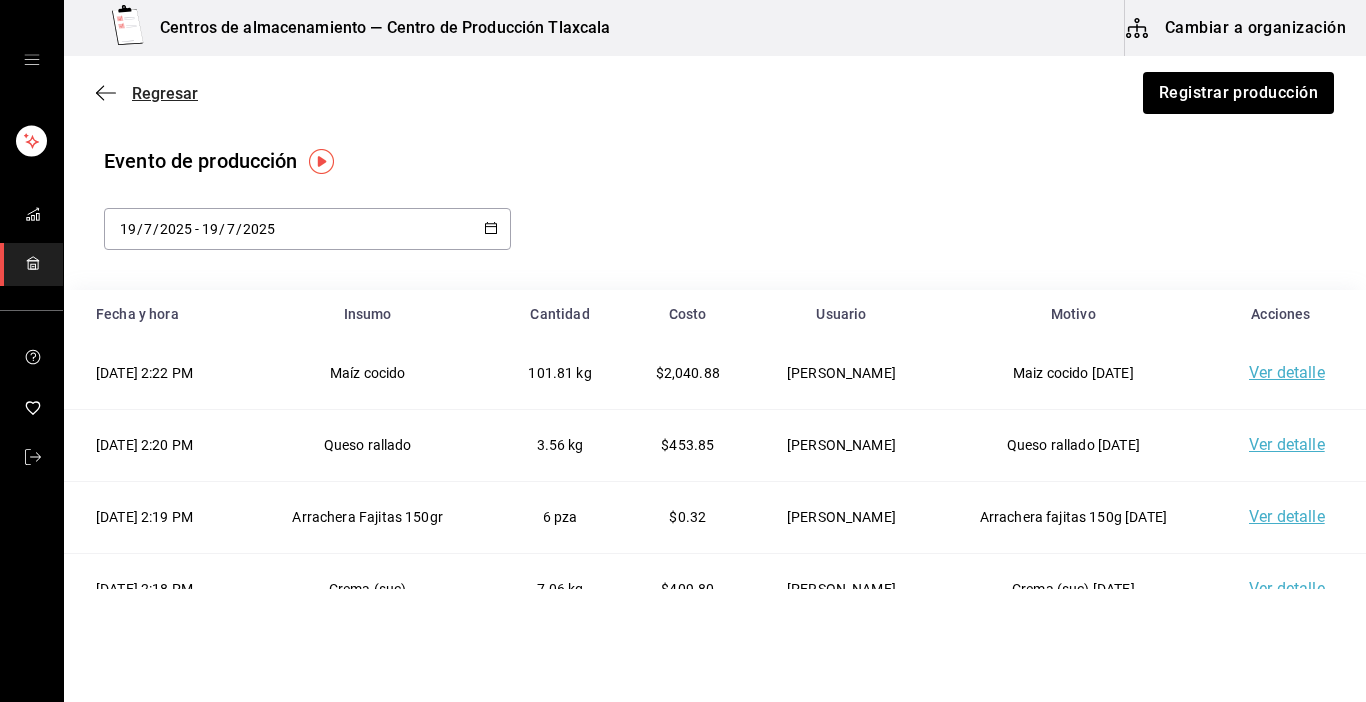 click 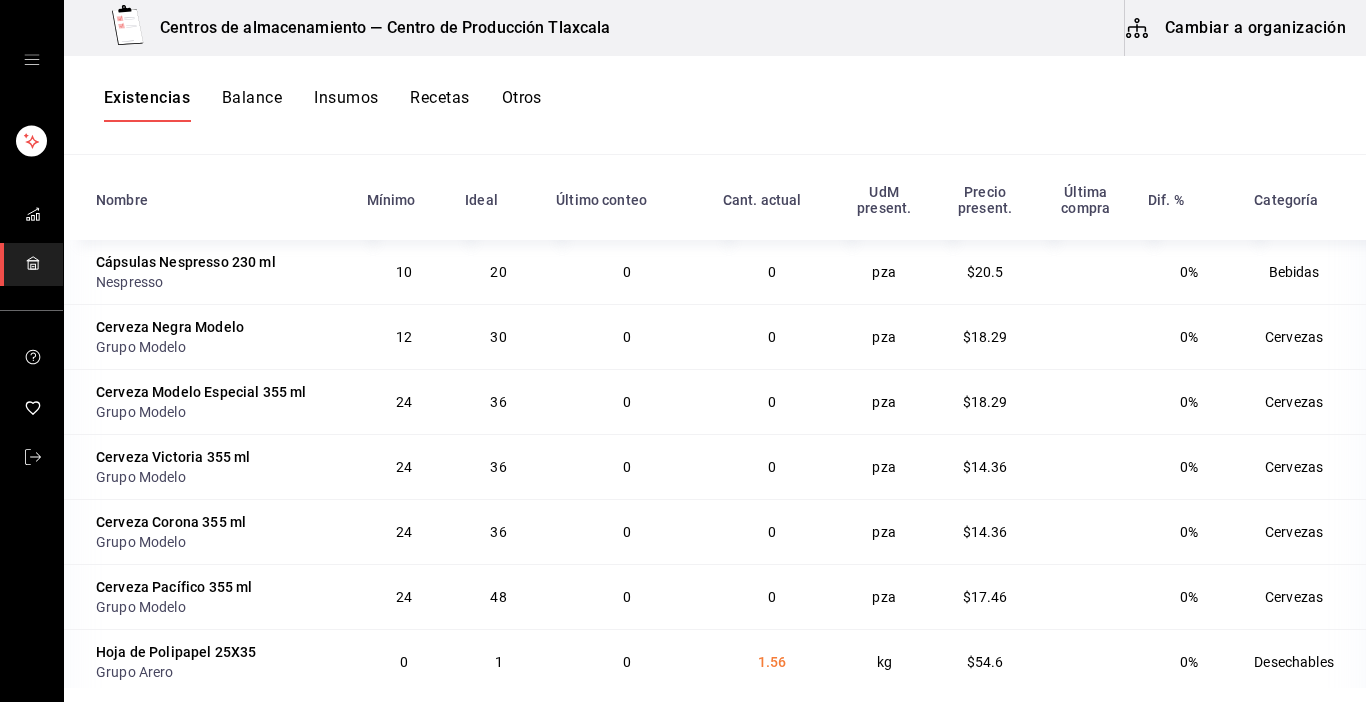 scroll, scrollTop: 245, scrollLeft: 0, axis: vertical 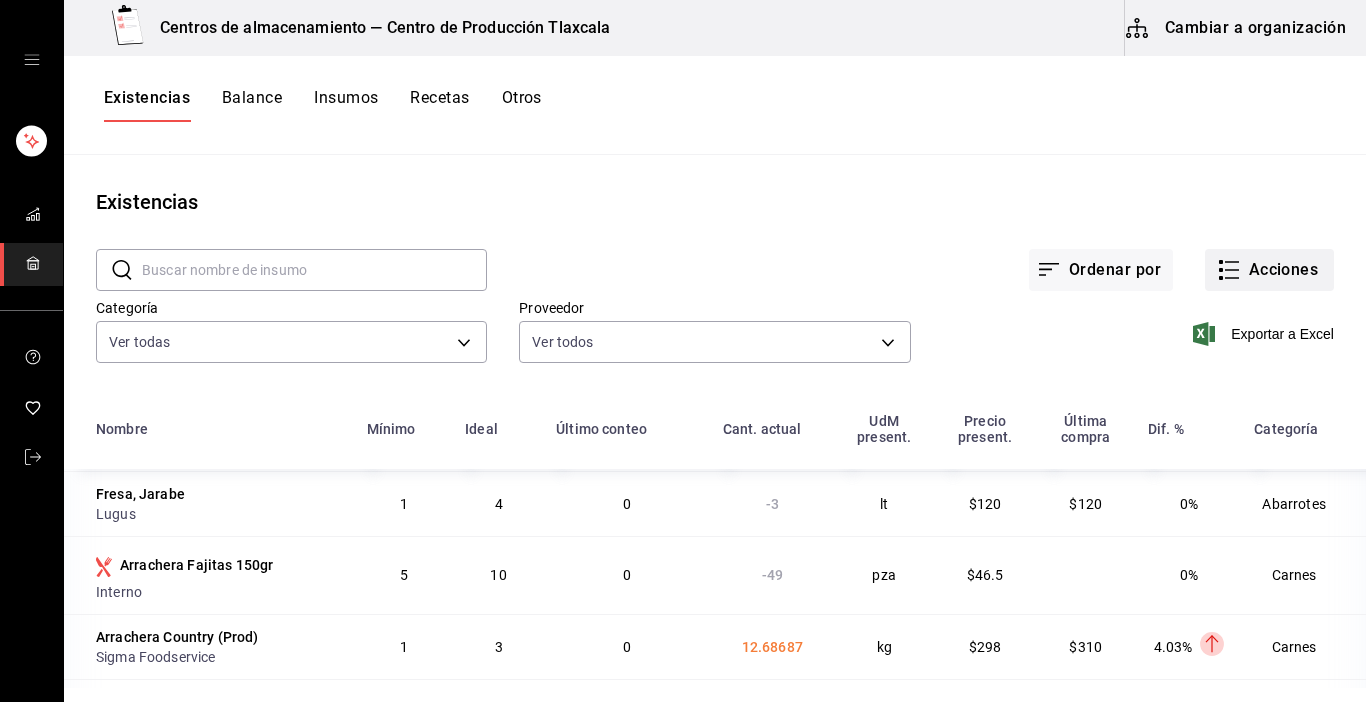 click on "Acciones" at bounding box center [1269, 270] 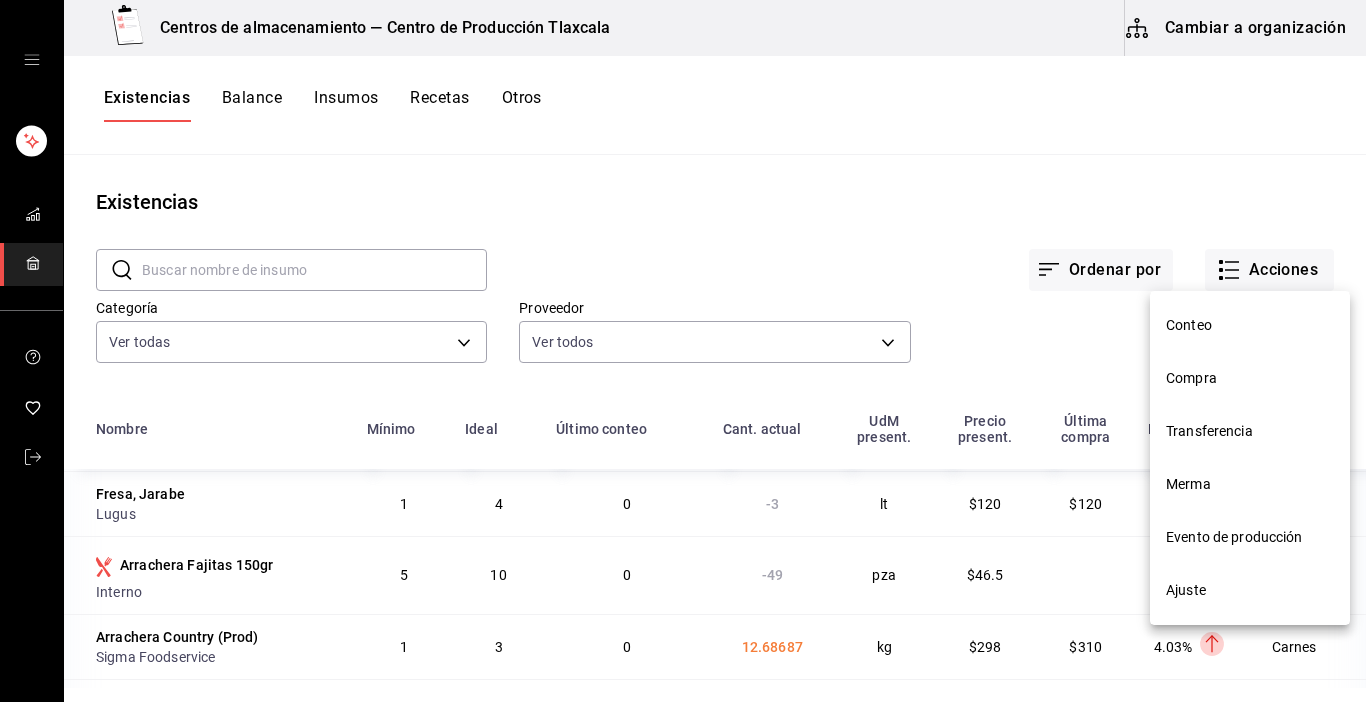 click on "Ajuste" at bounding box center (1250, 590) 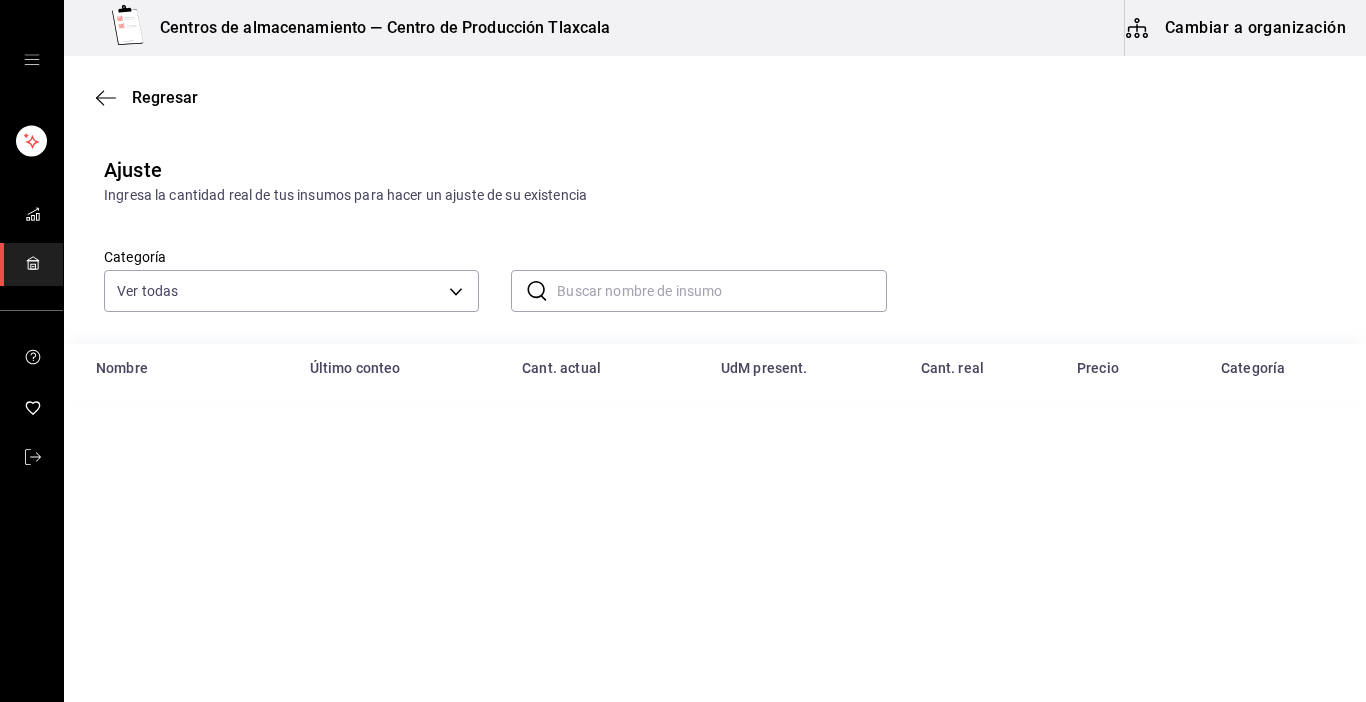 click at bounding box center [721, 291] 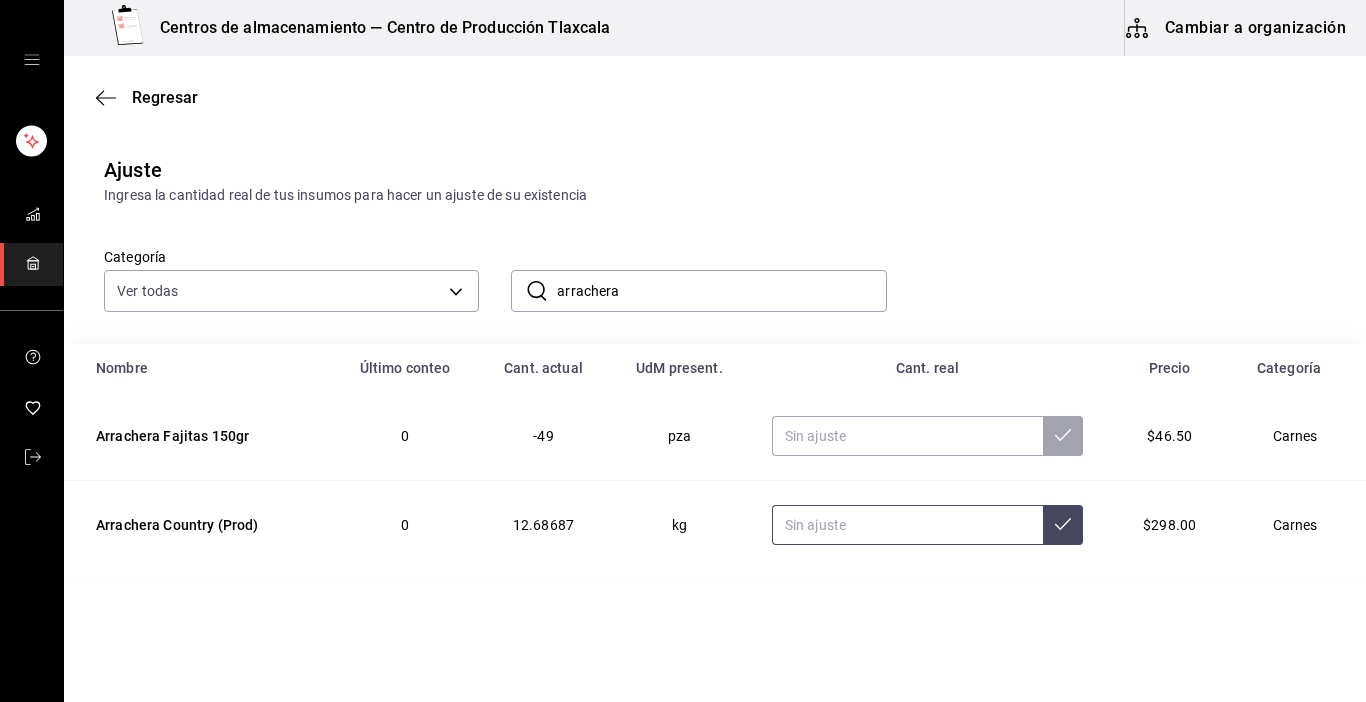 click at bounding box center (907, 525) 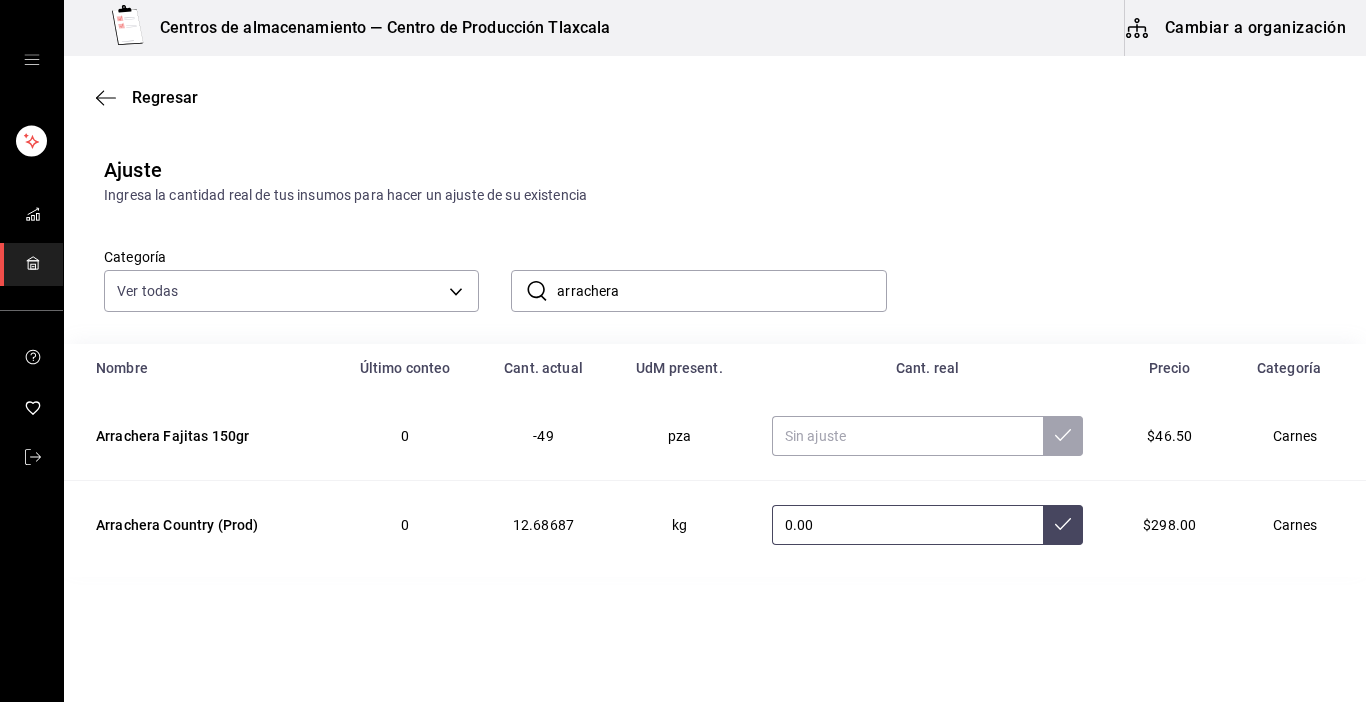 click 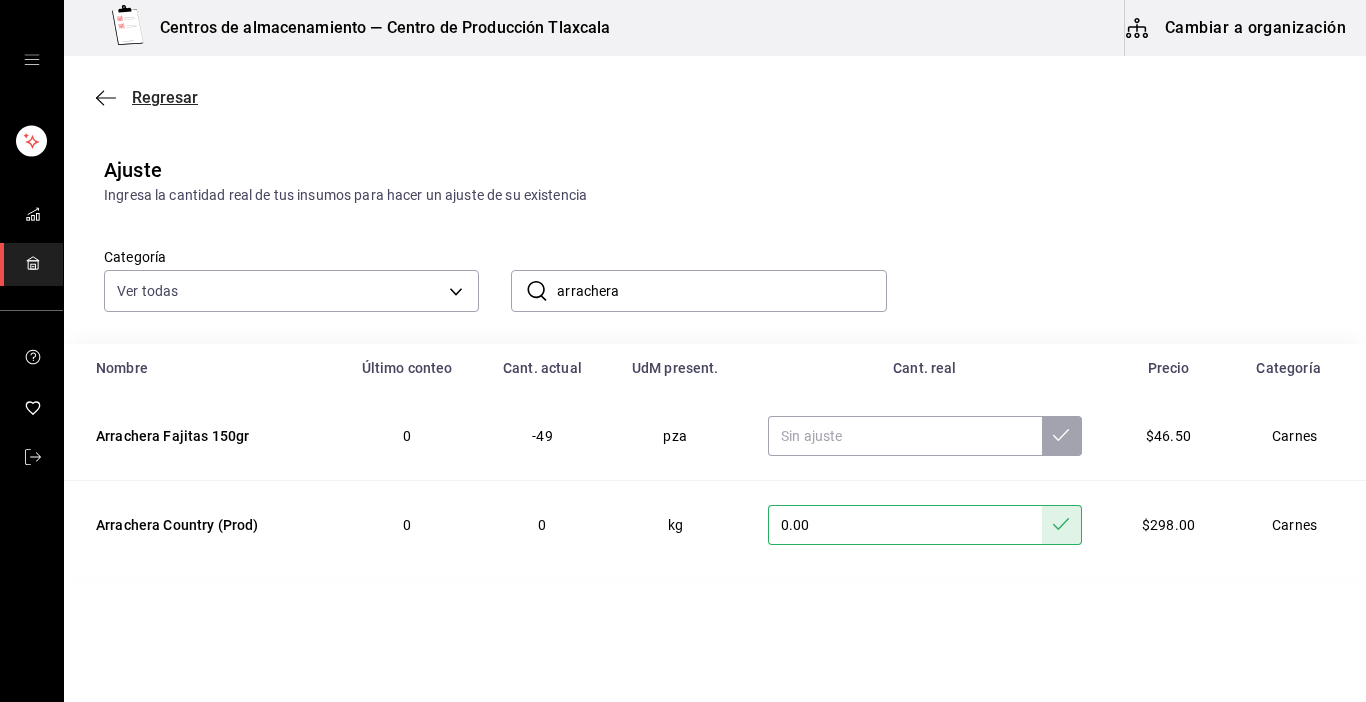 click on "Regresar" at bounding box center (147, 97) 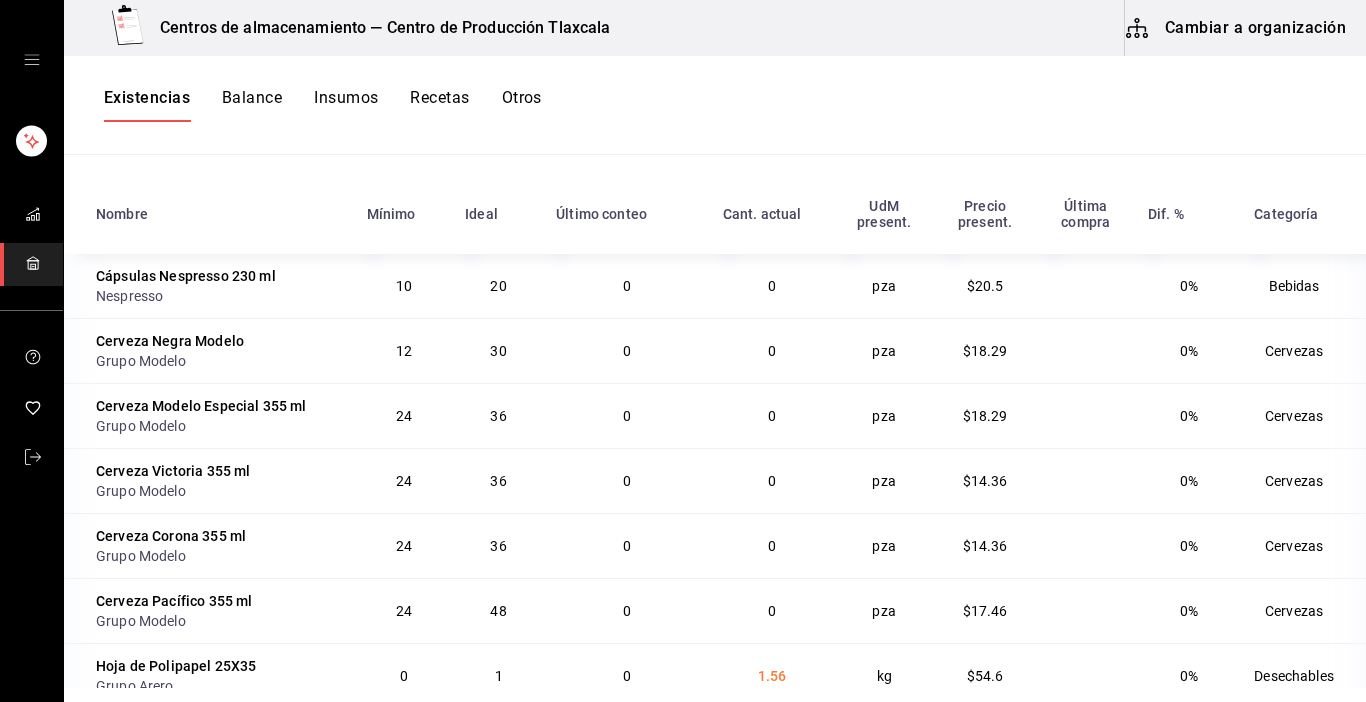 scroll, scrollTop: 245, scrollLeft: 0, axis: vertical 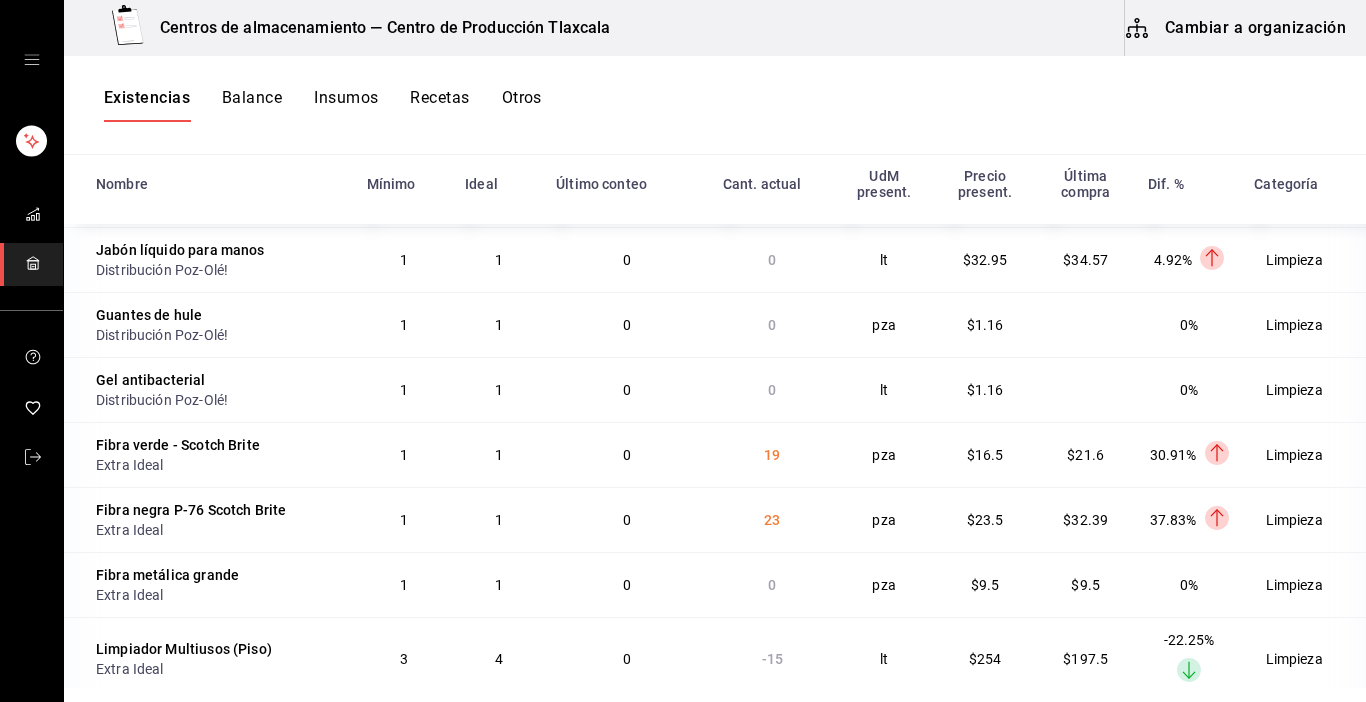 click on "Categoría" at bounding box center (1304, 190) 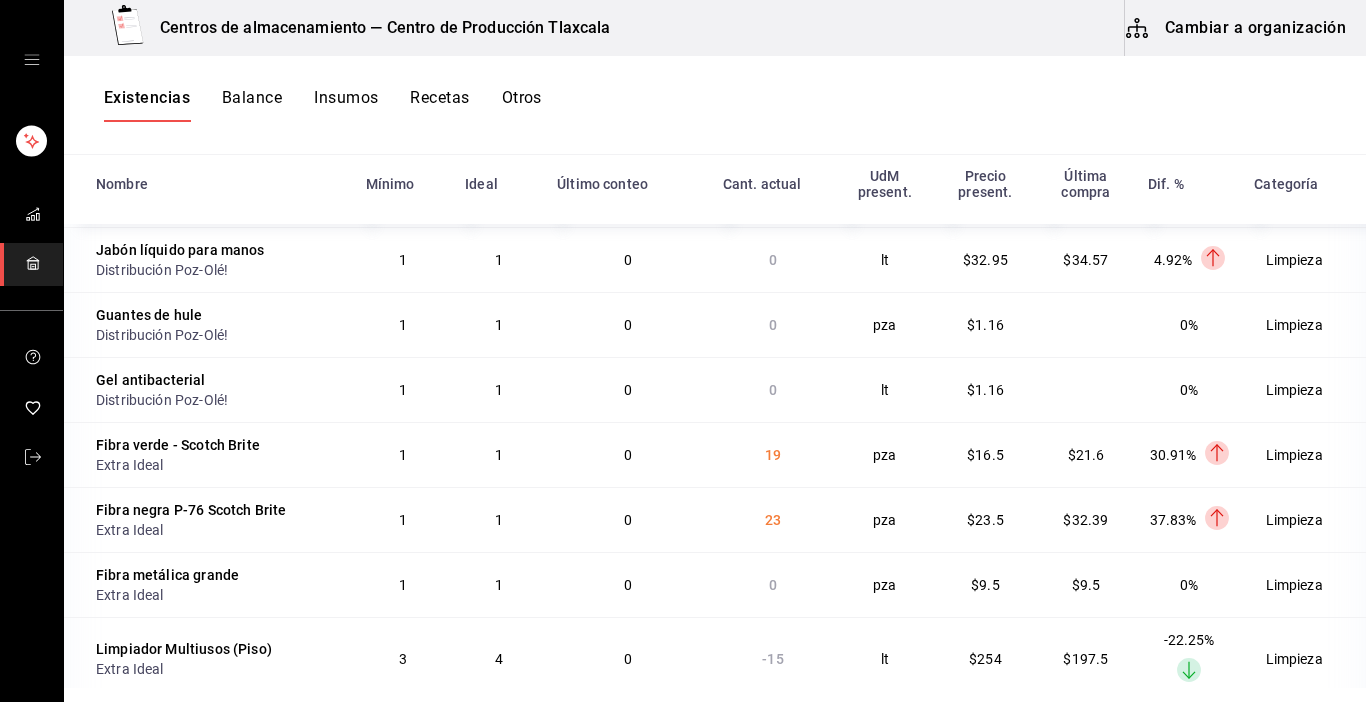 click on "Categoría" at bounding box center [1304, 190] 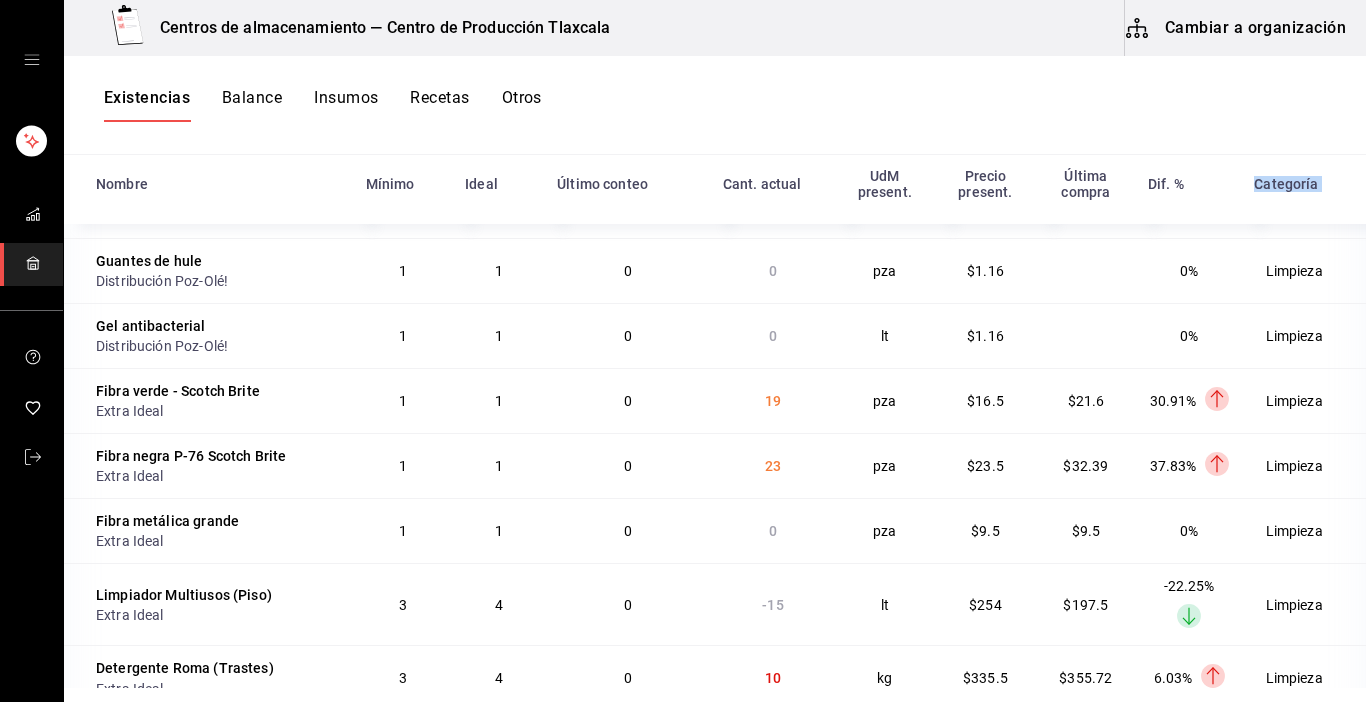 click on "Categoría" at bounding box center (1304, 190) 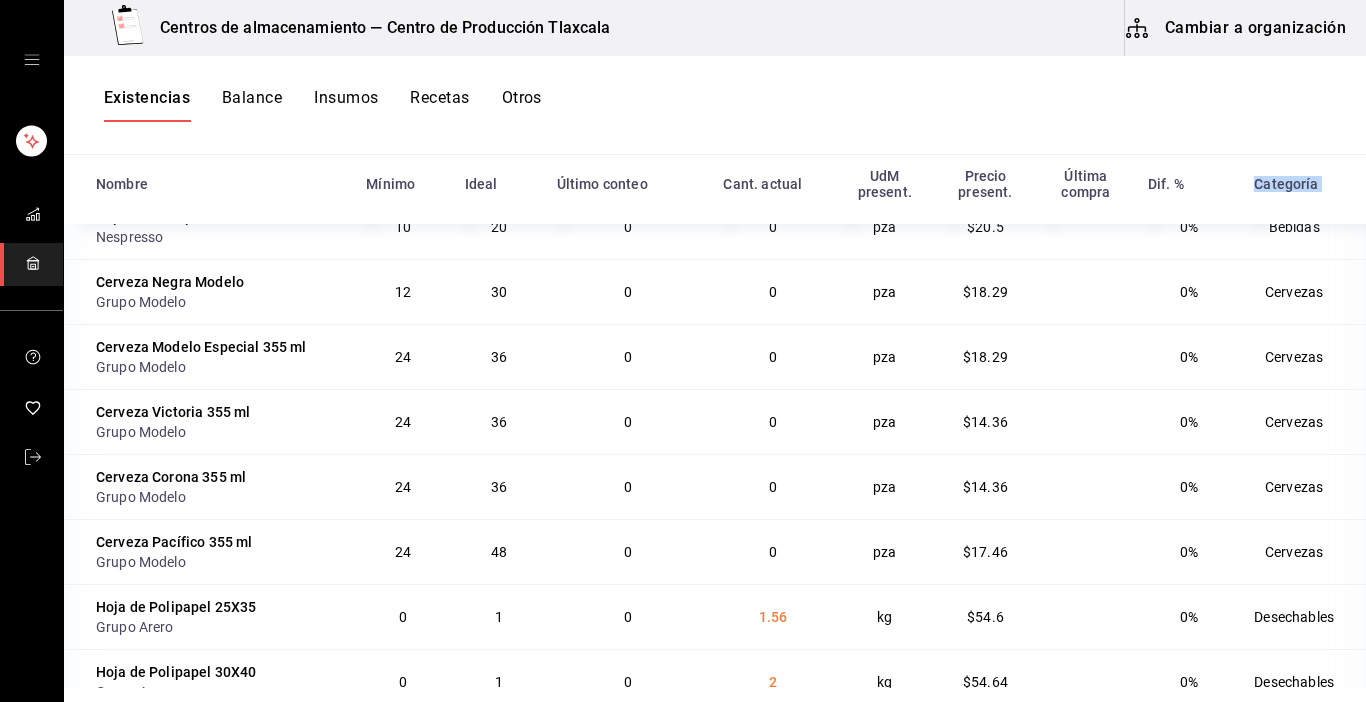 scroll, scrollTop: 0, scrollLeft: 0, axis: both 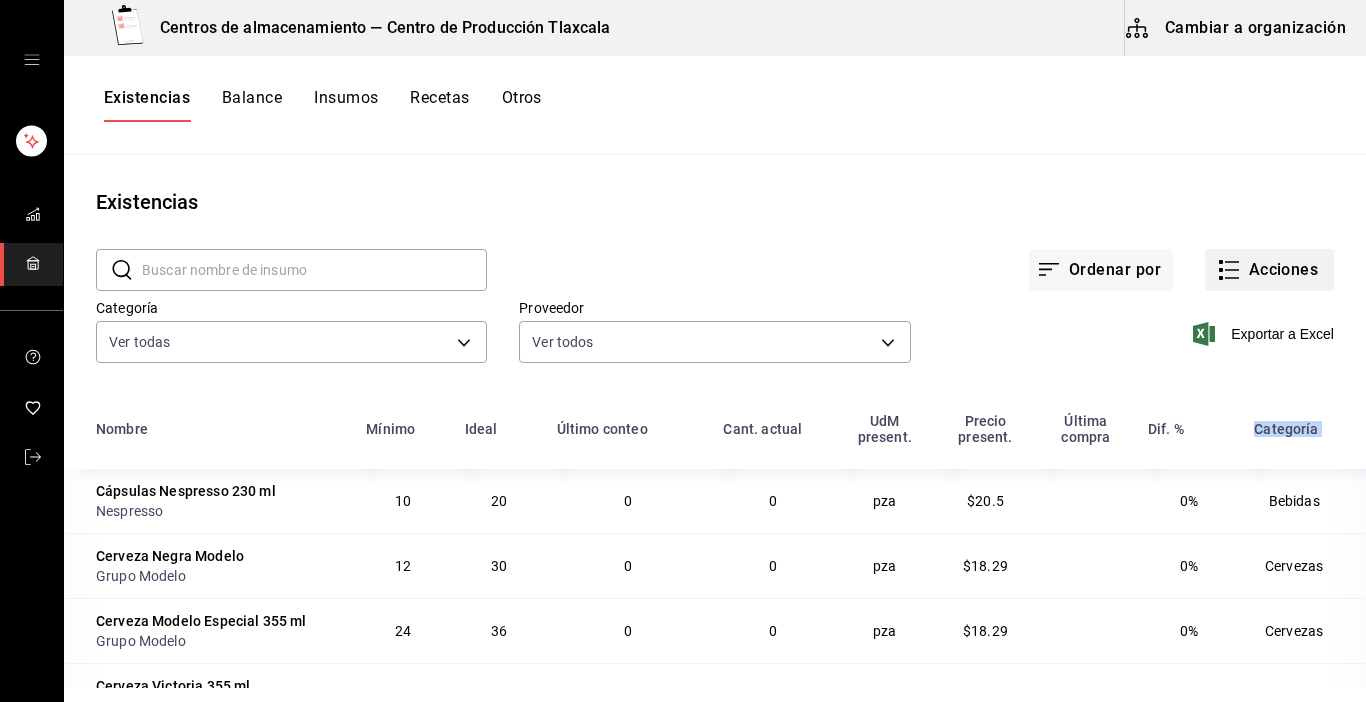 click 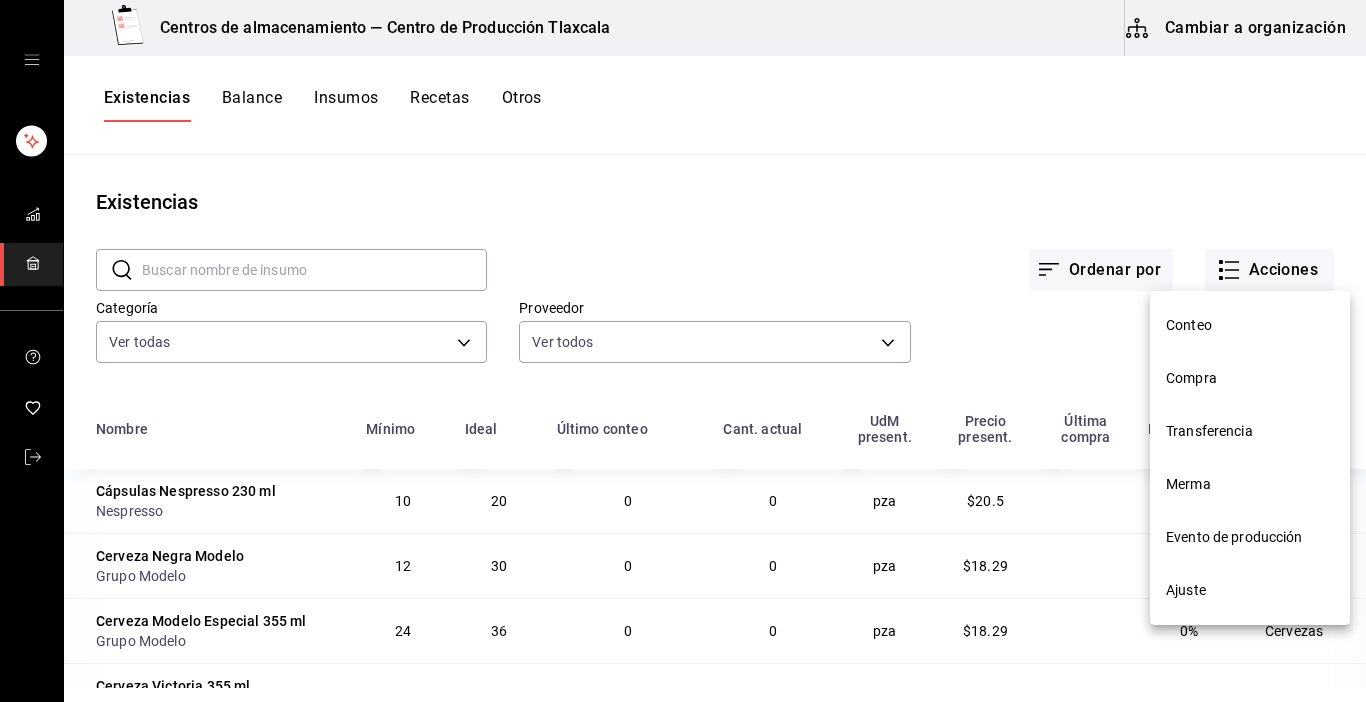 click on "Compra" at bounding box center [1250, 378] 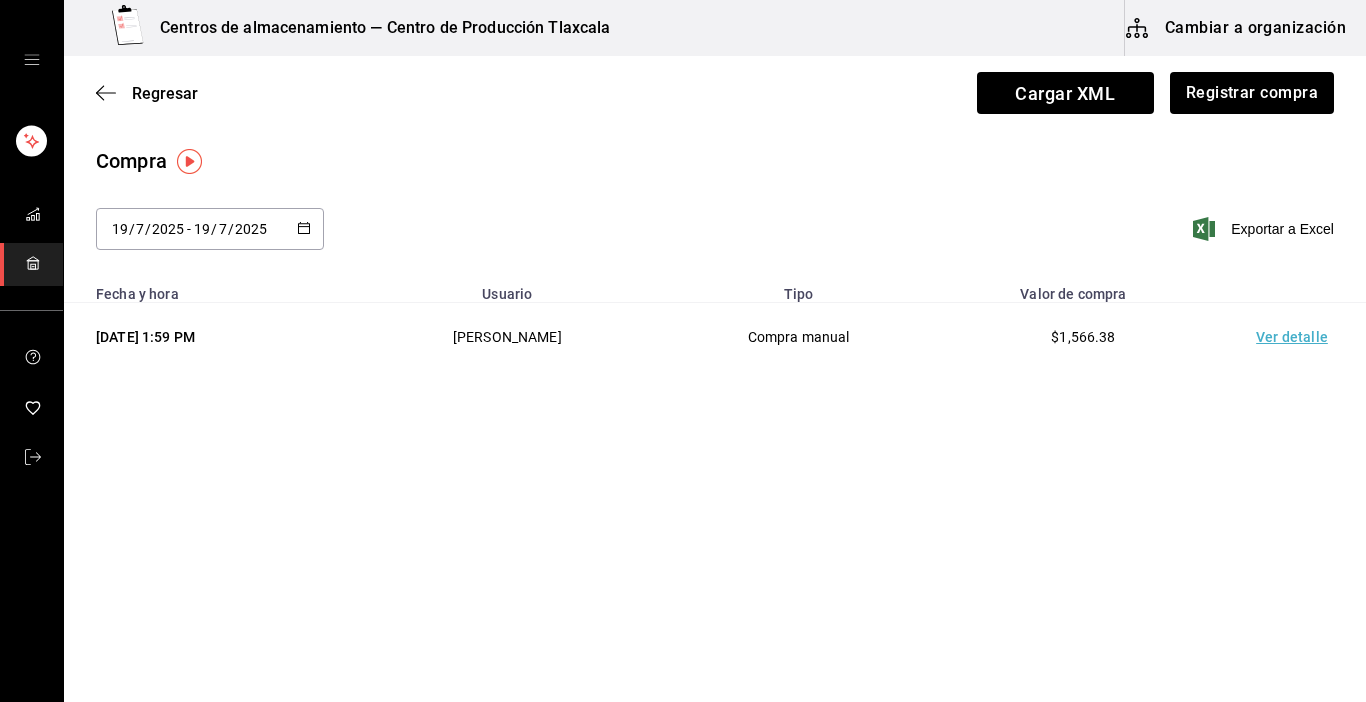 click on "Regresar Cargar XML Registrar compra" at bounding box center [715, 93] 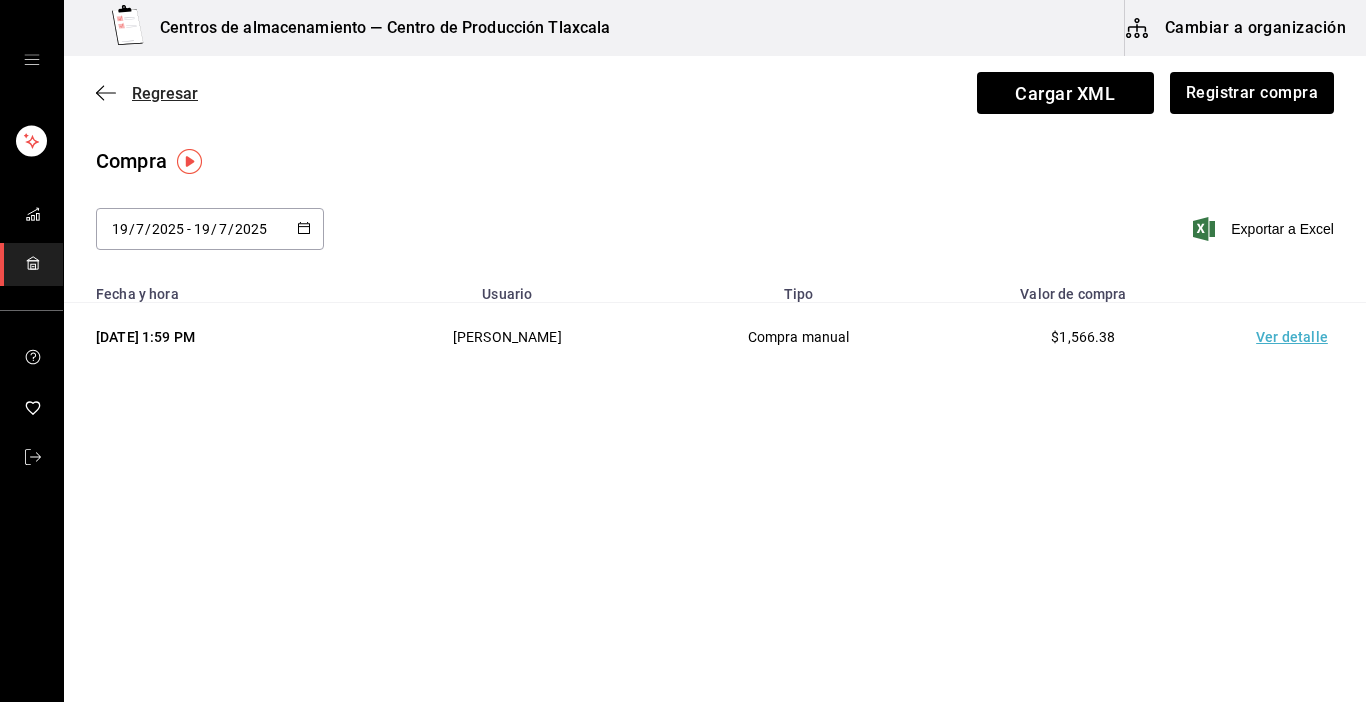 click 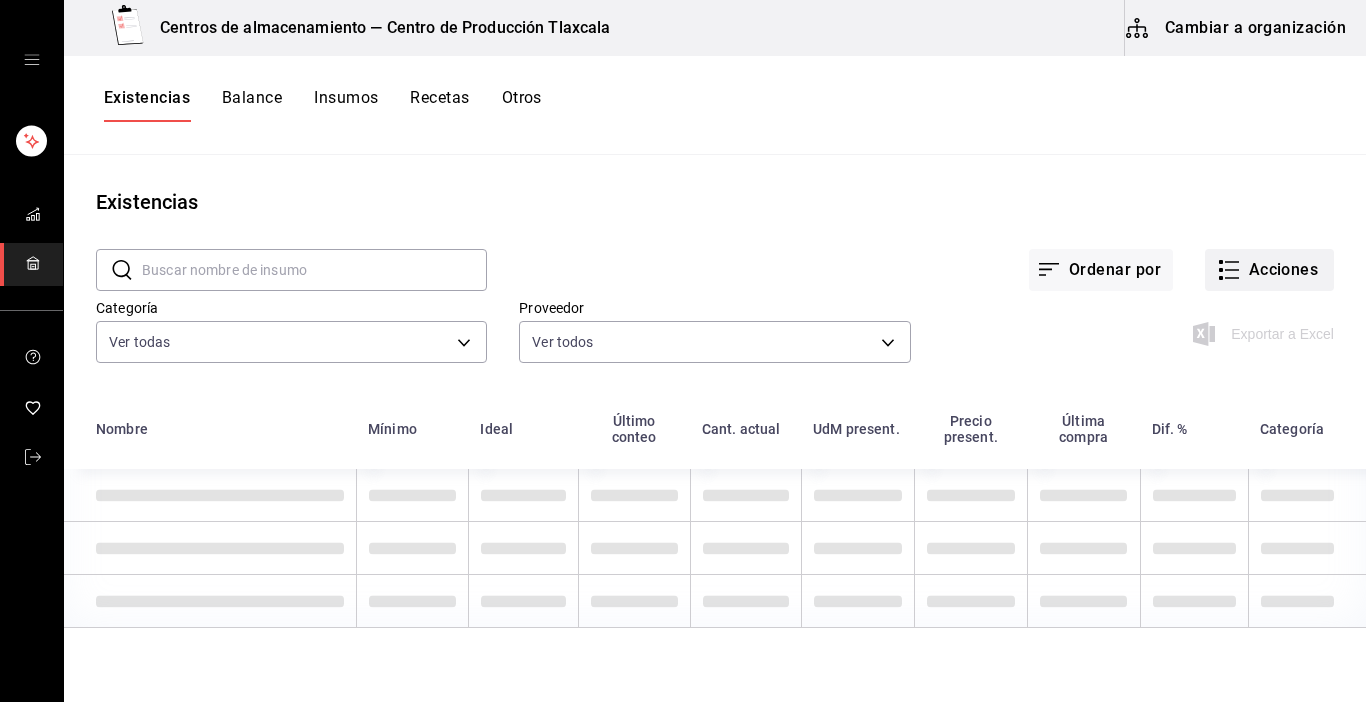 click on "Acciones" at bounding box center (1269, 270) 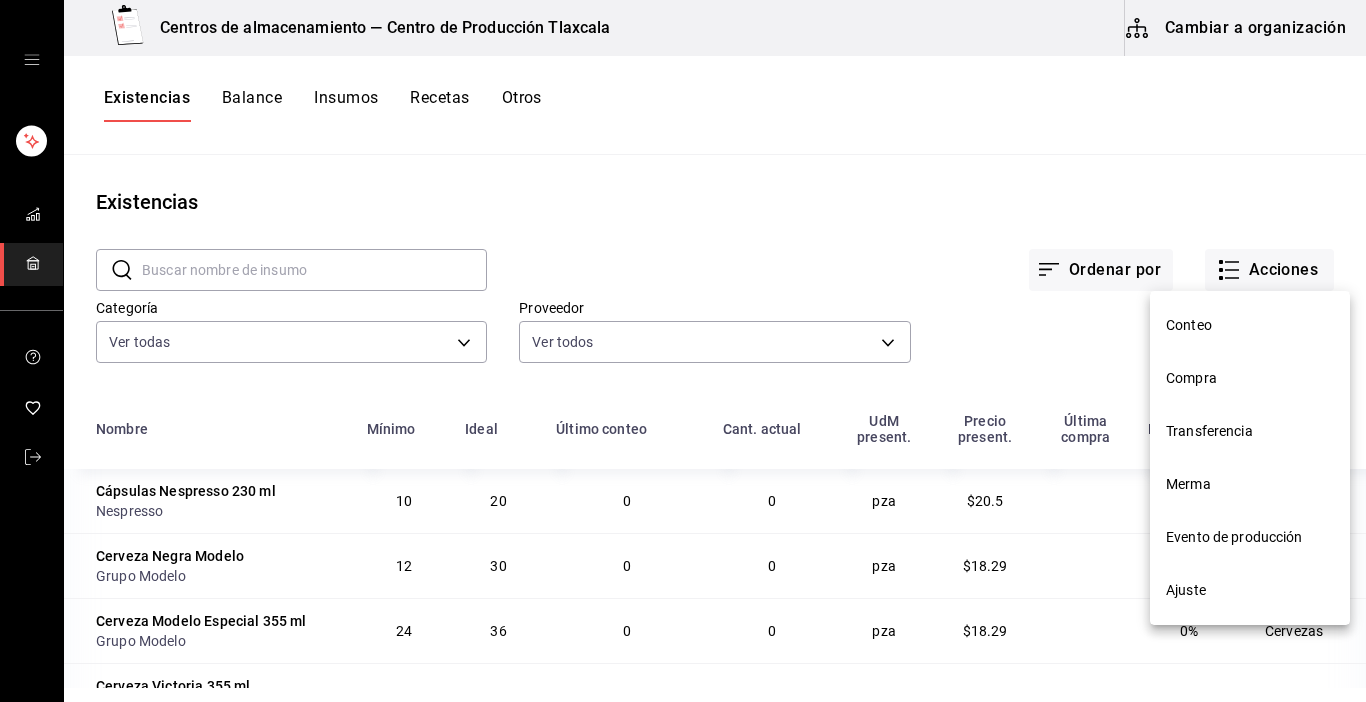 click on "Ajuste" at bounding box center [1250, 590] 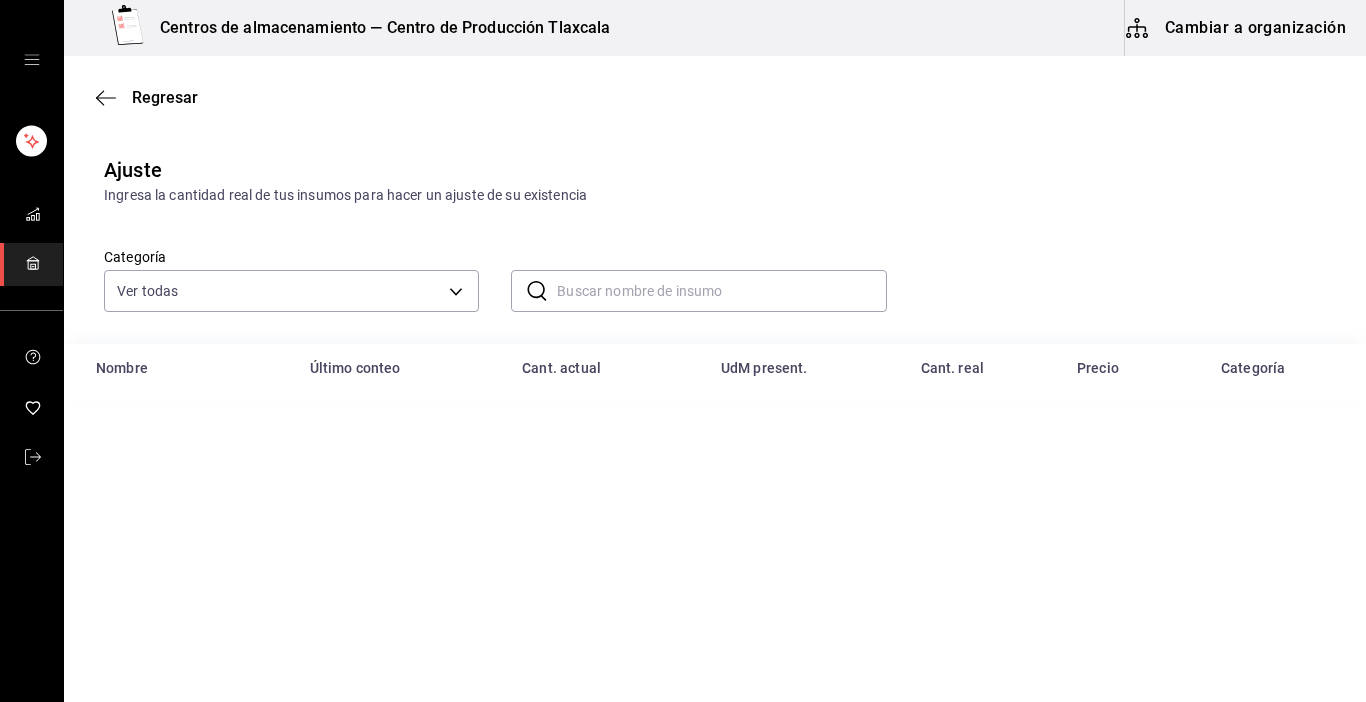 click at bounding box center (721, 291) 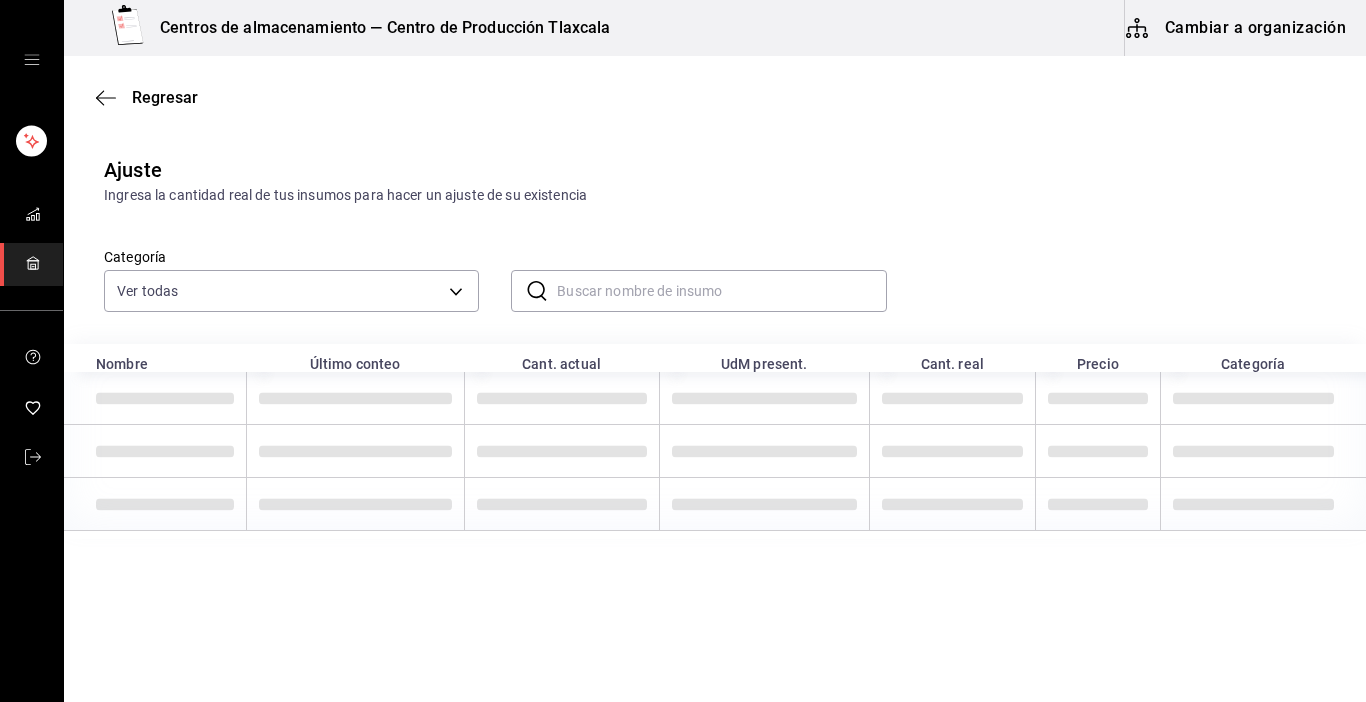 click at bounding box center [721, 291] 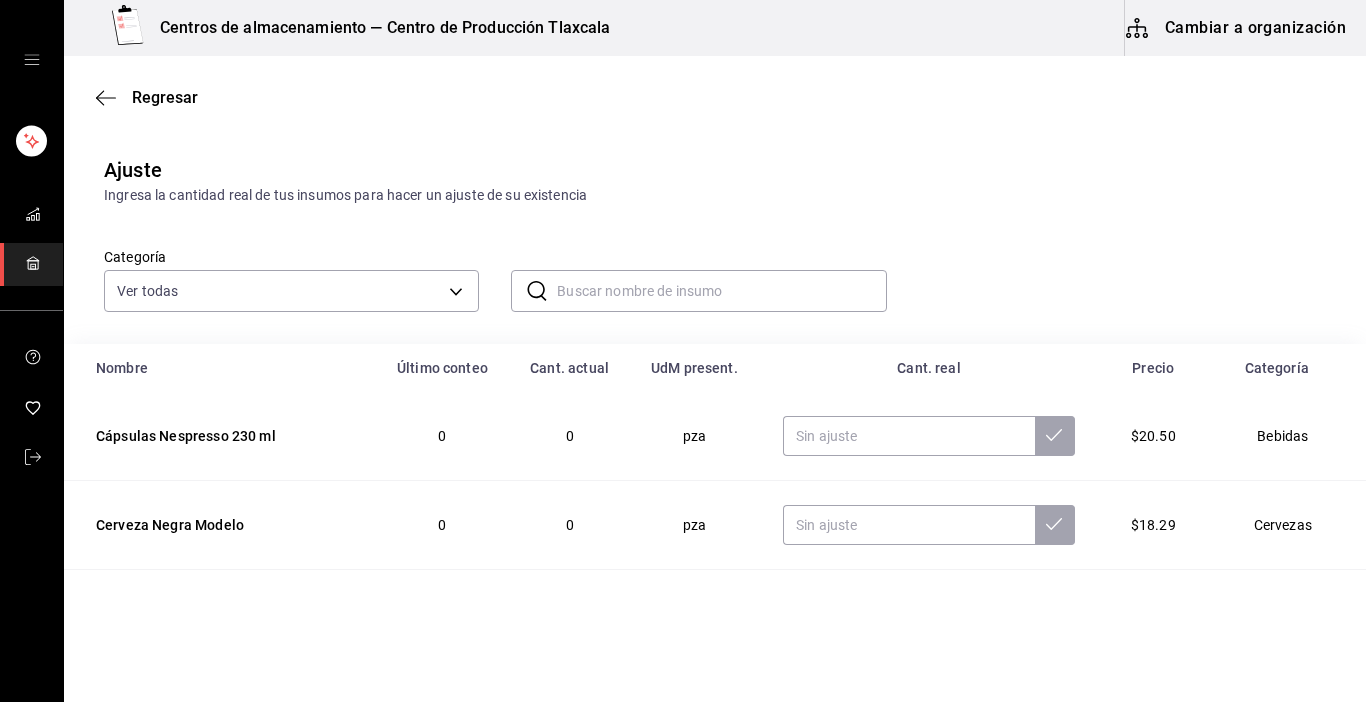 click on "Ingresa la cantidad real de tus insumos para hacer un ajuste de su existencia" at bounding box center (715, 195) 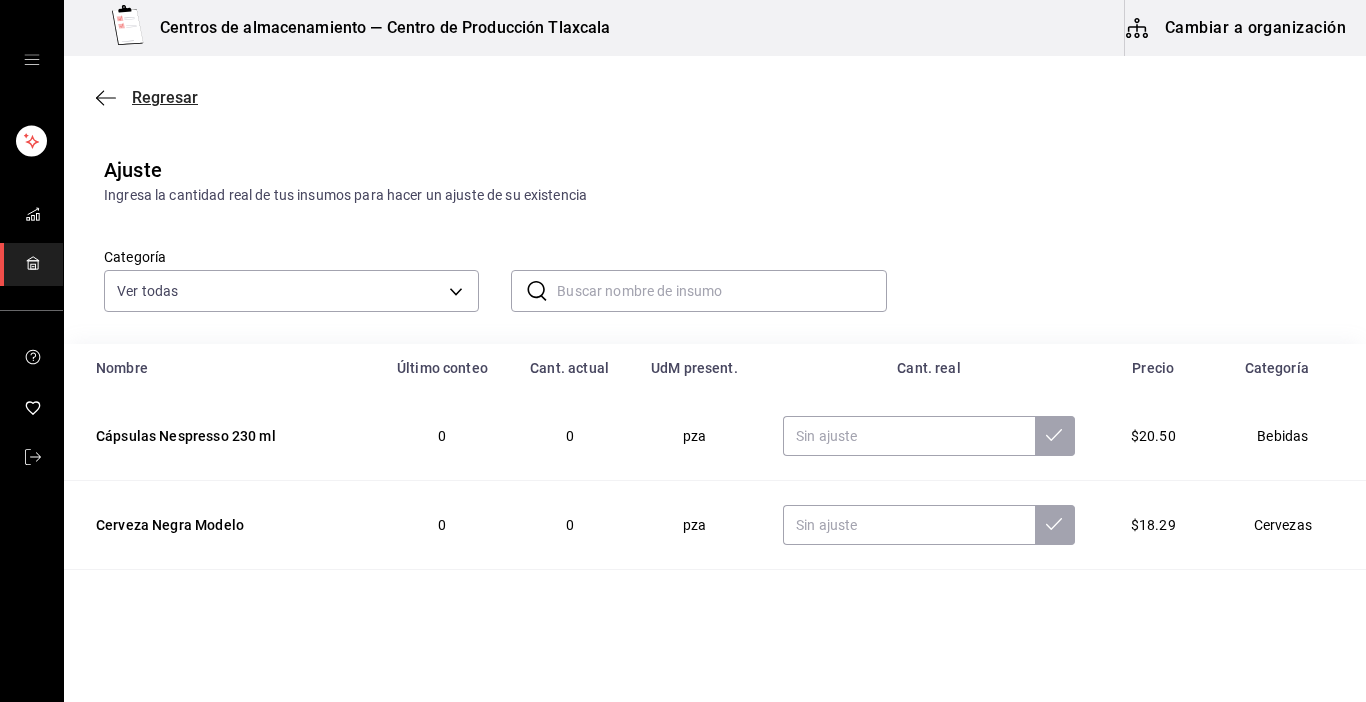 click 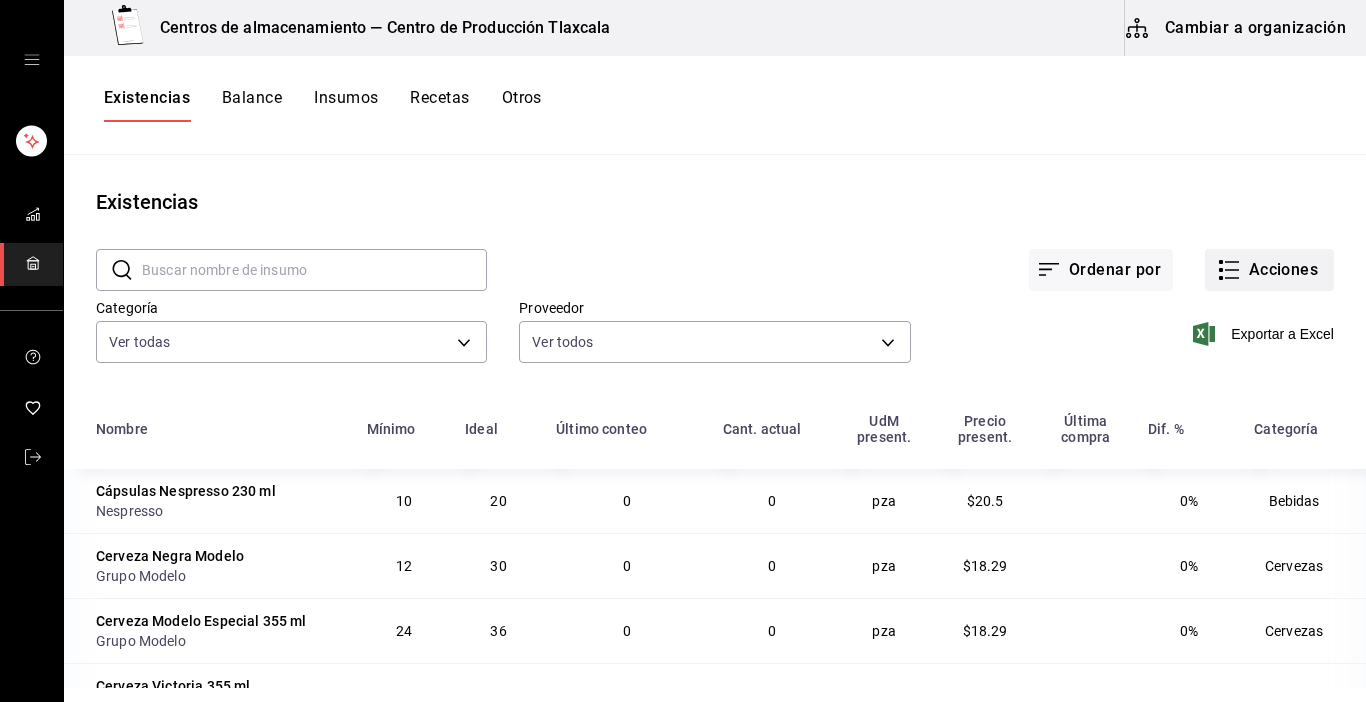 click 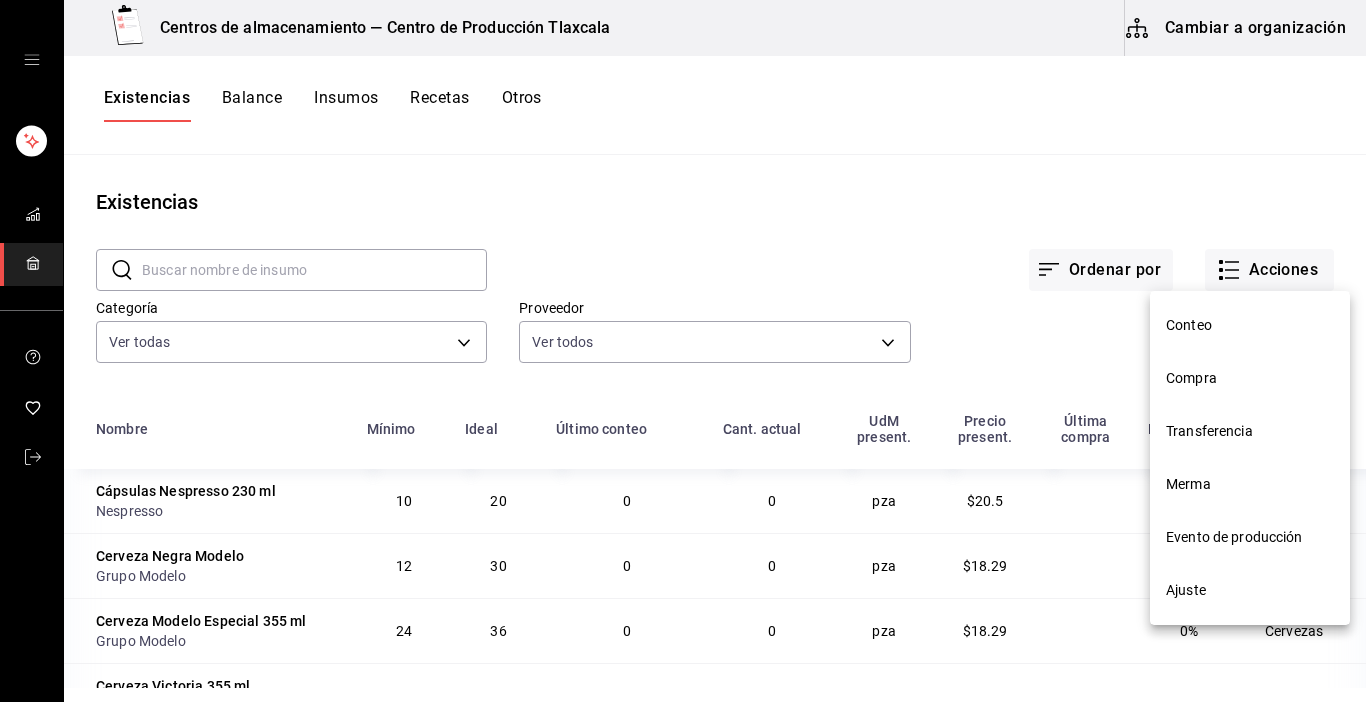 click on "Compra" at bounding box center (1250, 378) 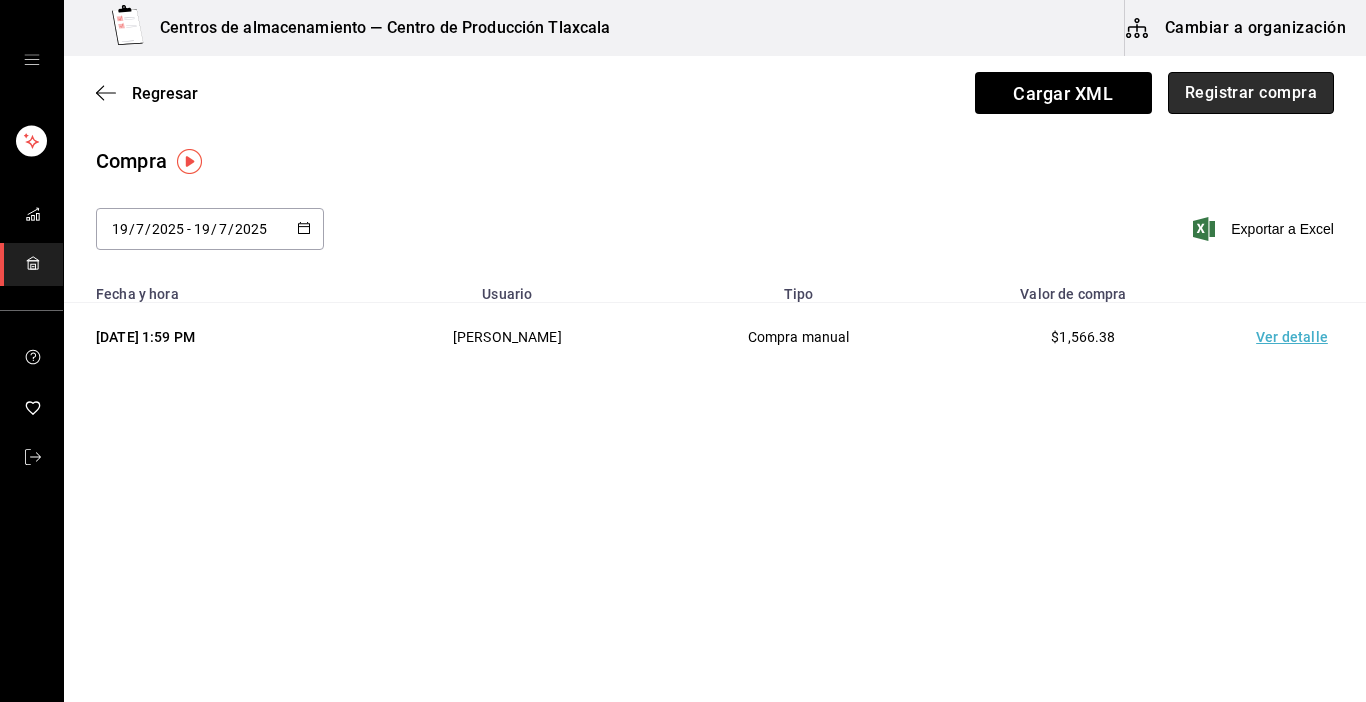 click on "Registrar compra" at bounding box center (1251, 93) 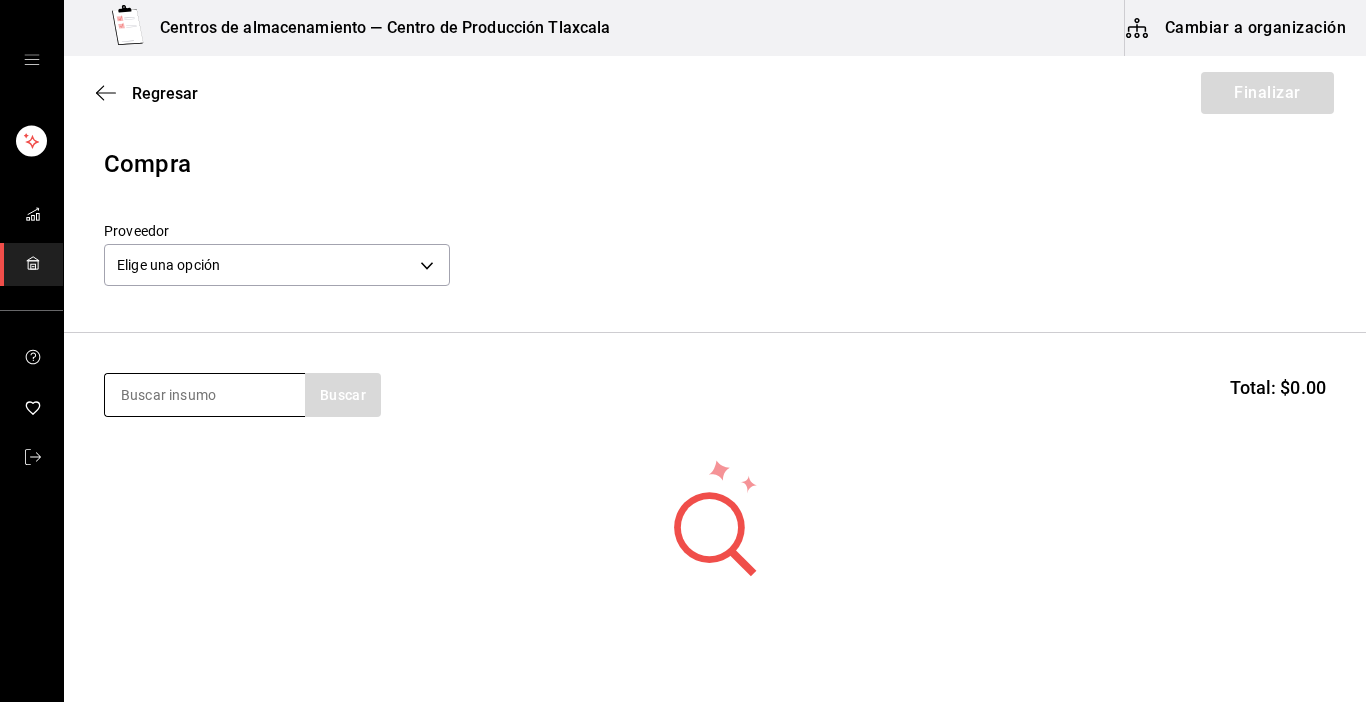 click at bounding box center (205, 395) 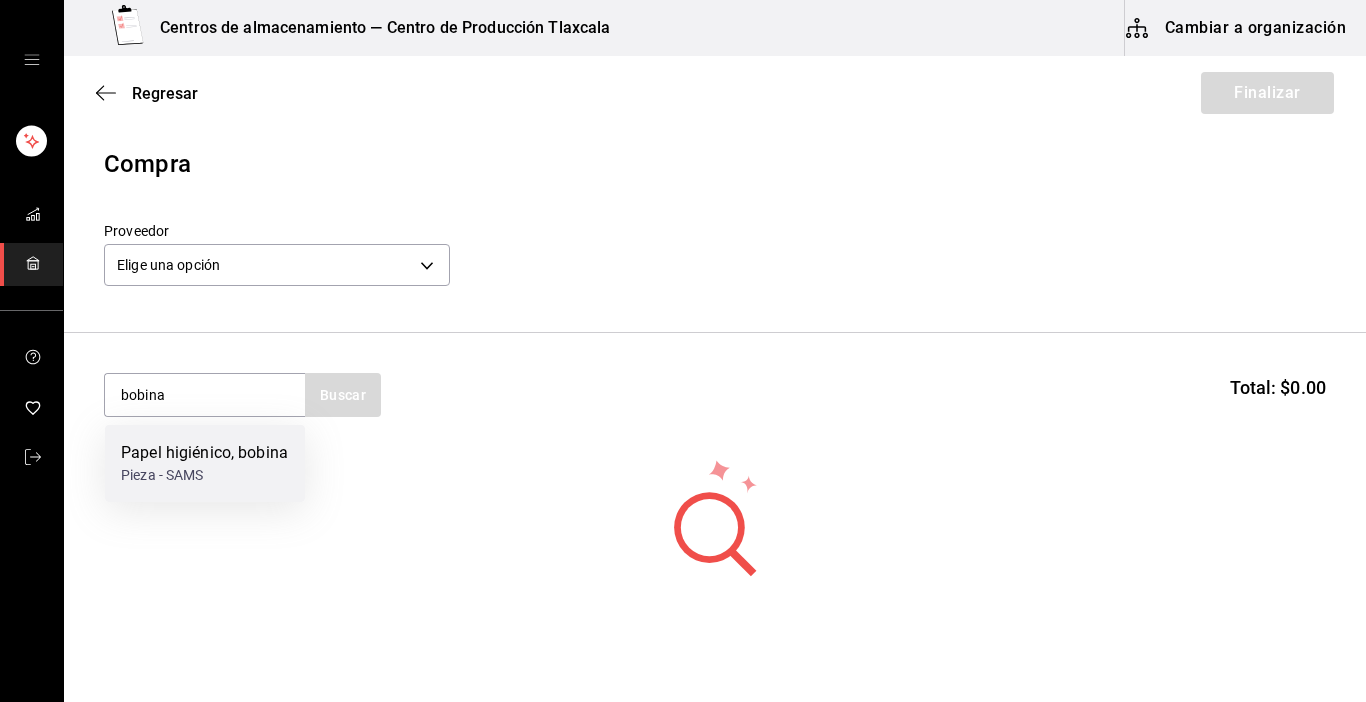 click on "Papel higiénico, bobina" at bounding box center [204, 453] 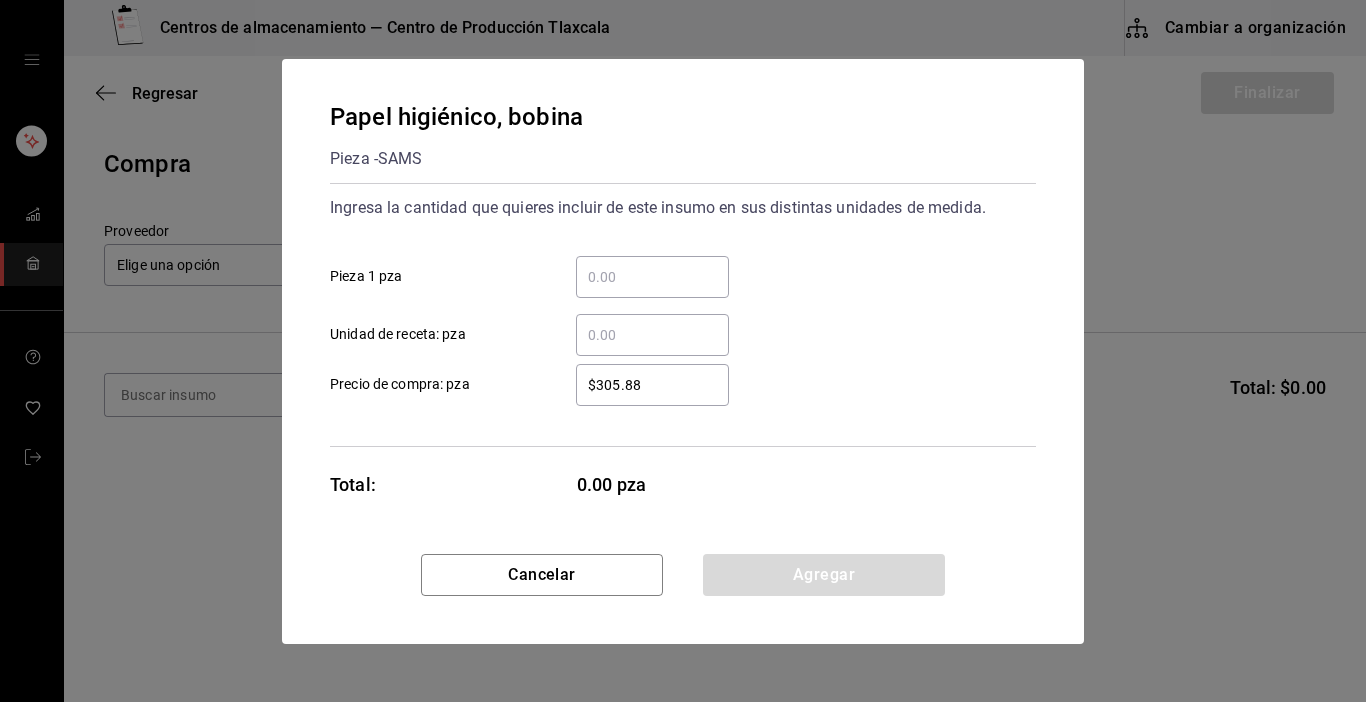 click on "​ Pieza 1 pza" at bounding box center (652, 277) 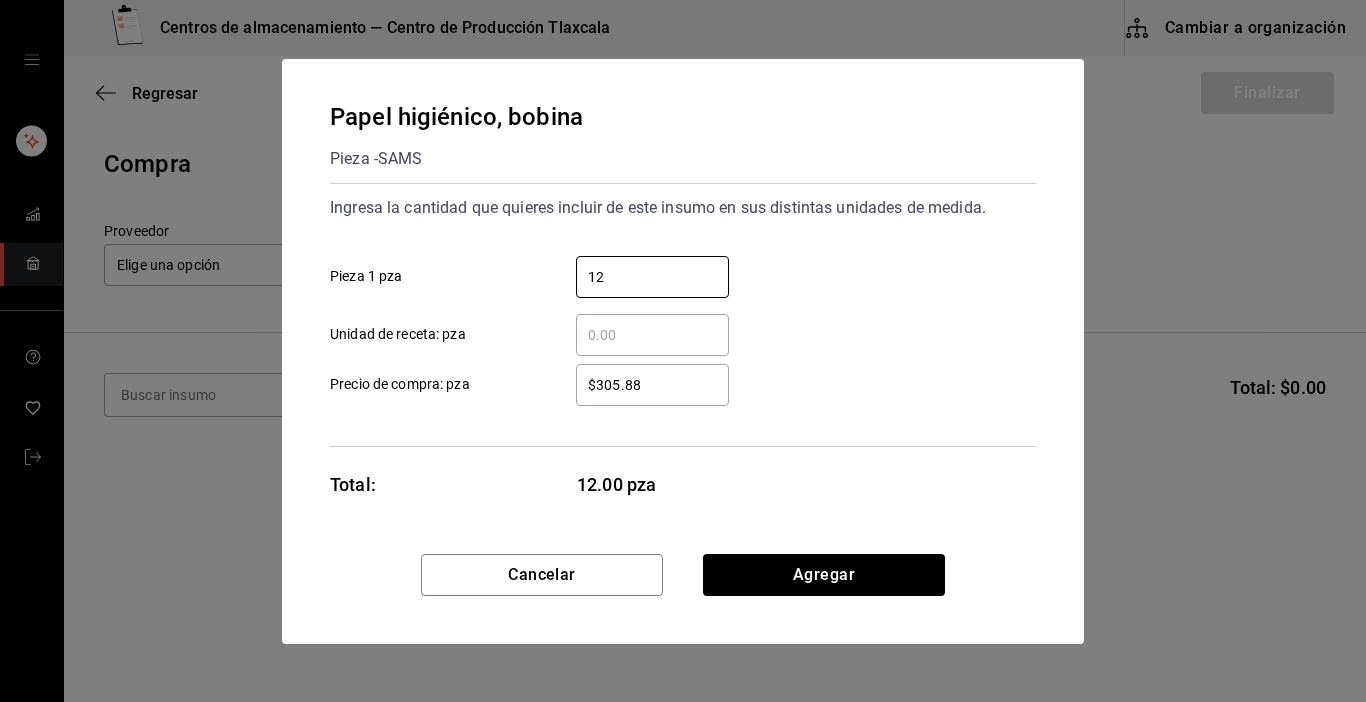 click on "​ Unidad de receta: pza" at bounding box center (675, 327) 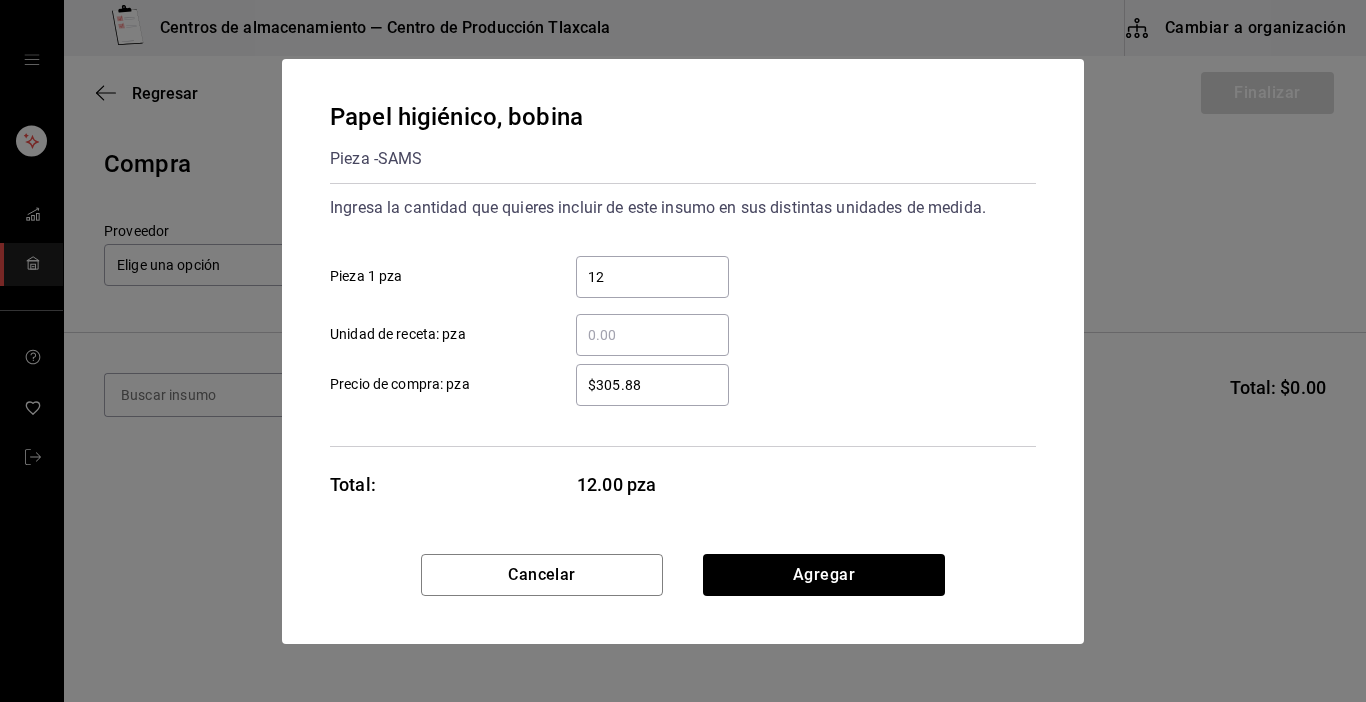 click on "$305.88 ​" at bounding box center (652, 385) 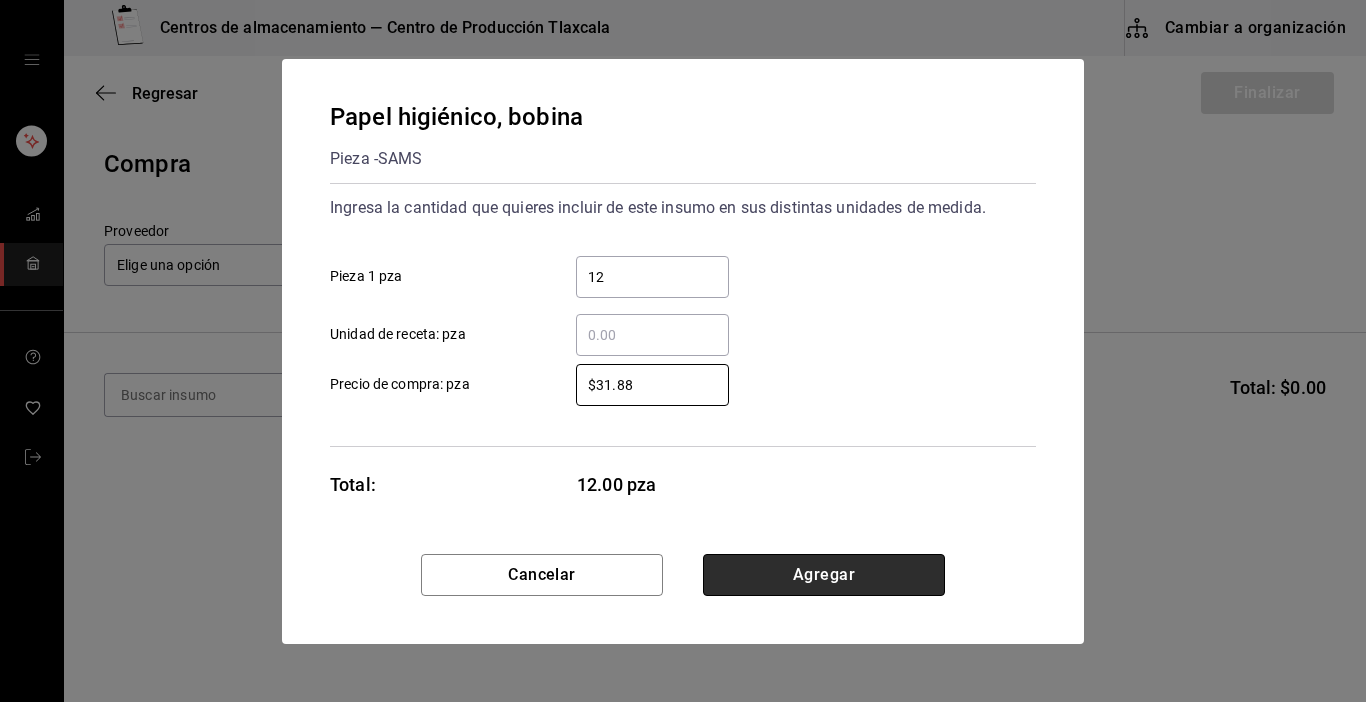 click on "Agregar" at bounding box center (824, 575) 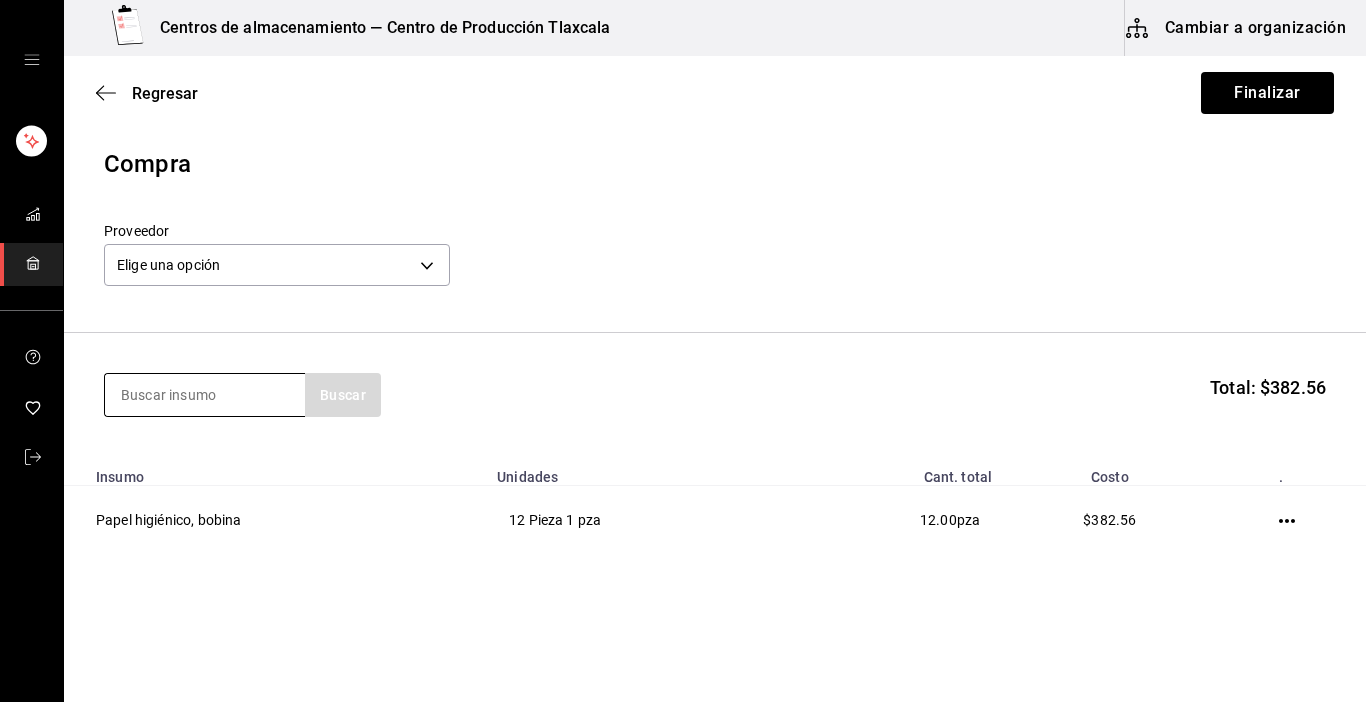 click at bounding box center [205, 395] 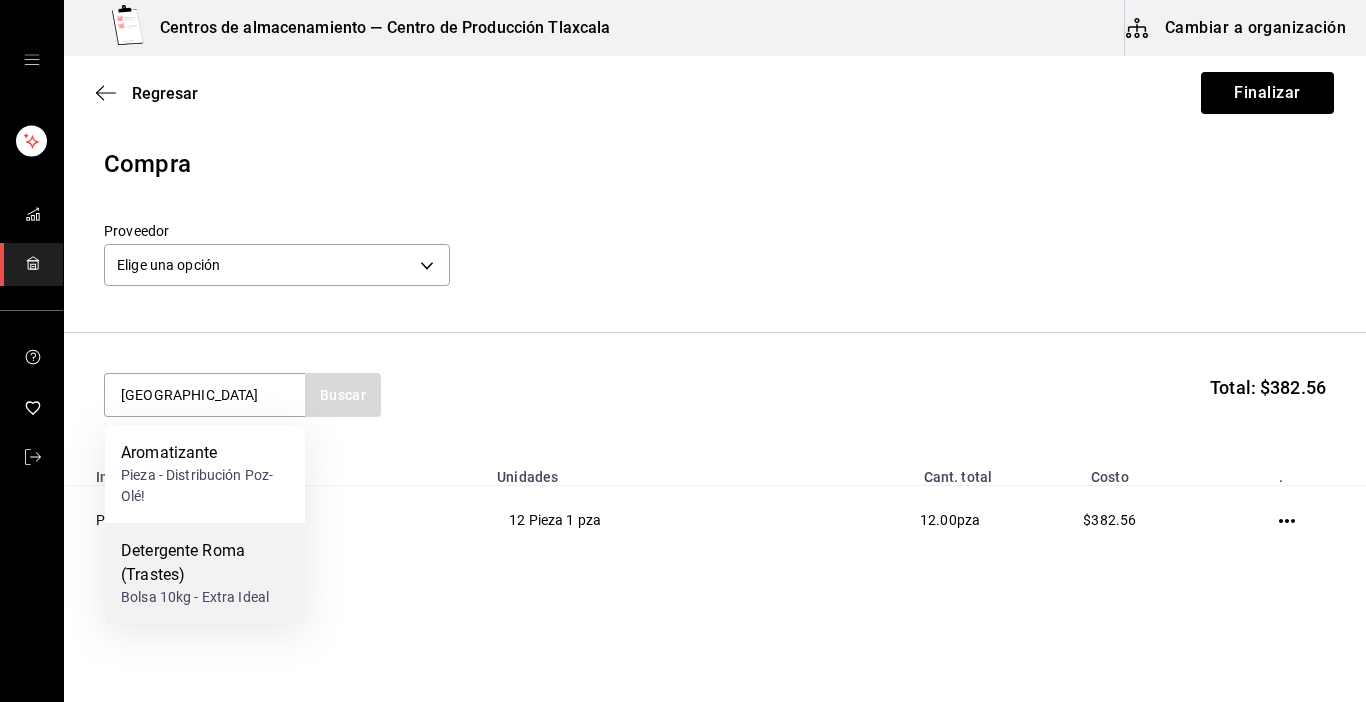 click on "Detergente Roma (Trastes)" at bounding box center (205, 563) 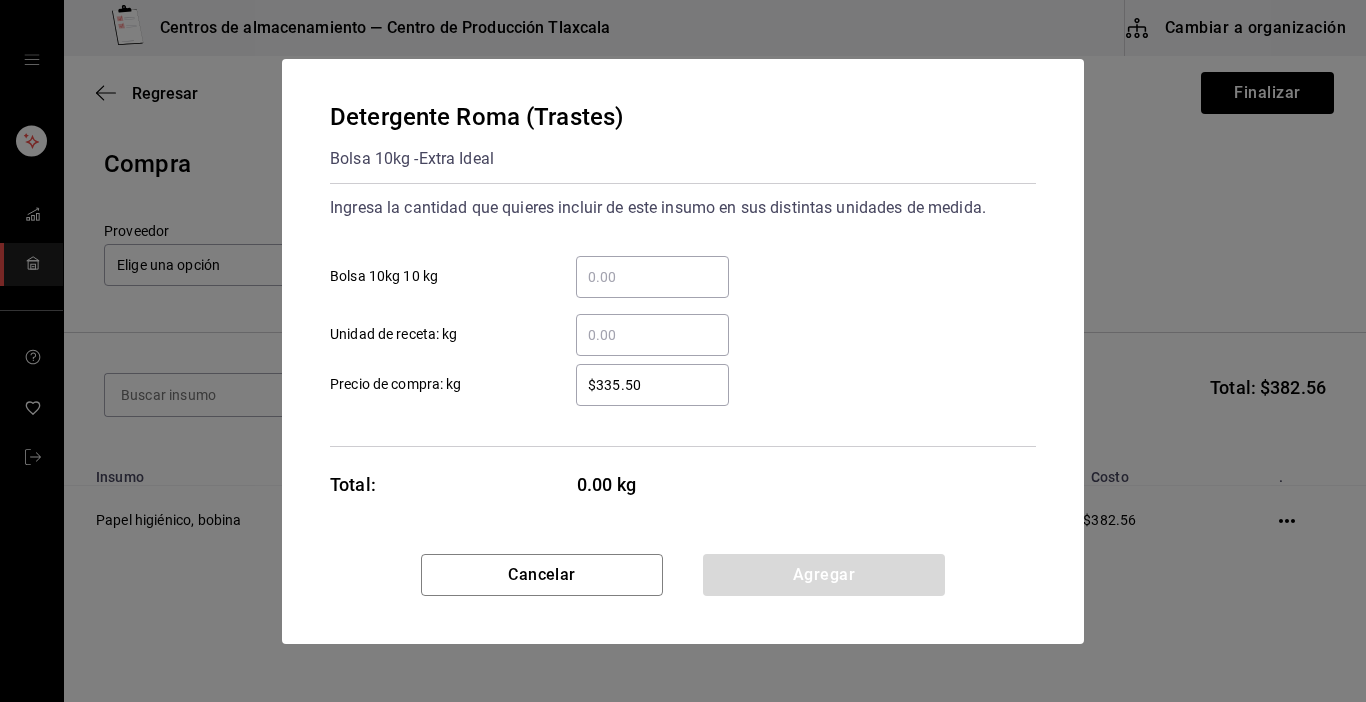 click on "​ Bolsa 10kg 10 kg" at bounding box center [652, 277] 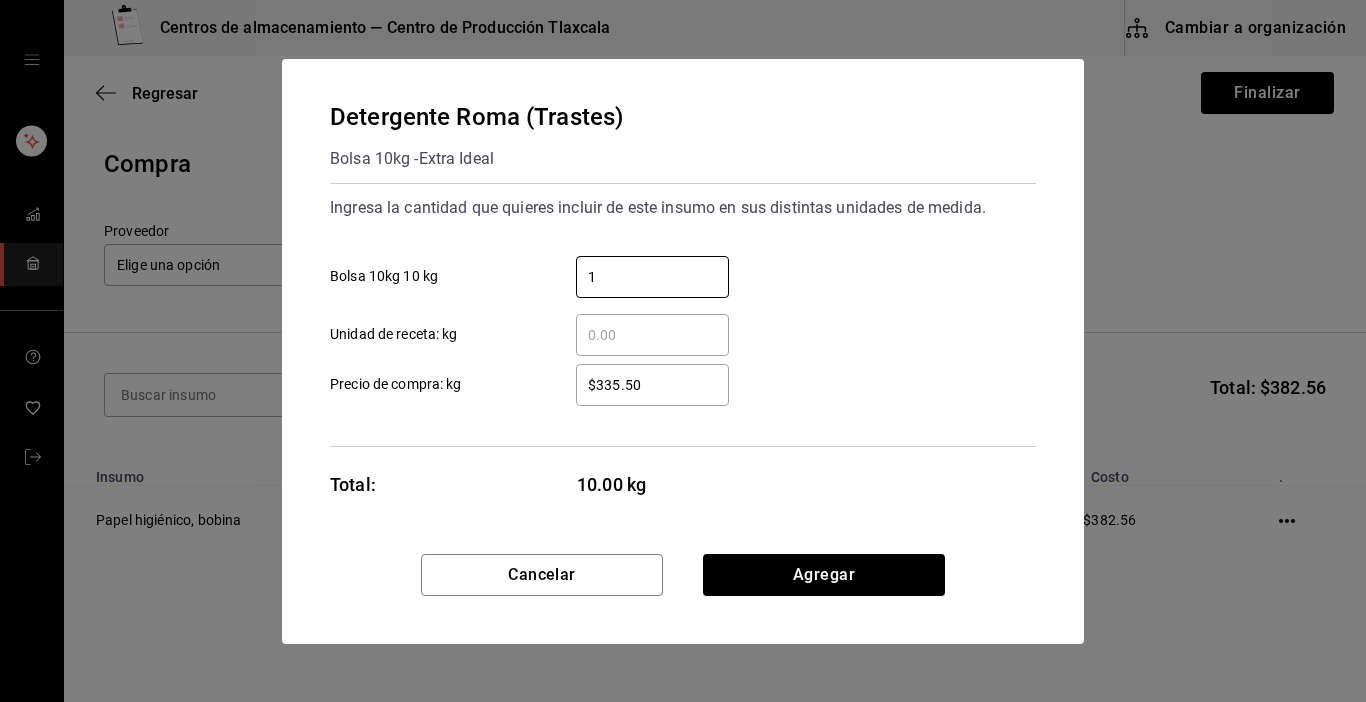 click on "$335.50 ​ Precio de compra: kg" at bounding box center [675, 377] 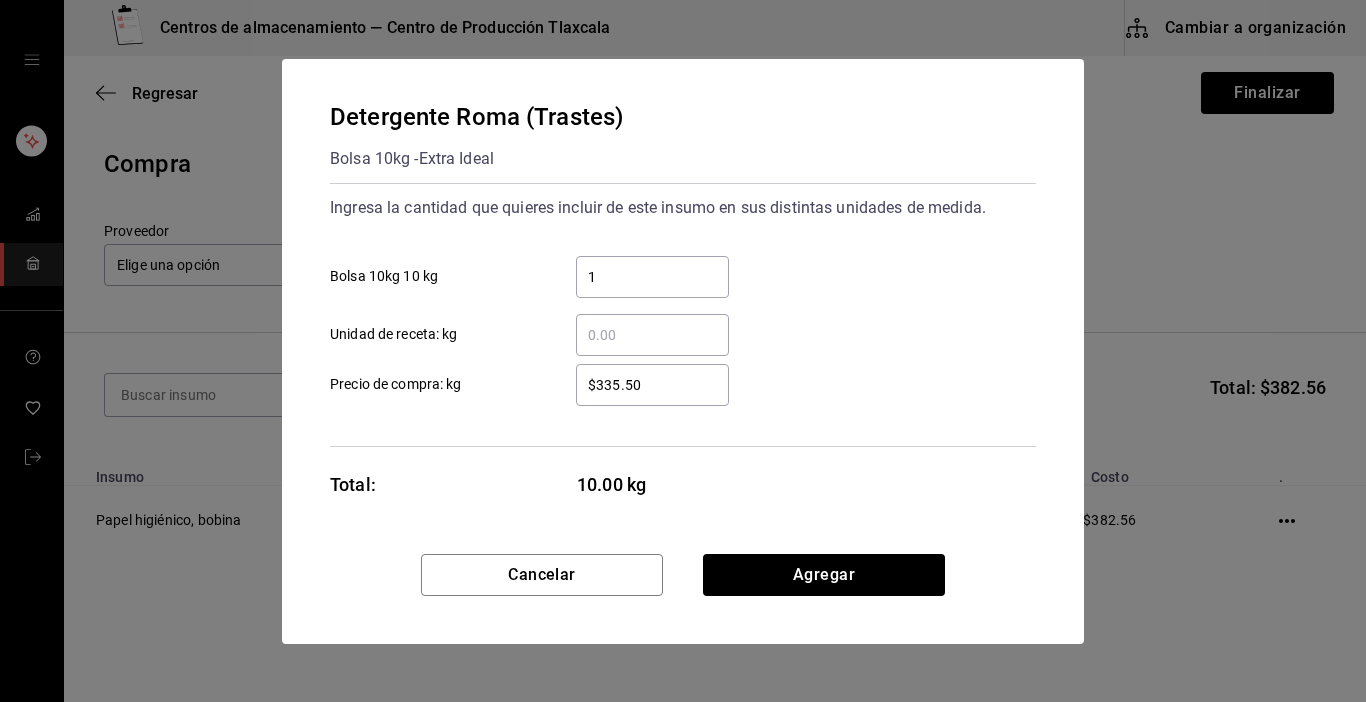 click on "$335.50 ​" at bounding box center (652, 385) 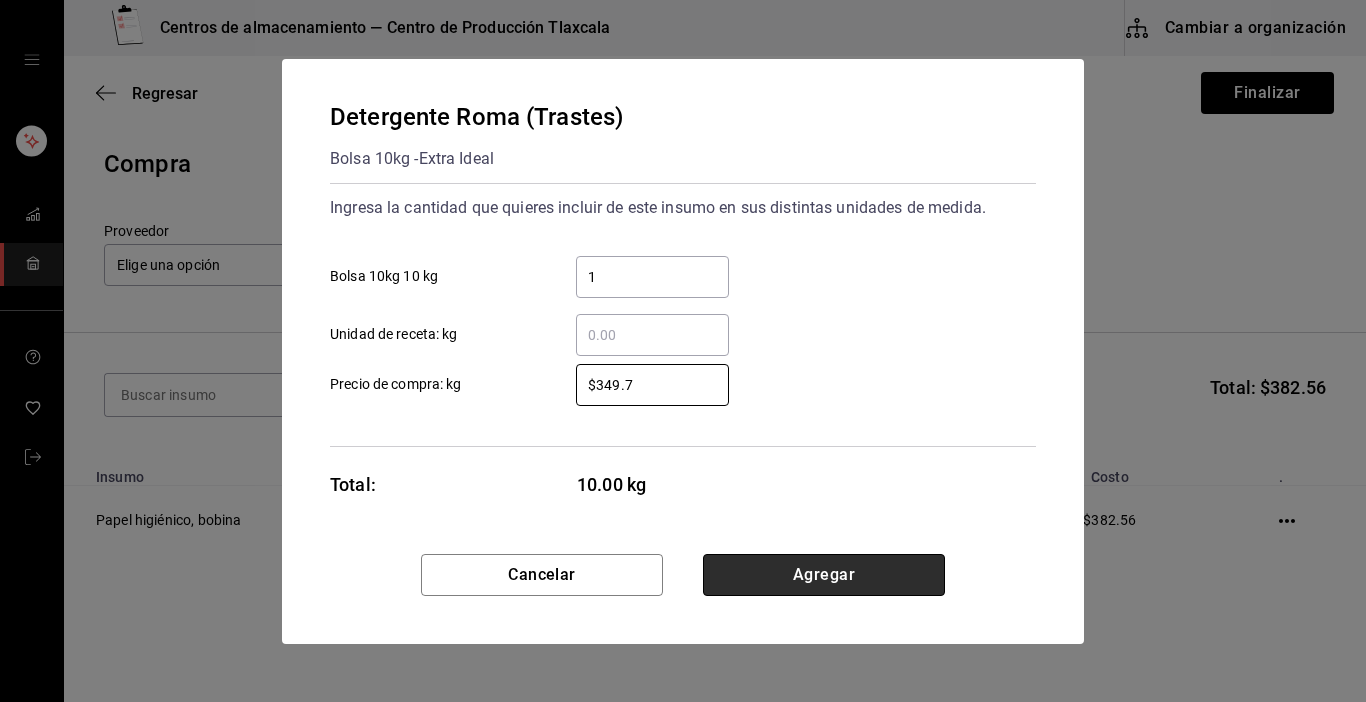click on "Agregar" at bounding box center (824, 575) 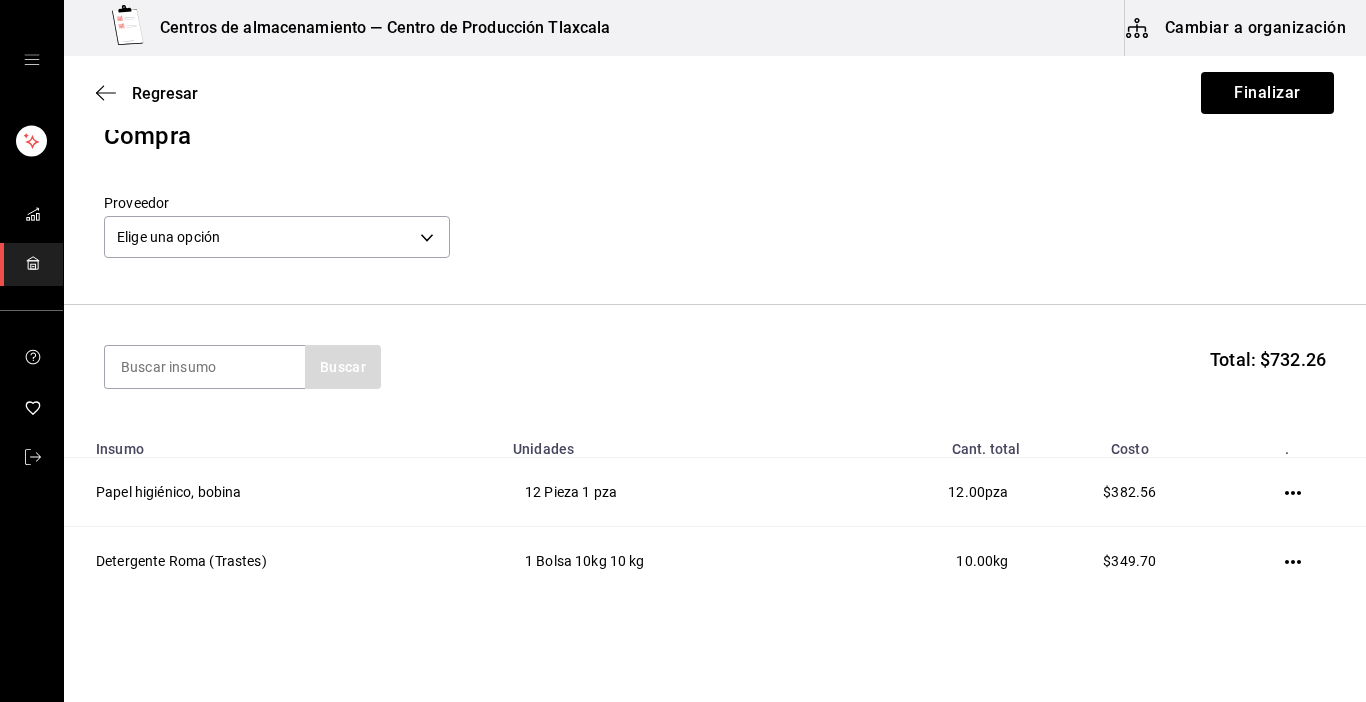 scroll, scrollTop: 40, scrollLeft: 0, axis: vertical 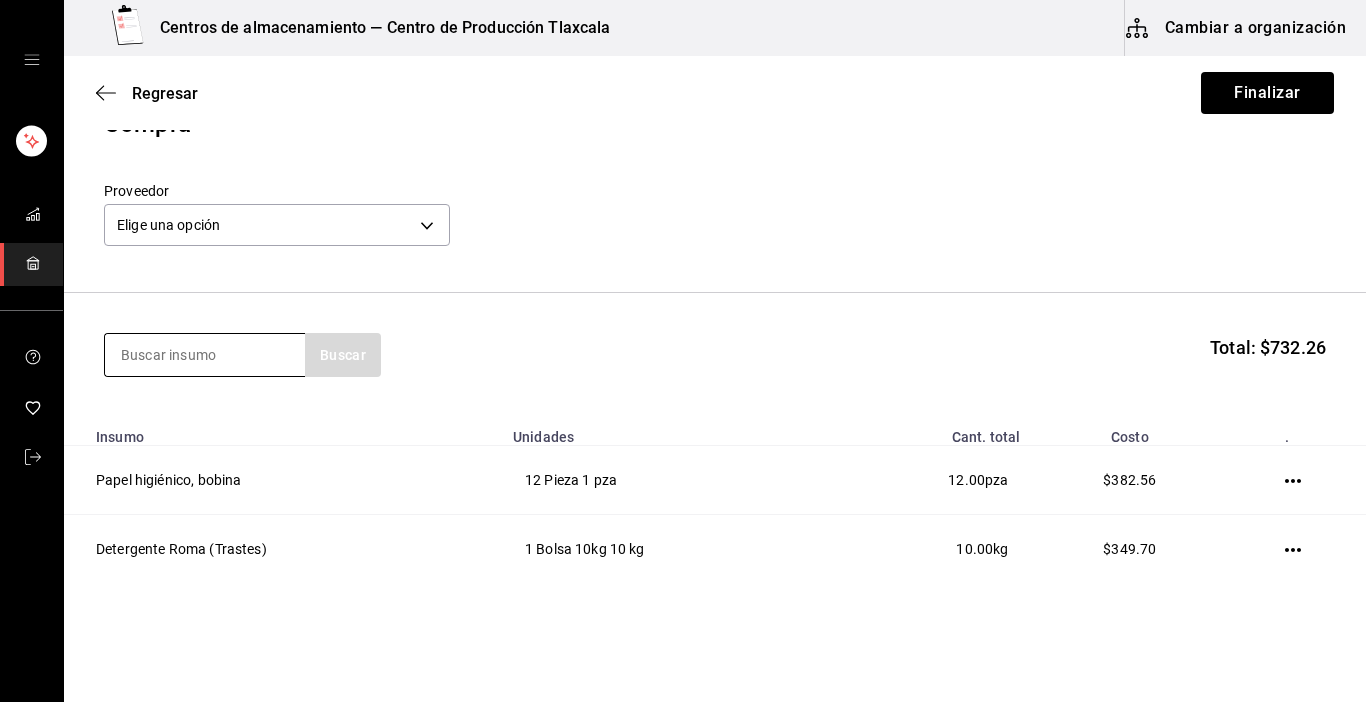click at bounding box center [205, 355] 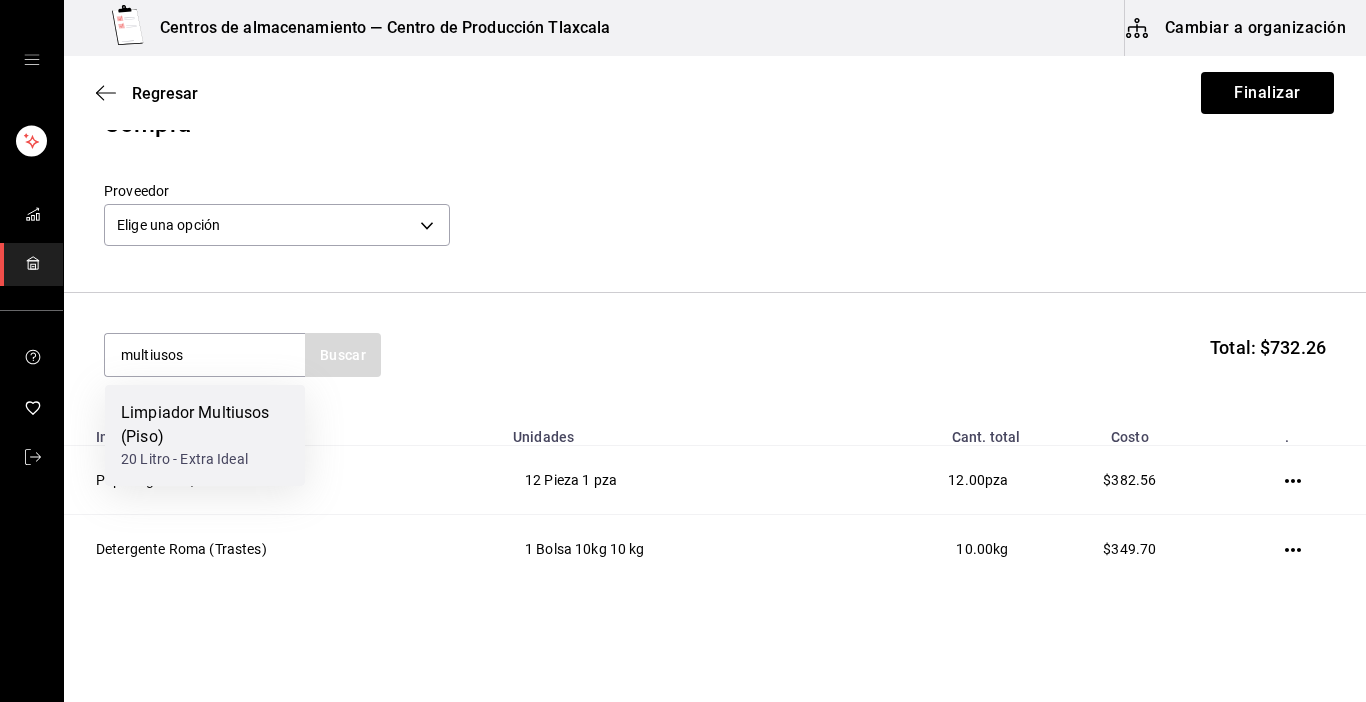 click on "Limpiador Multiusos (Piso)" at bounding box center [205, 425] 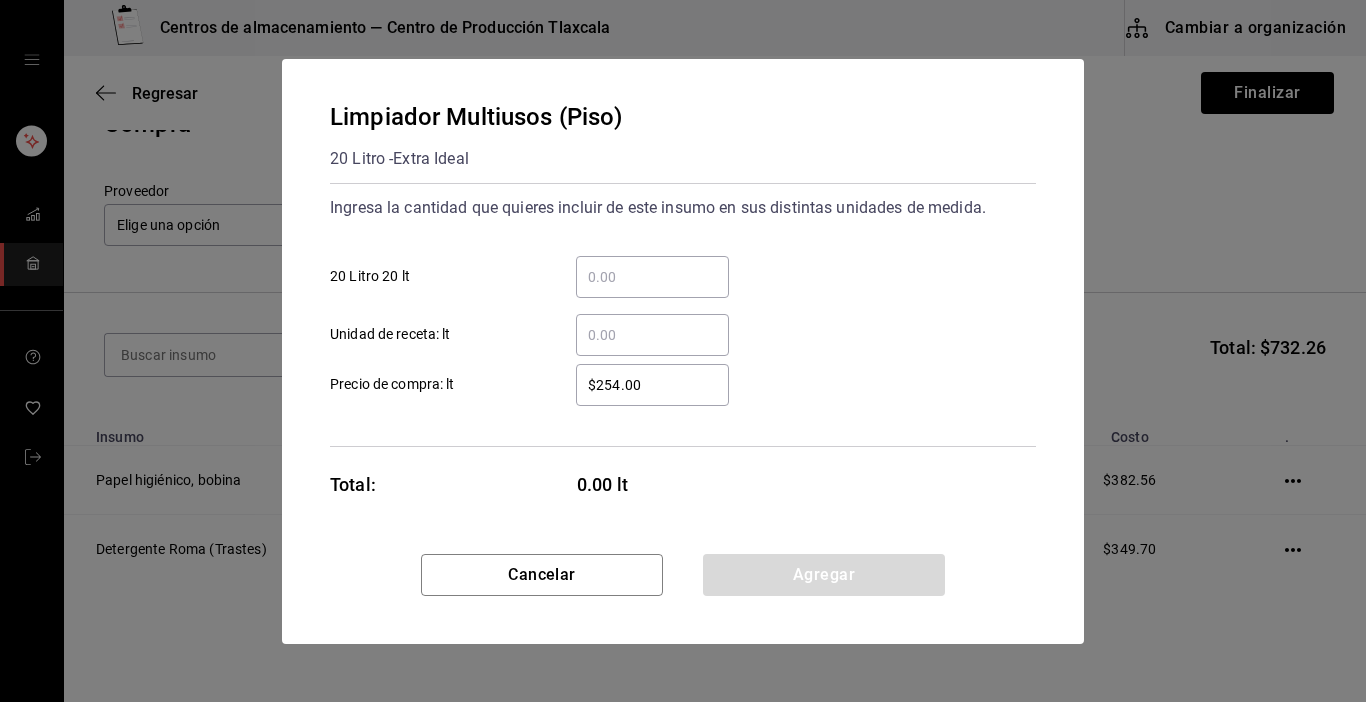 click on "​ 20 Litro 20 lt" at bounding box center (652, 277) 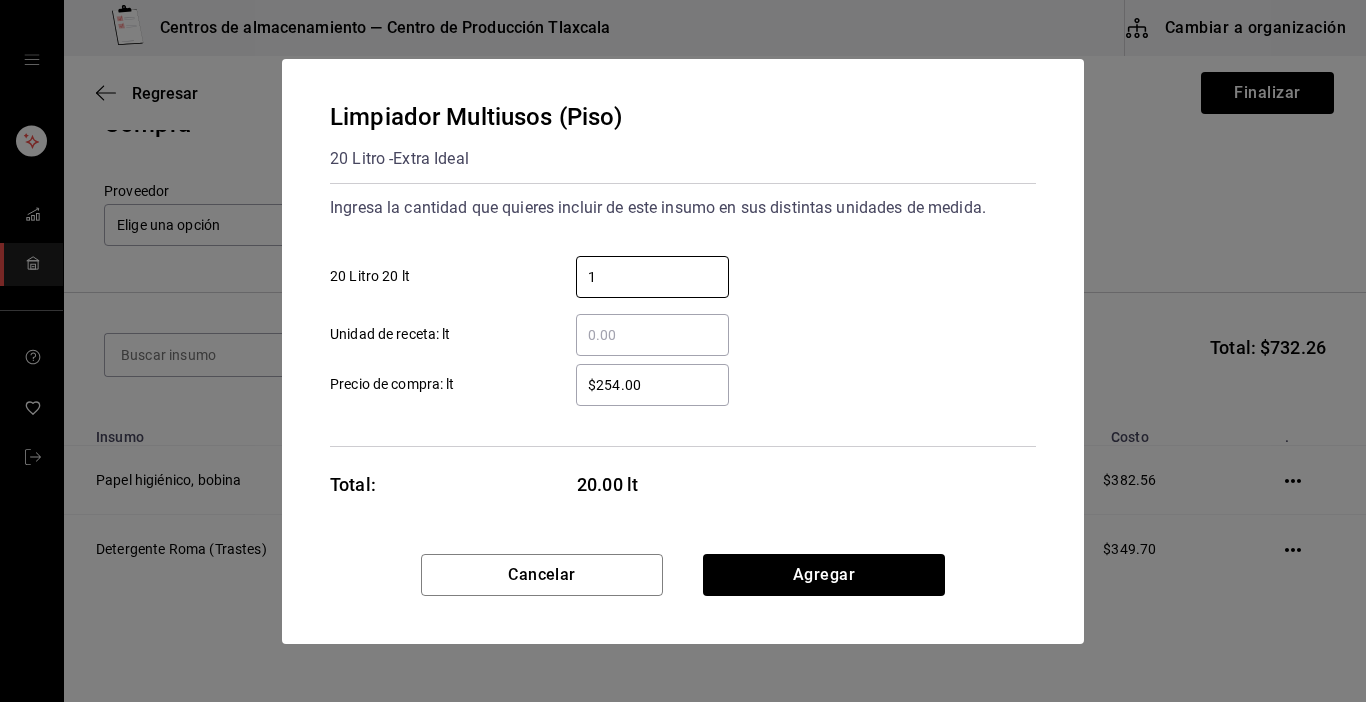 click on "$254.00 ​ Precio de compra: lt" at bounding box center [675, 377] 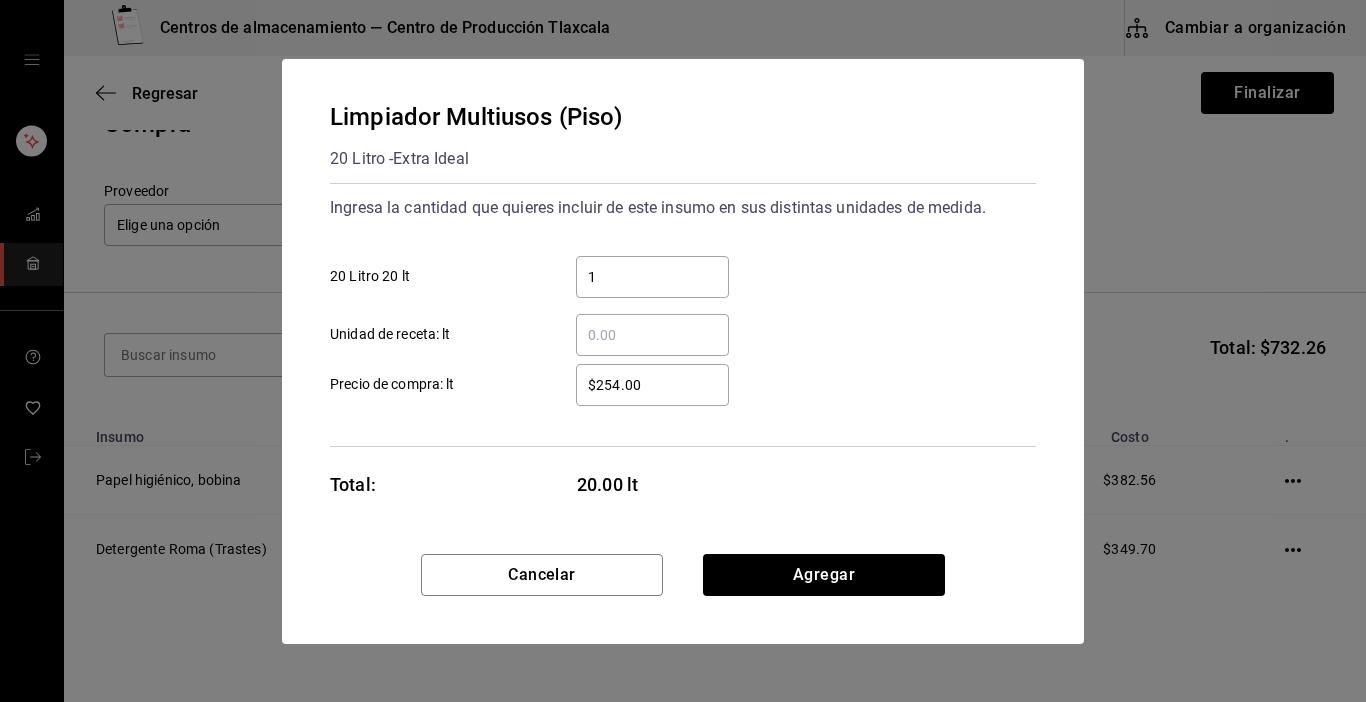 click on "$254.00" at bounding box center (652, 385) 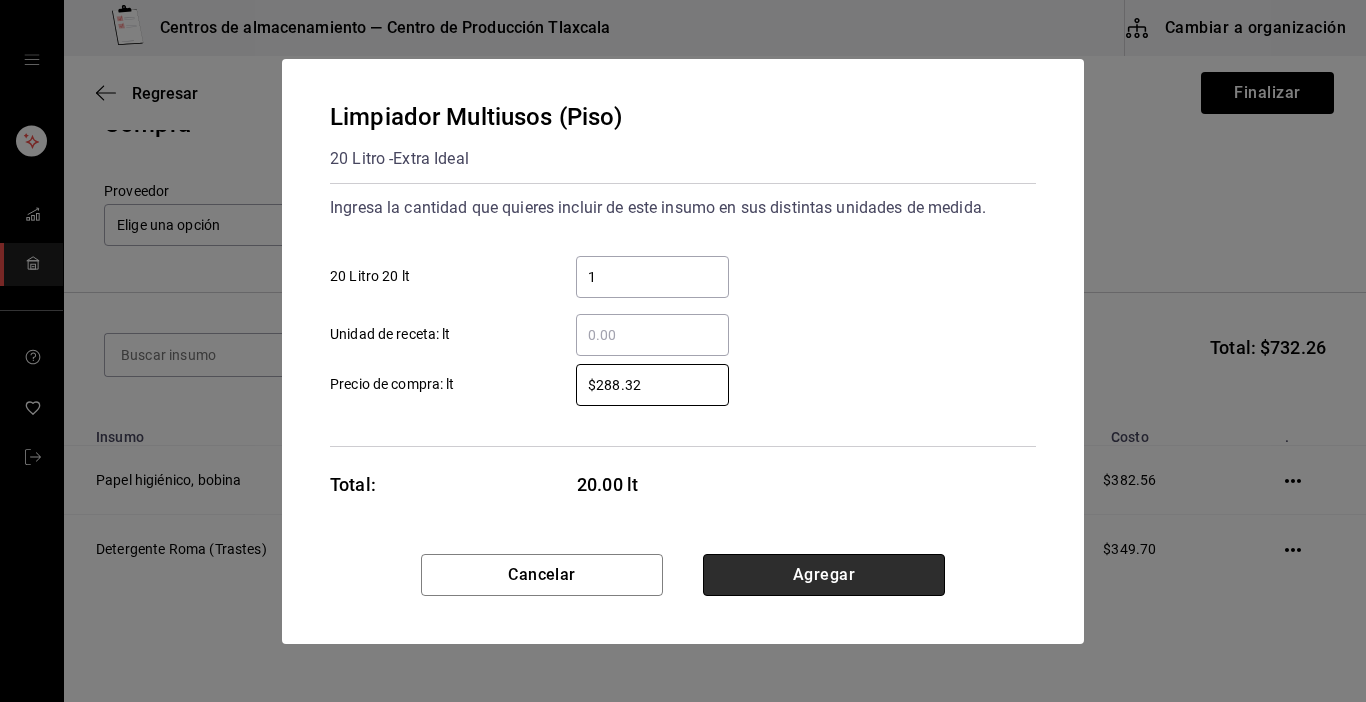 click on "Agregar" at bounding box center (824, 575) 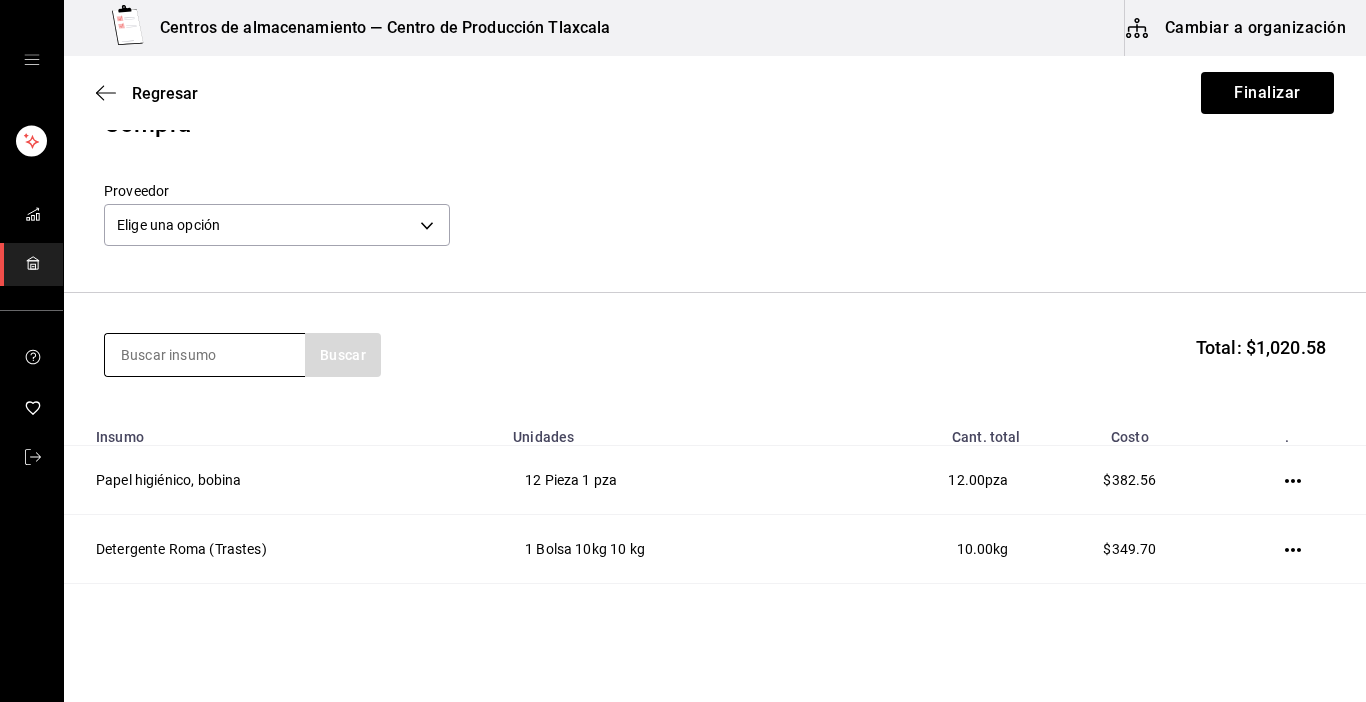 click at bounding box center [205, 355] 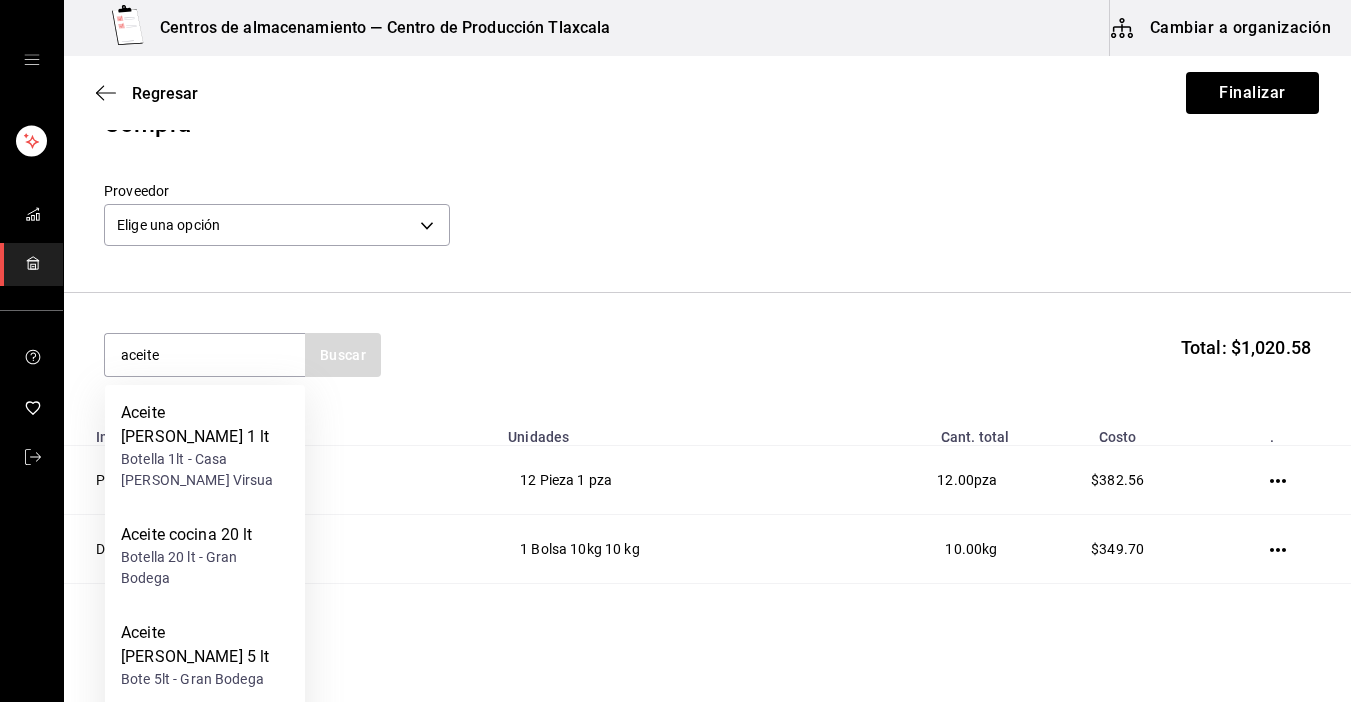 click on "Aceite de cocina 10 lt" at bounding box center (205, 734) 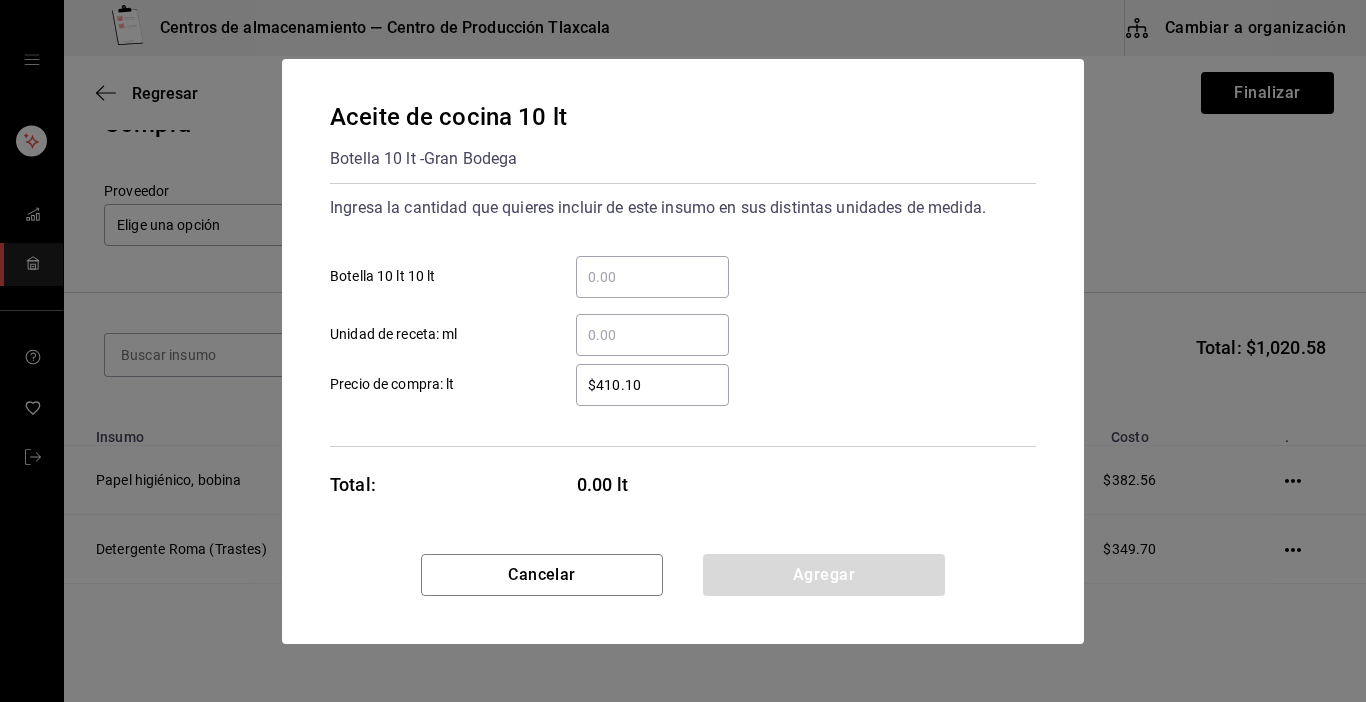 click on "​ Botella 10 lt 10 lt" at bounding box center (652, 277) 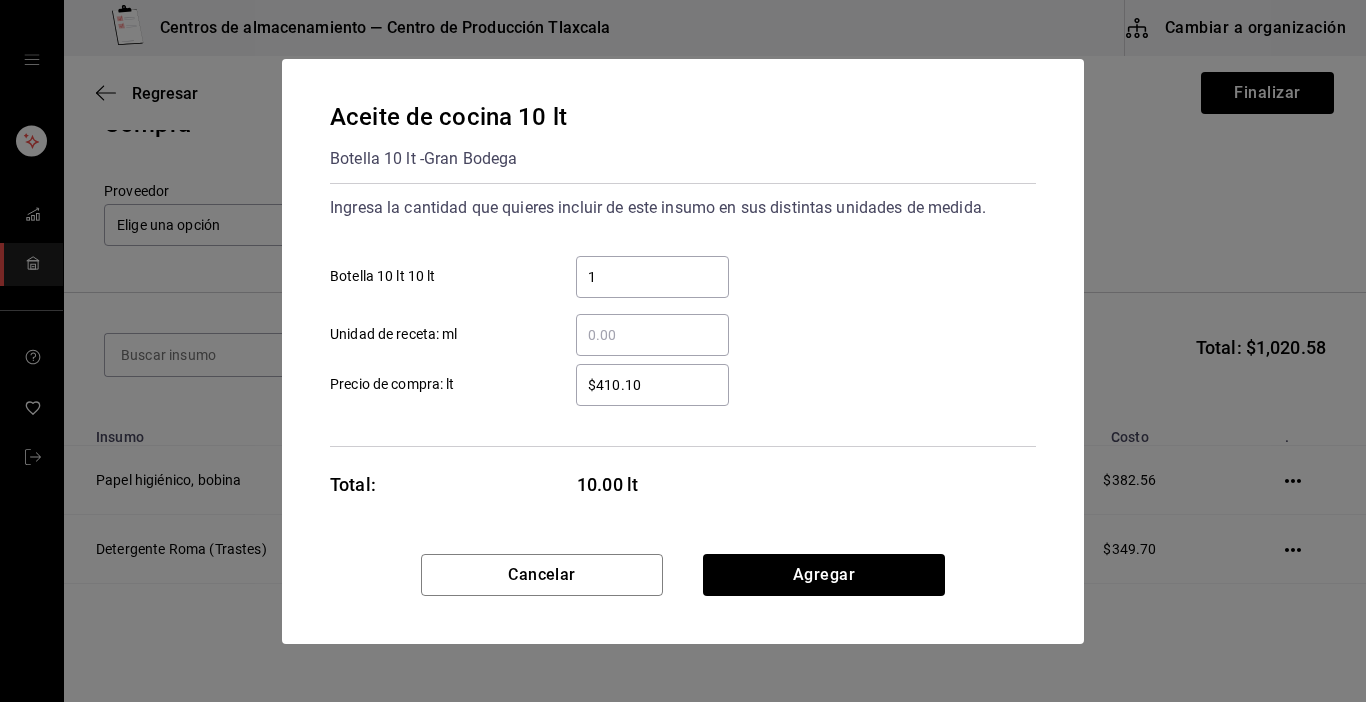 click on "$410.10 ​ Precio de compra: lt" at bounding box center (675, 377) 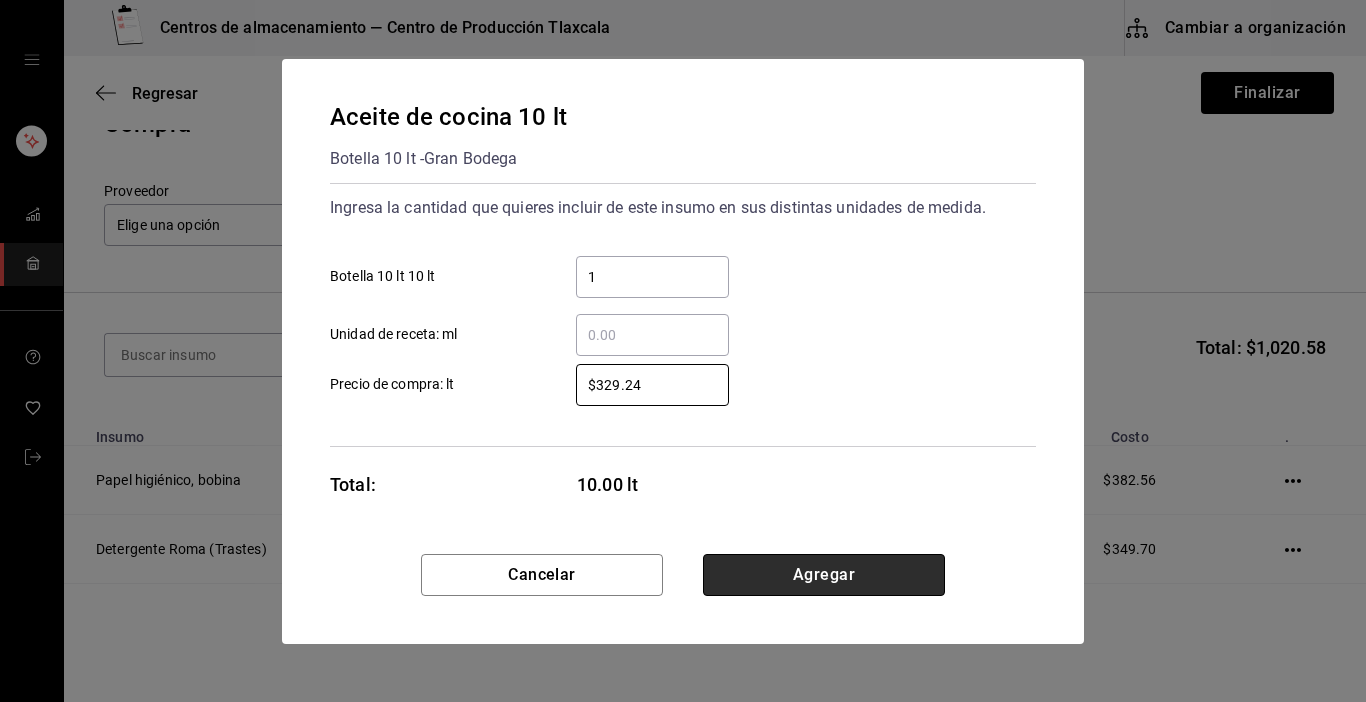 click on "Agregar" at bounding box center [824, 575] 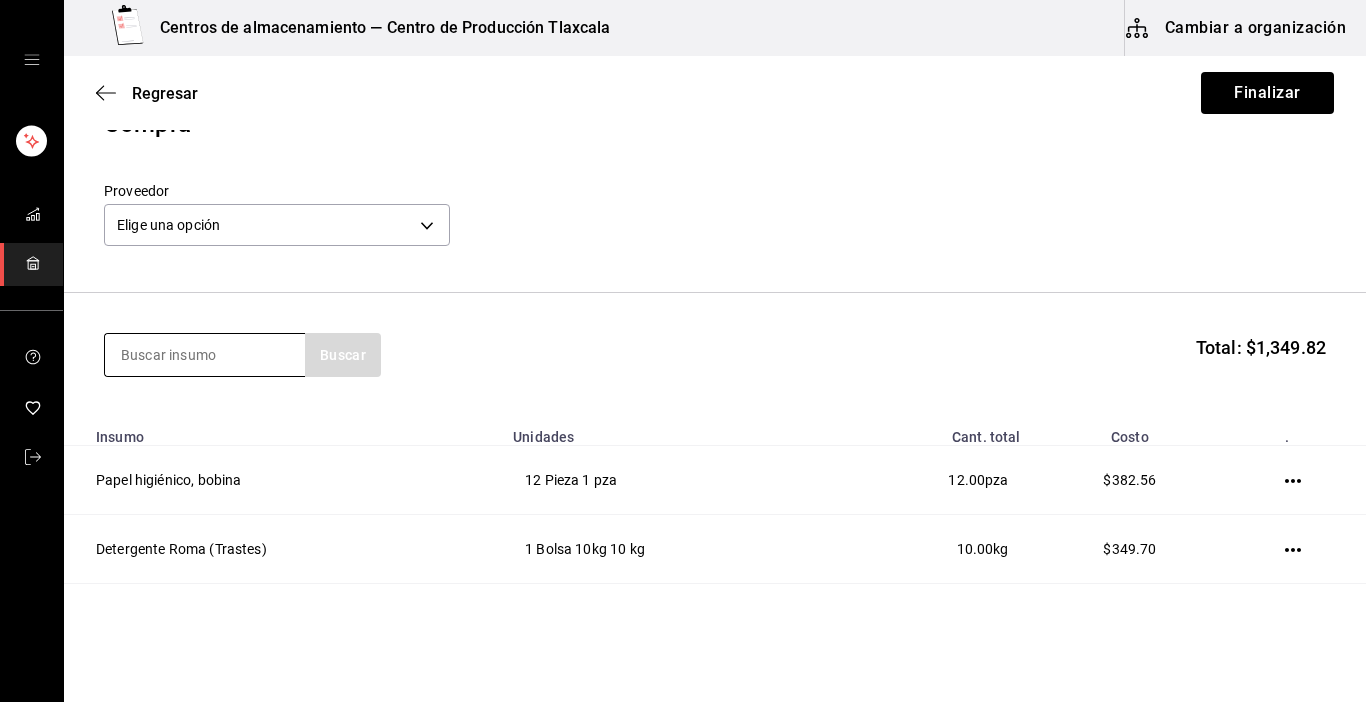 click at bounding box center (205, 355) 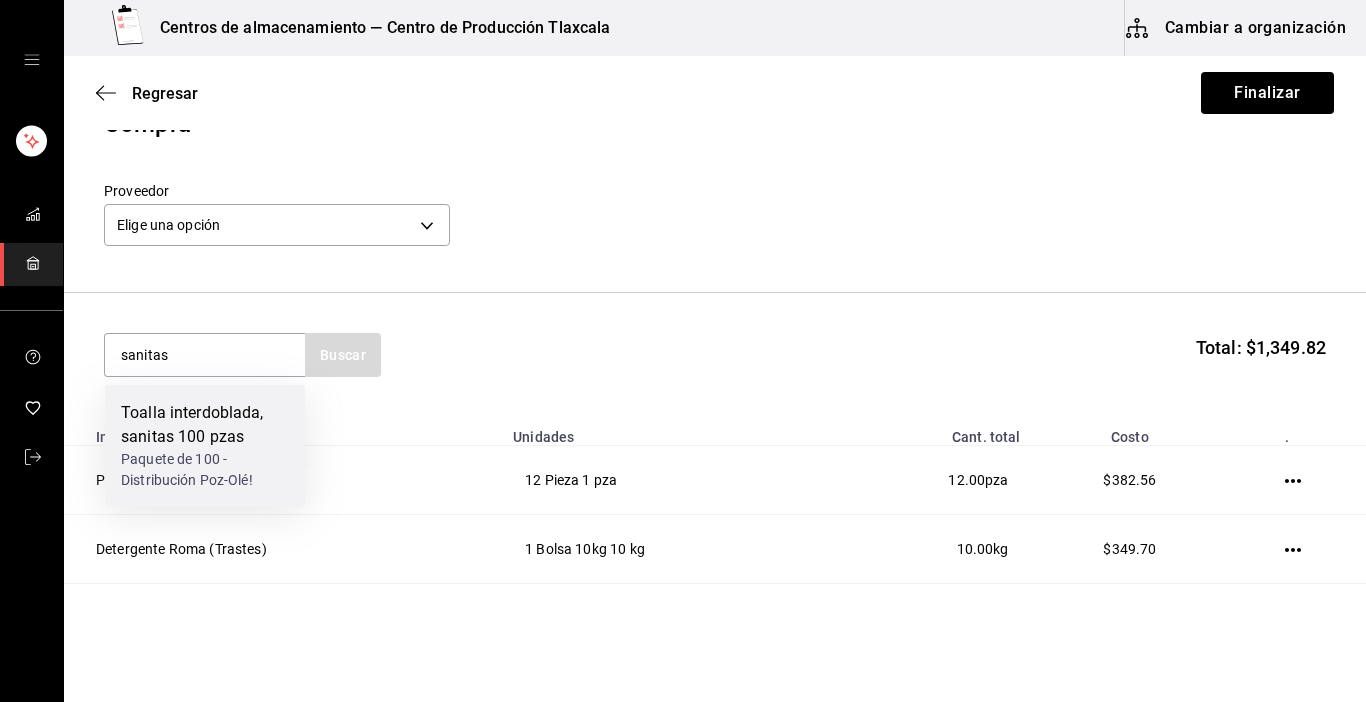click on "Toalla interdoblada, sanitas 100 pzas" at bounding box center [205, 425] 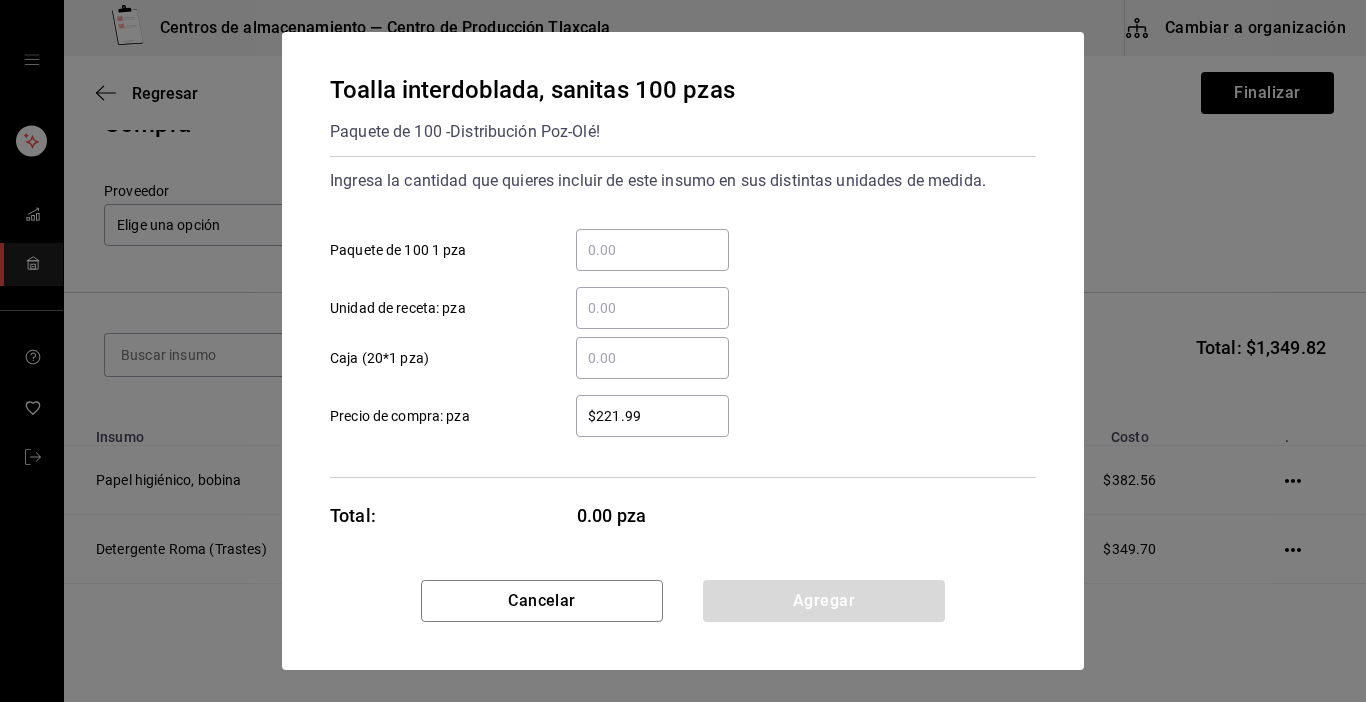 click on "​ Paquete de 100 1 pza" at bounding box center [652, 250] 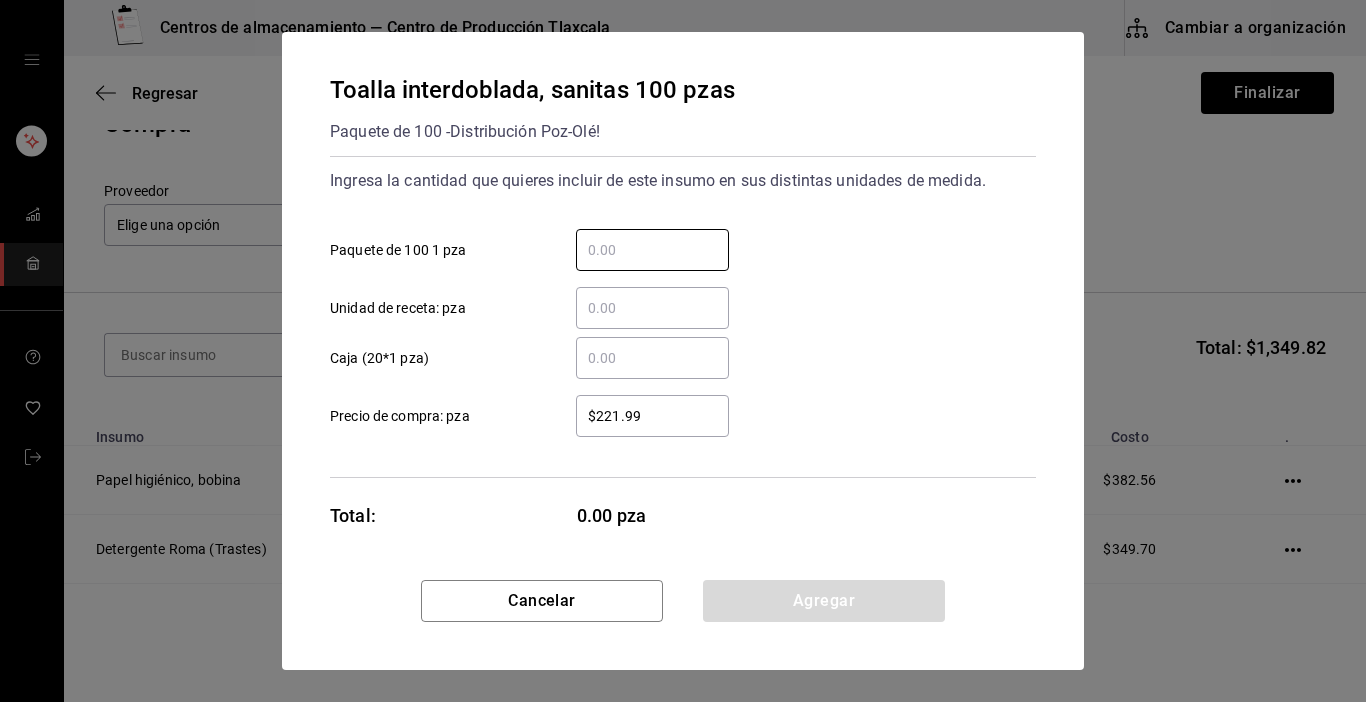 click on "​ Caja (20*1 pza)" at bounding box center [652, 358] 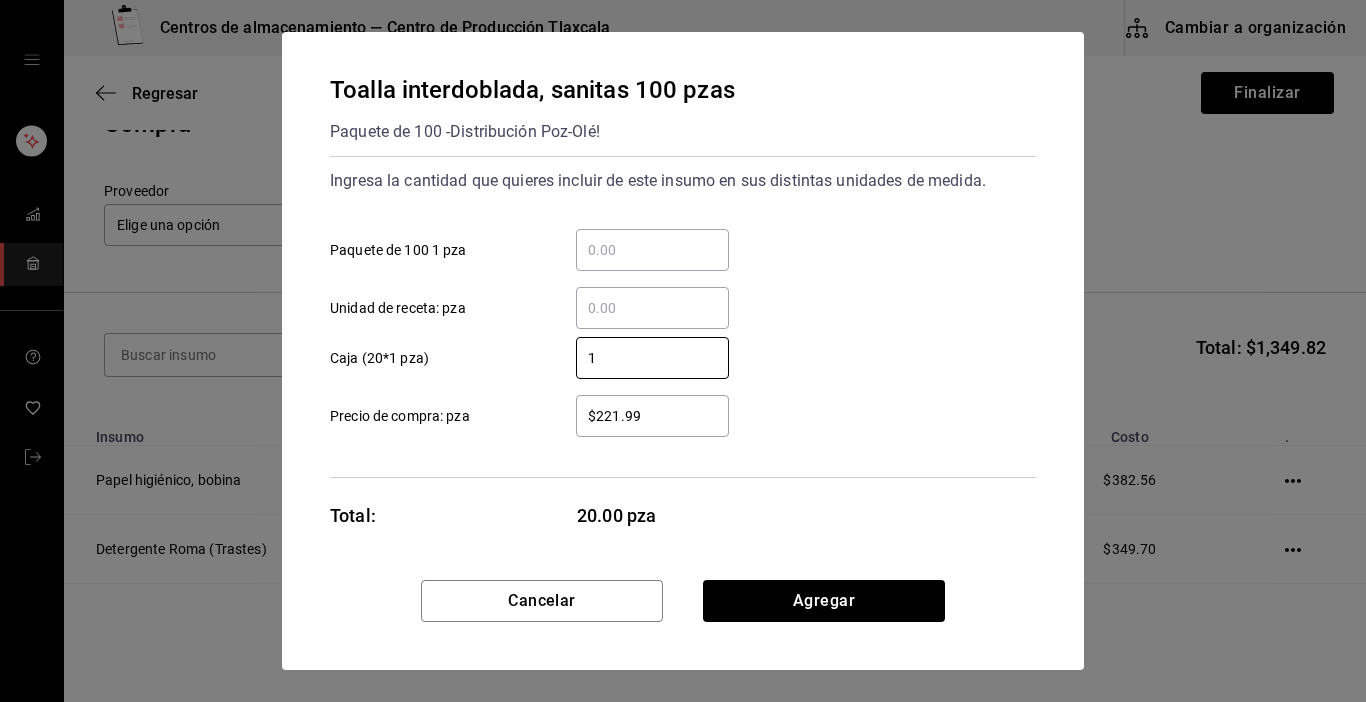 click on "$221.99" at bounding box center (652, 416) 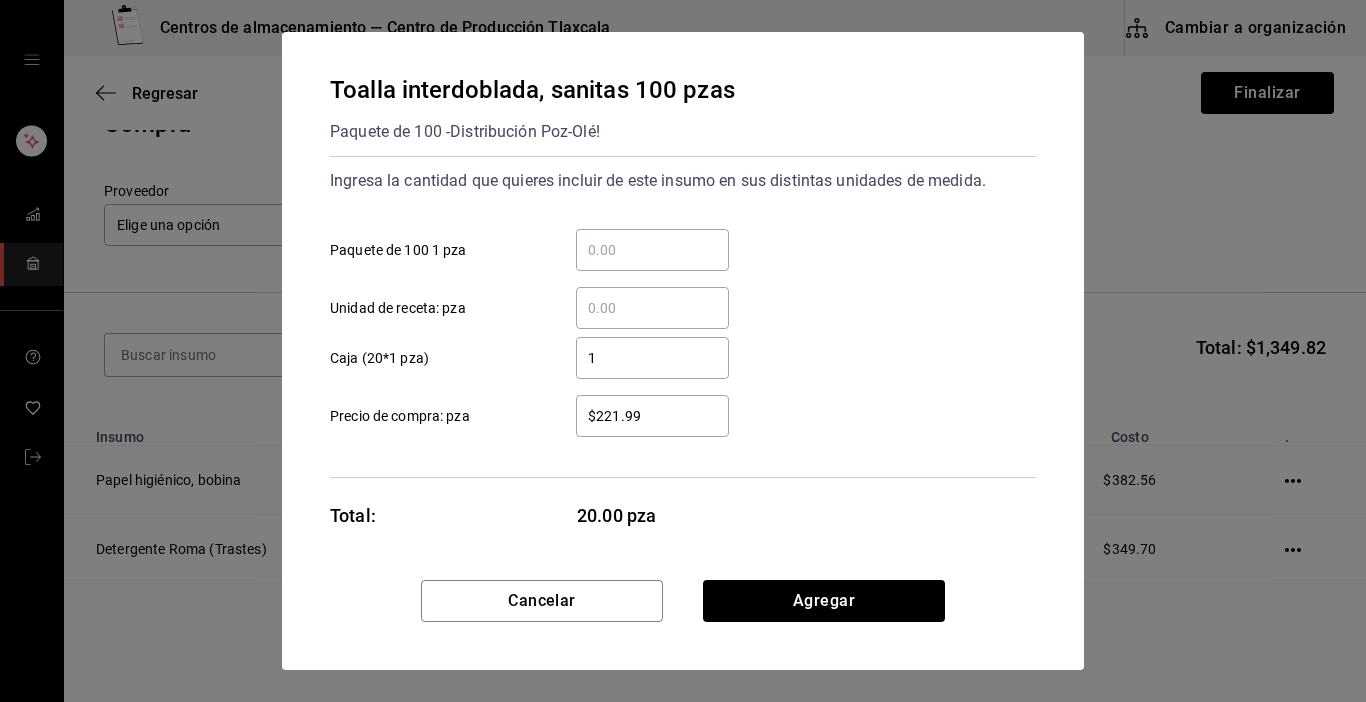 click on "$221.99" at bounding box center (652, 416) 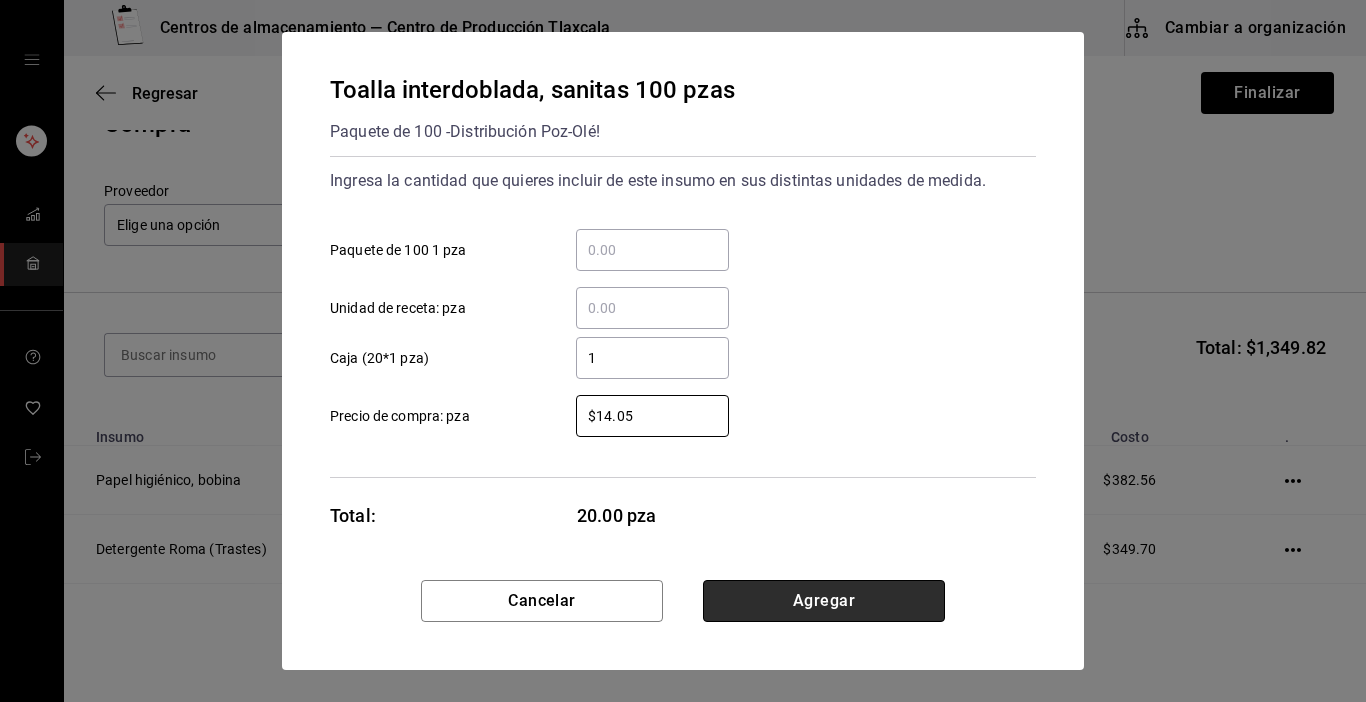 click on "Agregar" at bounding box center (824, 601) 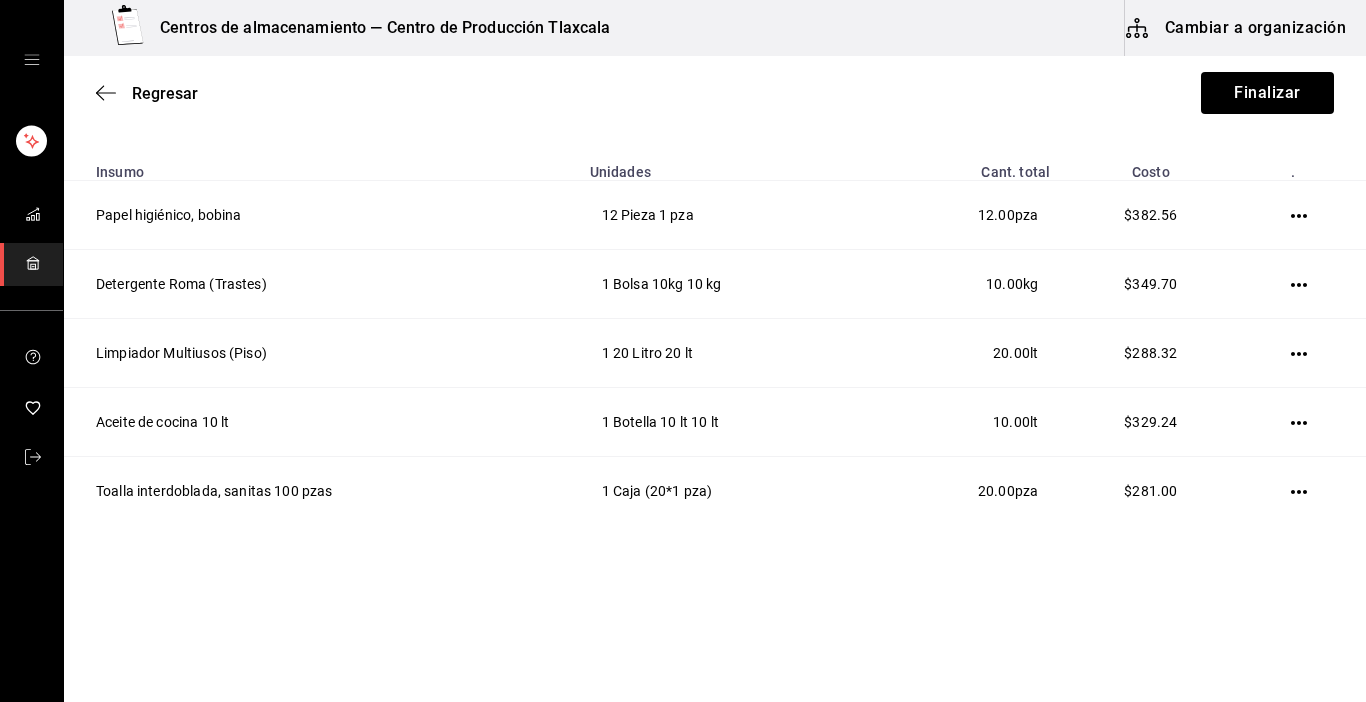scroll, scrollTop: 306, scrollLeft: 0, axis: vertical 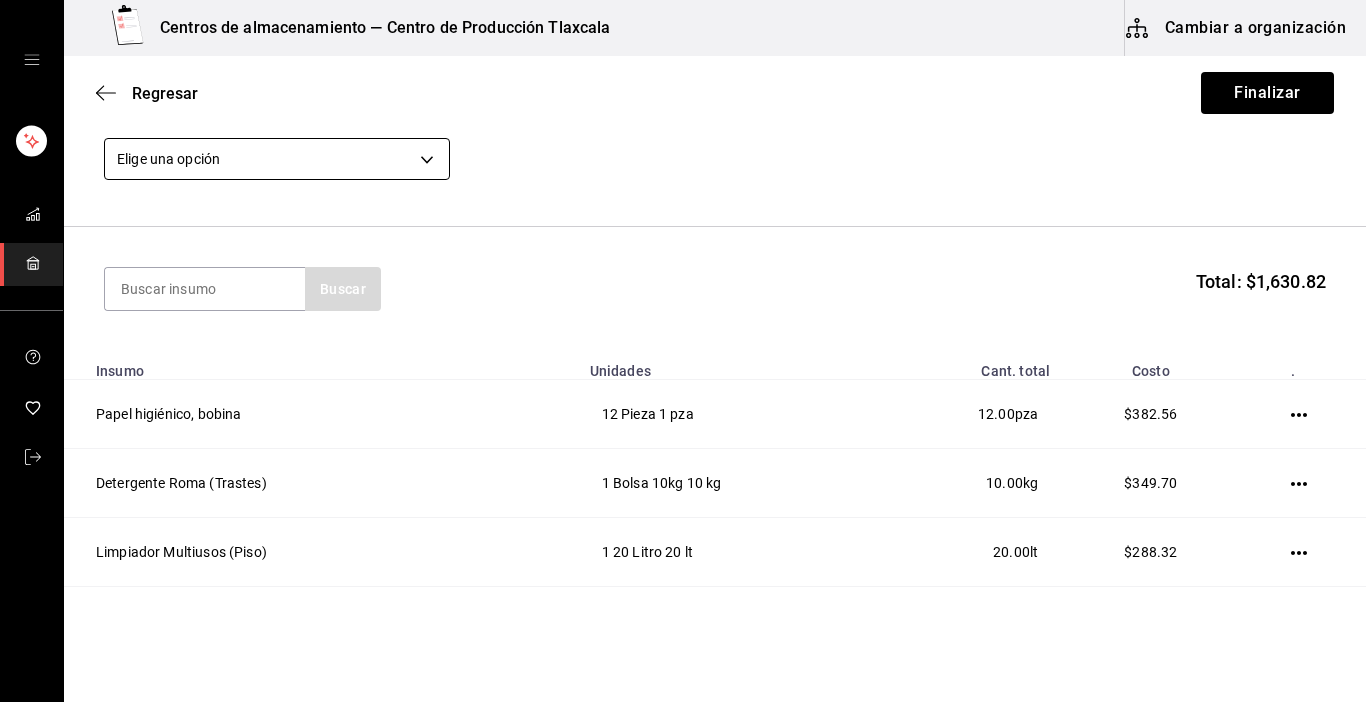 click on "Centros de almacenamiento — Centro de Producción Tlaxcala Cambiar a organización Regresar Finalizar Compra Proveedor Elige una opción default Buscar Total: $1,630.82 Insumo Unidades Cant. total Costo  .  Papel higiénico, bobina 12 Pieza 1 pza 12.00  pza $382.56 Detergente Roma (Trastes) 1 Bolsa 10kg 10 kg 10.00  kg $349.70 Limpiador Multiusos (Piso) 1 20 Litro 20 lt 20.00  lt $288.32 Aceite de cocina 10 lt 1 Botella 10 lt 10 lt 10.00  lt $329.24 Toalla interdoblada, sanitas 100 pzas 1 Caja (20*1 pza) 20.00  pza $281.00 GANA 1 MES GRATIS EN TU SUSCRIPCIÓN AQUÍ ¿Recuerdas cómo empezó tu restaurante?
[DATE] puedes ayudar a un colega a tener el mismo cambio que tú viviste.
Recomienda Parrot directamente desde tu Portal Administrador.
Es fácil y rápido.
🎁 Por cada restaurante que se una, ganas 1 mes gratis. Ver video tutorial Ir a video Editar Eliminar Visitar centro de ayuda [PHONE_NUMBER] [EMAIL_ADDRESS][DOMAIN_NAME] Visitar centro de ayuda [PHONE_NUMBER] [EMAIL_ADDRESS][DOMAIN_NAME]" at bounding box center [683, 294] 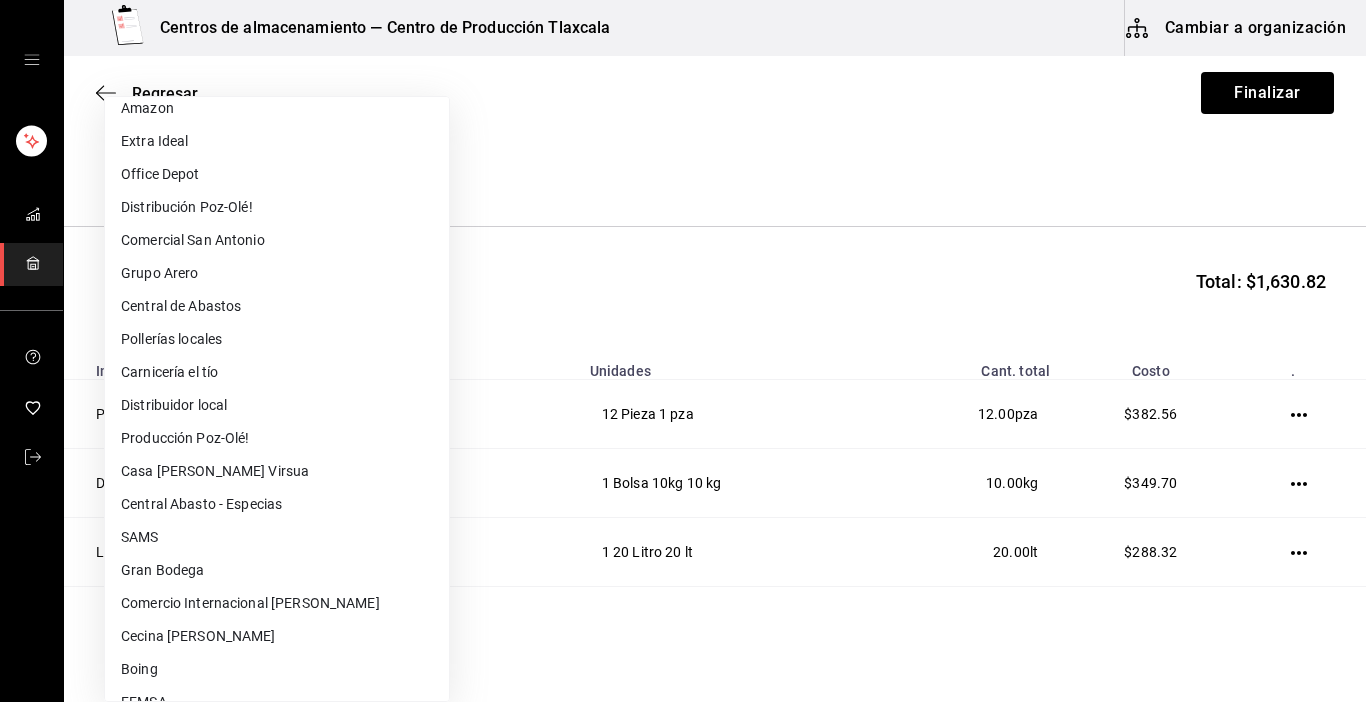 scroll, scrollTop: 400, scrollLeft: 0, axis: vertical 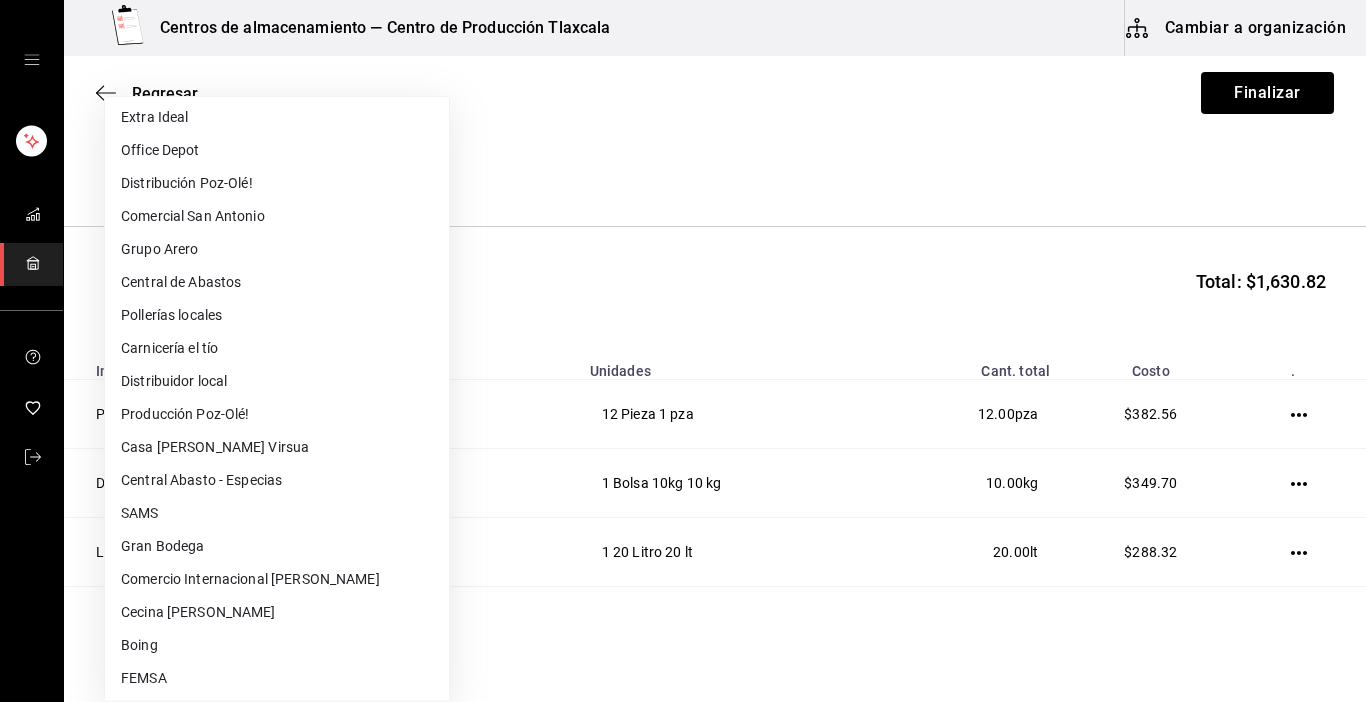 click on "SAMS" at bounding box center [277, 513] 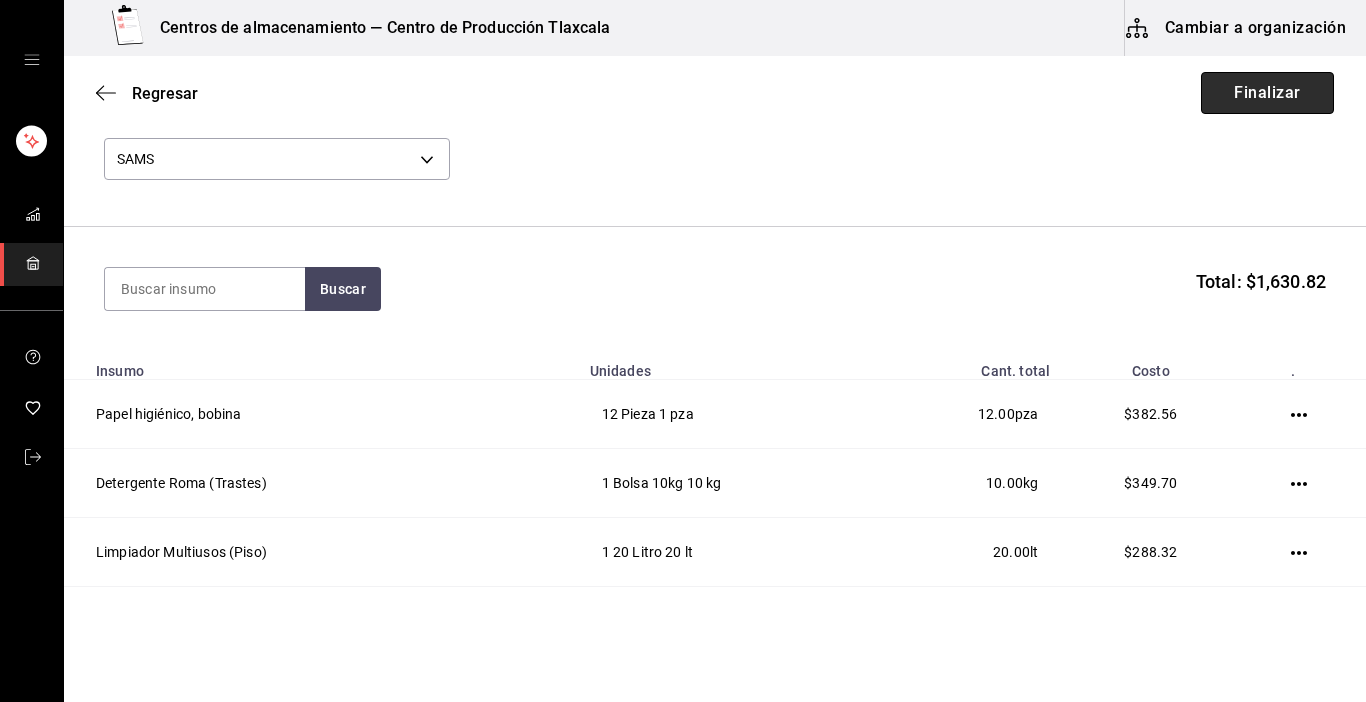 click on "Finalizar" at bounding box center [1267, 93] 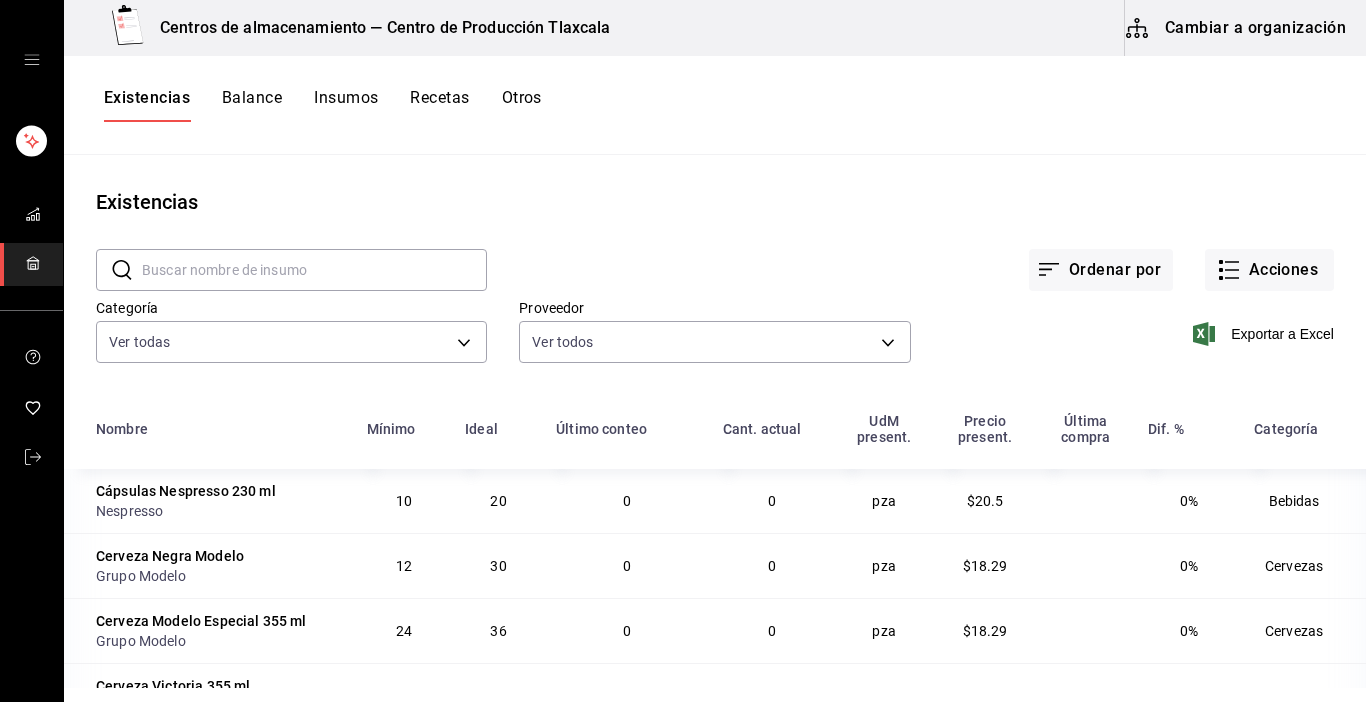 click at bounding box center (314, 270) 